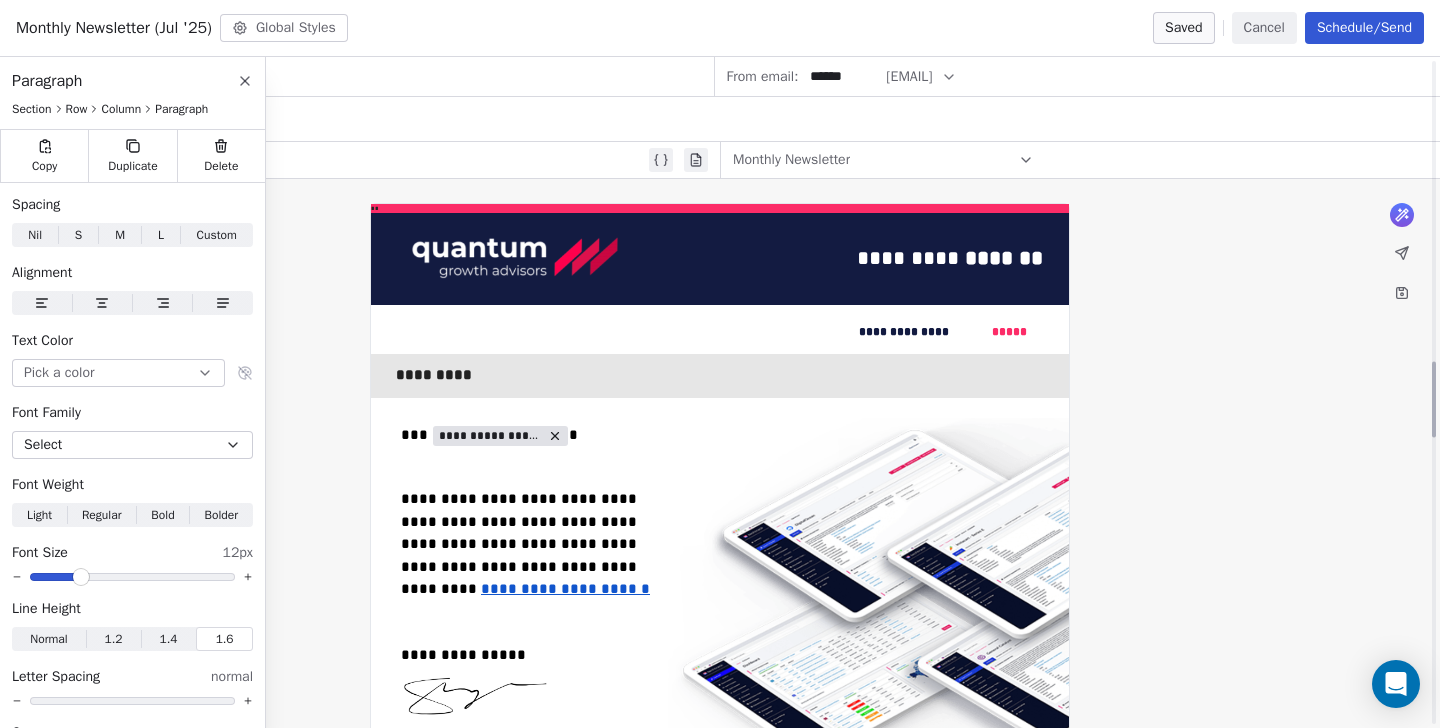 scroll, scrollTop: 0, scrollLeft: 0, axis: both 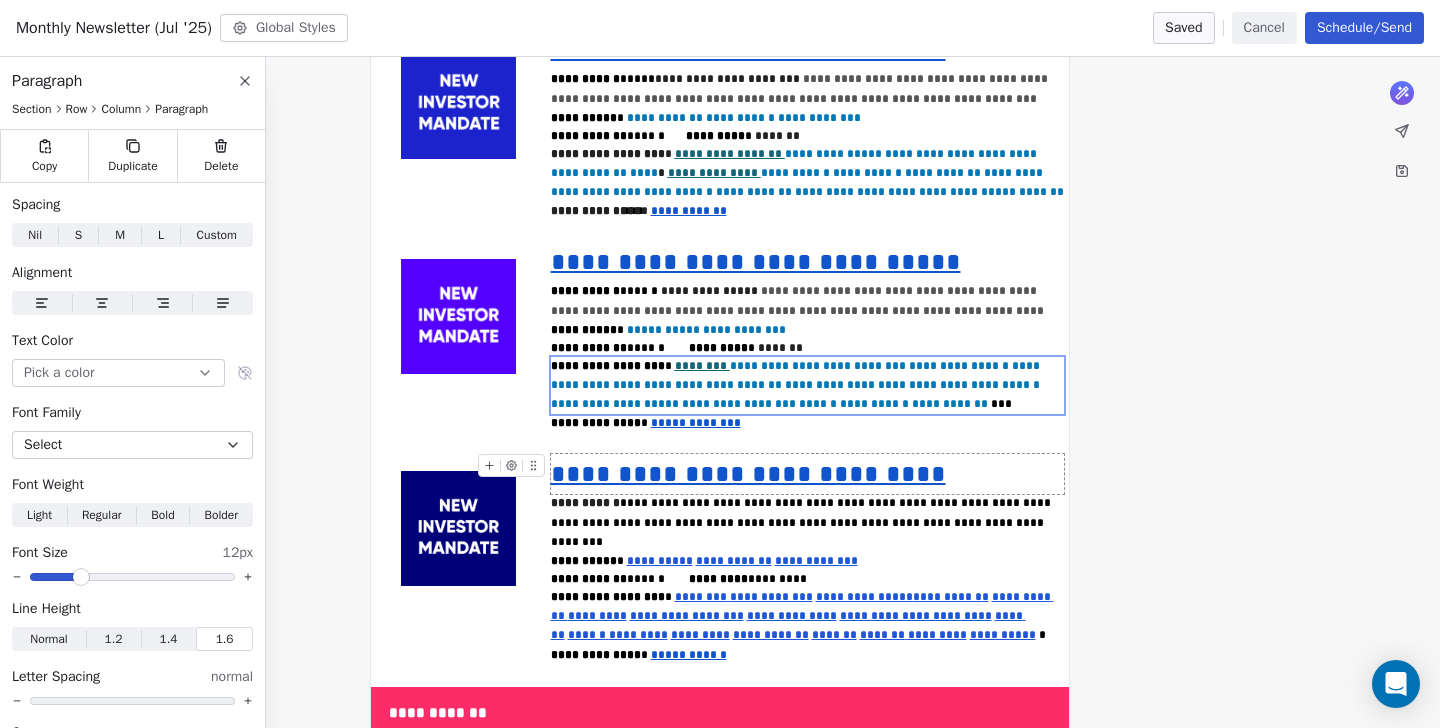 click on "**********" at bounding box center (748, 473) 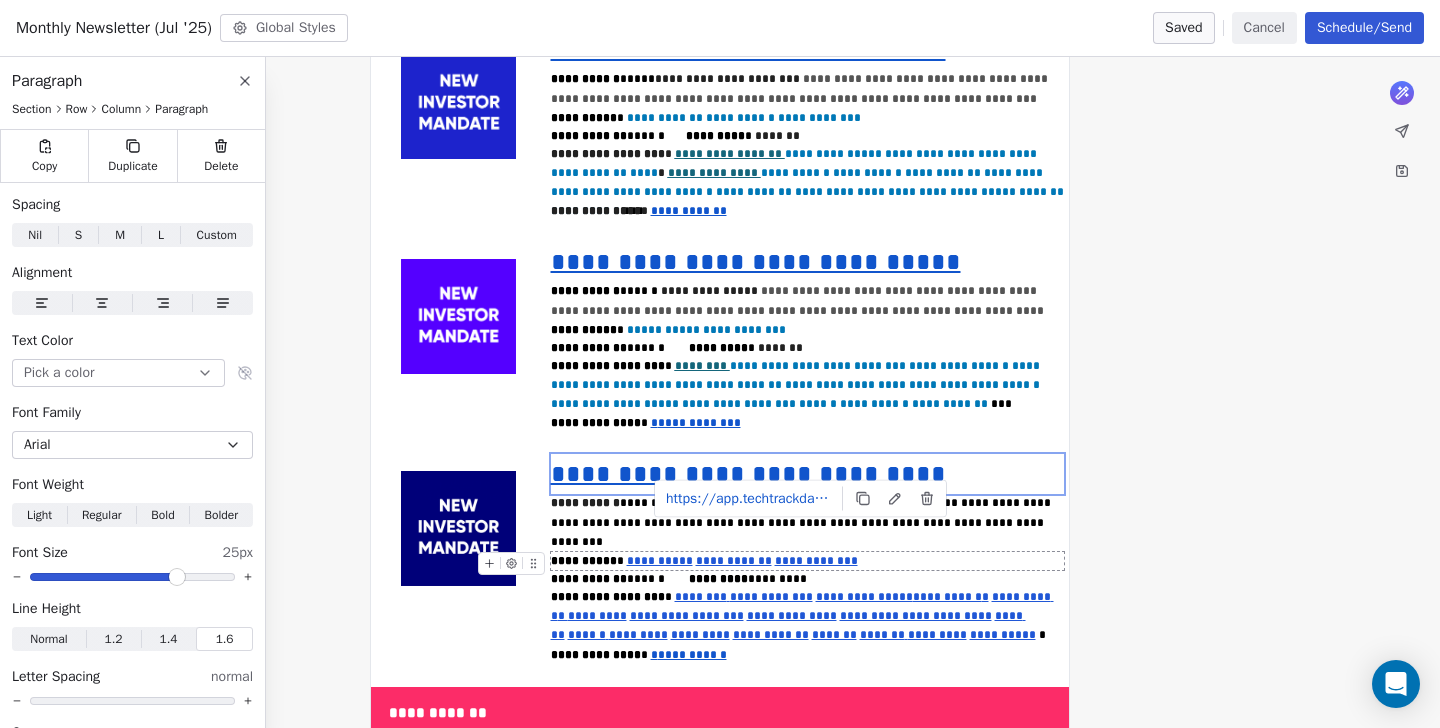 type 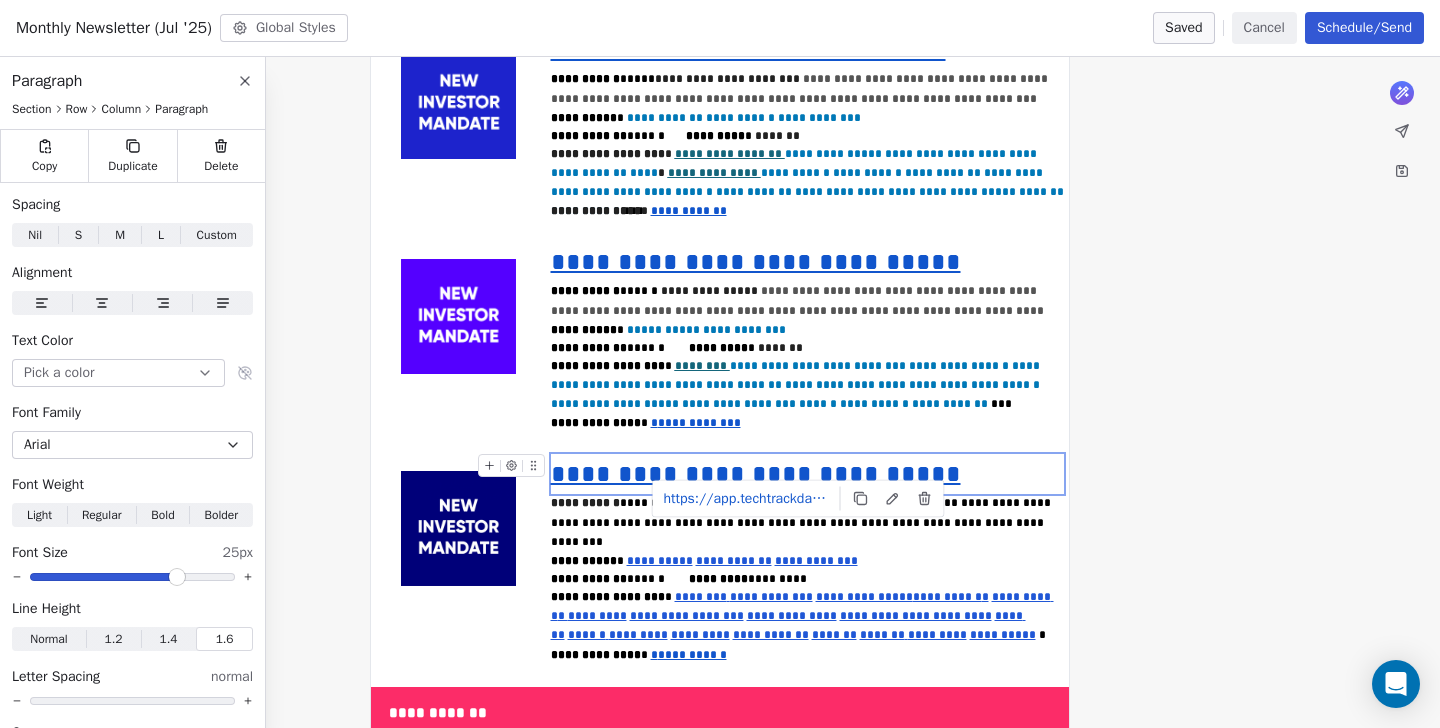 click on "**********" at bounding box center (756, 473) 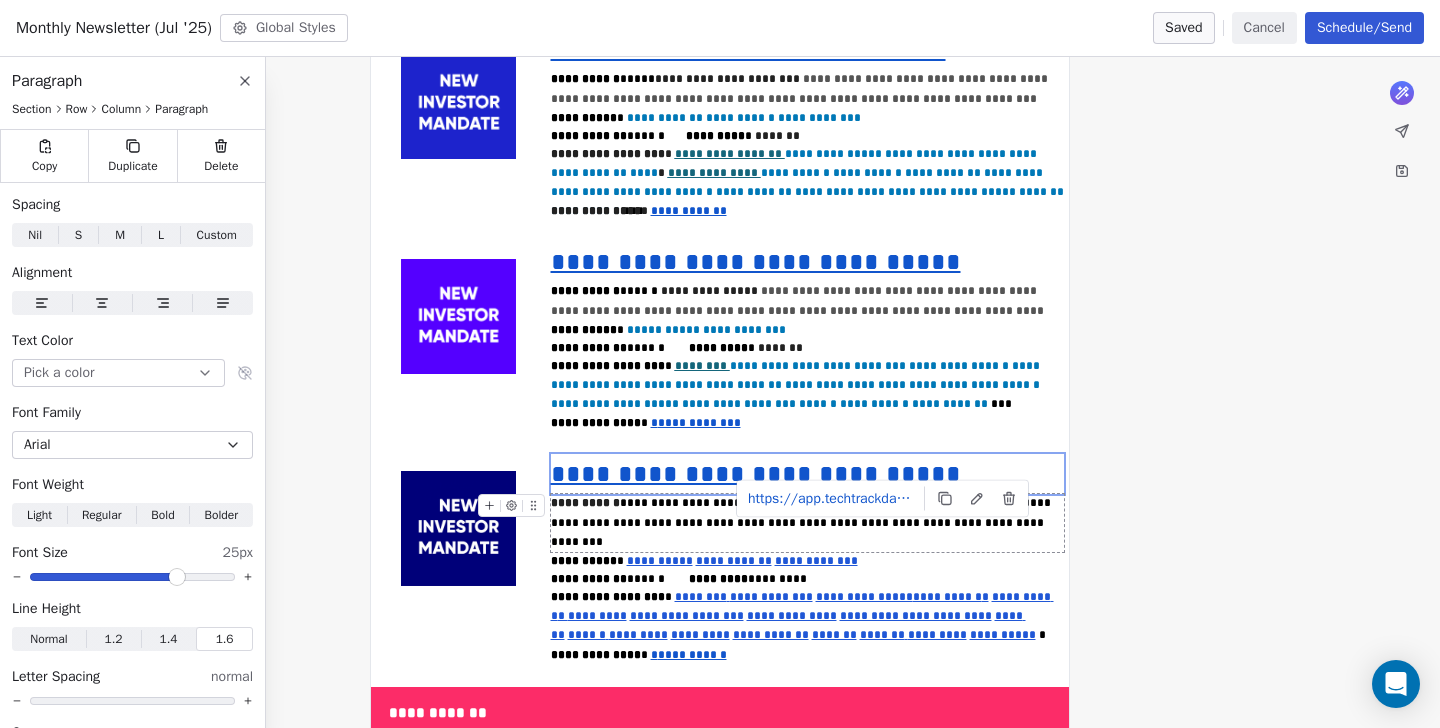 click on "**********" at bounding box center (802, 522) 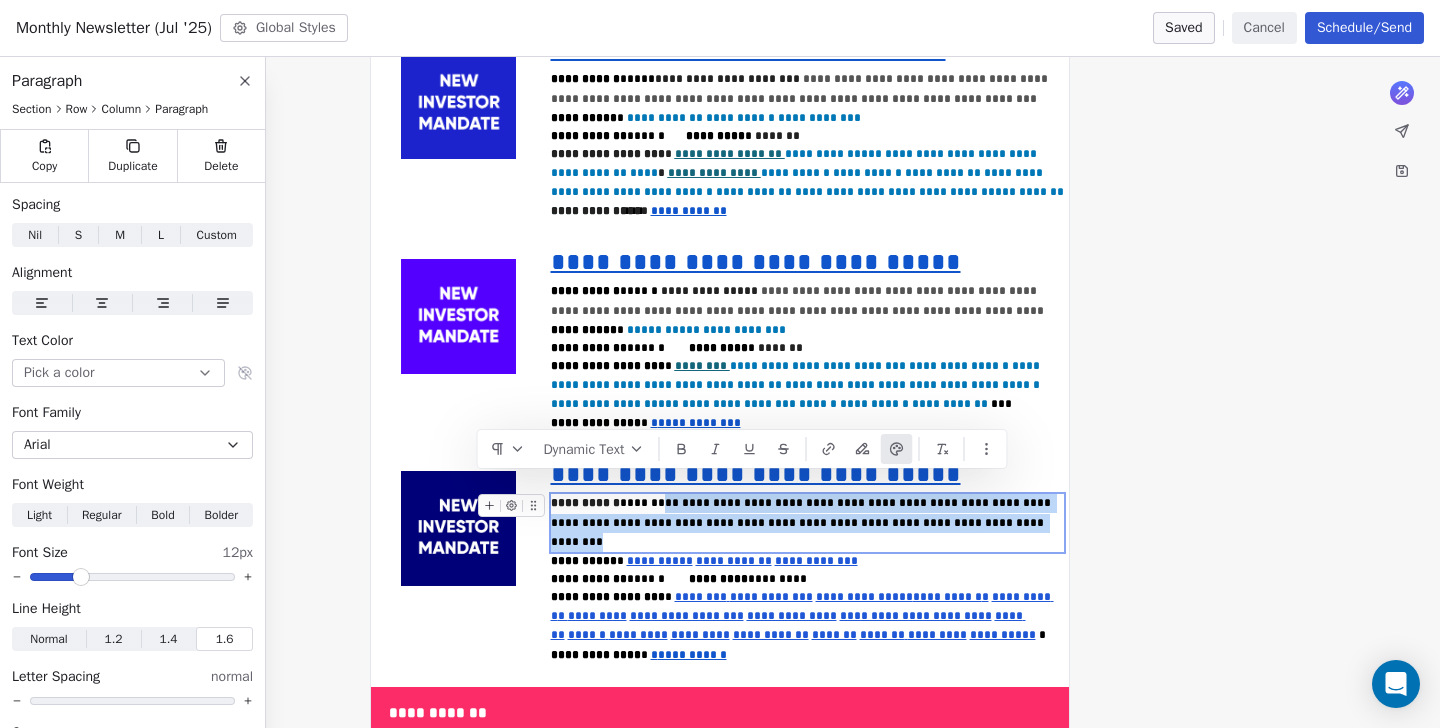 drag, startPoint x: 1022, startPoint y: 504, endPoint x: 650, endPoint y: 483, distance: 372.5923 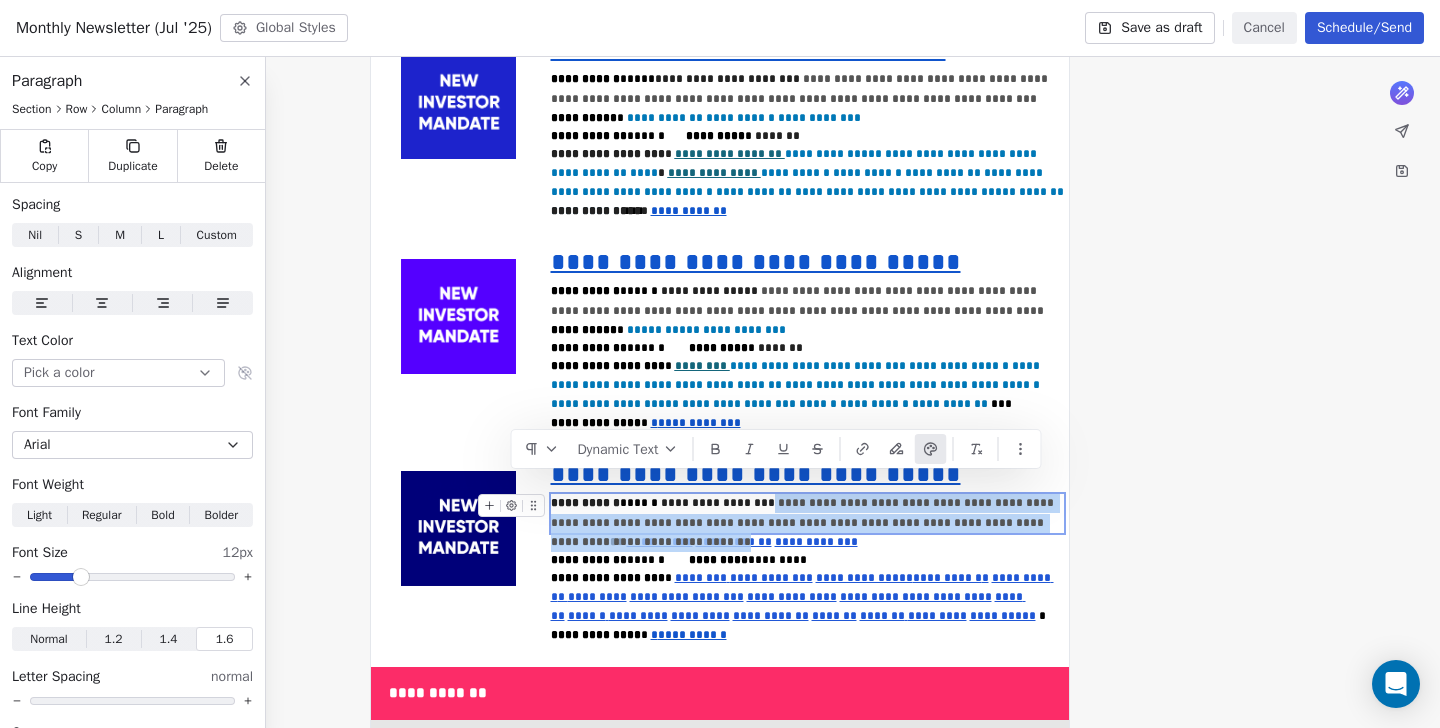 drag, startPoint x: 1047, startPoint y: 502, endPoint x: 774, endPoint y: 487, distance: 273.41177 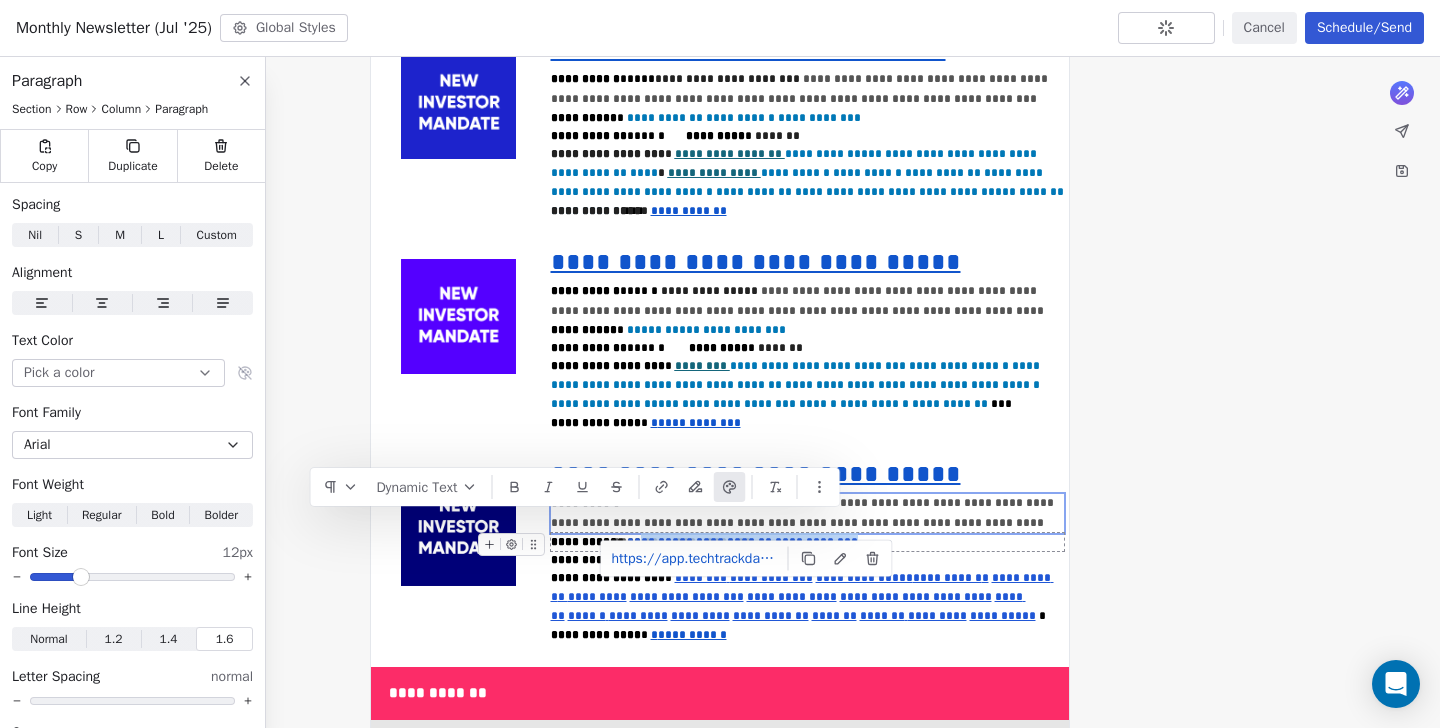 drag, startPoint x: 845, startPoint y: 520, endPoint x: 644, endPoint y: 516, distance: 201.0398 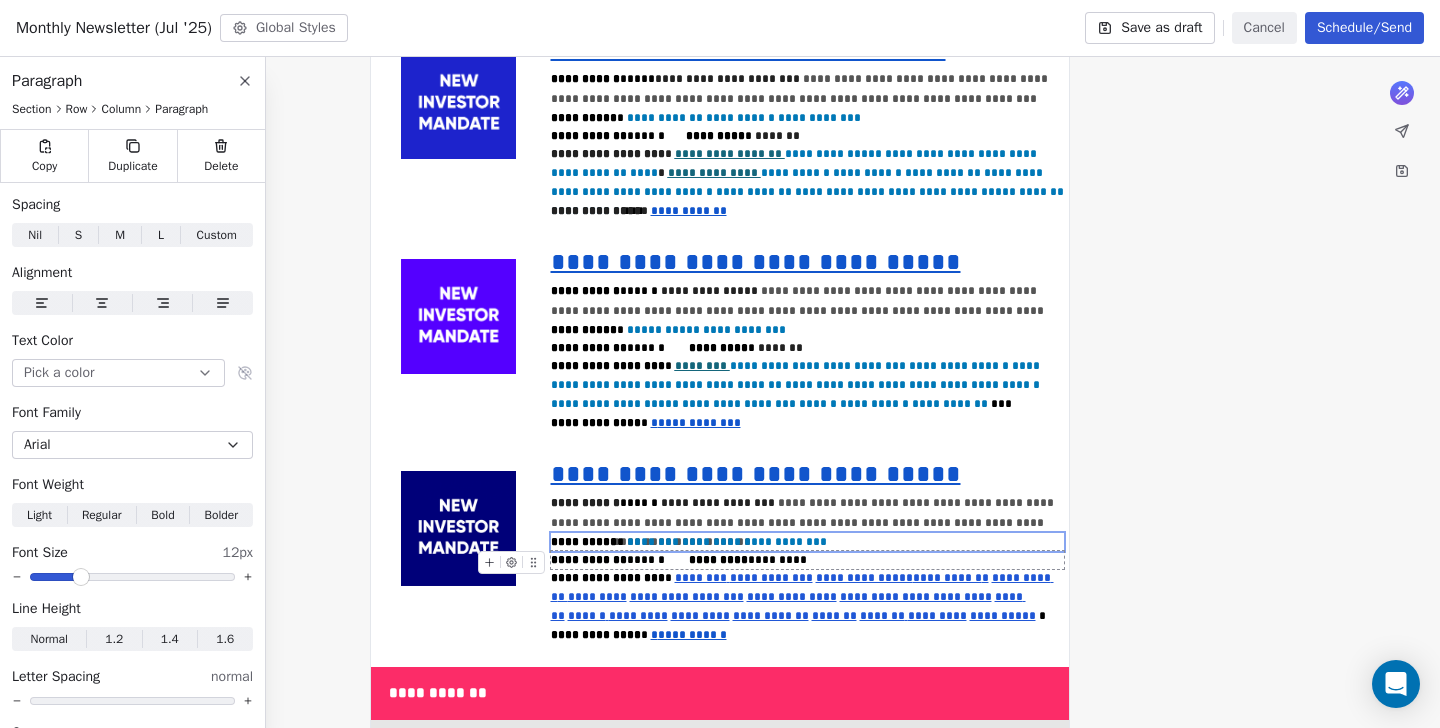 click on "**********" at bounding box center (679, 560) 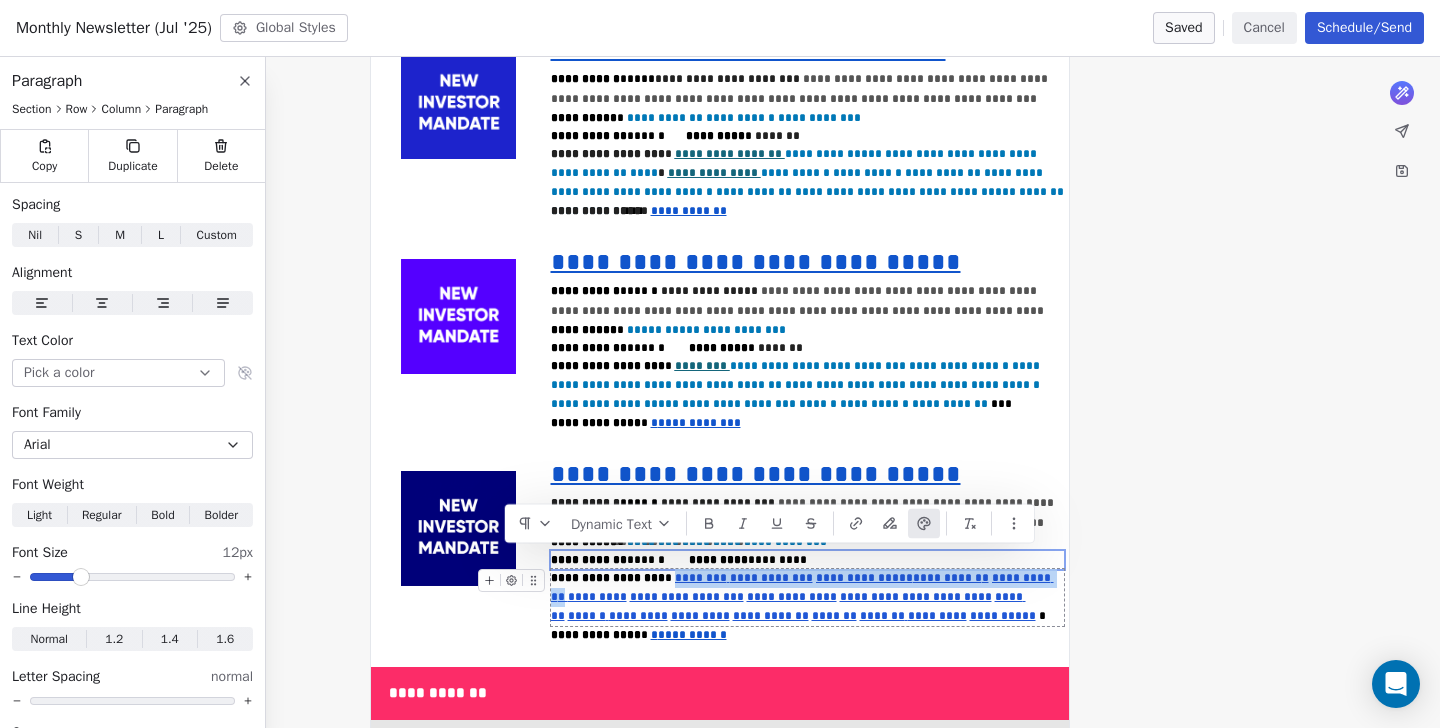 drag, startPoint x: 1032, startPoint y: 562, endPoint x: 665, endPoint y: 564, distance: 367.00546 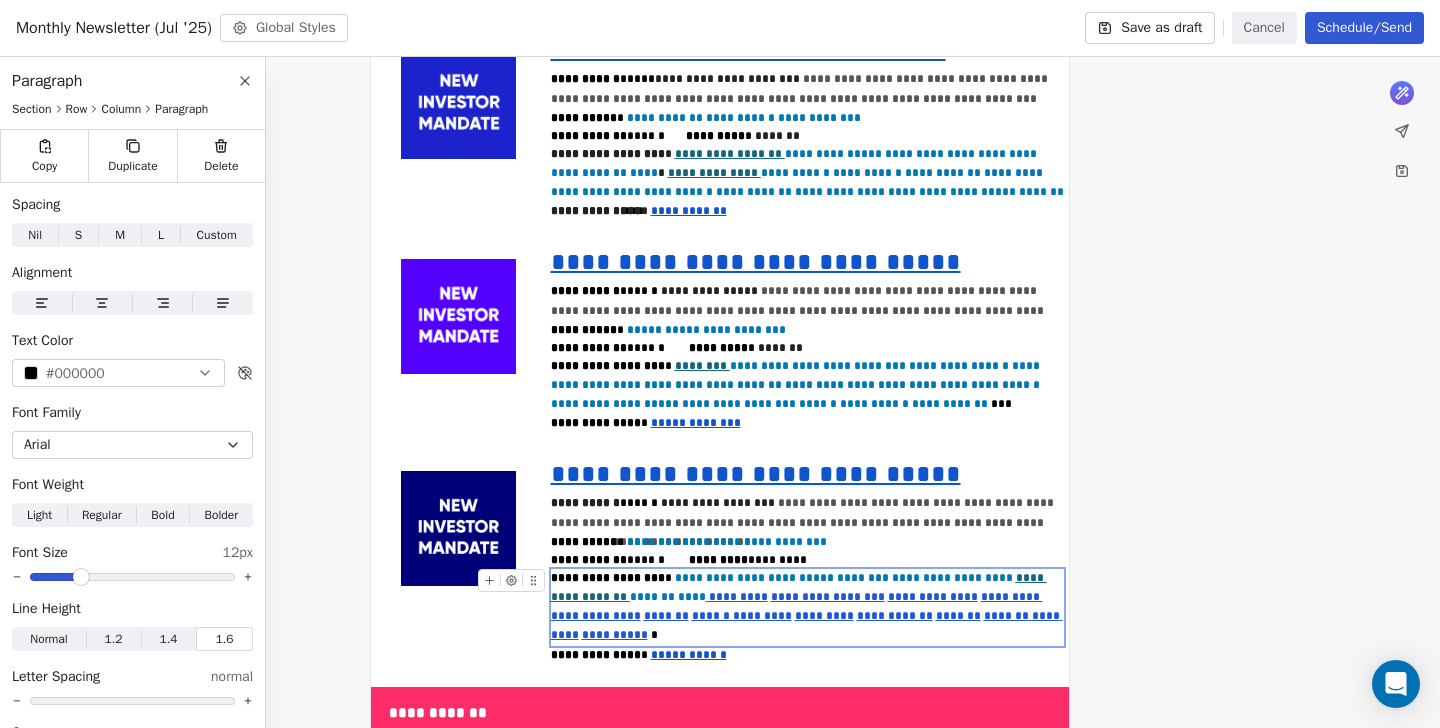 click on "**********" at bounding box center (799, 587) 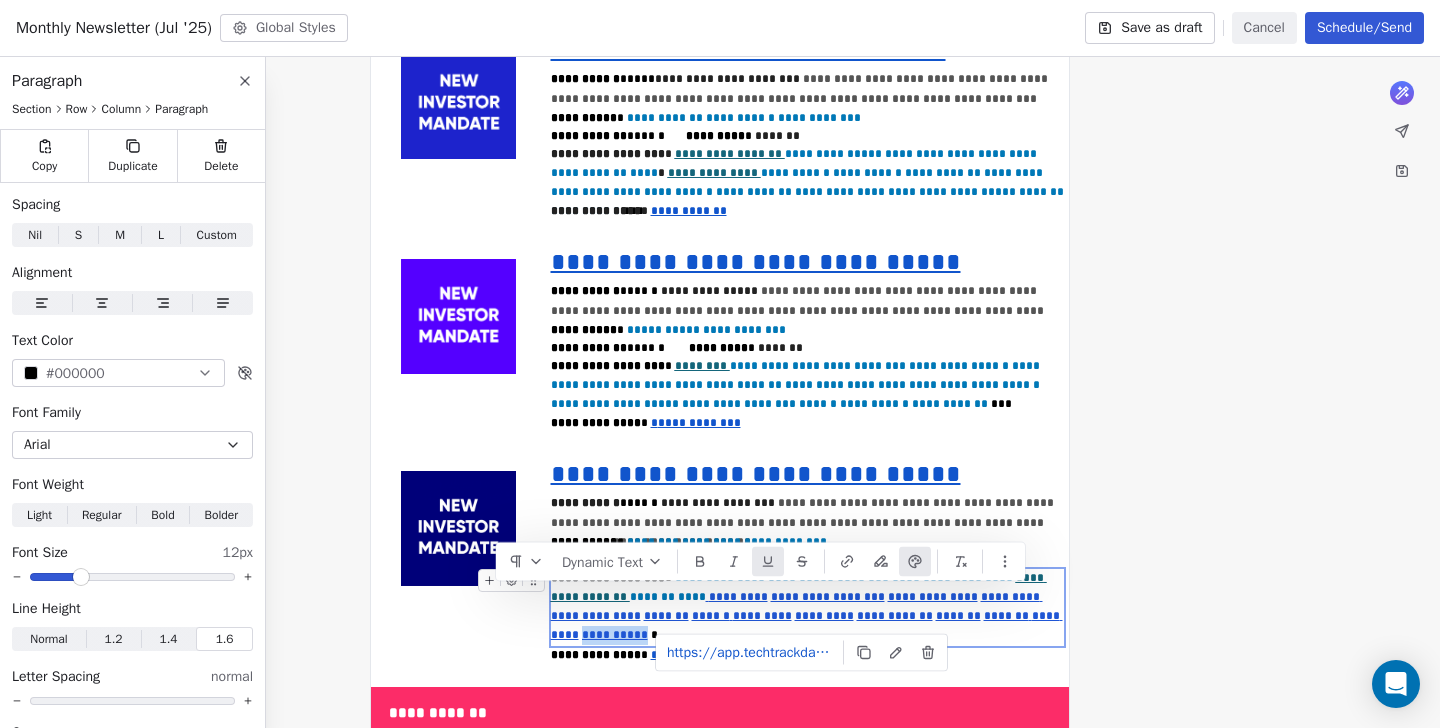 drag, startPoint x: 578, startPoint y: 620, endPoint x: 1025, endPoint y: 600, distance: 447.4472 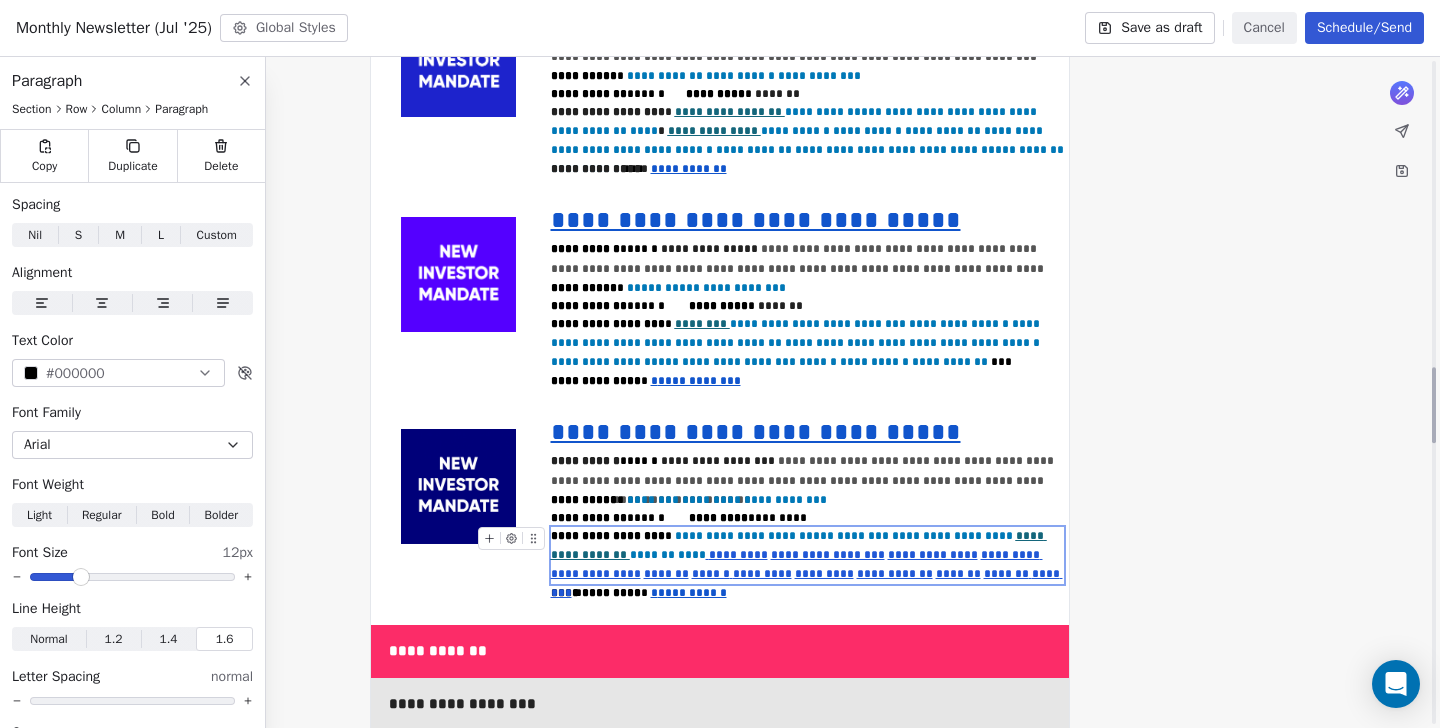 scroll, scrollTop: 2694, scrollLeft: 0, axis: vertical 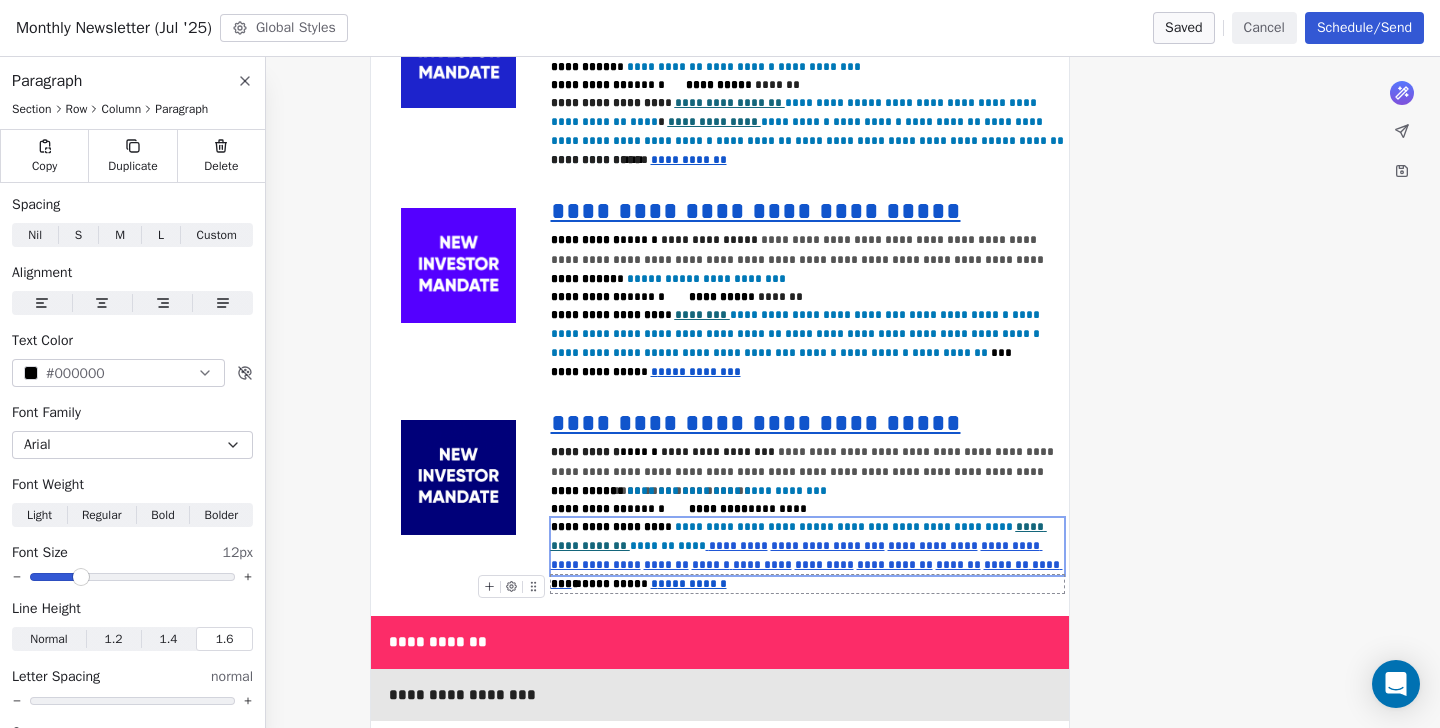 click on "**********" at bounding box center [692, 584] 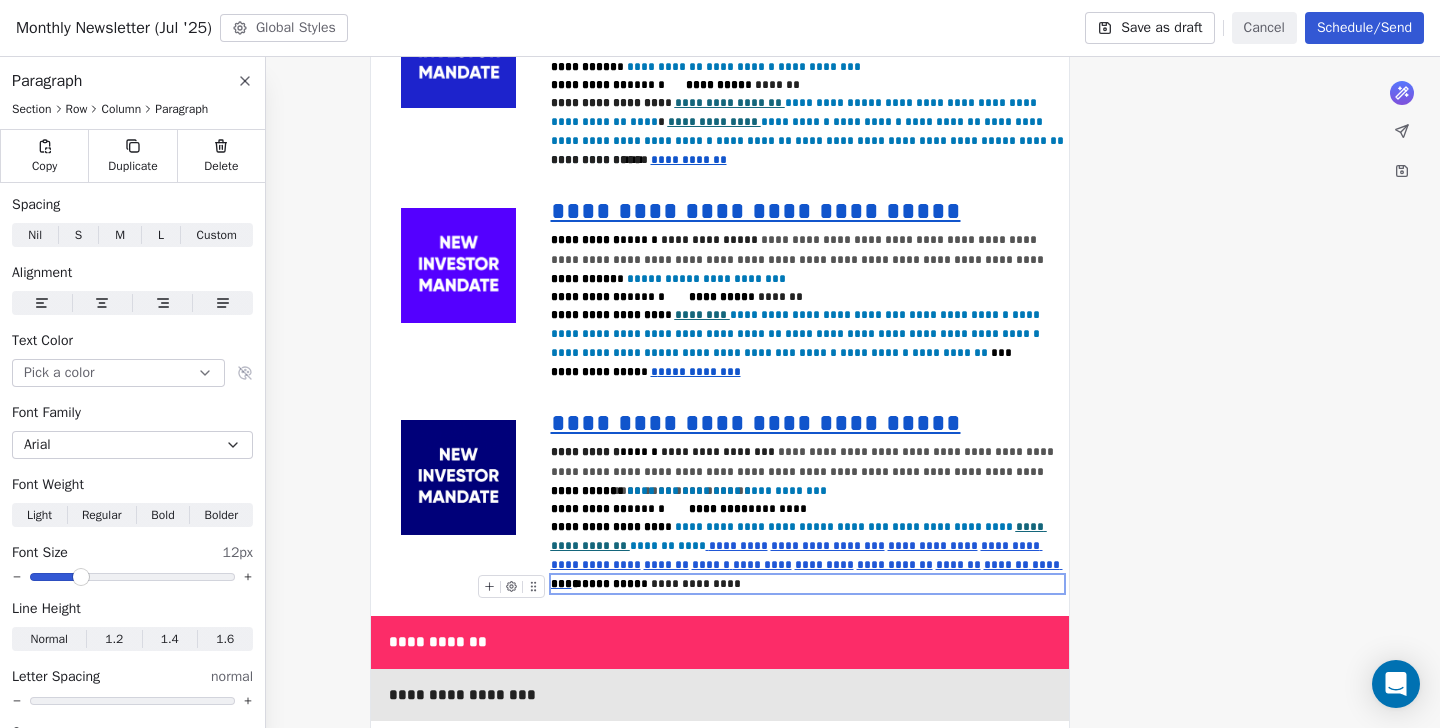 click on "**********" at bounding box center [808, 584] 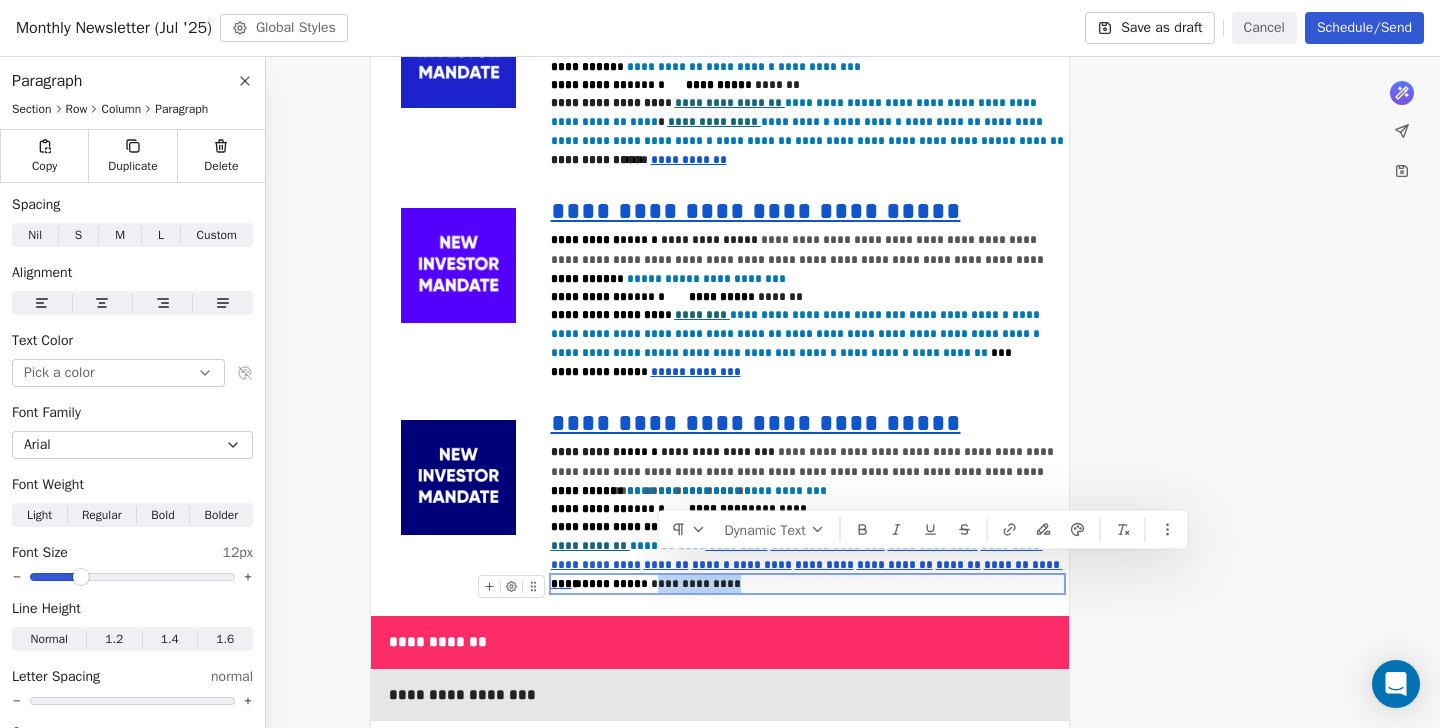 drag, startPoint x: 733, startPoint y: 563, endPoint x: 655, endPoint y: 561, distance: 78.025635 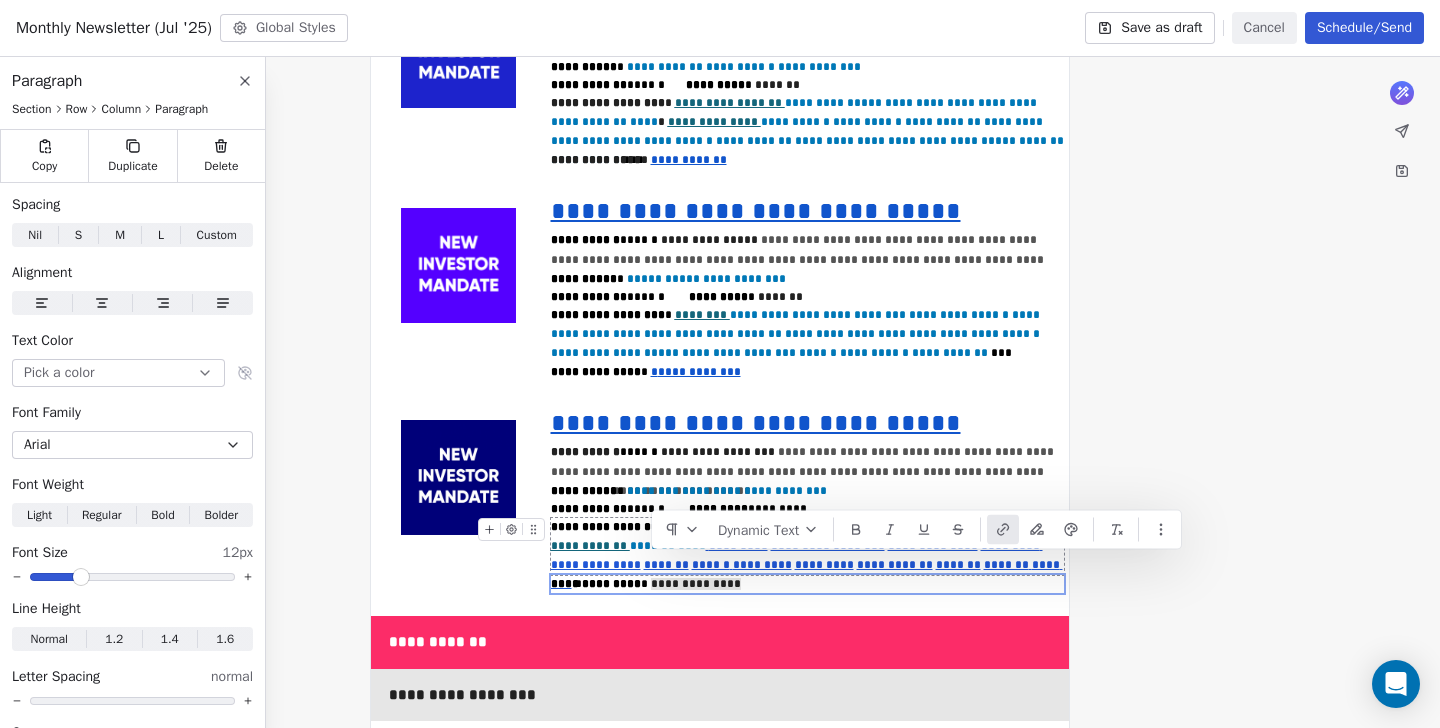click 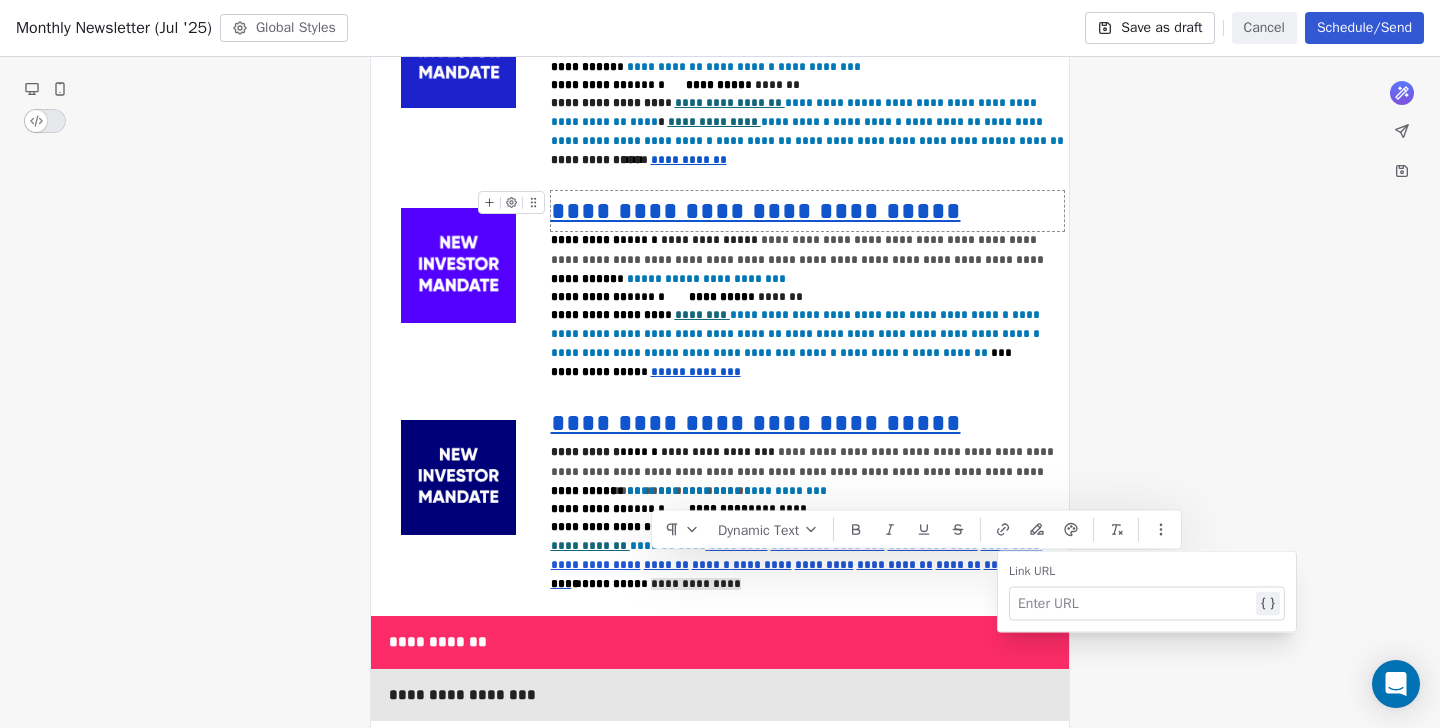 type 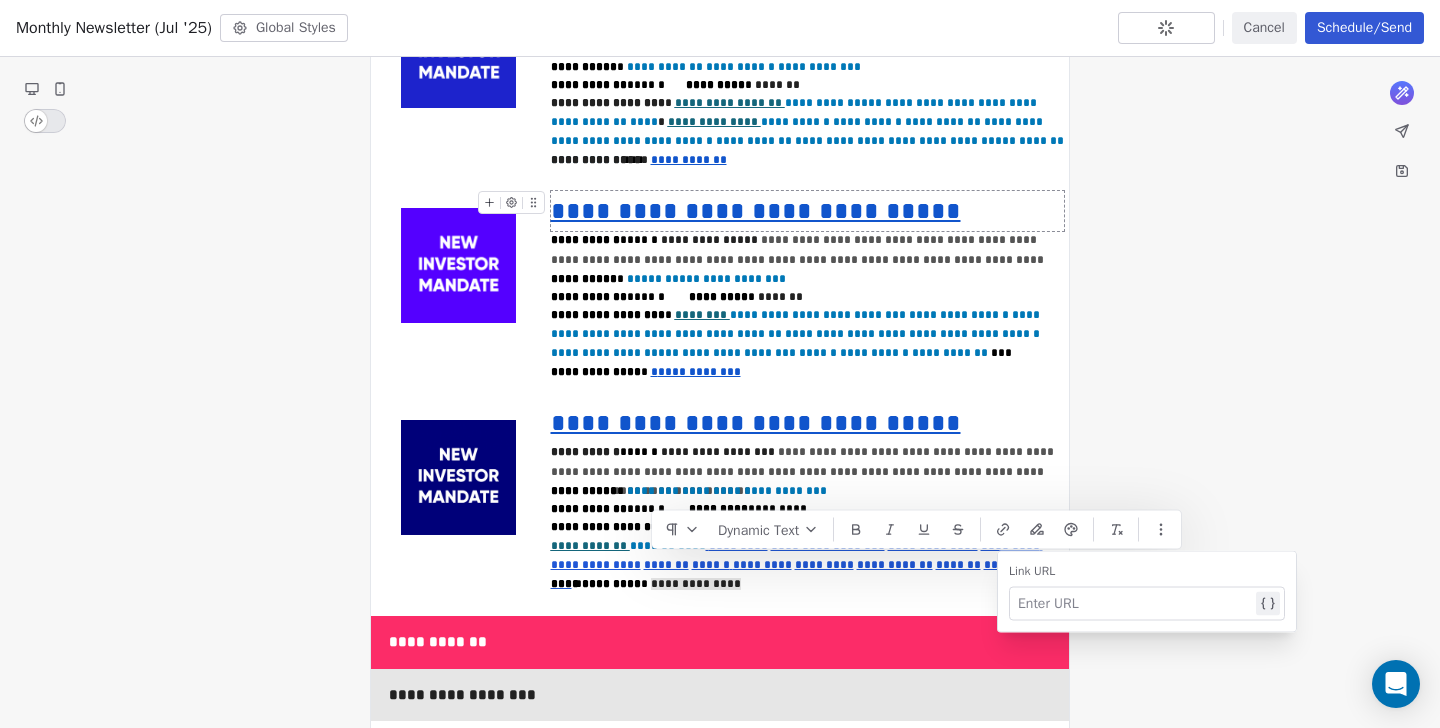 paste 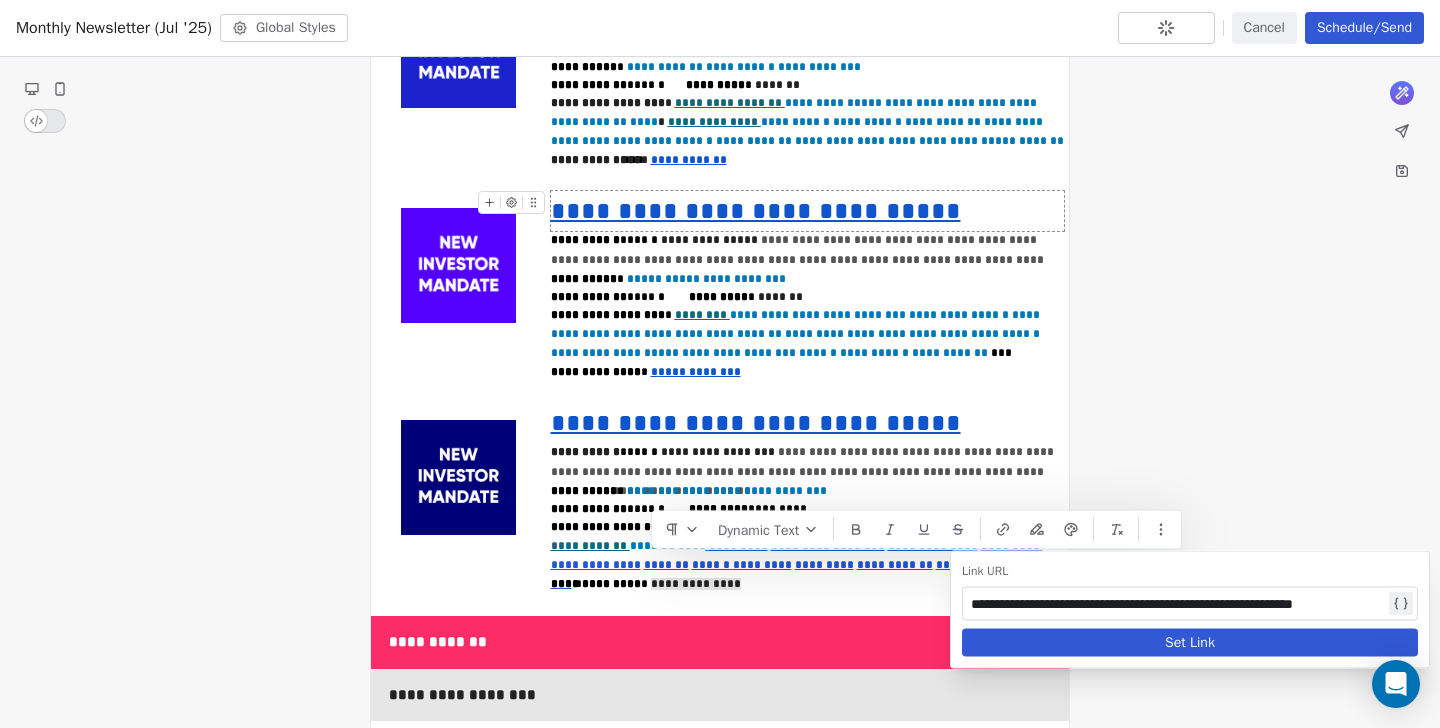 click on "Set Link" at bounding box center [1190, 643] 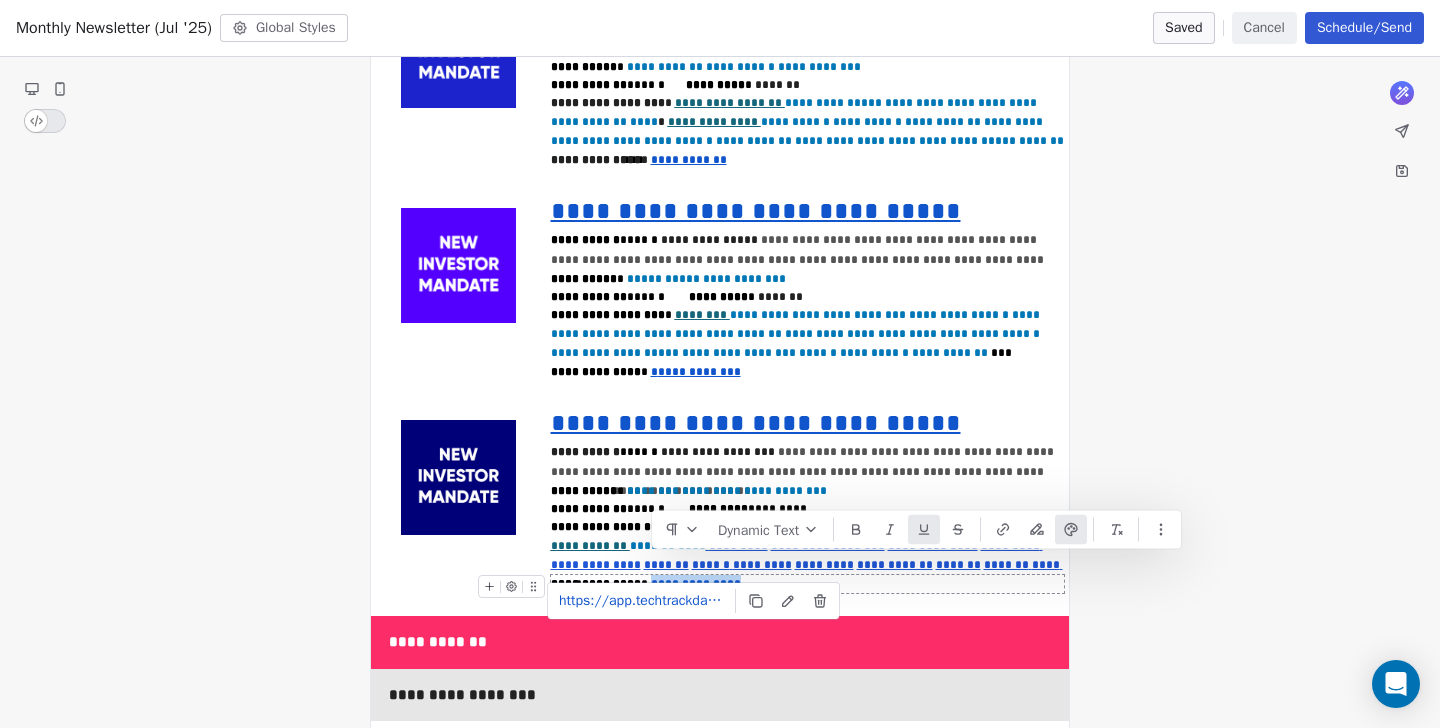 click on "**********" at bounding box center (808, 584) 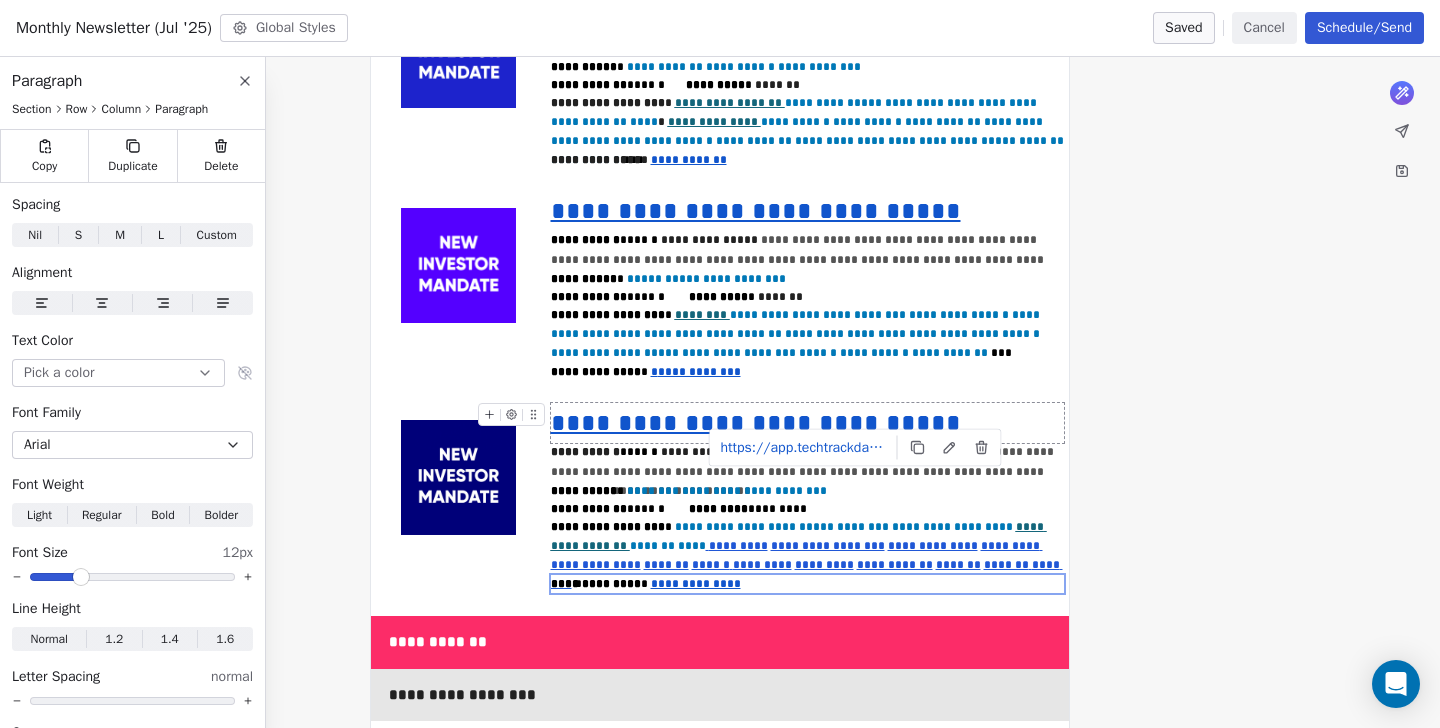click on "**********" at bounding box center [756, 422] 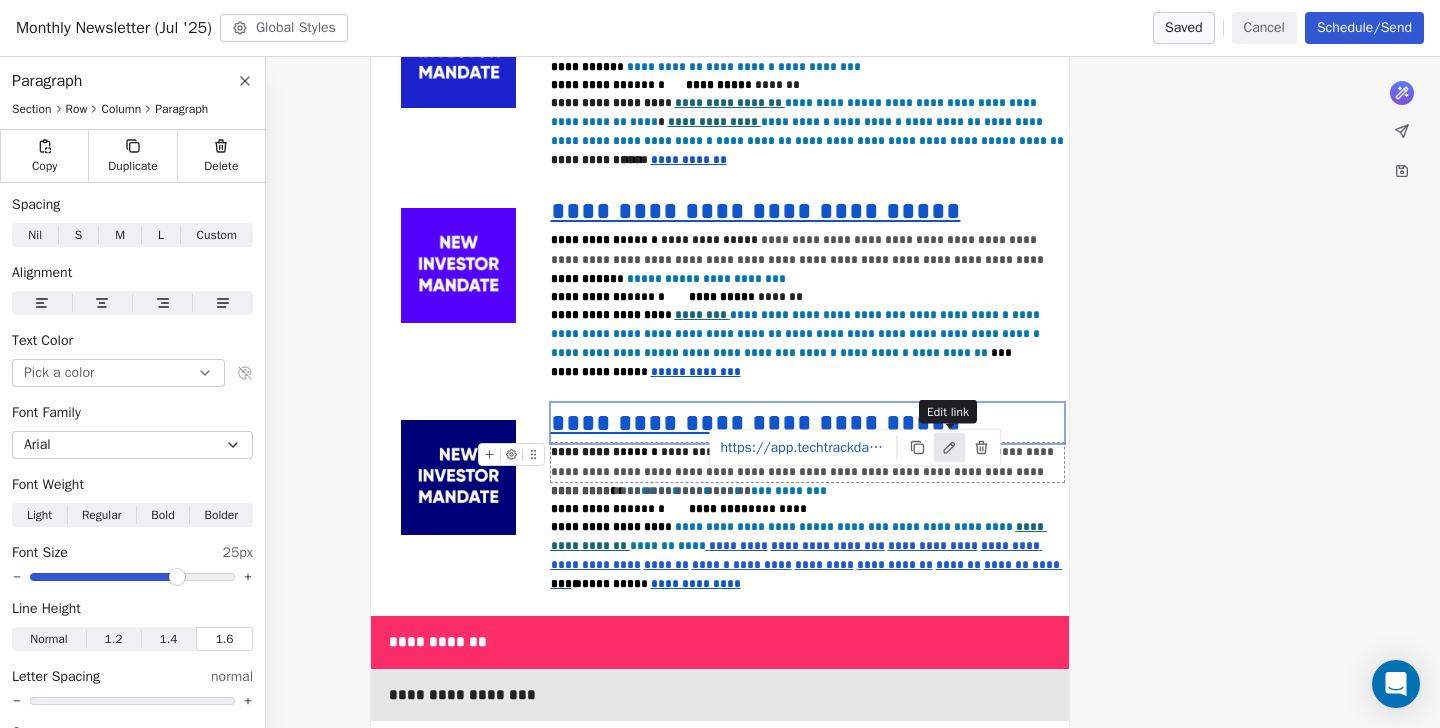 click 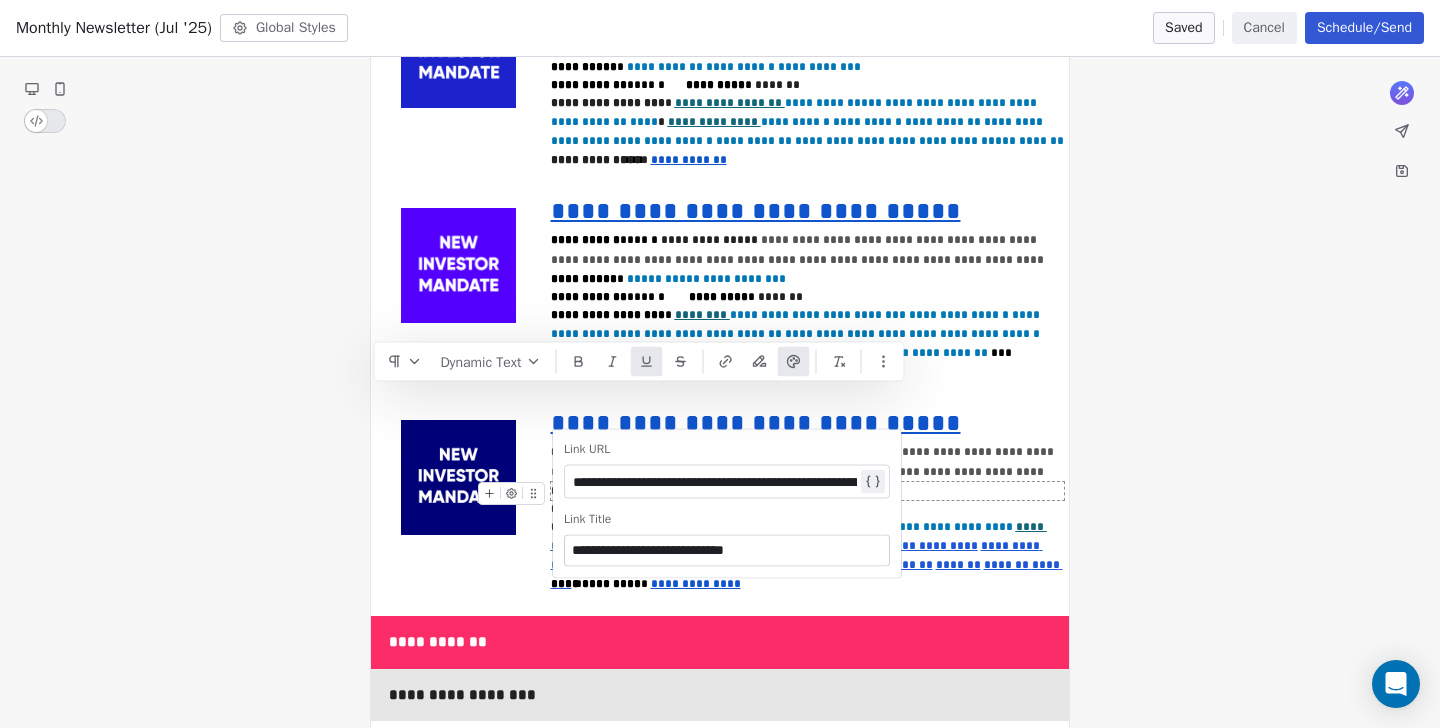 click on "**********" at bounding box center (715, 482) 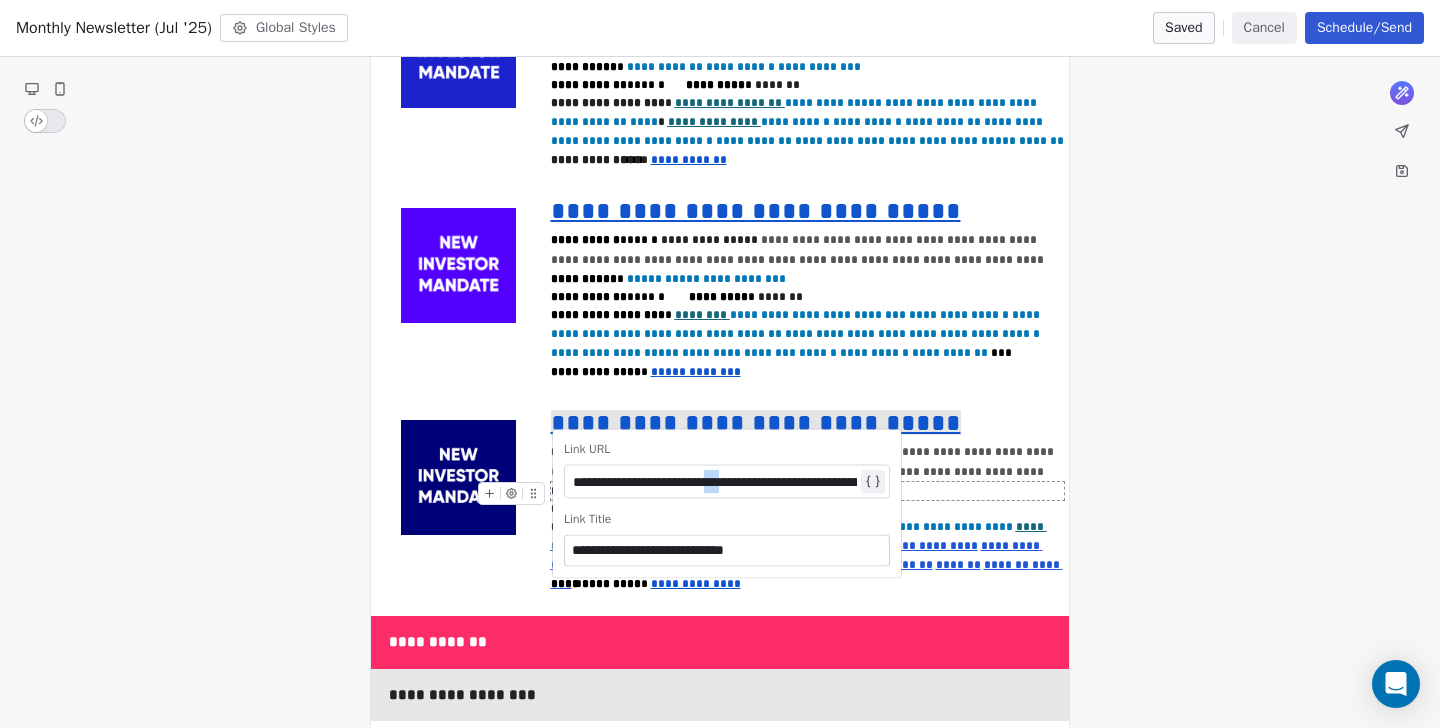 click on "**********" at bounding box center (715, 482) 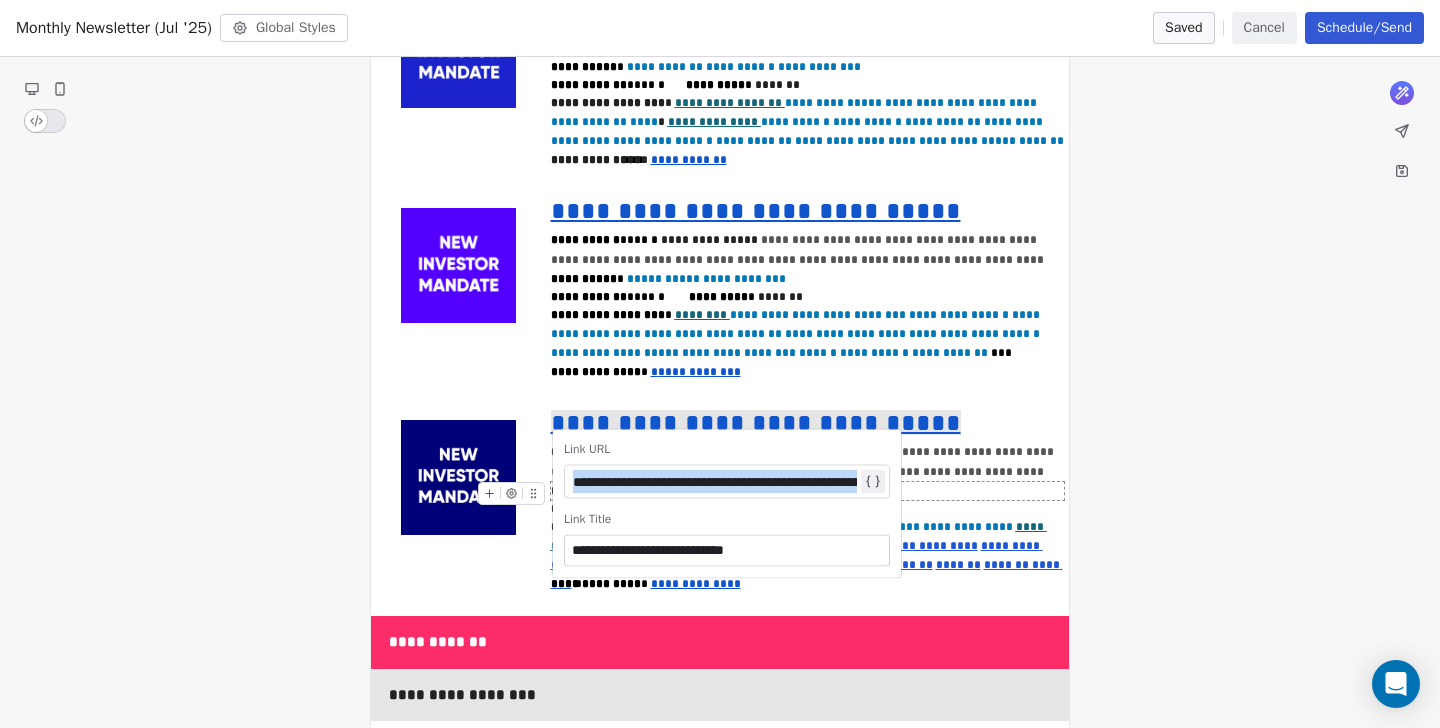 click on "**********" at bounding box center (715, 482) 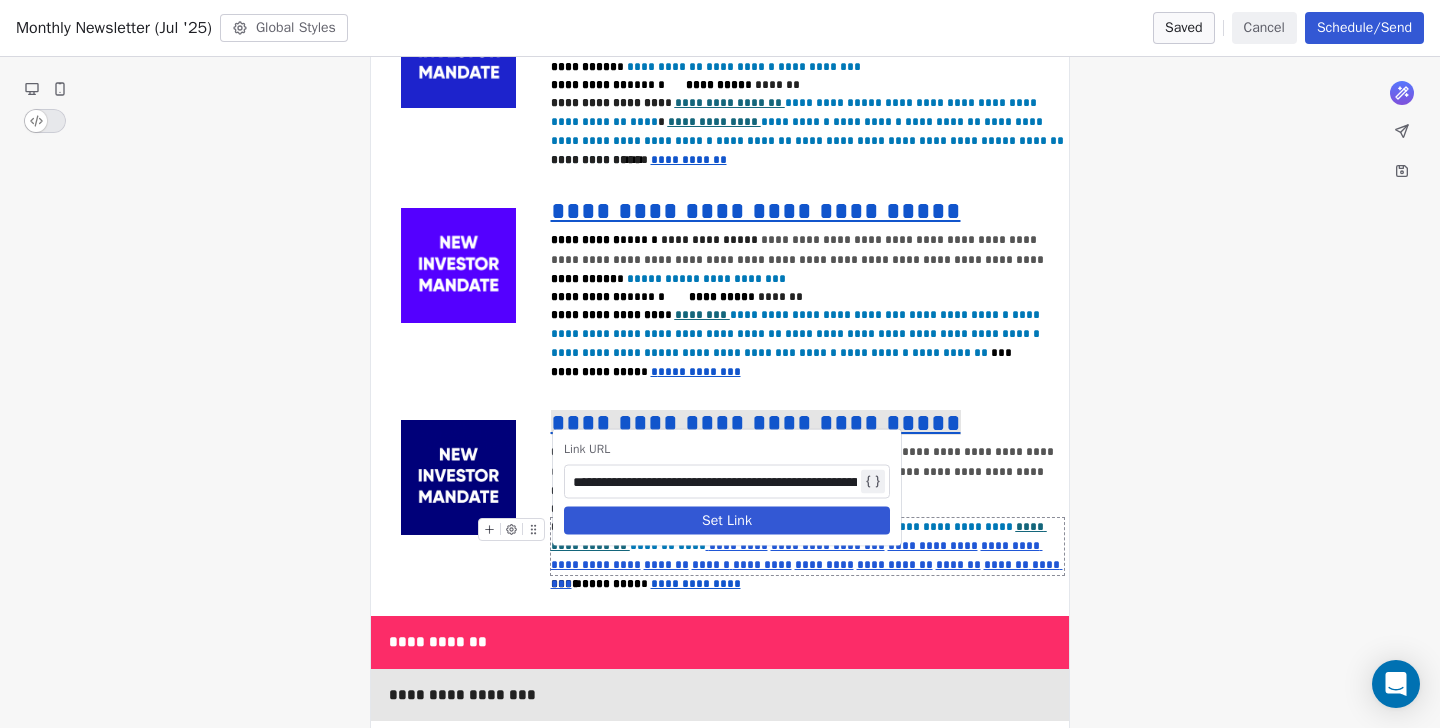 click on "Set Link" at bounding box center (727, 521) 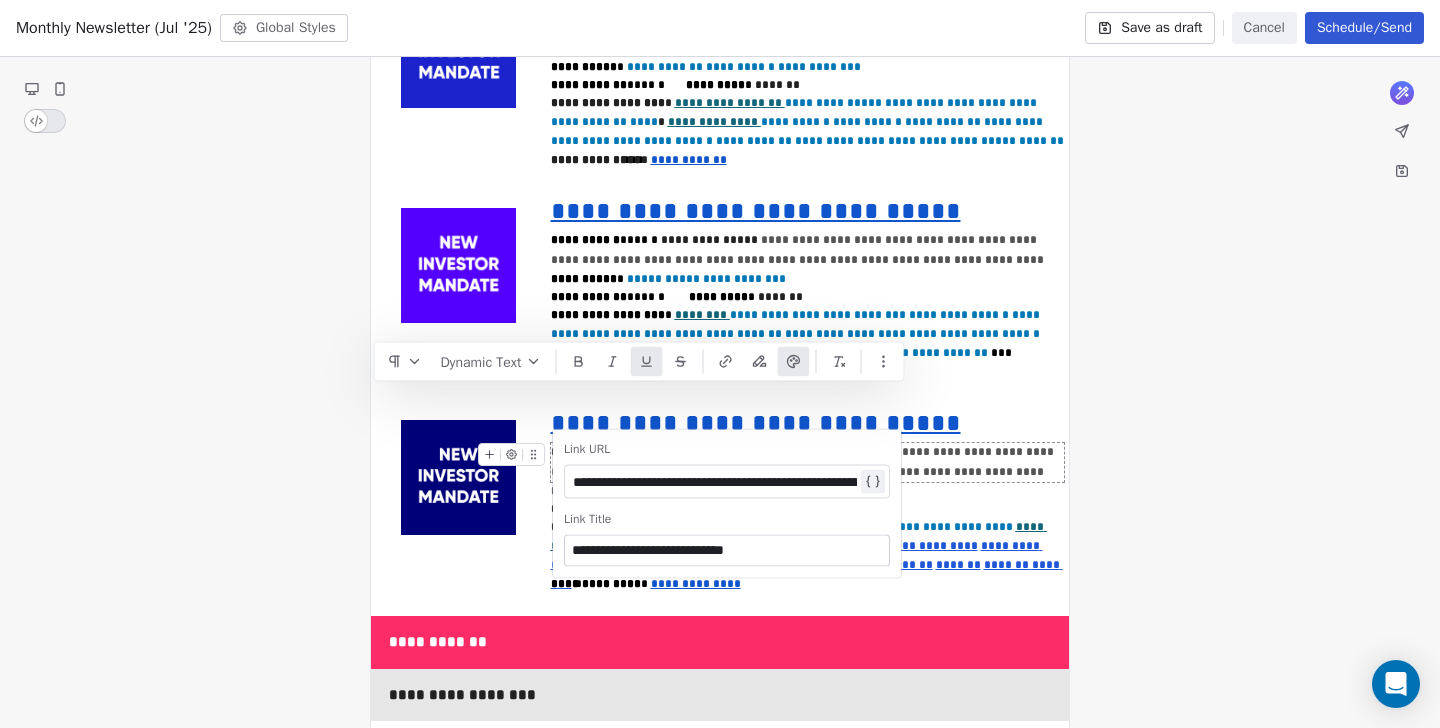 click on "**********" at bounding box center (804, 471) 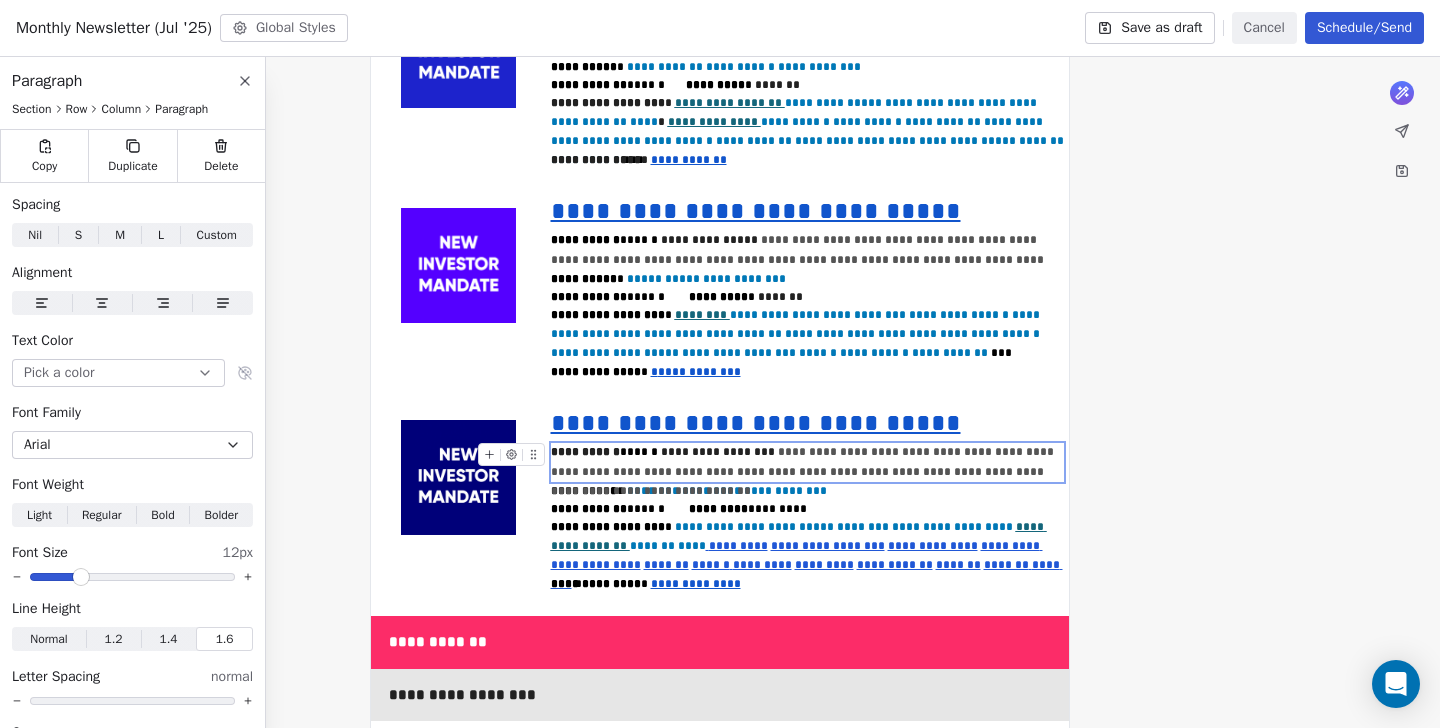 click on "**********" at bounding box center [720, 422] 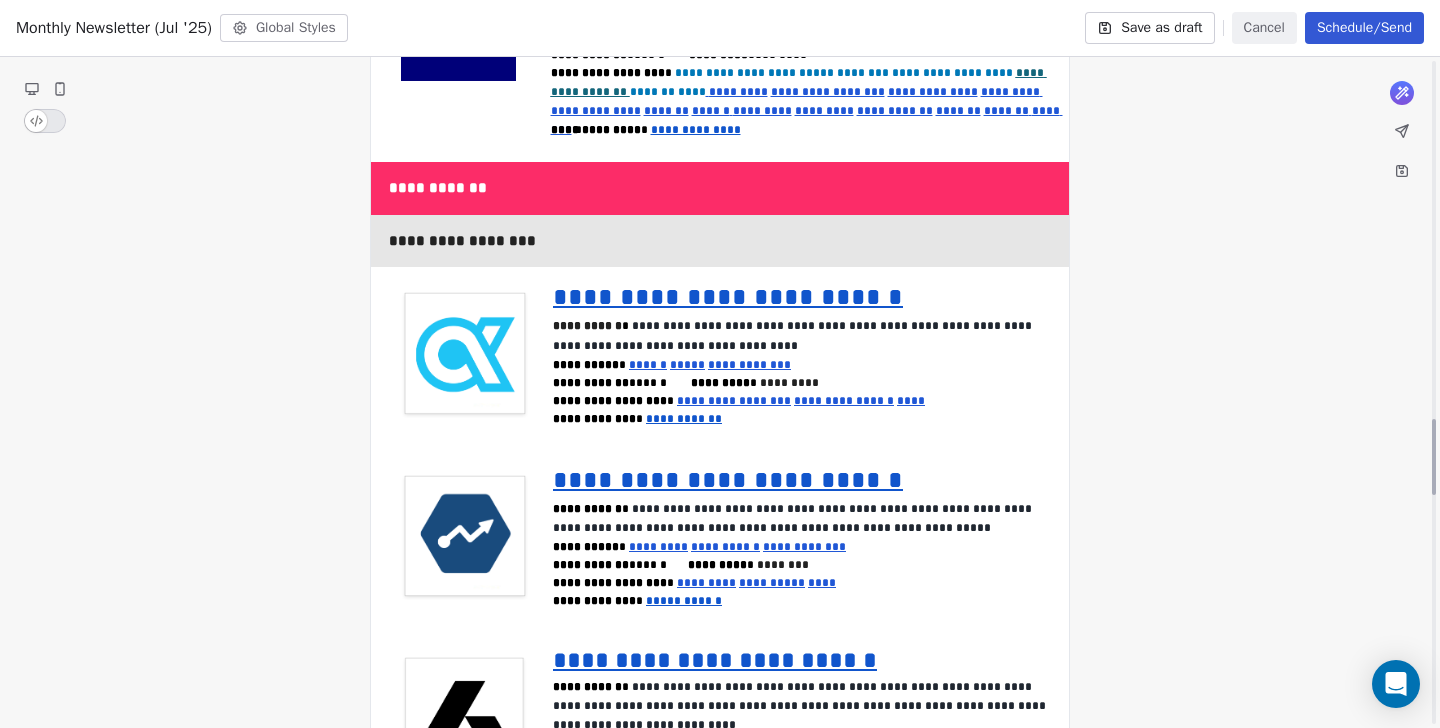 scroll, scrollTop: 3208, scrollLeft: 0, axis: vertical 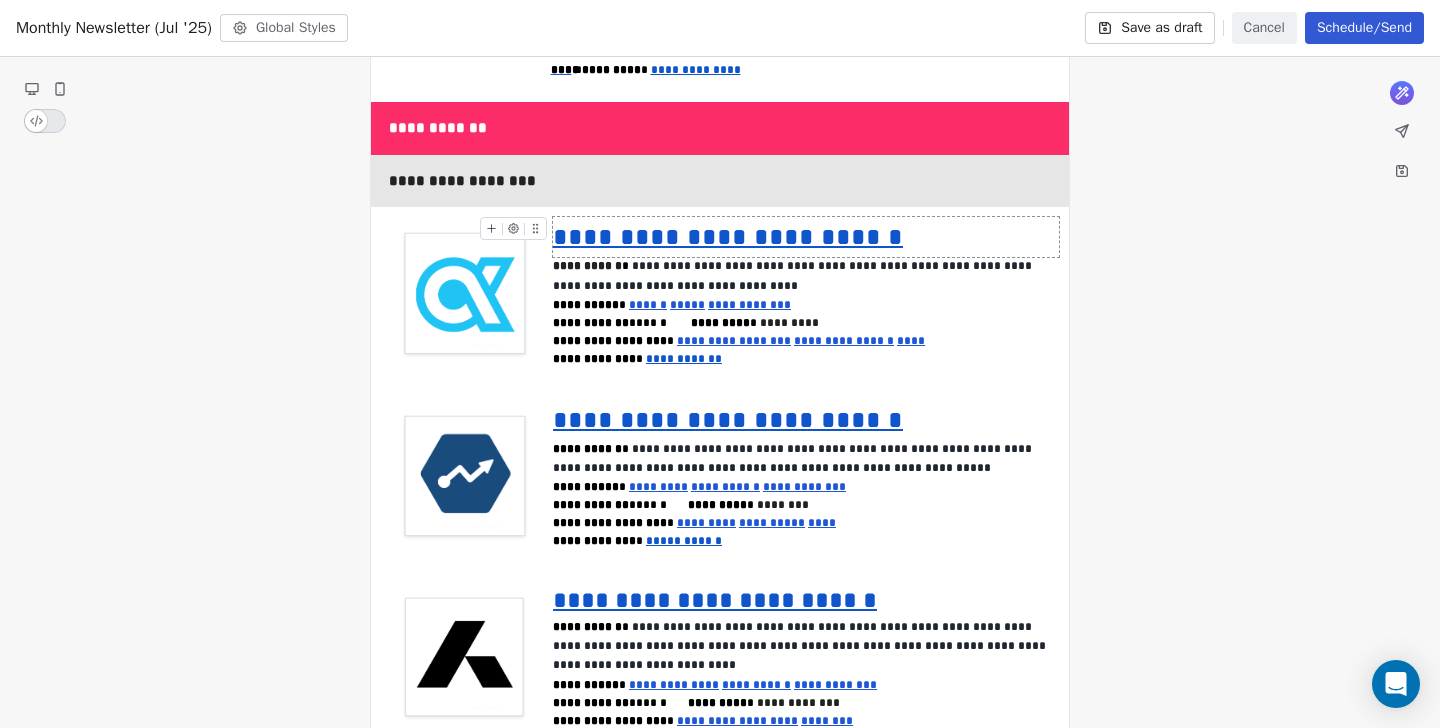 click on "**********" at bounding box center [728, 236] 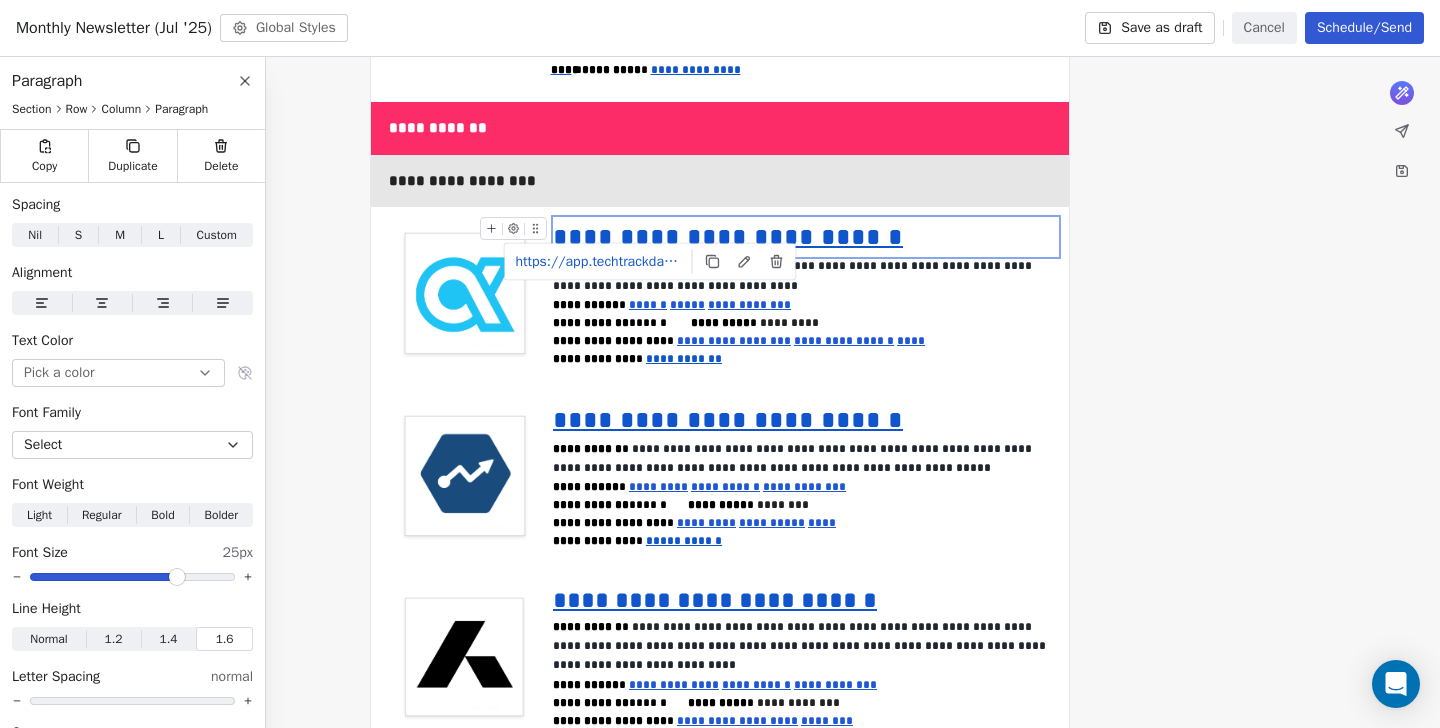 click on "**********" at bounding box center (806, 237) 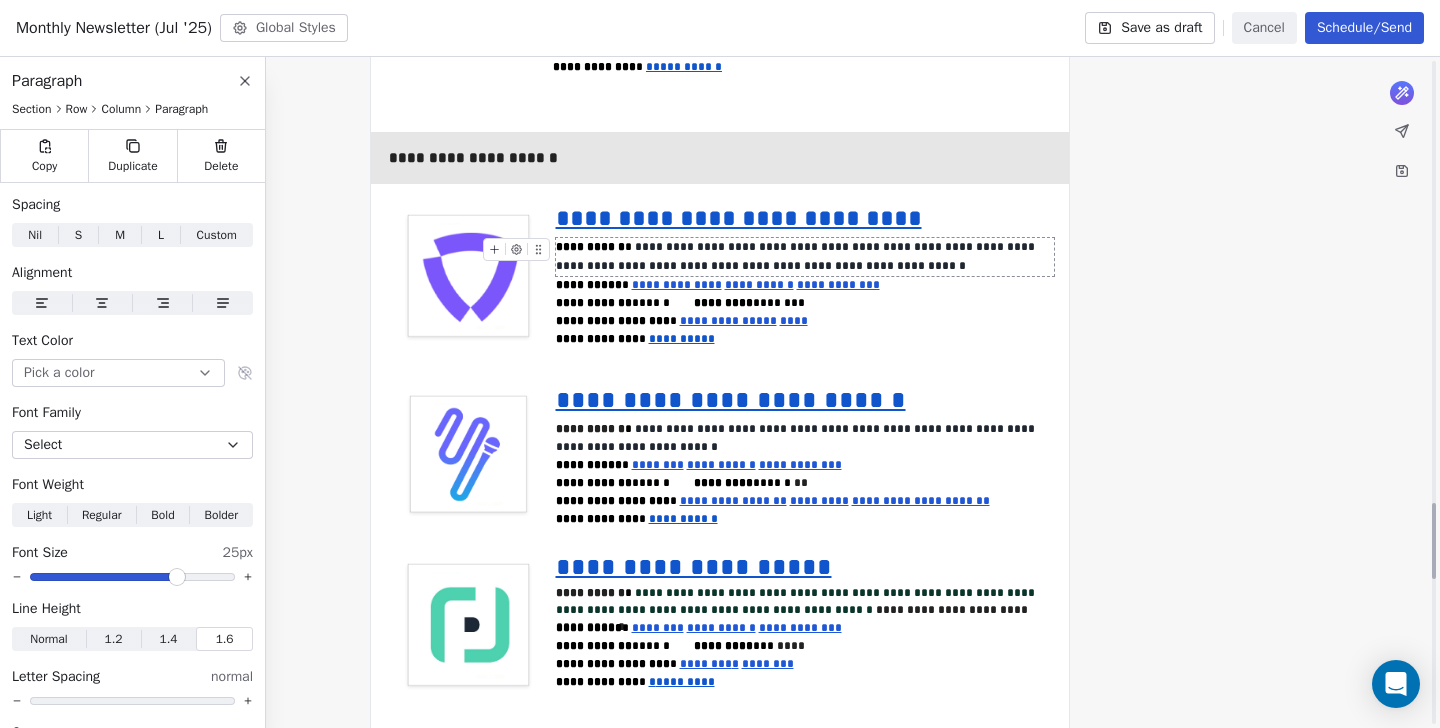 scroll, scrollTop: 3888, scrollLeft: 0, axis: vertical 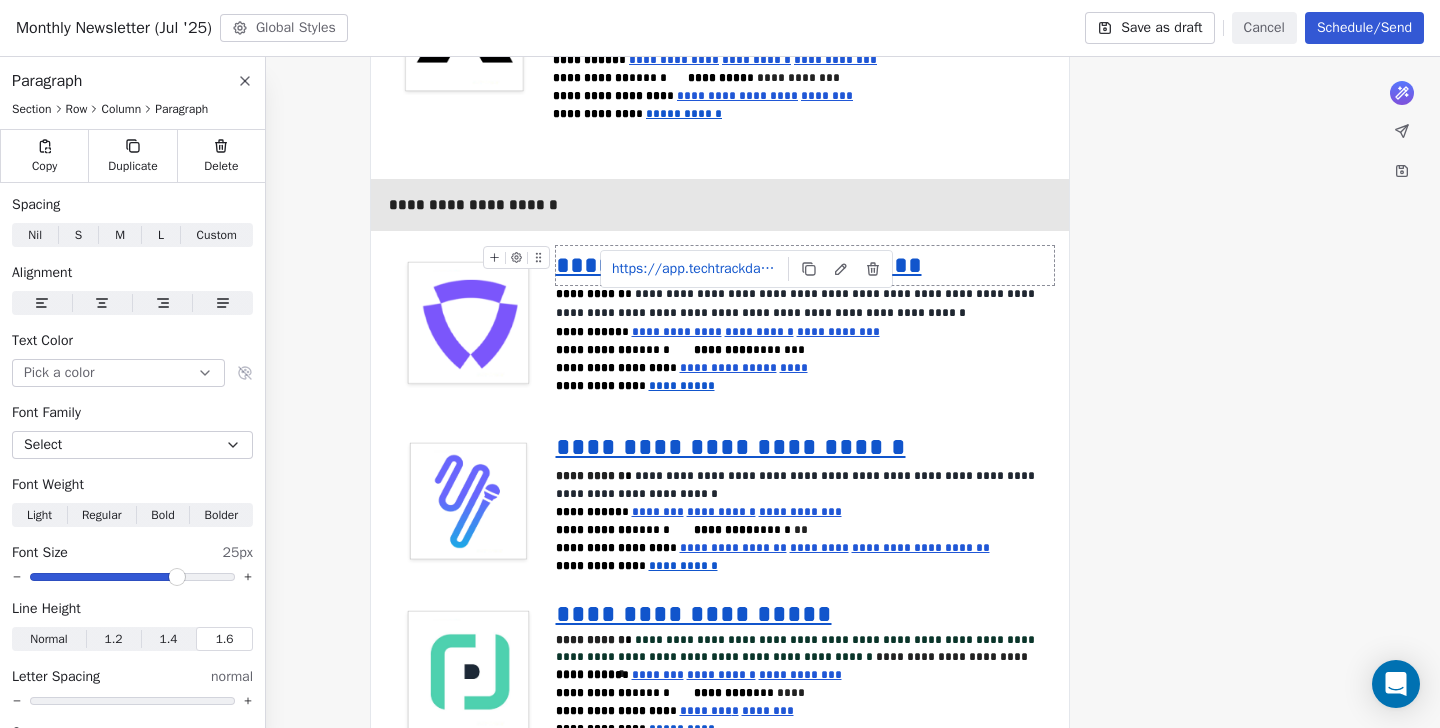 click on "**********" at bounding box center [739, 265] 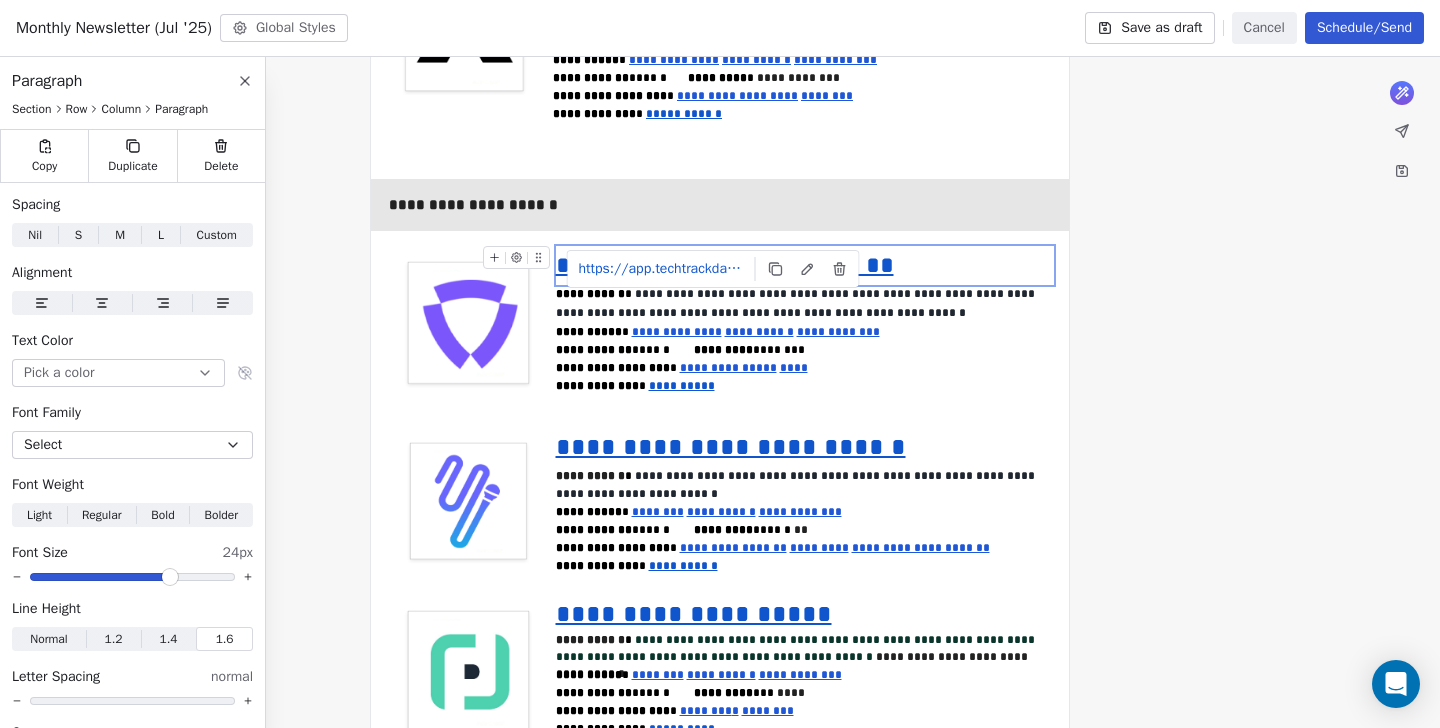 click on "**********" at bounding box center [725, 265] 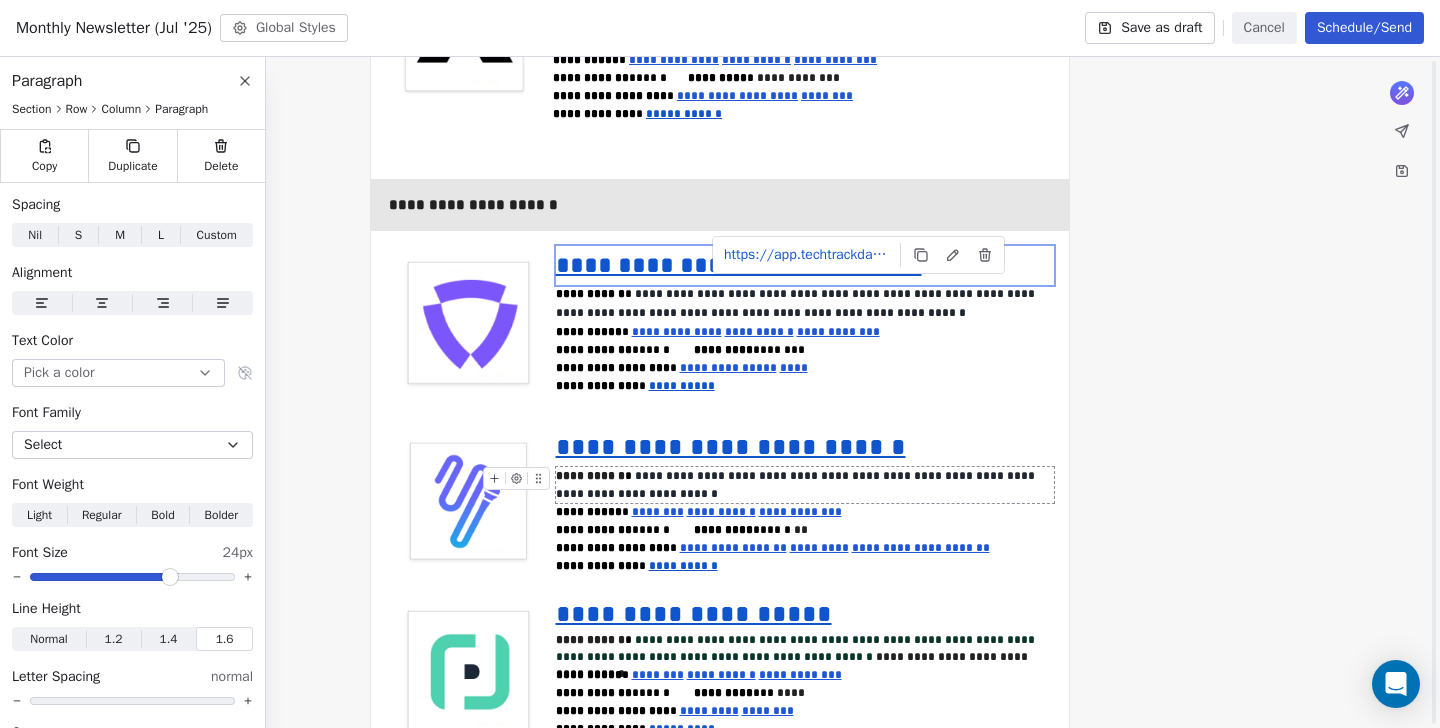 scroll, scrollTop: 3866, scrollLeft: 0, axis: vertical 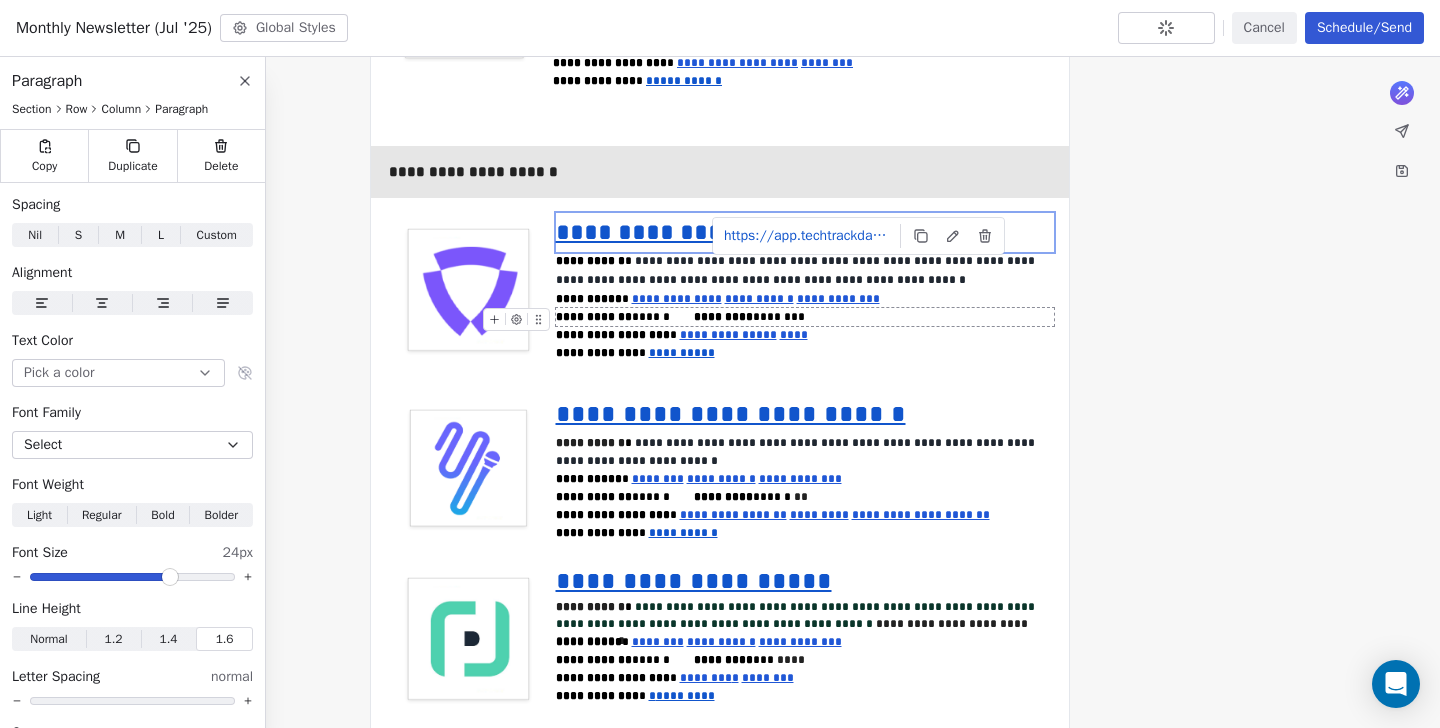 click on "**********" at bounding box center (680, 317) 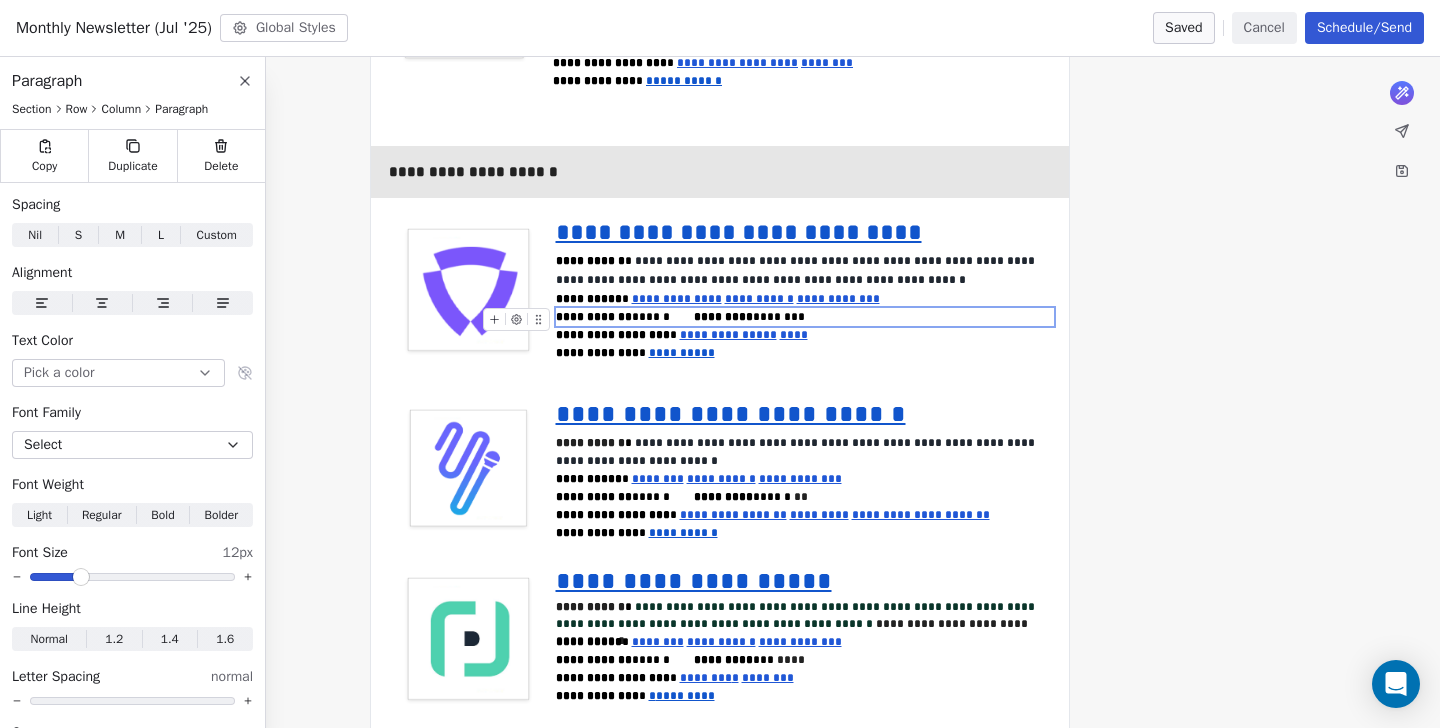 click on "**********" at bounding box center [805, 317] 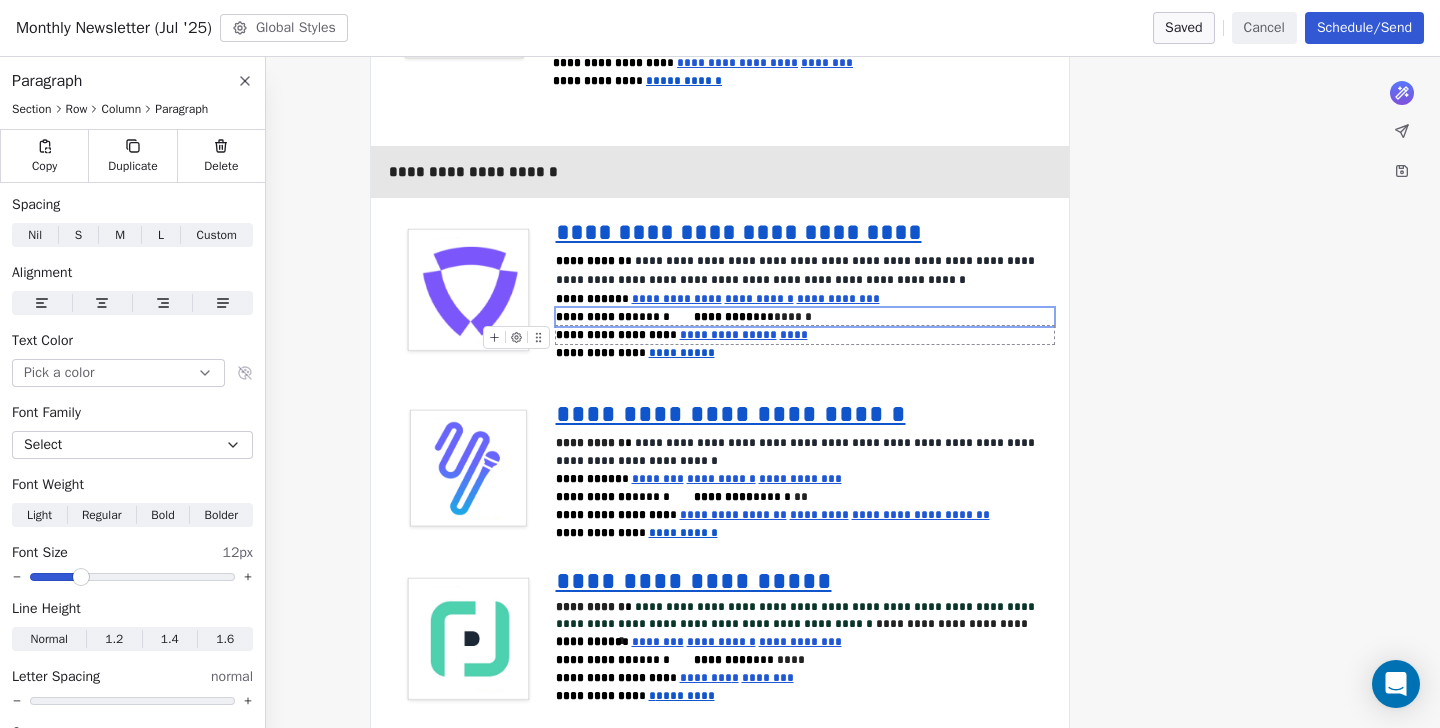 click on "**********" at bounding box center [805, 335] 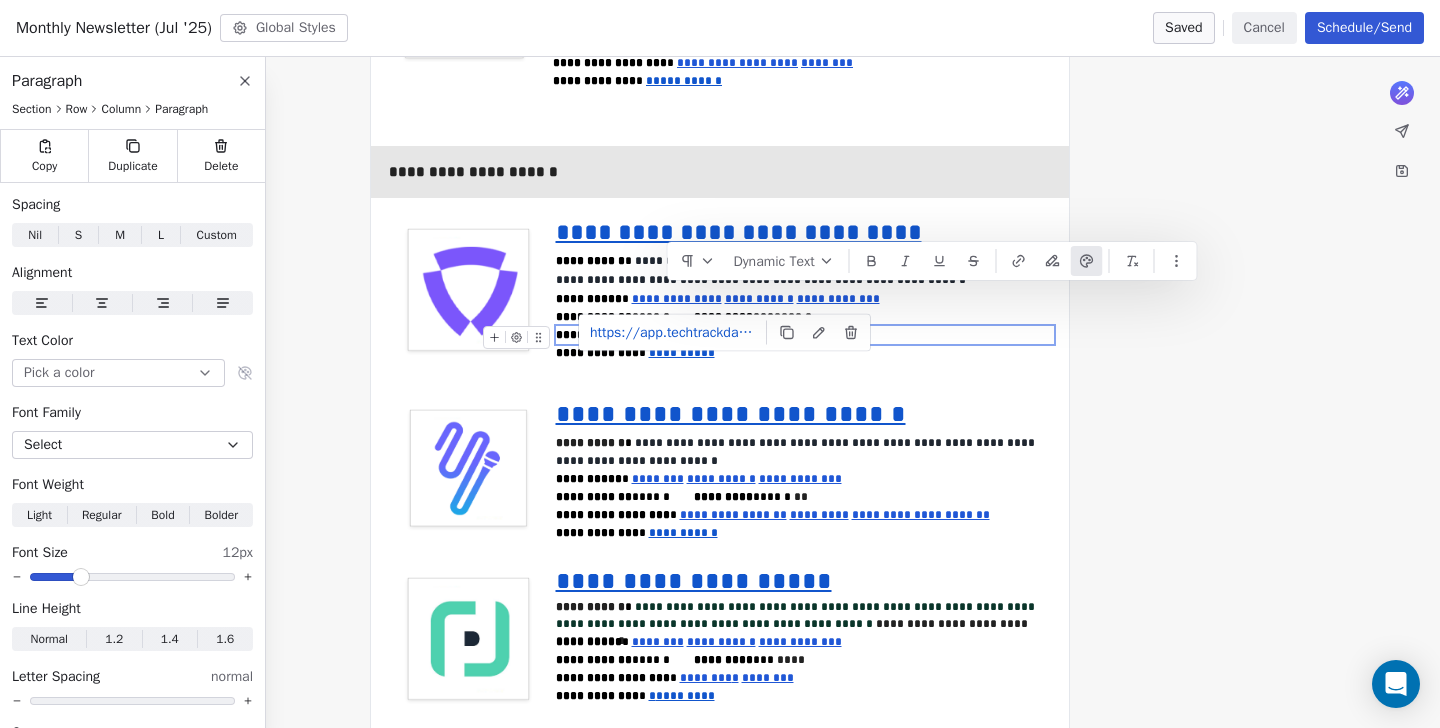 drag, startPoint x: 786, startPoint y: 304, endPoint x: 670, endPoint y: 300, distance: 116.06895 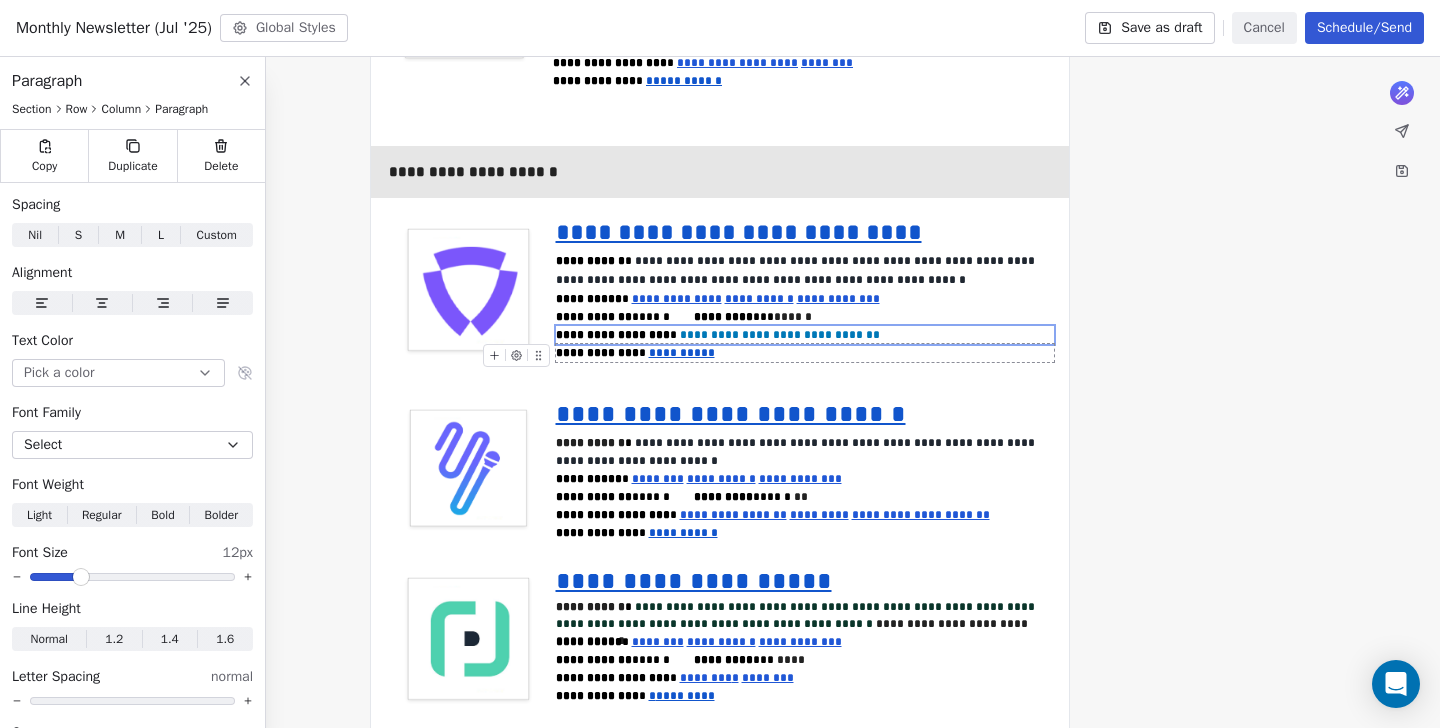 click on "**********" at bounding box center [805, 353] 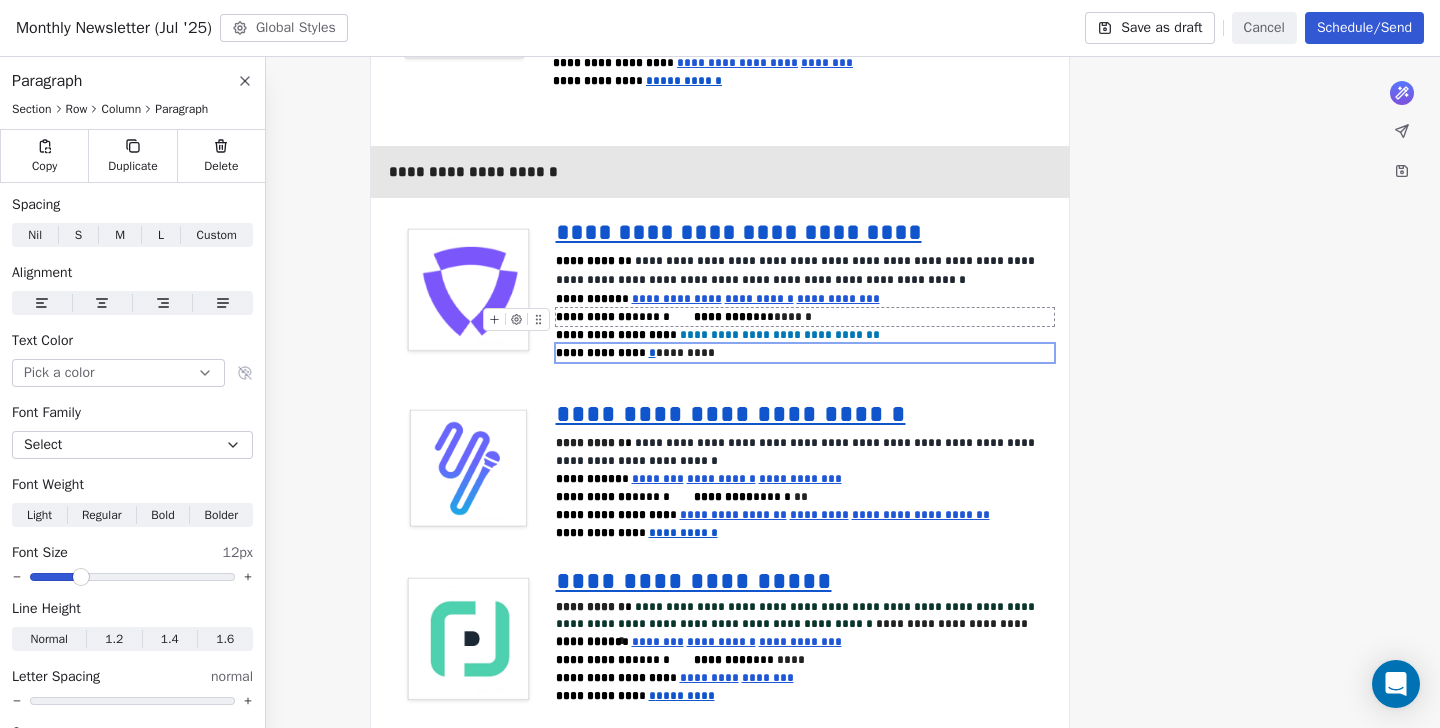 click on "**********" at bounding box center (720, -750) 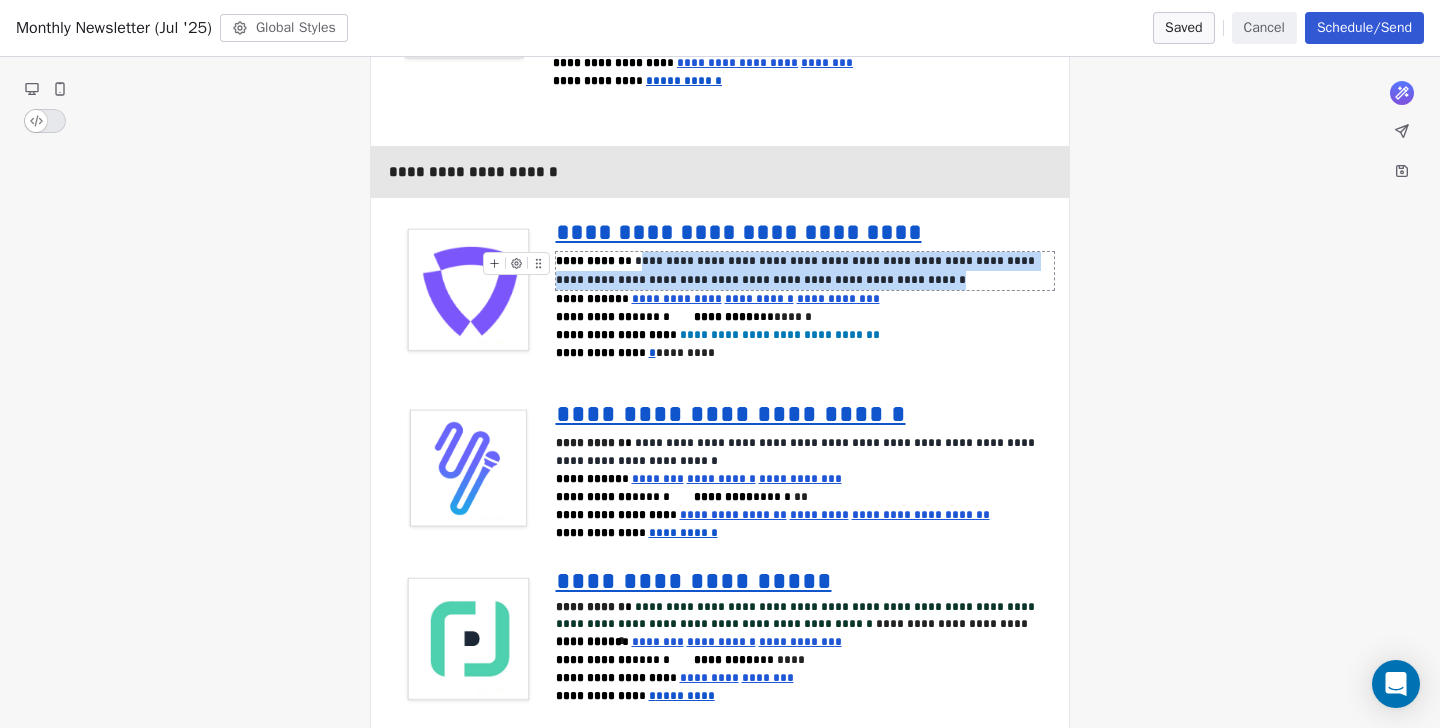 drag, startPoint x: 856, startPoint y: 240, endPoint x: 638, endPoint y: 221, distance: 218.82642 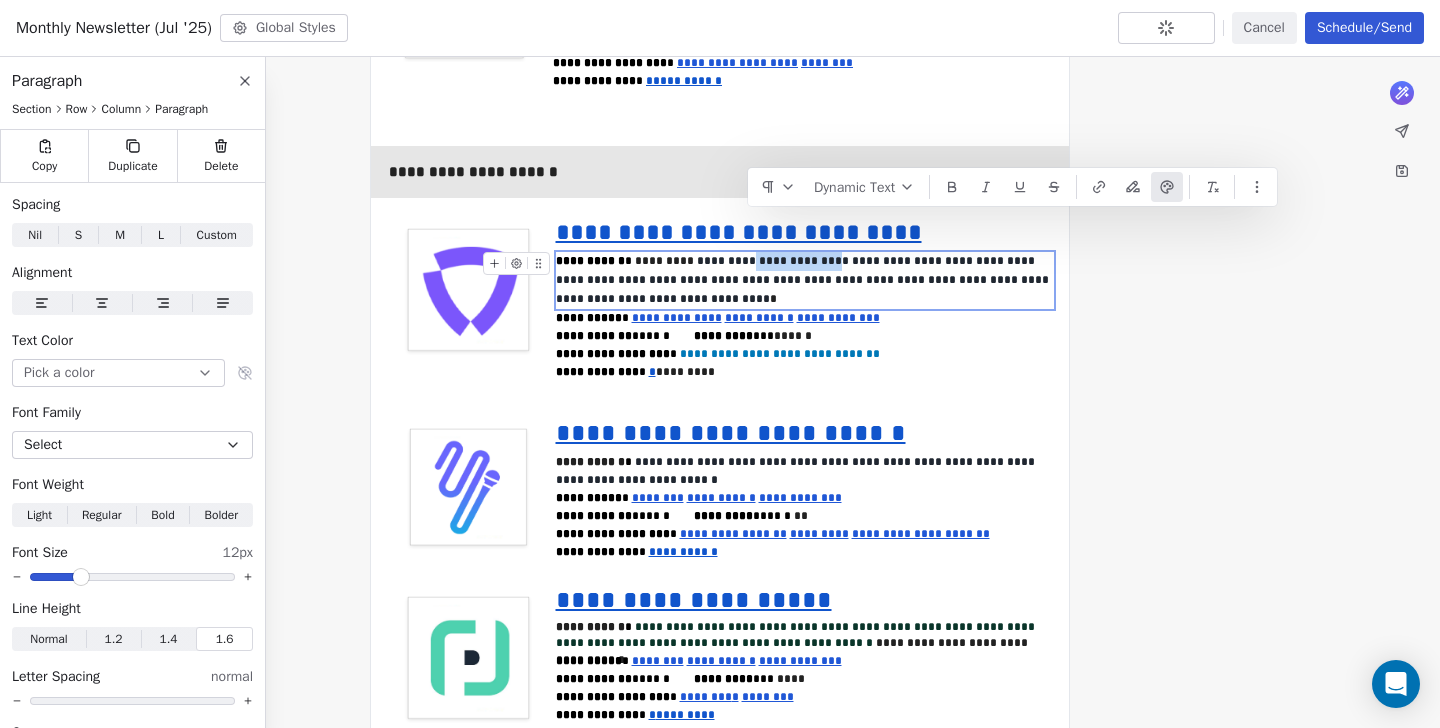drag, startPoint x: 801, startPoint y: 224, endPoint x: 732, endPoint y: 221, distance: 69.065186 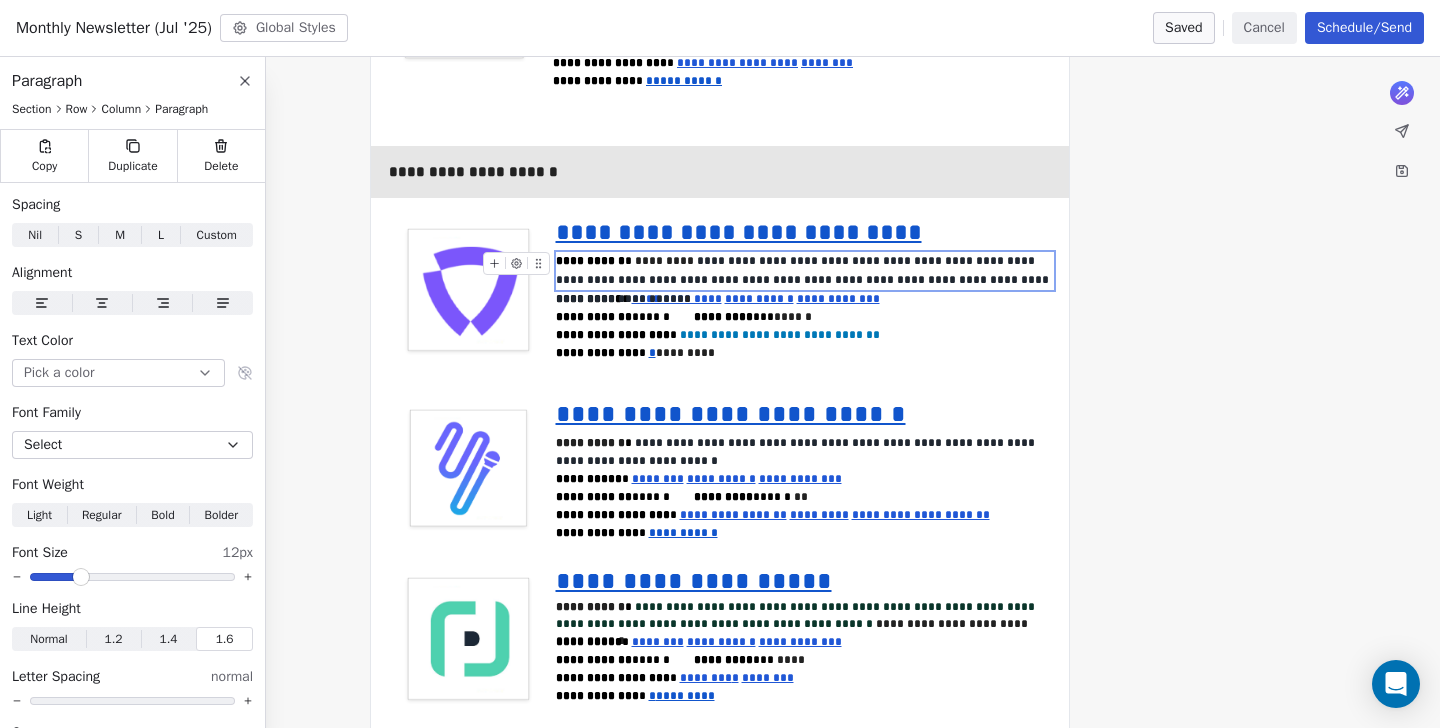 click on "**********" at bounding box center (805, 271) 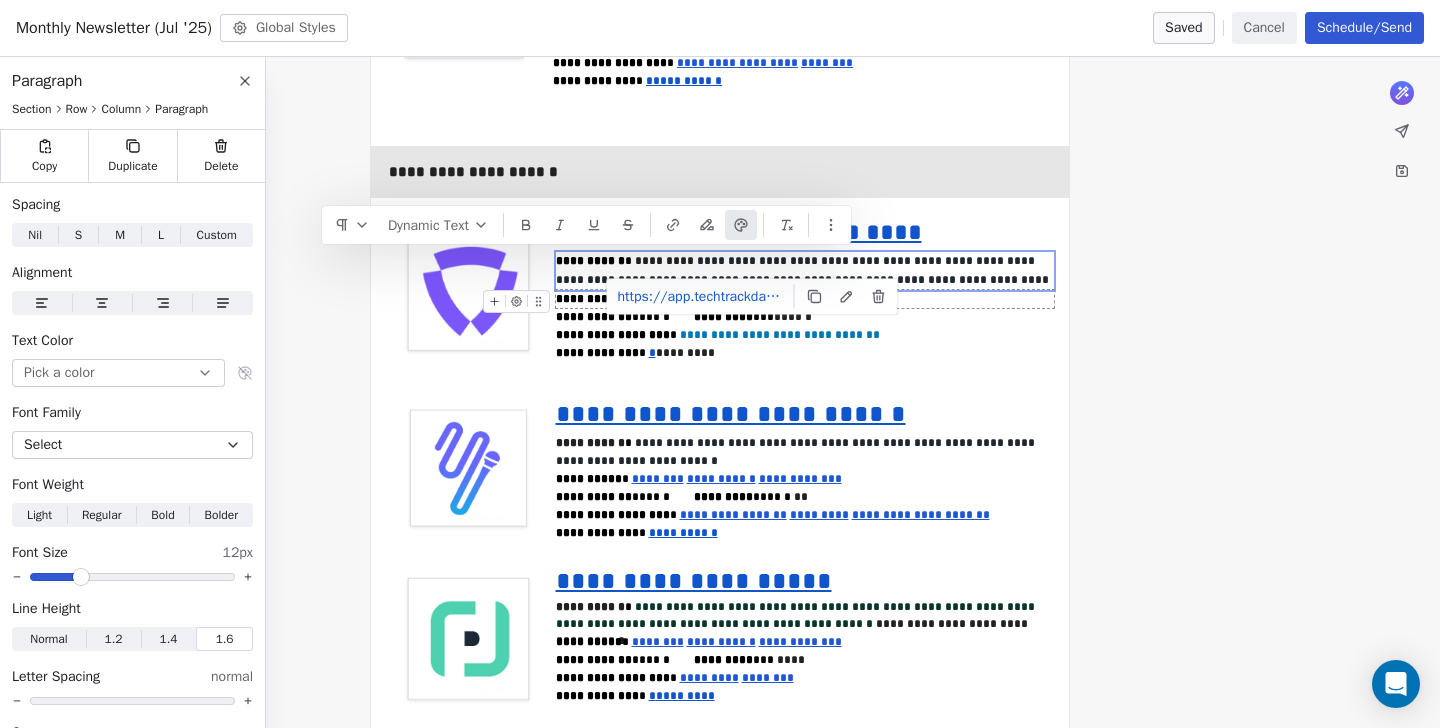 drag, startPoint x: 875, startPoint y: 258, endPoint x: 654, endPoint y: 254, distance: 221.0362 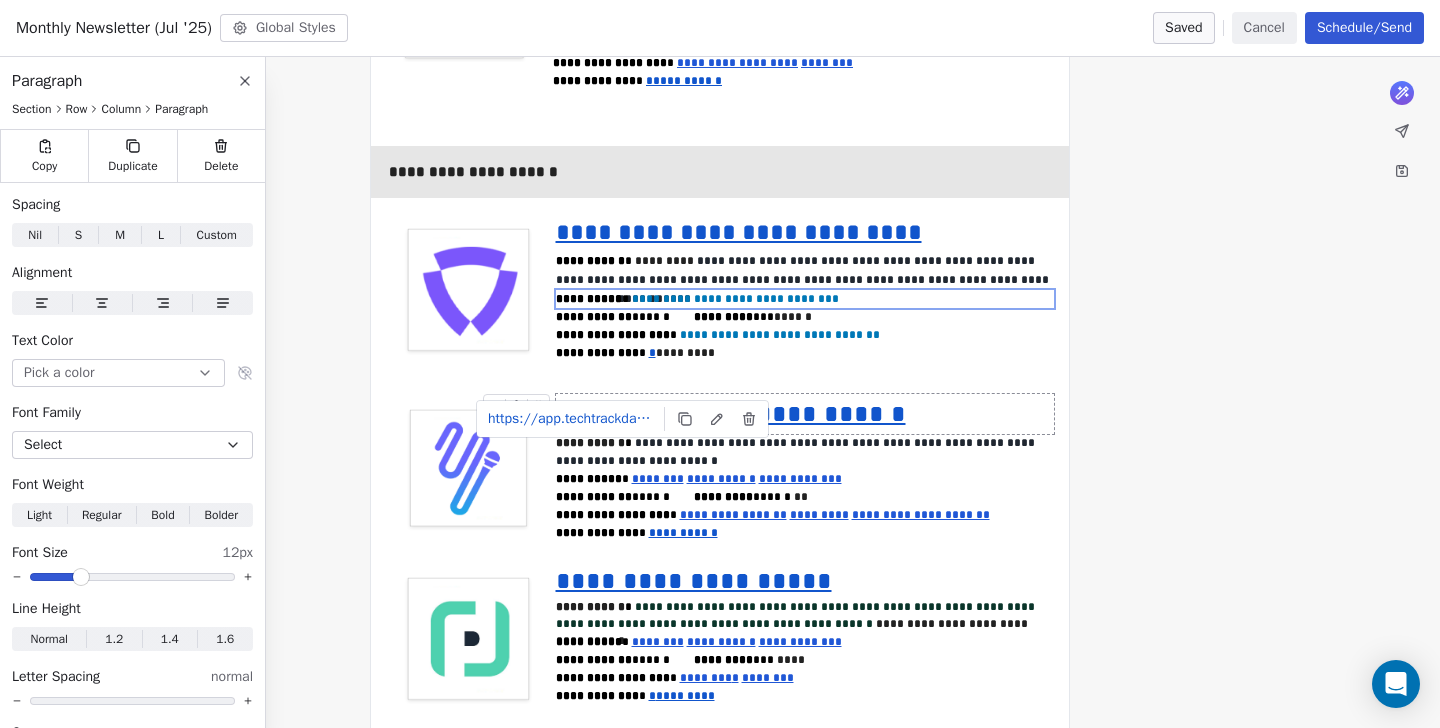 click on "**********" at bounding box center (731, 413) 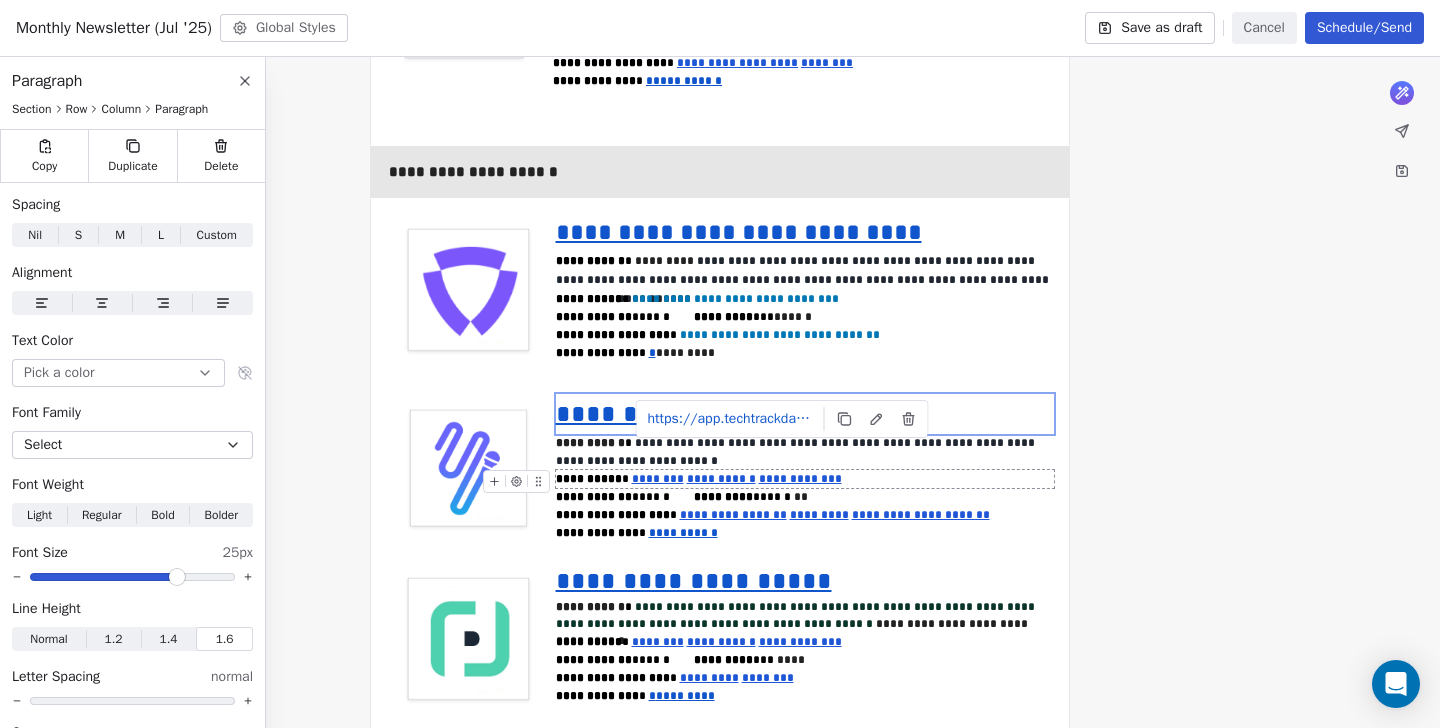 click on "**********" at bounding box center [805, 479] 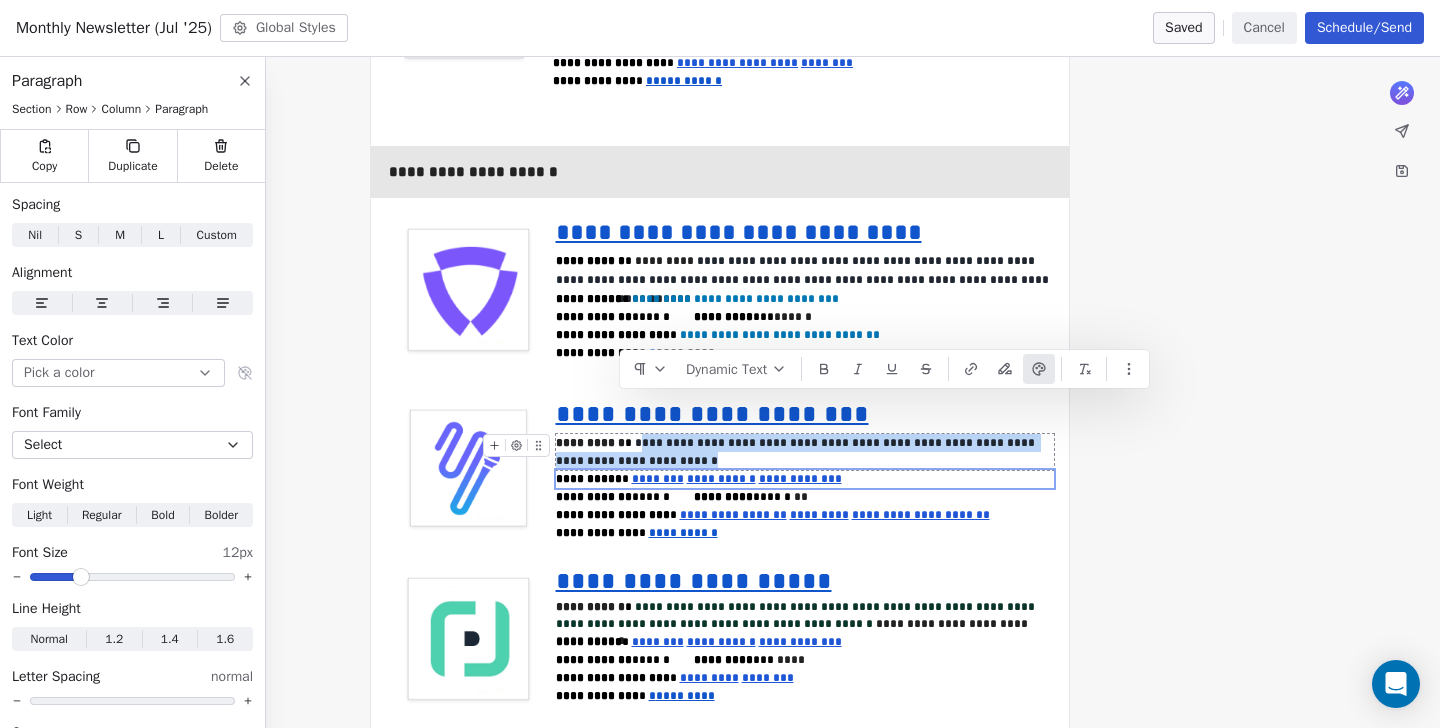drag, startPoint x: 812, startPoint y: 424, endPoint x: 635, endPoint y: 410, distance: 177.55281 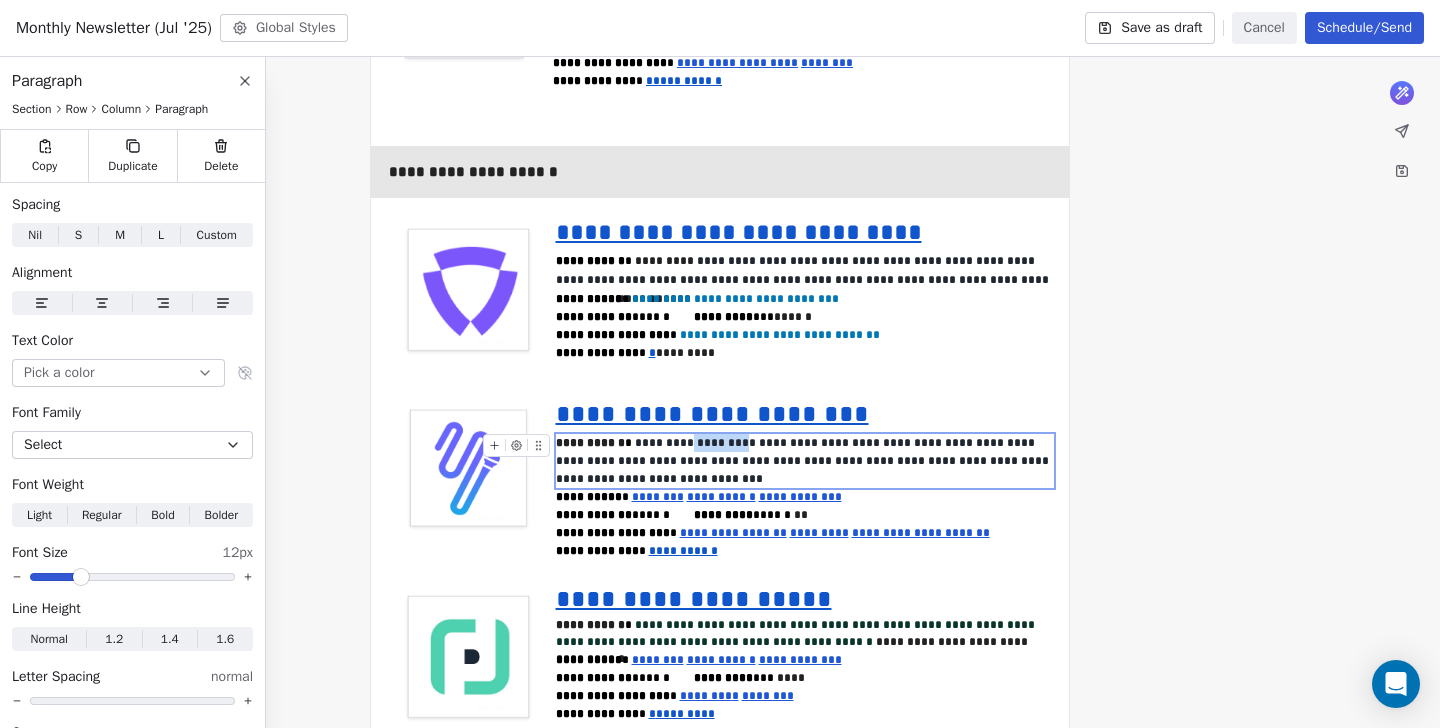 drag, startPoint x: 722, startPoint y: 406, endPoint x: 673, endPoint y: 406, distance: 49 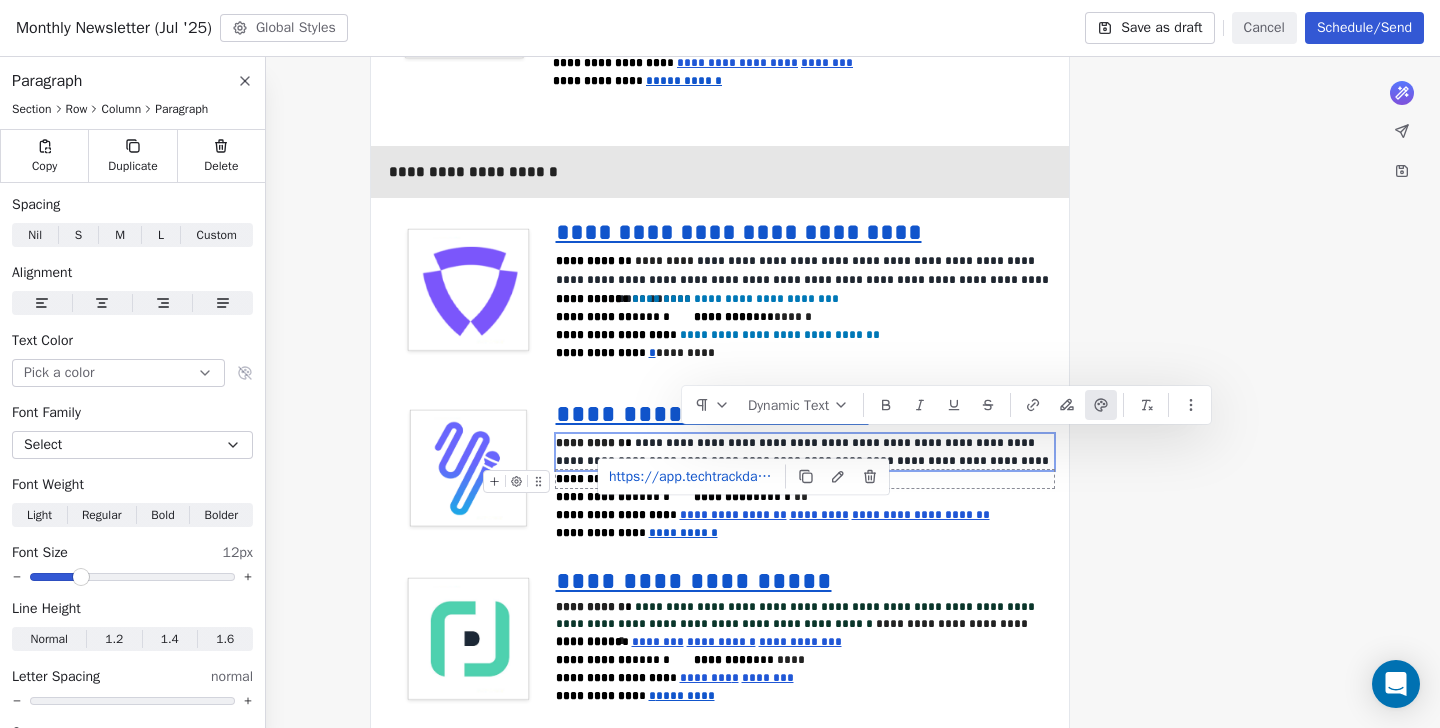 drag, startPoint x: 841, startPoint y: 445, endPoint x: 664, endPoint y: 437, distance: 177.1807 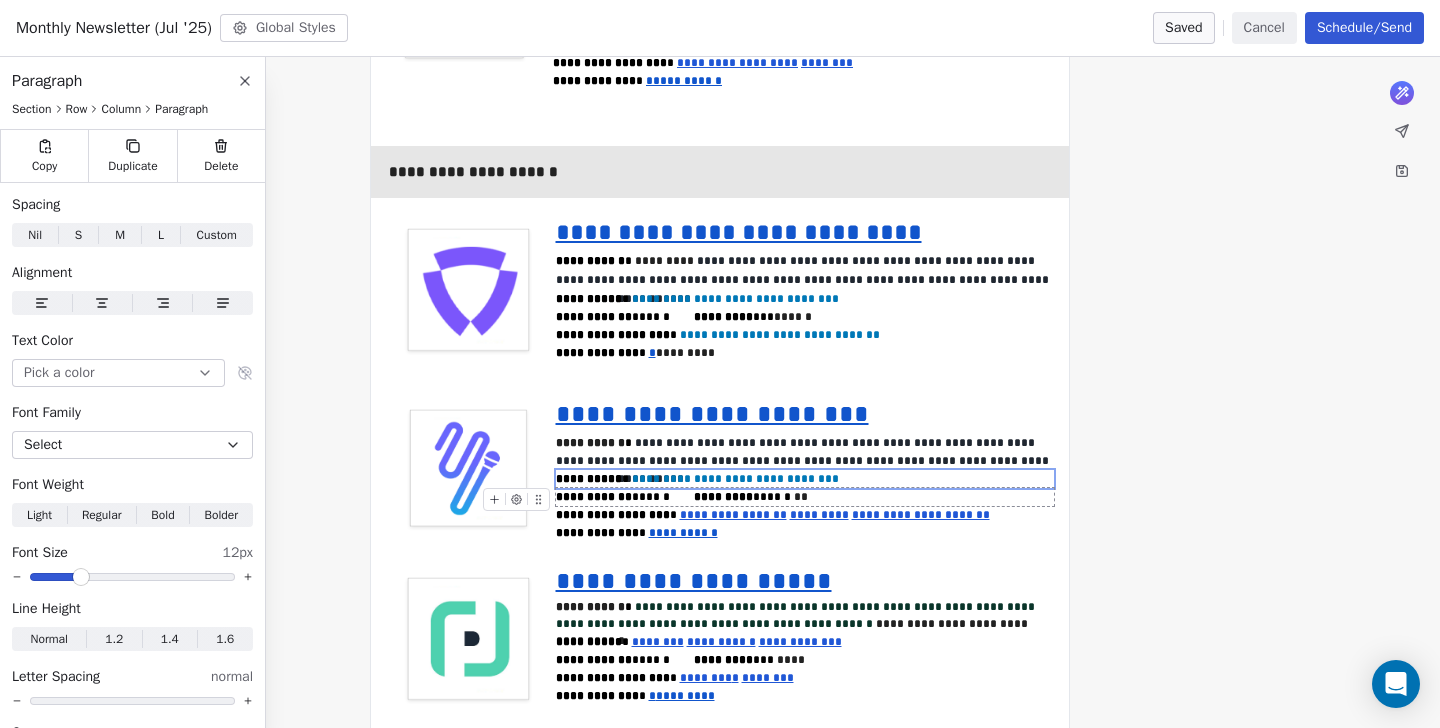 click on "**********" at bounding box center [675, 497] 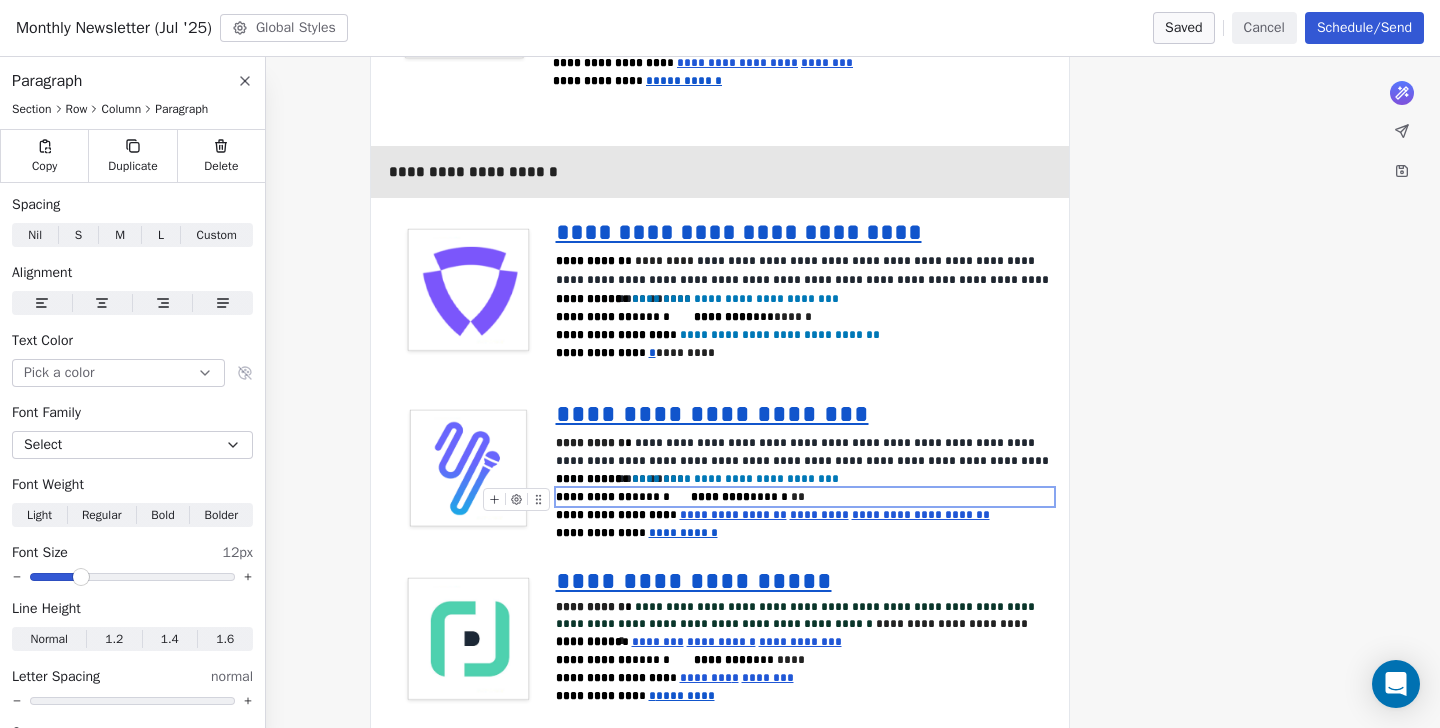 click on "**********" at bounding box center (805, 497) 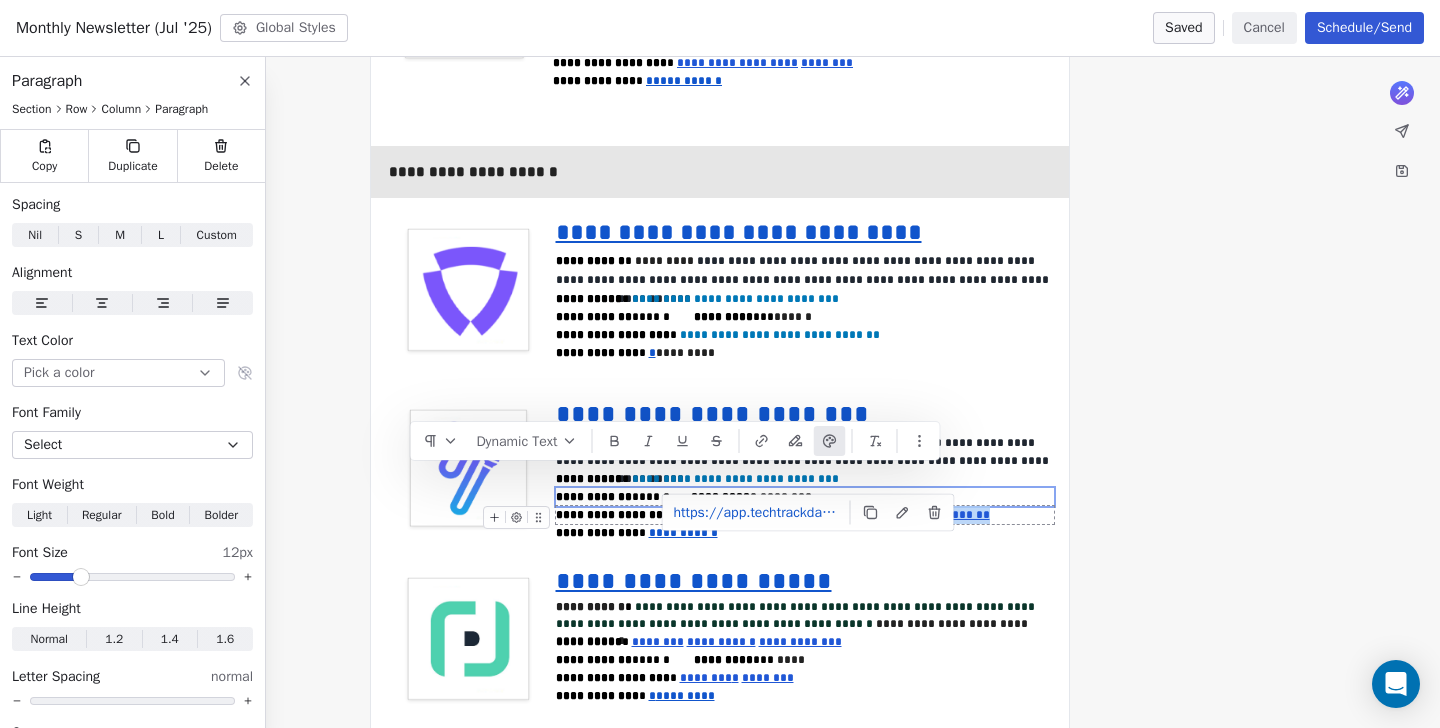 drag, startPoint x: 969, startPoint y: 477, endPoint x: 679, endPoint y: 473, distance: 290.0276 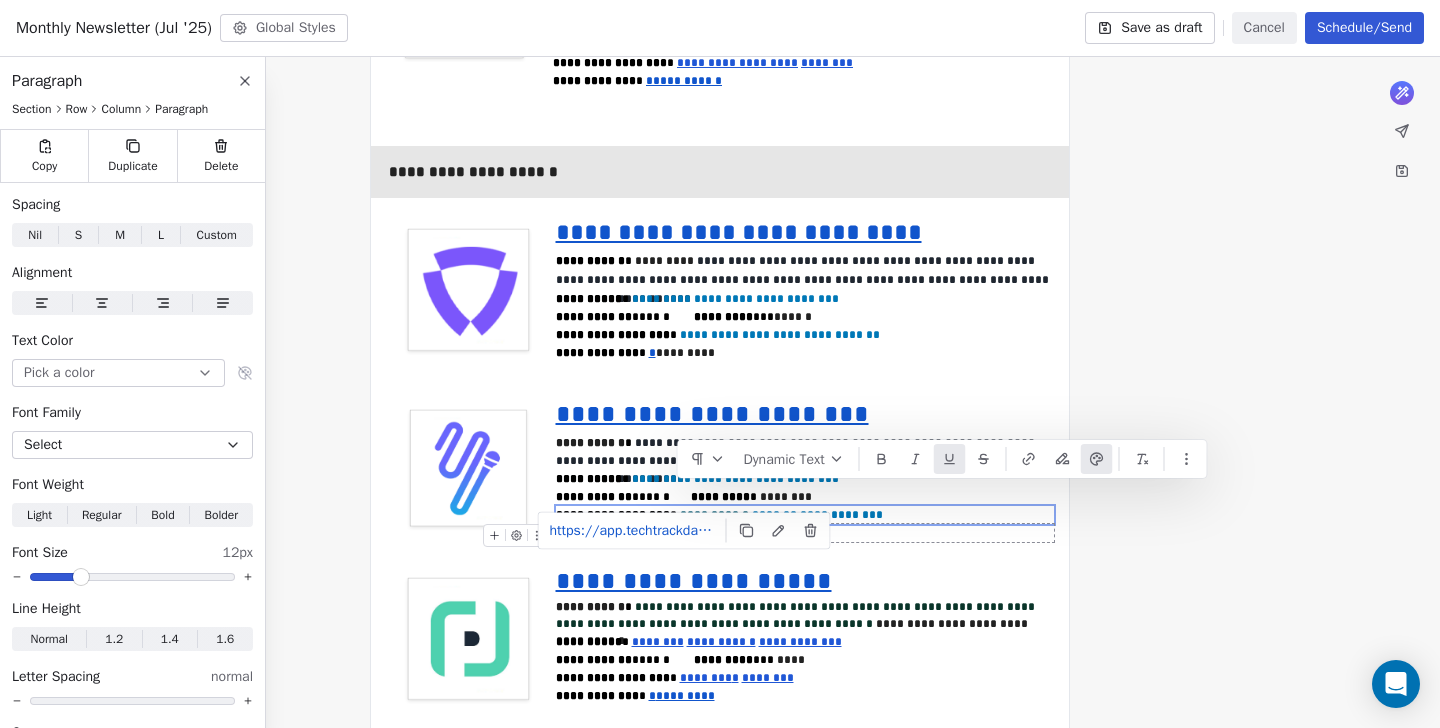 drag, startPoint x: 721, startPoint y: 491, endPoint x: 654, endPoint y: 490, distance: 67.00746 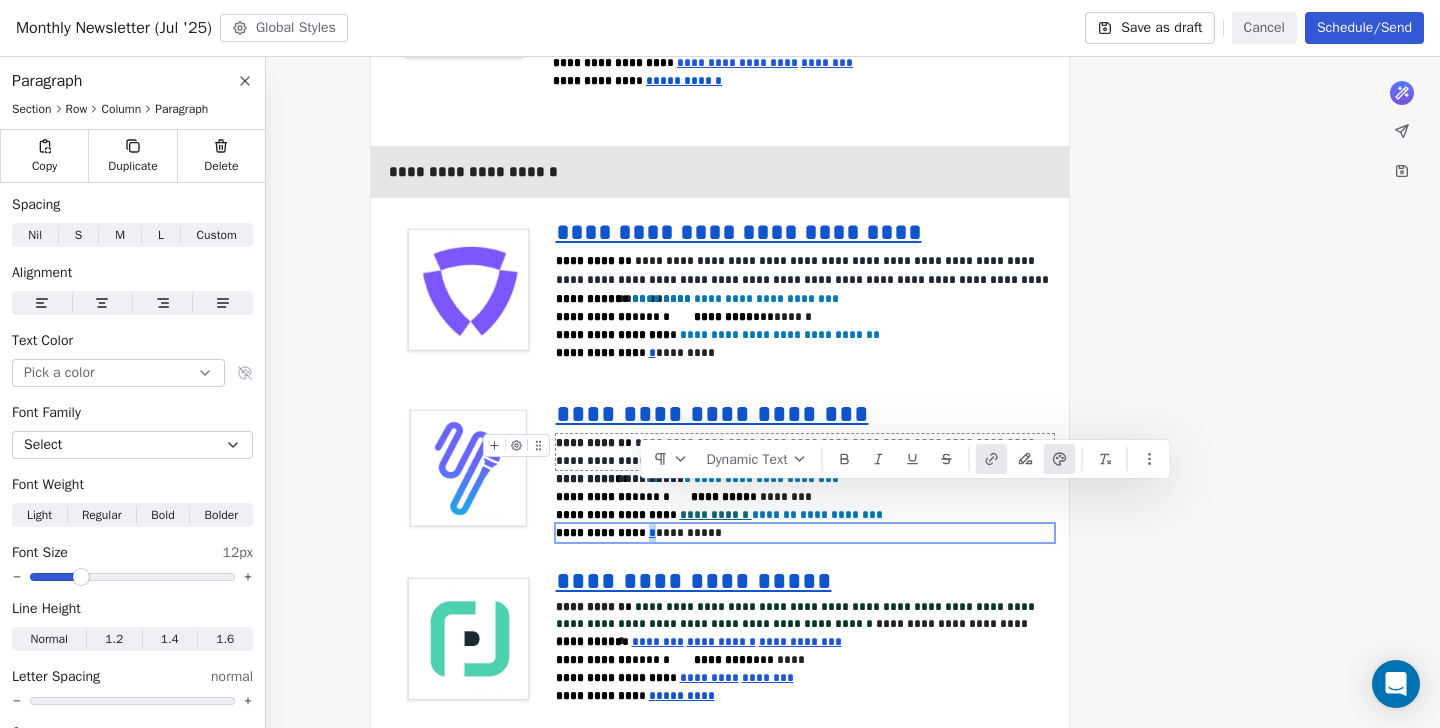 click 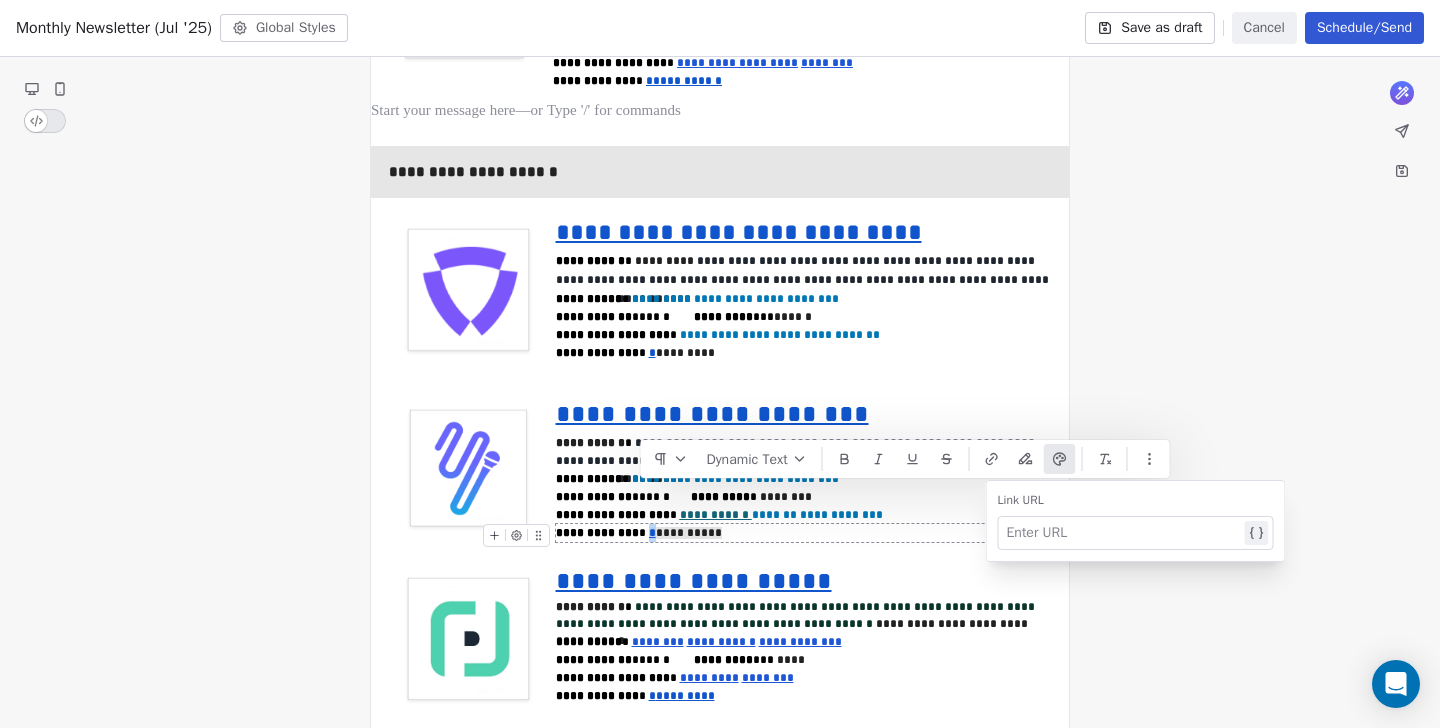 type 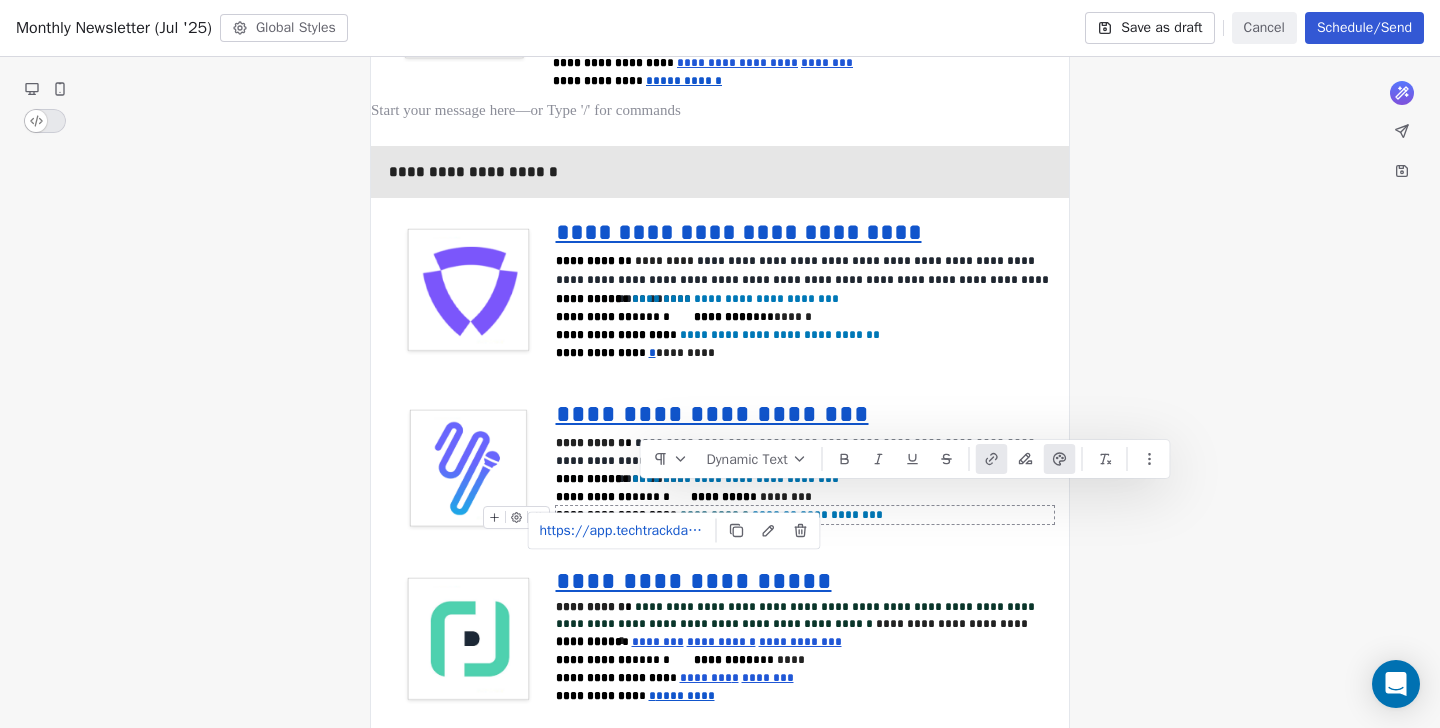 click 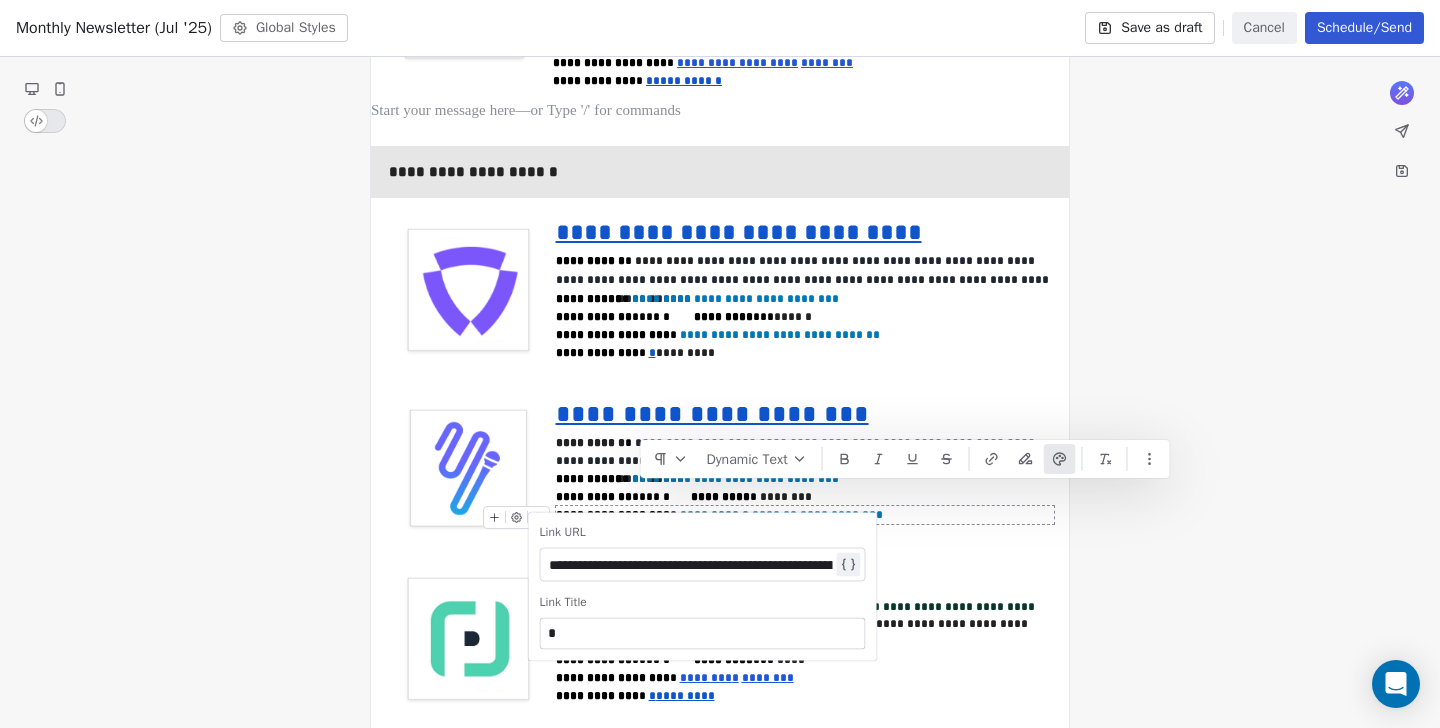 click on "*" at bounding box center [703, 634] 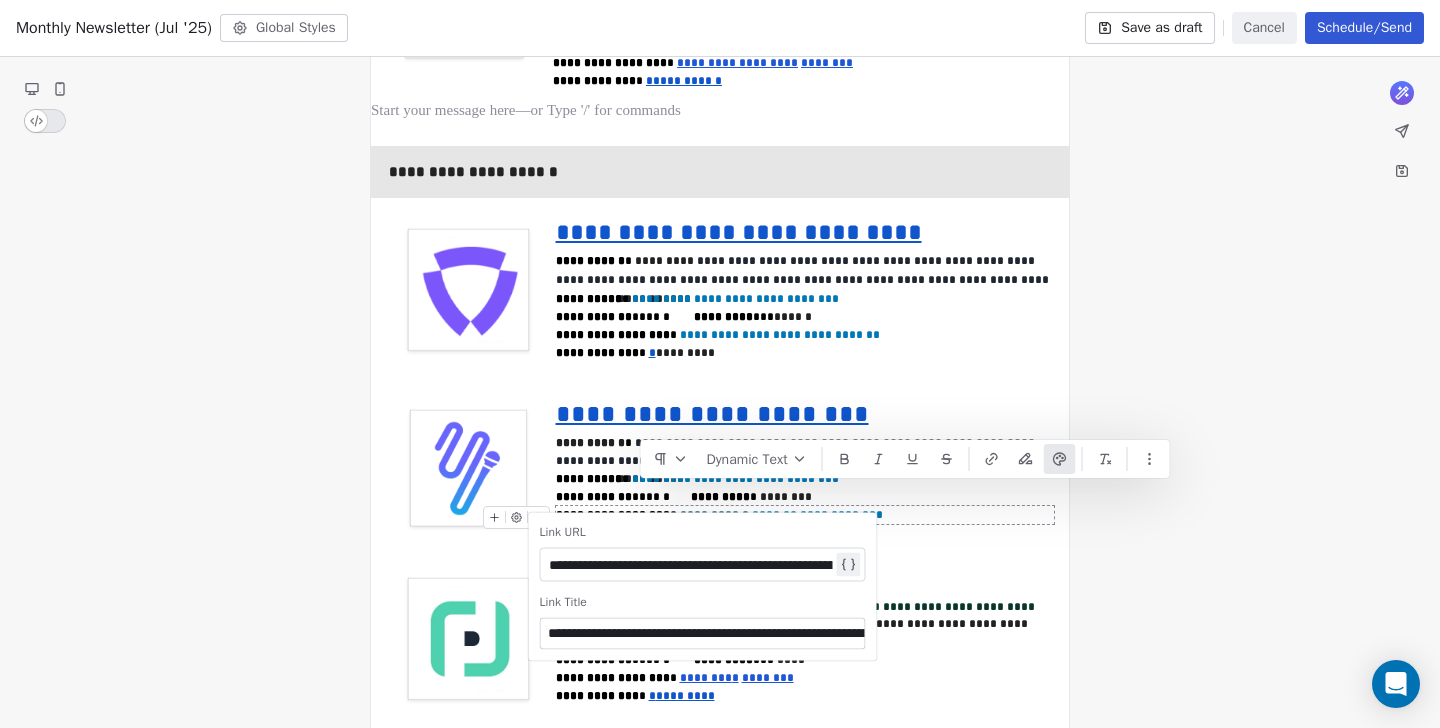 scroll, scrollTop: 0, scrollLeft: 142, axis: horizontal 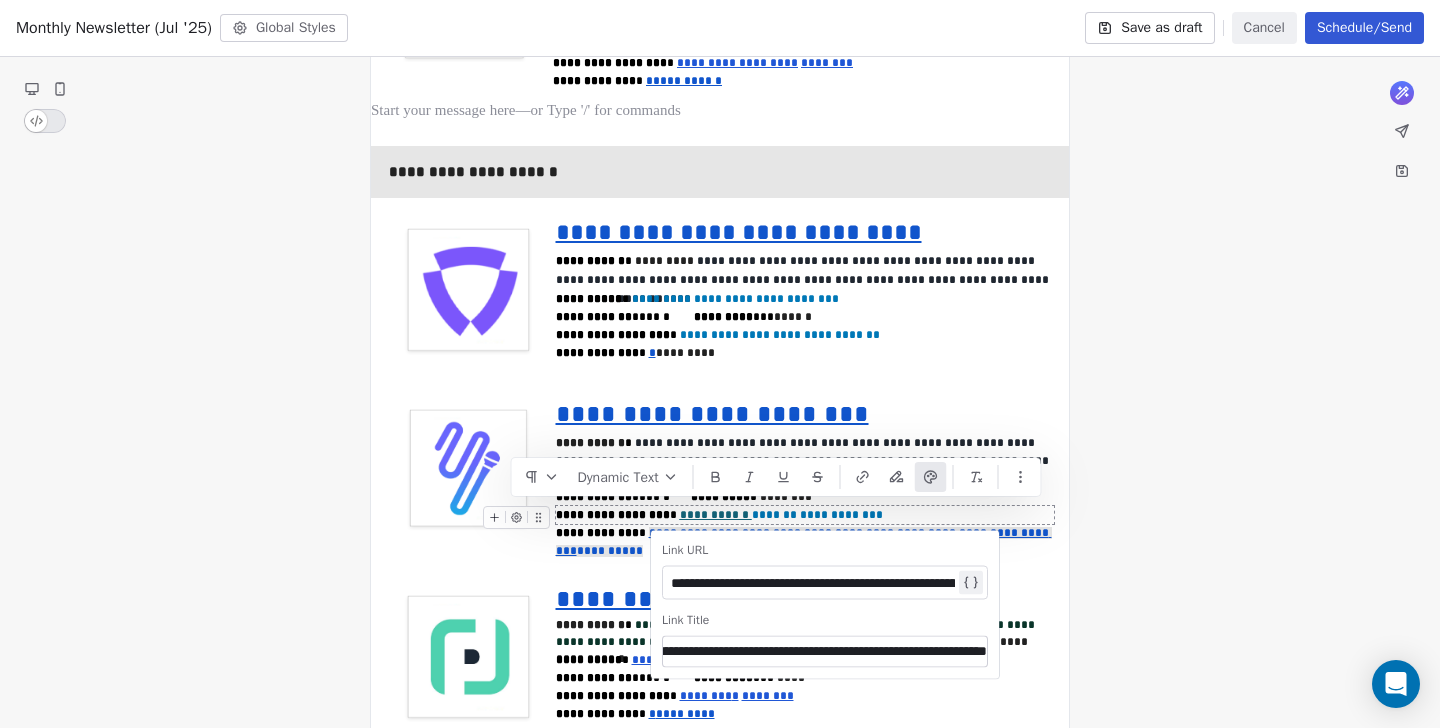 type on "*" 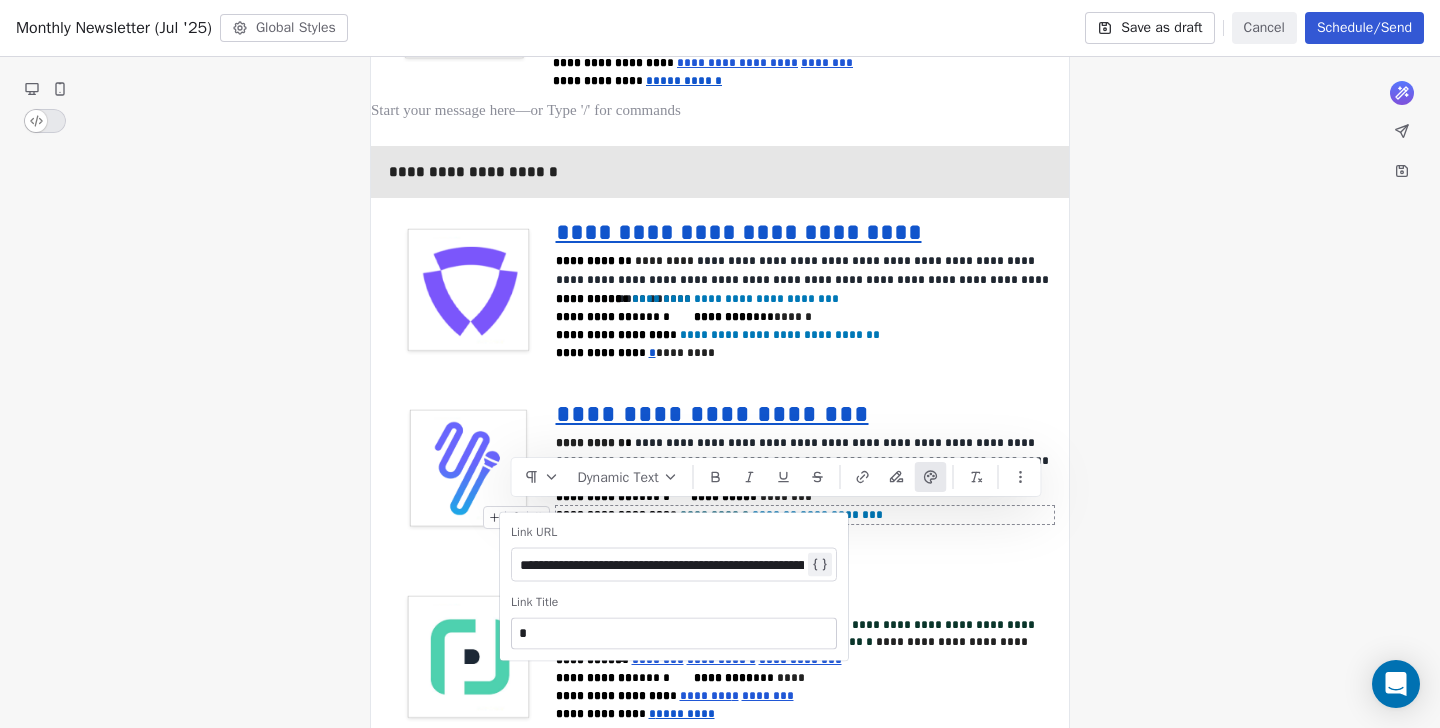 scroll, scrollTop: 0, scrollLeft: 0, axis: both 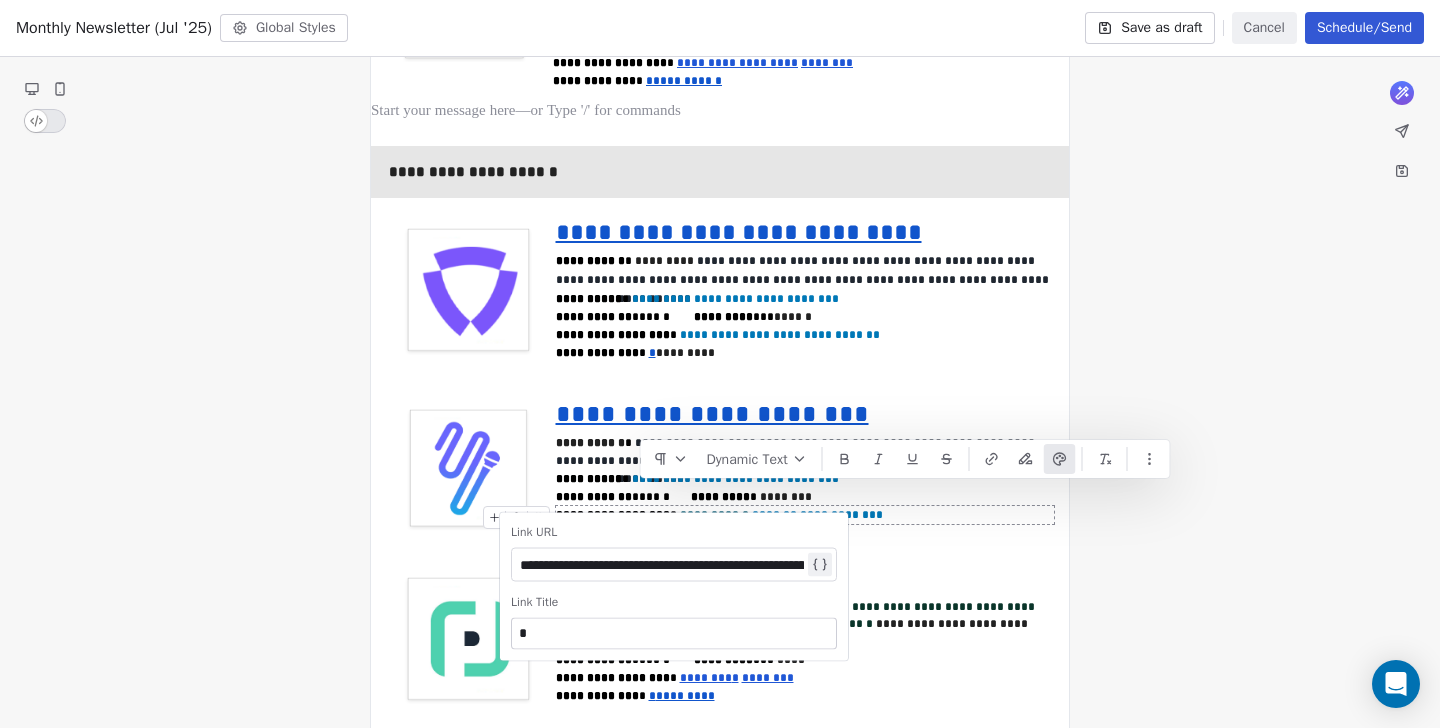 click on "**********" at bounding box center [662, 565] 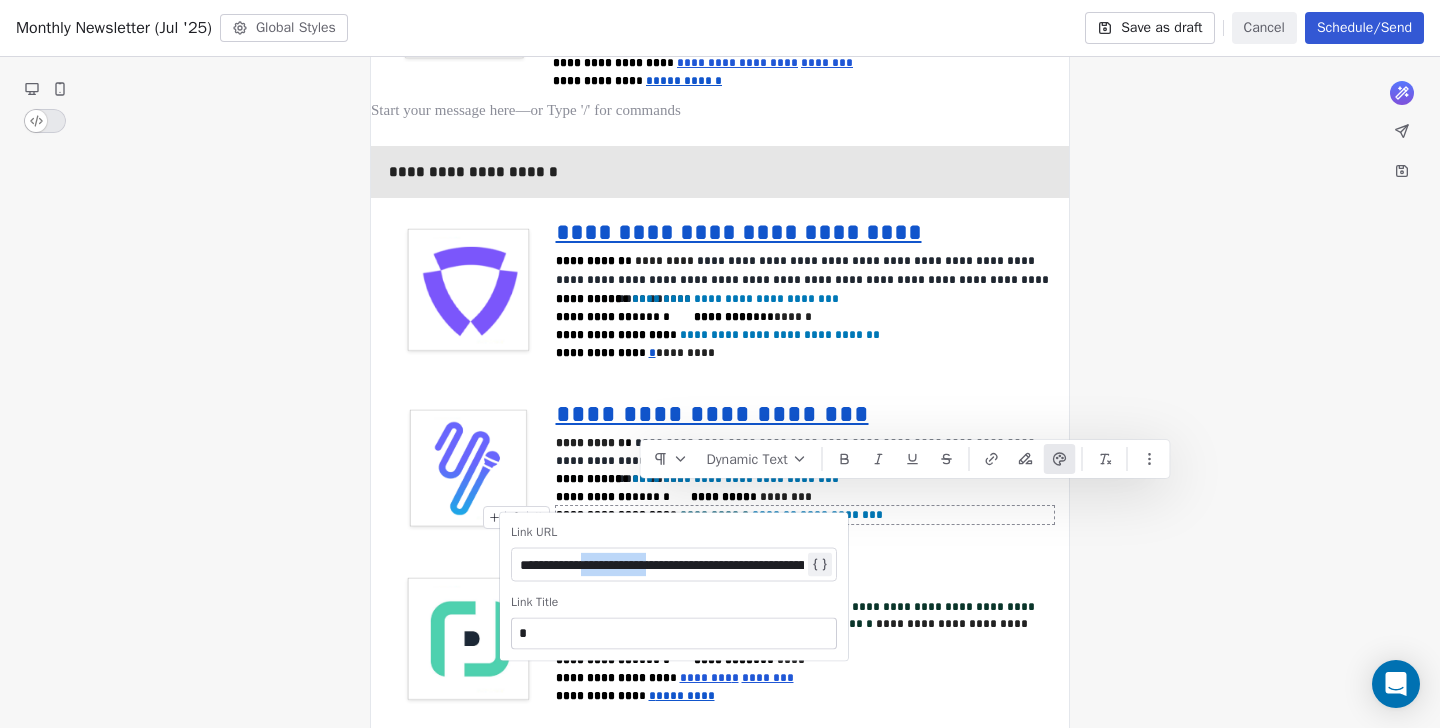 click on "**********" at bounding box center (662, 565) 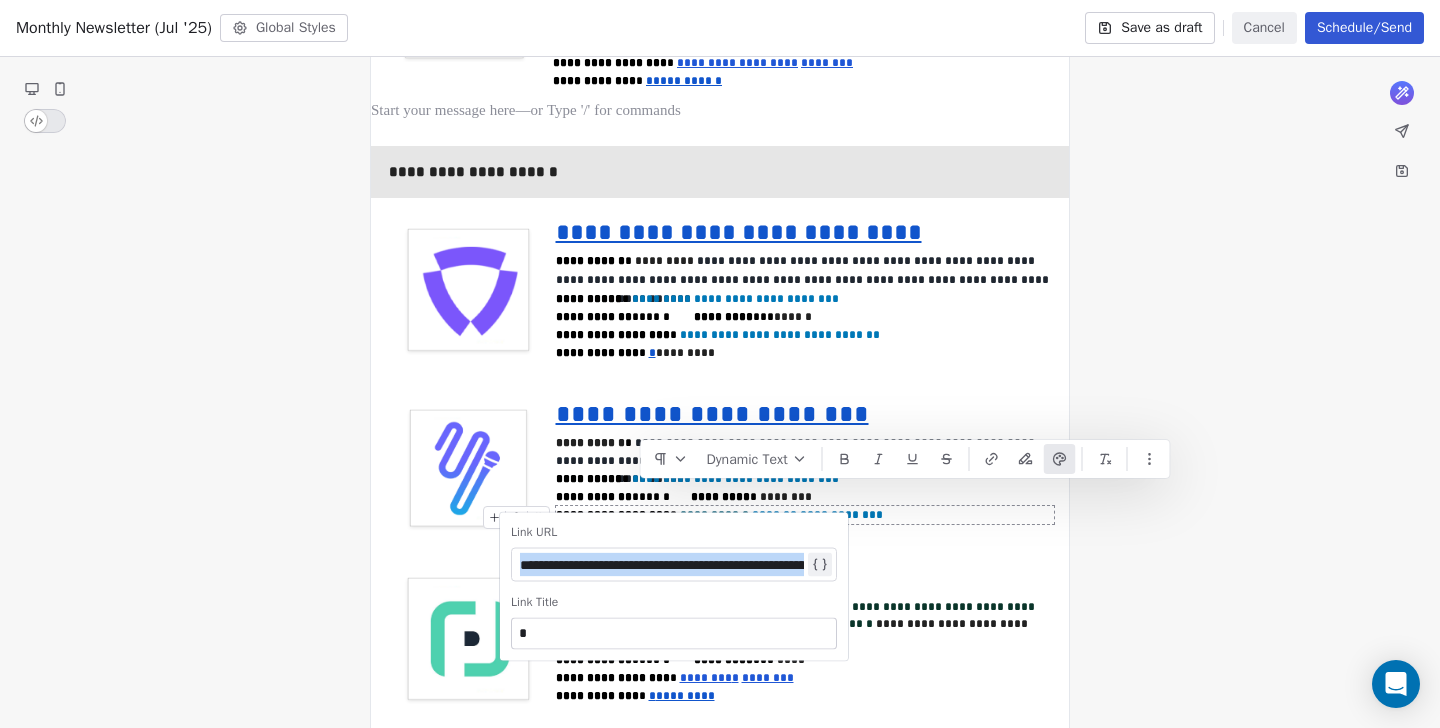 click on "**********" at bounding box center (662, 565) 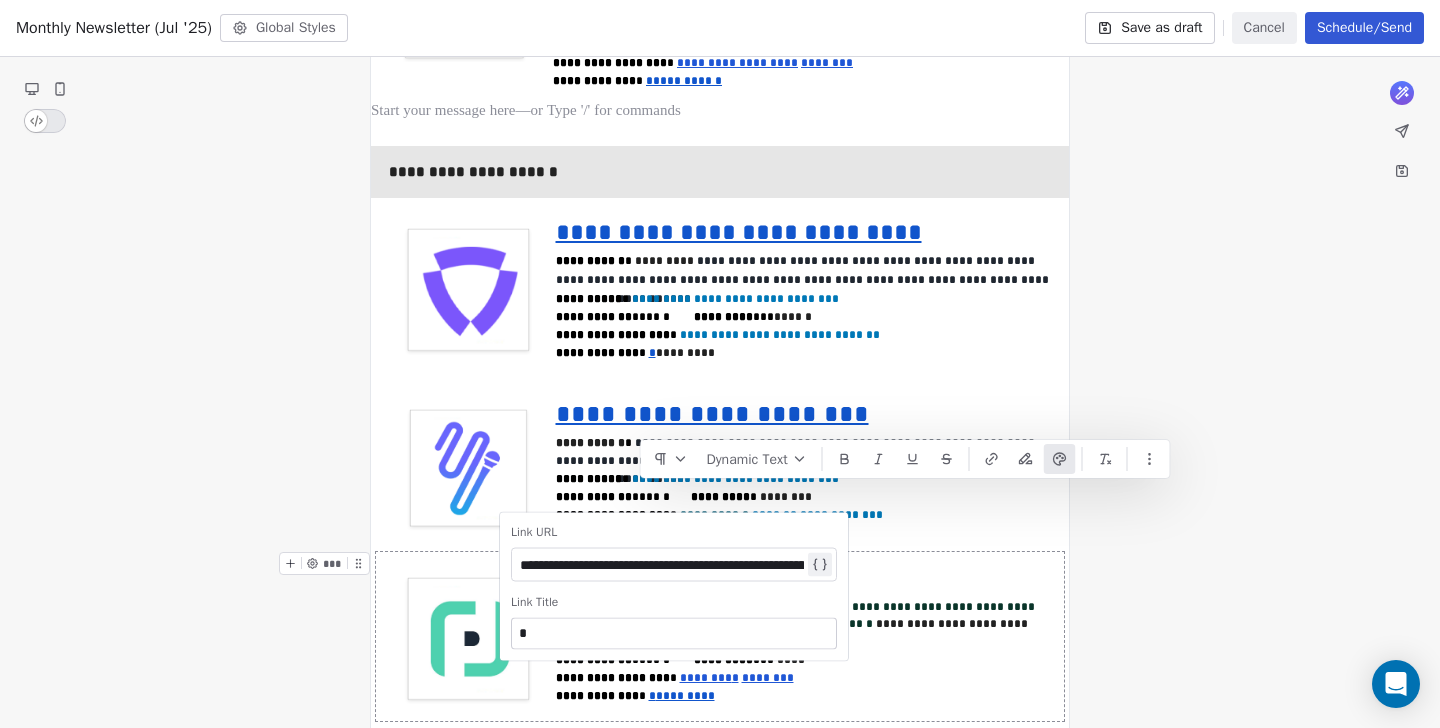 click on "**********" at bounding box center [720, 636] 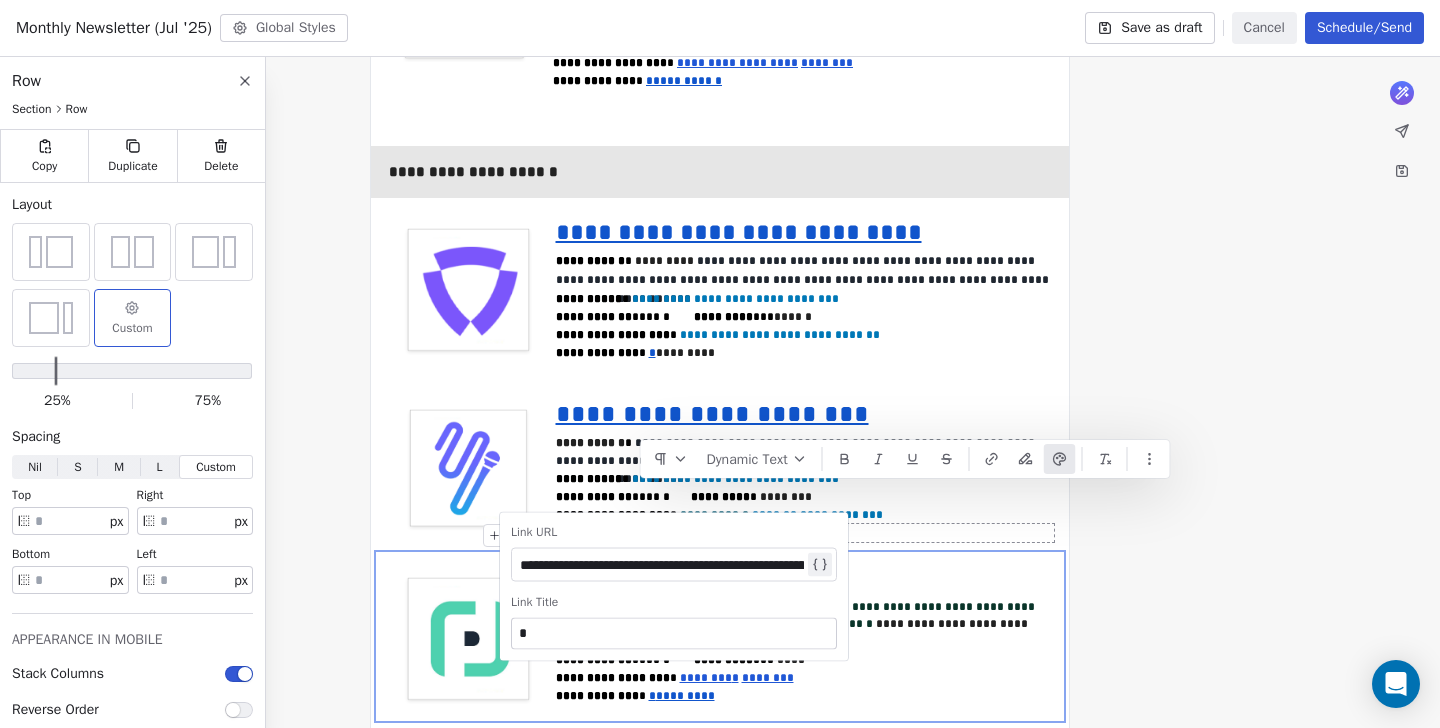 click on "**********" at bounding box center [805, 533] 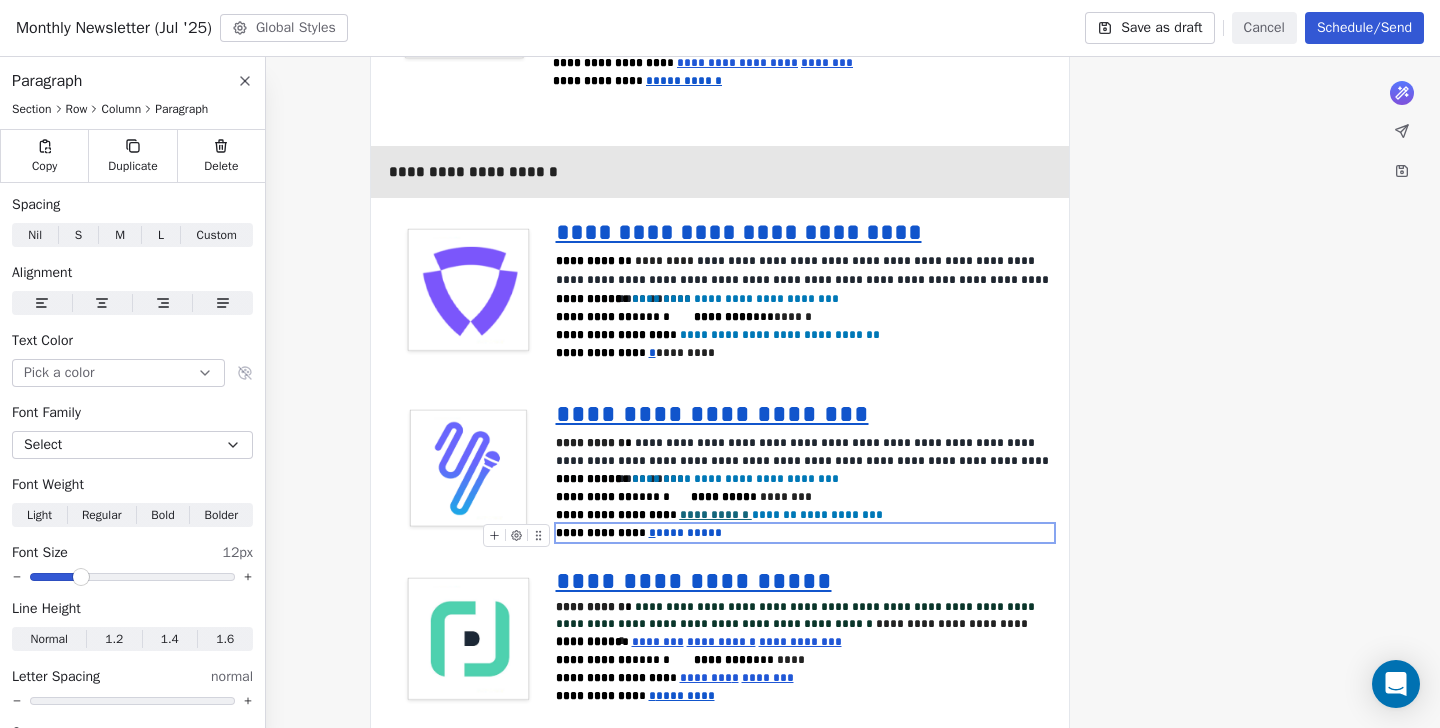 click on "**********" at bounding box center [685, 533] 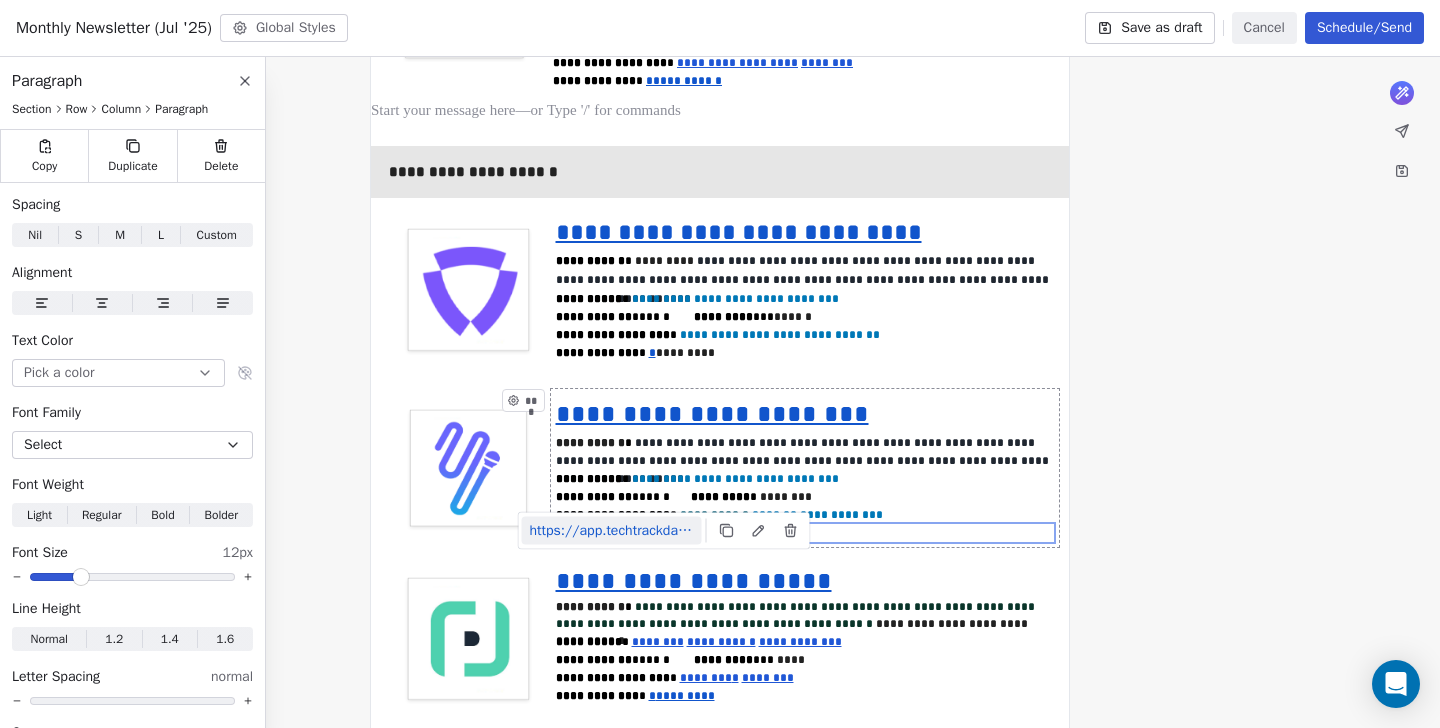 click on "https://app.techtrackdata.com/transactions/details/754800#/overview" at bounding box center [612, 531] 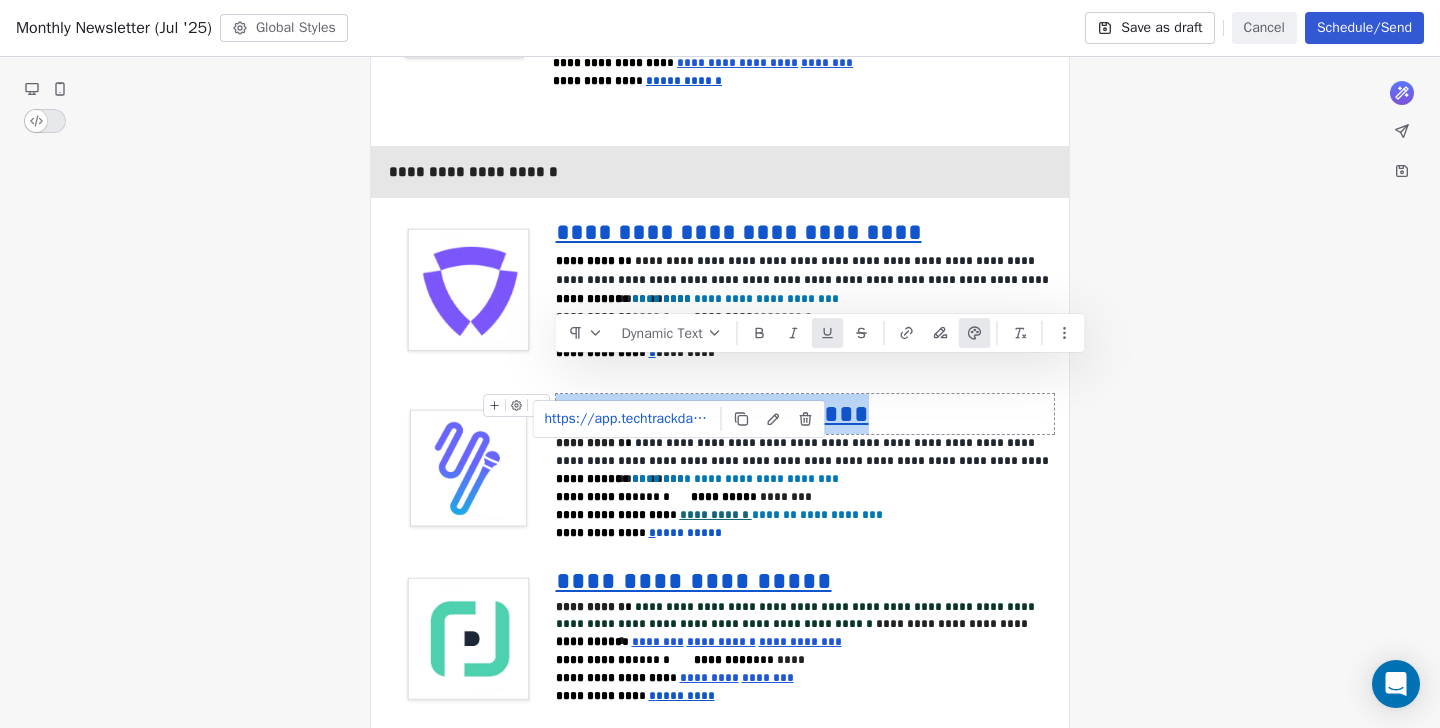 drag, startPoint x: 811, startPoint y: 370, endPoint x: 906, endPoint y: 351, distance: 96.88137 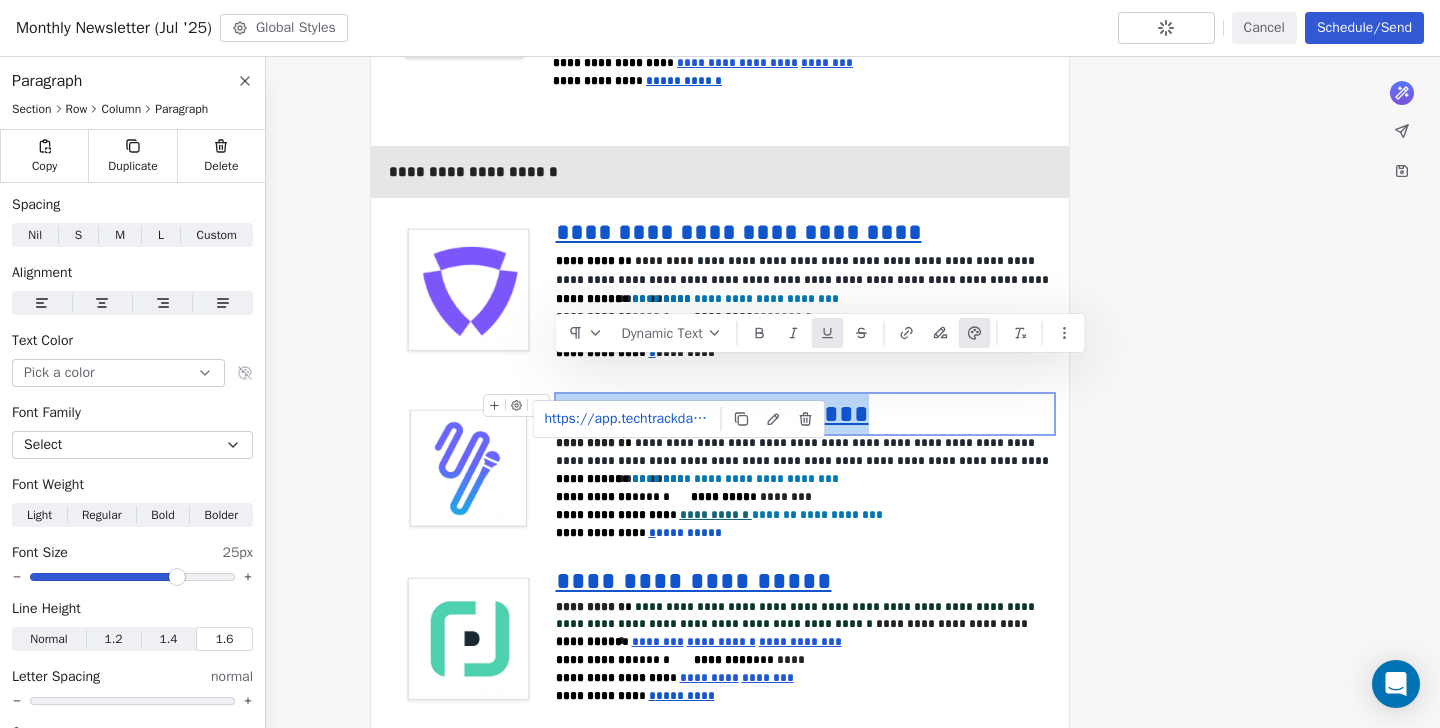 drag, startPoint x: 825, startPoint y: 374, endPoint x: 555, endPoint y: 374, distance: 270 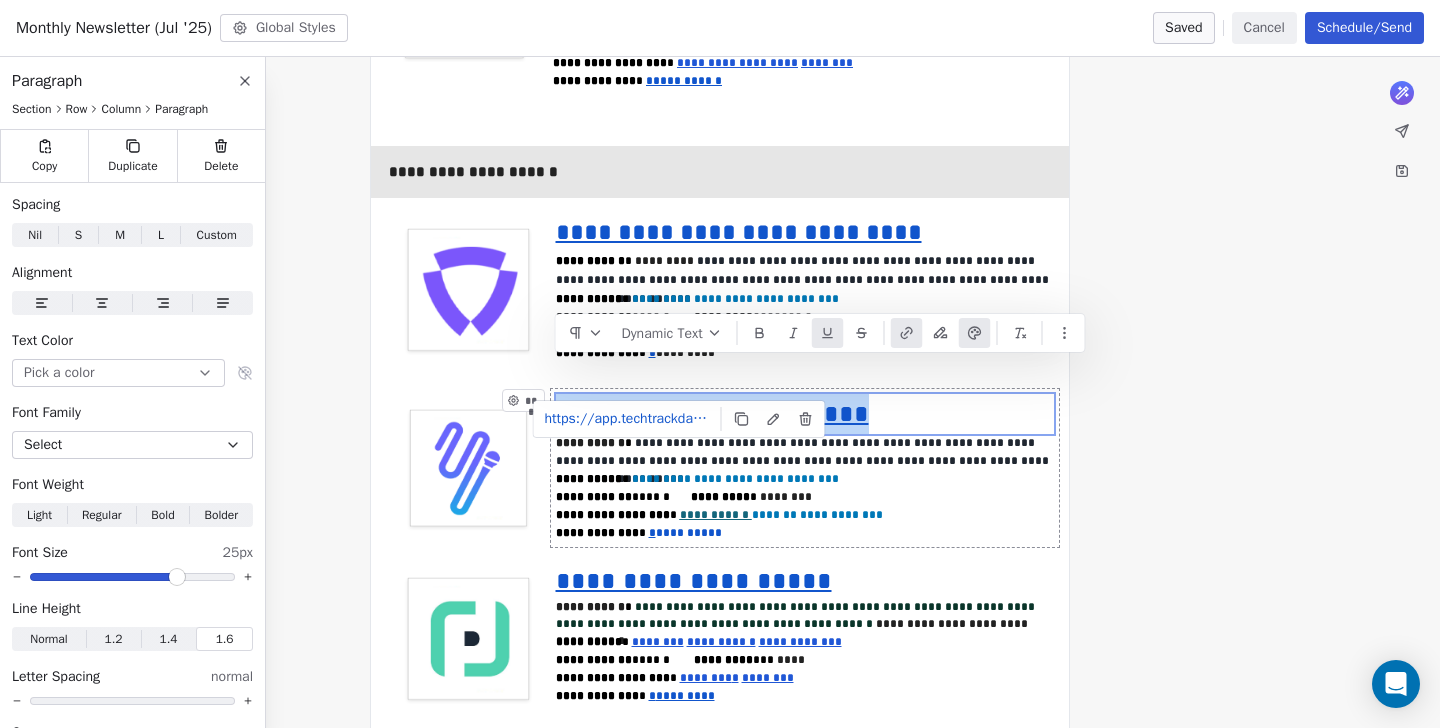 click 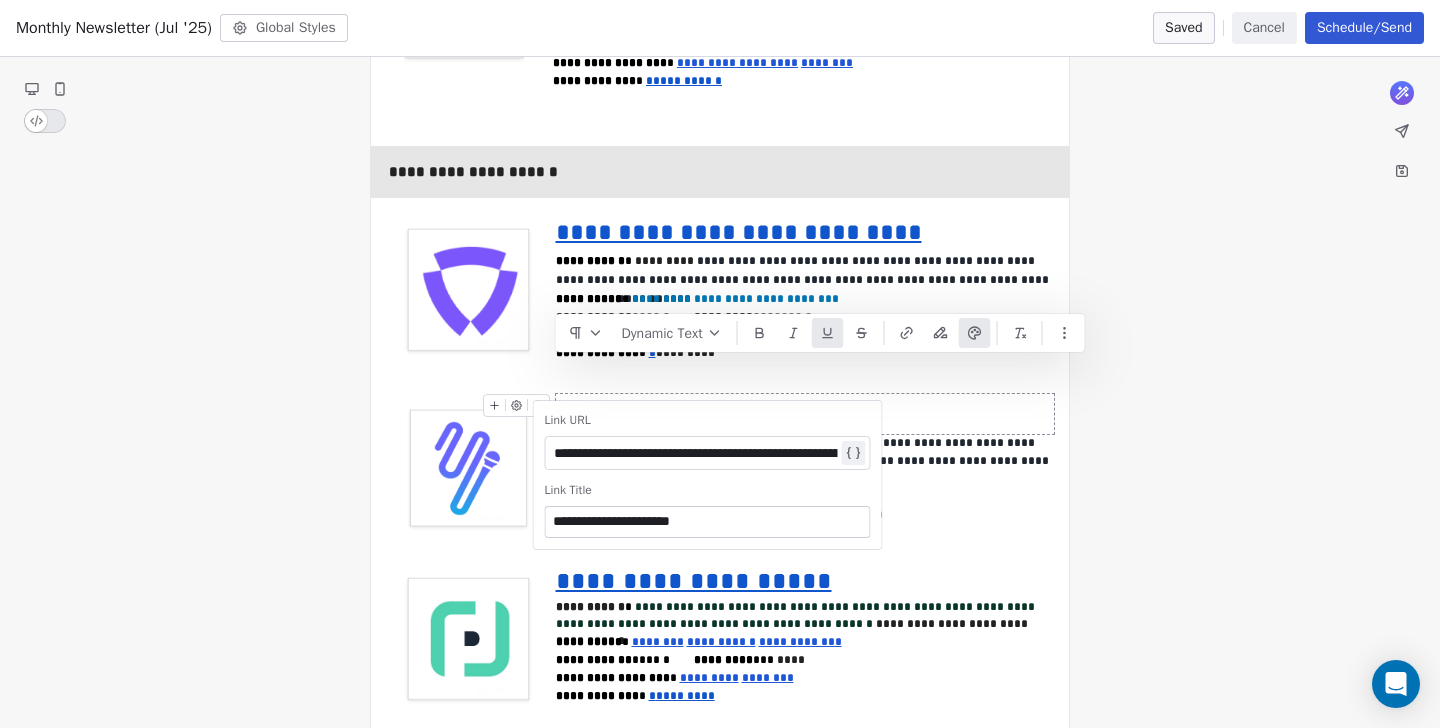click on "**********" at bounding box center [696, 453] 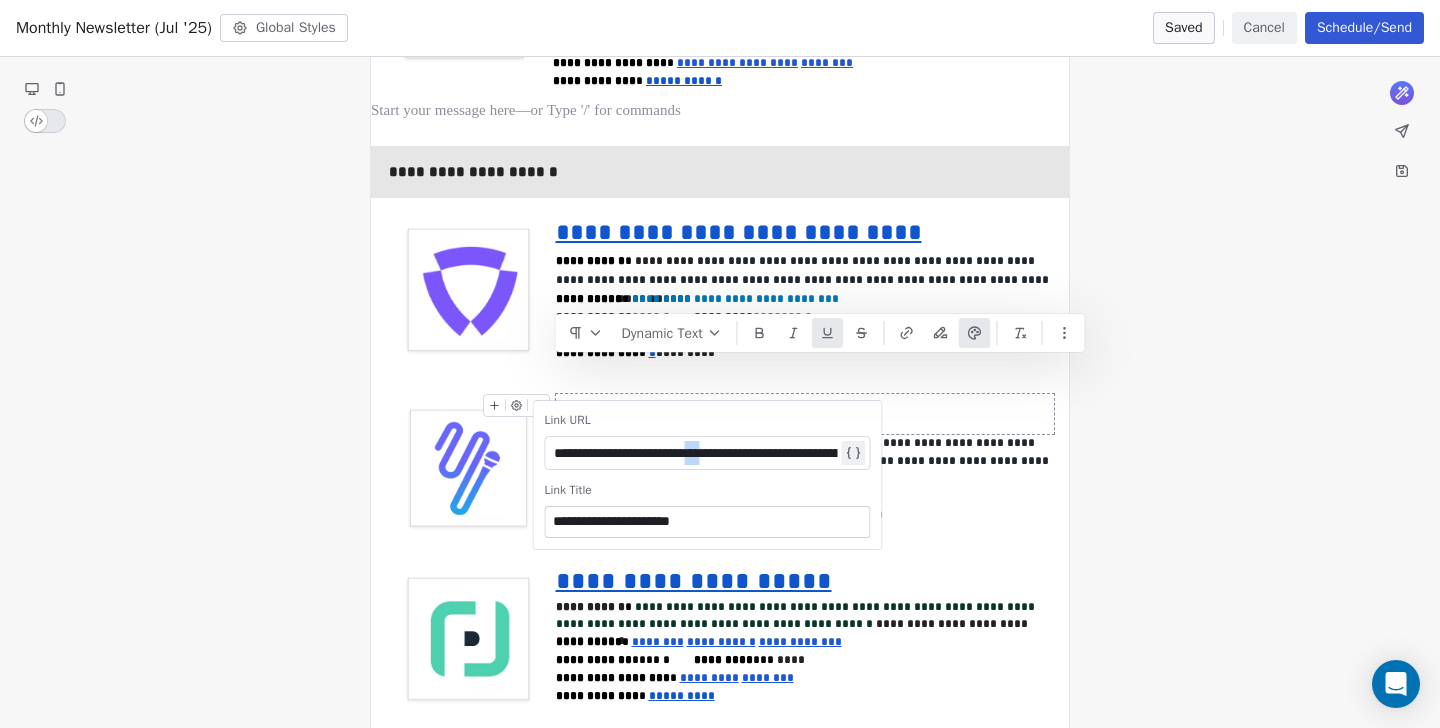 click on "**********" at bounding box center [696, 453] 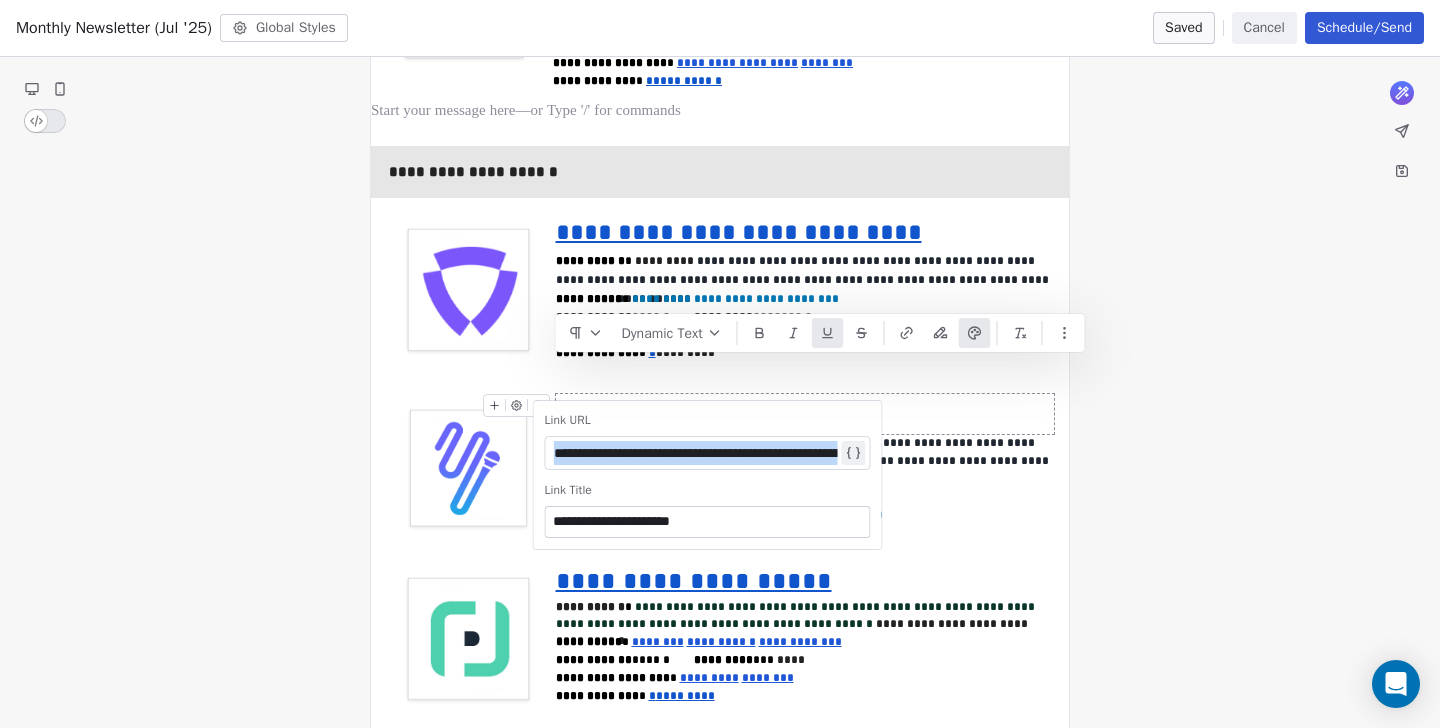click on "**********" at bounding box center (696, 453) 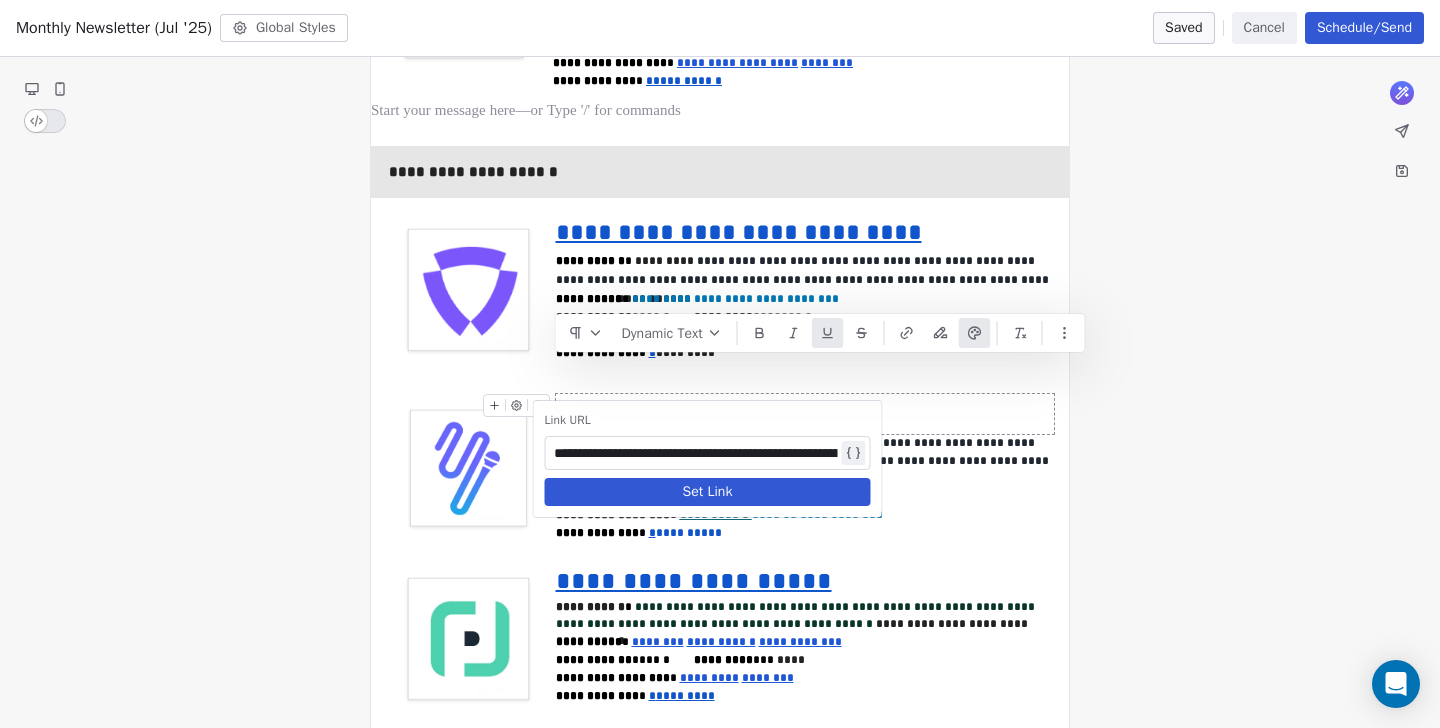 click on "Set Link" at bounding box center [708, 492] 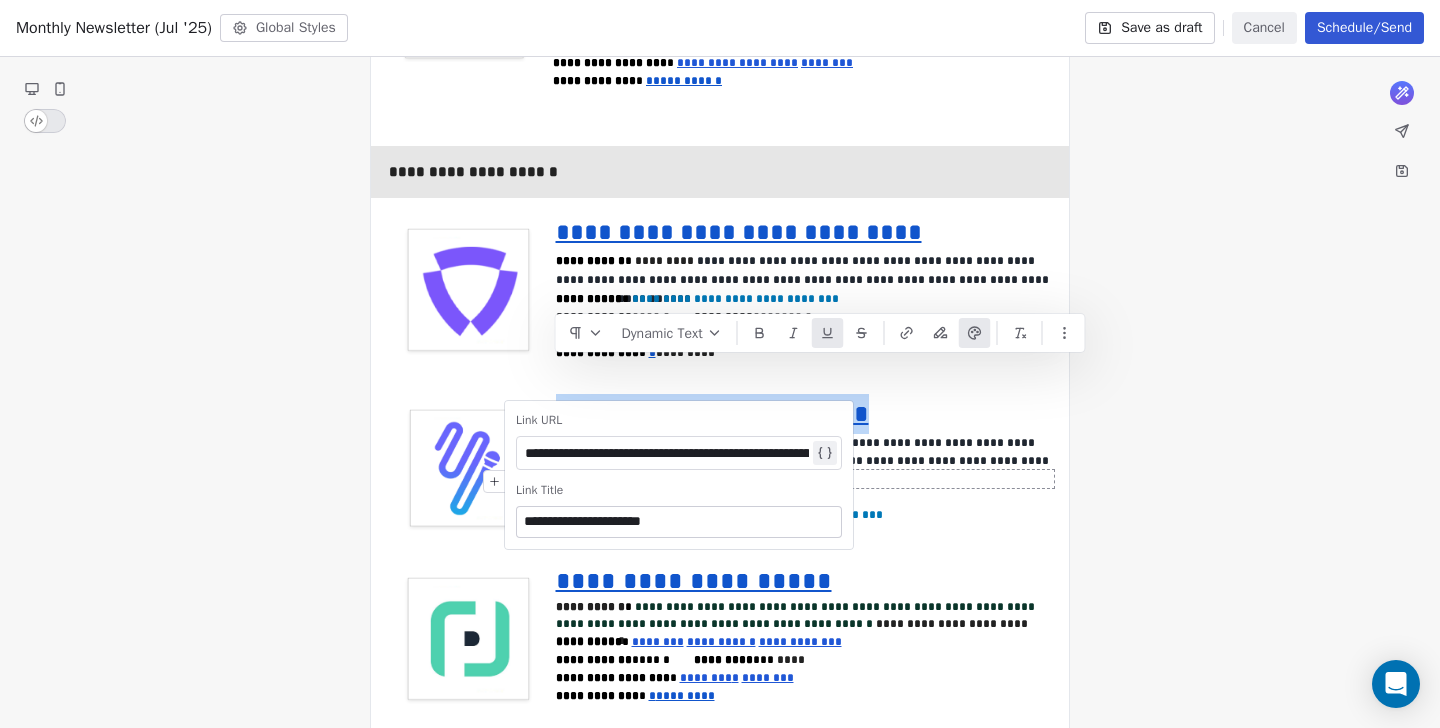click on "**********" at bounding box center [805, 479] 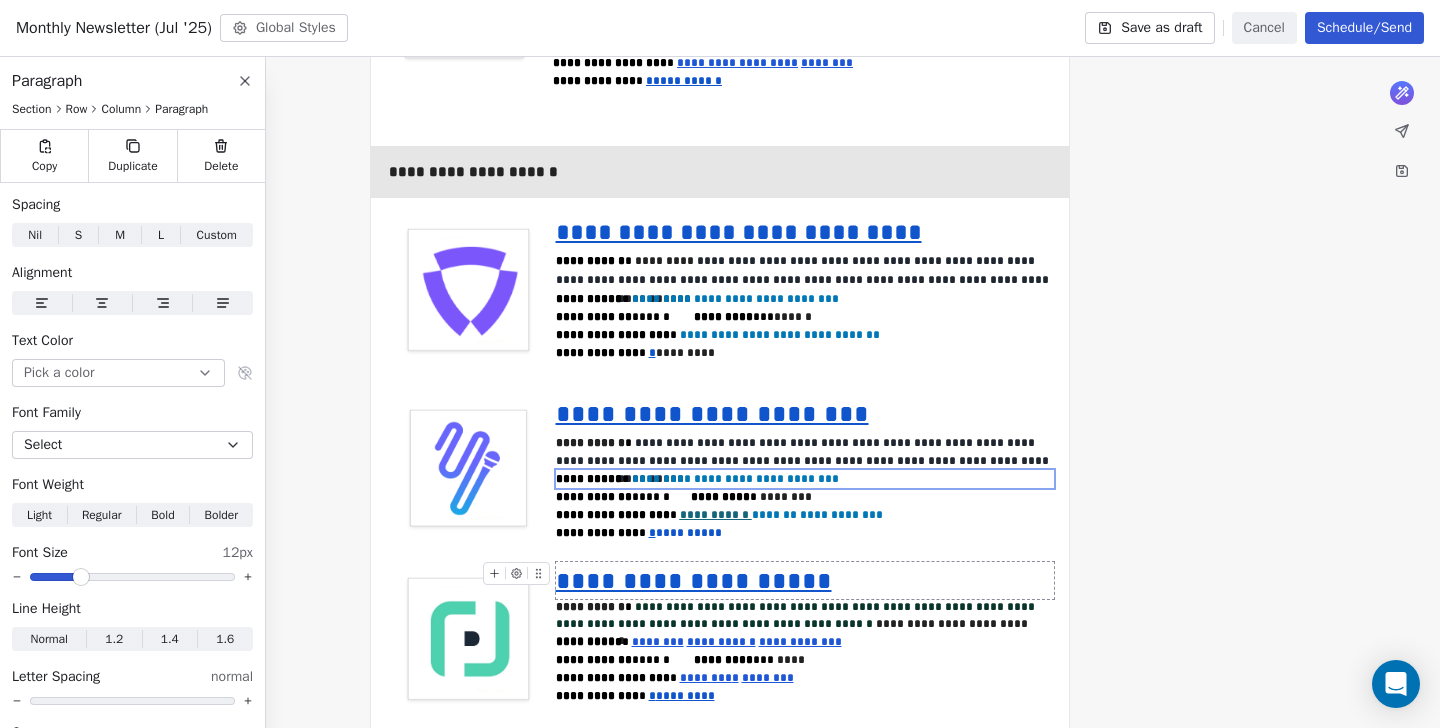 click on "**********" at bounding box center (694, 580) 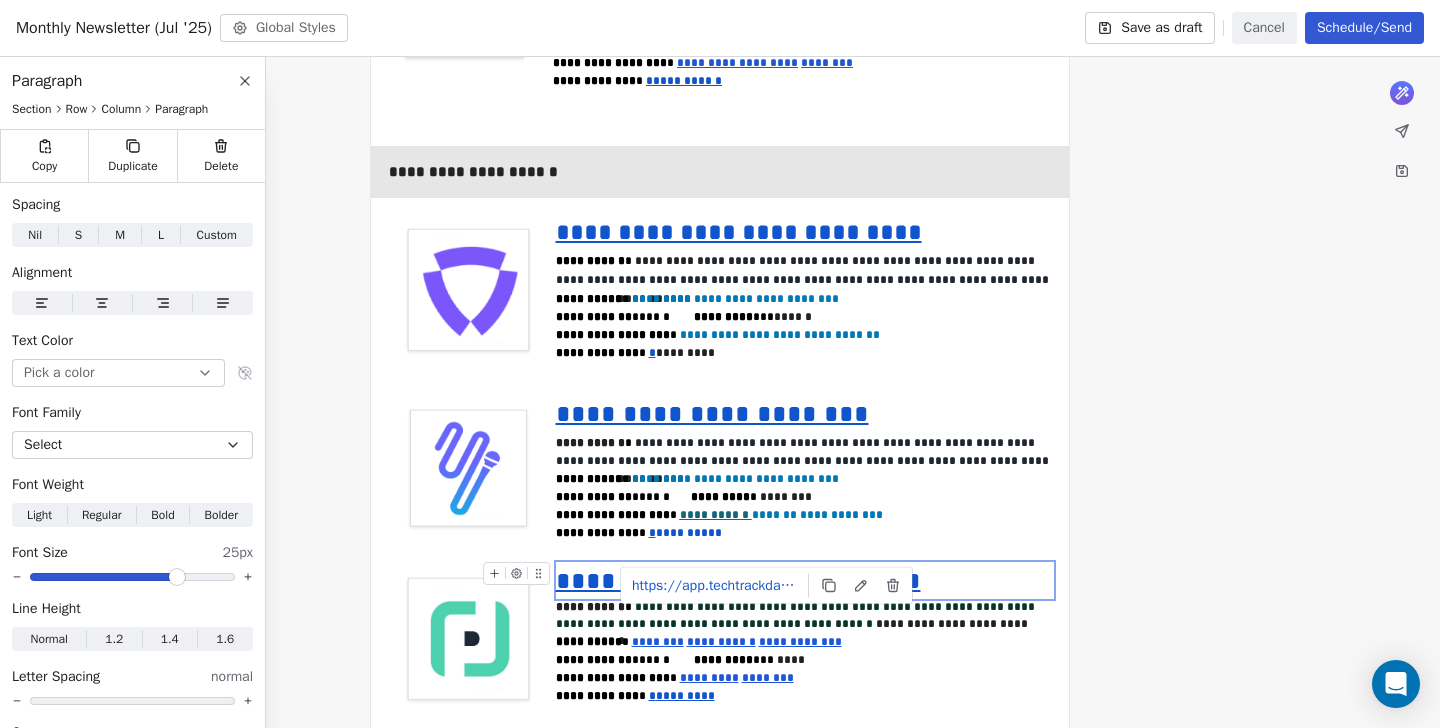 click on "**********" at bounding box center [738, 580] 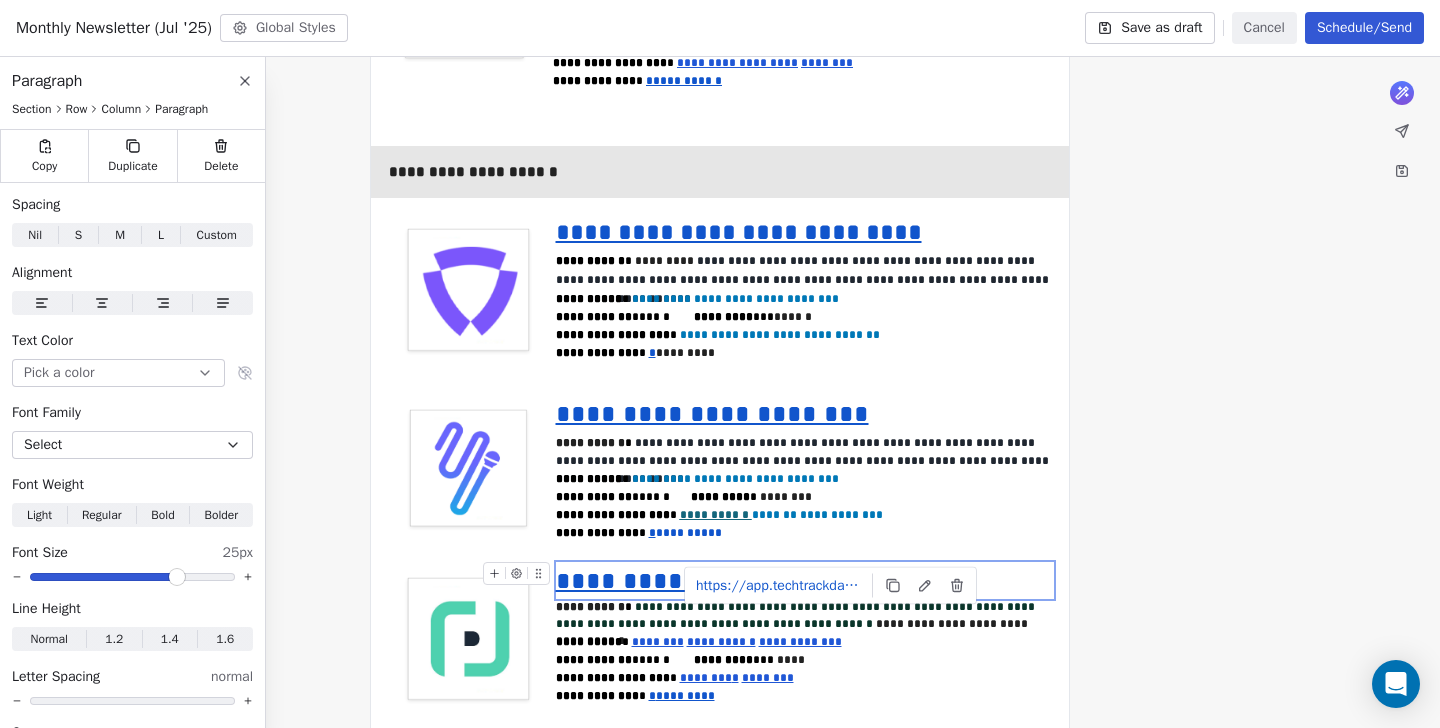 click on "**********" at bounding box center [805, 581] 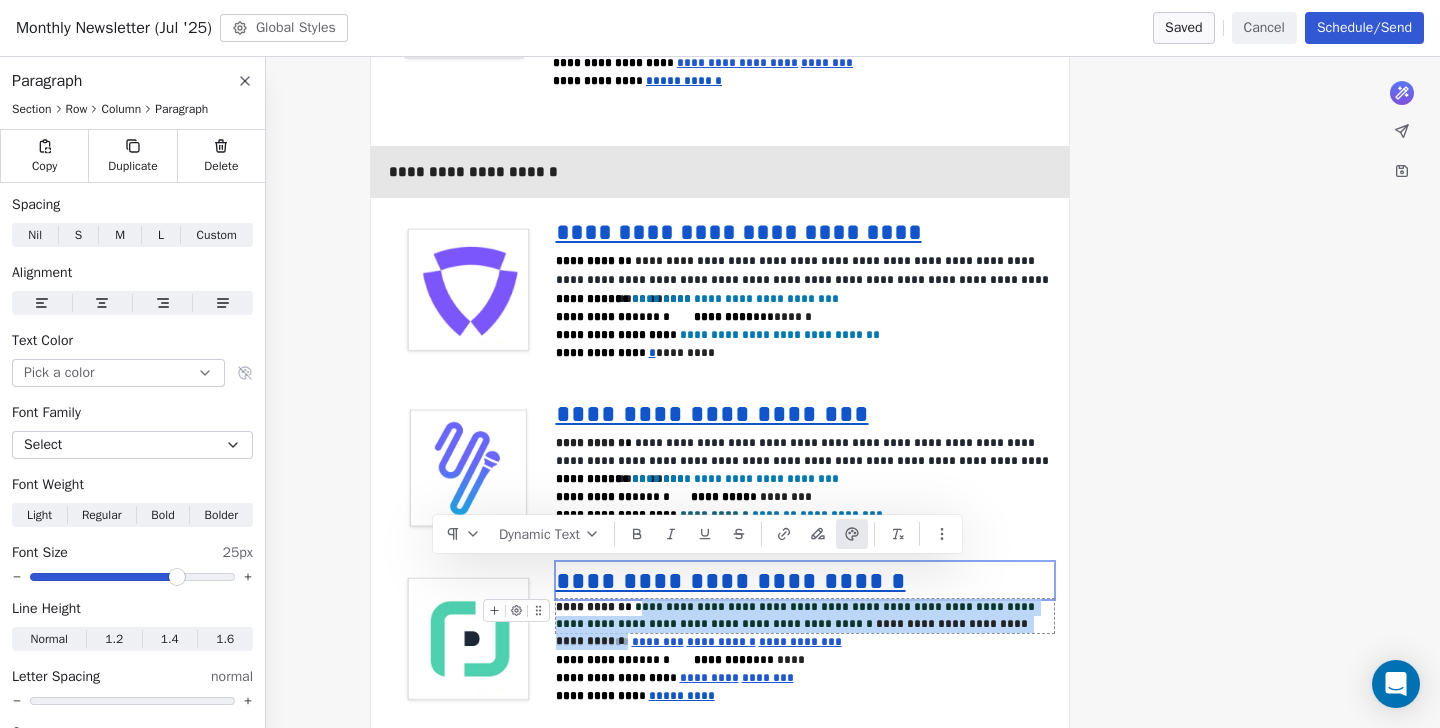 drag, startPoint x: 996, startPoint y: 586, endPoint x: 638, endPoint y: 571, distance: 358.31412 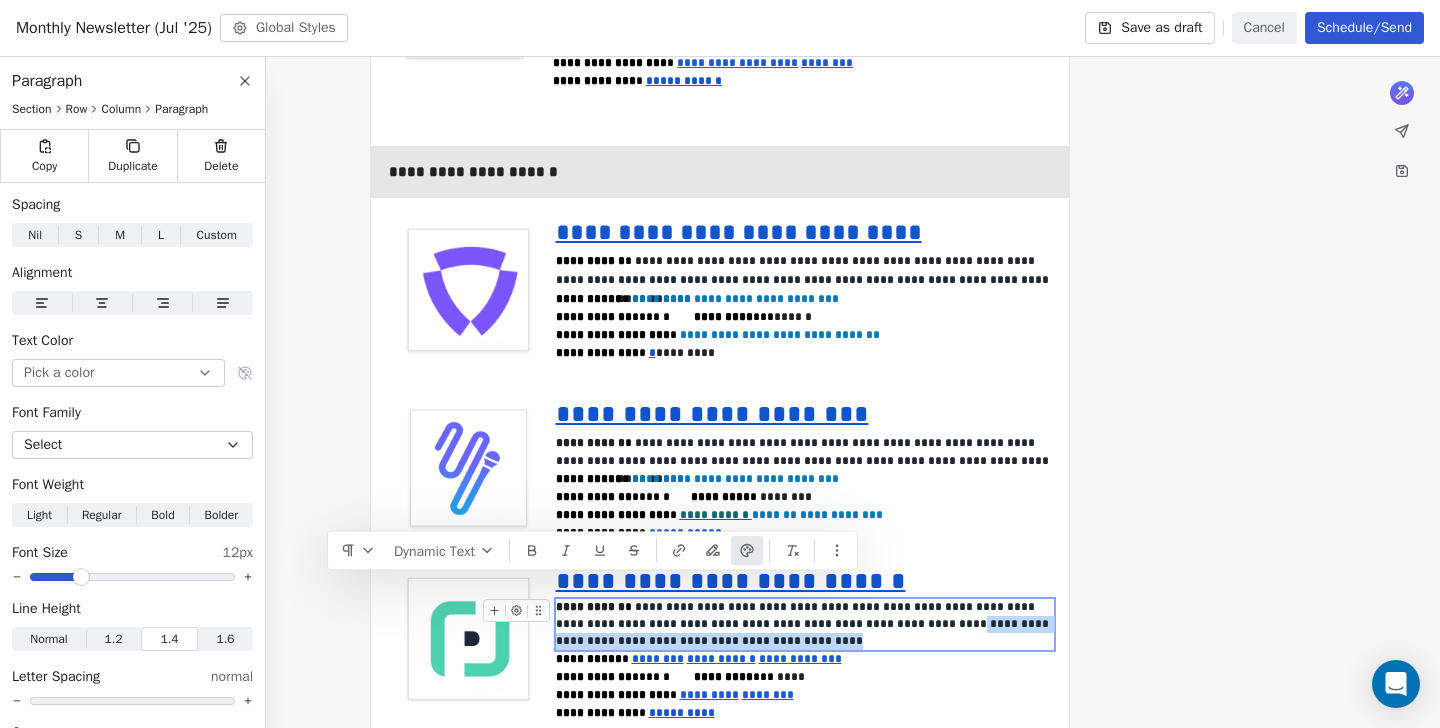 drag, startPoint x: 773, startPoint y: 601, endPoint x: 858, endPoint y: 587, distance: 86.145226 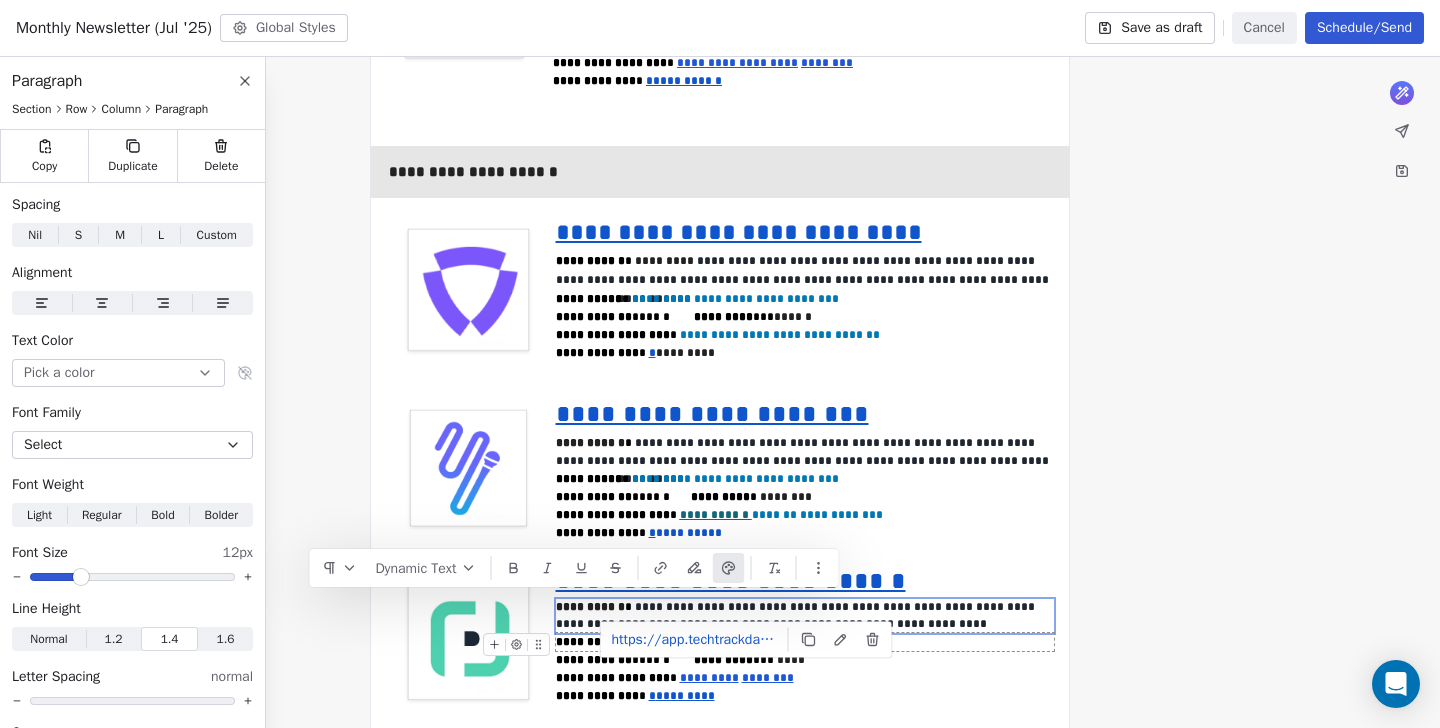 drag, startPoint x: 852, startPoint y: 609, endPoint x: 650, endPoint y: 602, distance: 202.12125 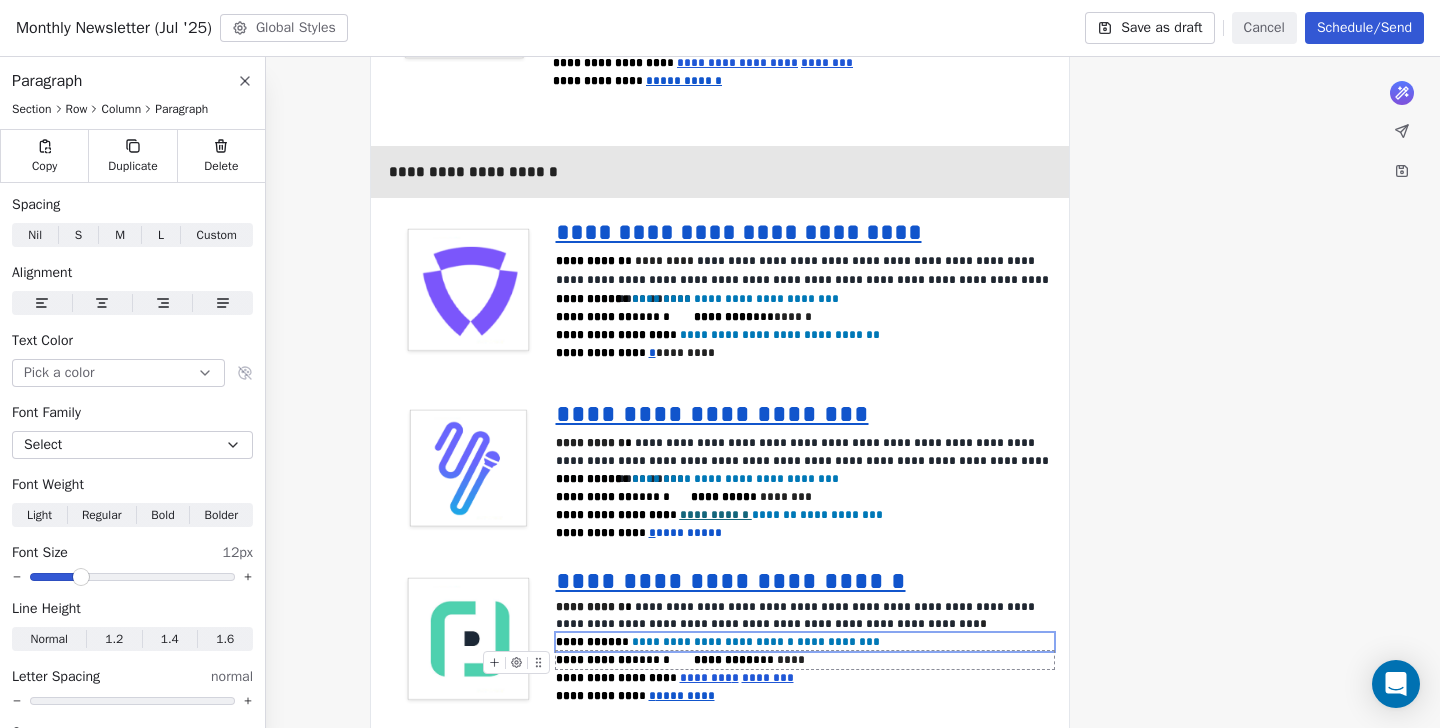 click on "**********" at bounding box center (665, 660) 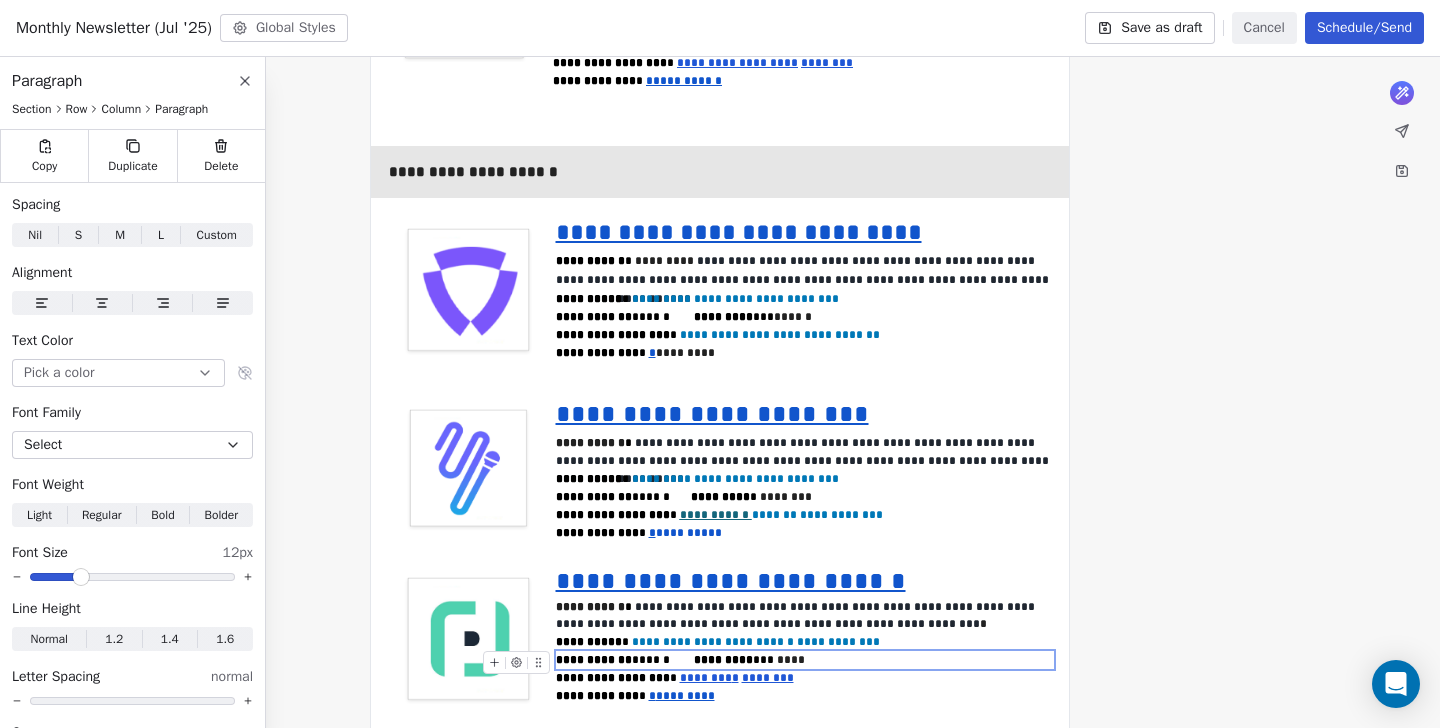 click on "**********" at bounding box center (665, 660) 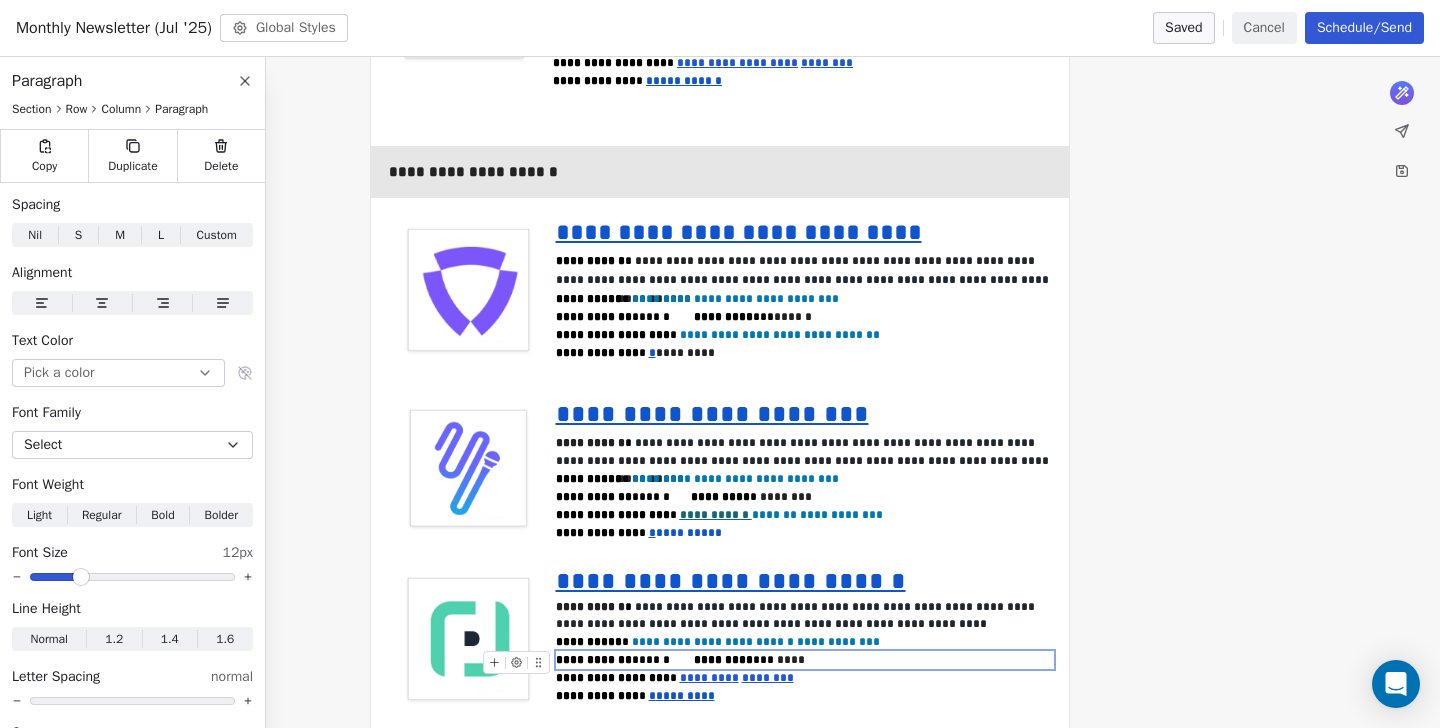 click on "**********" at bounding box center (805, 660) 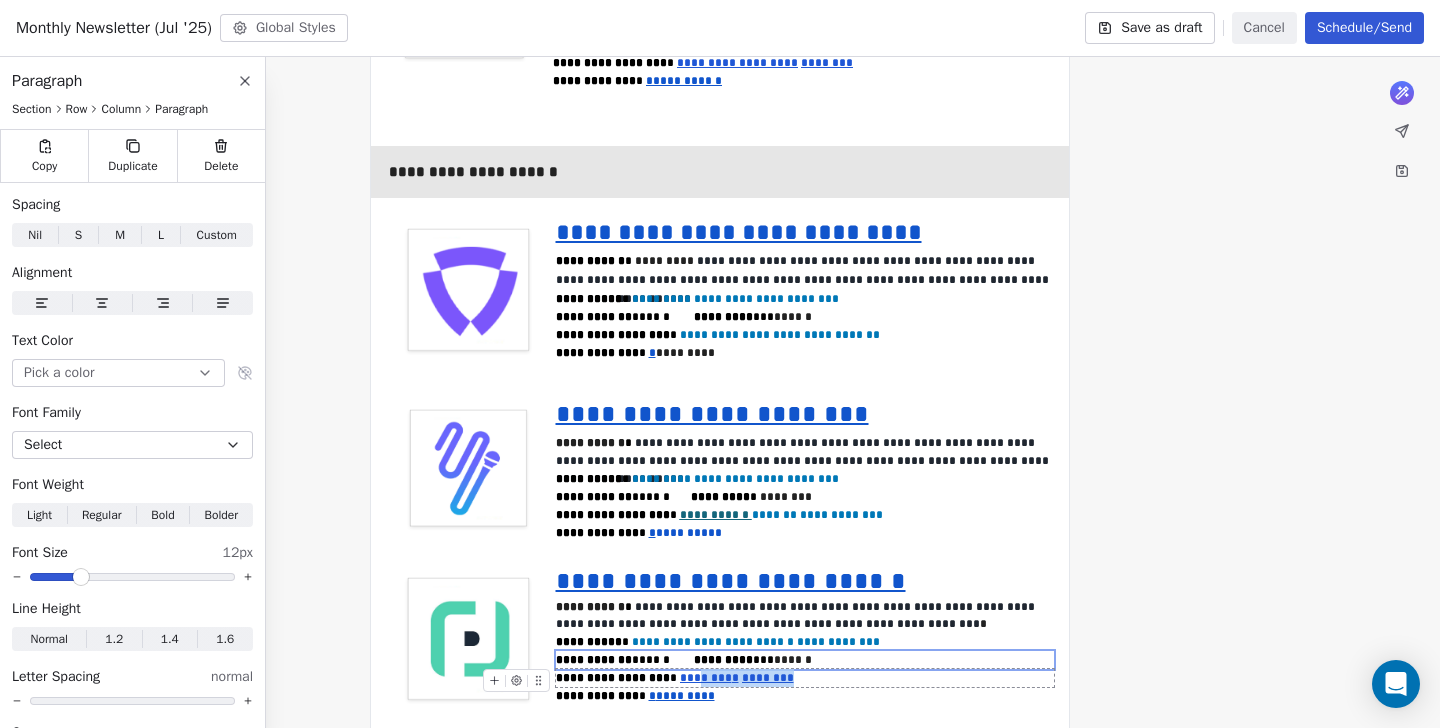 drag, startPoint x: 801, startPoint y: 647, endPoint x: 687, endPoint y: 642, distance: 114.1096 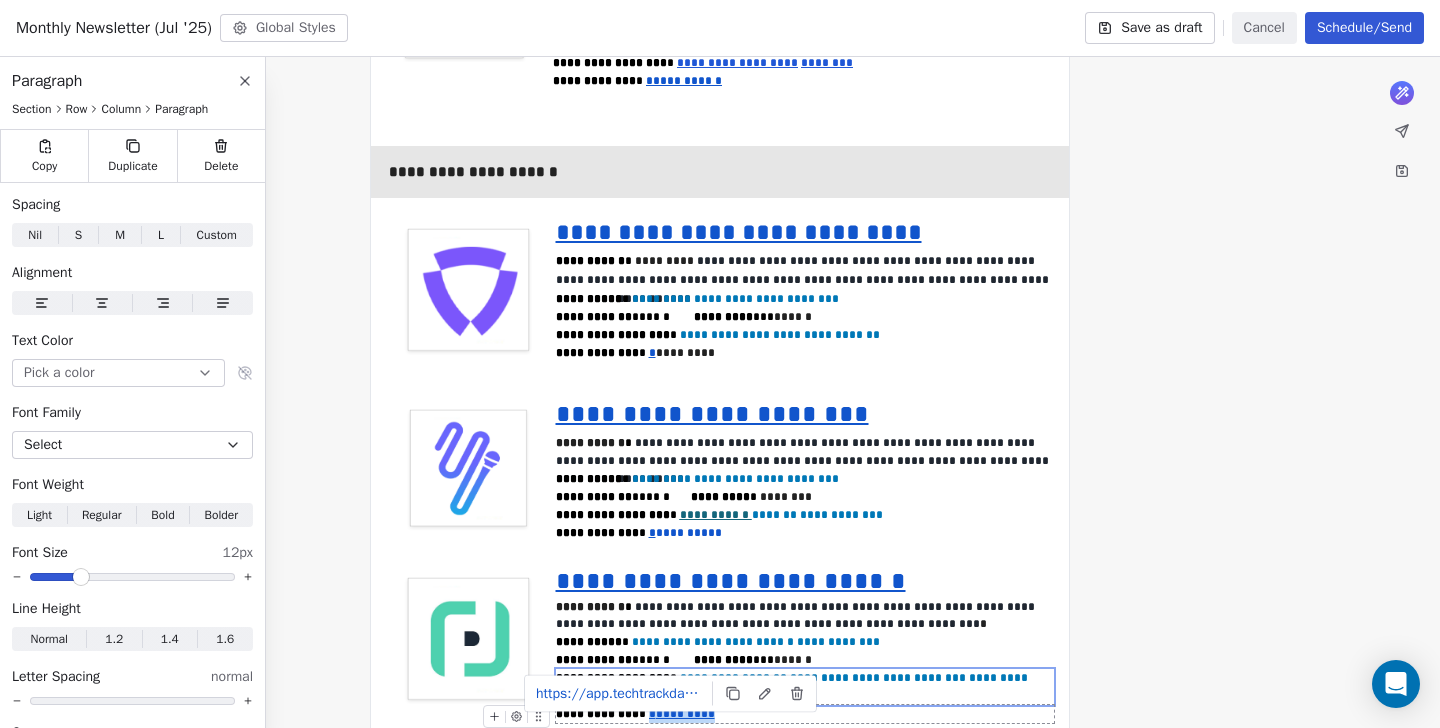 drag, startPoint x: 705, startPoint y: 661, endPoint x: 642, endPoint y: 662, distance: 63.007935 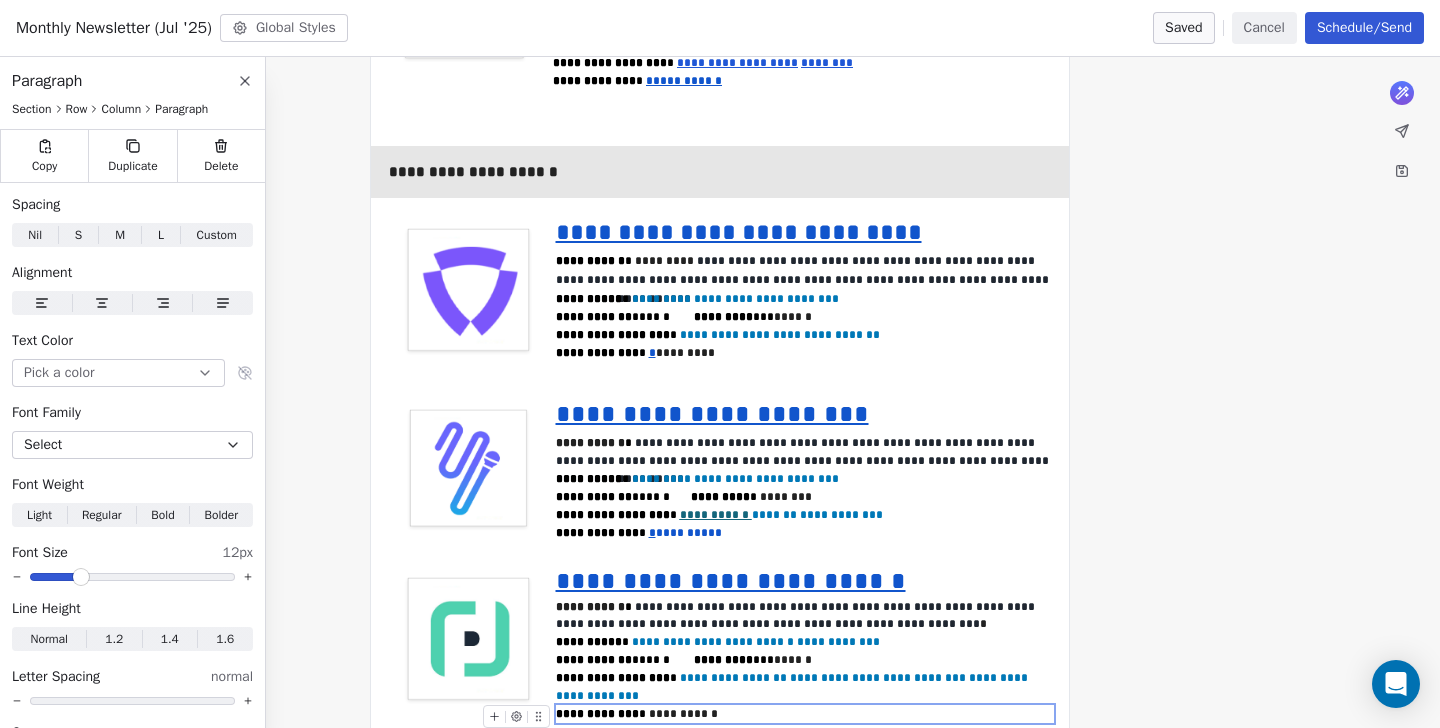 click on "**********" at bounding box center [805, 714] 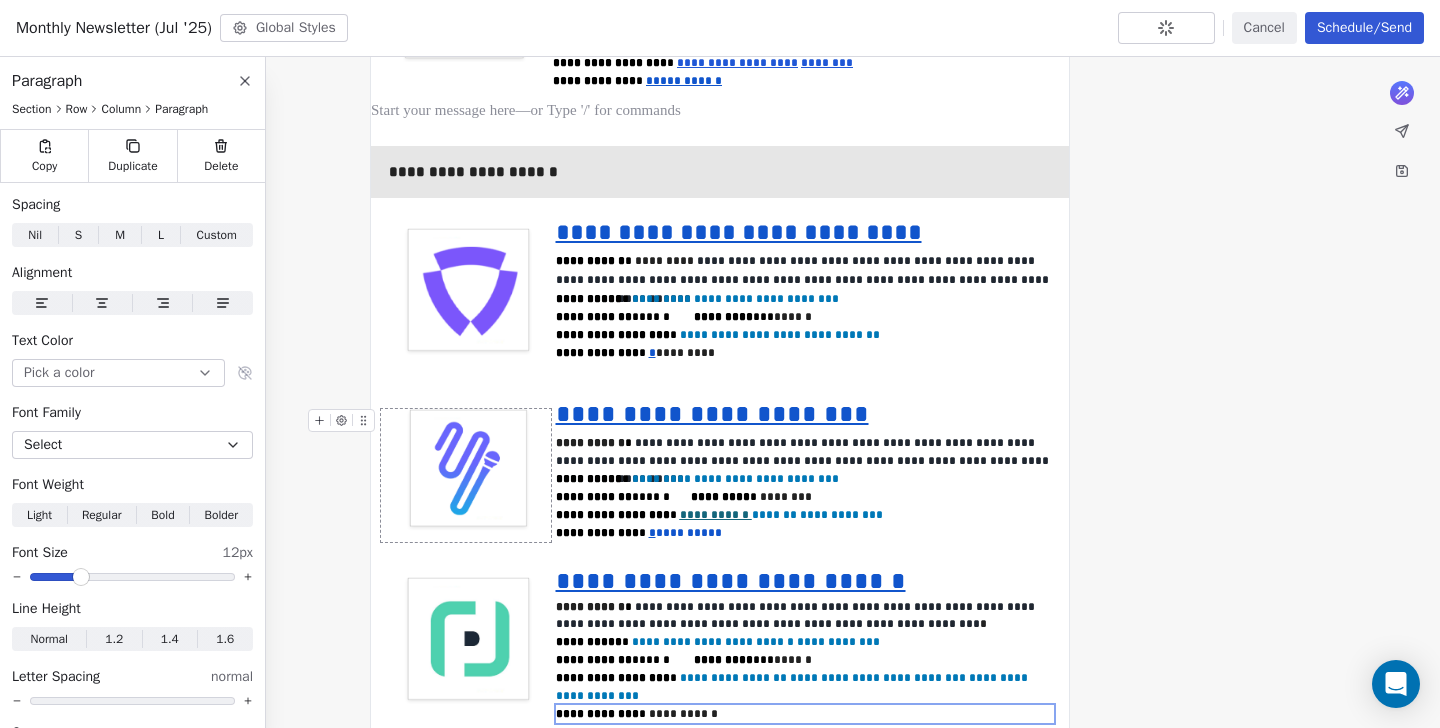 click on "**********" at bounding box center (720, -744) 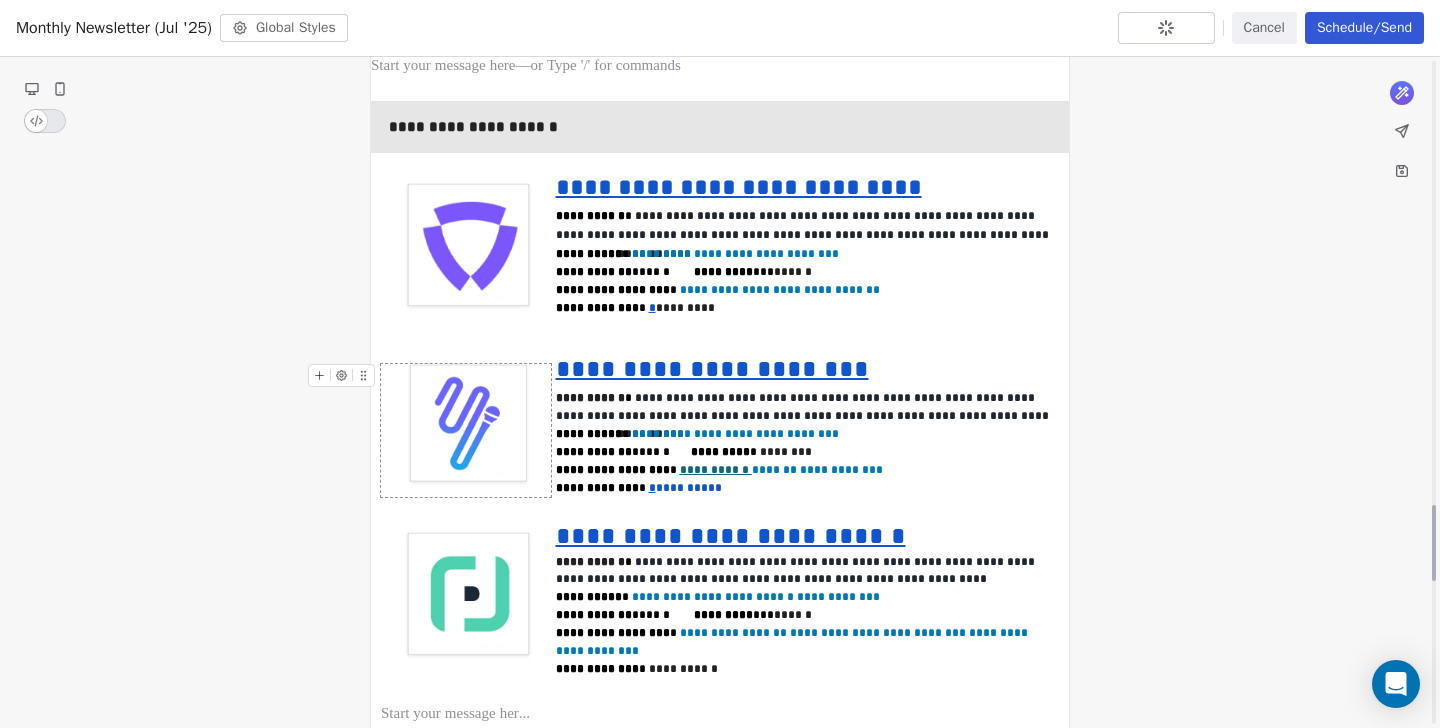 scroll, scrollTop: 3912, scrollLeft: 0, axis: vertical 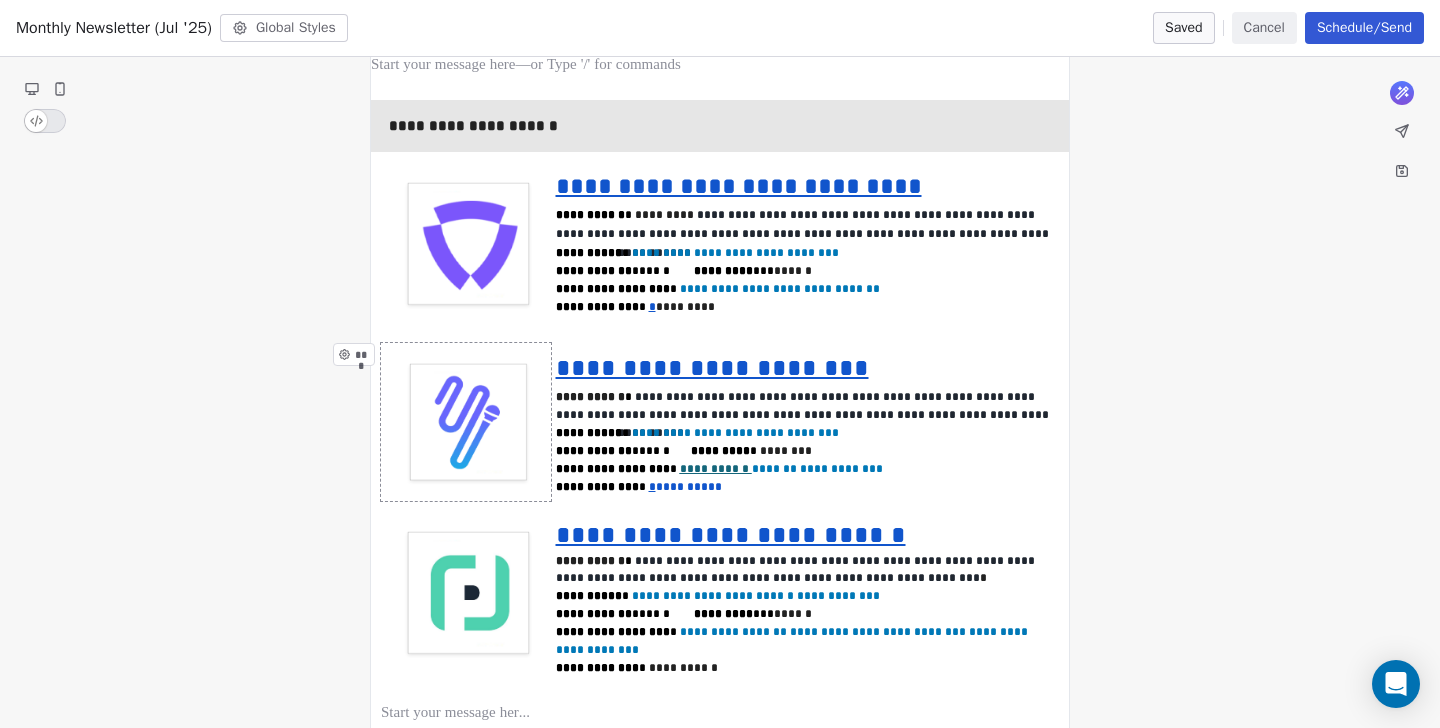click on "**********" at bounding box center [720, -790] 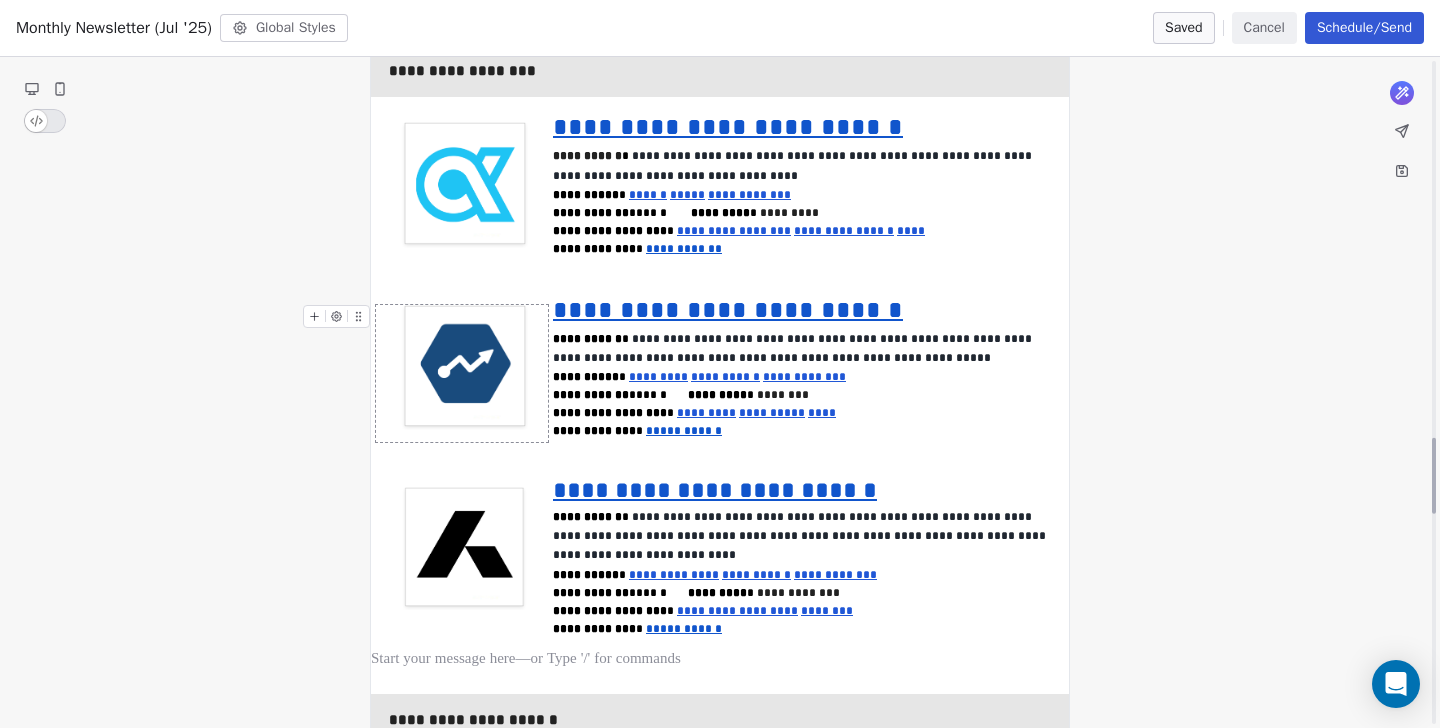 scroll, scrollTop: 3288, scrollLeft: 0, axis: vertical 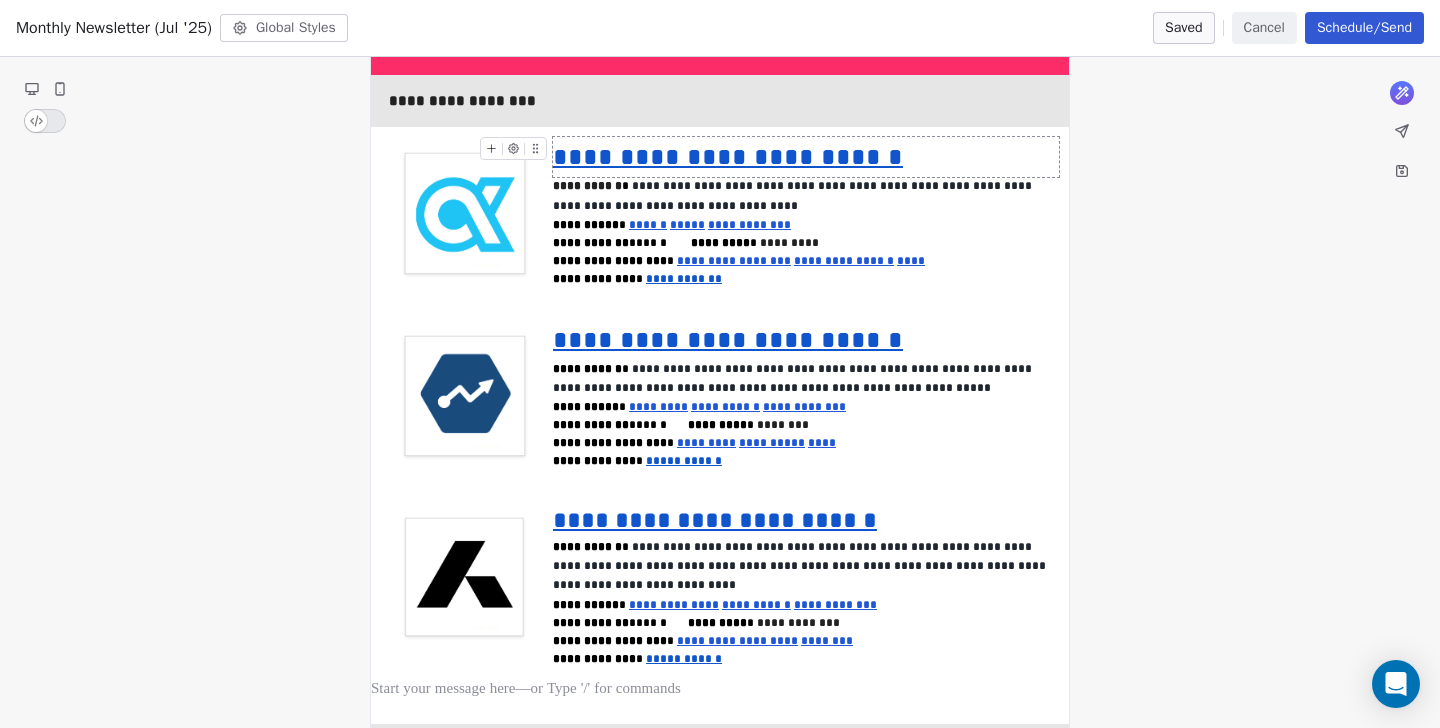 click on "**********" at bounding box center (728, 156) 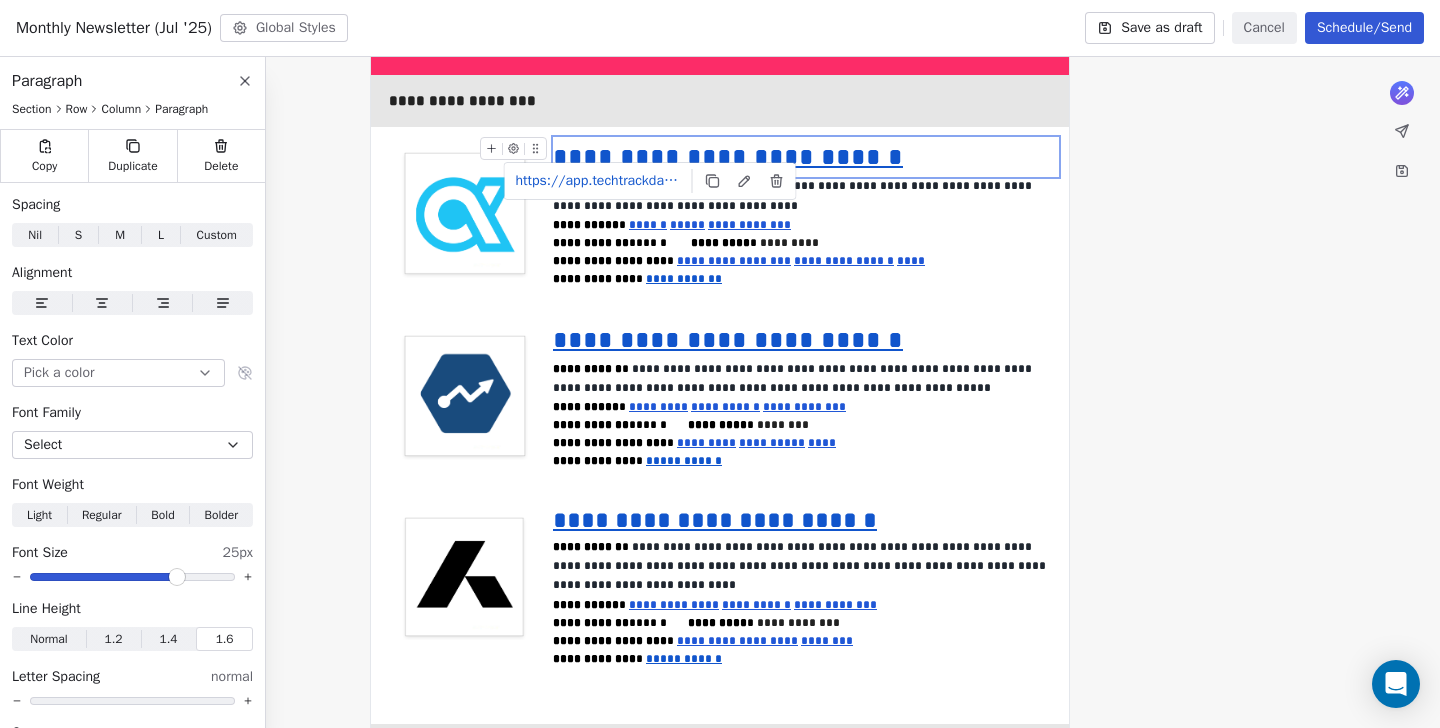 click on "**********" at bounding box center (728, 156) 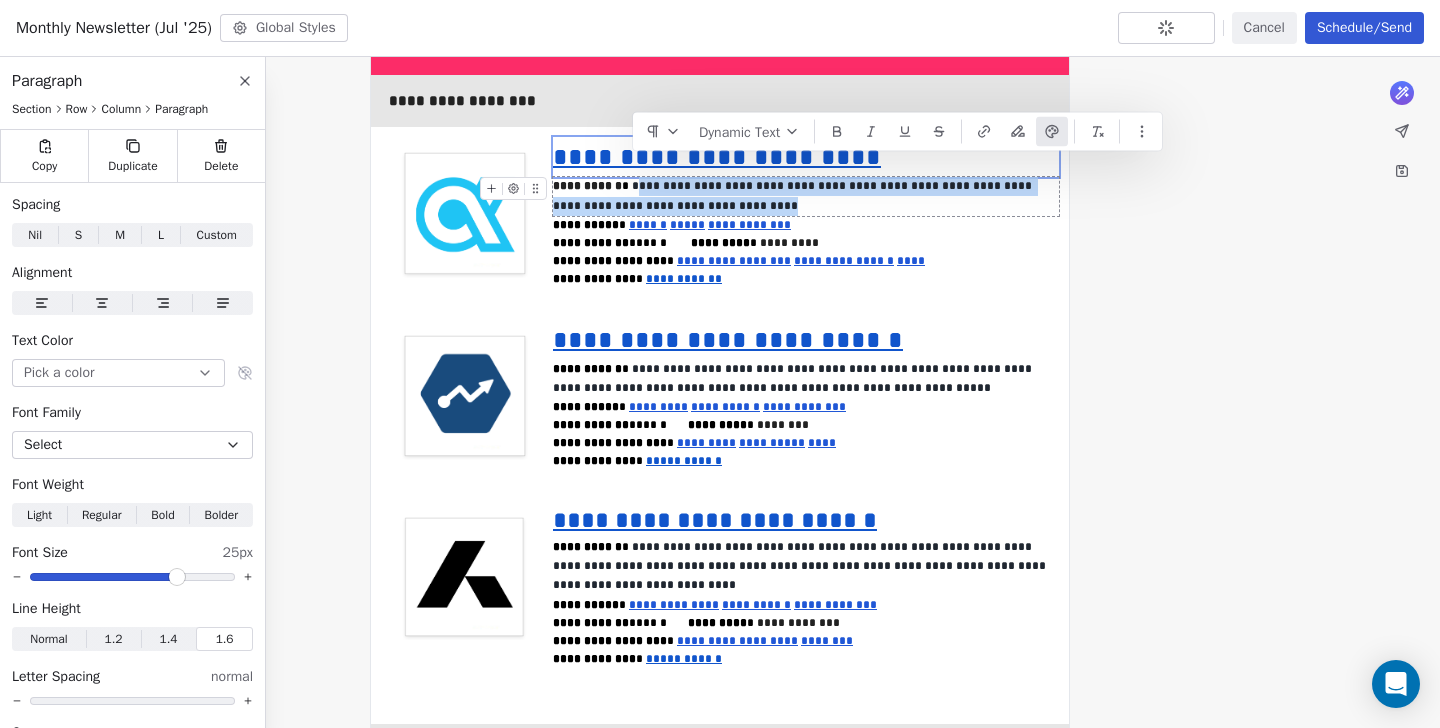 drag, startPoint x: 857, startPoint y: 184, endPoint x: 629, endPoint y: 167, distance: 228.63289 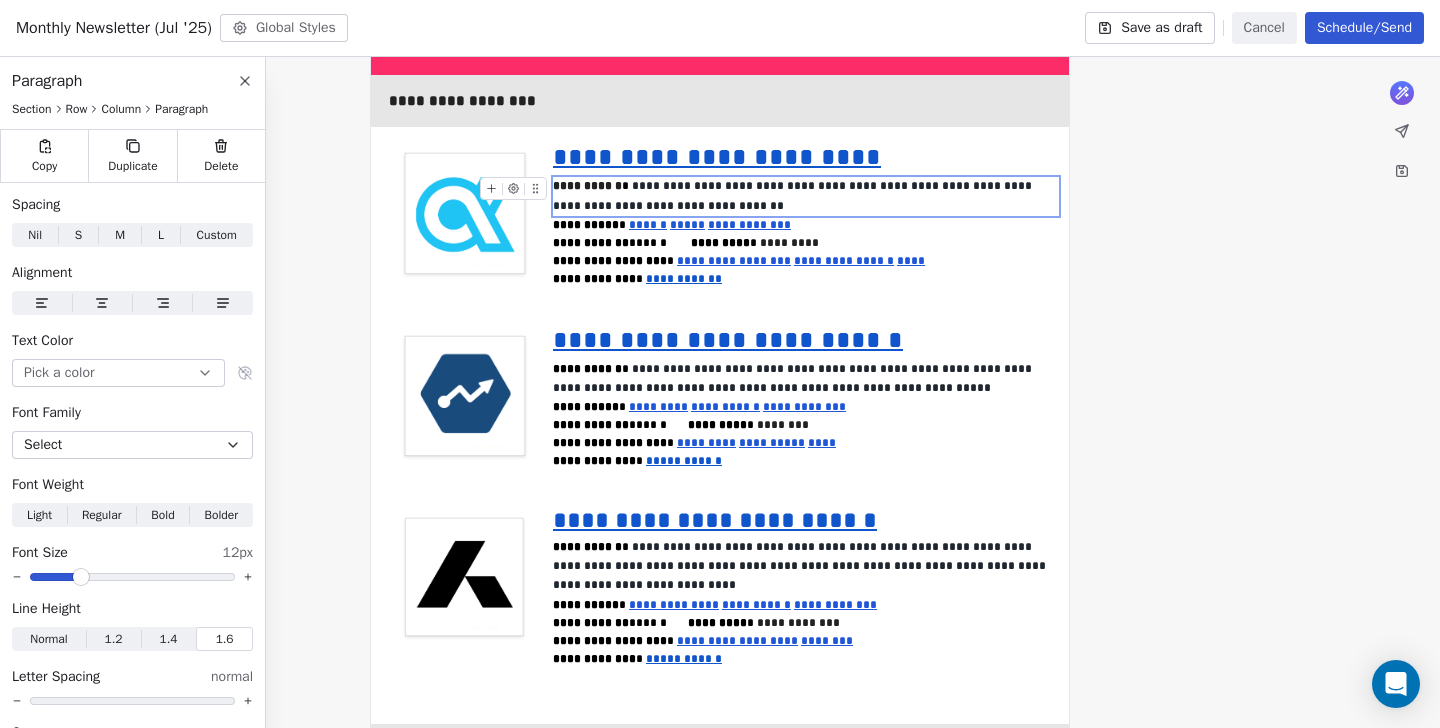 click on "**********" at bounding box center (806, 196) 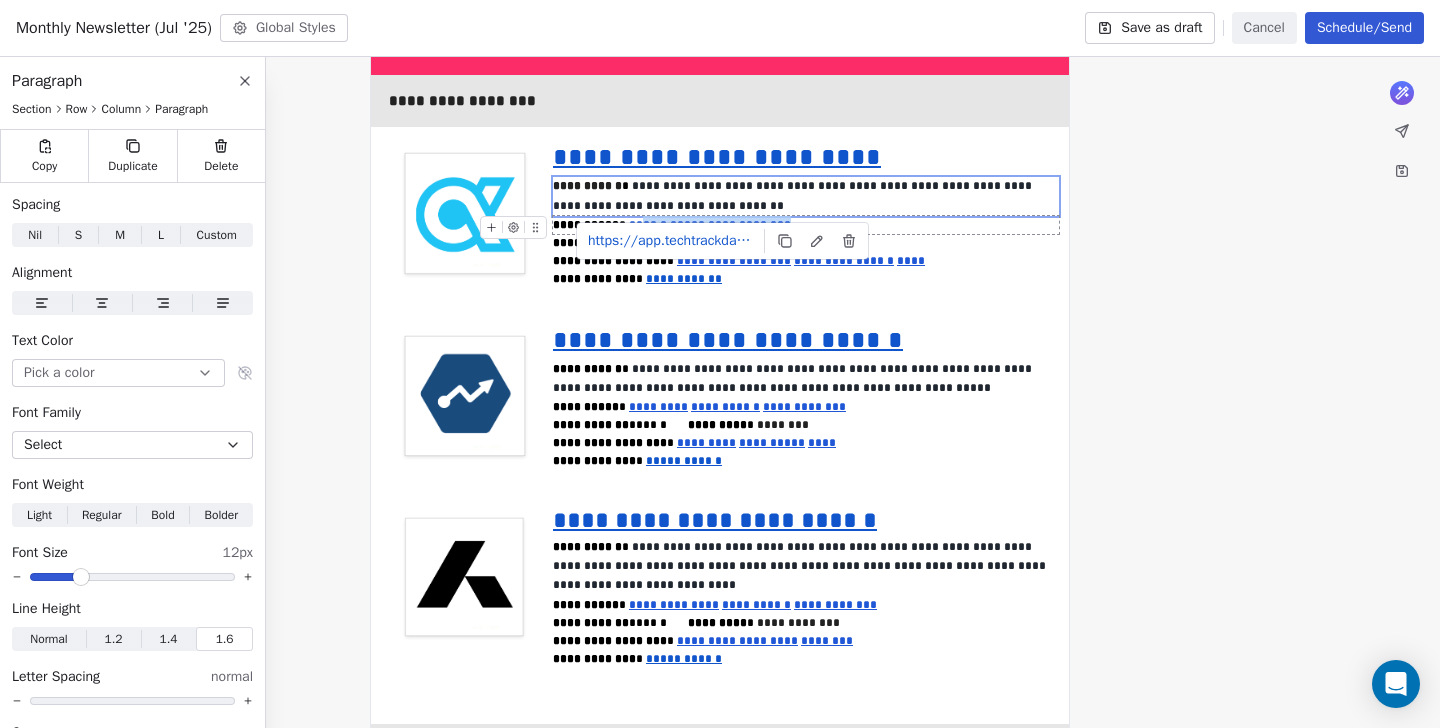 drag, startPoint x: 783, startPoint y: 204, endPoint x: 650, endPoint y: 204, distance: 133 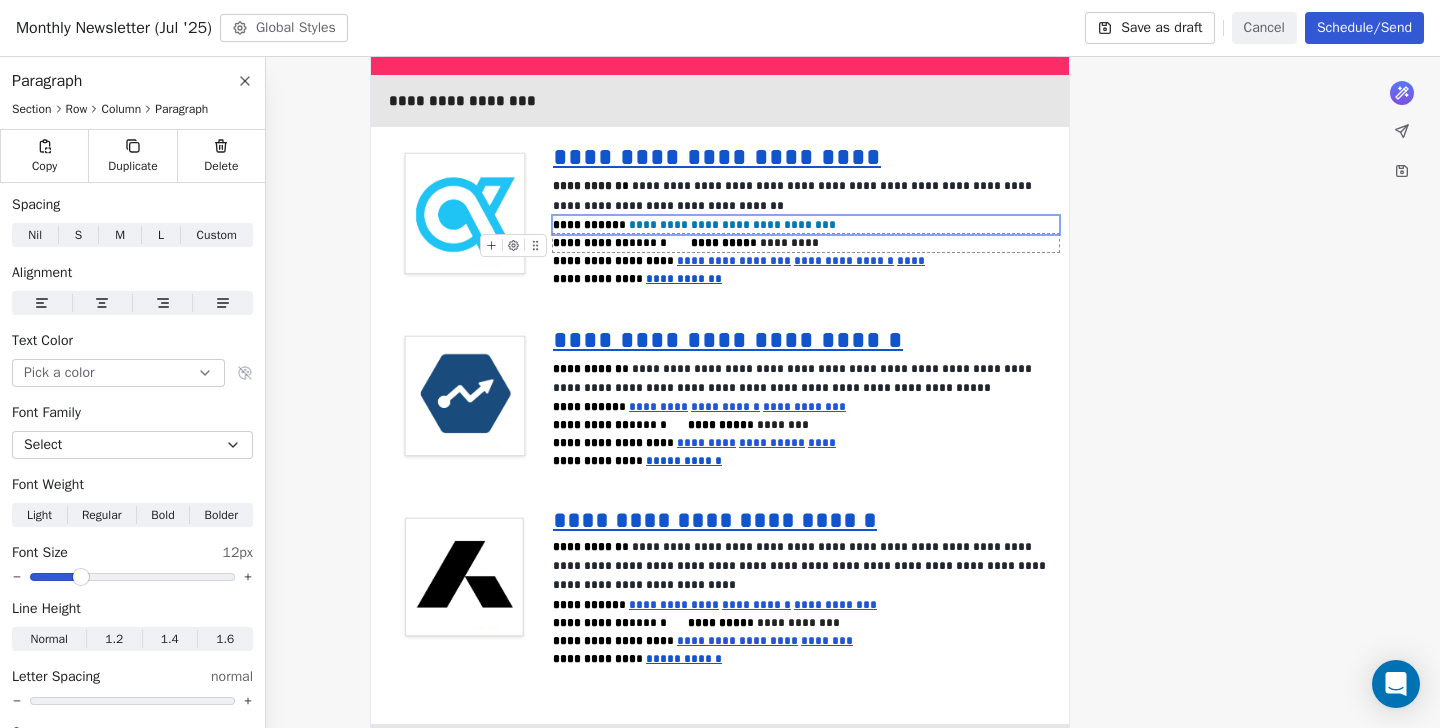 click on "**********" at bounding box center (806, 243) 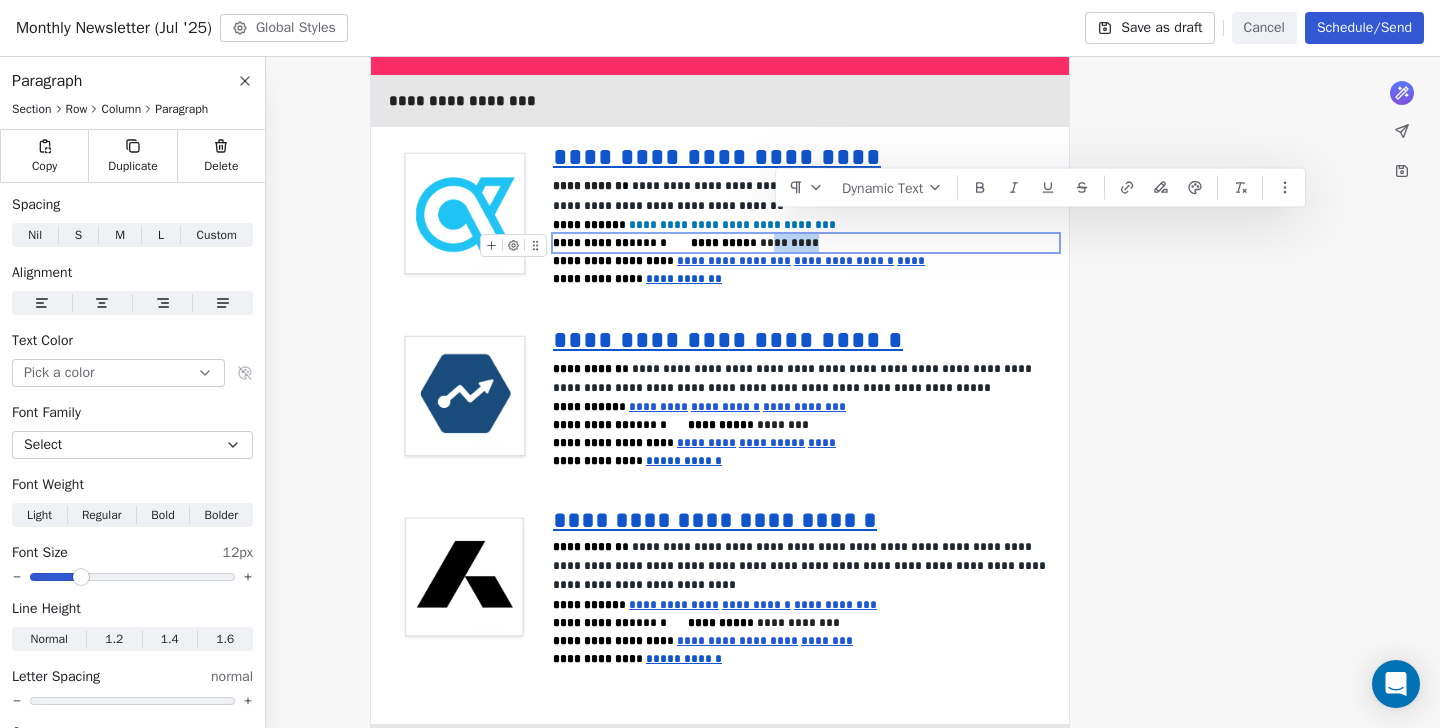 drag, startPoint x: 826, startPoint y: 225, endPoint x: 773, endPoint y: 226, distance: 53.009434 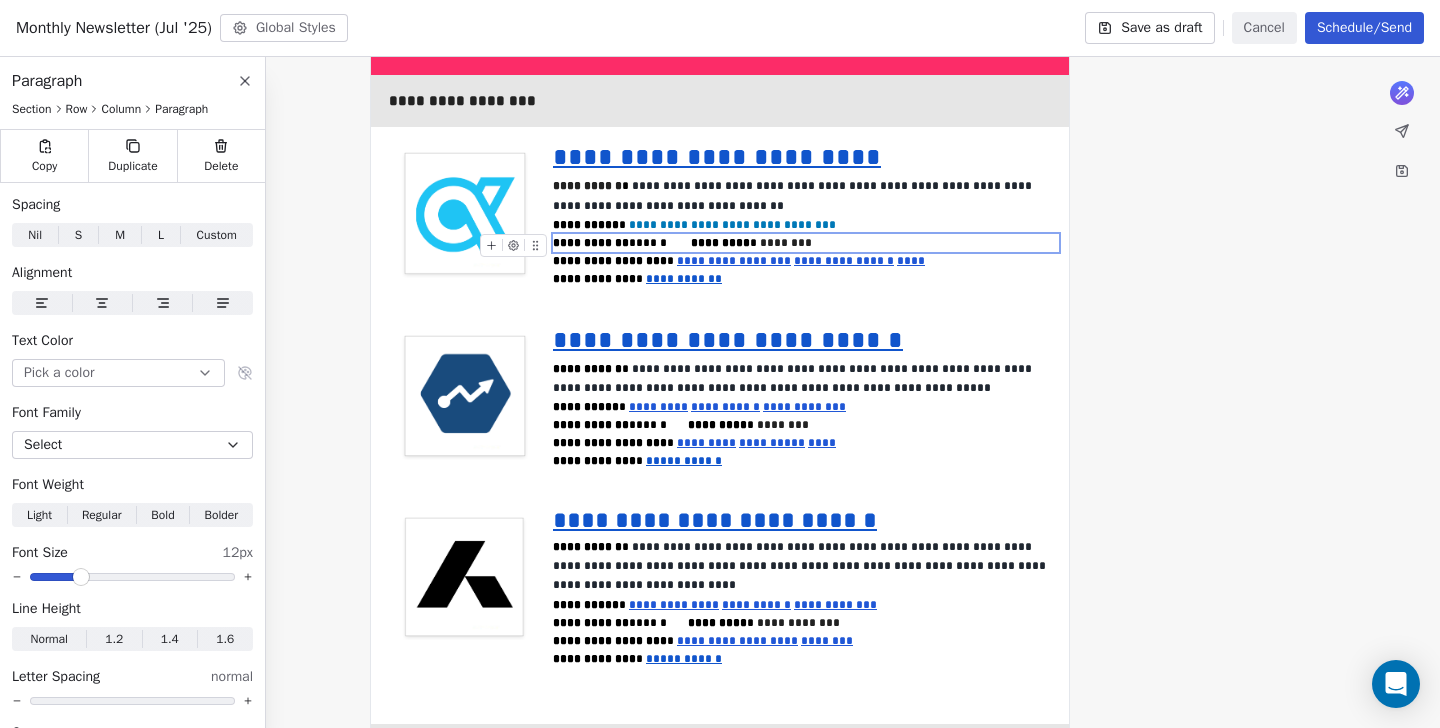 click on "**********" at bounding box center (656, 243) 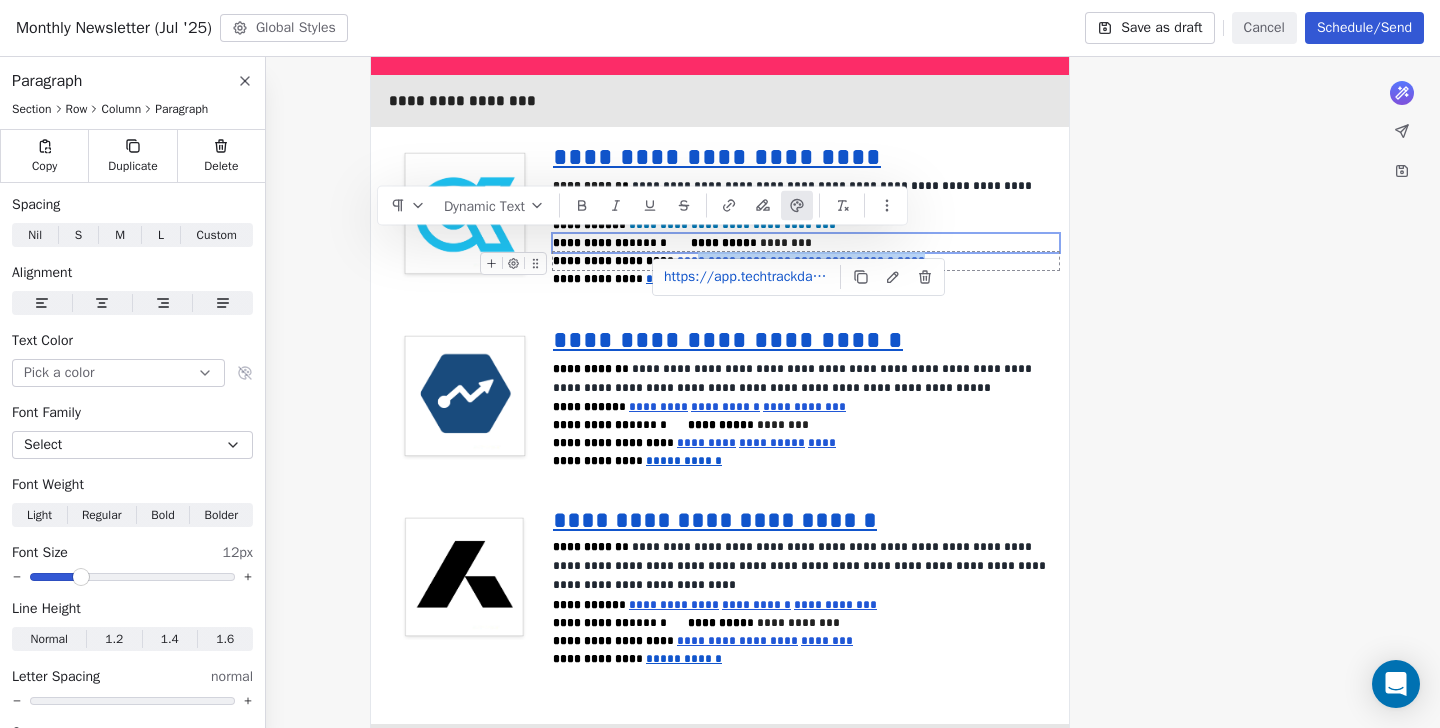 drag, startPoint x: 935, startPoint y: 244, endPoint x: 686, endPoint y: 237, distance: 249.09837 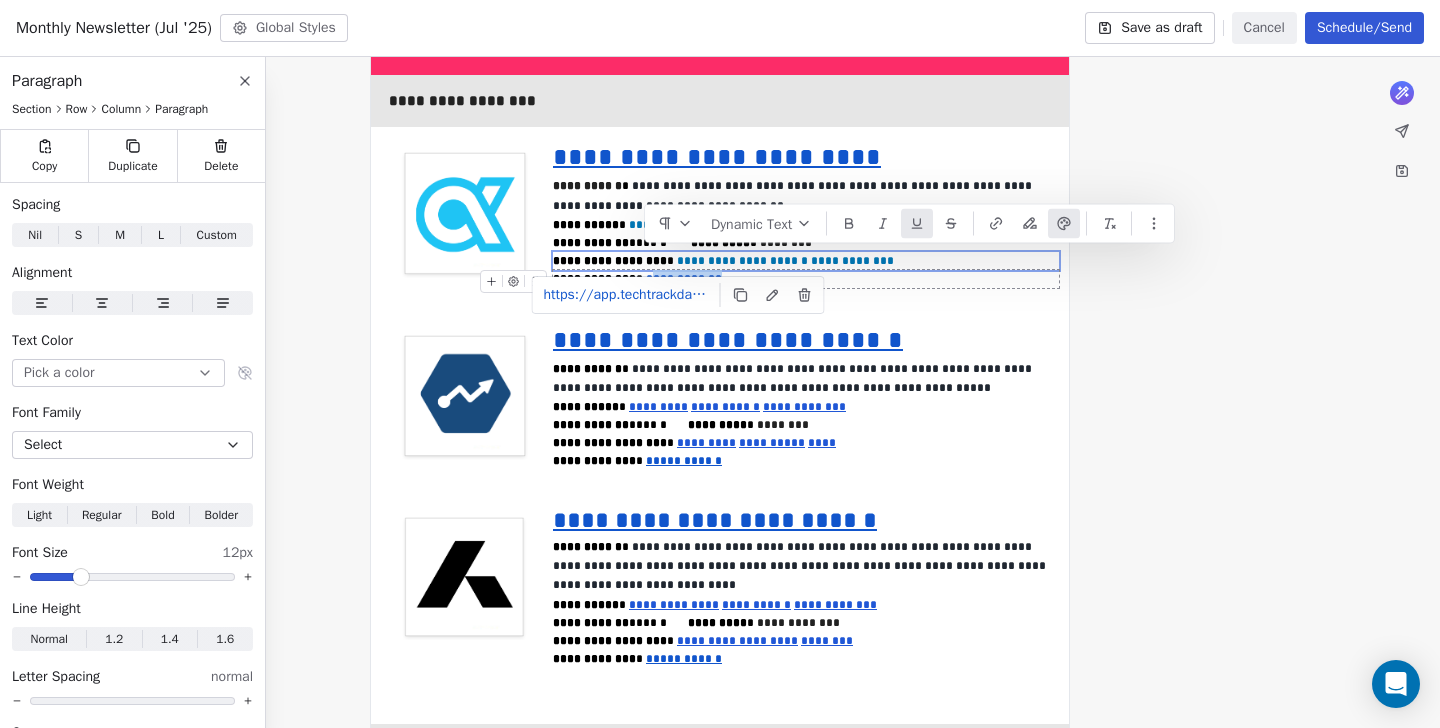 drag, startPoint x: 716, startPoint y: 261, endPoint x: 645, endPoint y: 261, distance: 71 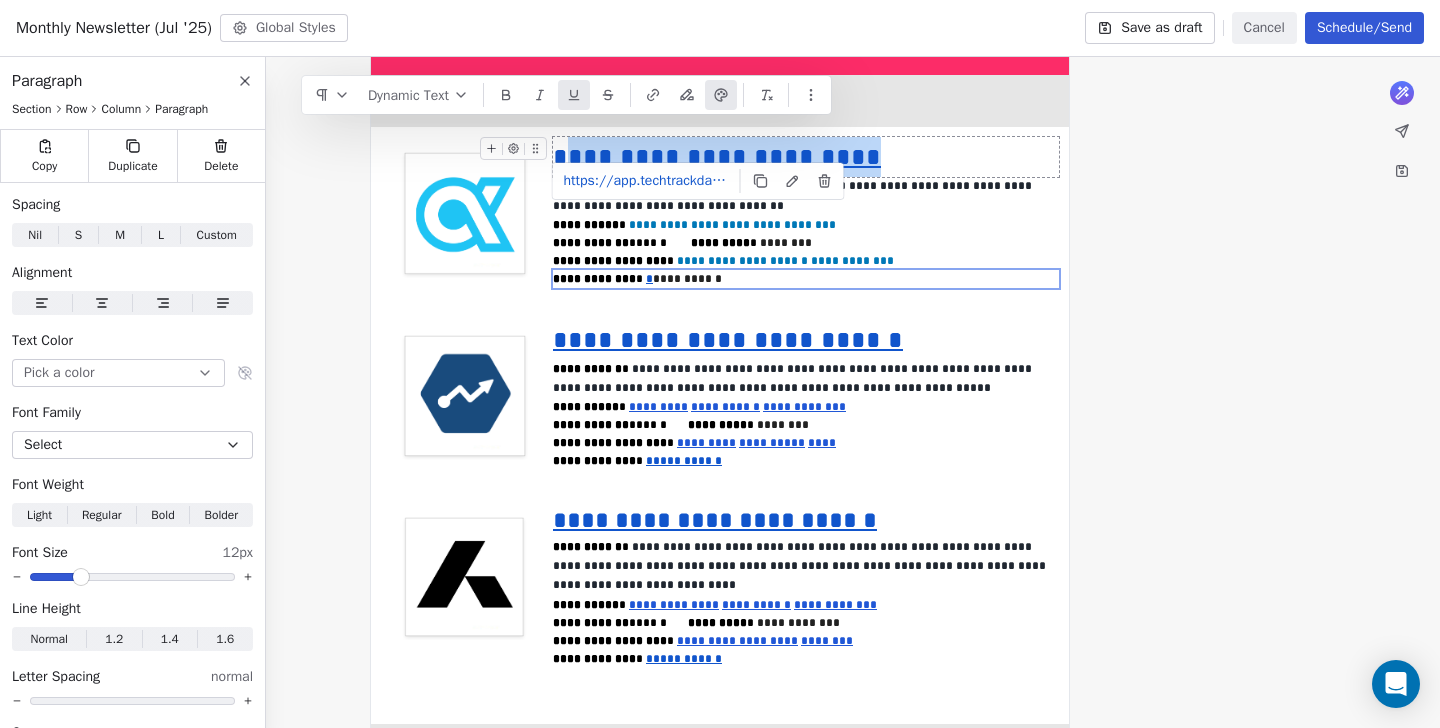 drag, startPoint x: 832, startPoint y: 143, endPoint x: 563, endPoint y: 135, distance: 269.11893 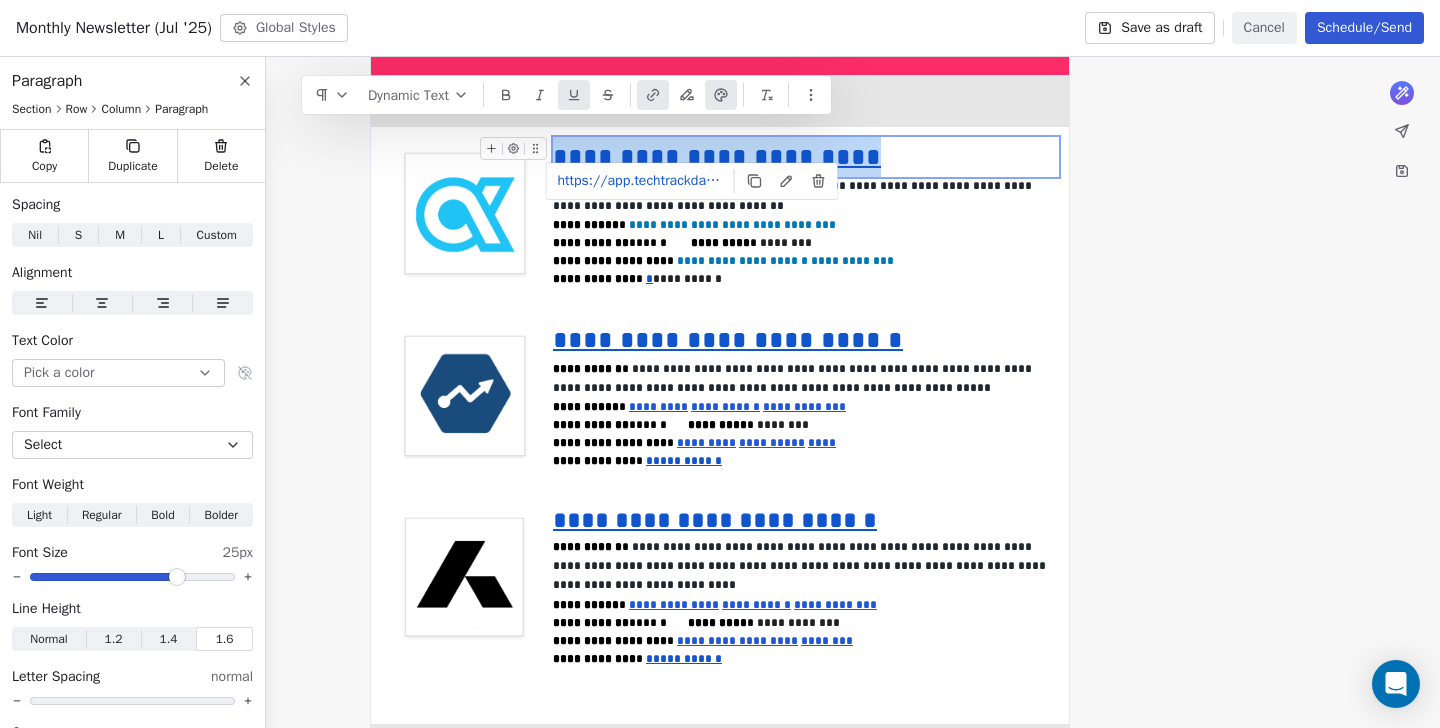 click 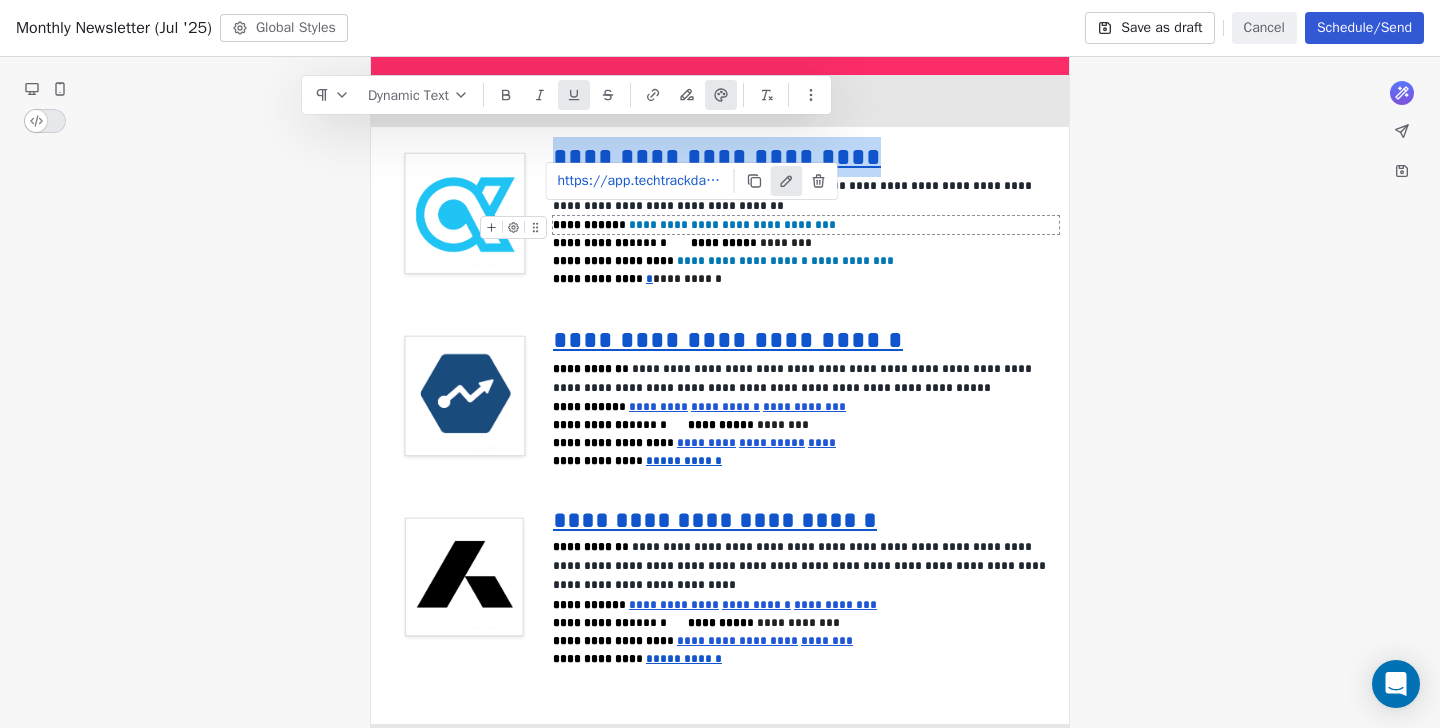 click 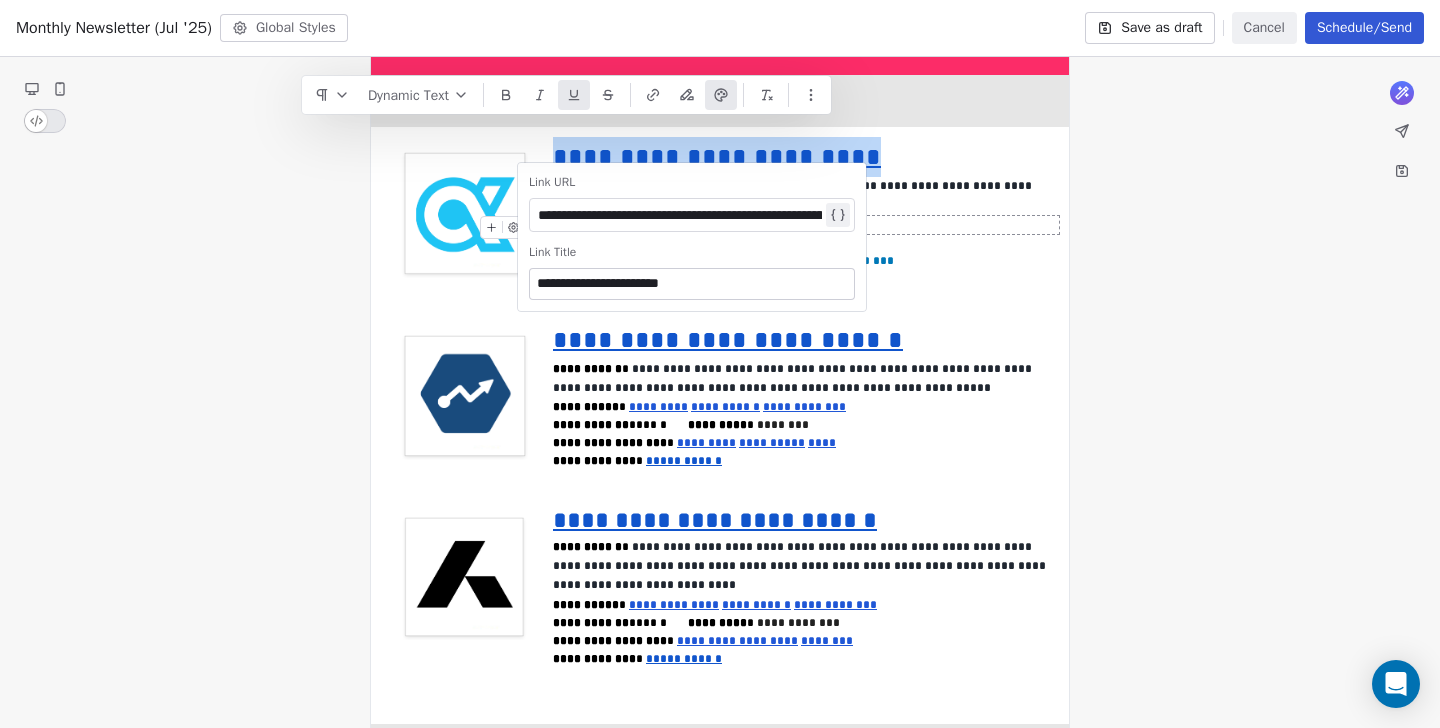 click on "**********" at bounding box center [680, 215] 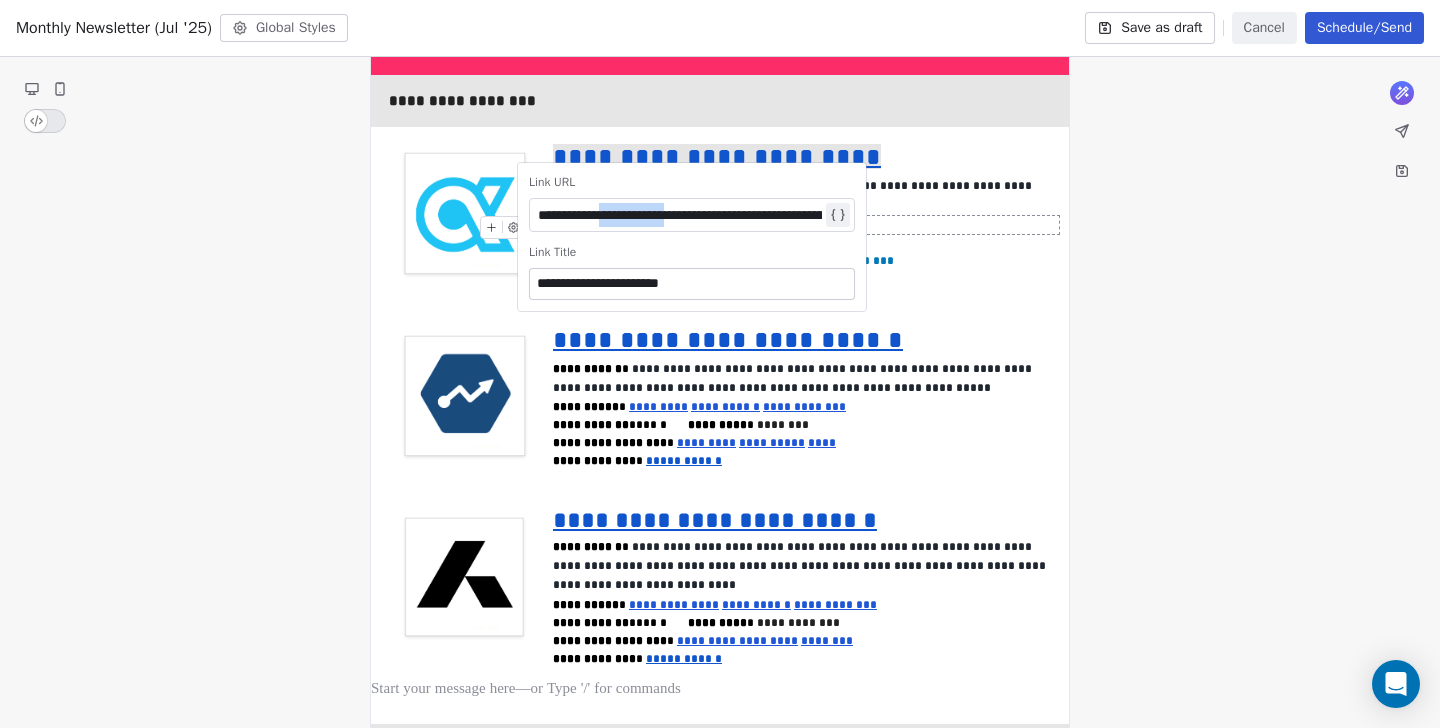 click on "**********" at bounding box center [680, 215] 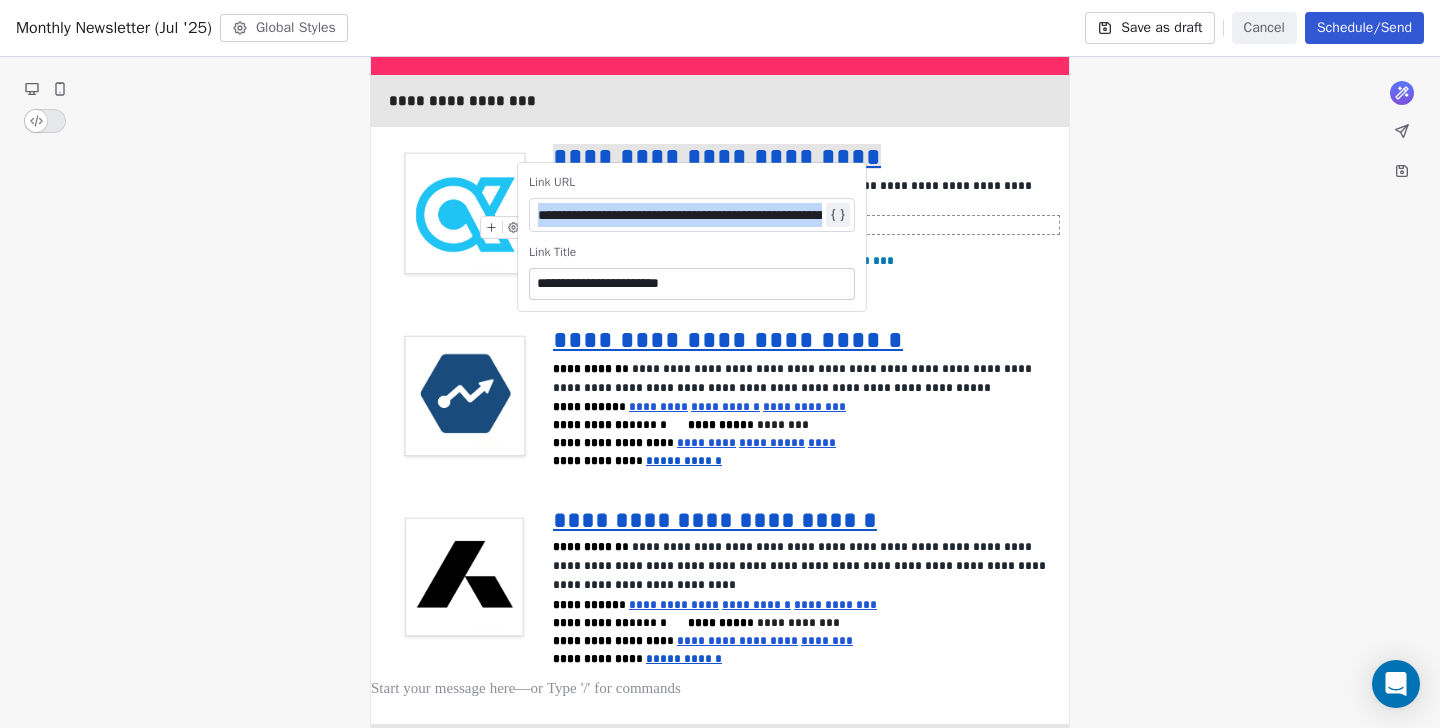 click on "**********" at bounding box center (680, 215) 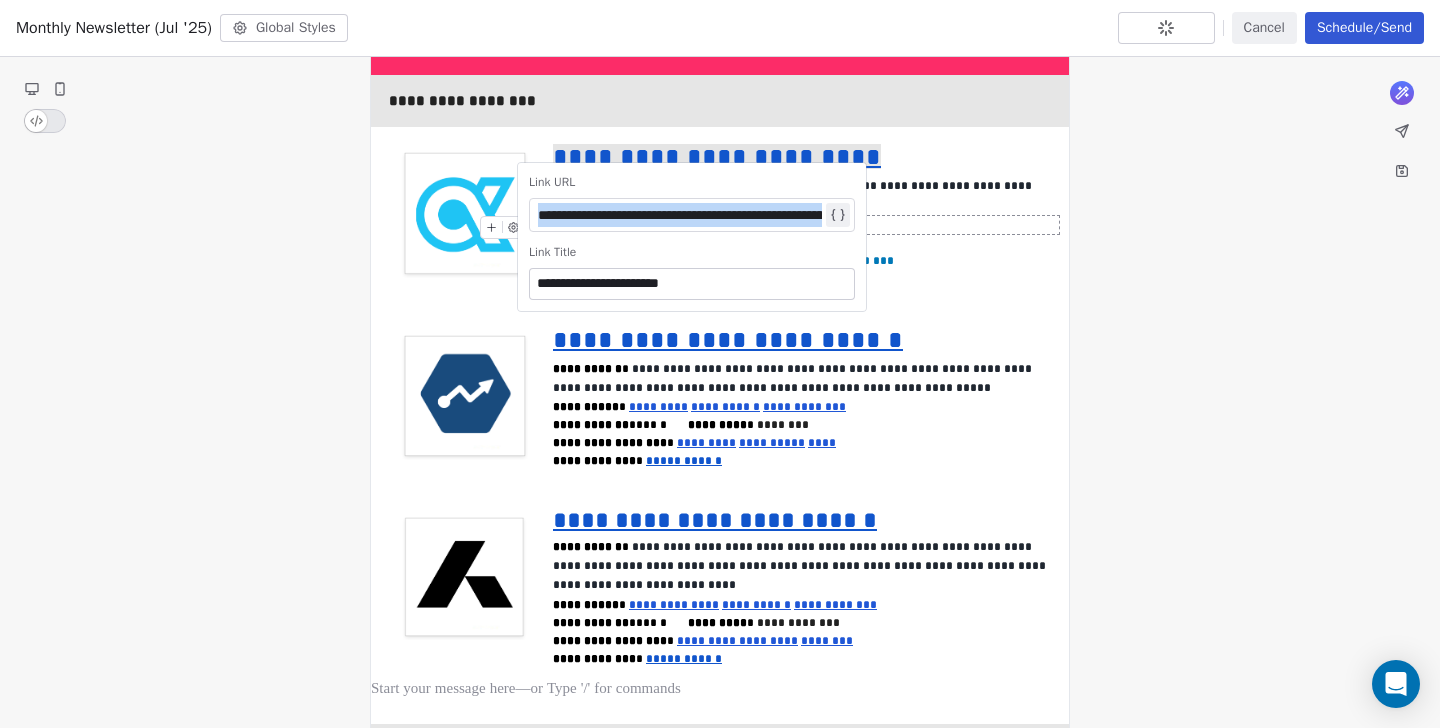 type 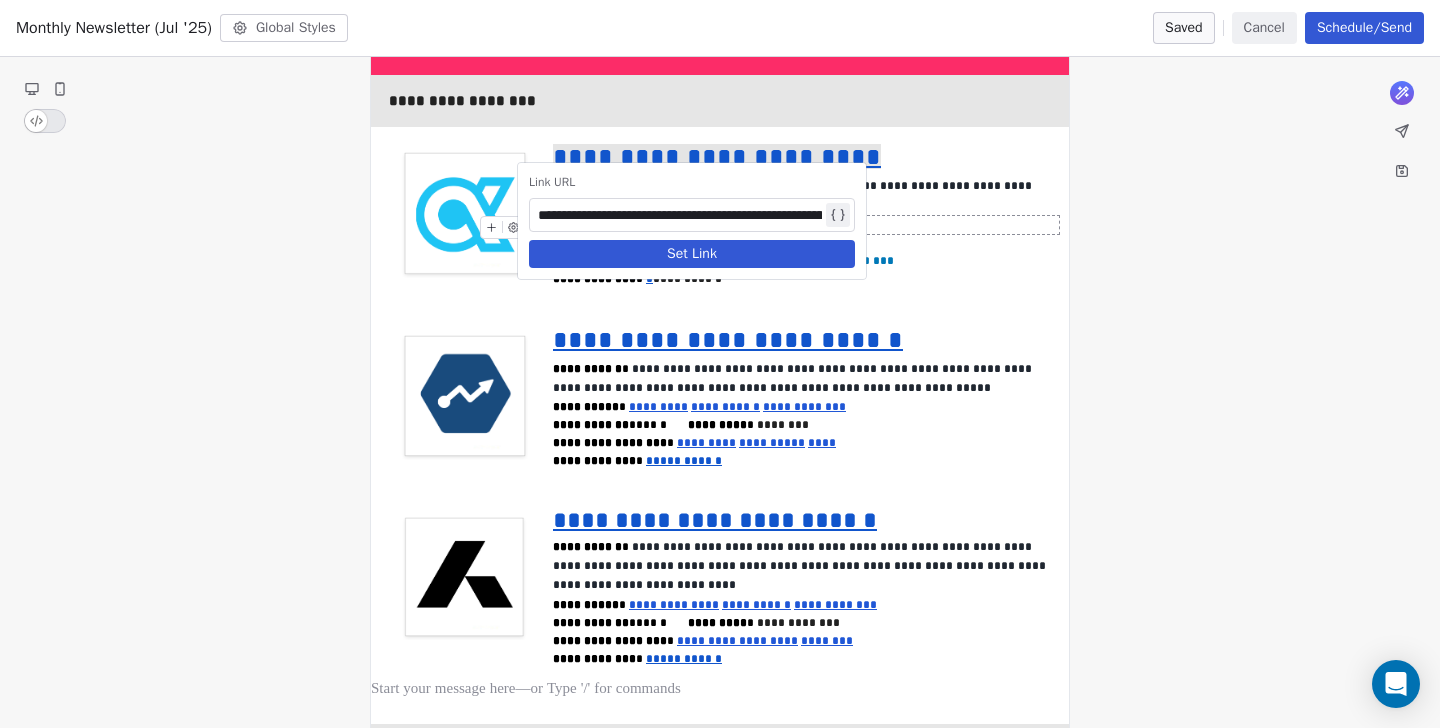 click on "Set Link" at bounding box center [692, 254] 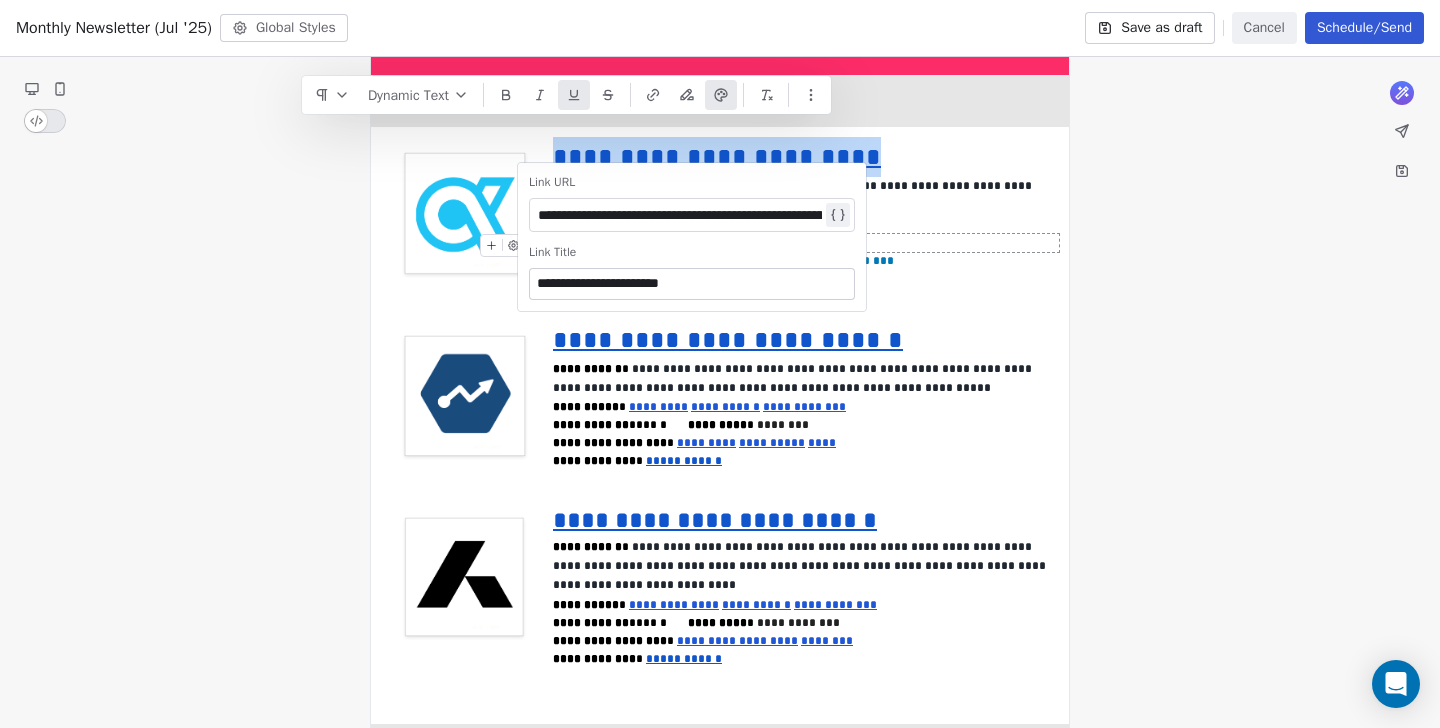 click on "**********" at bounding box center [806, 243] 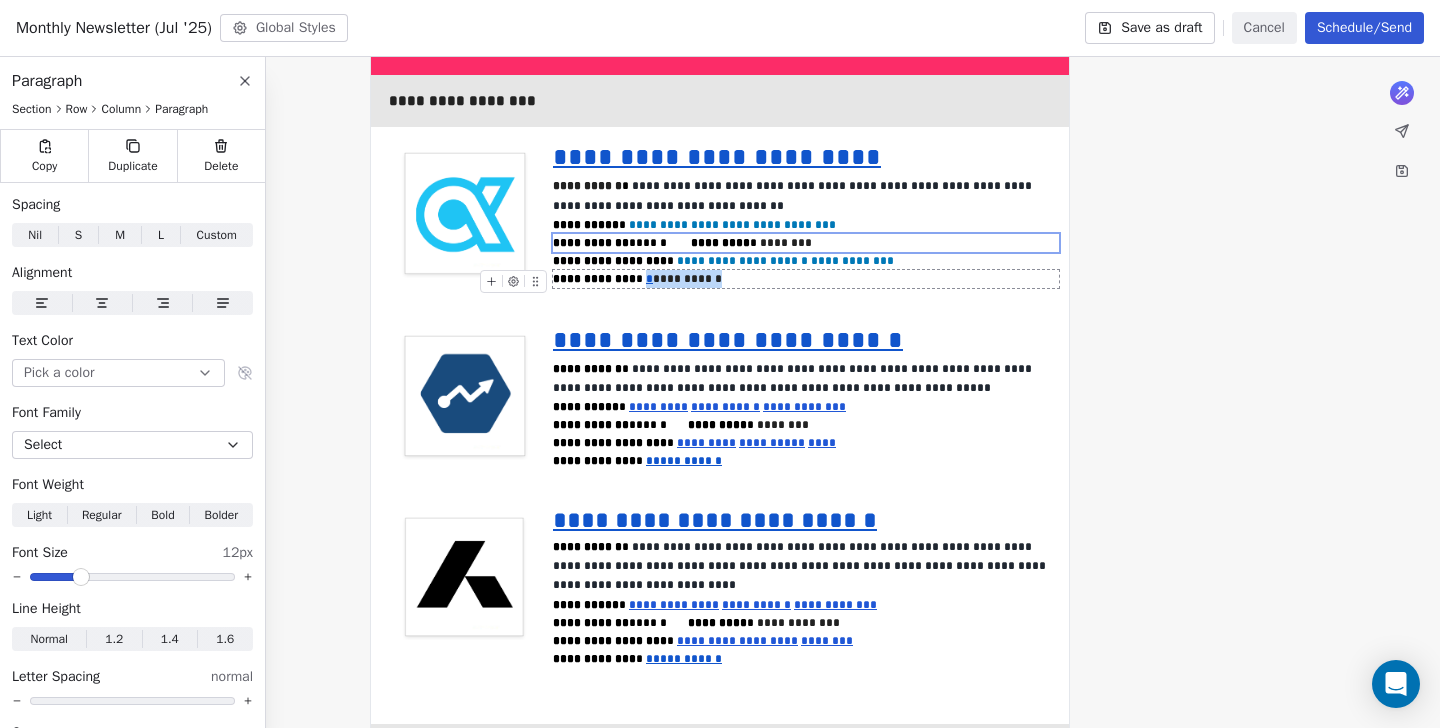 drag, startPoint x: 740, startPoint y: 251, endPoint x: 643, endPoint y: 255, distance: 97.082436 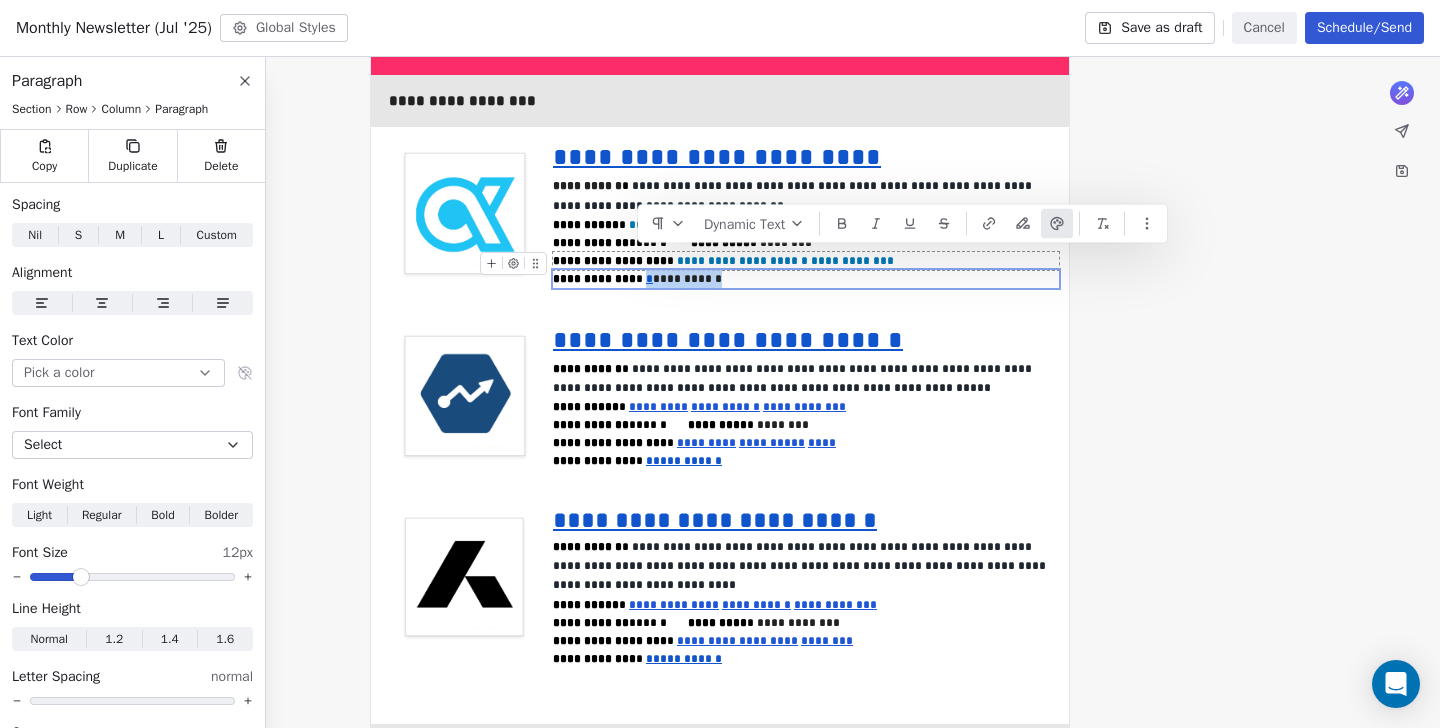 click at bounding box center [989, 224] 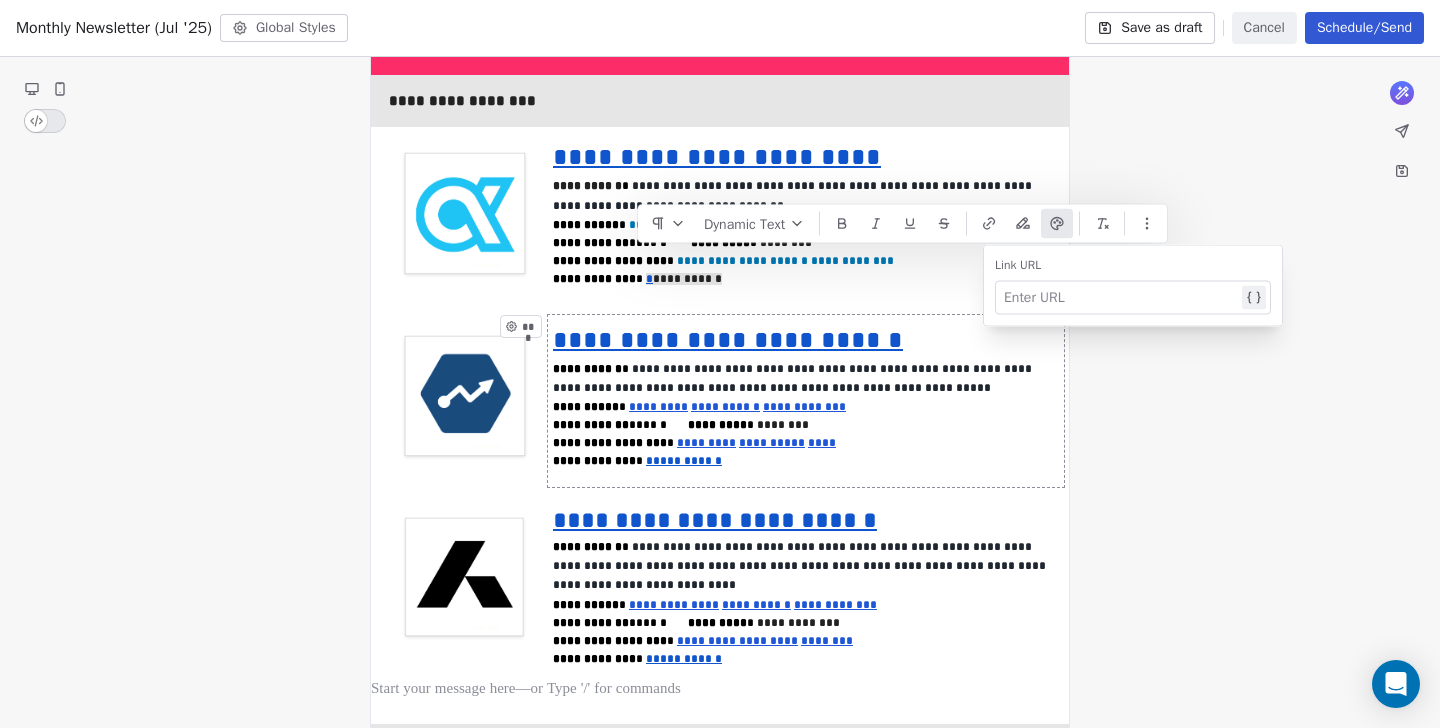 click at bounding box center (1121, 298) 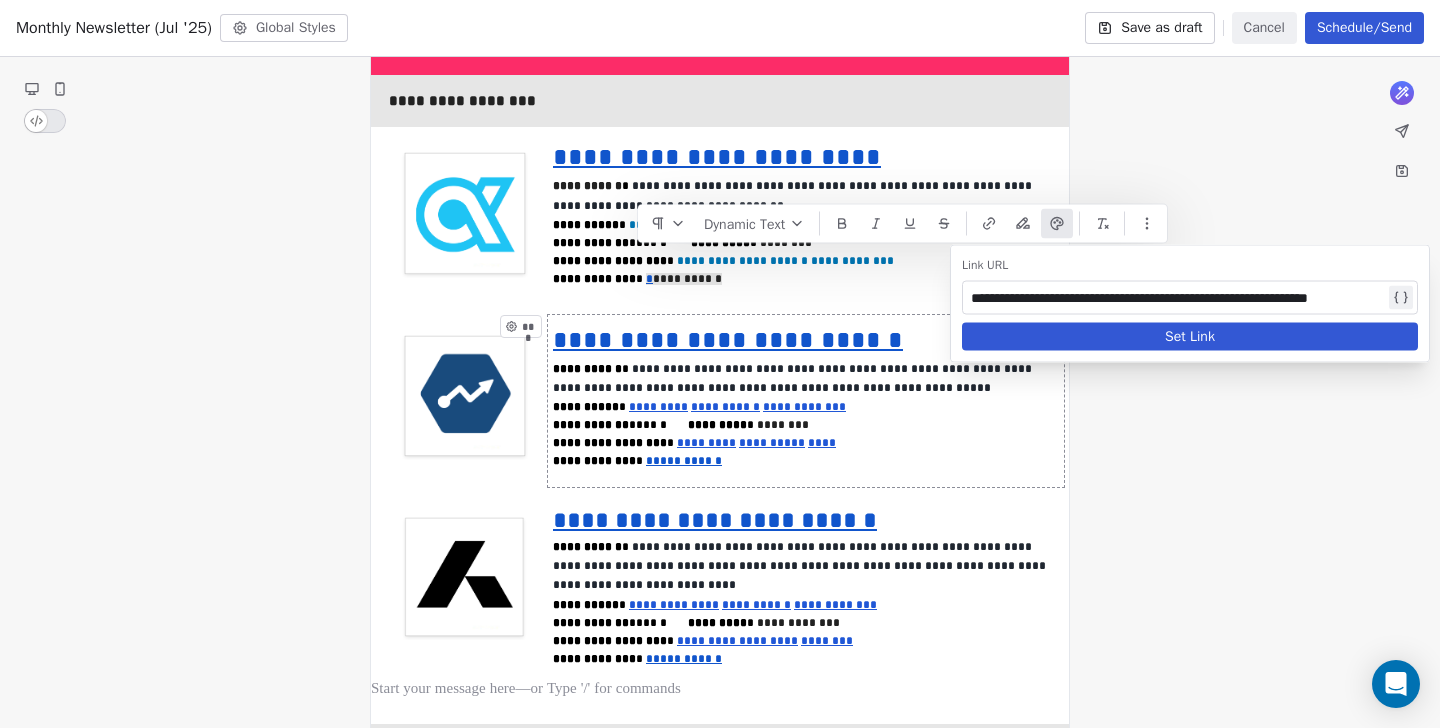 click on "Set Link" at bounding box center [1190, 337] 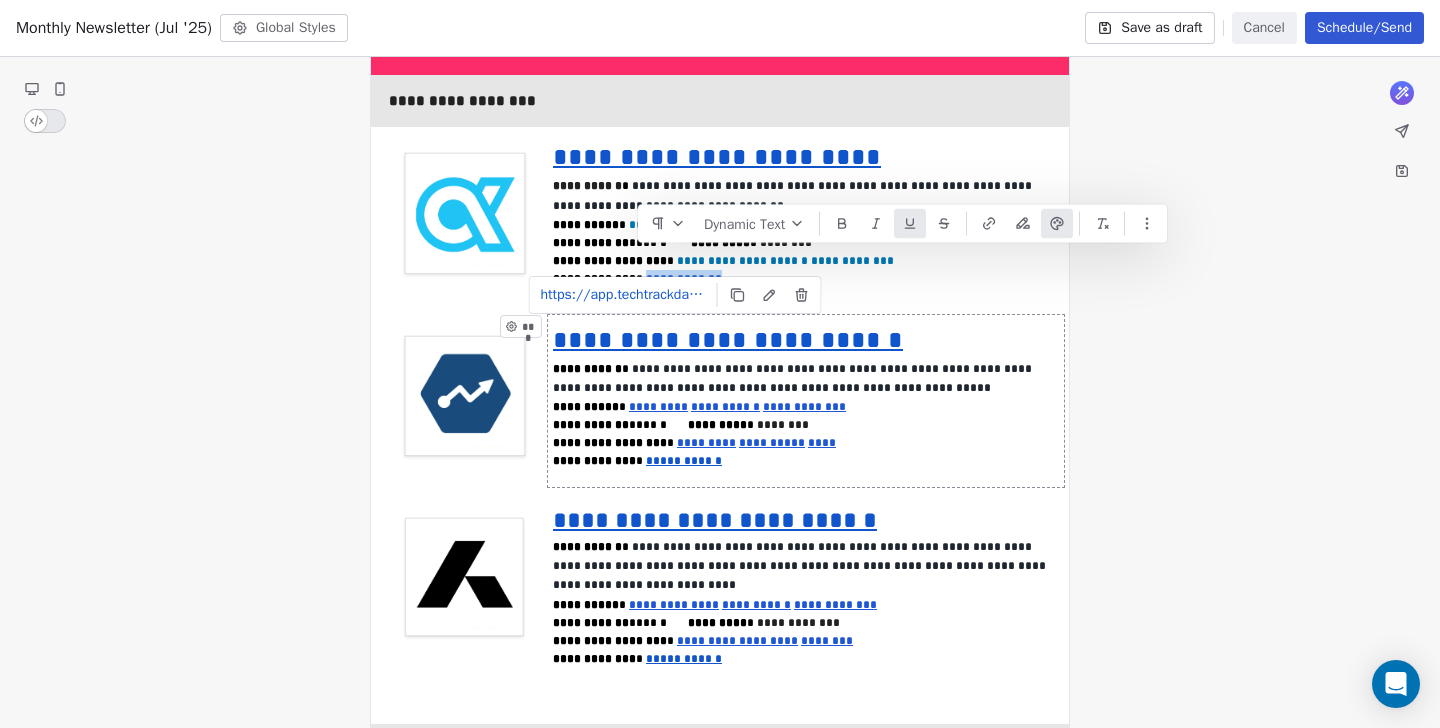click on "**********" at bounding box center [806, 401] 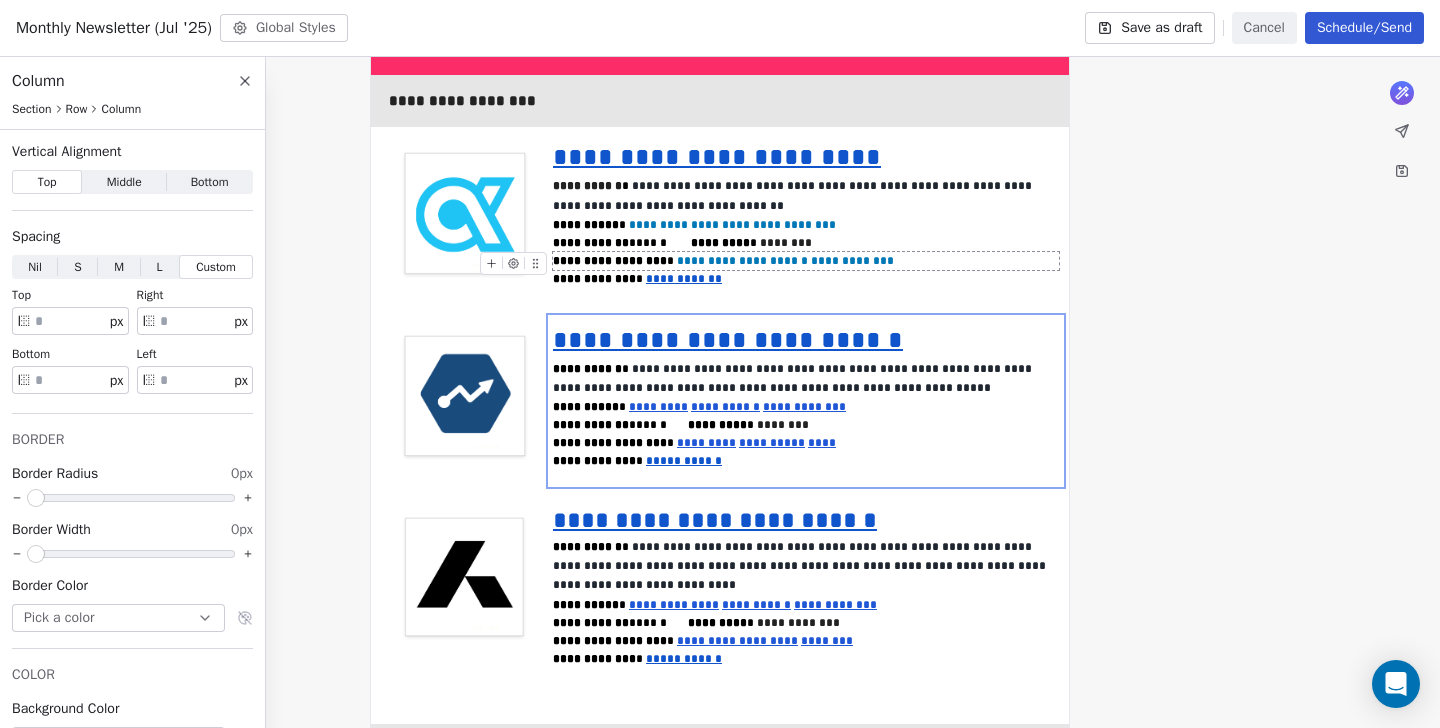 click on "**********" at bounding box center [720, -166] 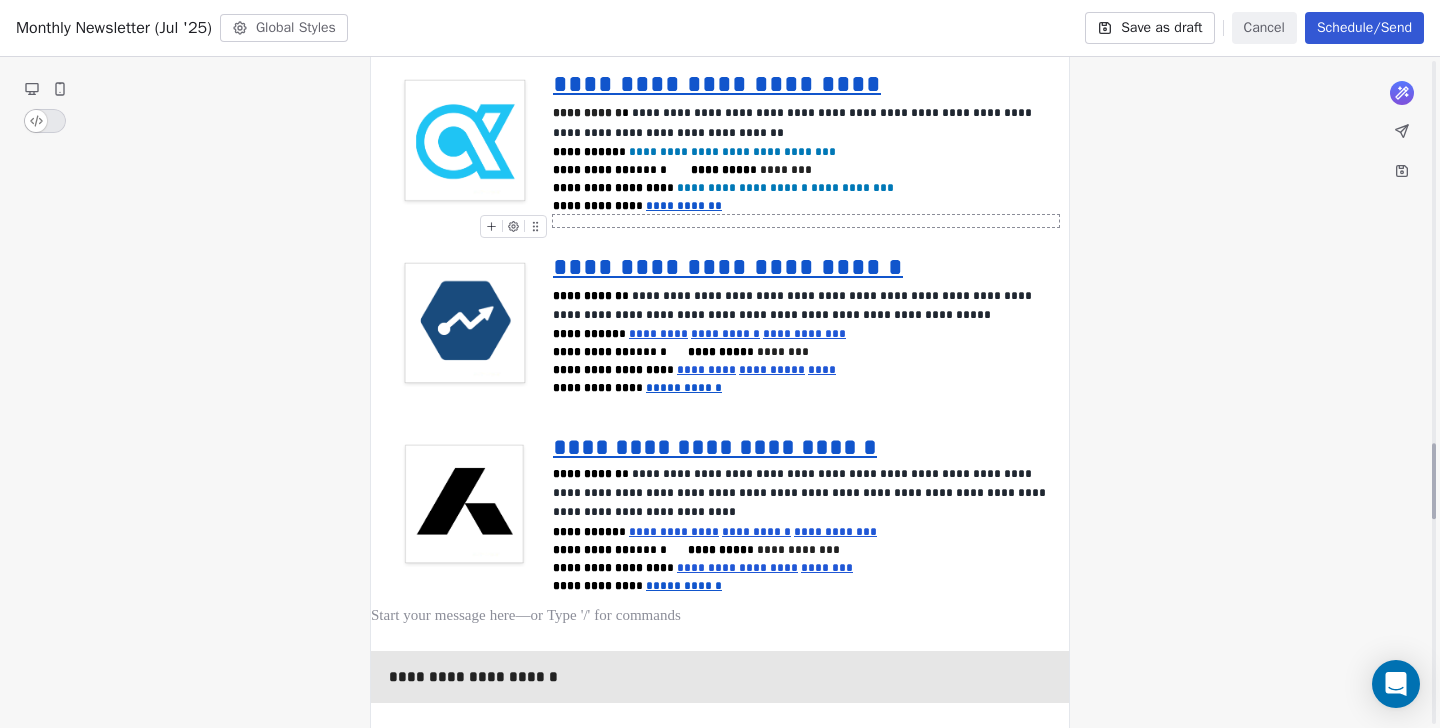 scroll, scrollTop: 3362, scrollLeft: 0, axis: vertical 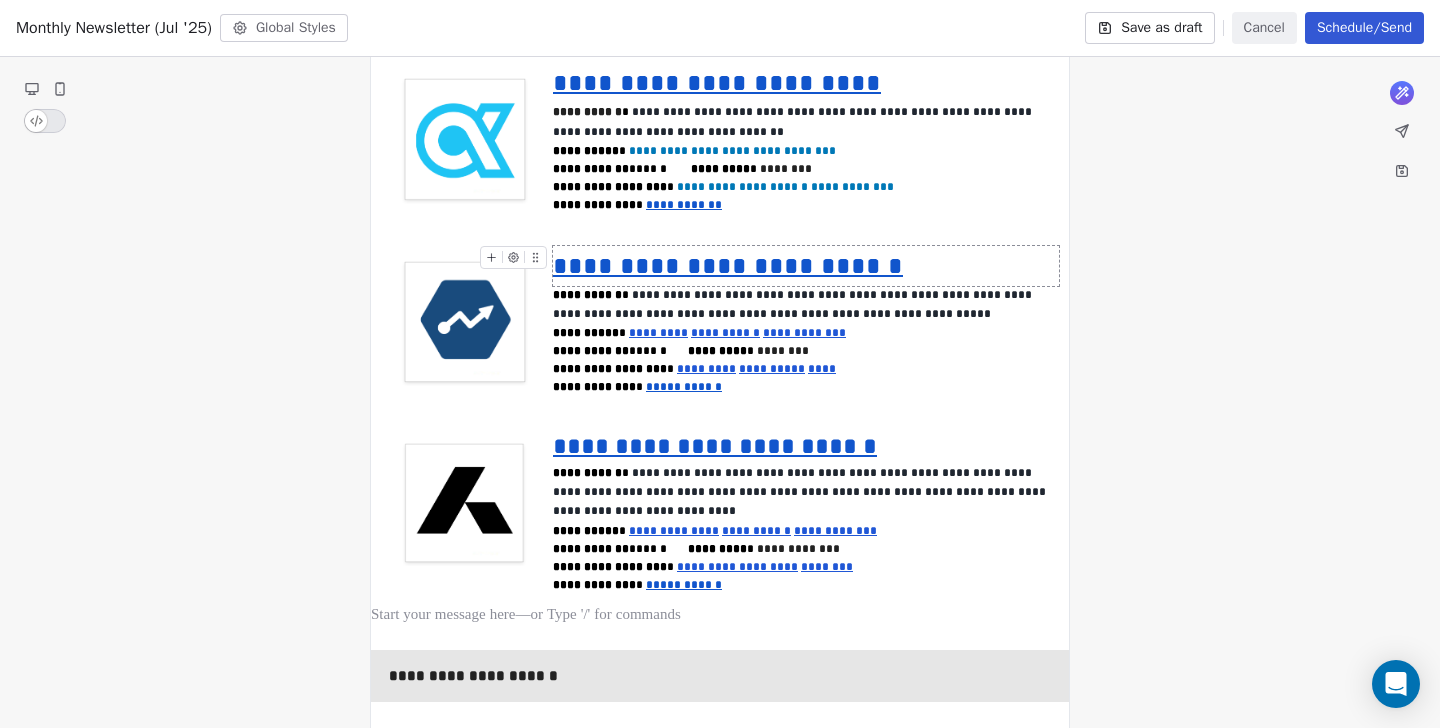 click on "**********" at bounding box center (728, 265) 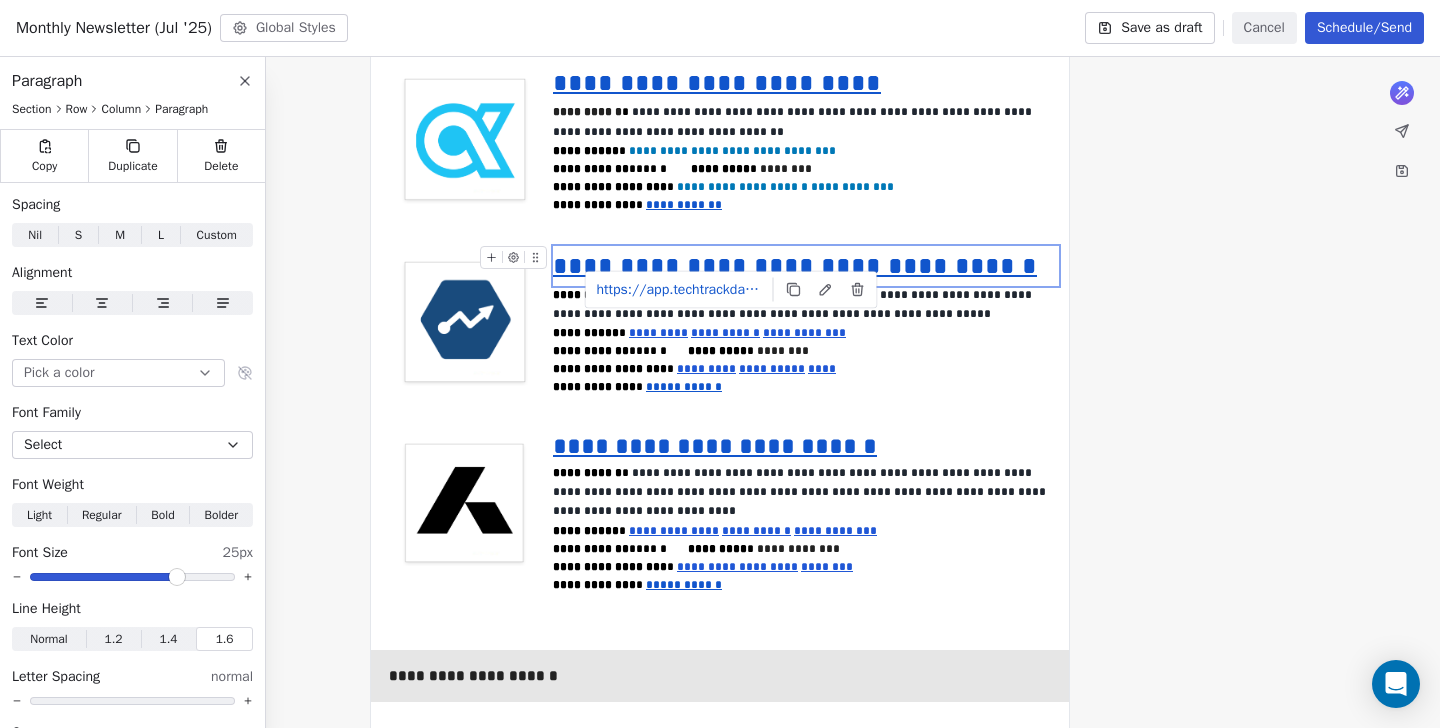 click on "**********" at bounding box center (795, 265) 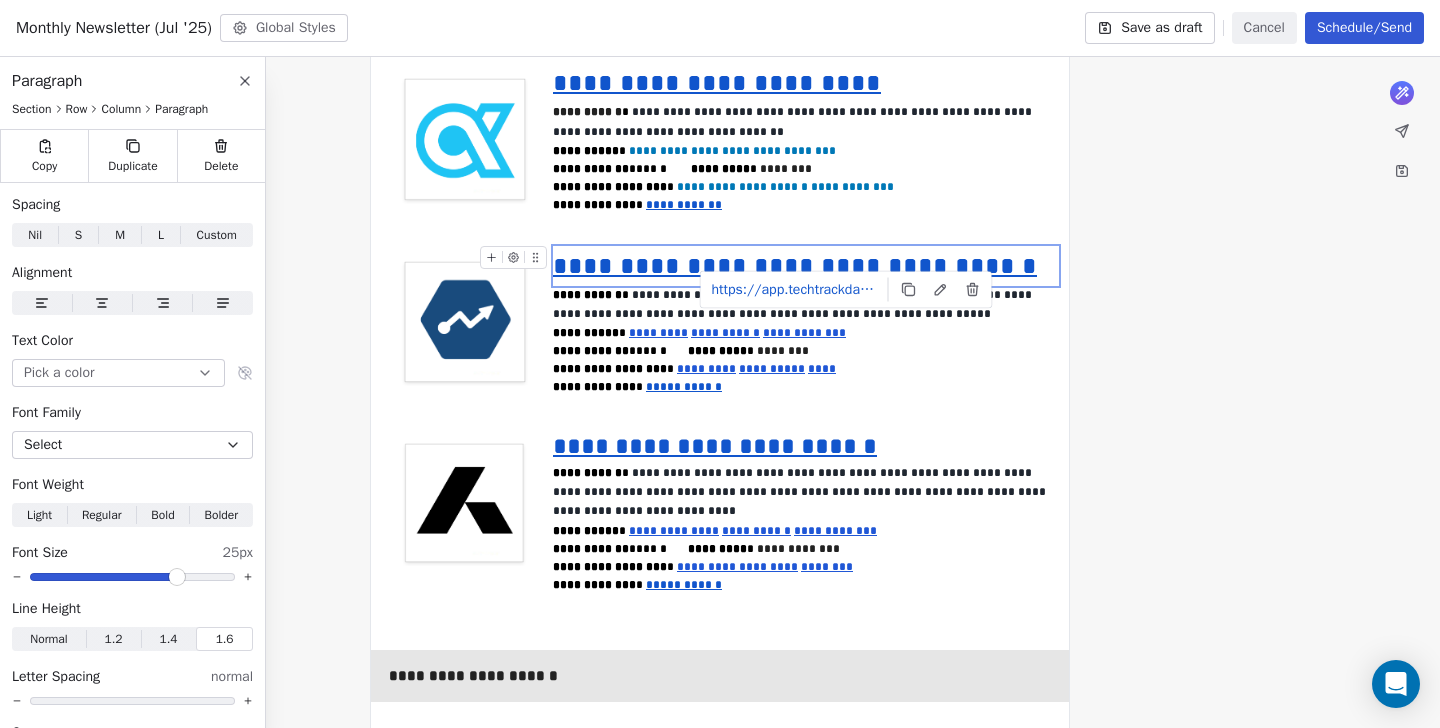 click on "**********" at bounding box center (795, 265) 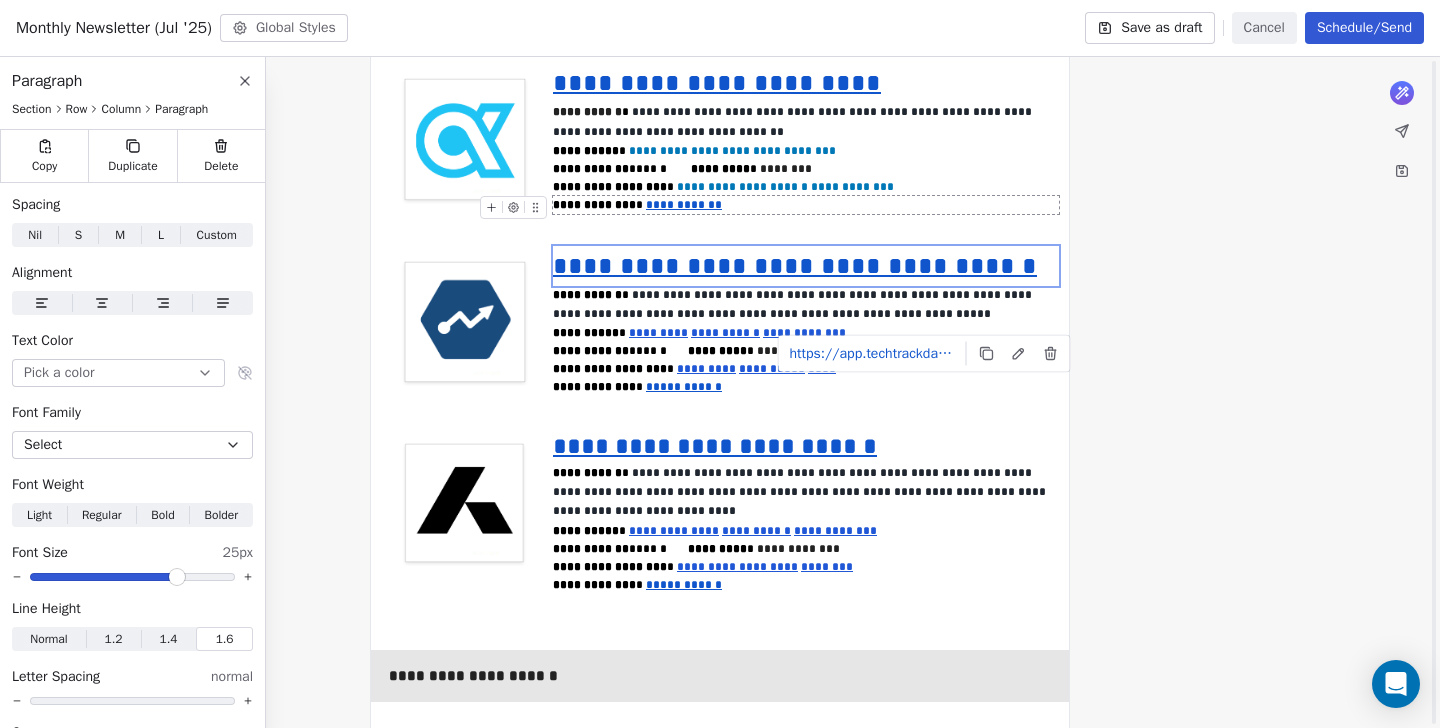 scroll, scrollTop: 3263, scrollLeft: 0, axis: vertical 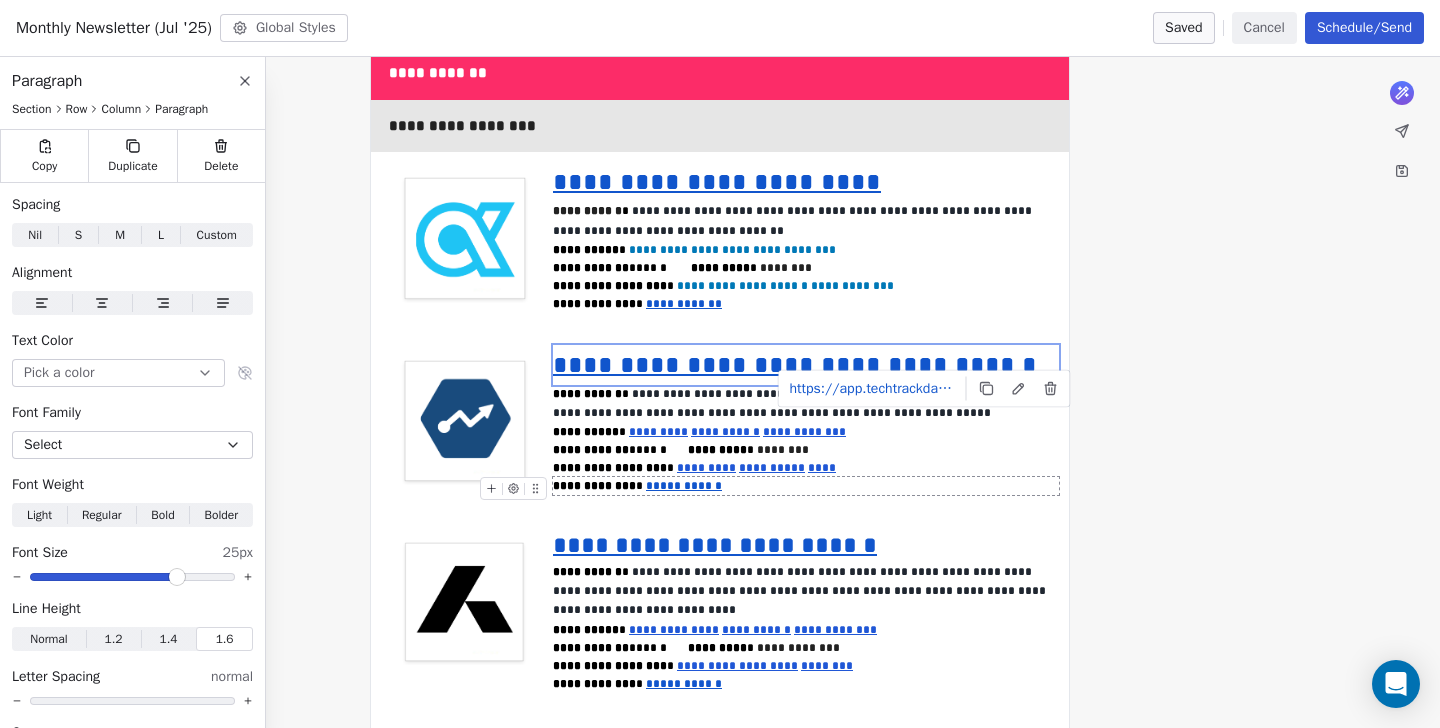 click on "**********" at bounding box center (806, 486) 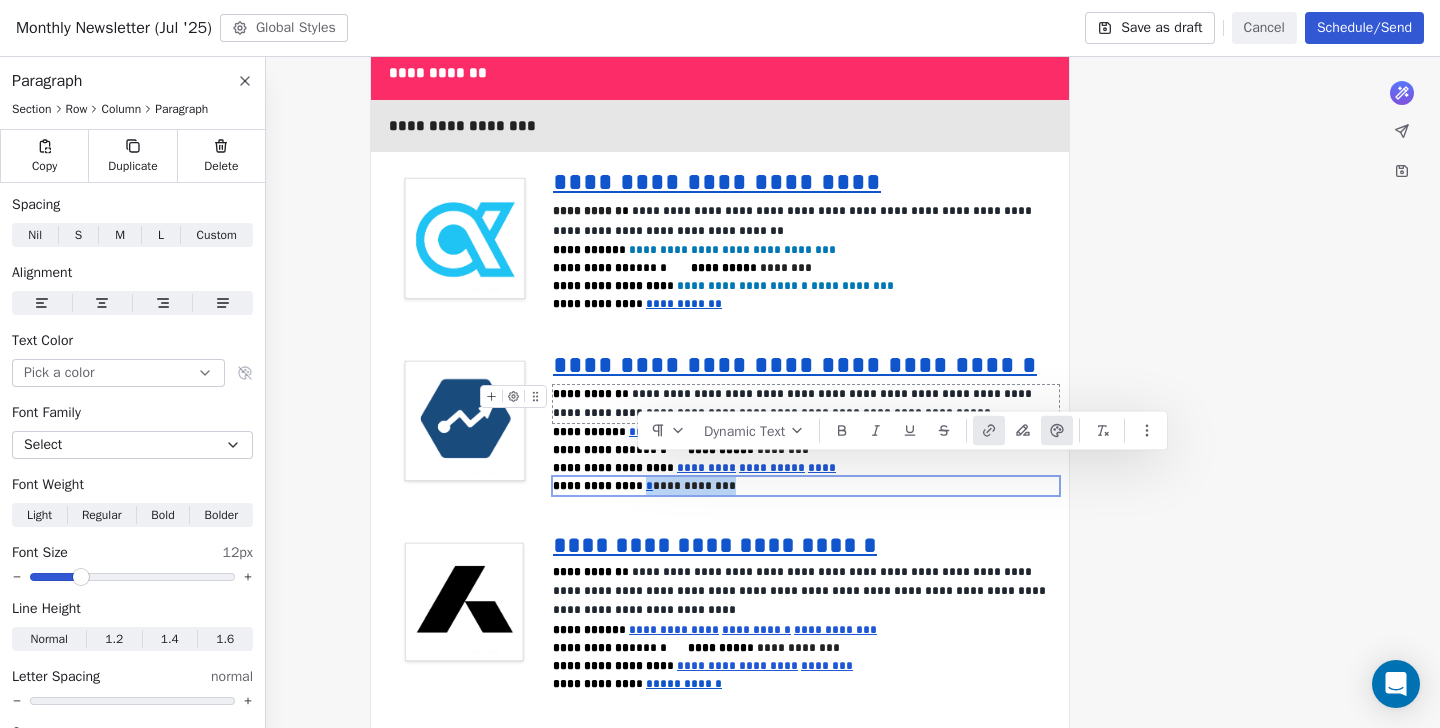 click at bounding box center [989, 431] 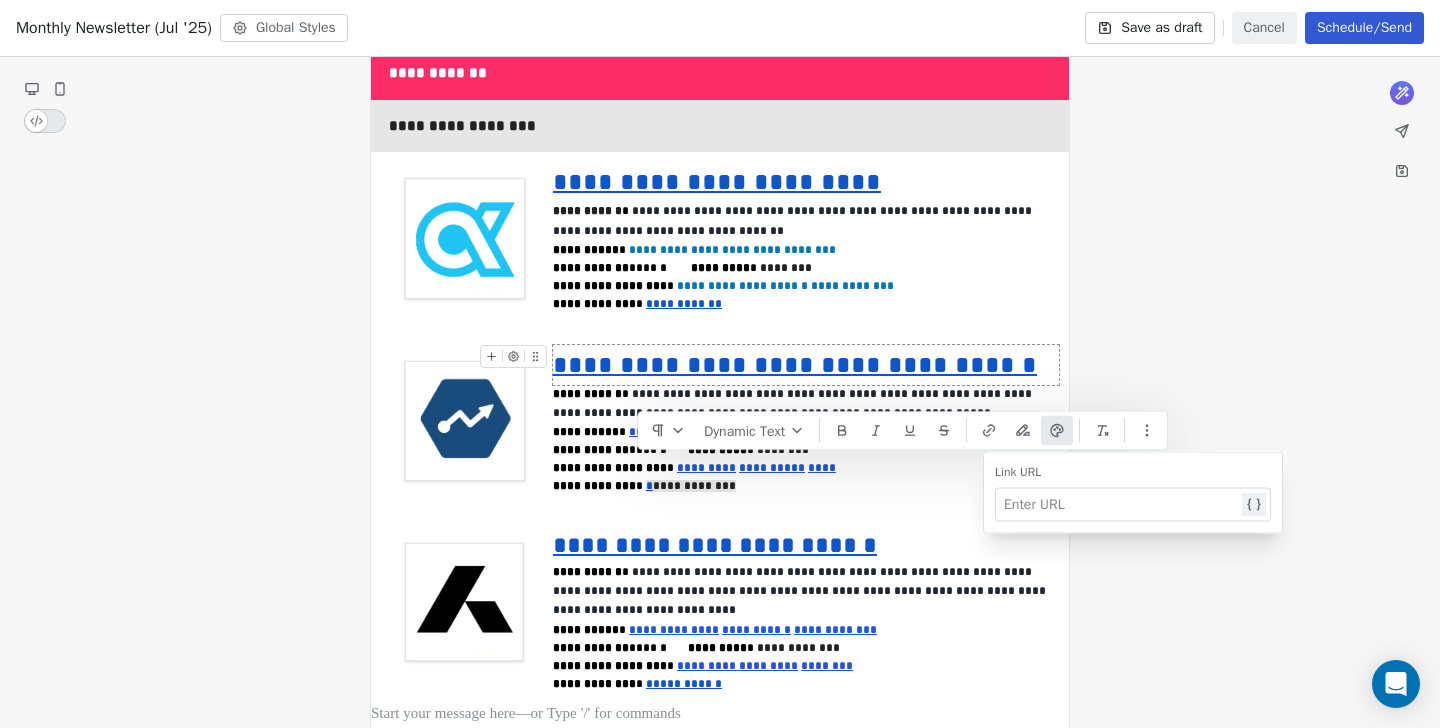 click at bounding box center [1121, 505] 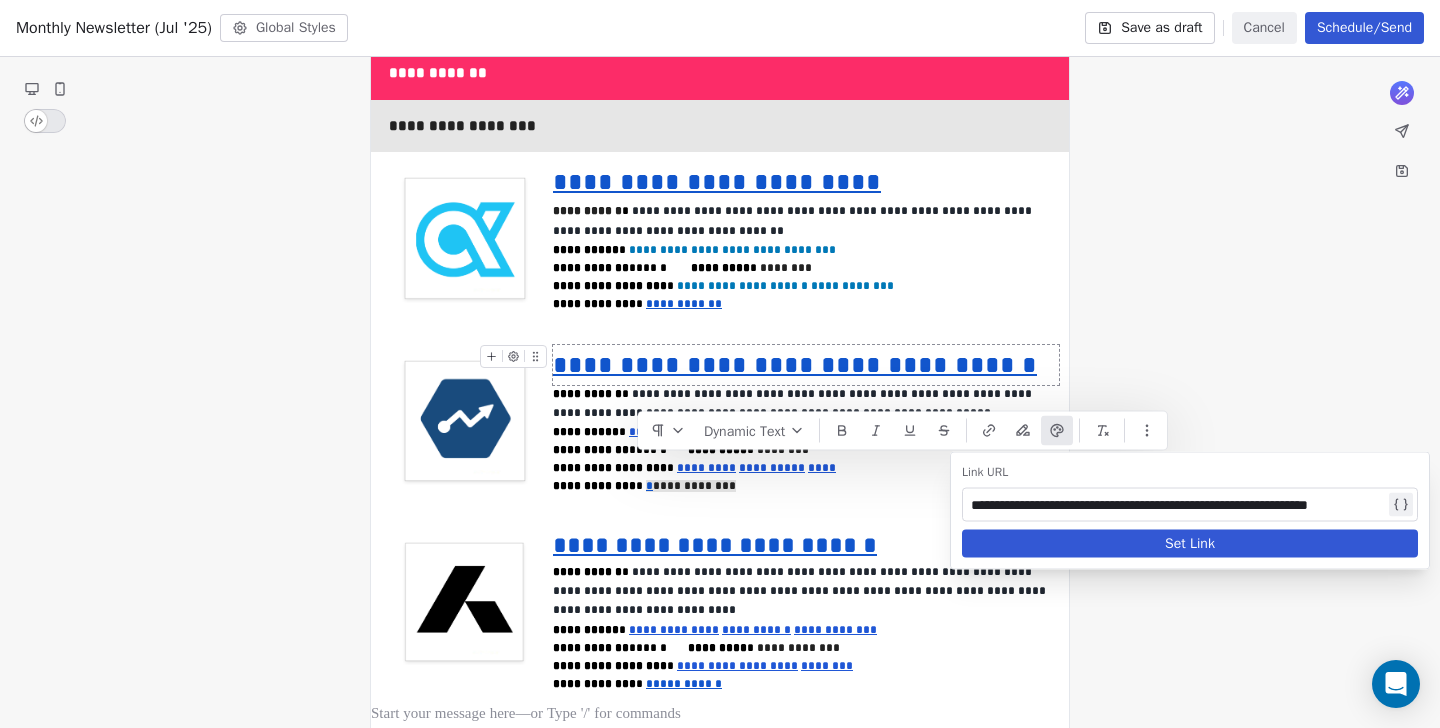 click on "Set Link" at bounding box center [1190, 544] 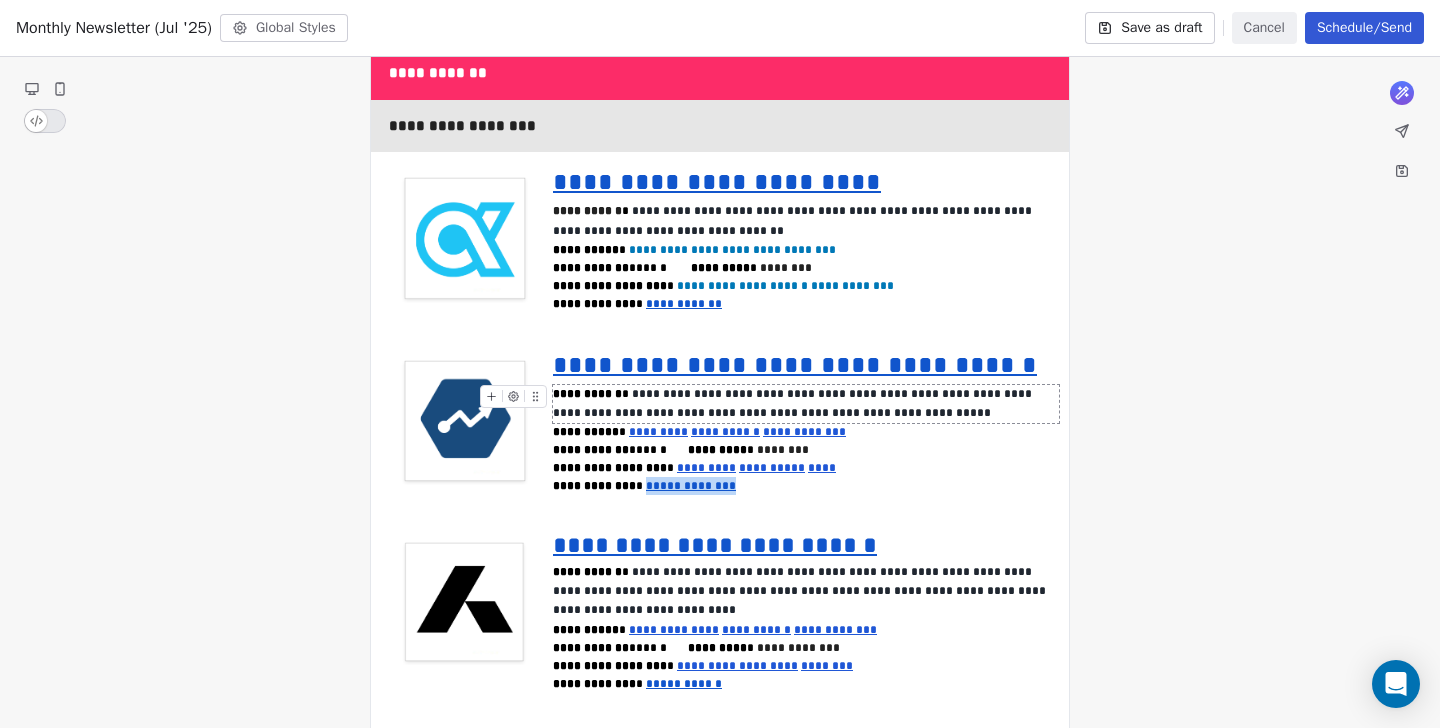 click on "**********" at bounding box center [794, 403] 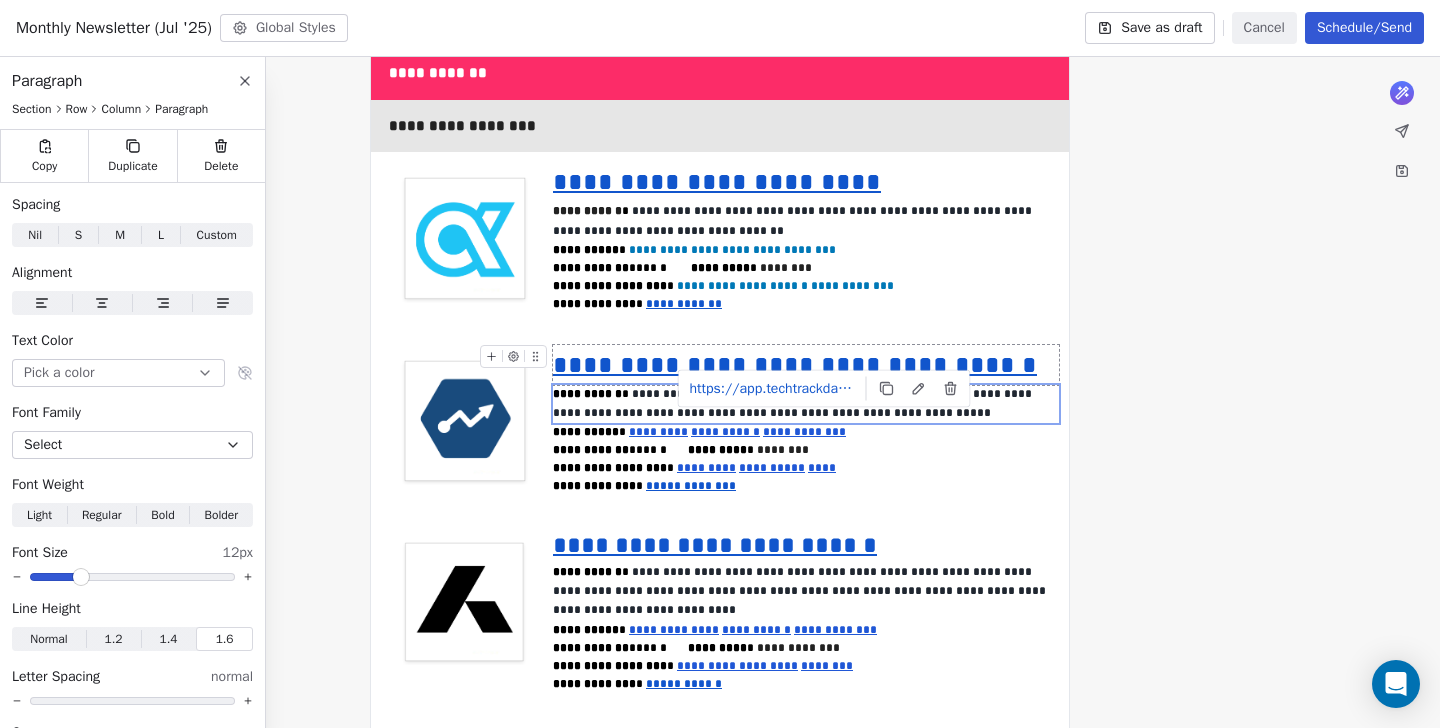 click on "**********" at bounding box center (795, 364) 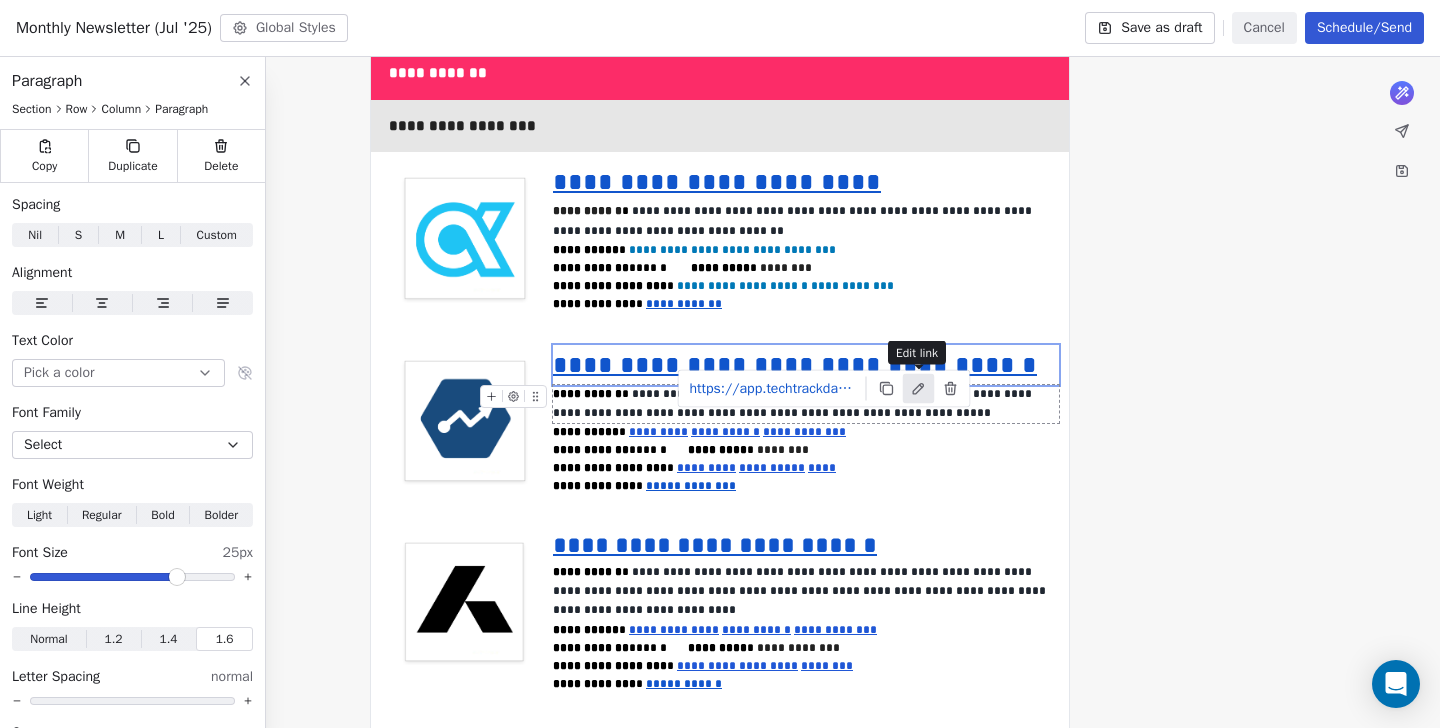 click 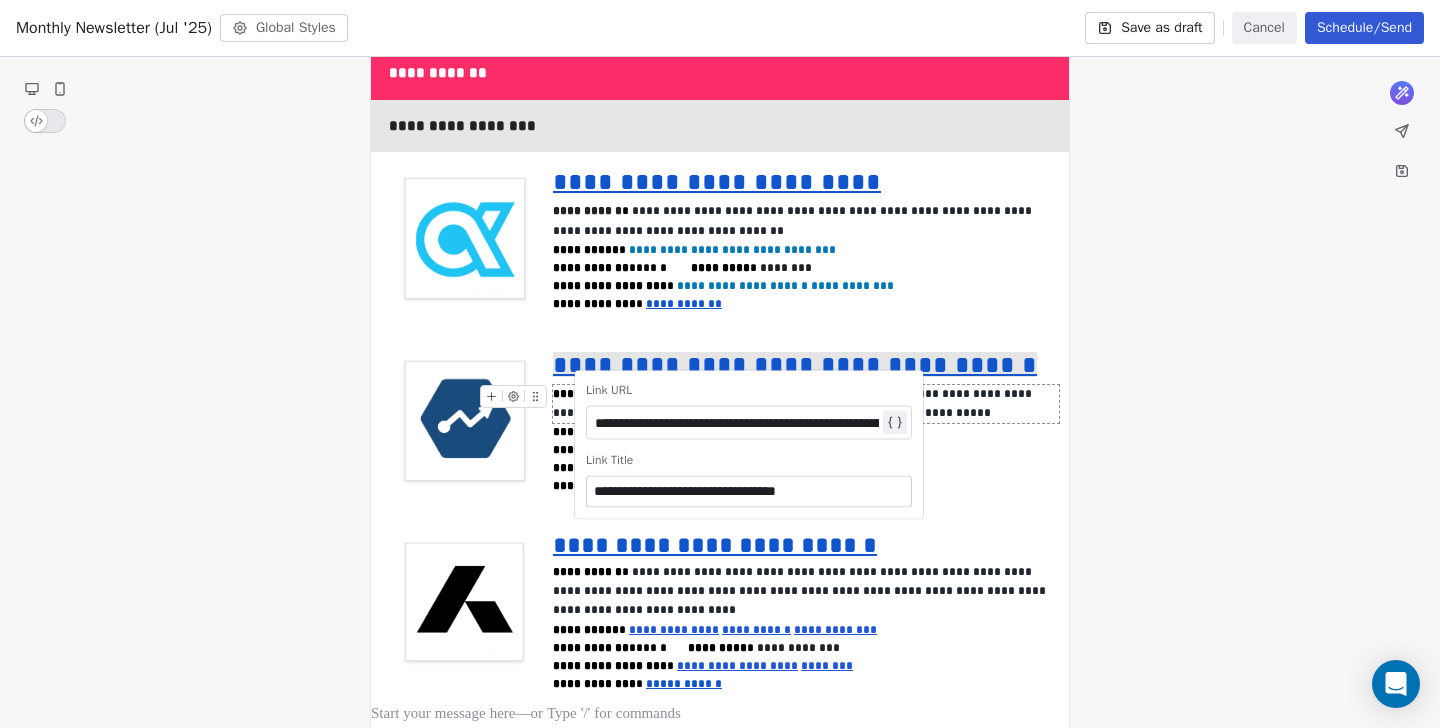click on "**********" at bounding box center (737, 423) 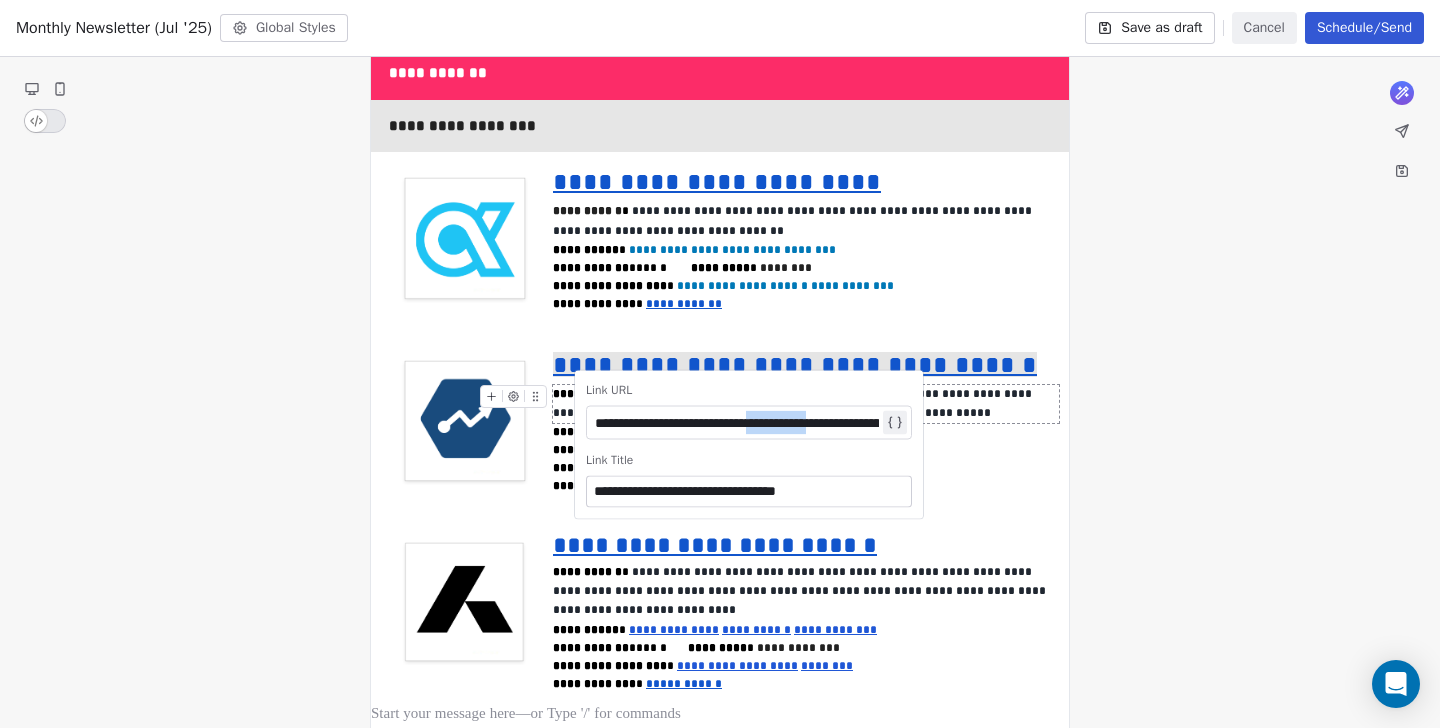 click on "**********" at bounding box center [737, 423] 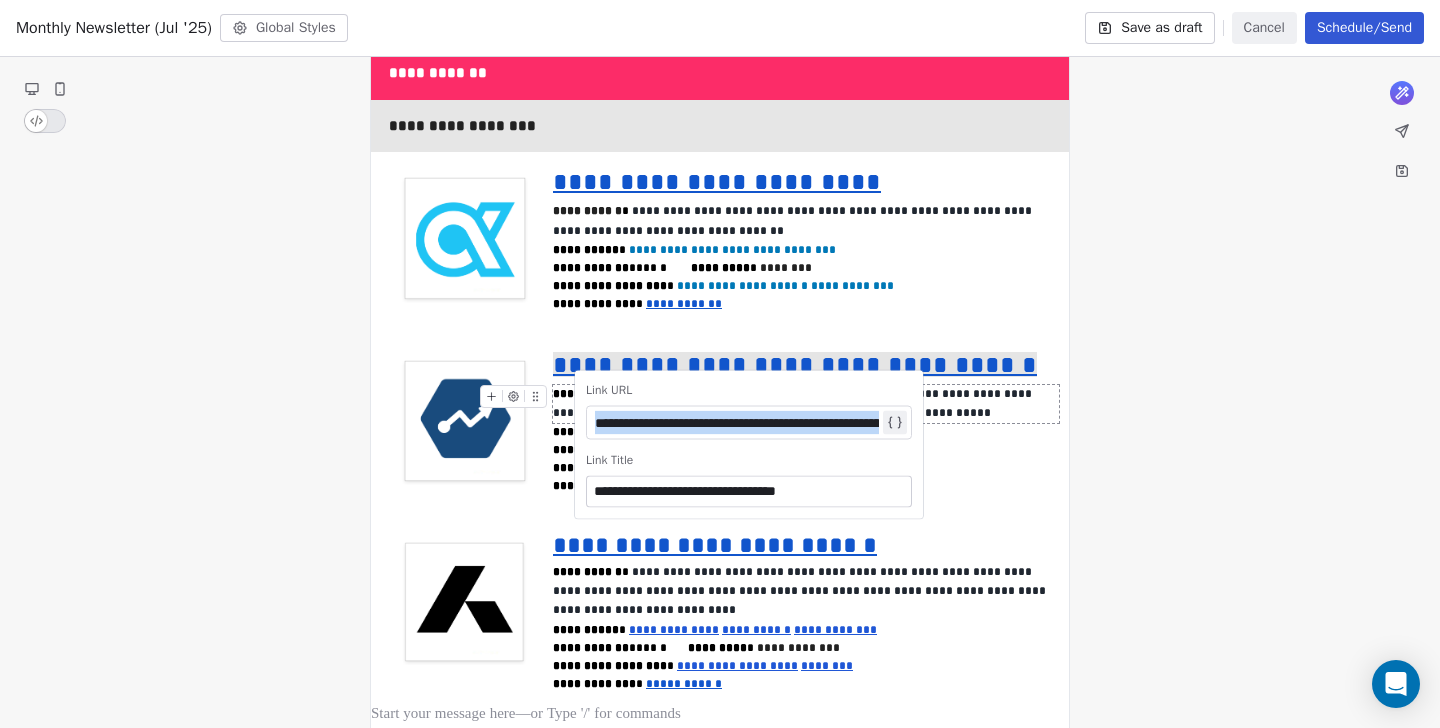 click on "**********" at bounding box center (737, 423) 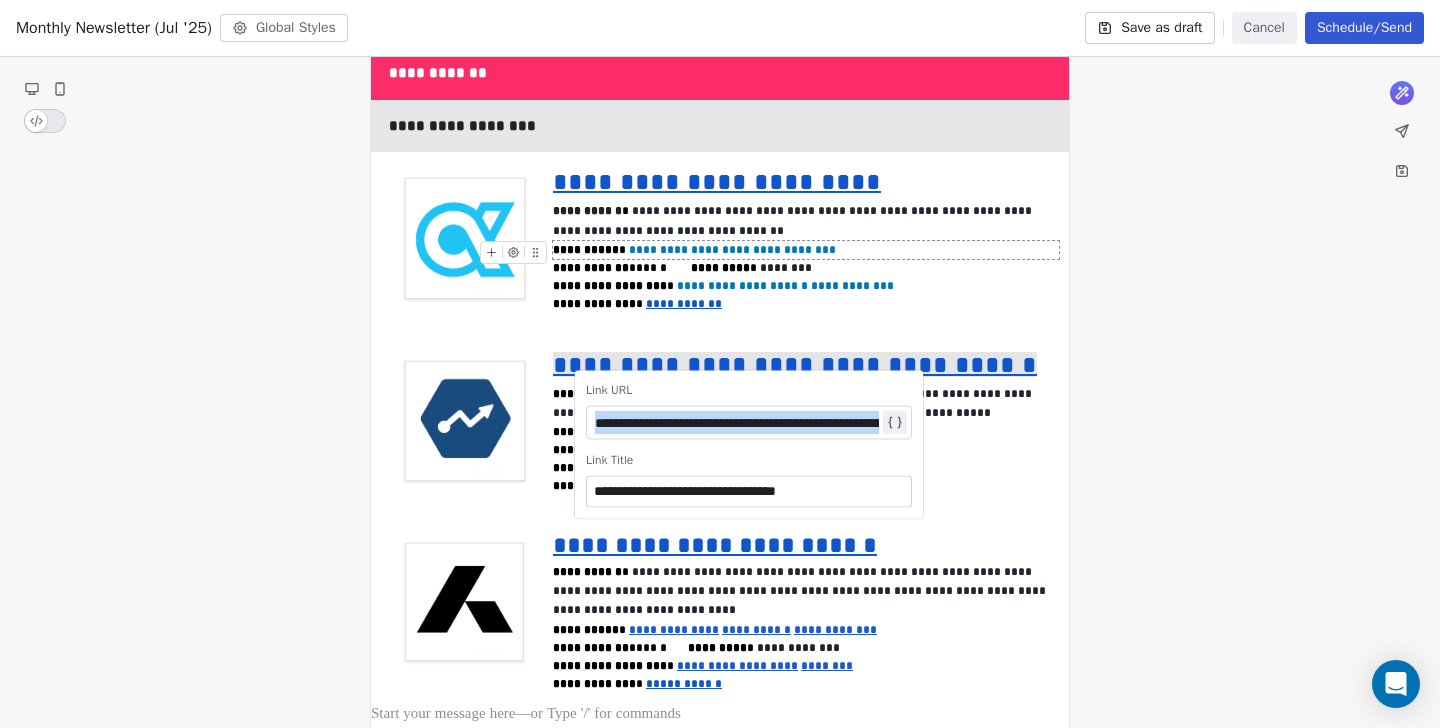 copy on "**********" 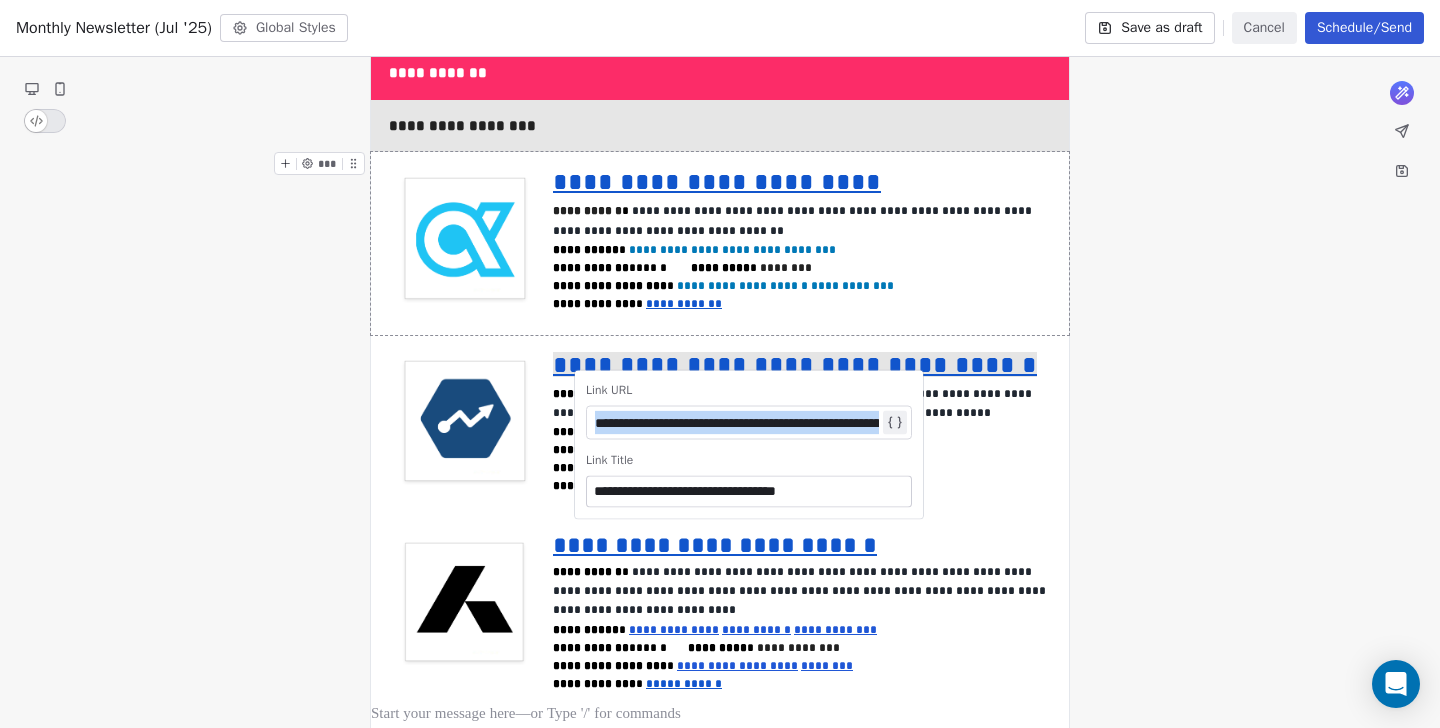 paste 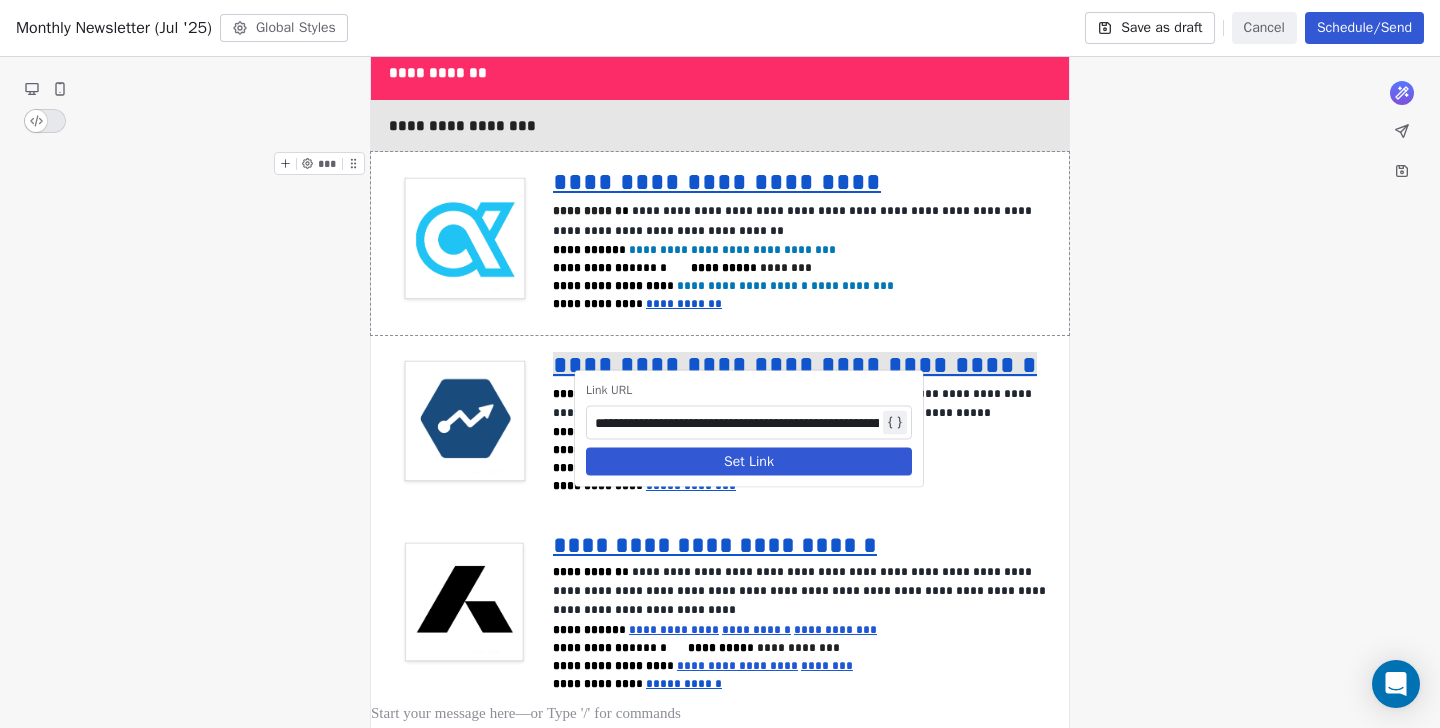 click on "Set Link" at bounding box center (749, 462) 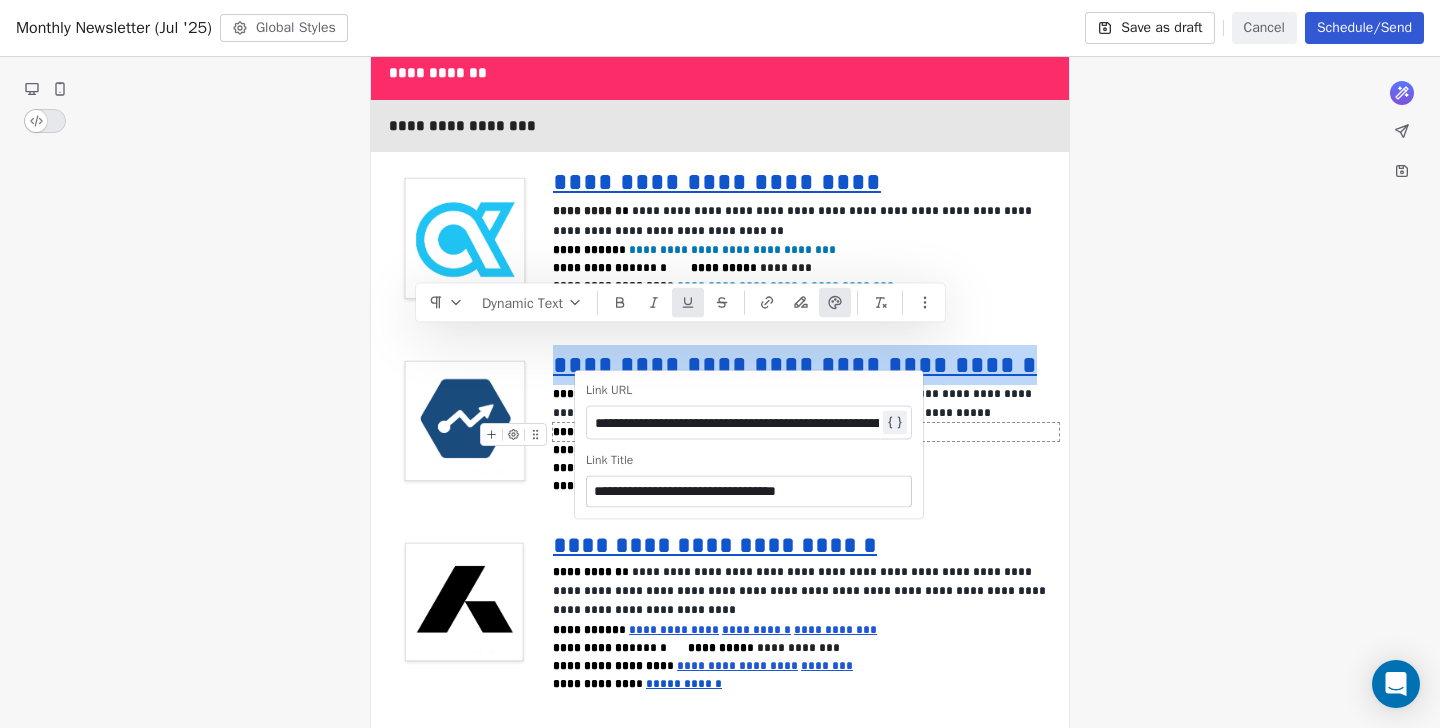 click on "**********" at bounding box center (806, 432) 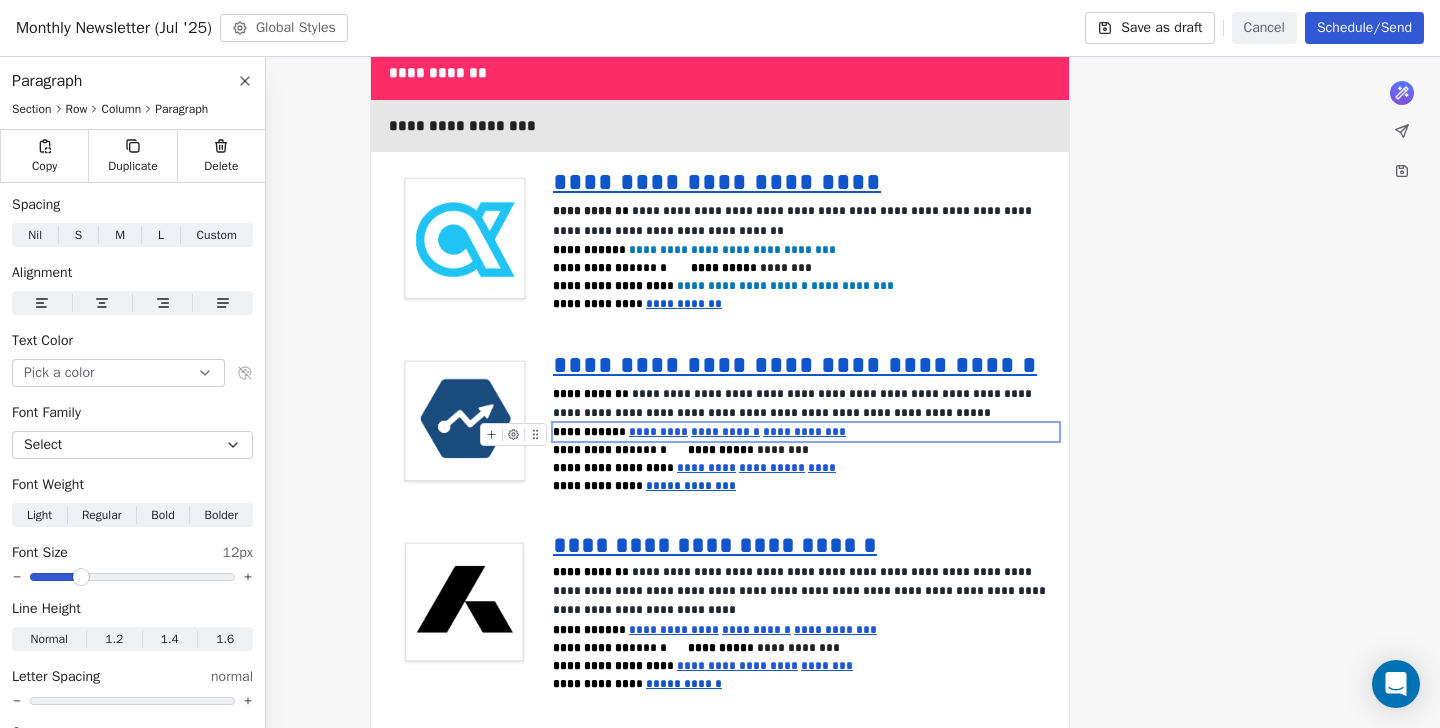 click on "**********" at bounding box center (720, -141) 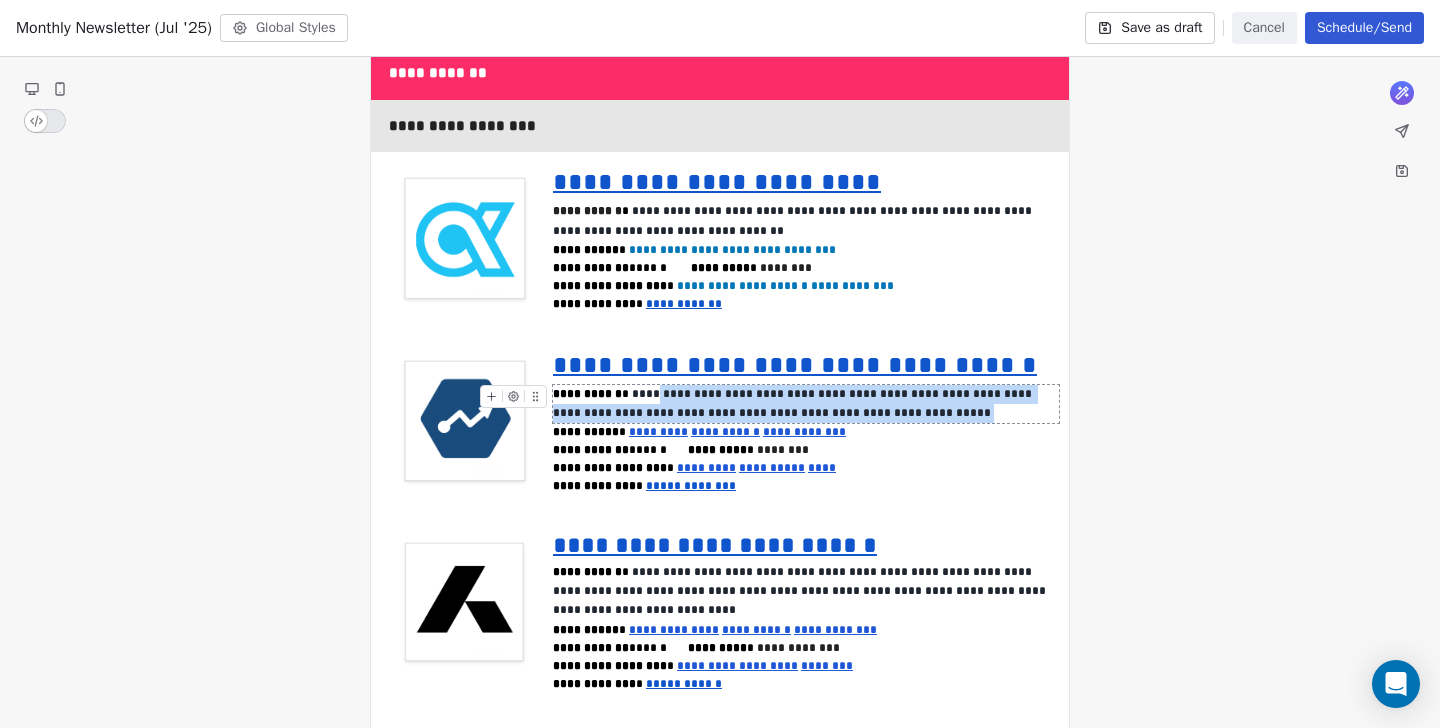 drag, startPoint x: 887, startPoint y: 390, endPoint x: 645, endPoint y: 379, distance: 242.24988 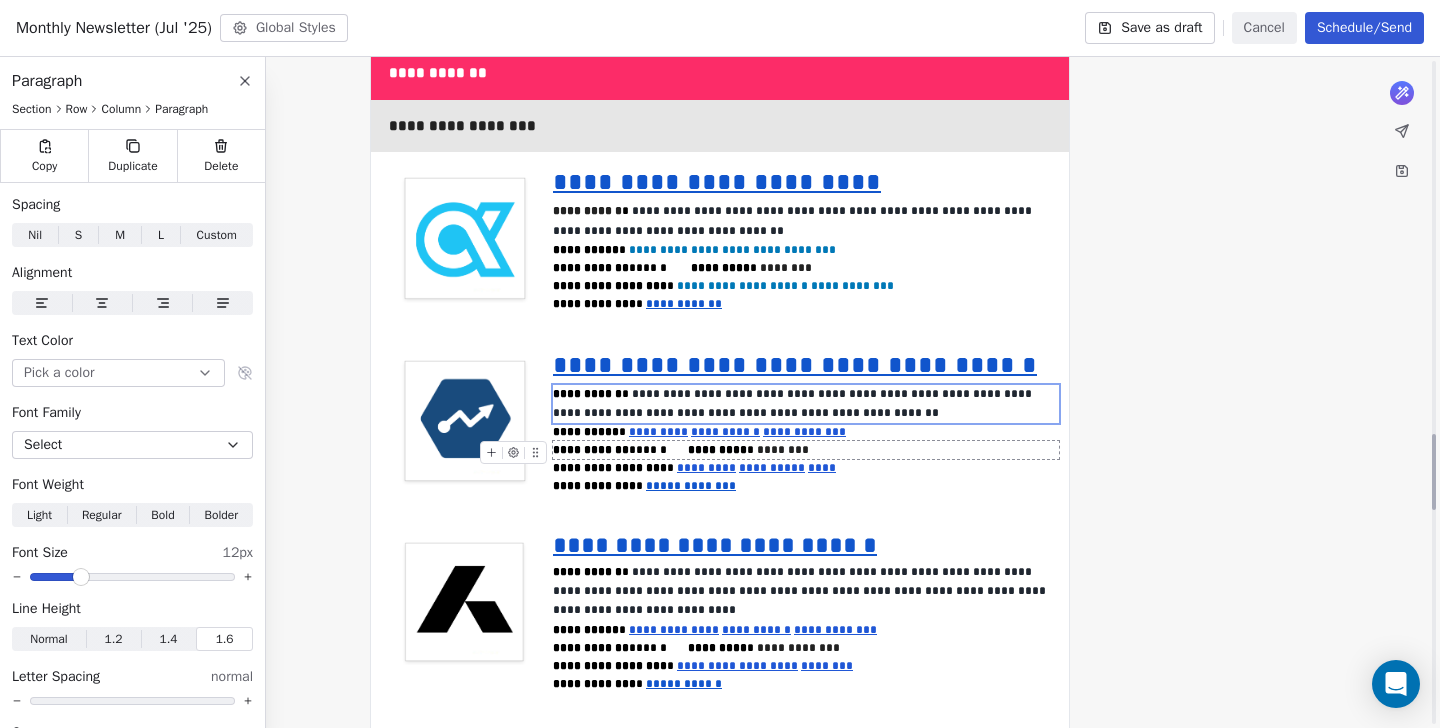 scroll, scrollTop: 3289, scrollLeft: 0, axis: vertical 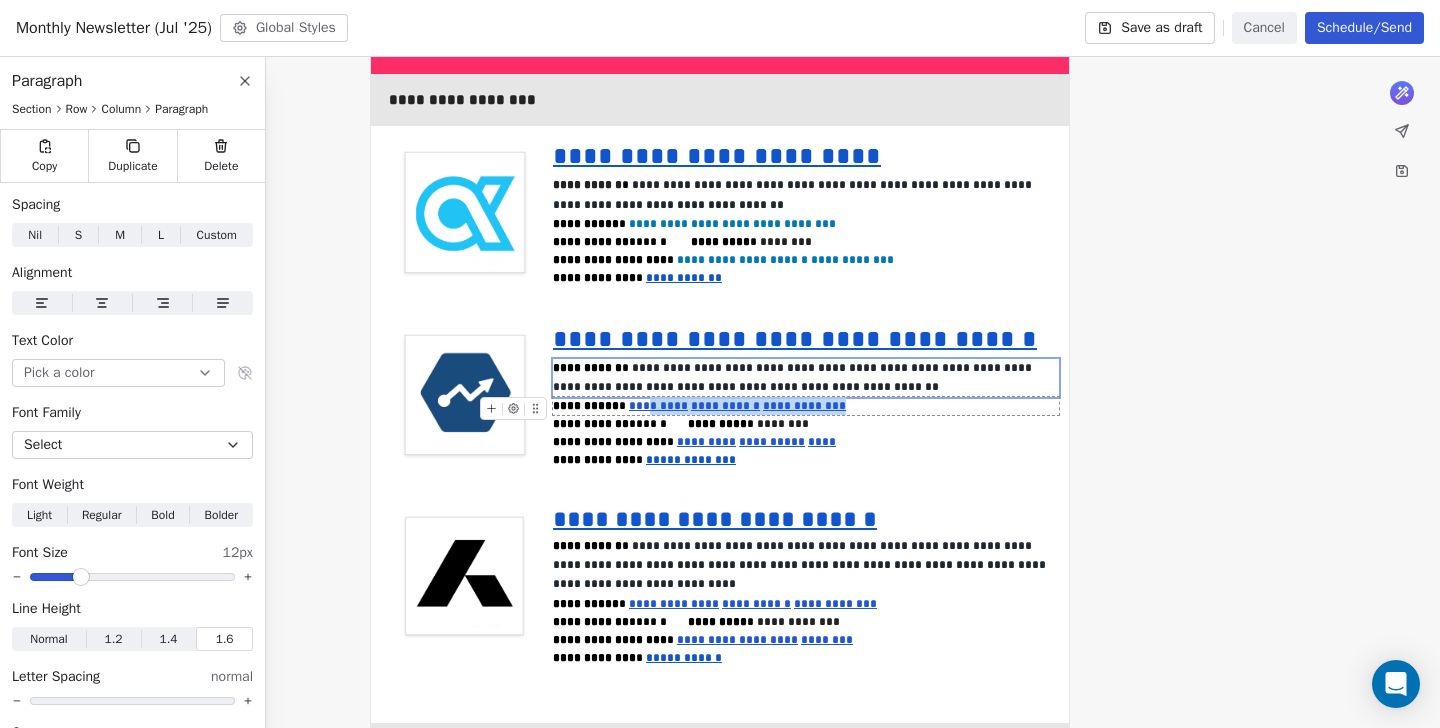 drag, startPoint x: 840, startPoint y: 379, endPoint x: 653, endPoint y: 384, distance: 187.06683 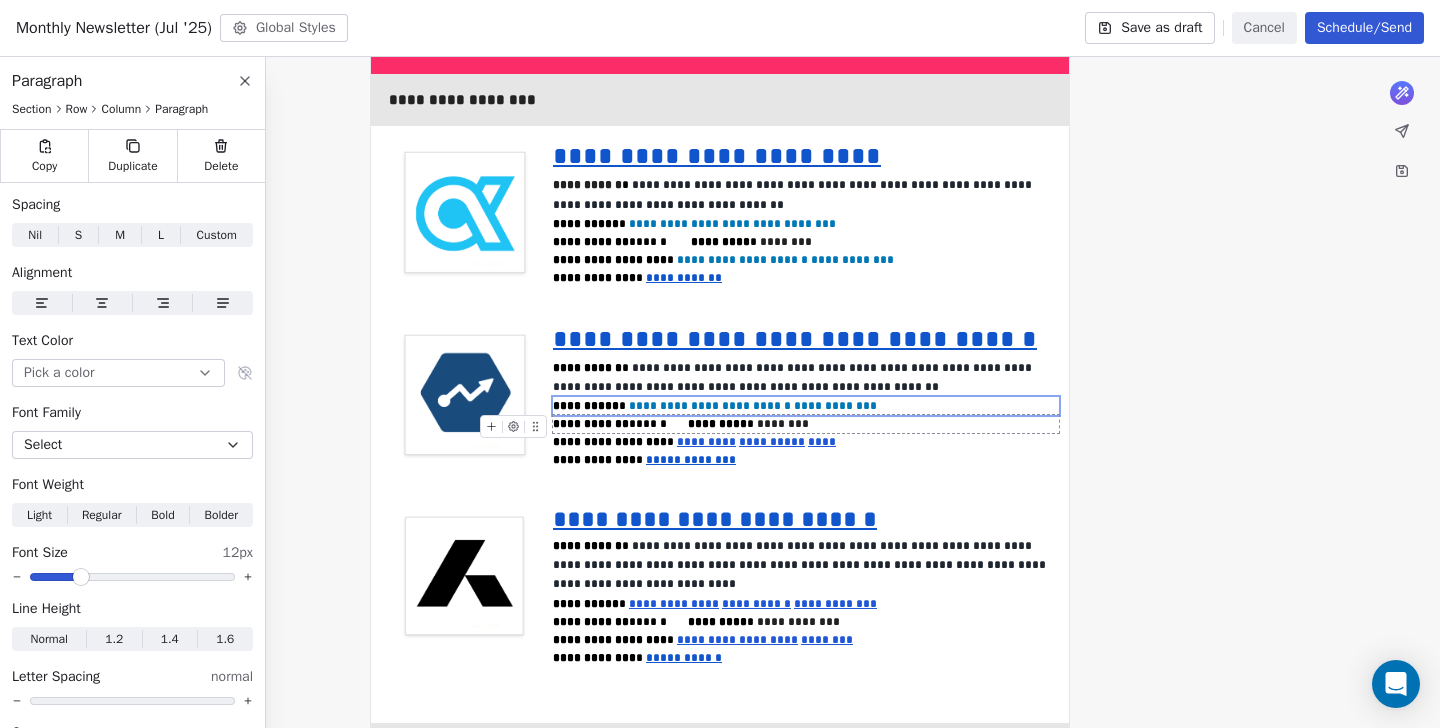 click on "**********" at bounding box center (655, 424) 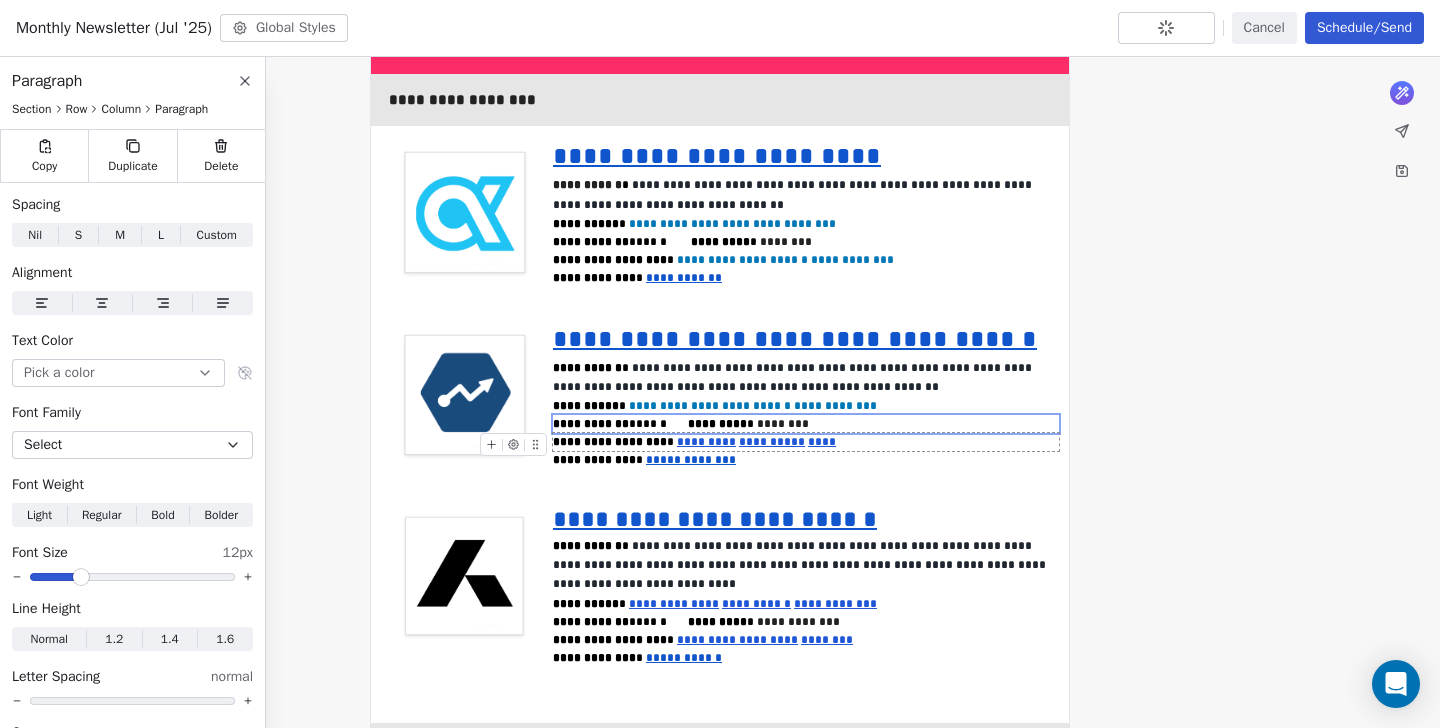click on "**********" at bounding box center [806, 424] 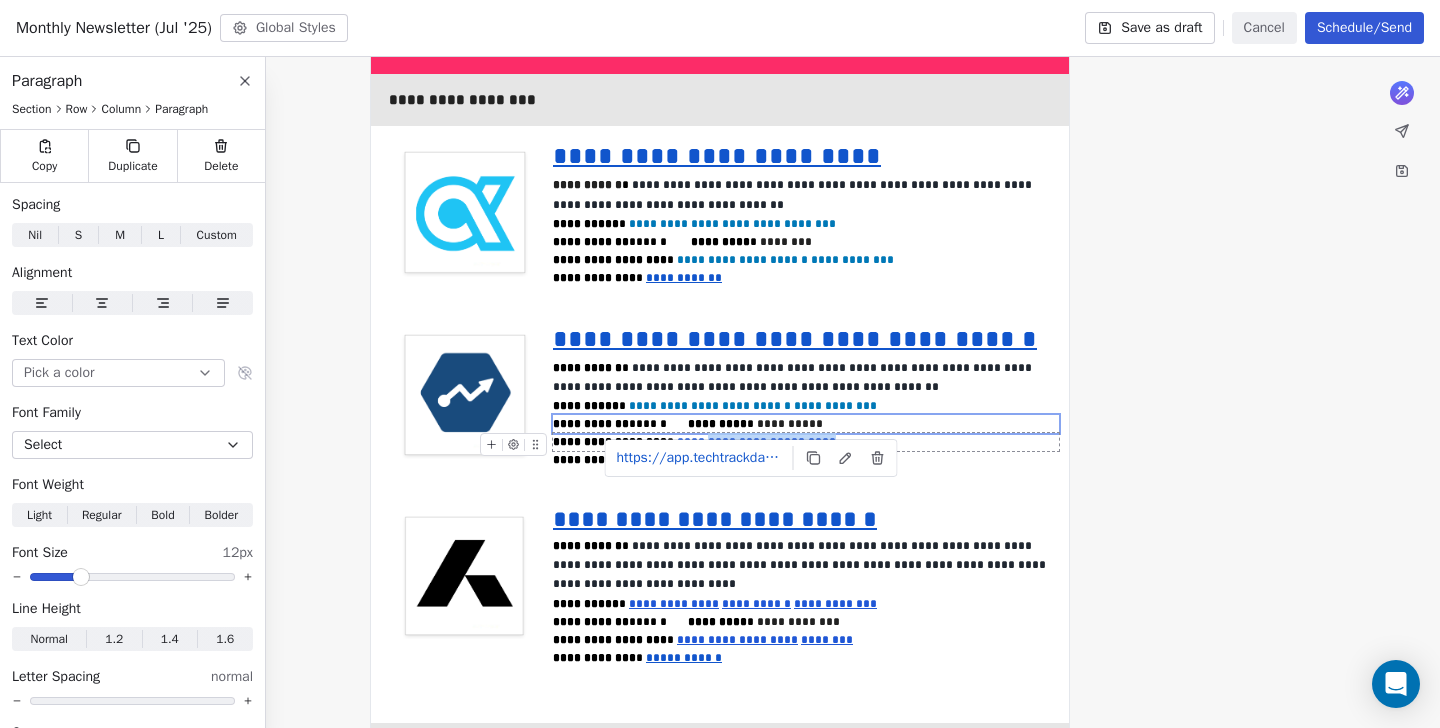 drag, startPoint x: 837, startPoint y: 426, endPoint x: 693, endPoint y: 426, distance: 144 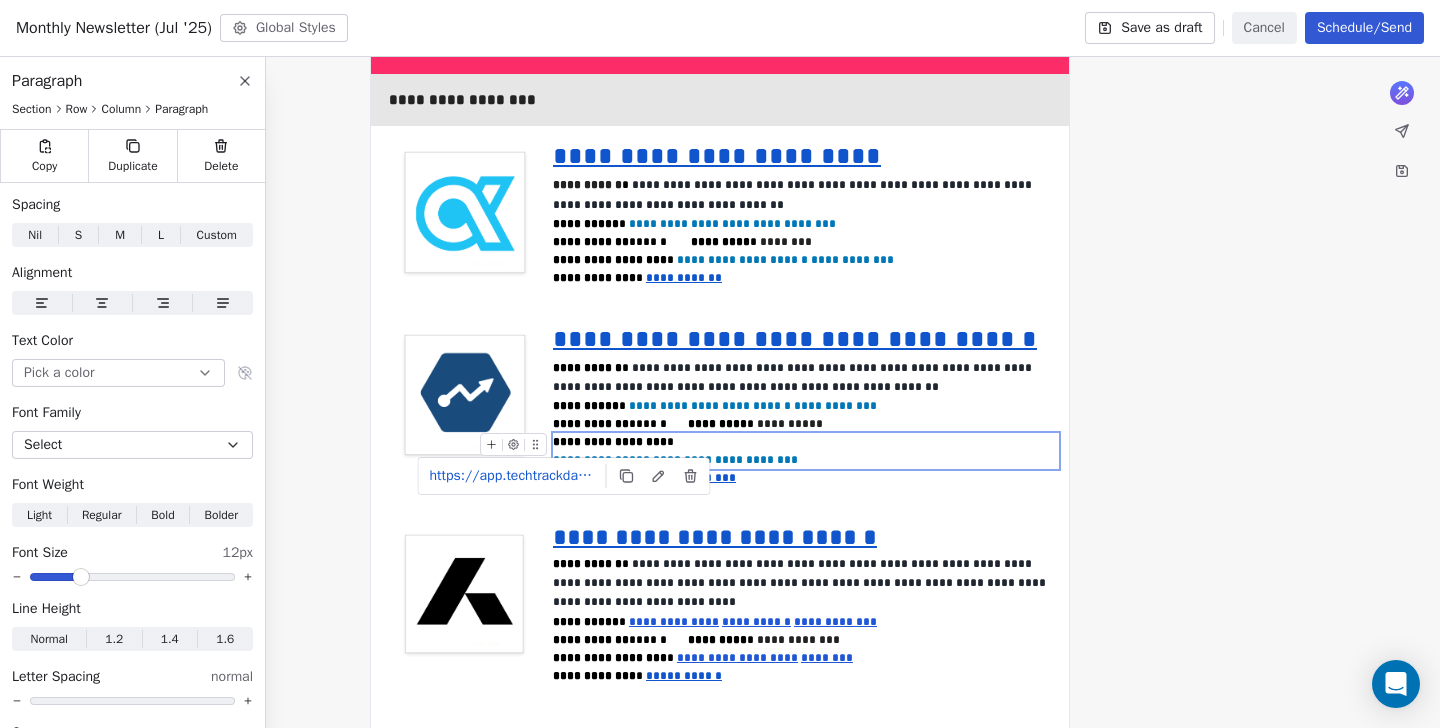 click on "**********" at bounding box center [603, 460] 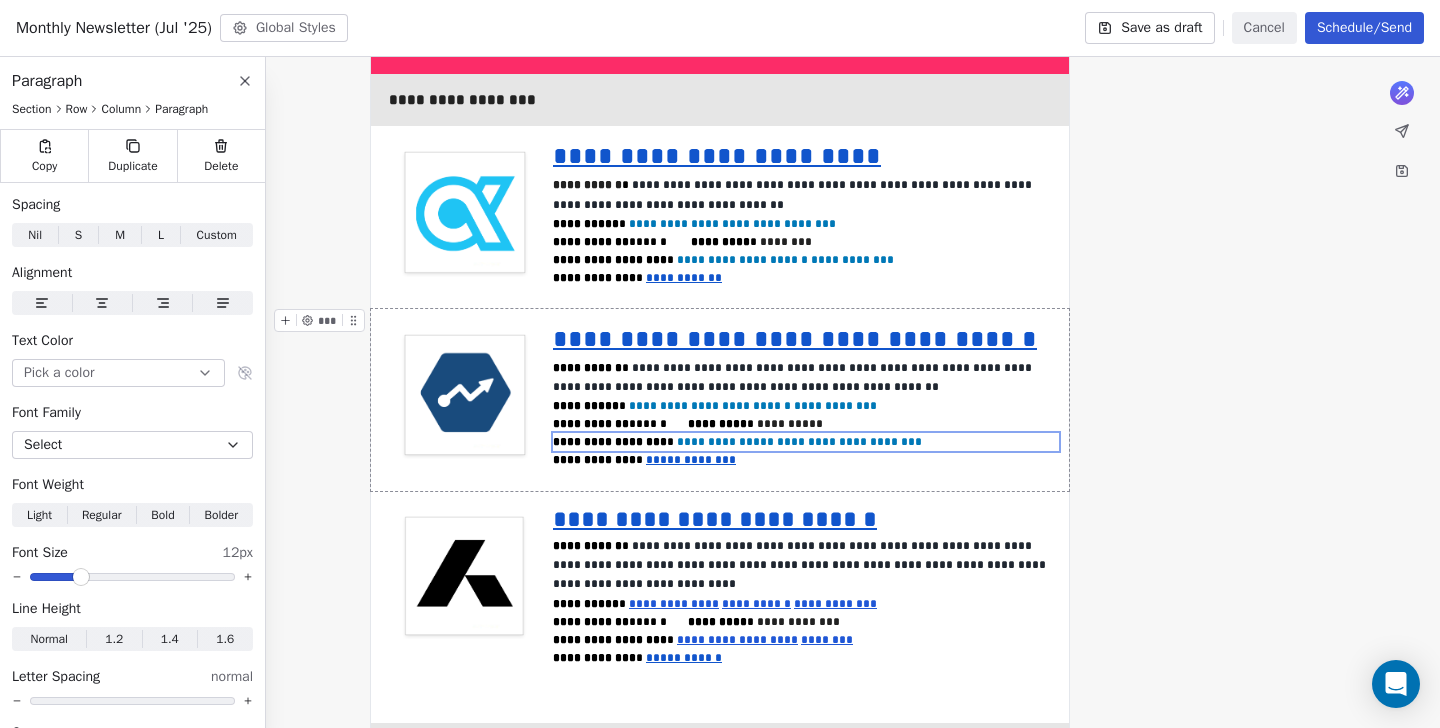 click on "**********" at bounding box center (720, -167) 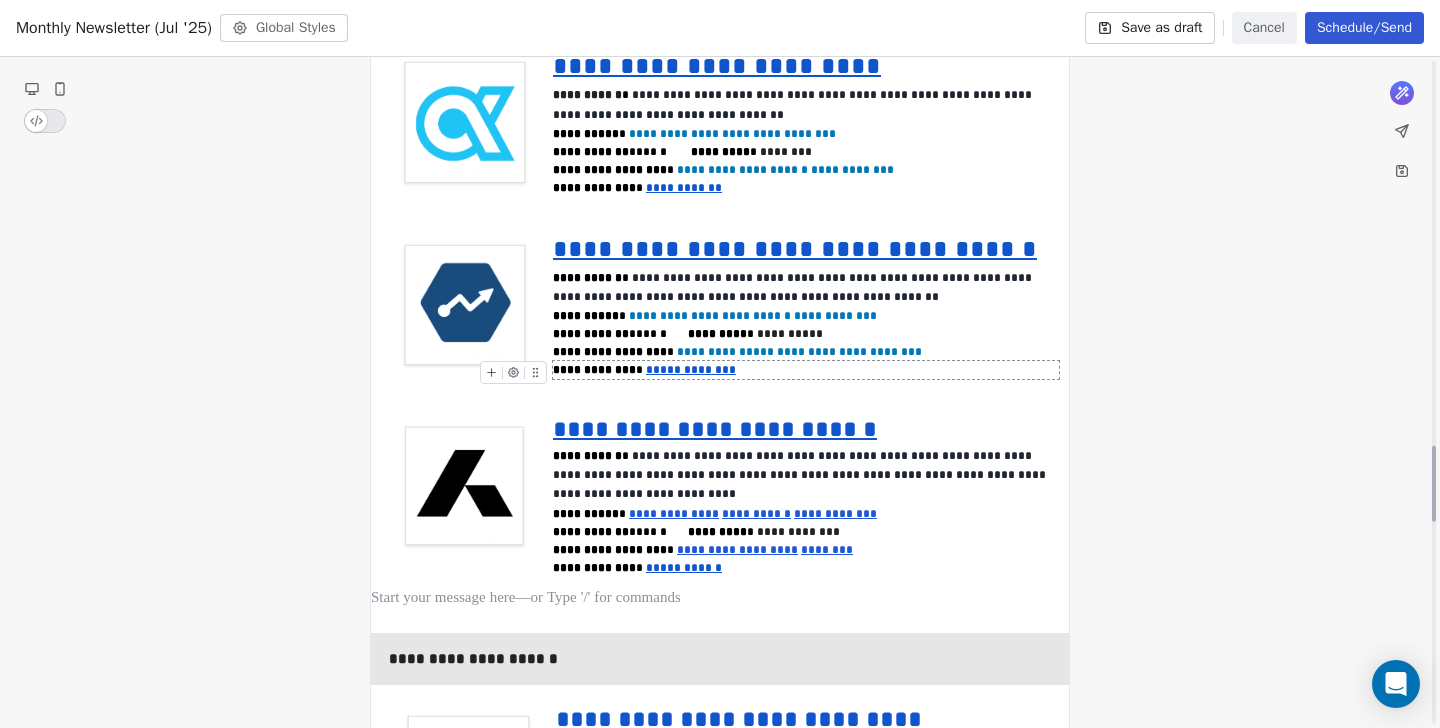scroll, scrollTop: 3407, scrollLeft: 0, axis: vertical 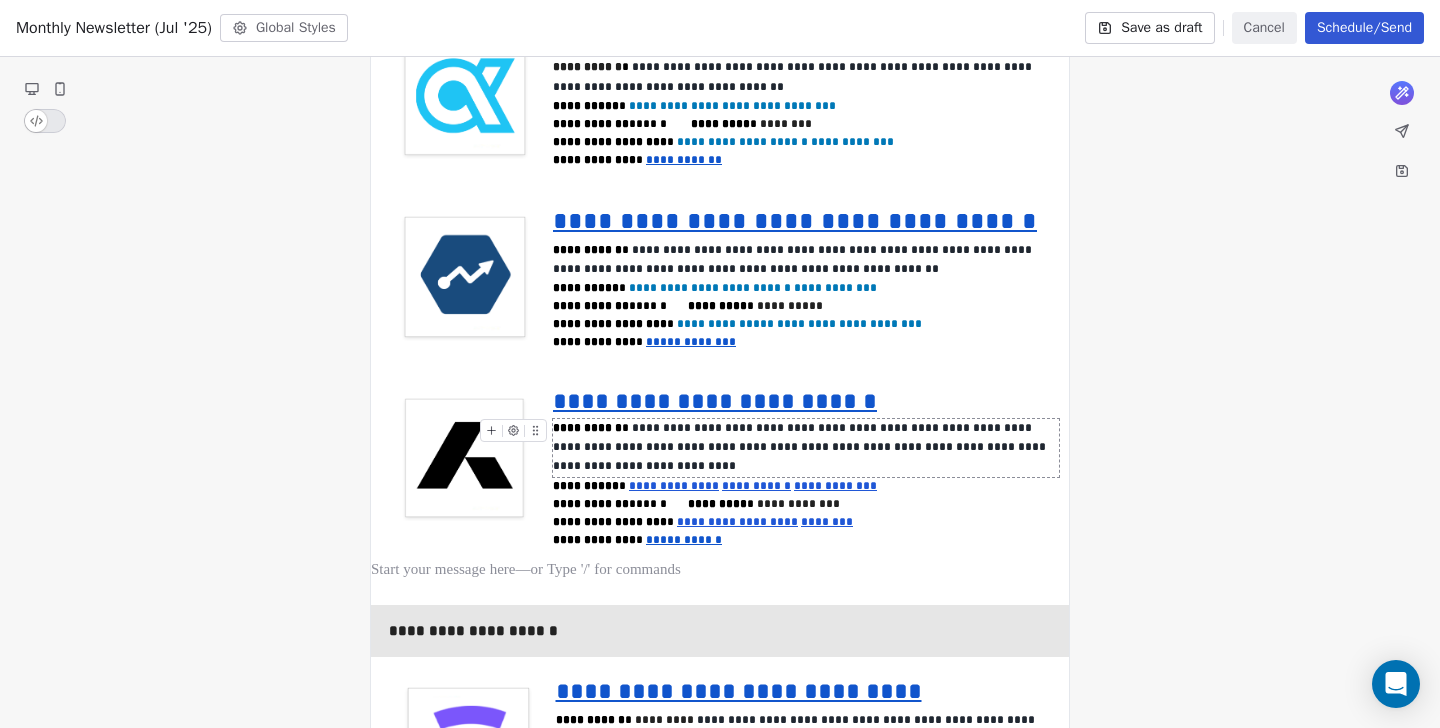 click on "**********" at bounding box center (801, 447) 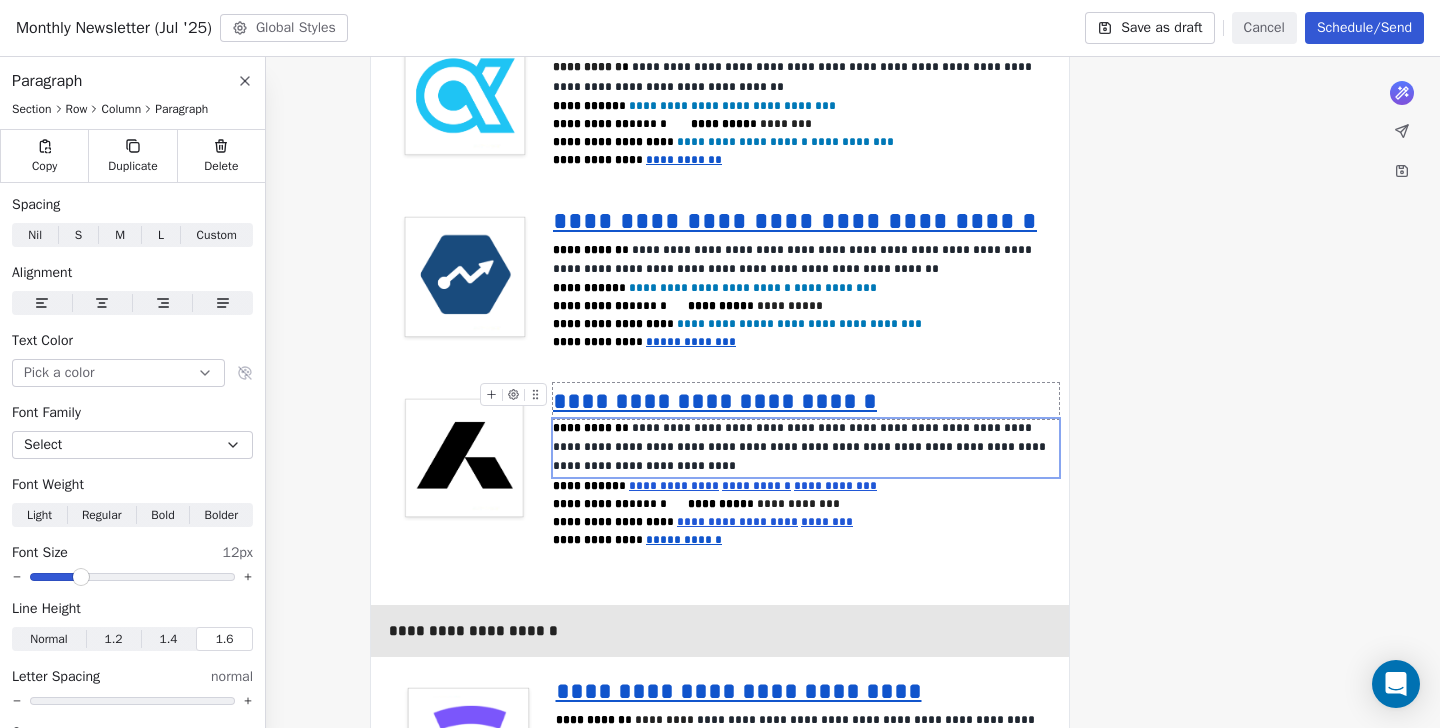 click on "**********" at bounding box center [715, 401] 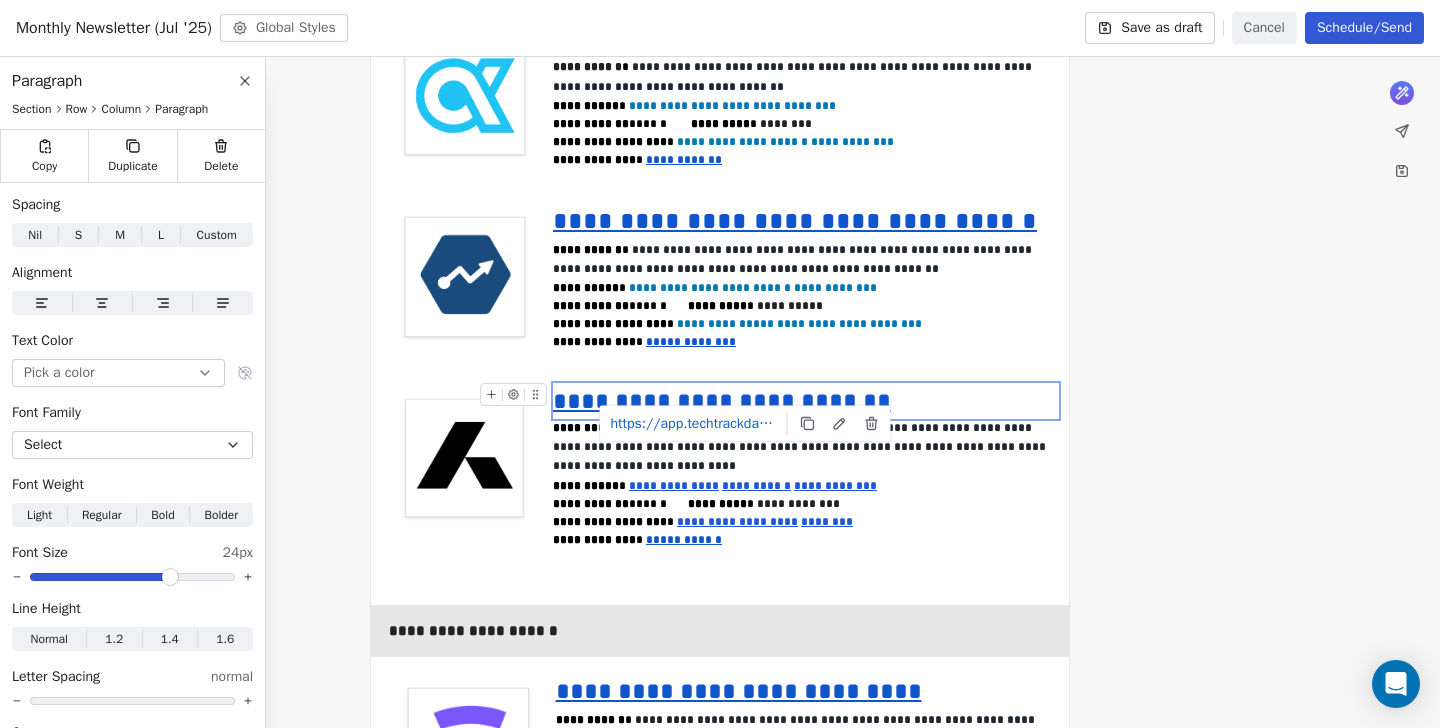click on "**********" at bounding box center [722, 401] 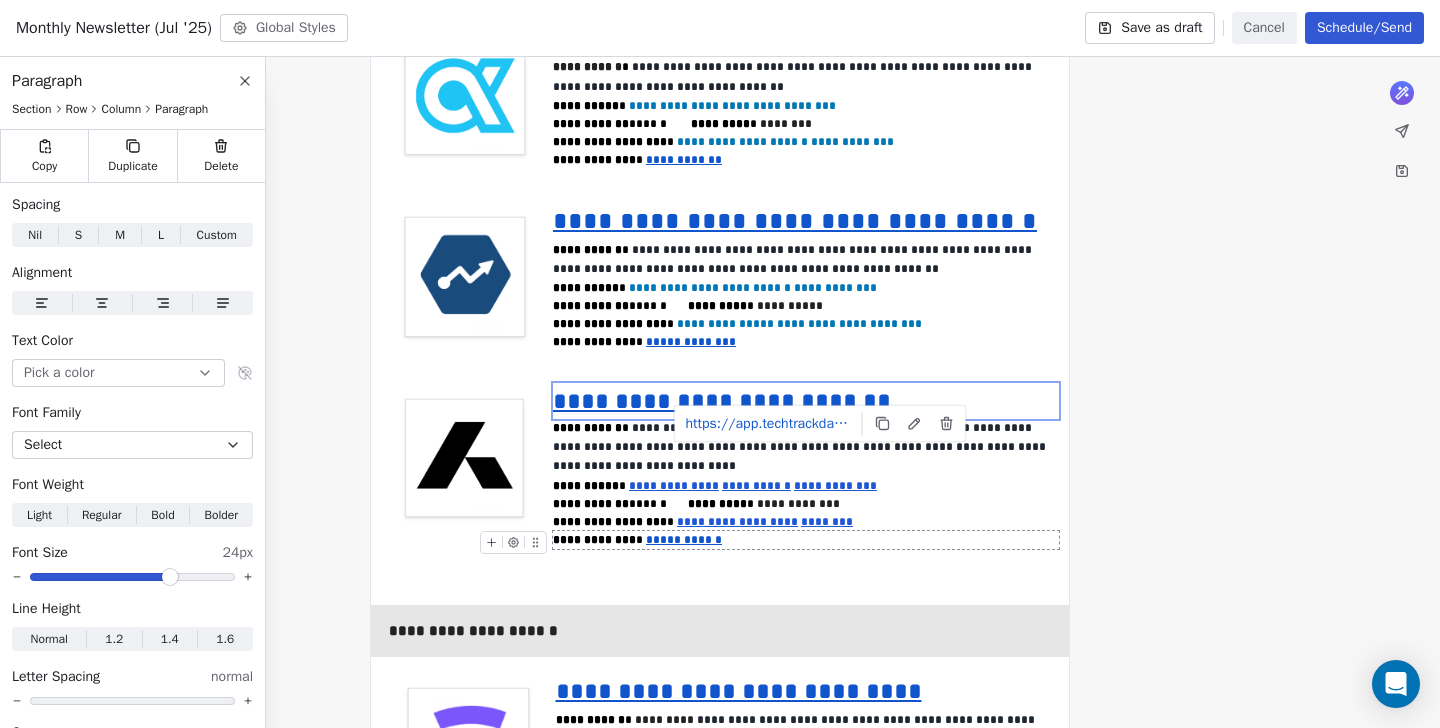 click on "**********" at bounding box center (806, 540) 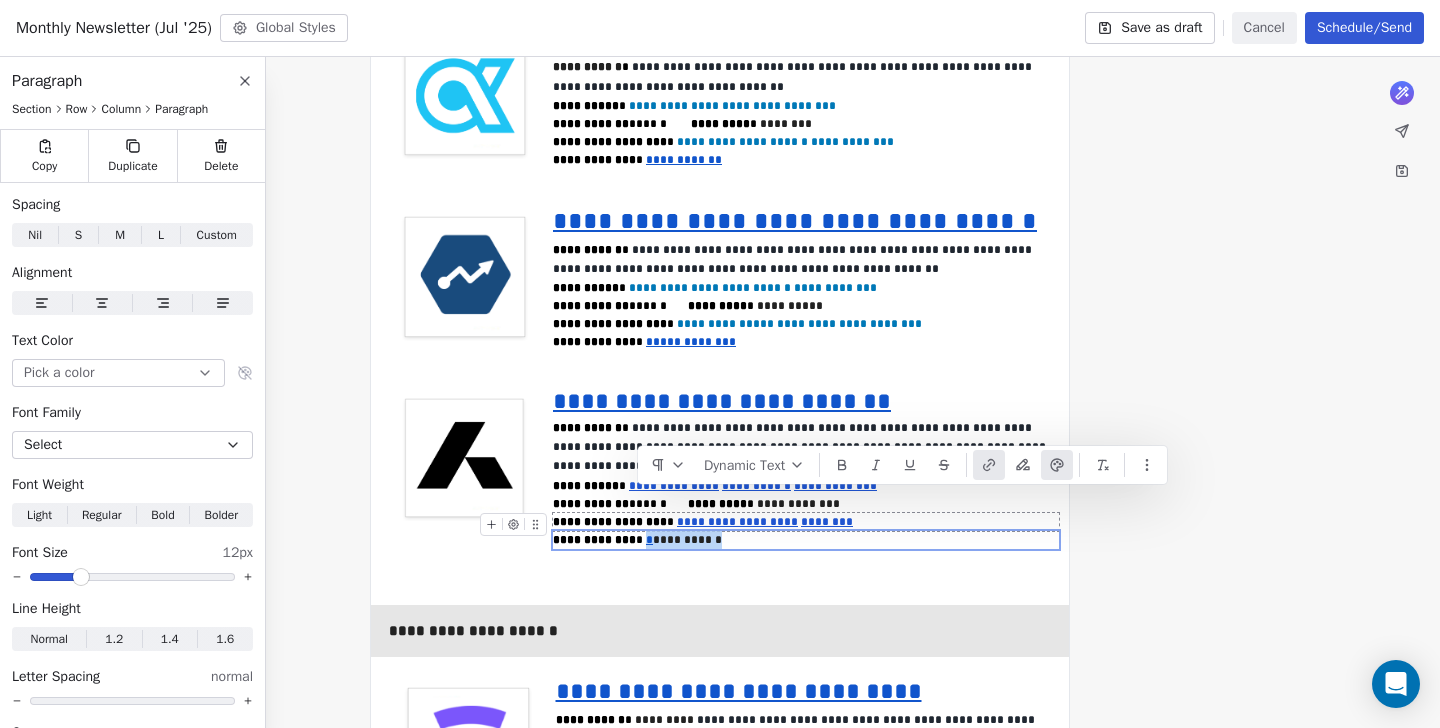 click at bounding box center (989, 465) 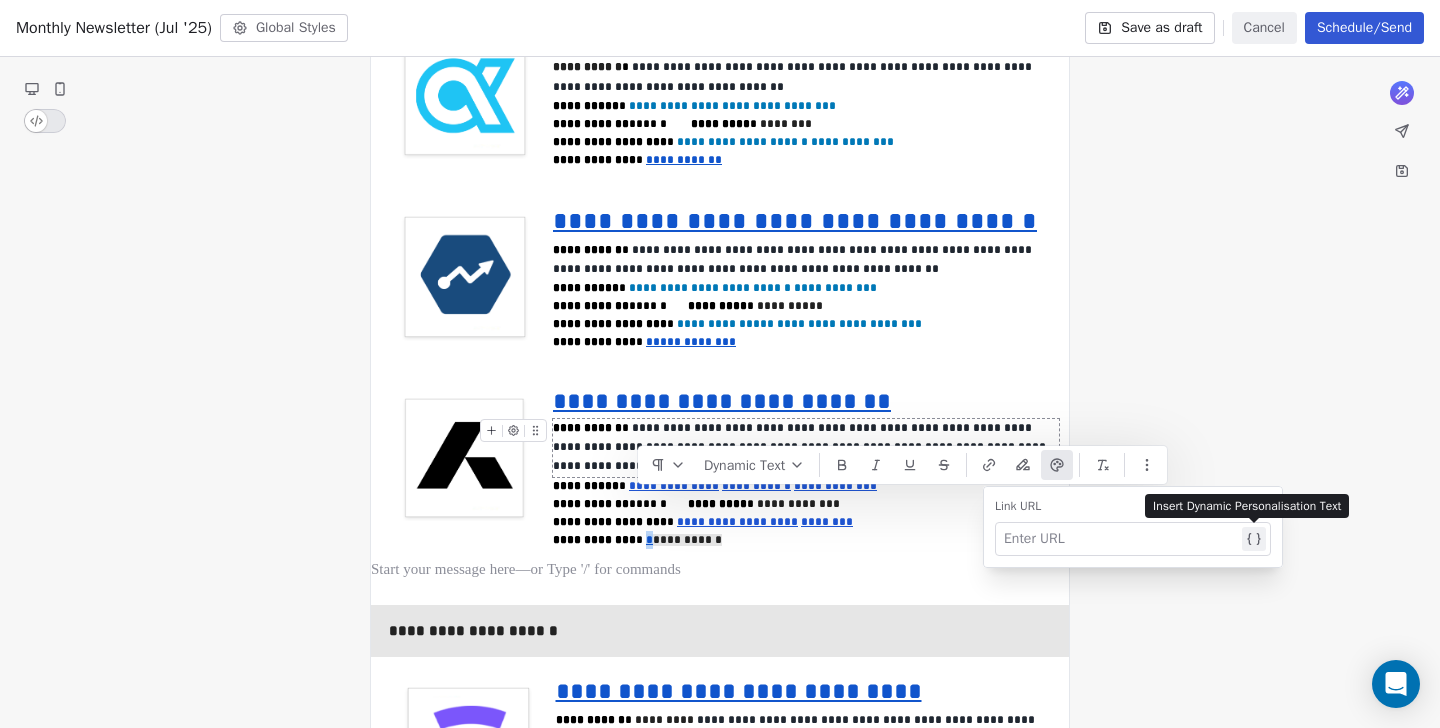 type 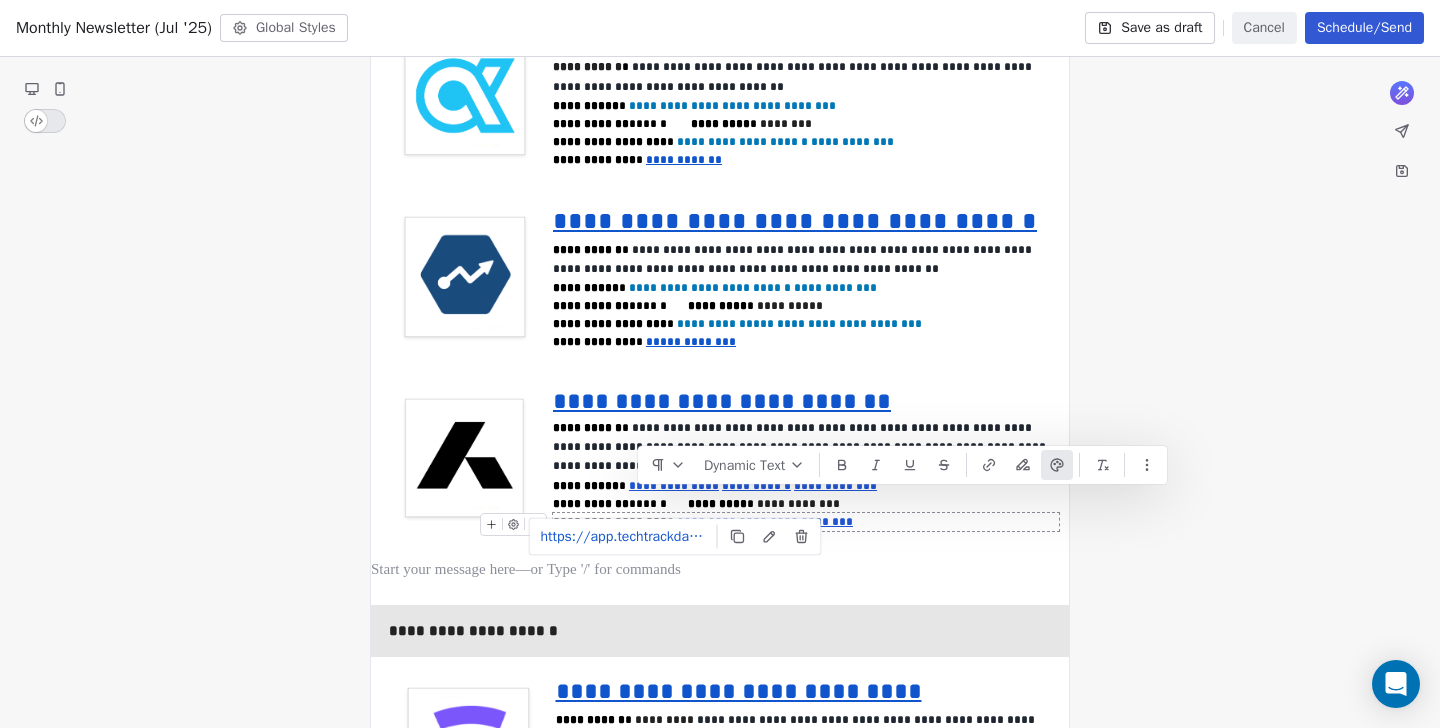 click on "**********" at bounding box center (806, 522) 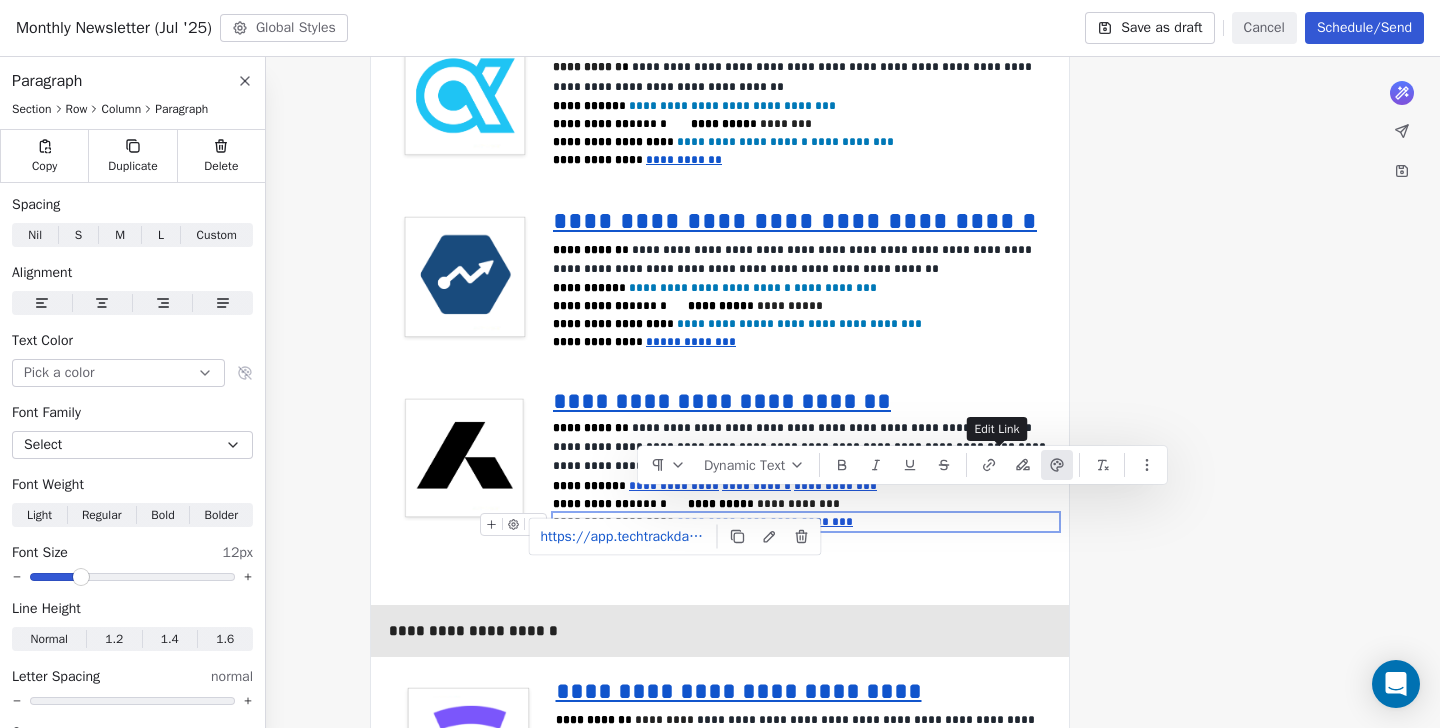 drag, startPoint x: 994, startPoint y: 465, endPoint x: 936, endPoint y: 473, distance: 58.549126 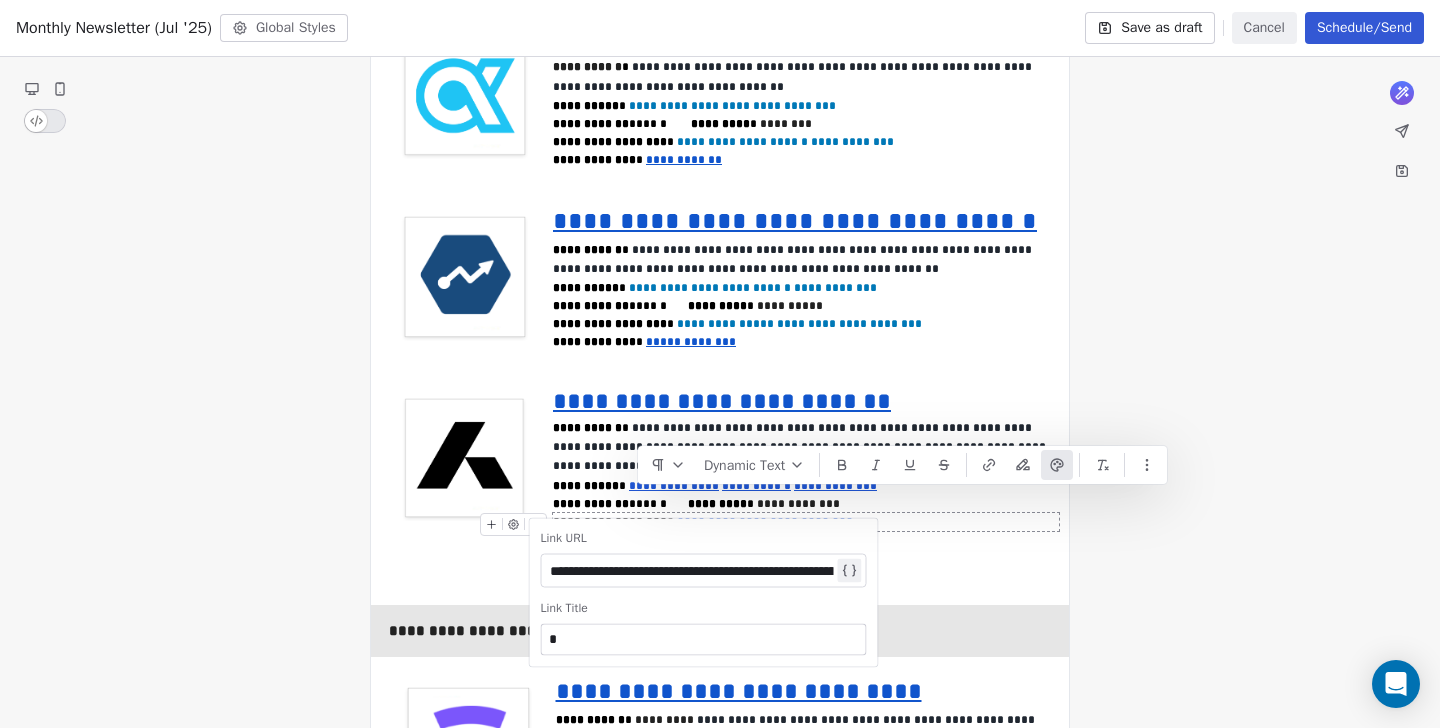 click on "**********" at bounding box center [692, 571] 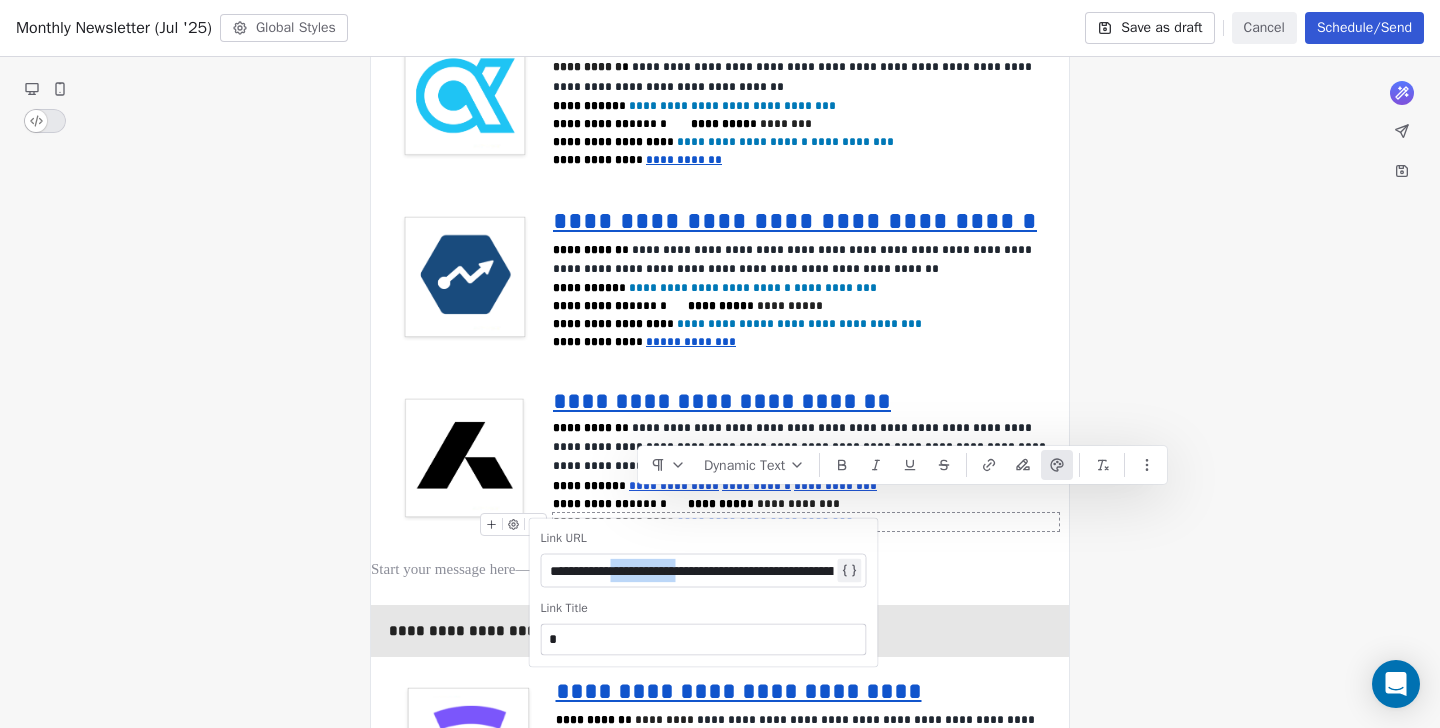 click on "**********" at bounding box center [692, 571] 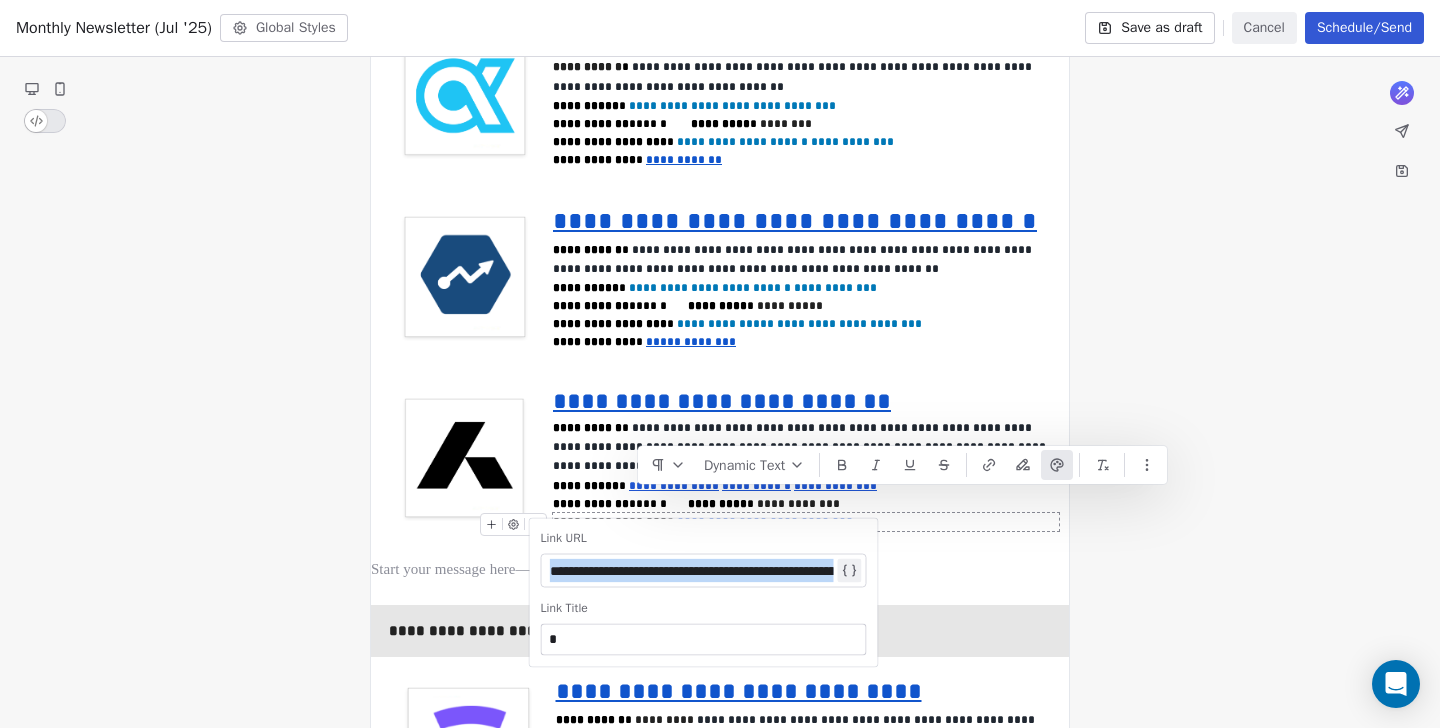 click on "**********" at bounding box center [692, 571] 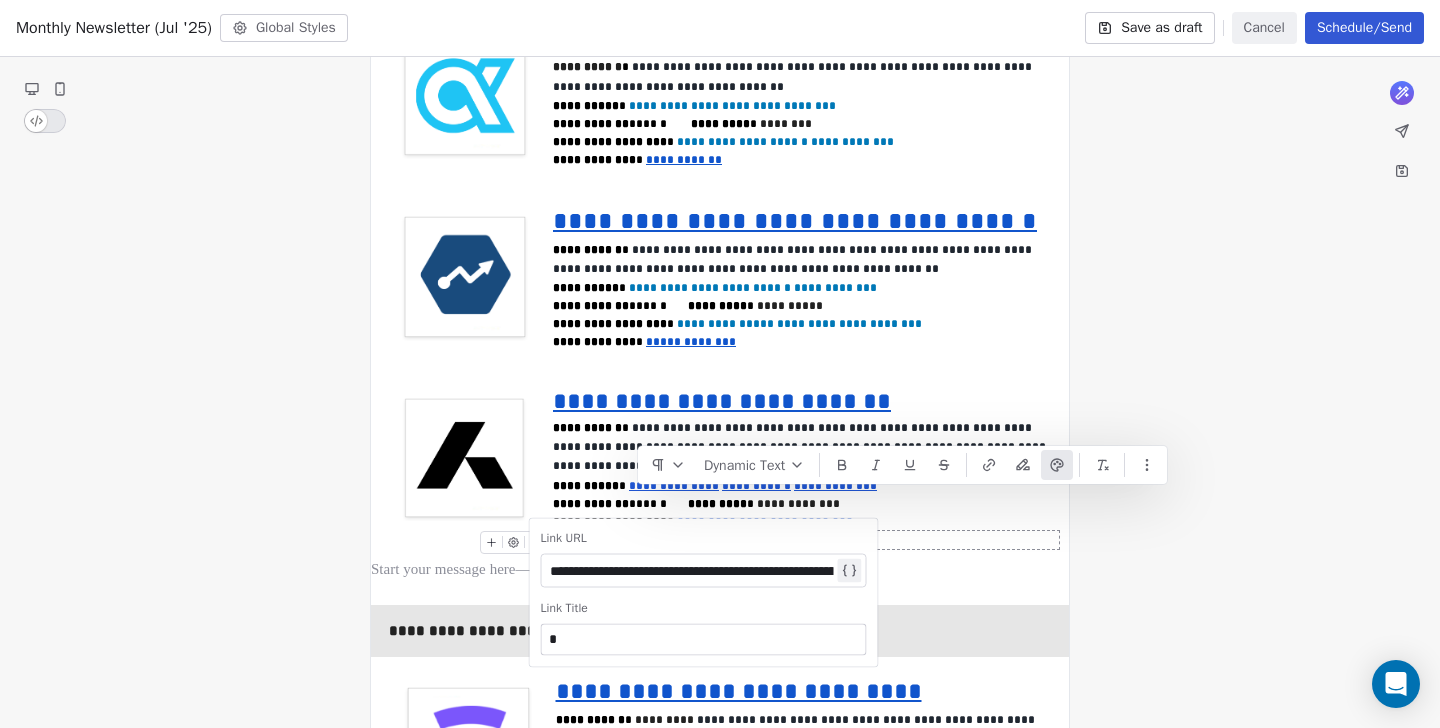 drag, startPoint x: 839, startPoint y: 506, endPoint x: 839, endPoint y: 493, distance: 13 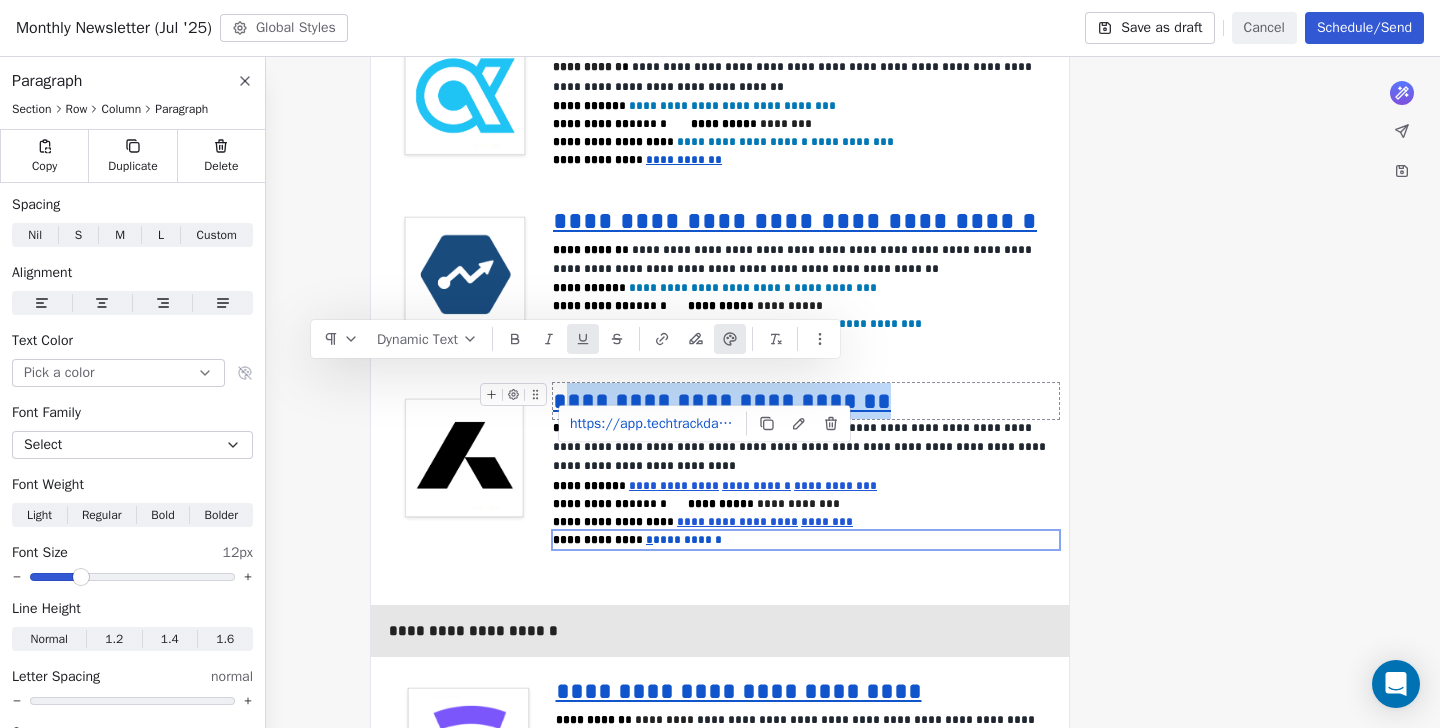 drag, startPoint x: 849, startPoint y: 388, endPoint x: 511, endPoint y: 372, distance: 338.37848 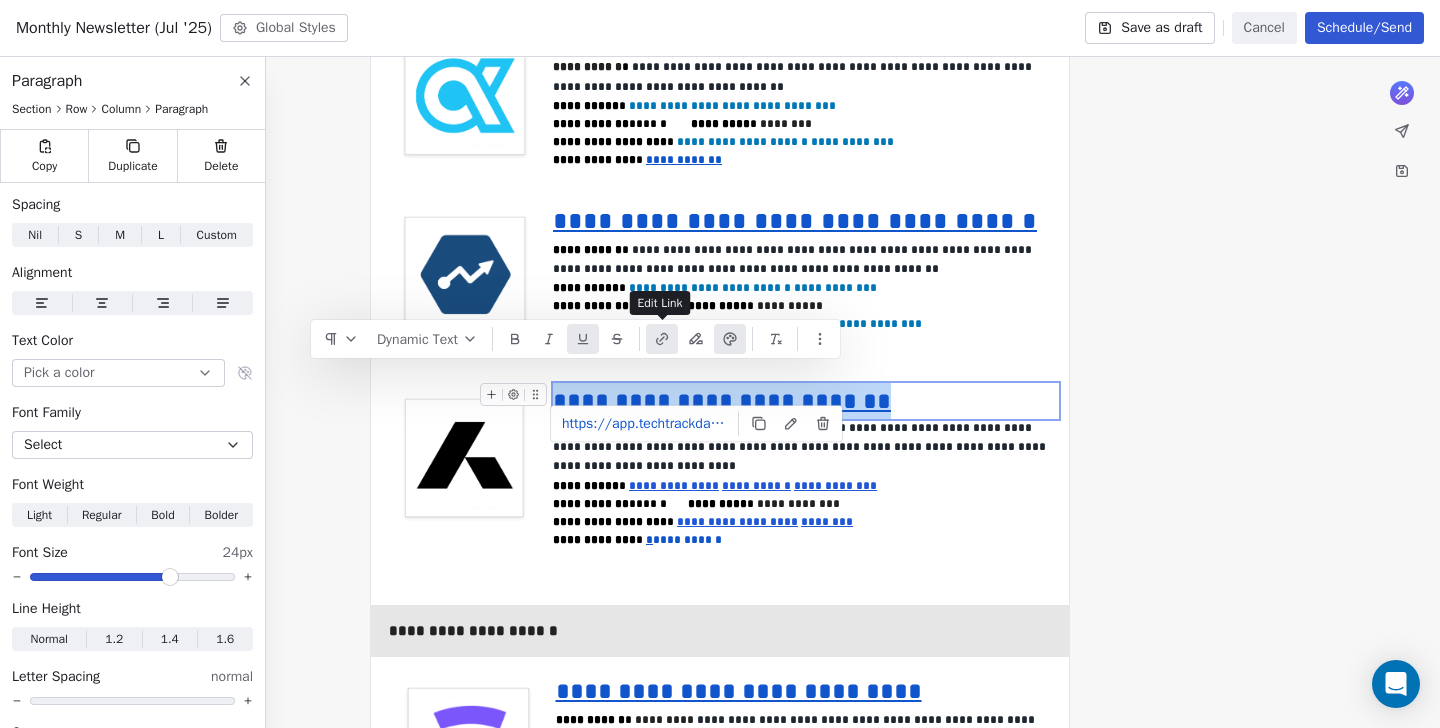 click at bounding box center (662, 339) 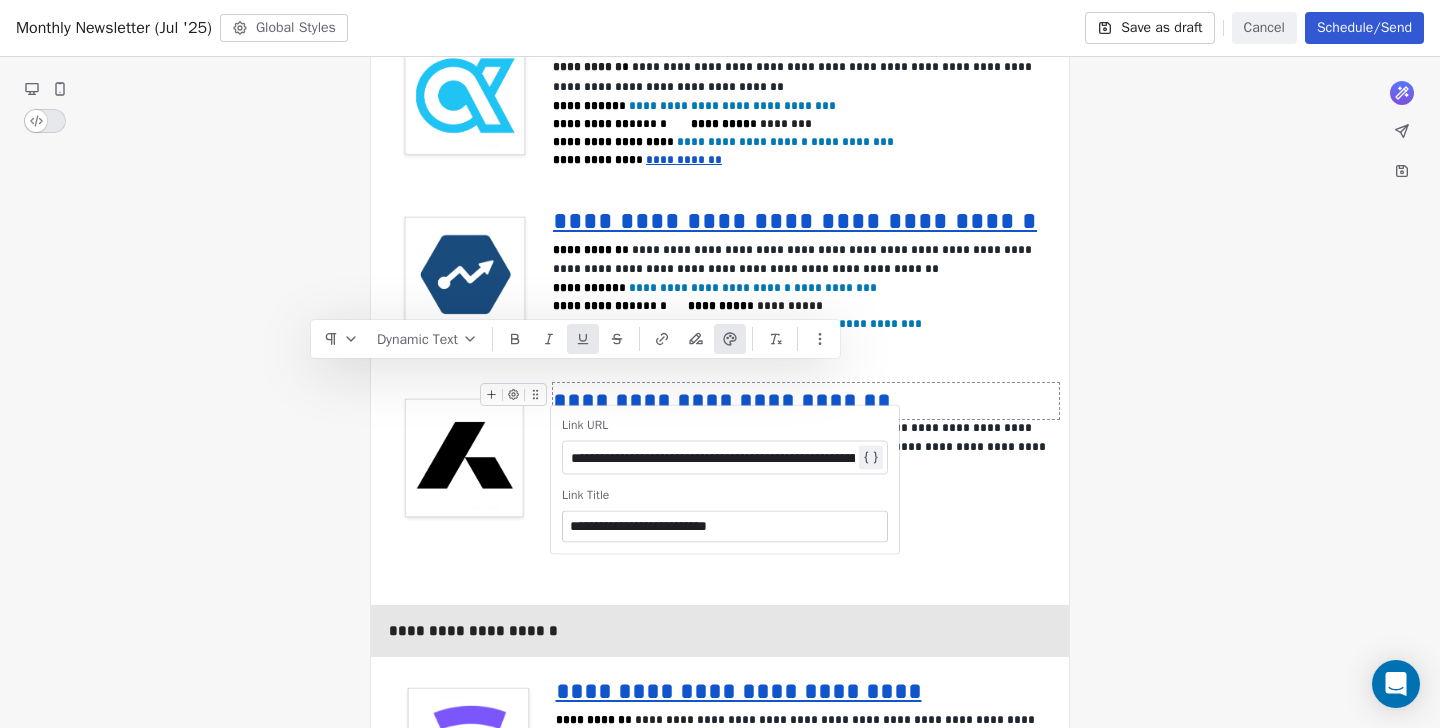 click on "**********" at bounding box center (713, 458) 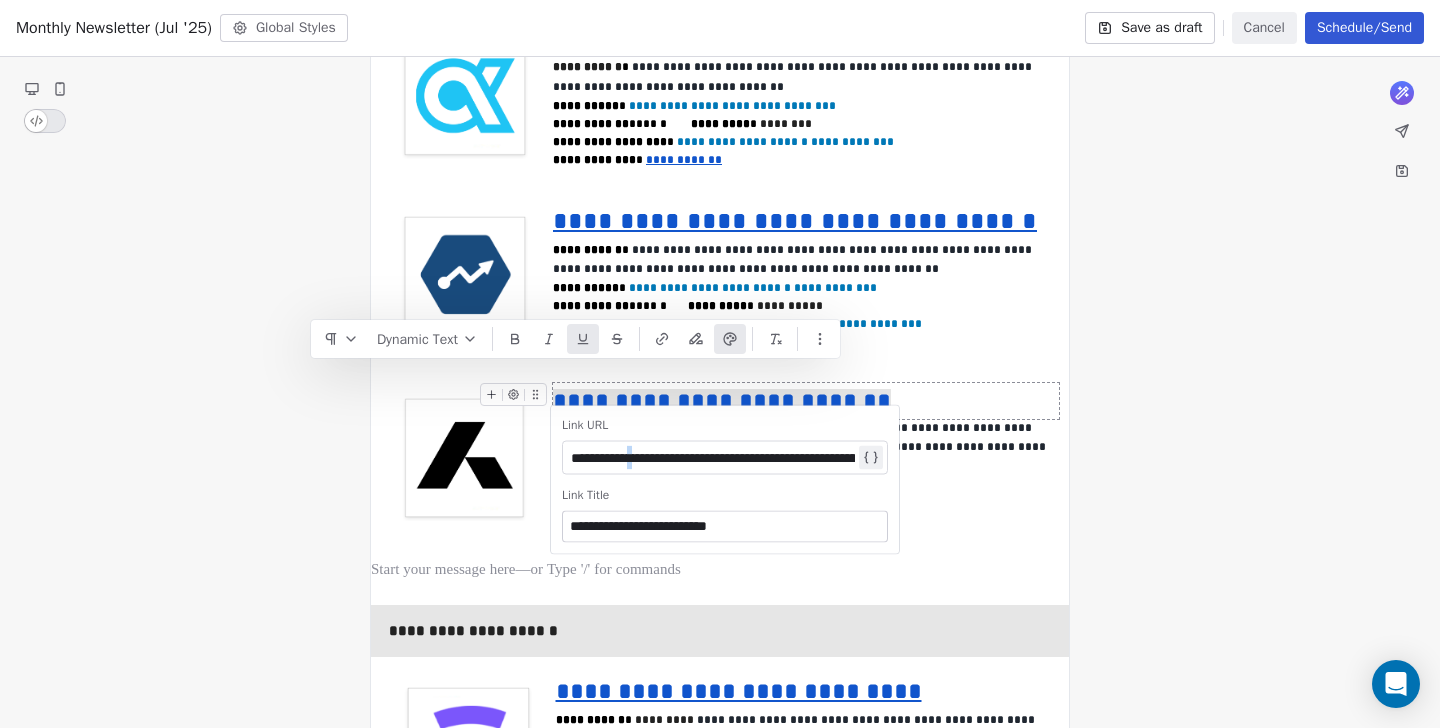 click on "**********" at bounding box center [713, 458] 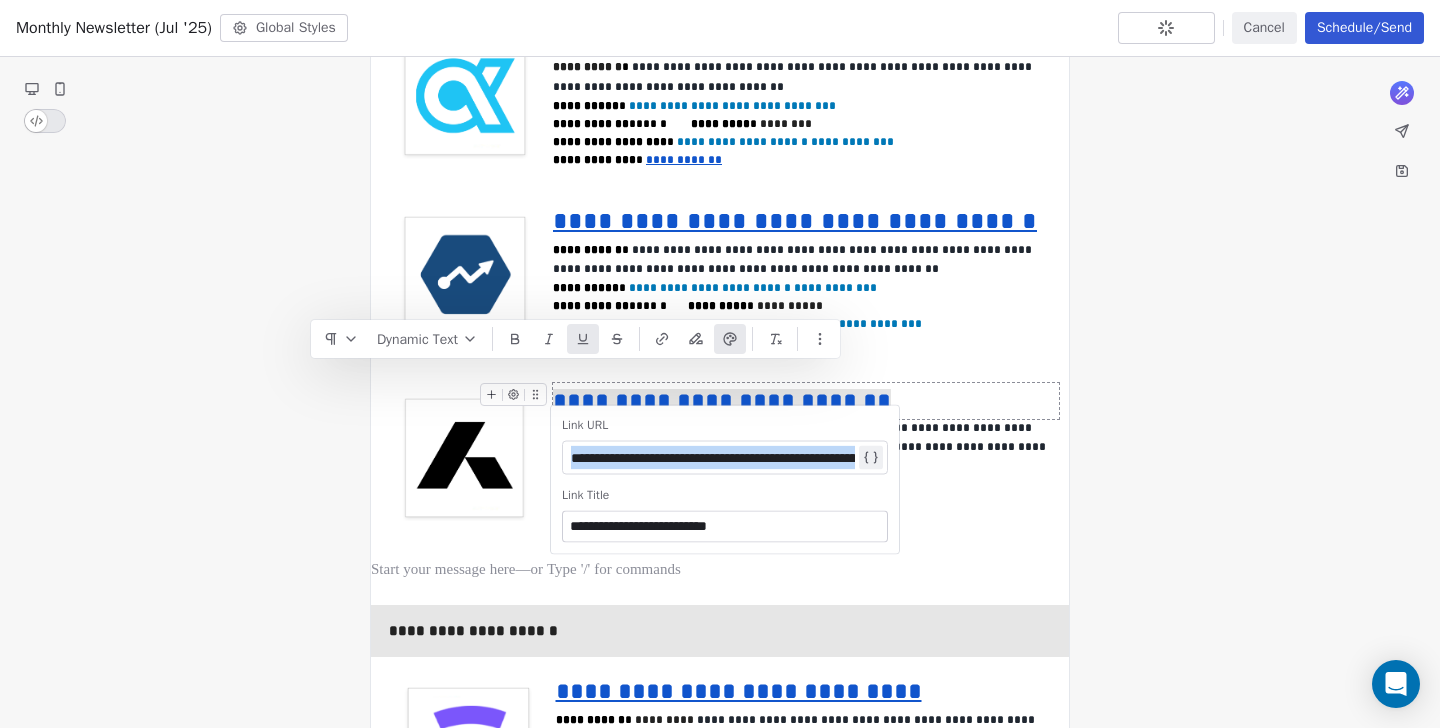 click on "**********" at bounding box center (713, 458) 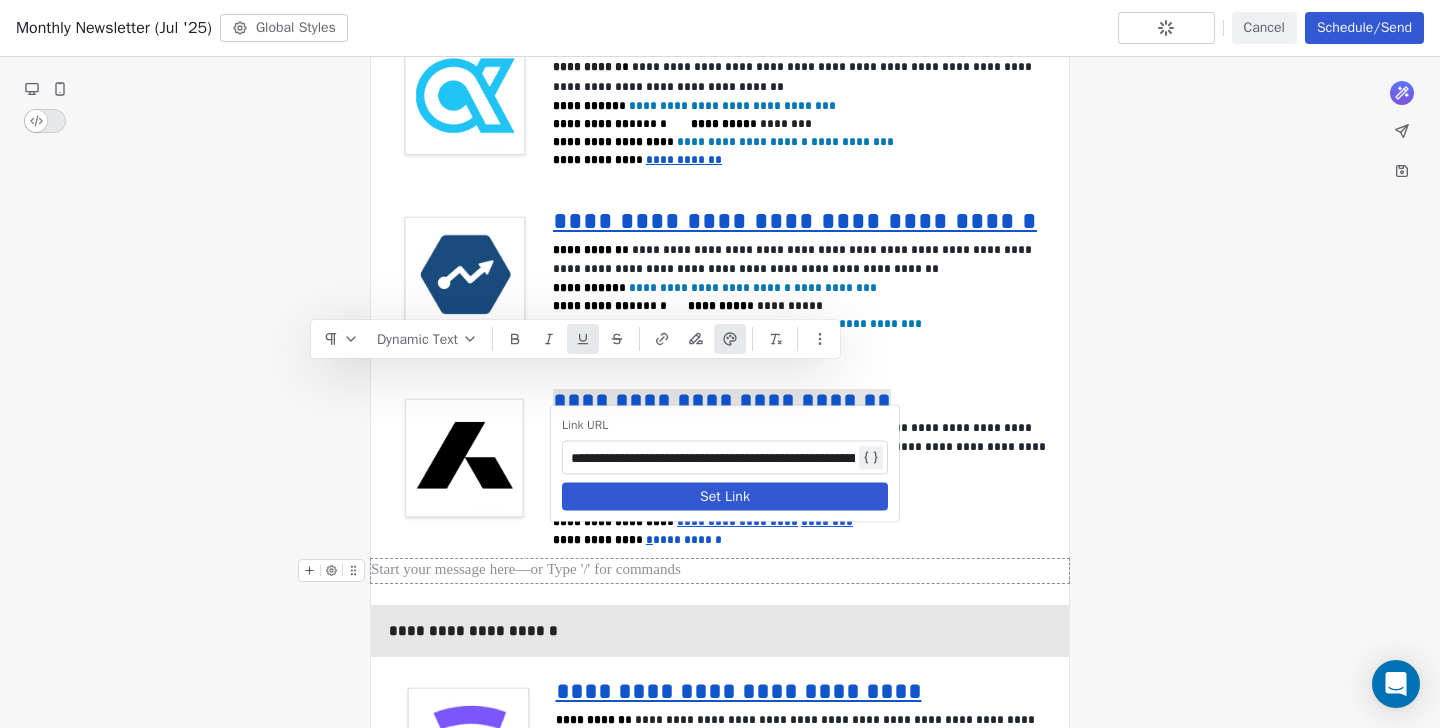click on "Set Link" at bounding box center (725, 497) 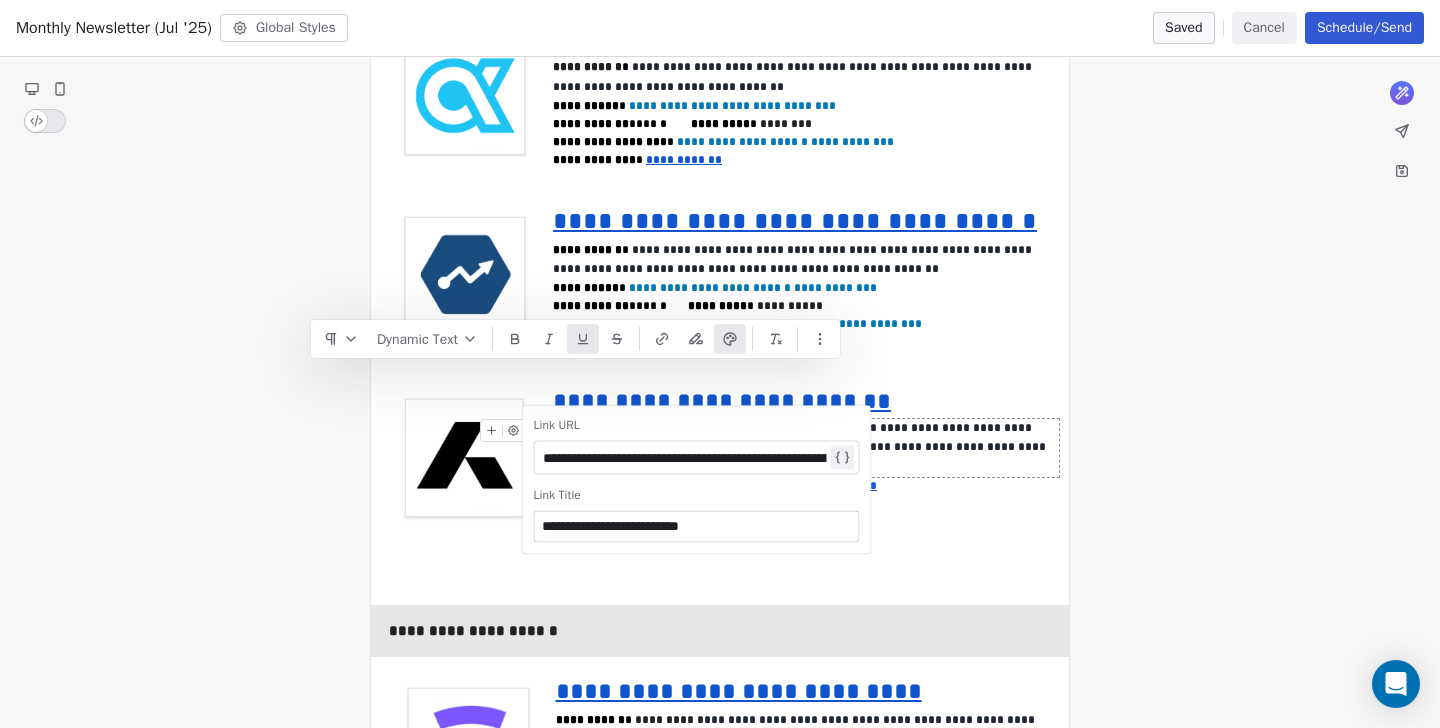 click on "**********" at bounding box center (801, 447) 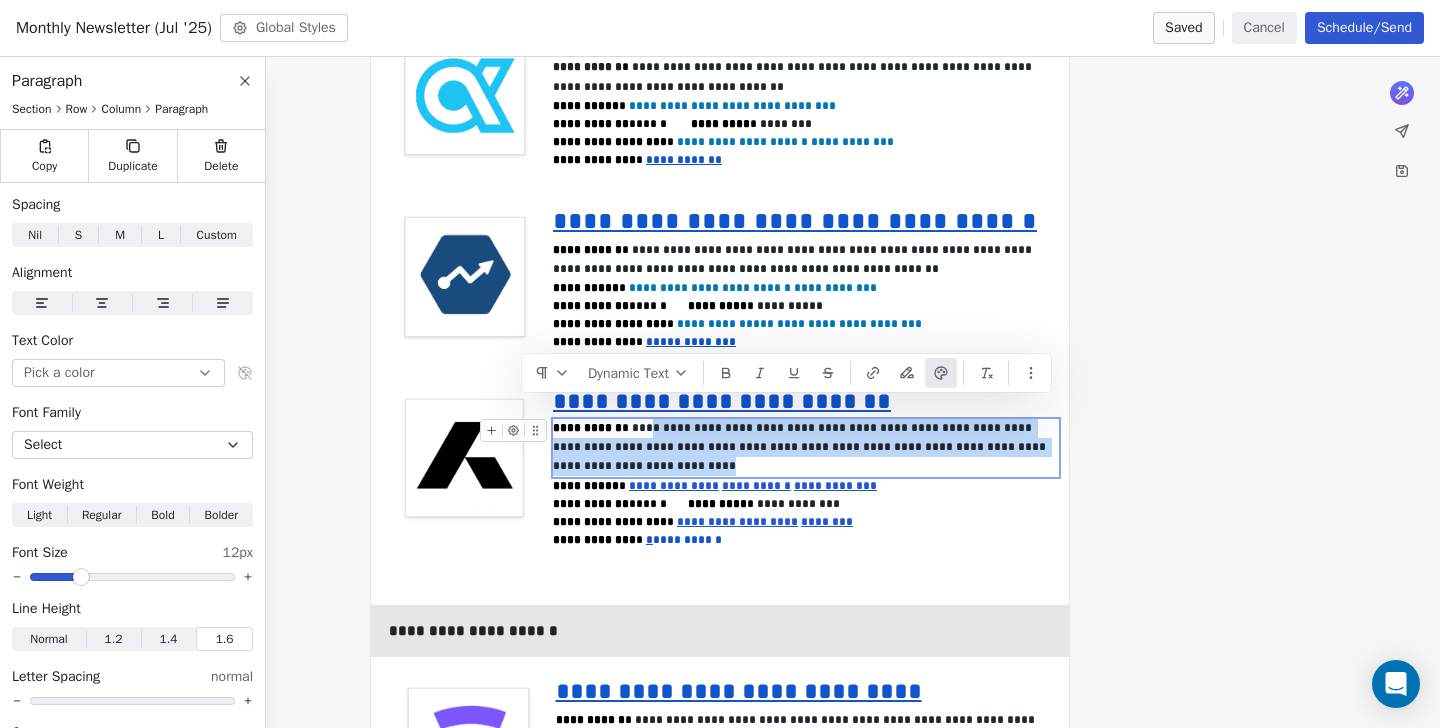 drag, startPoint x: 1053, startPoint y: 433, endPoint x: 649, endPoint y: 414, distance: 404.44653 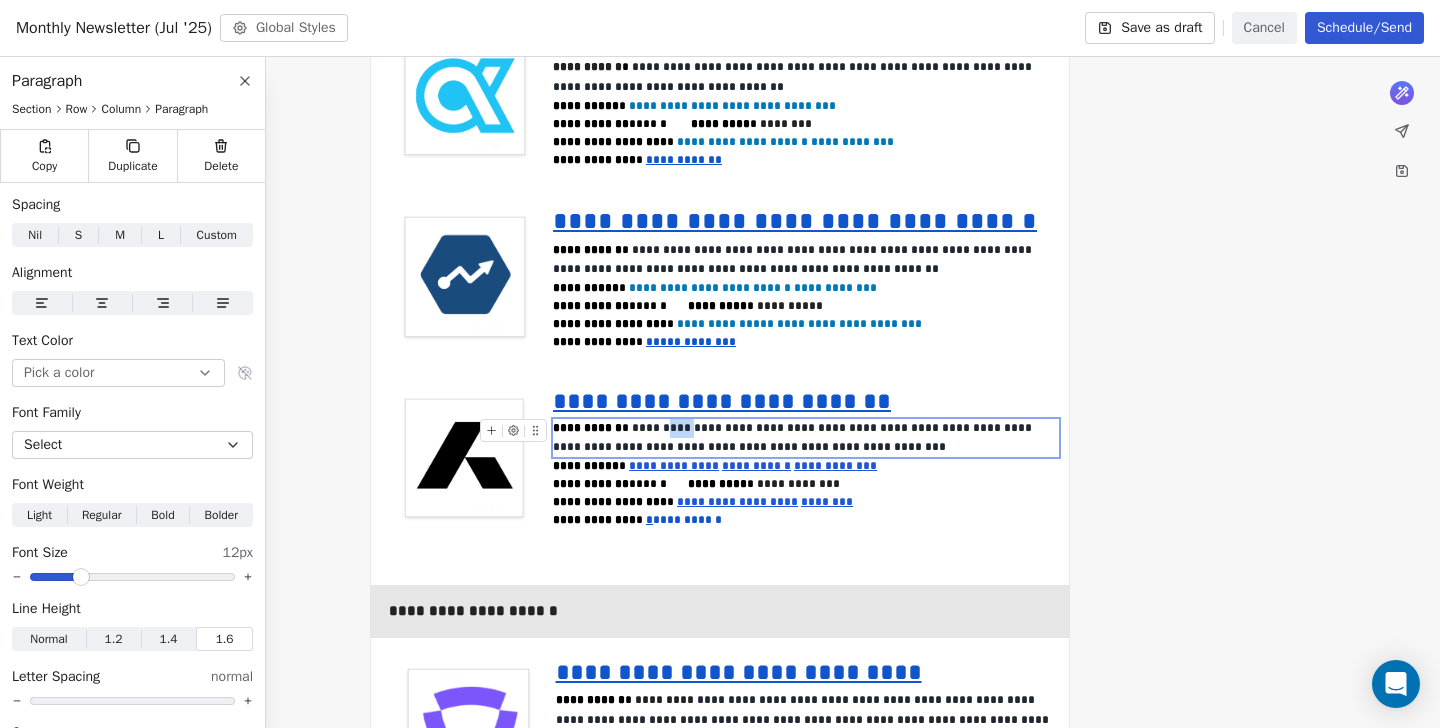 drag, startPoint x: 695, startPoint y: 413, endPoint x: 661, endPoint y: 413, distance: 34 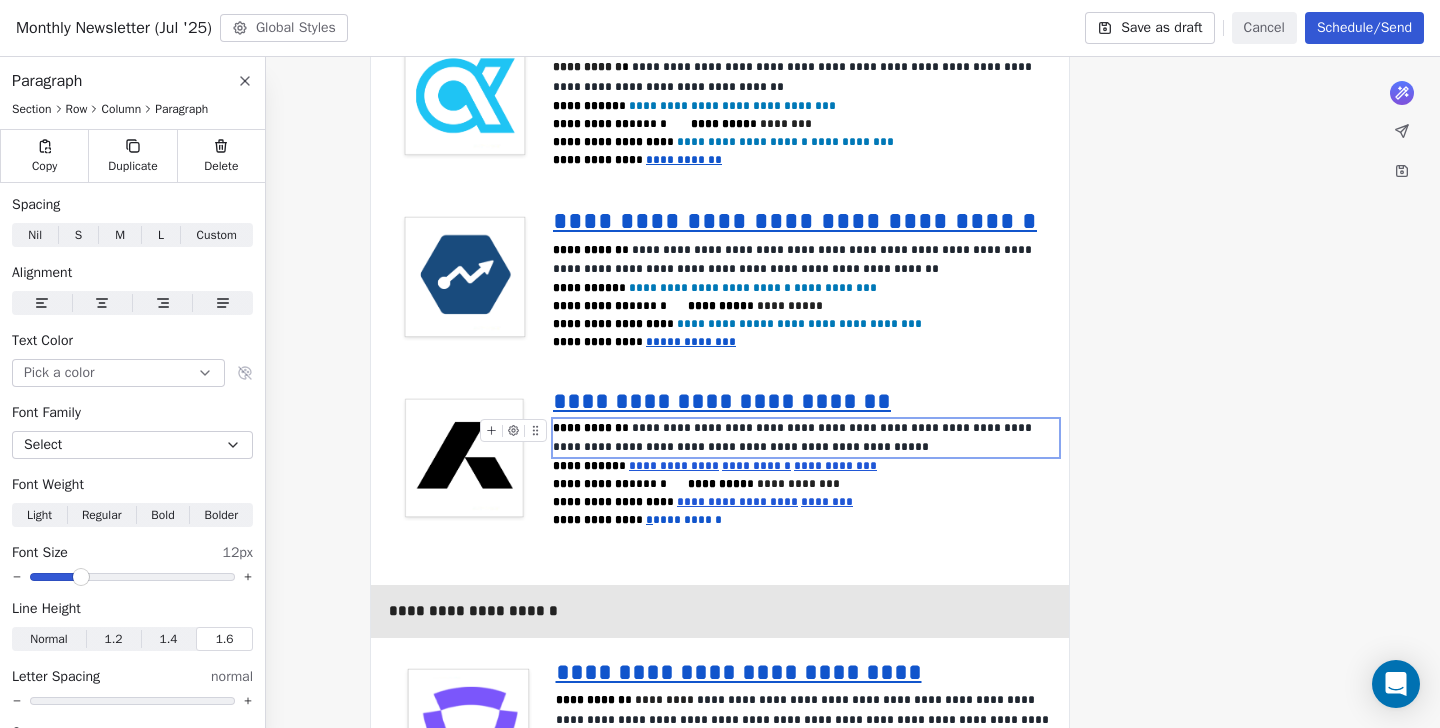 click on "**********" at bounding box center (806, 438) 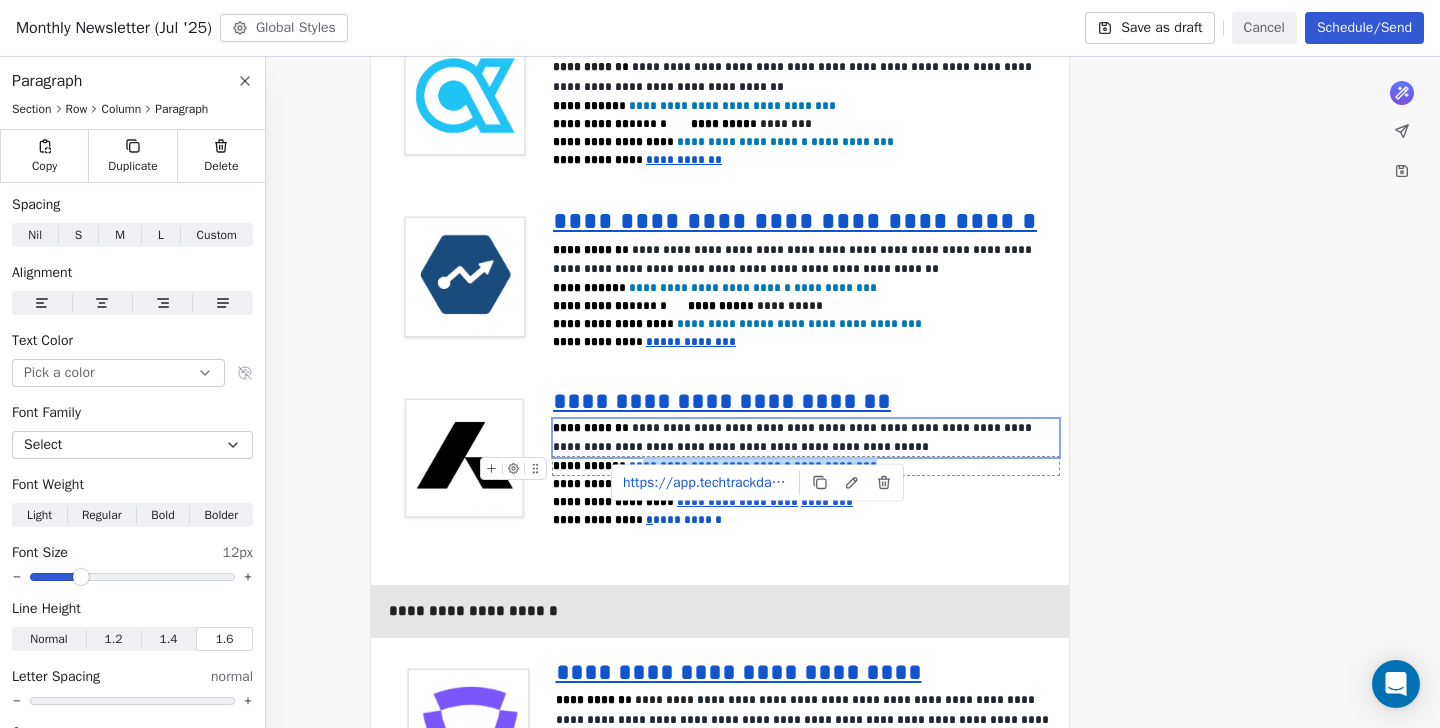 drag, startPoint x: 863, startPoint y: 452, endPoint x: 654, endPoint y: 447, distance: 209.0598 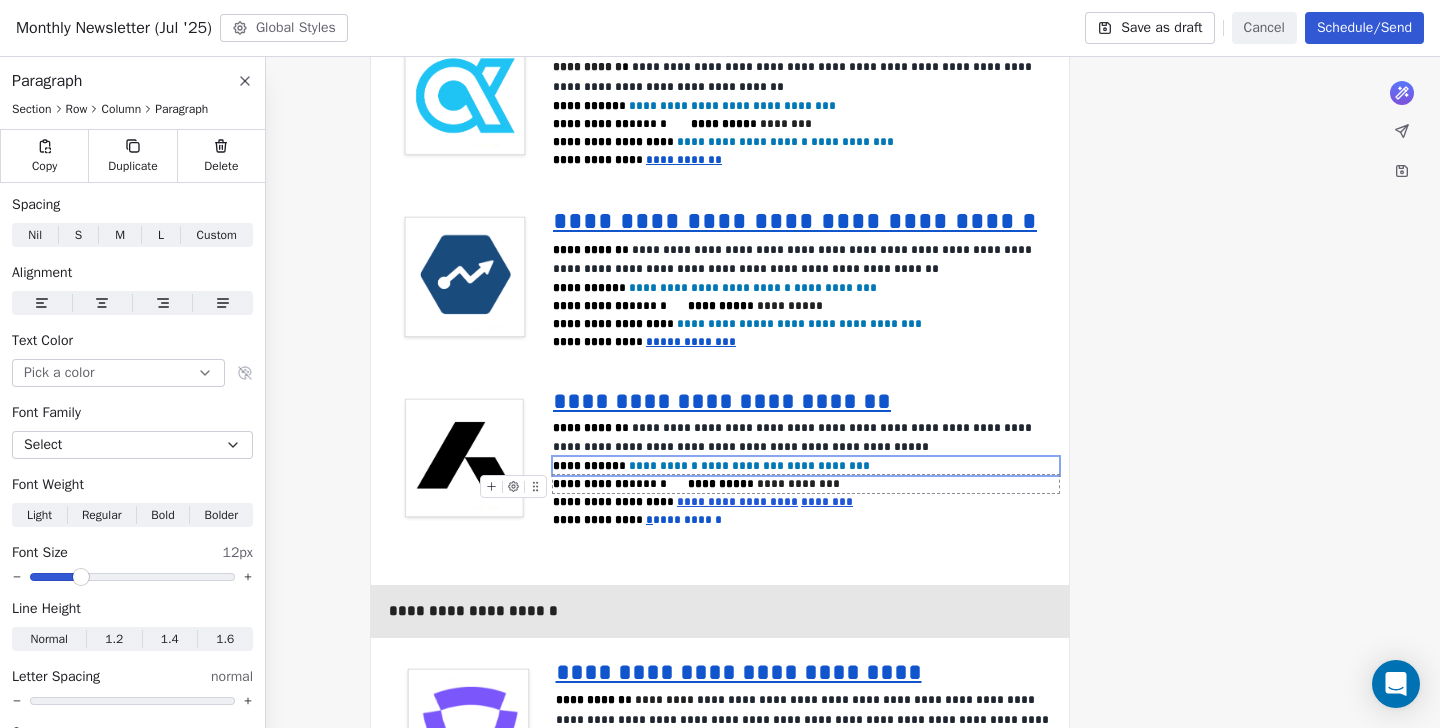 click on "**********" at bounding box center [655, 484] 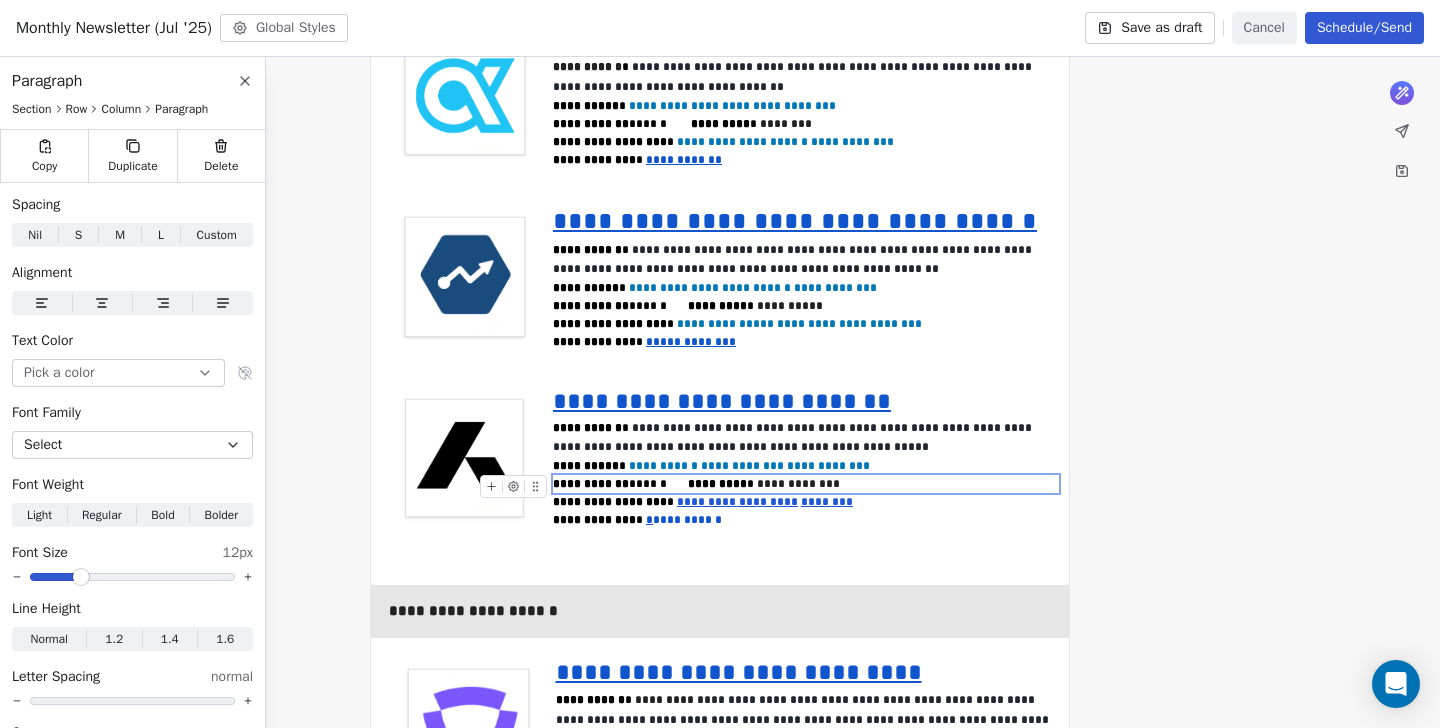 click on "**********" at bounding box center [806, 484] 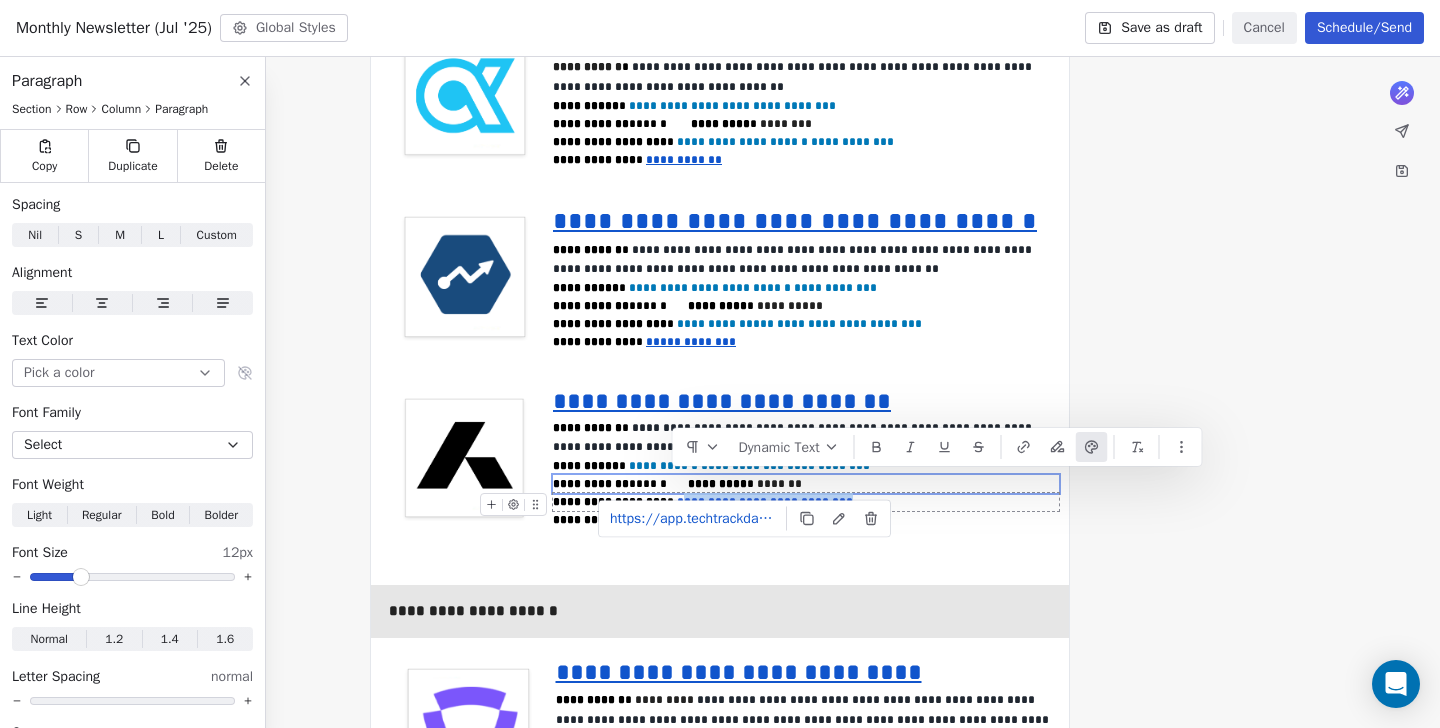 drag, startPoint x: 834, startPoint y: 487, endPoint x: 671, endPoint y: 481, distance: 163.1104 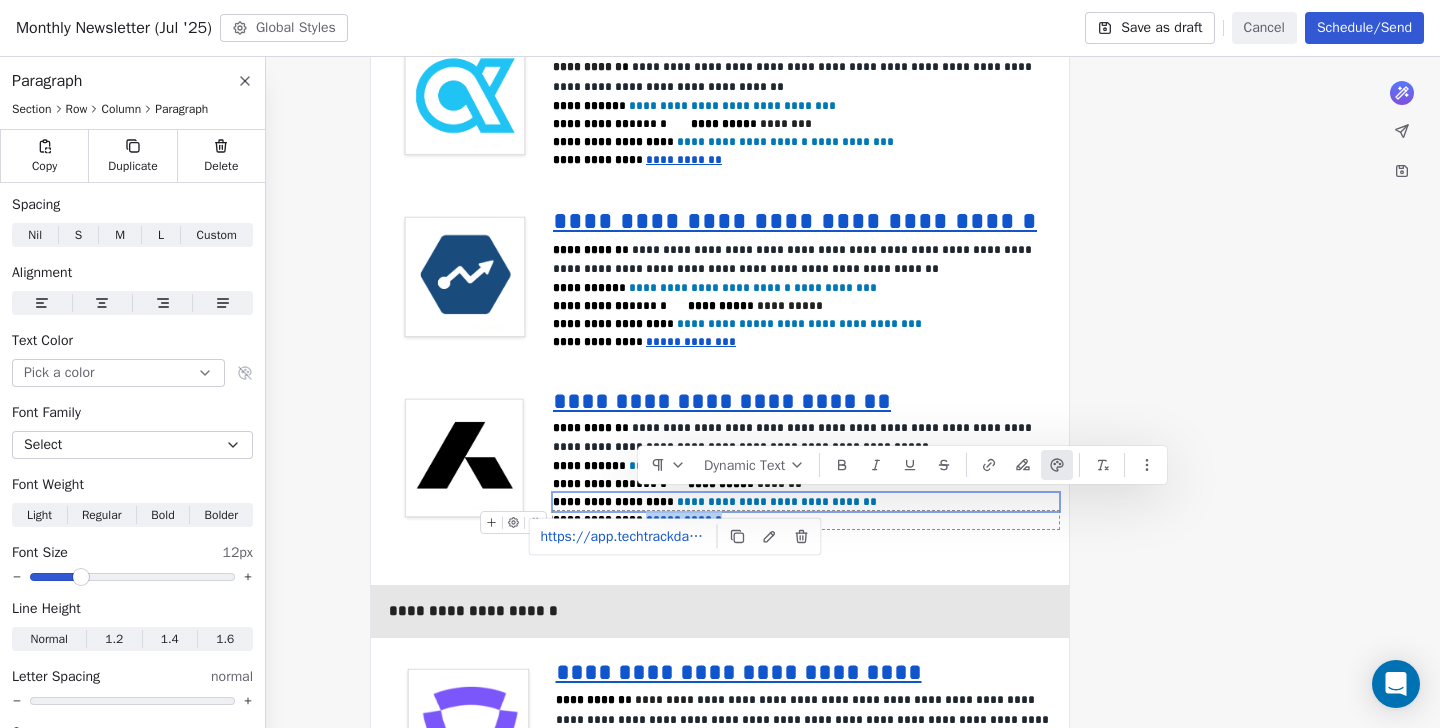 drag, startPoint x: 738, startPoint y: 502, endPoint x: 643, endPoint y: 499, distance: 95.047356 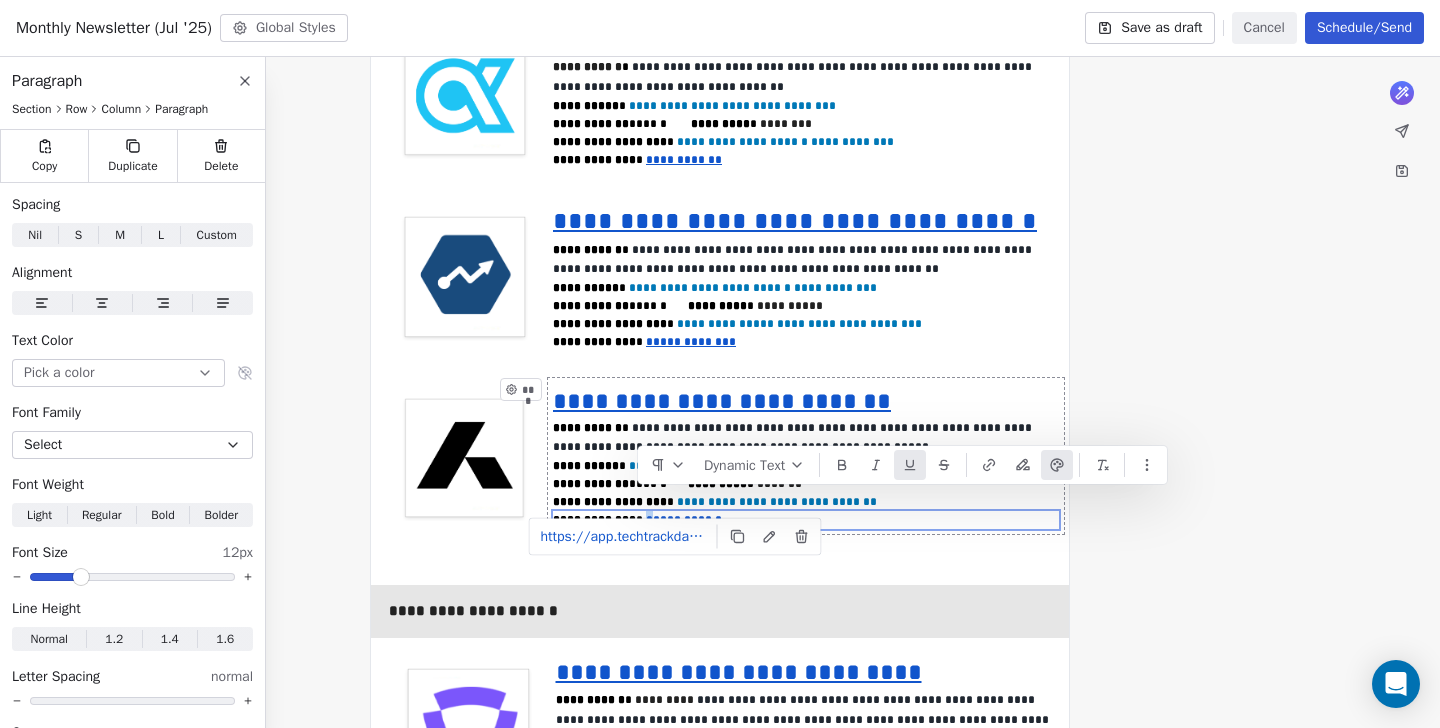 click on "**********" at bounding box center (720, -295) 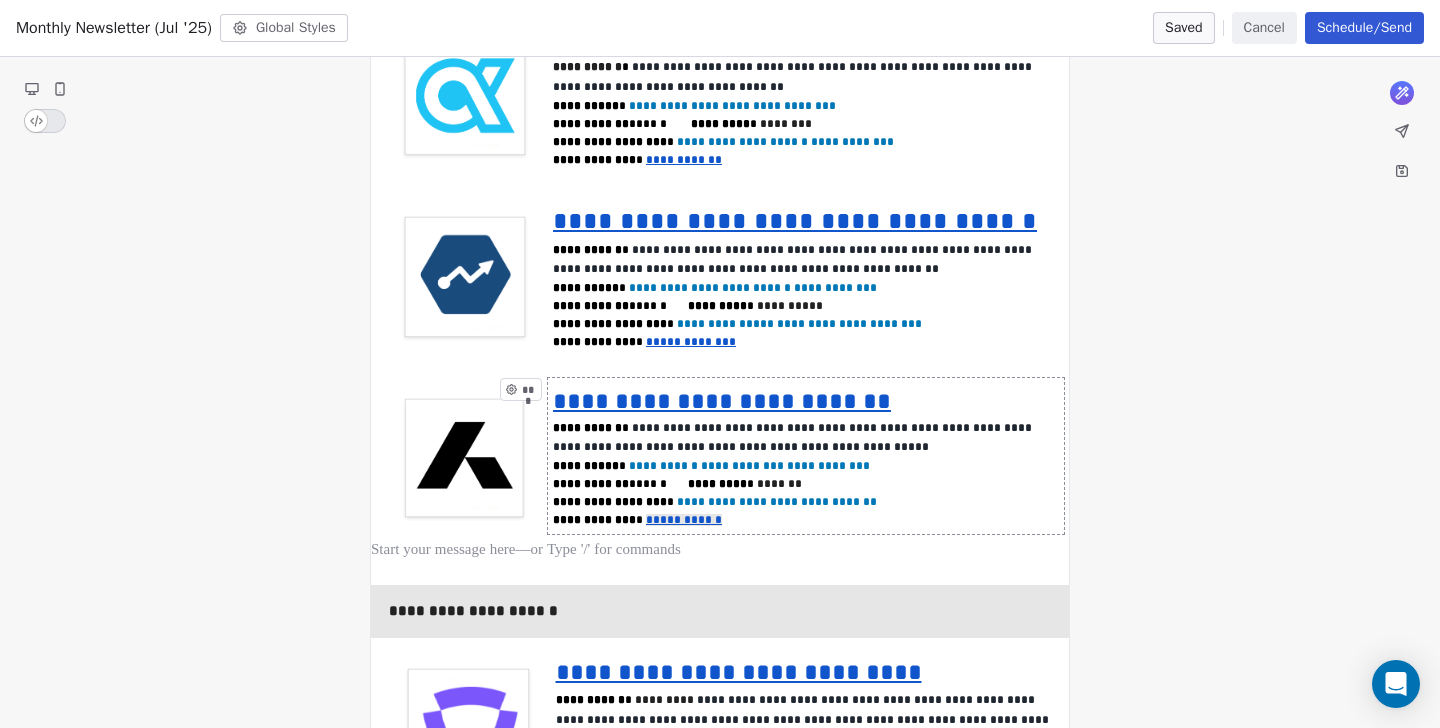 click on "**********" at bounding box center (720, -295) 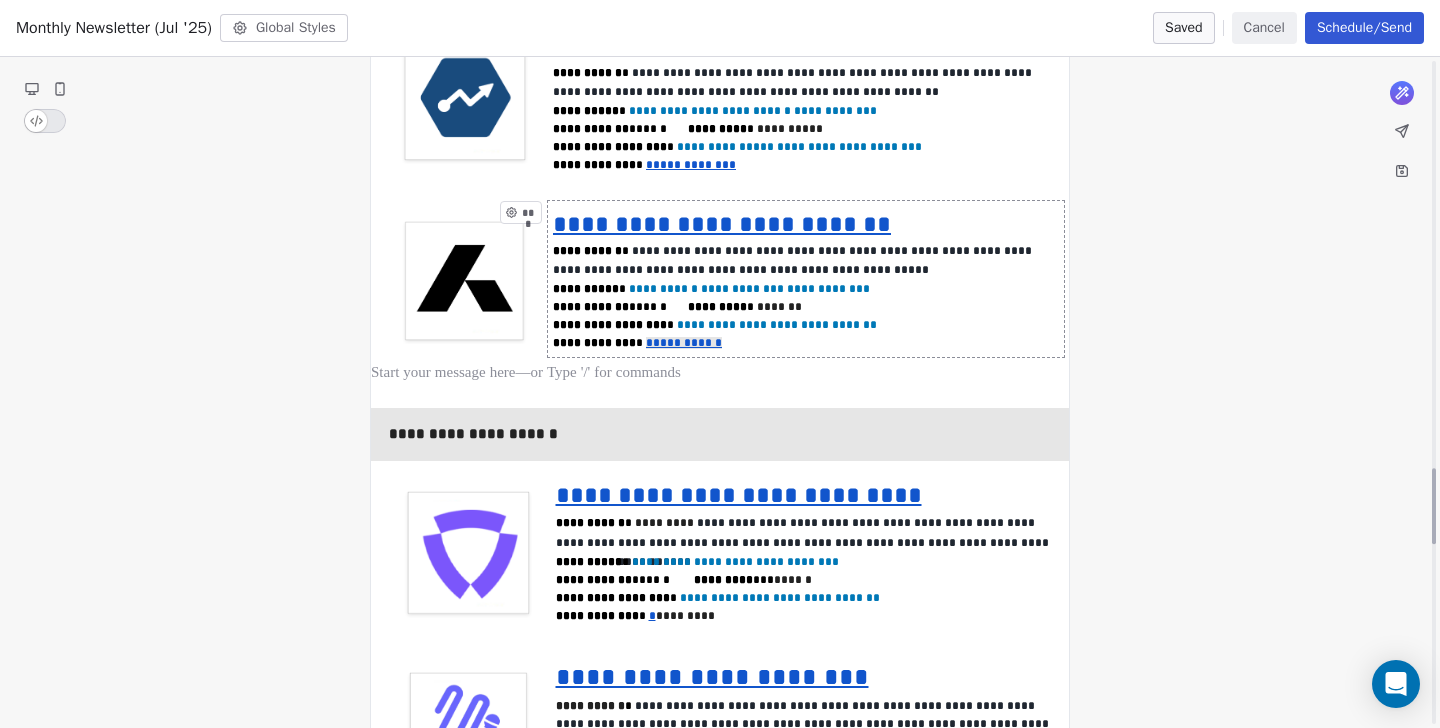 scroll, scrollTop: 3581, scrollLeft: 0, axis: vertical 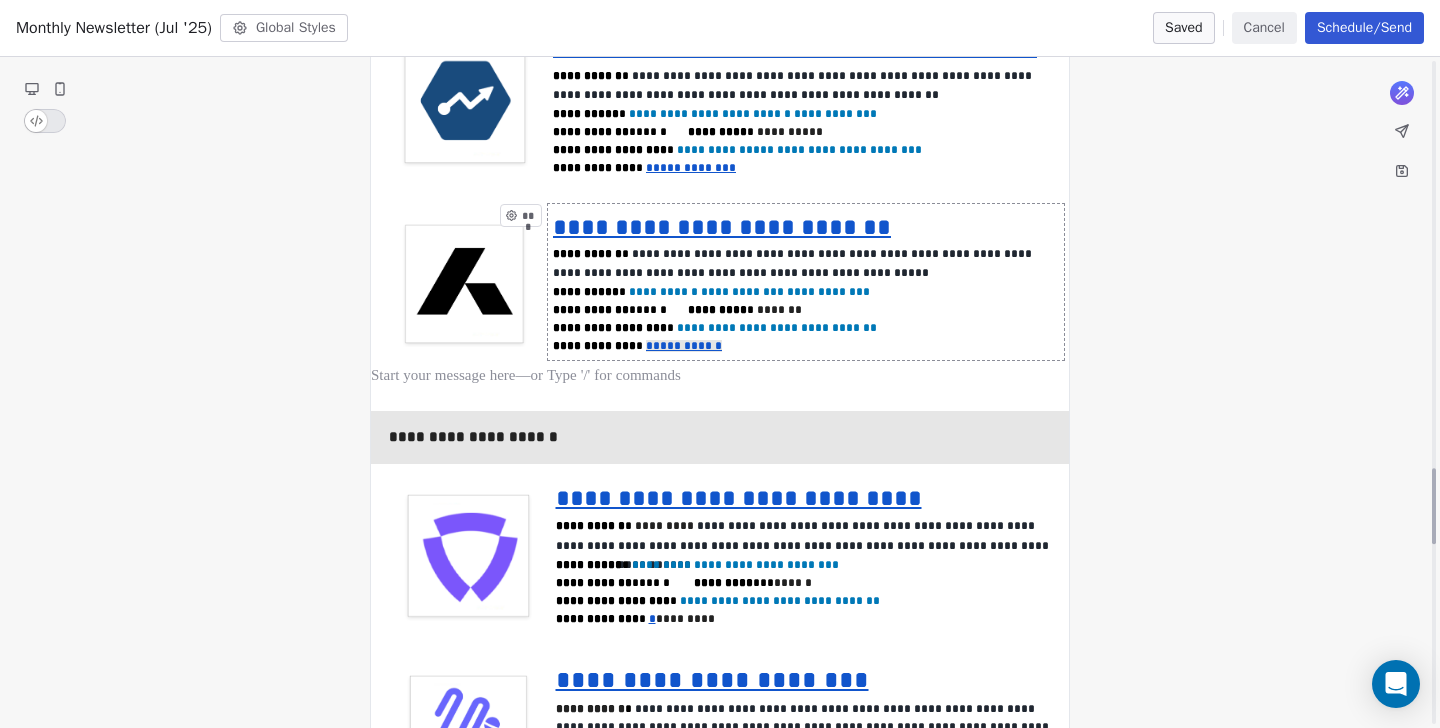 click on "**********" at bounding box center [720, -469] 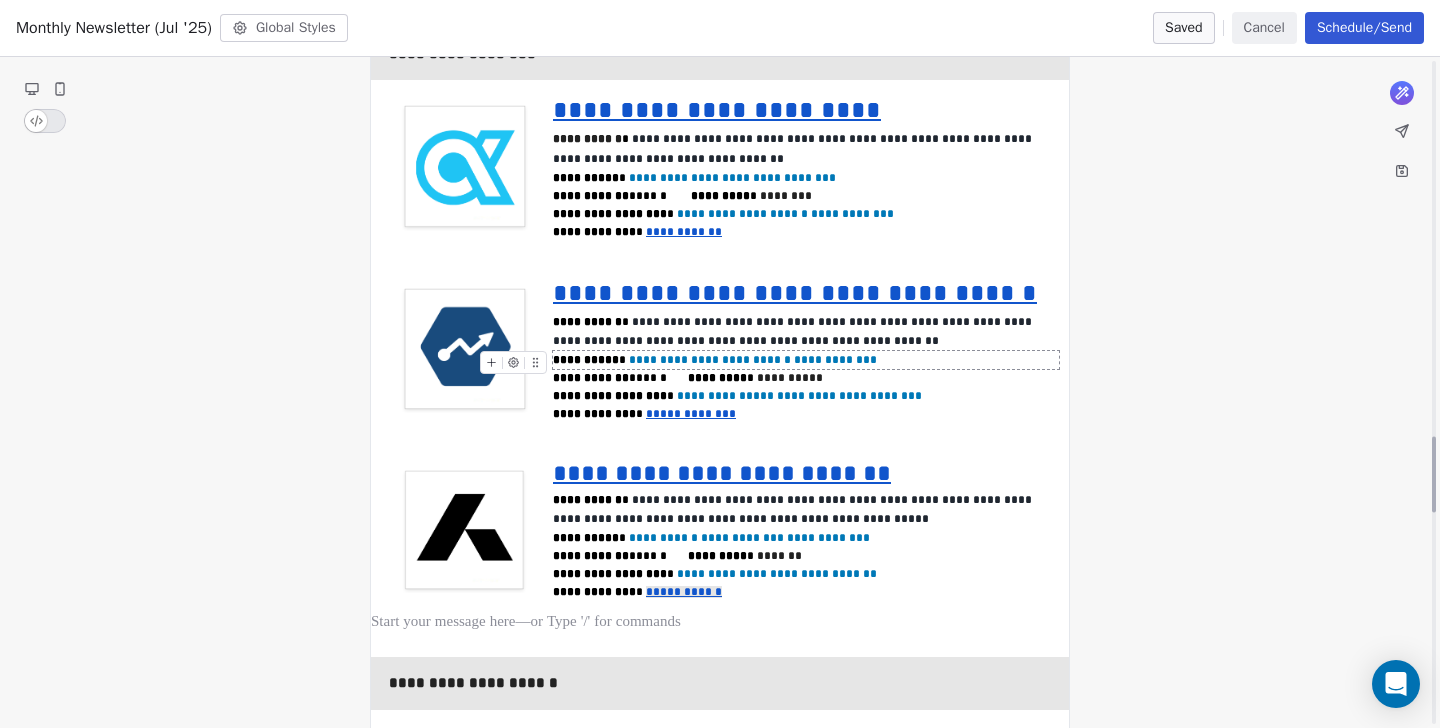 scroll, scrollTop: 3302, scrollLeft: 0, axis: vertical 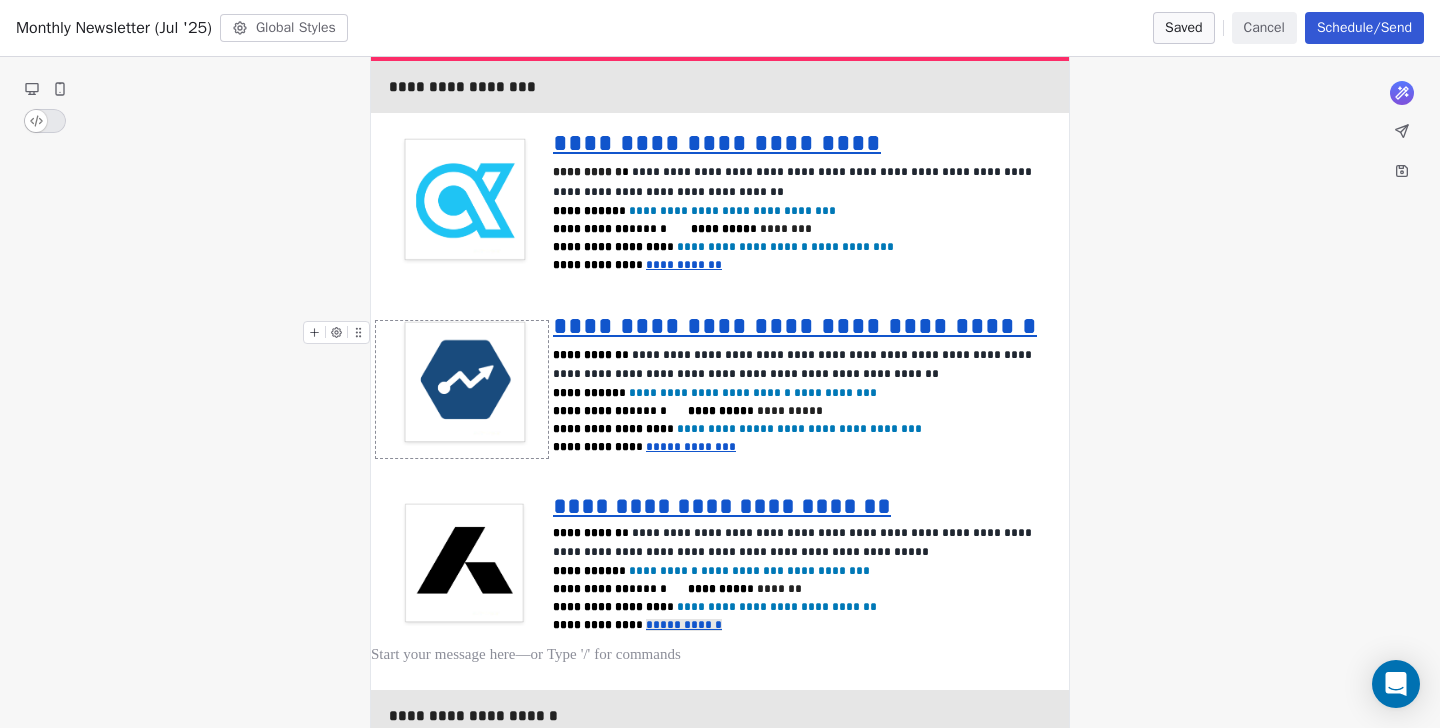 click on "**********" at bounding box center [720, -190] 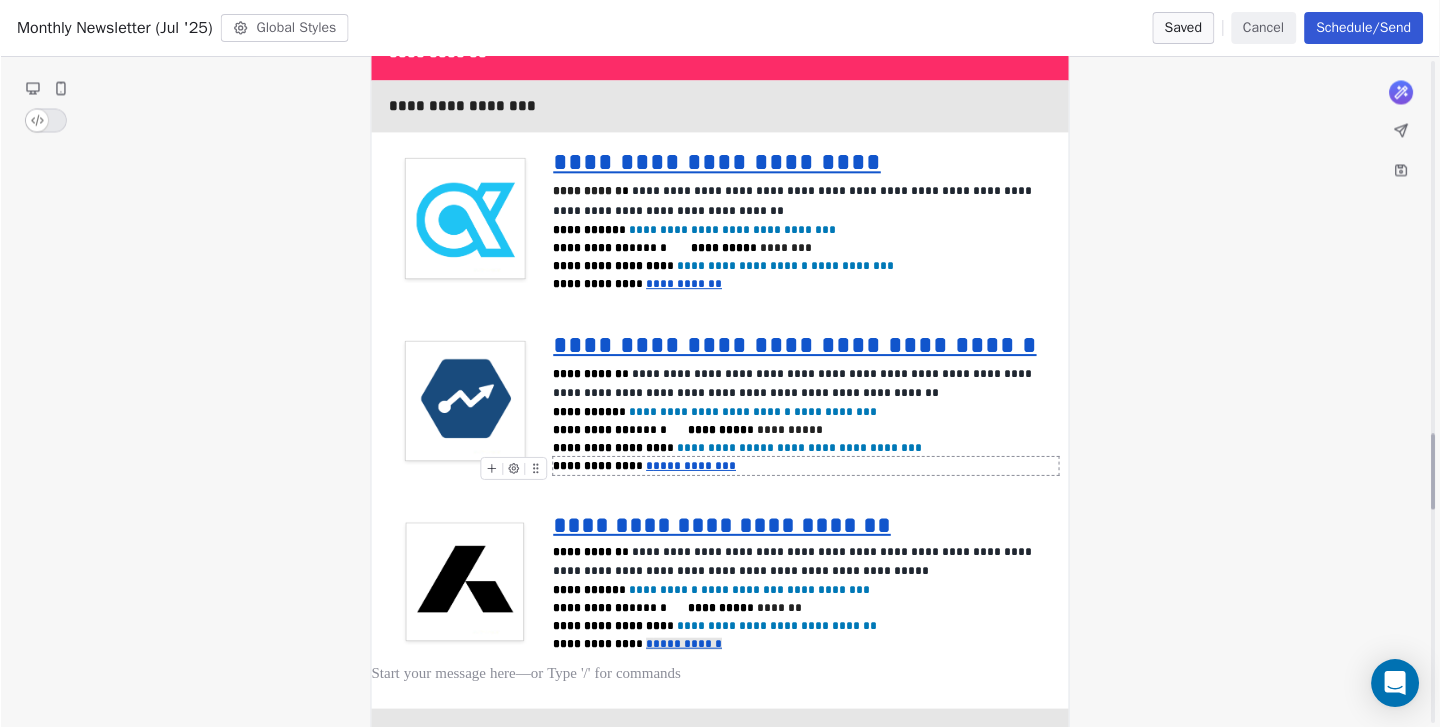 scroll, scrollTop: 3280, scrollLeft: 0, axis: vertical 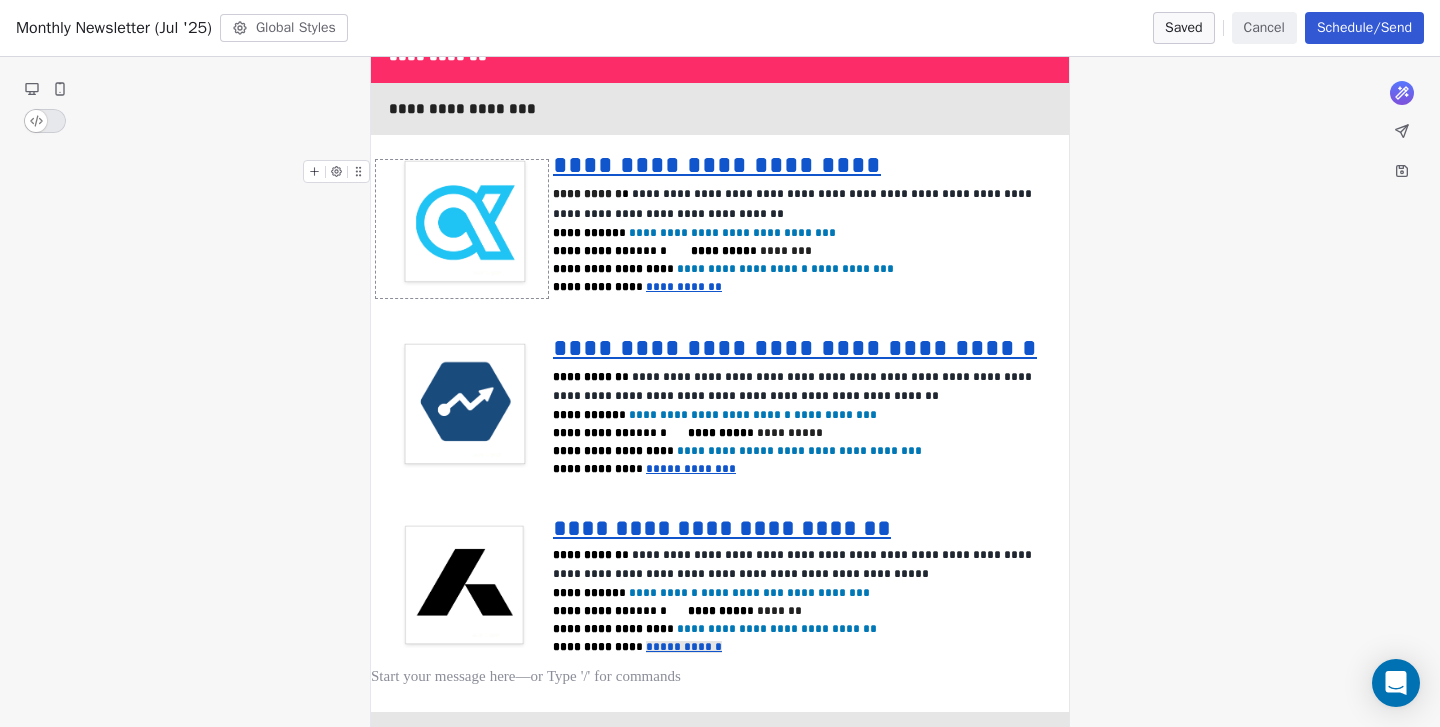 click at bounding box center (462, 229) 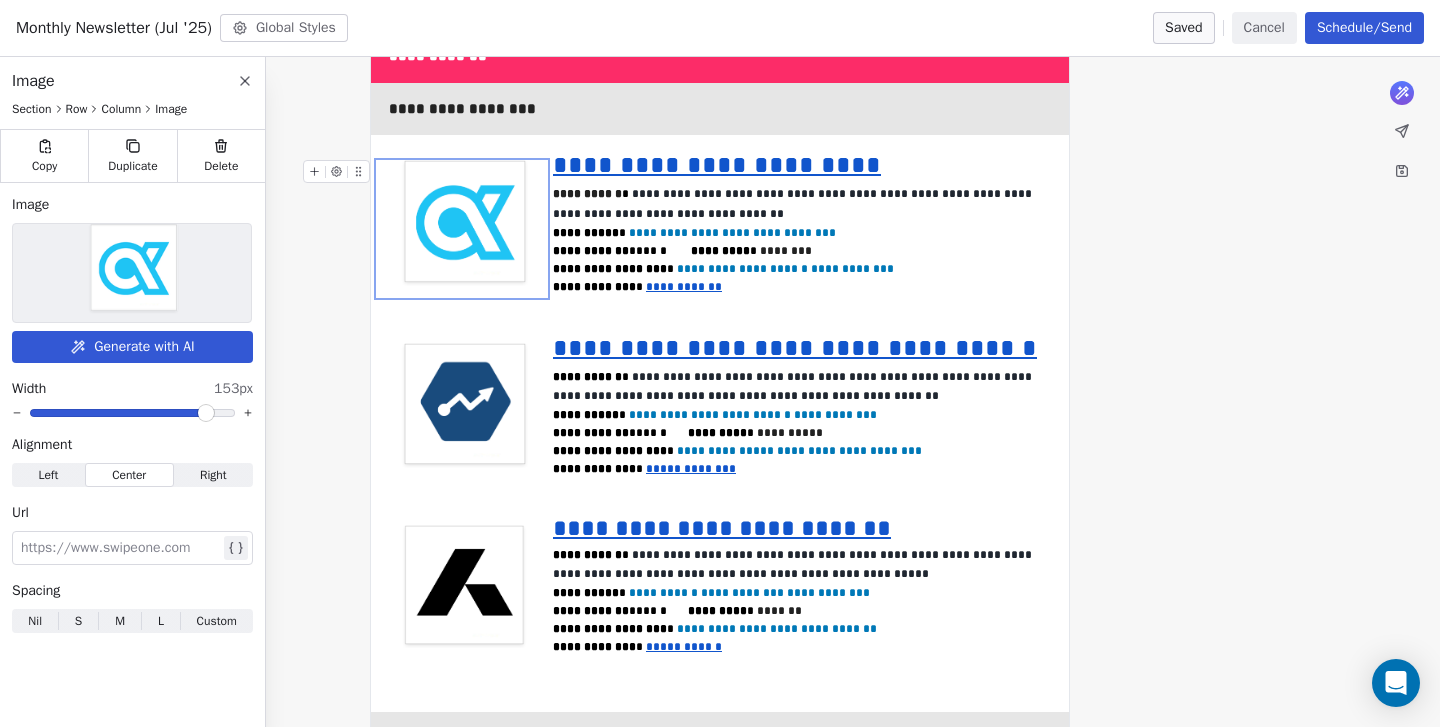 click at bounding box center (132, 273) 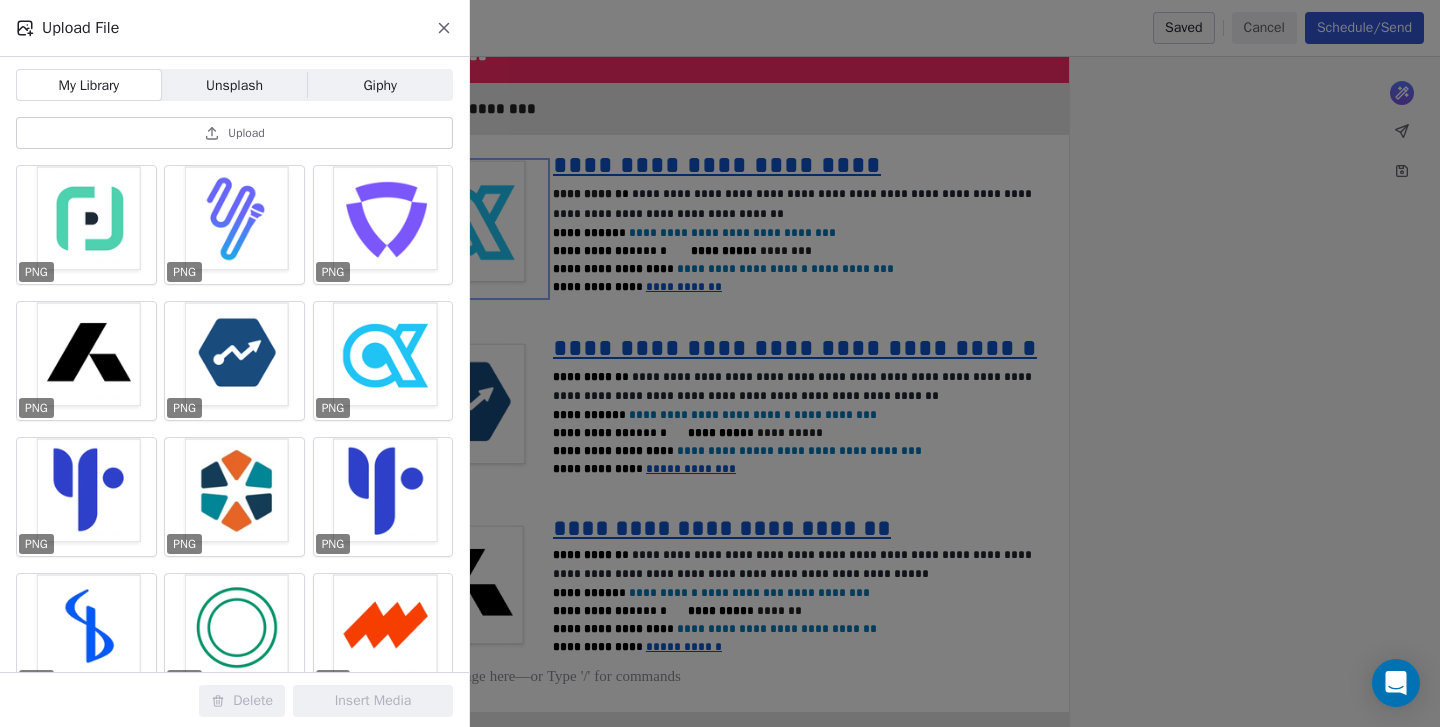 click on "Upload" at bounding box center [246, 133] 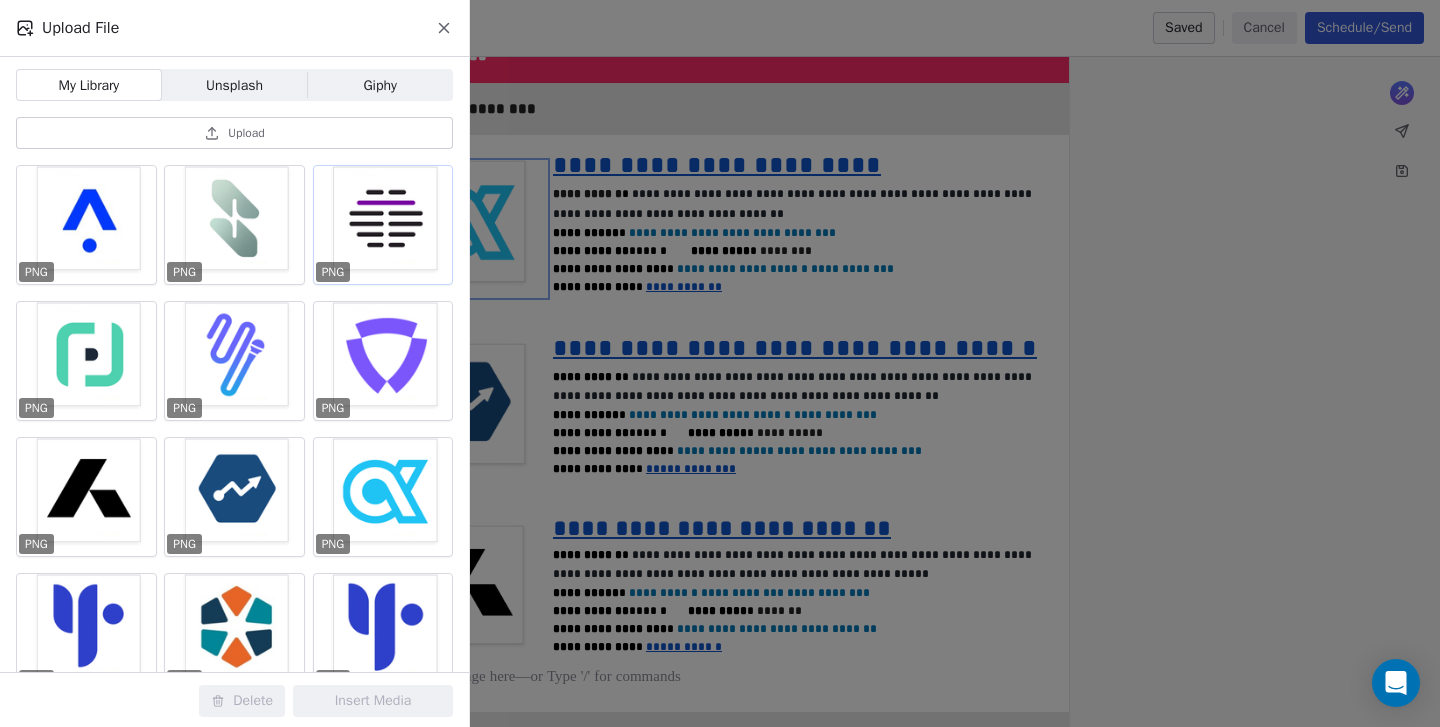 click at bounding box center [383, 225] 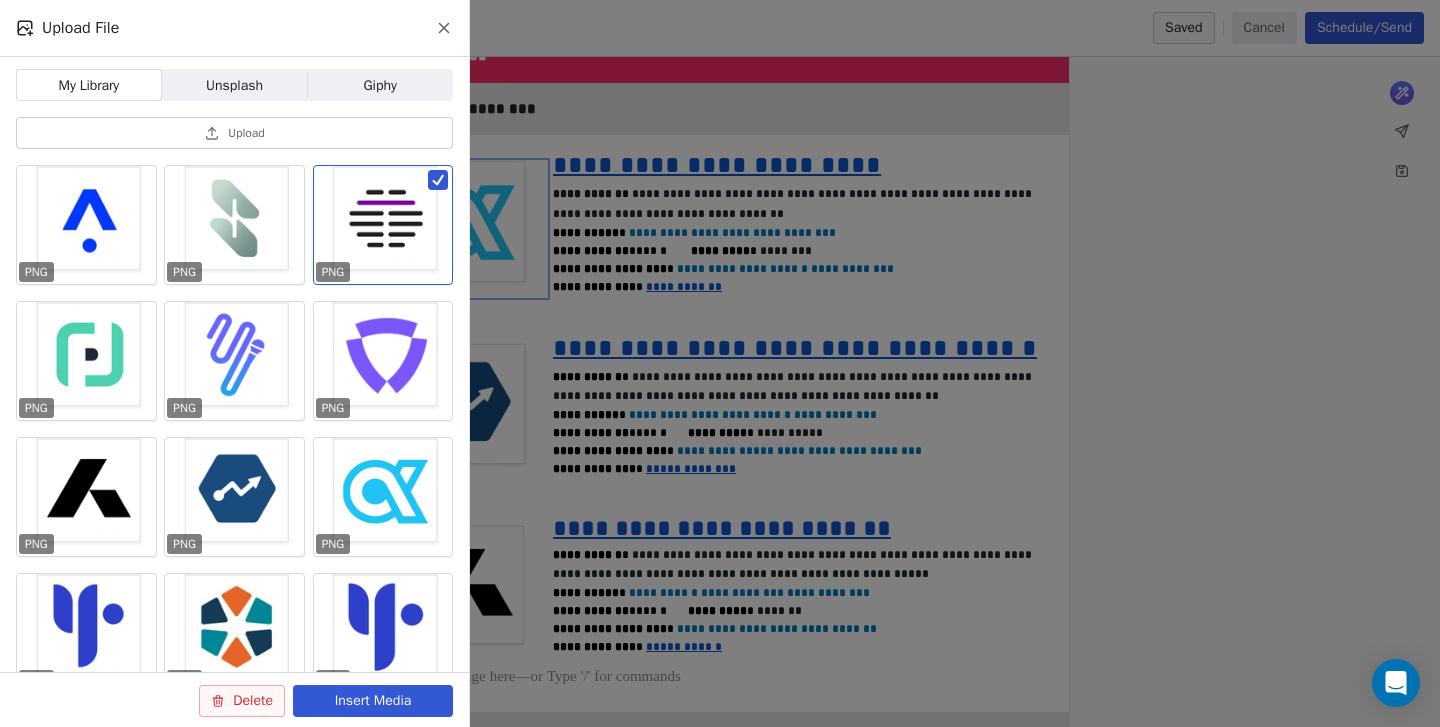 click on "Insert Media" at bounding box center (373, 701) 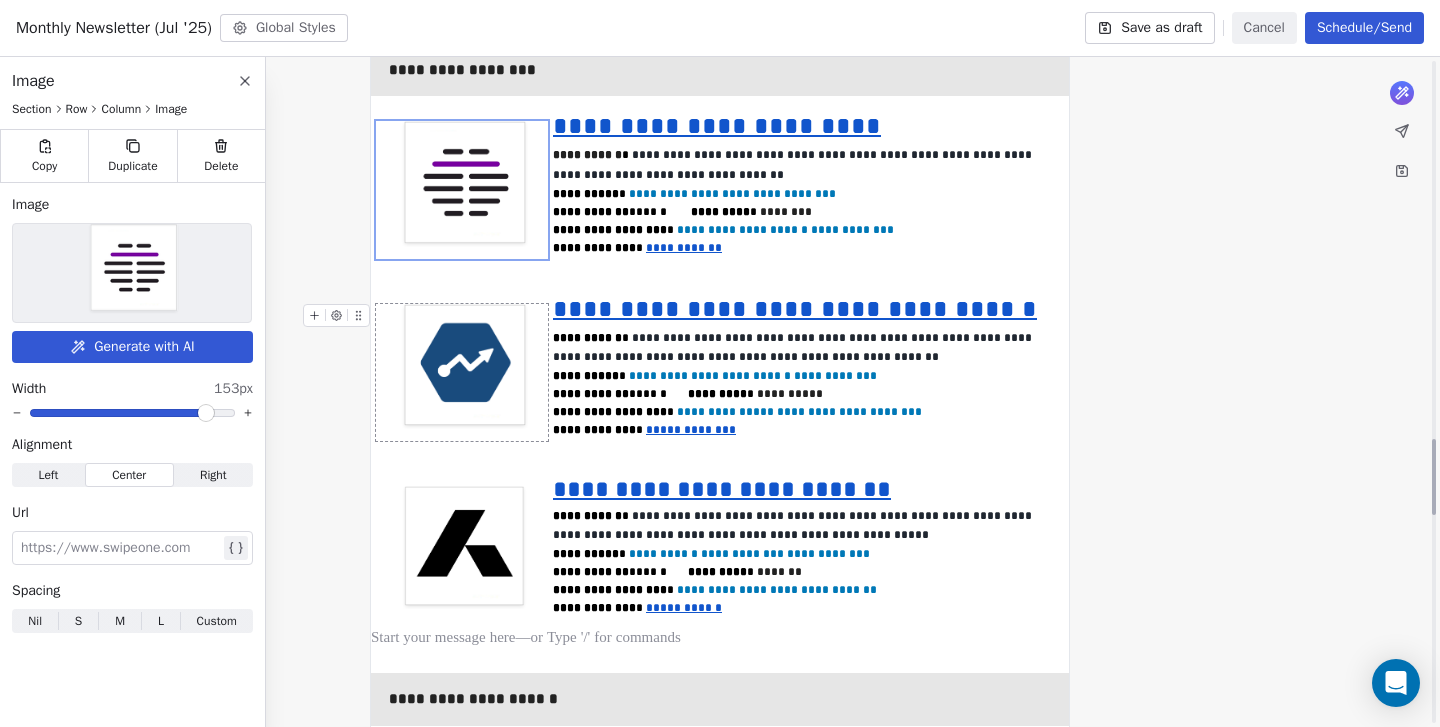 scroll, scrollTop: 3328, scrollLeft: 0, axis: vertical 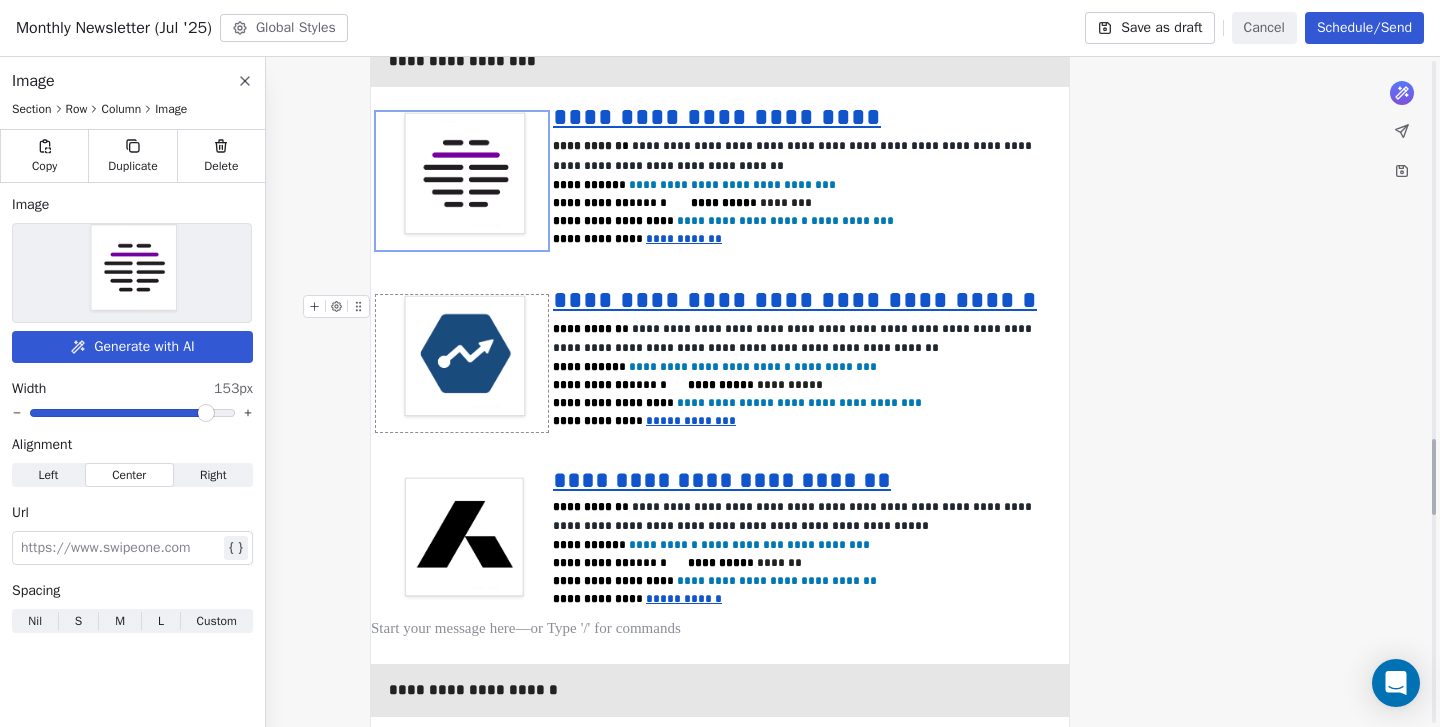 click at bounding box center [462, 364] 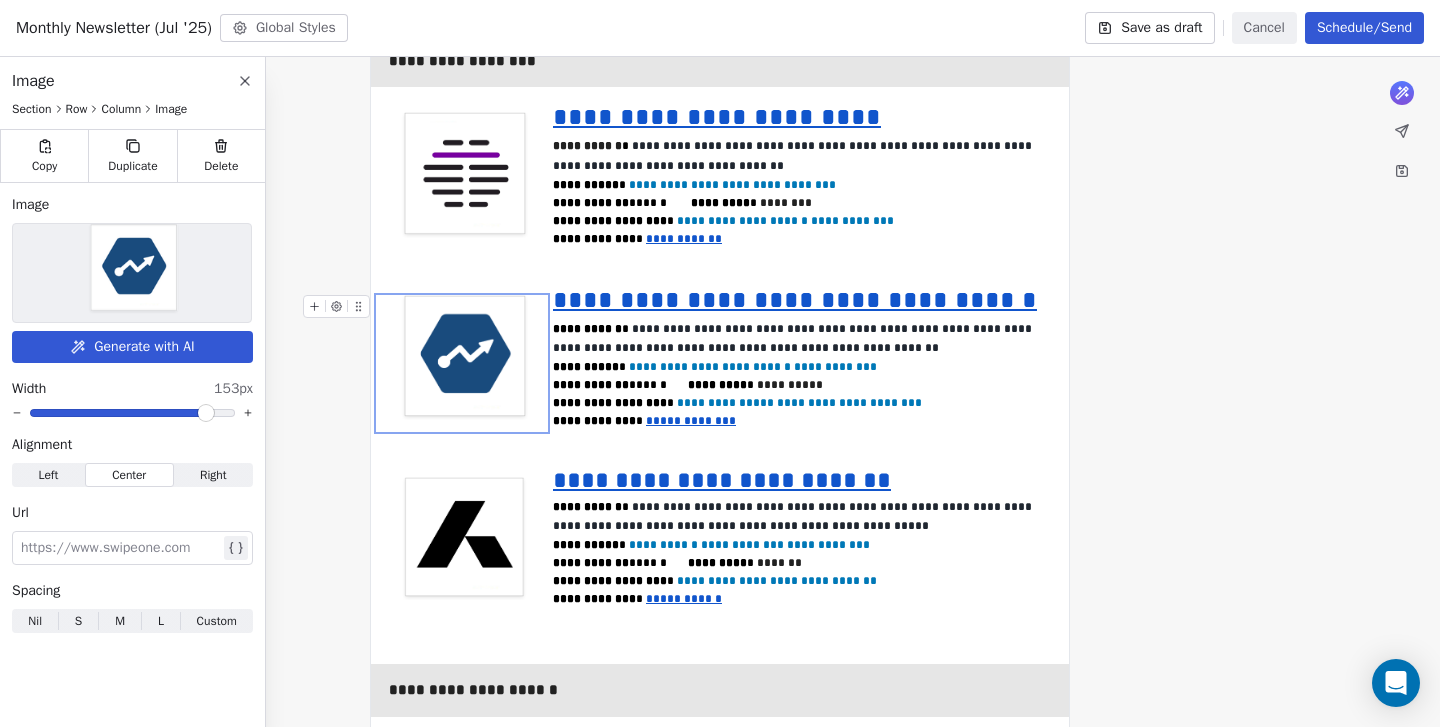 click at bounding box center [462, 364] 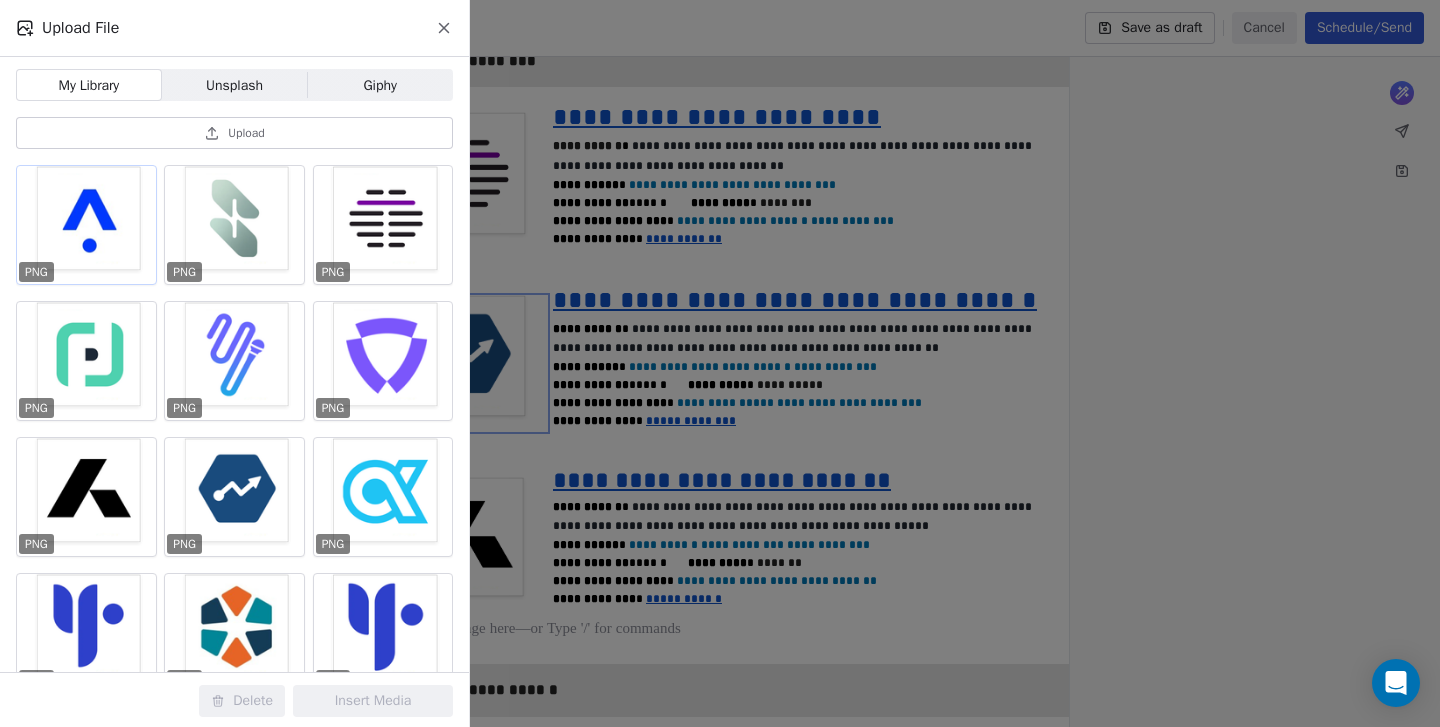 click at bounding box center (86, 225) 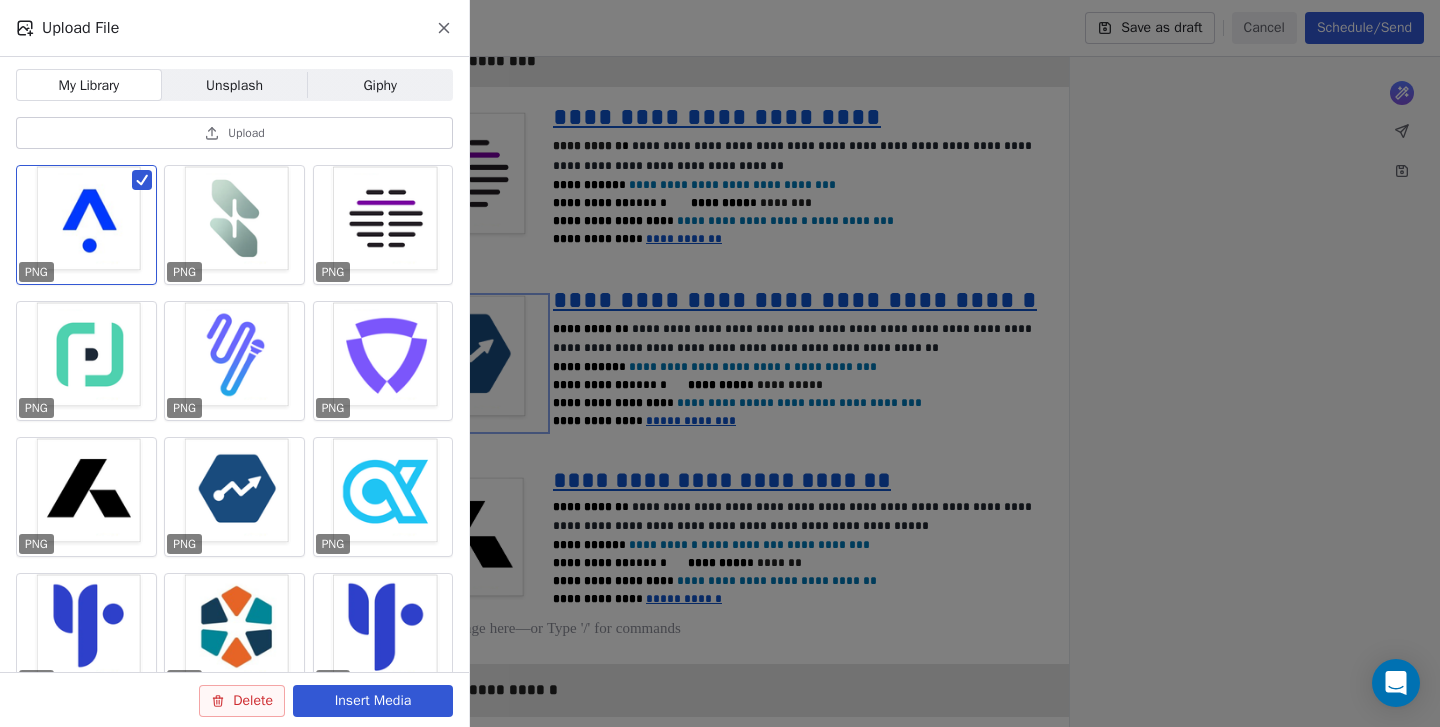 click on "Insert Media" at bounding box center [373, 701] 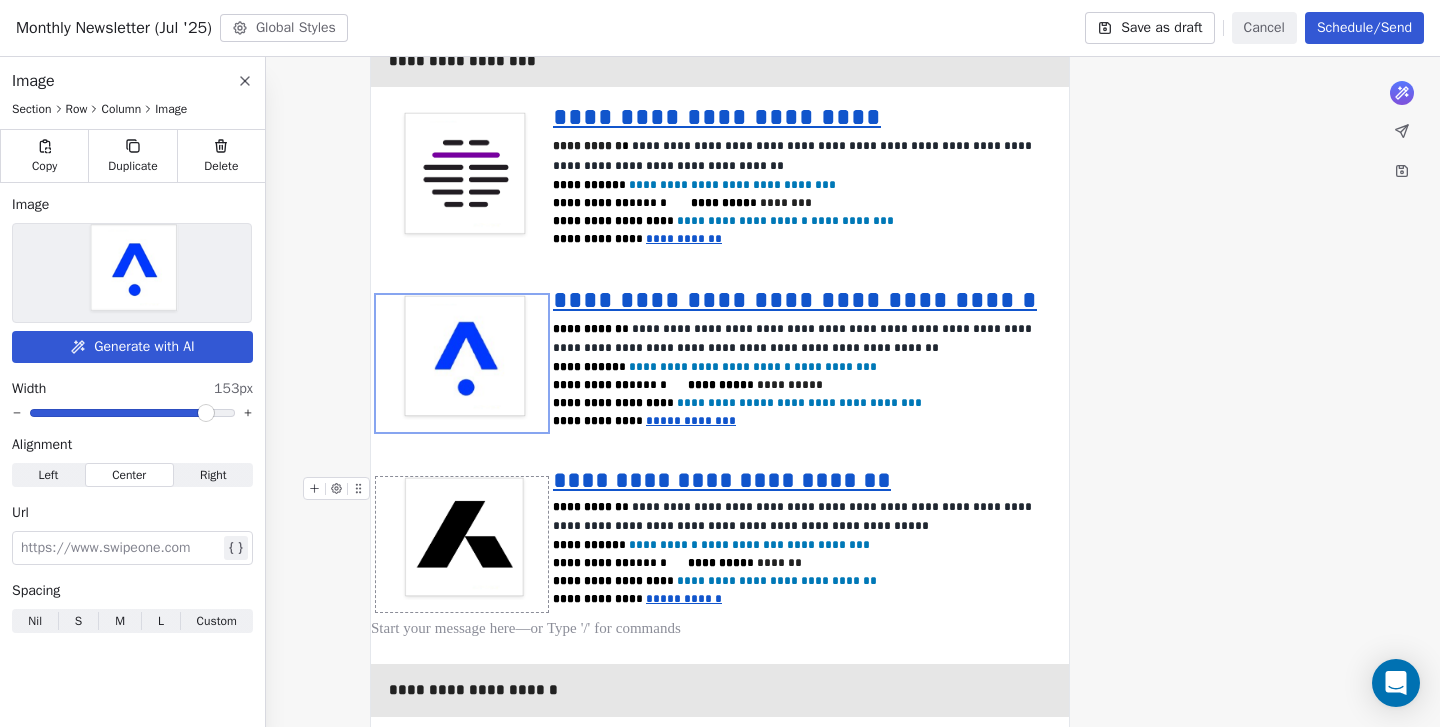 click at bounding box center [462, 544] 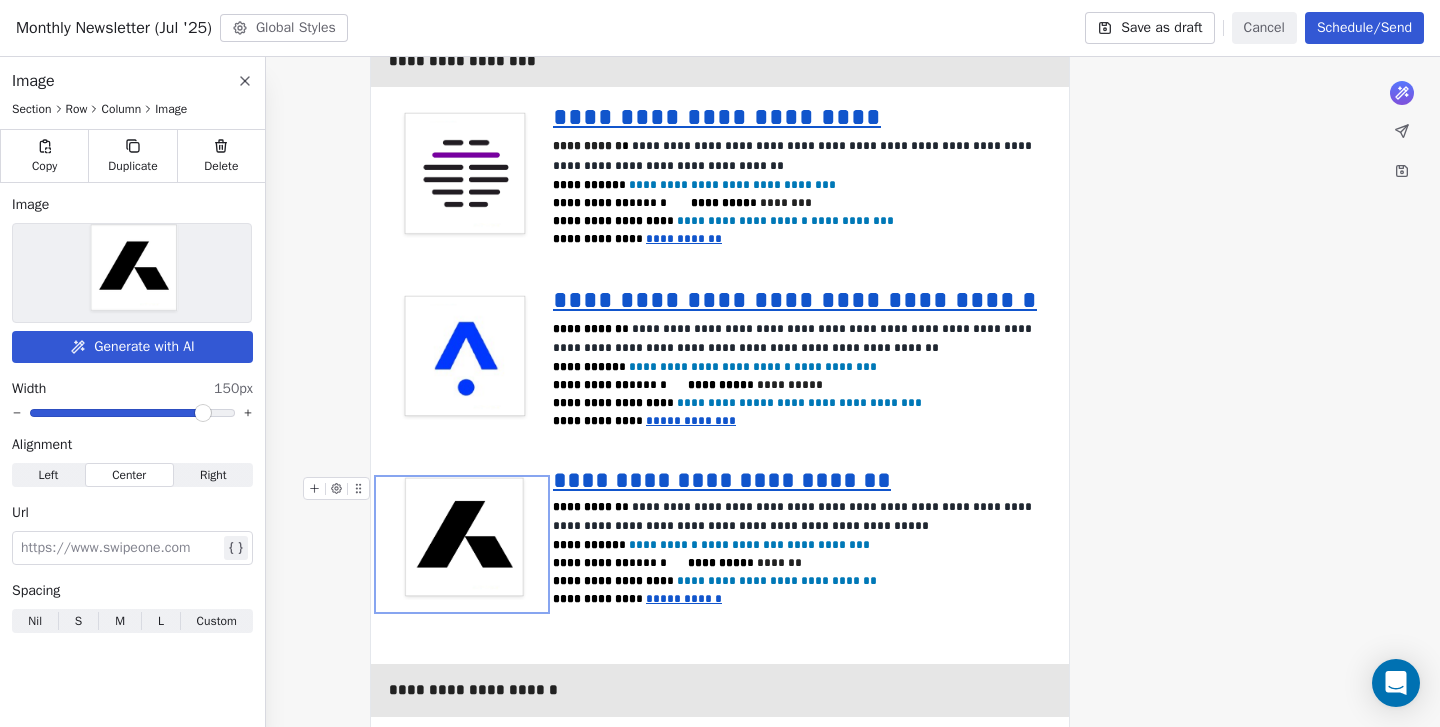 click at bounding box center [132, 273] 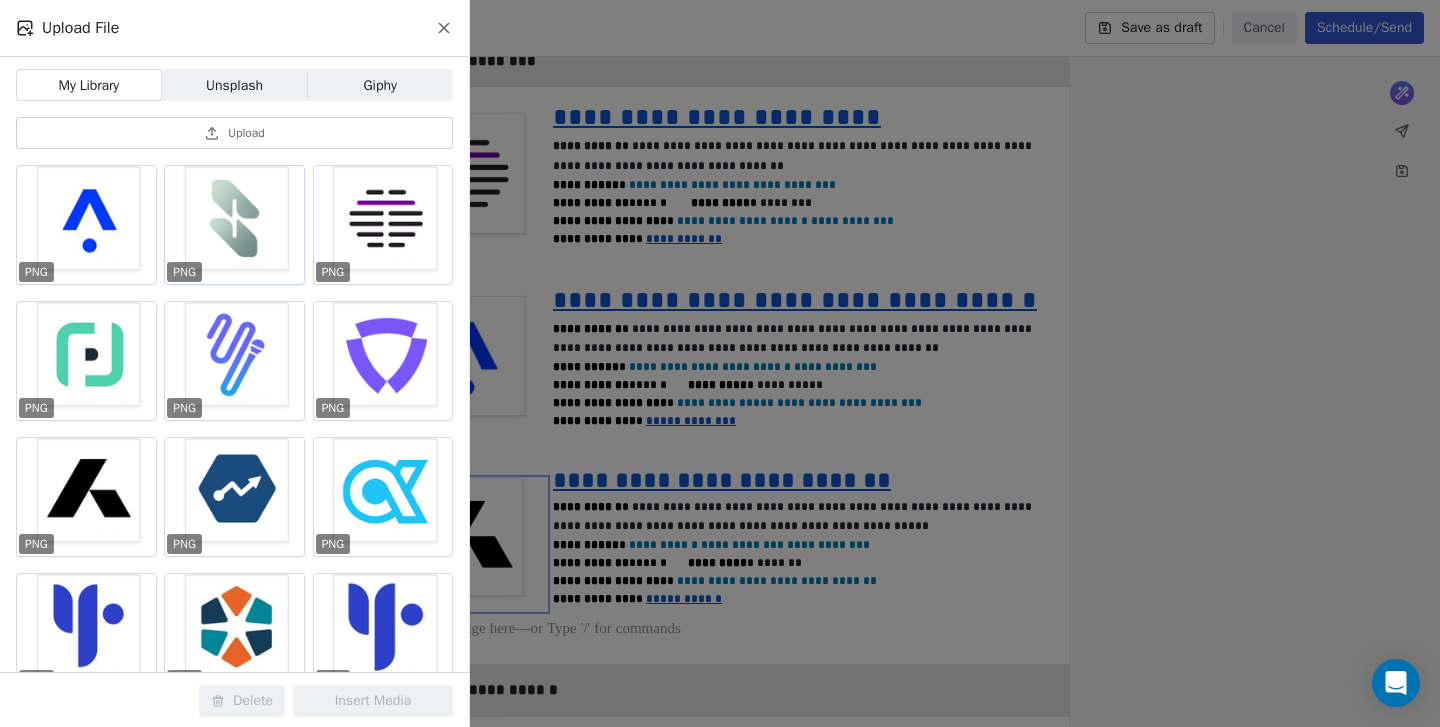 click at bounding box center (234, 225) 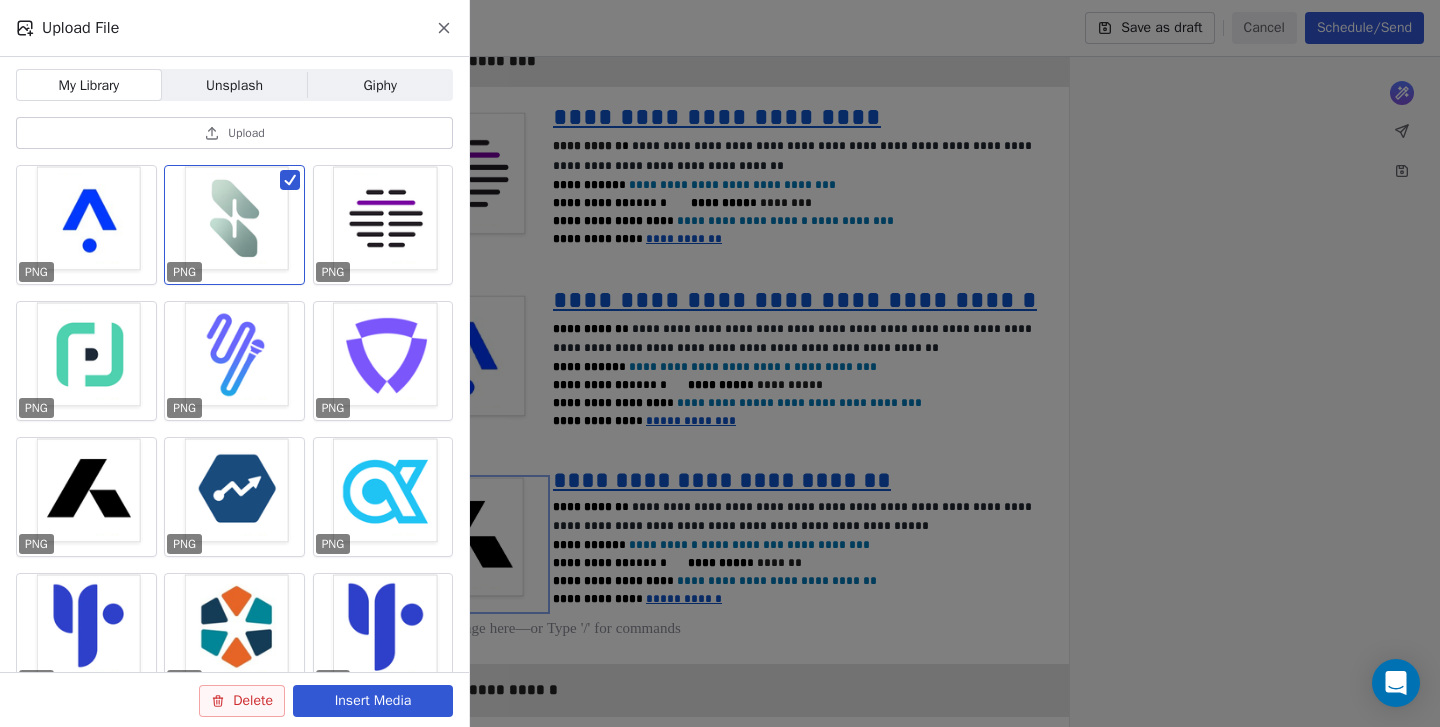 click on "Insert Media" at bounding box center (373, 701) 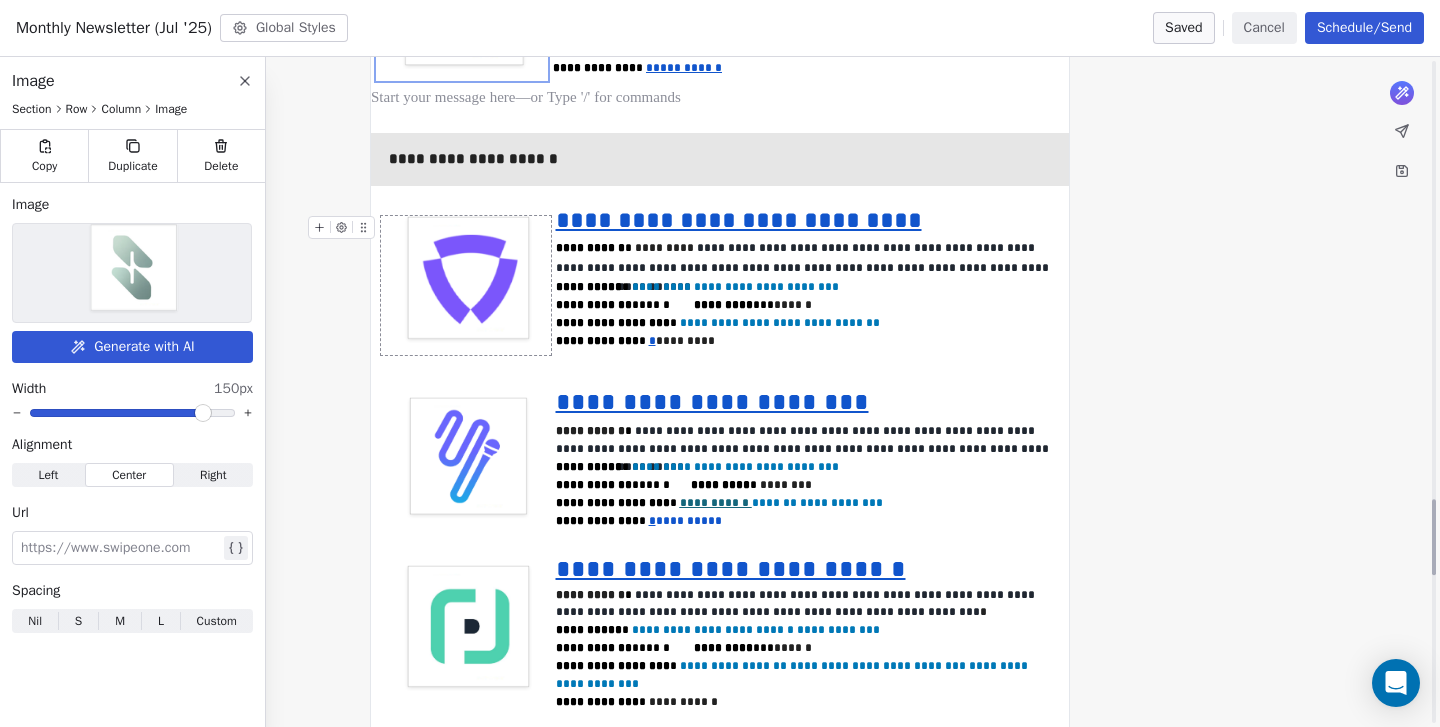 scroll, scrollTop: 3908, scrollLeft: 0, axis: vertical 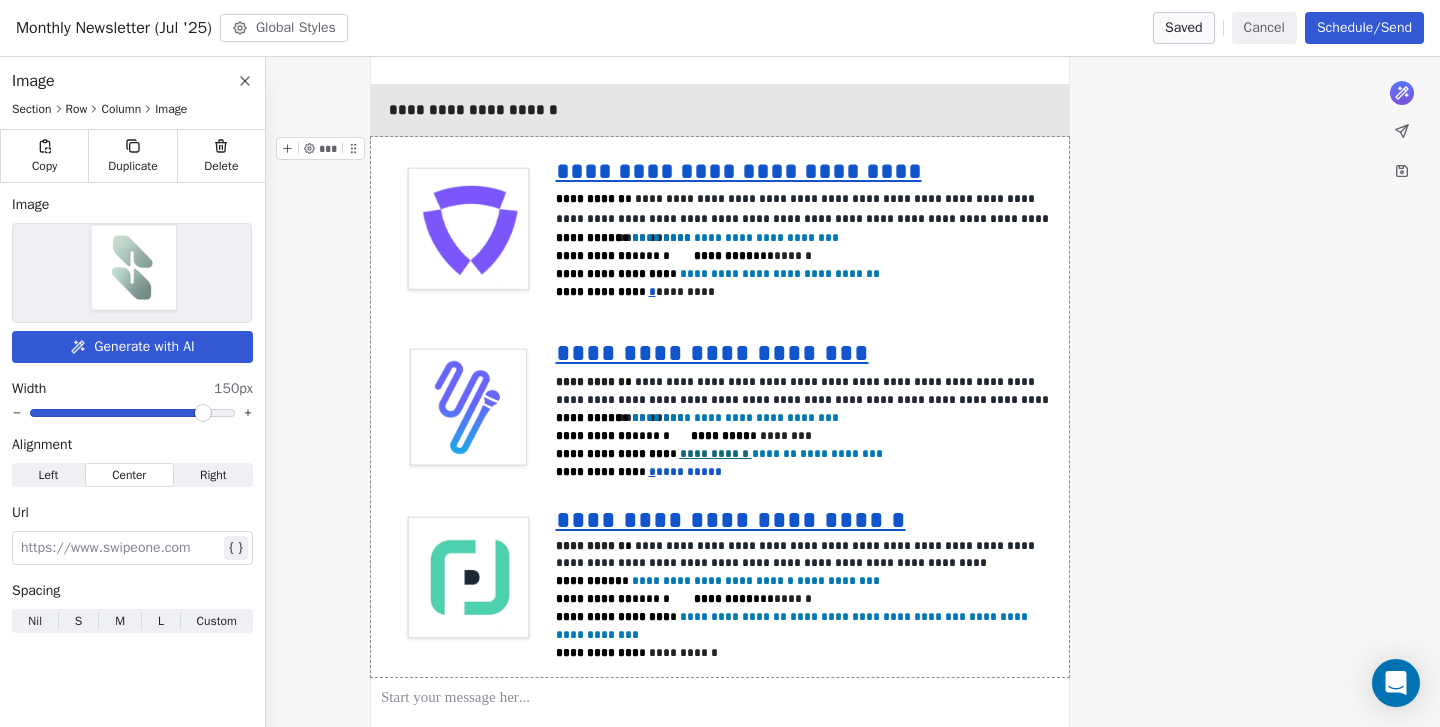 click on "**********" at bounding box center (720, -796) 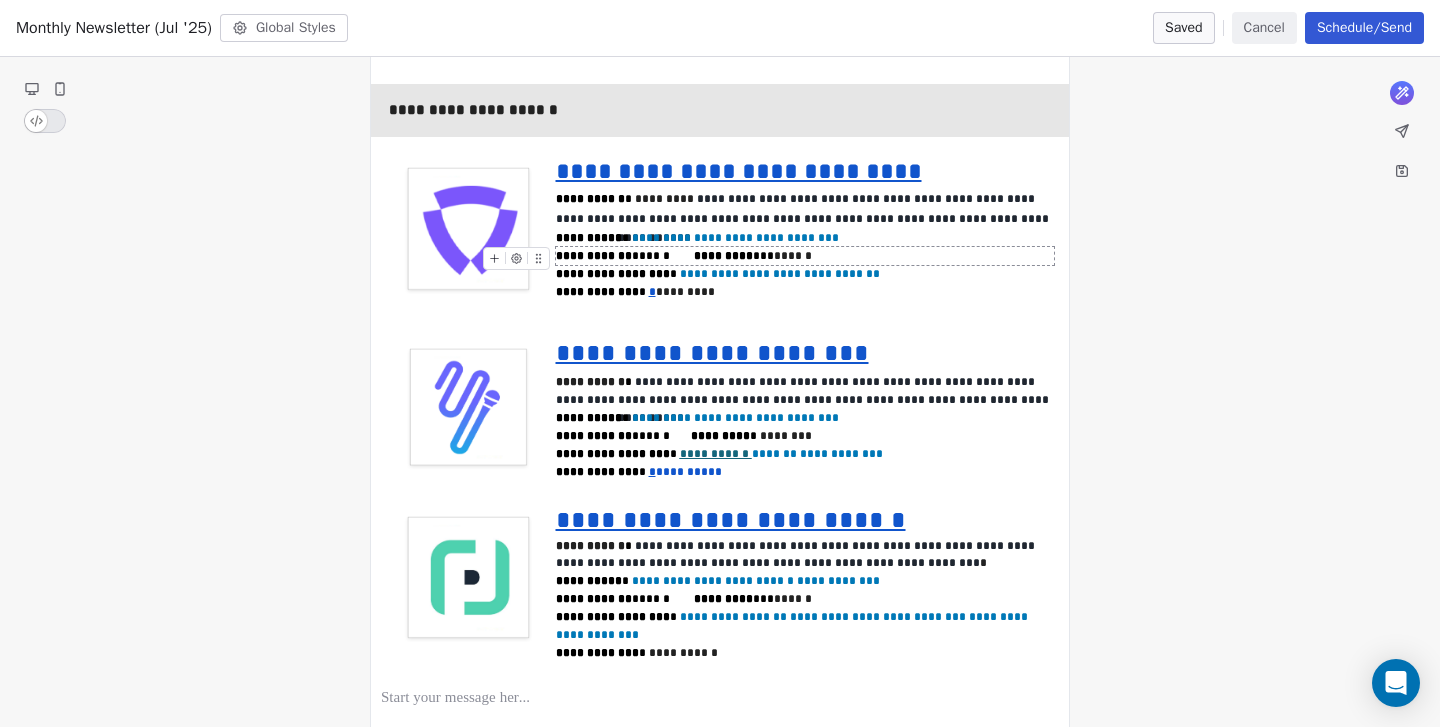 click on "**********" at bounding box center (720, -796) 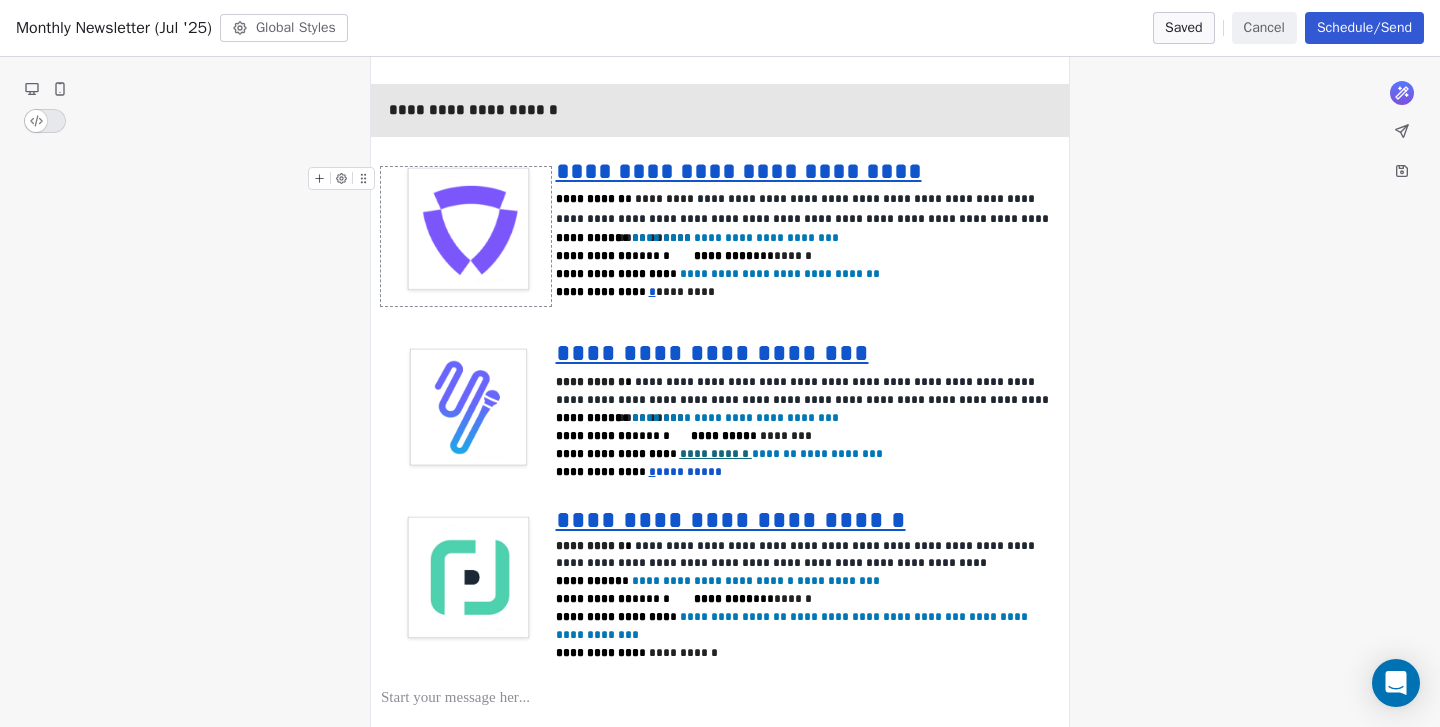 click at bounding box center (466, 236) 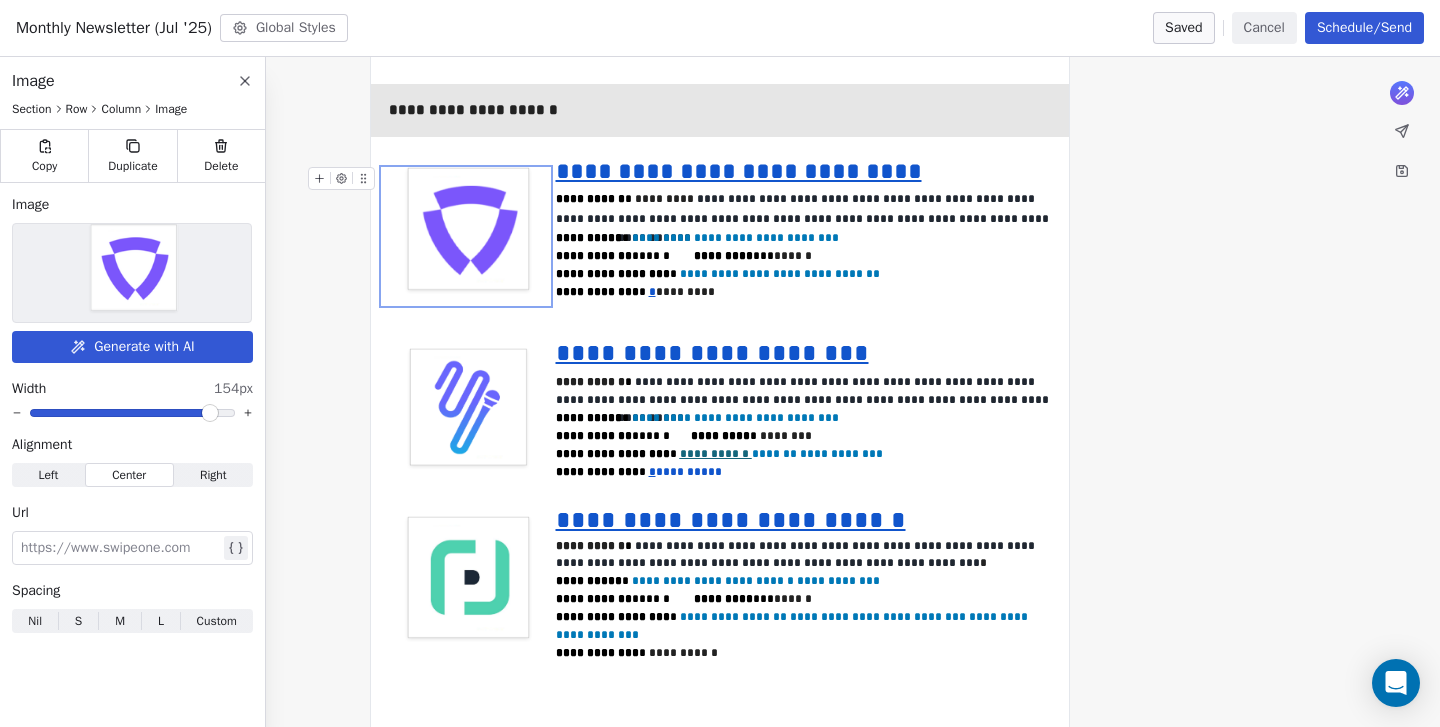 click at bounding box center (132, 273) 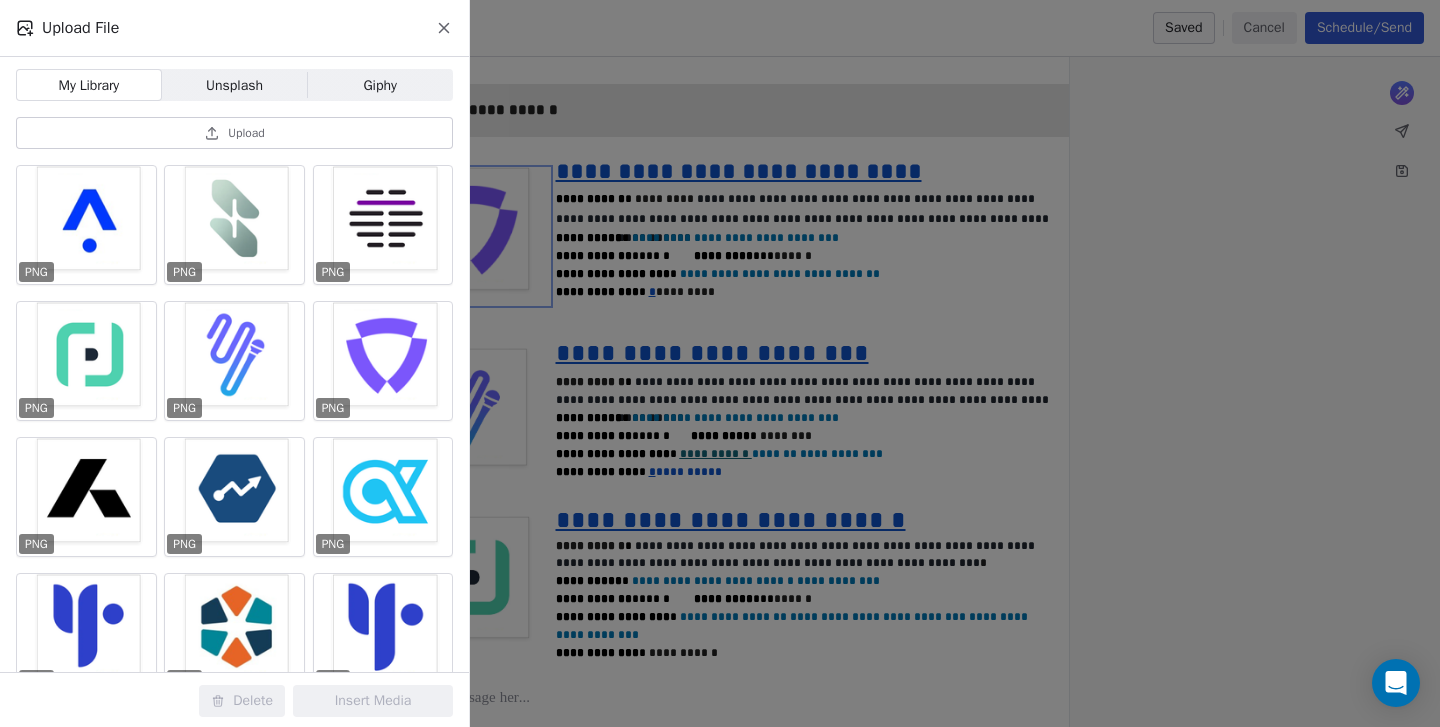 click on "Upload" at bounding box center (234, 133) 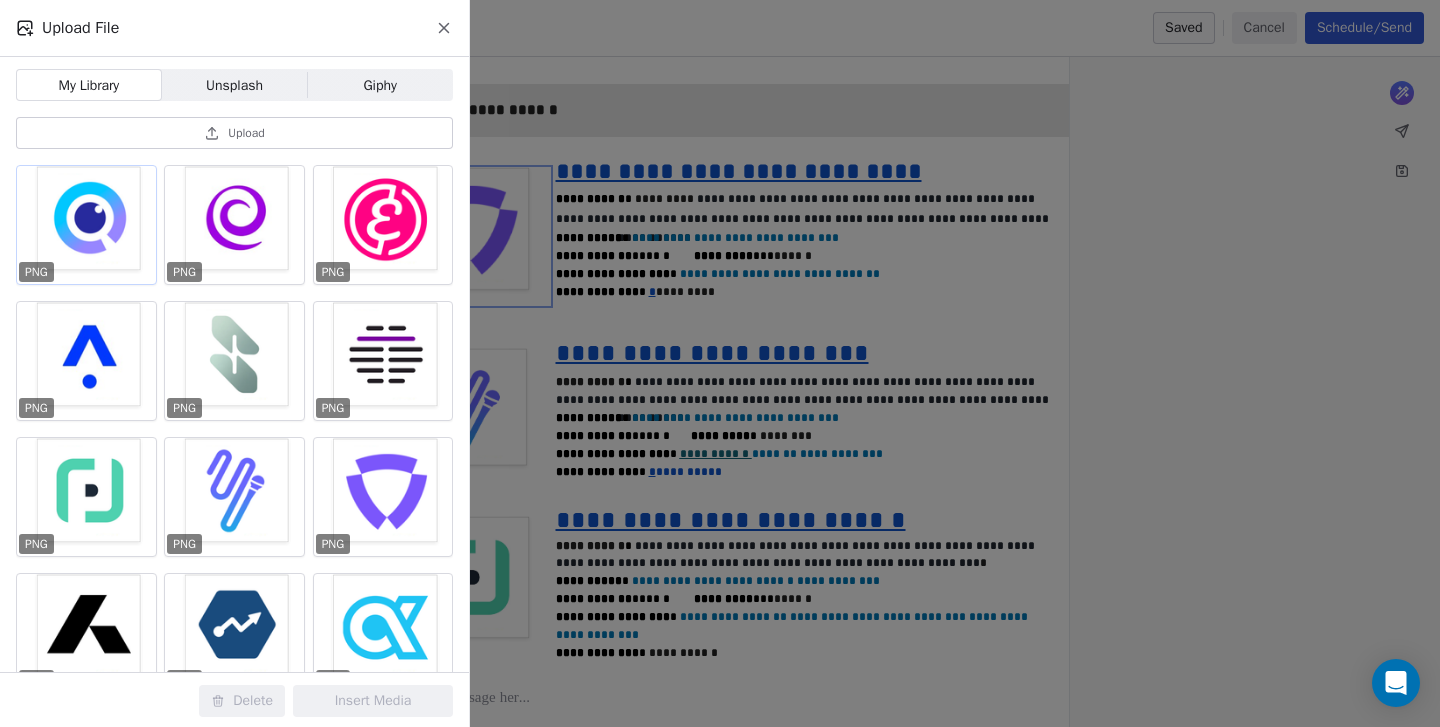 click at bounding box center (86, 225) 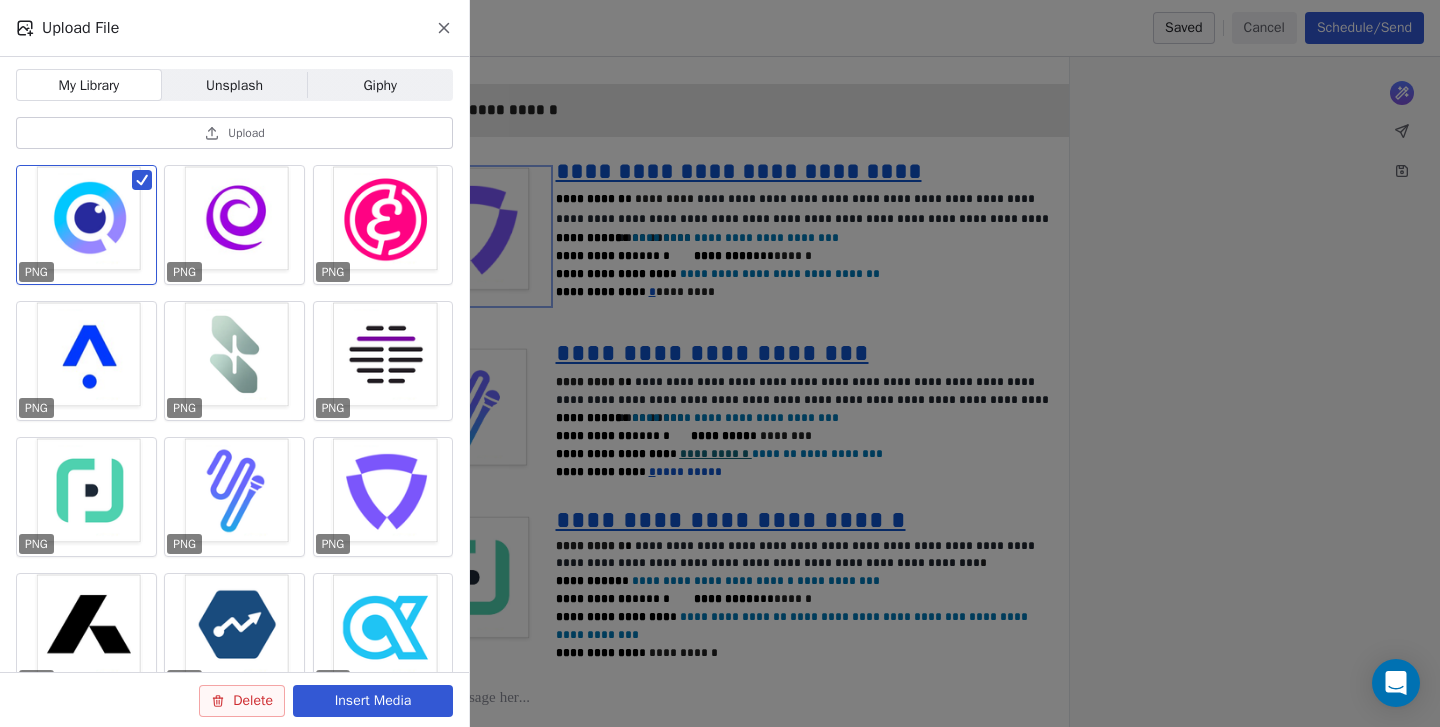 click on "Insert Media" at bounding box center (373, 701) 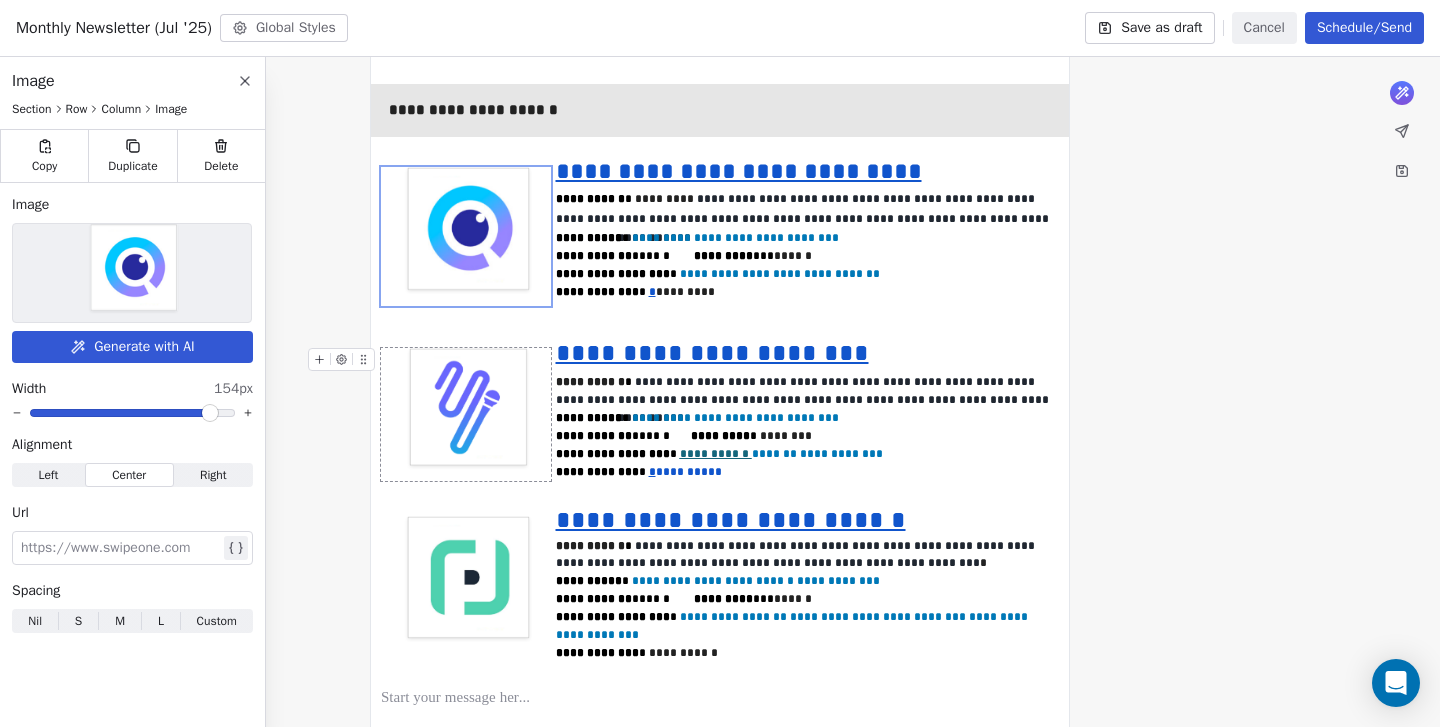 click at bounding box center (466, 414) 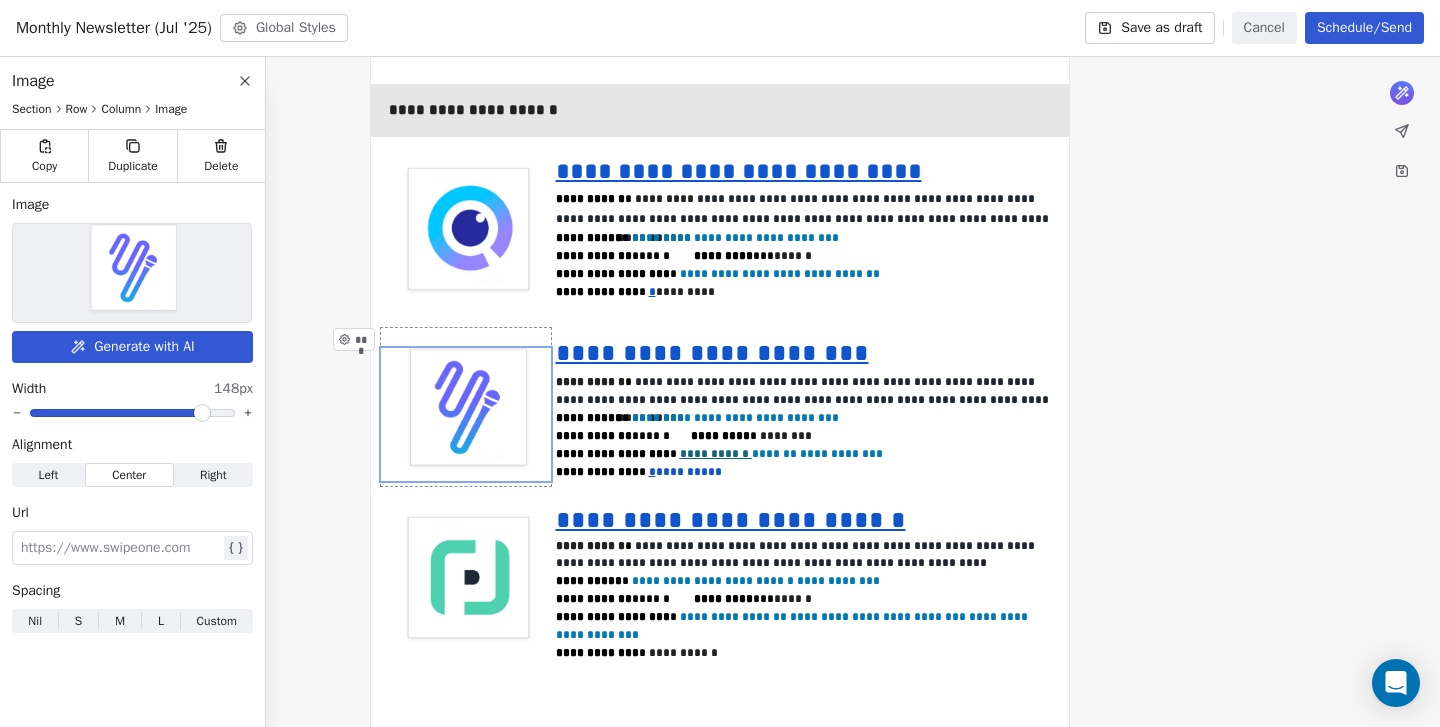 click at bounding box center [132, 273] 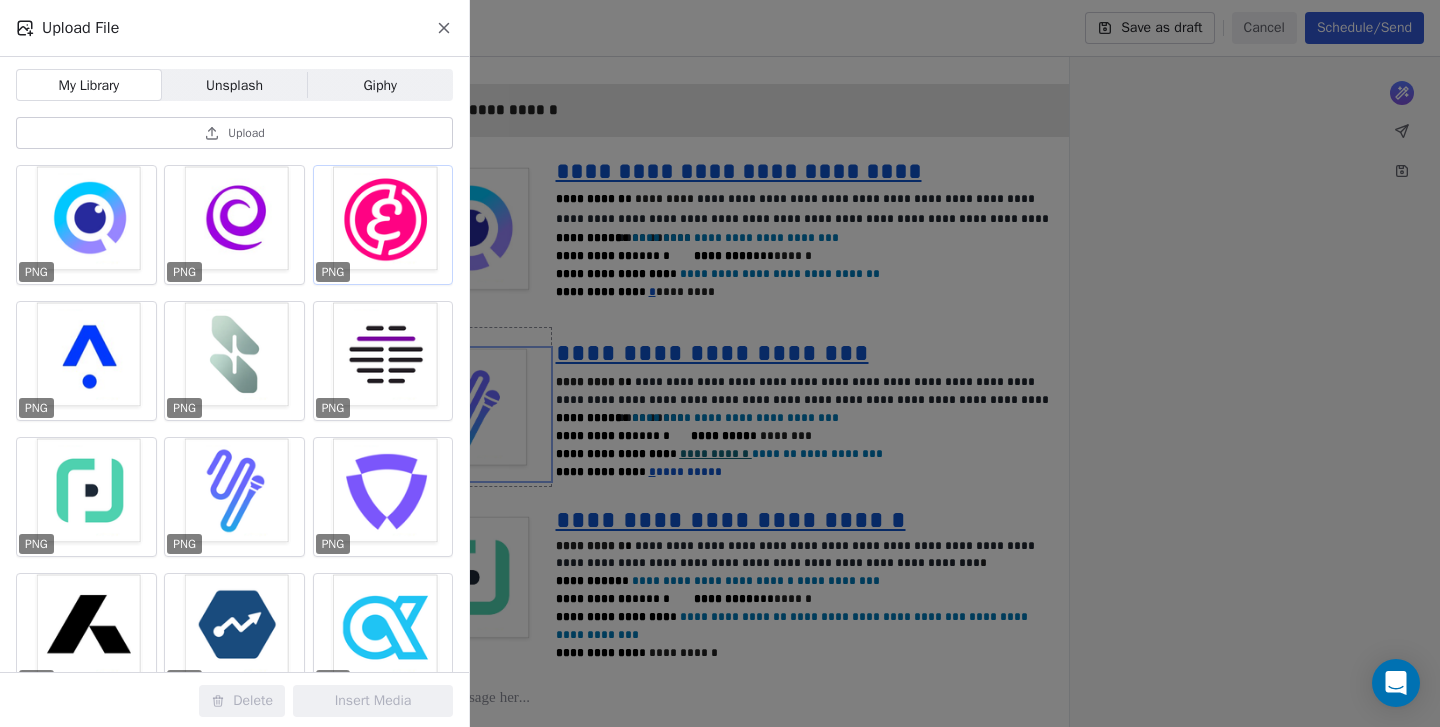 click at bounding box center [383, 225] 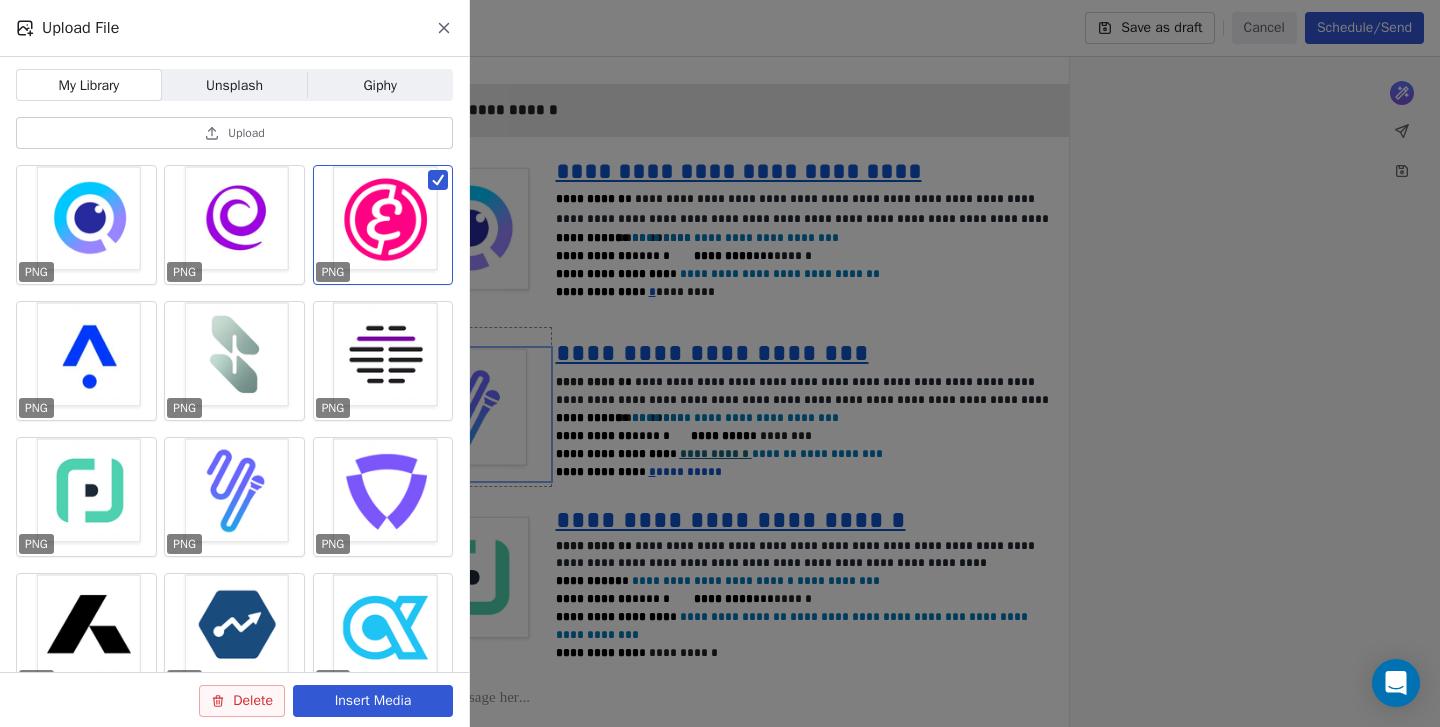 click on "Insert Media" at bounding box center (373, 701) 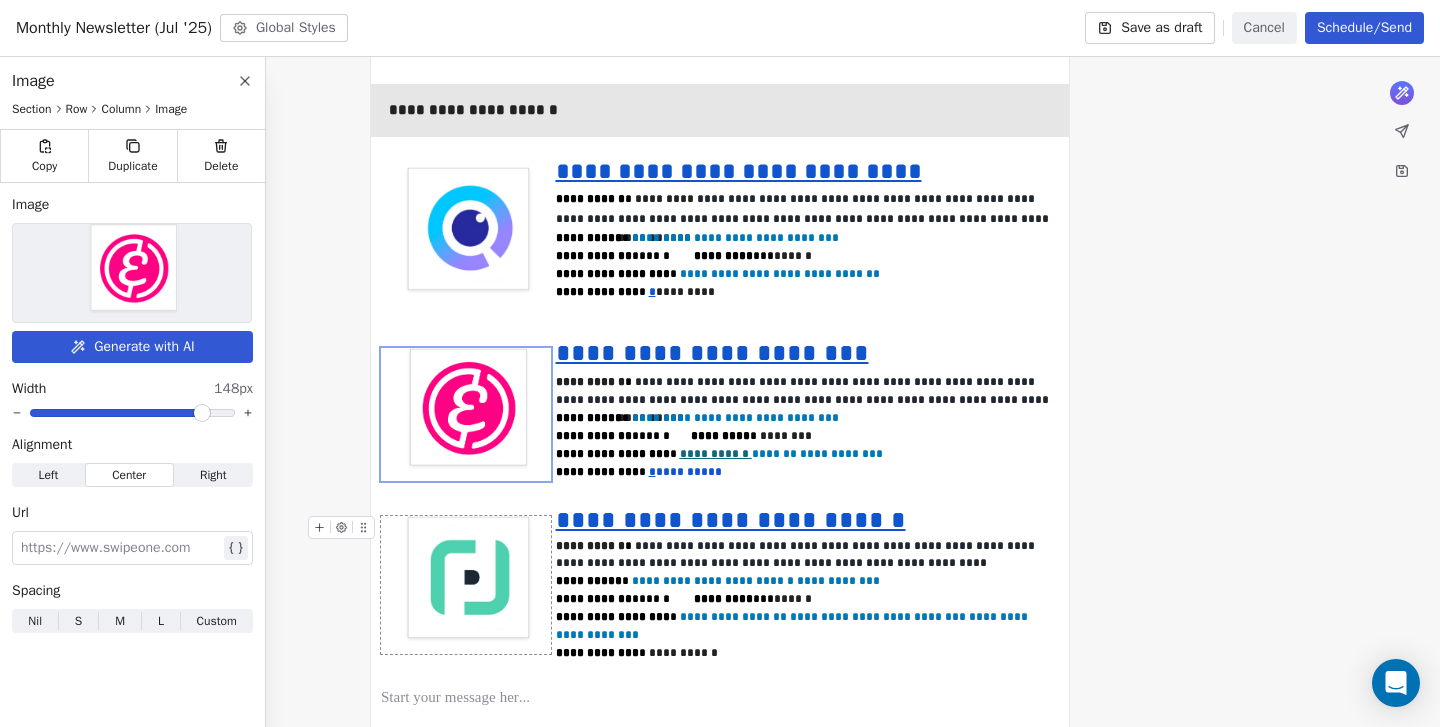 click at bounding box center (466, 585) 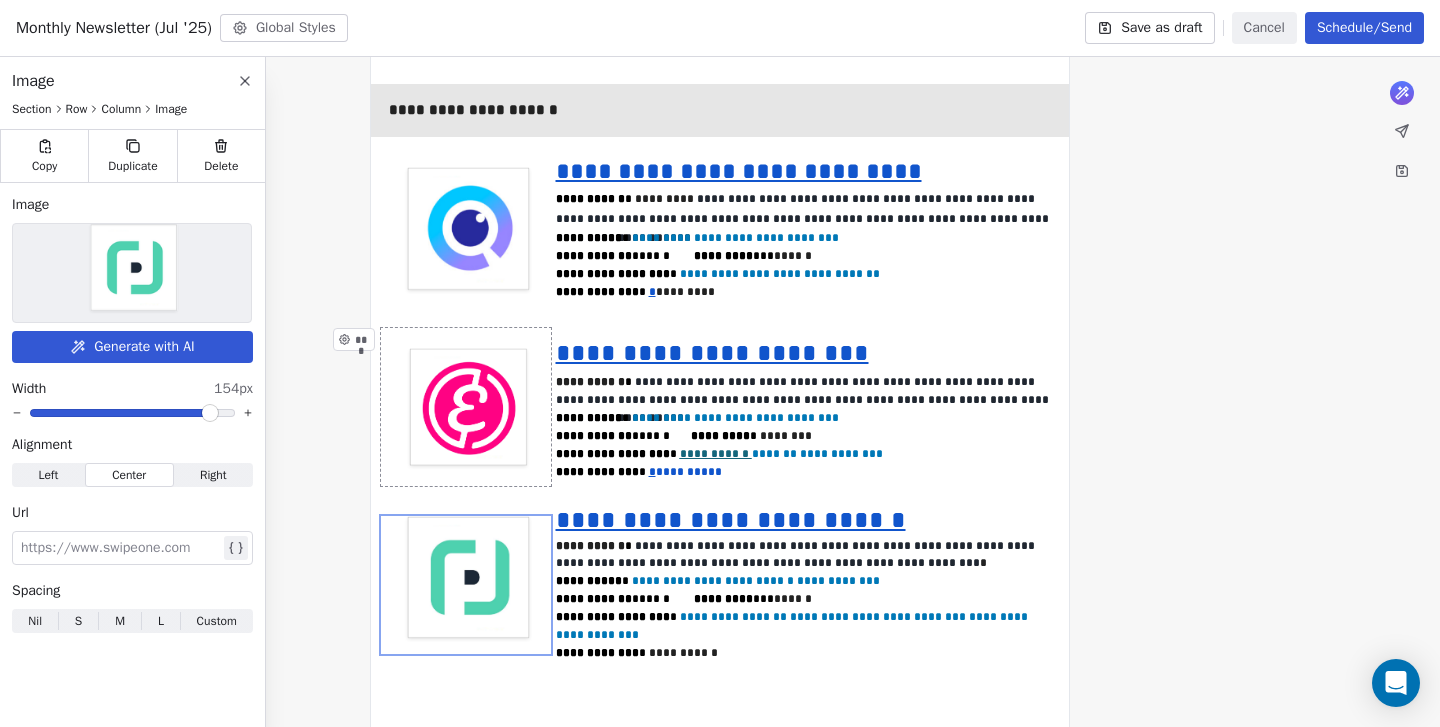 click at bounding box center [132, 273] 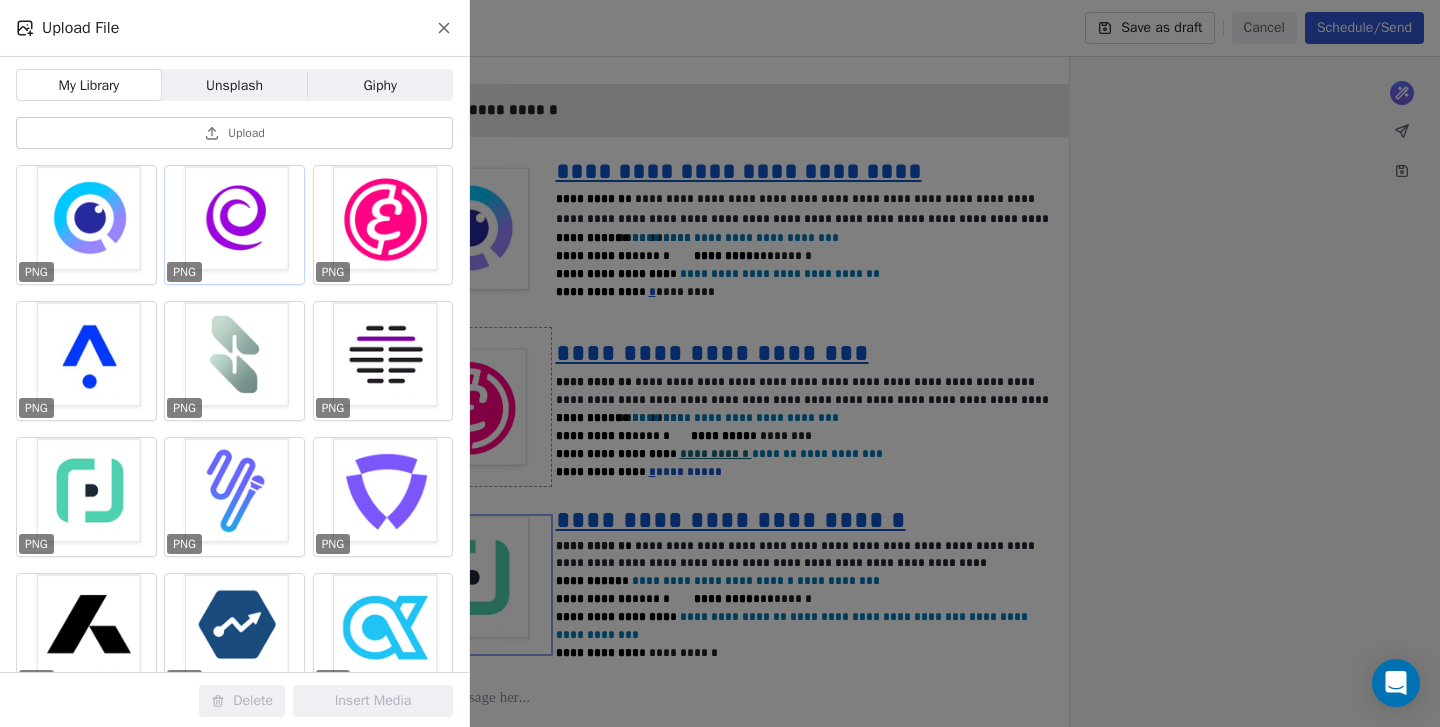 click at bounding box center [234, 225] 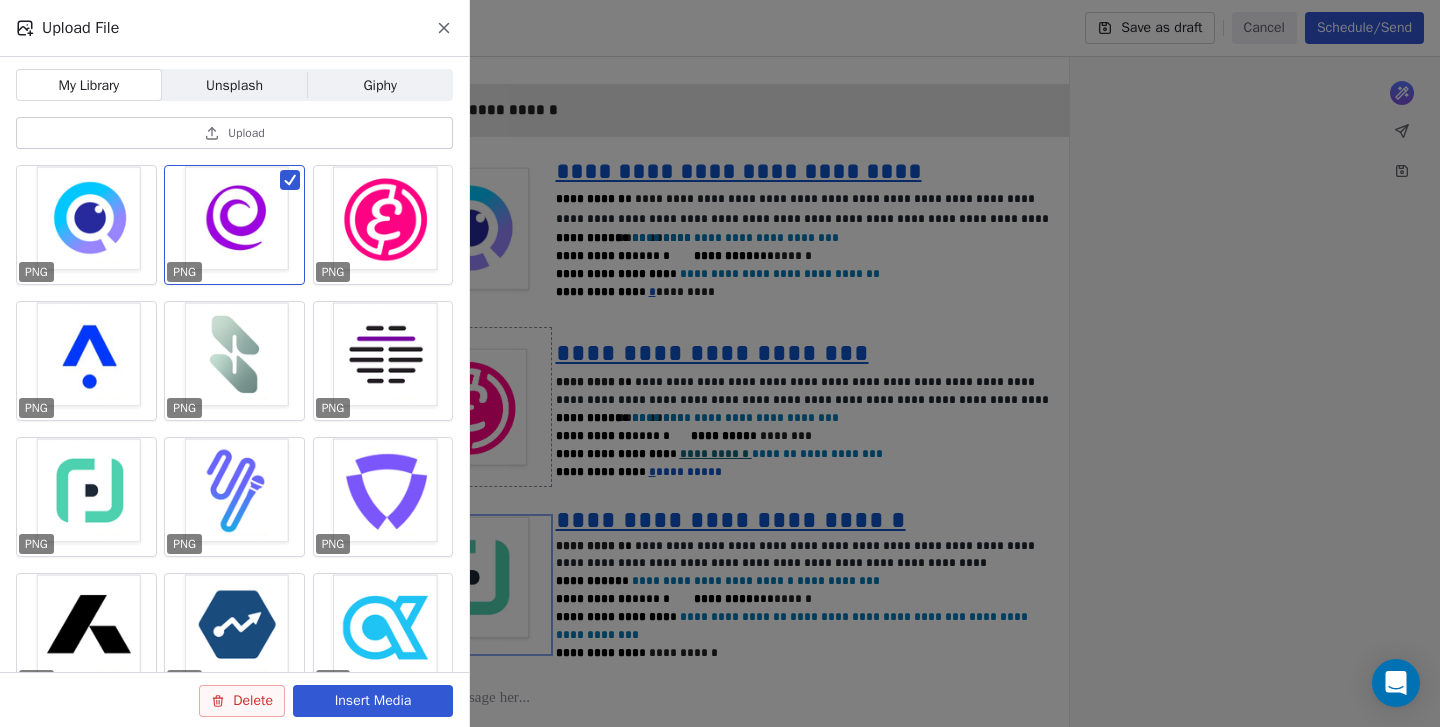 click on "Insert Media" at bounding box center (373, 701) 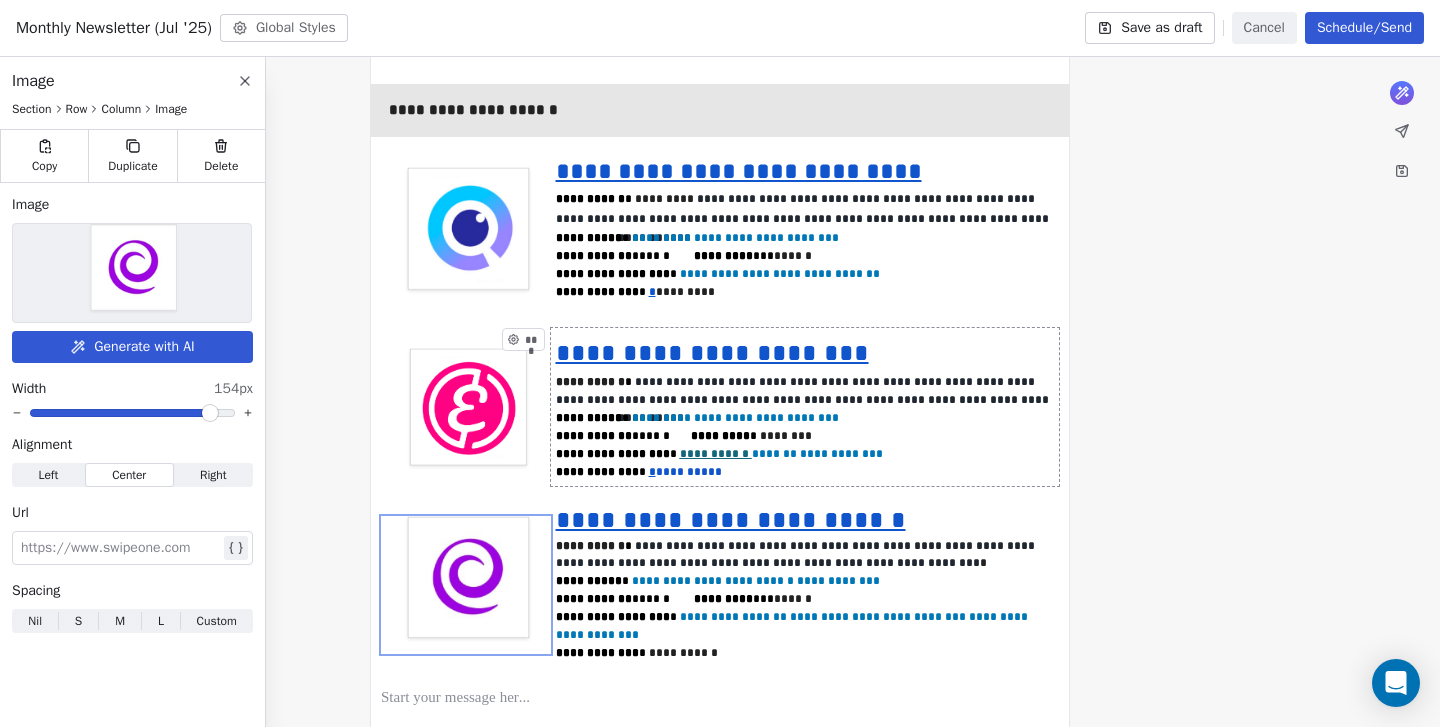 click on "**********" at bounding box center (720, -796) 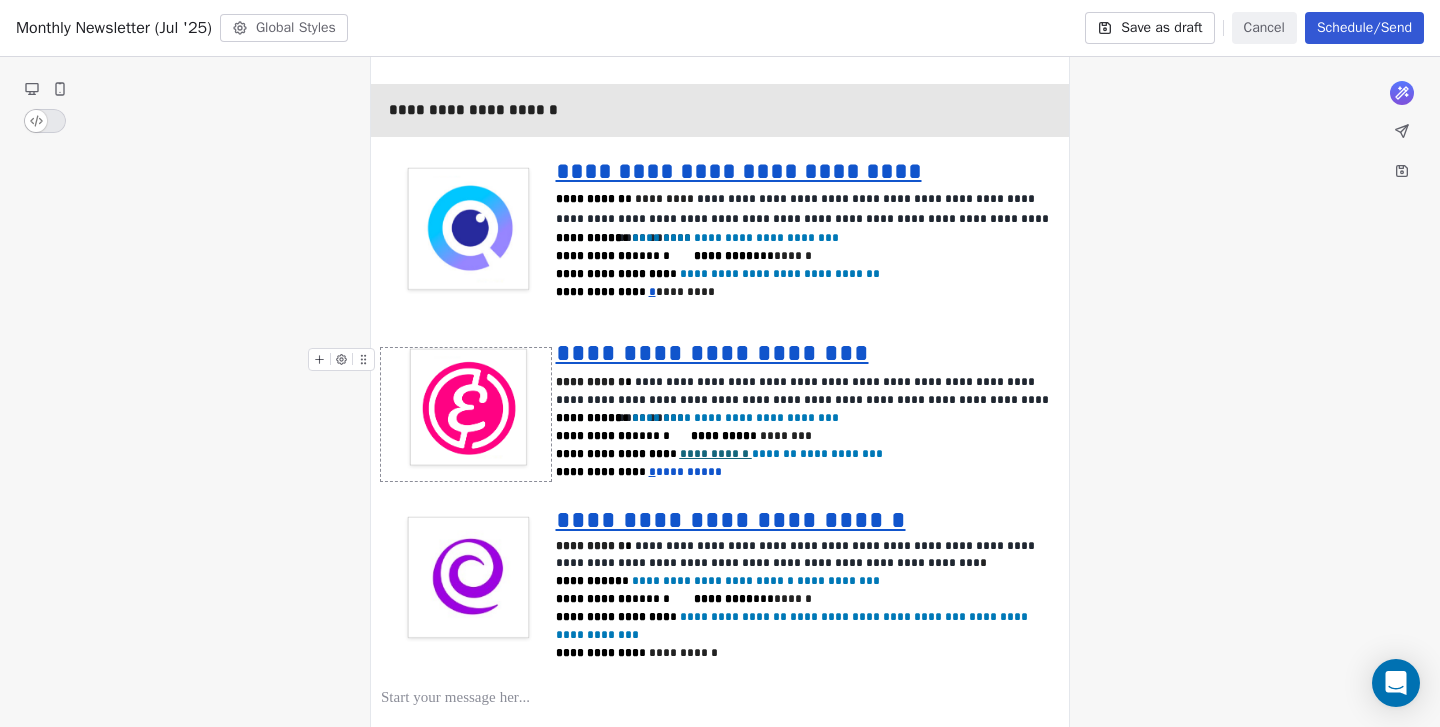 click at bounding box center (466, 414) 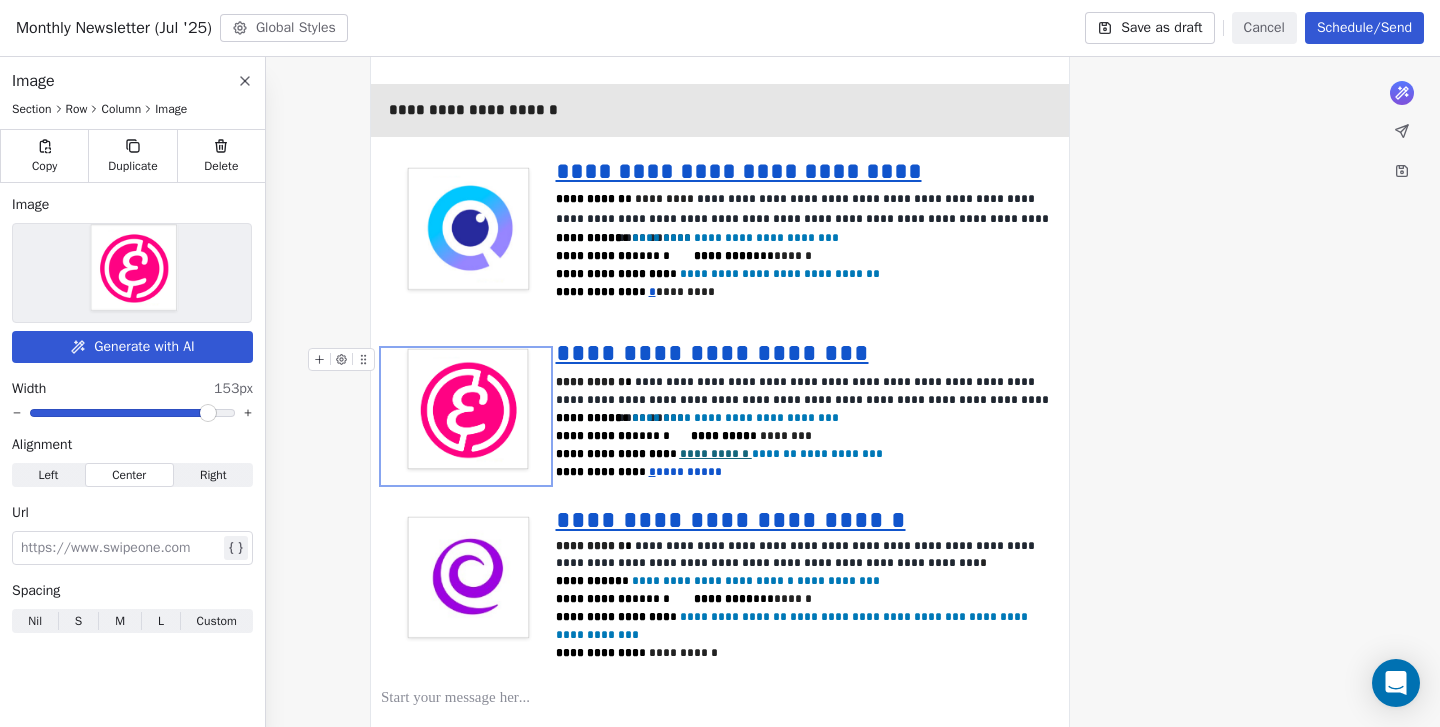 click at bounding box center [208, 413] 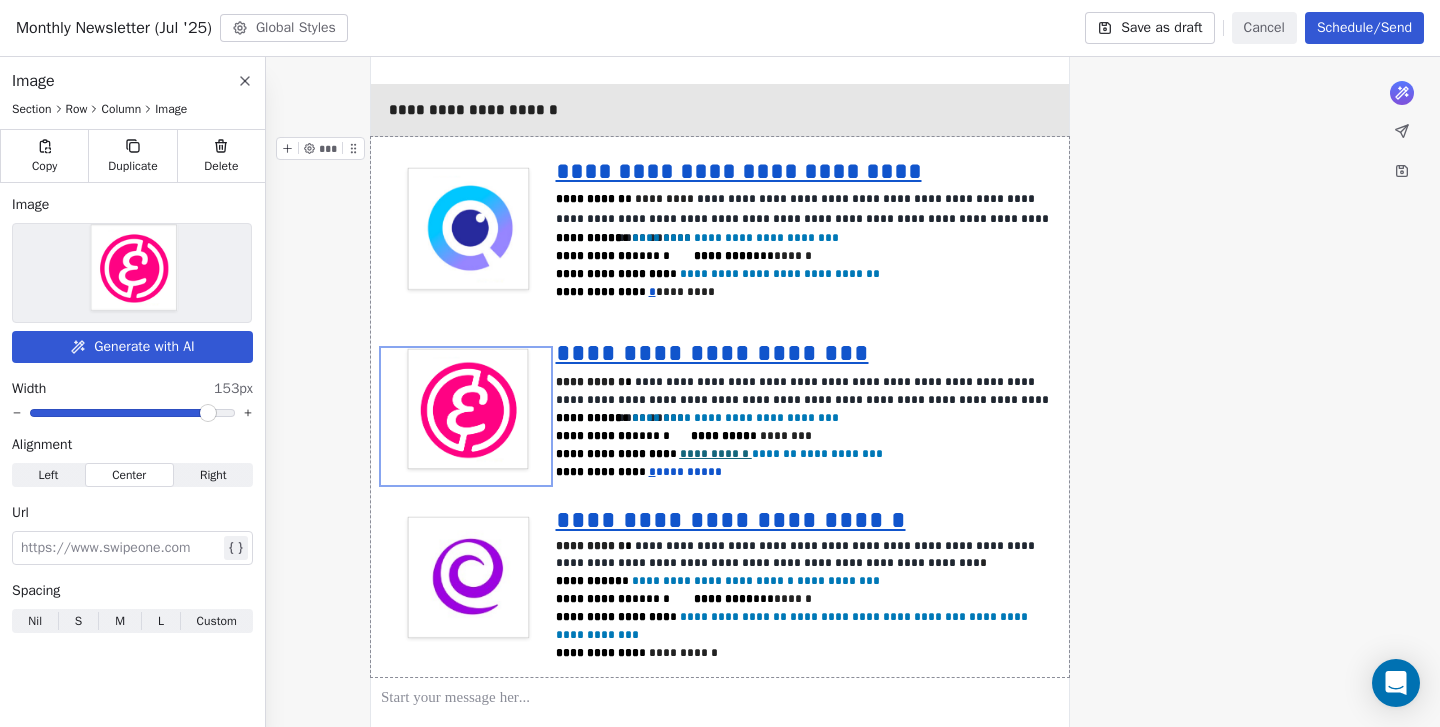 click on "**********" at bounding box center [720, -796] 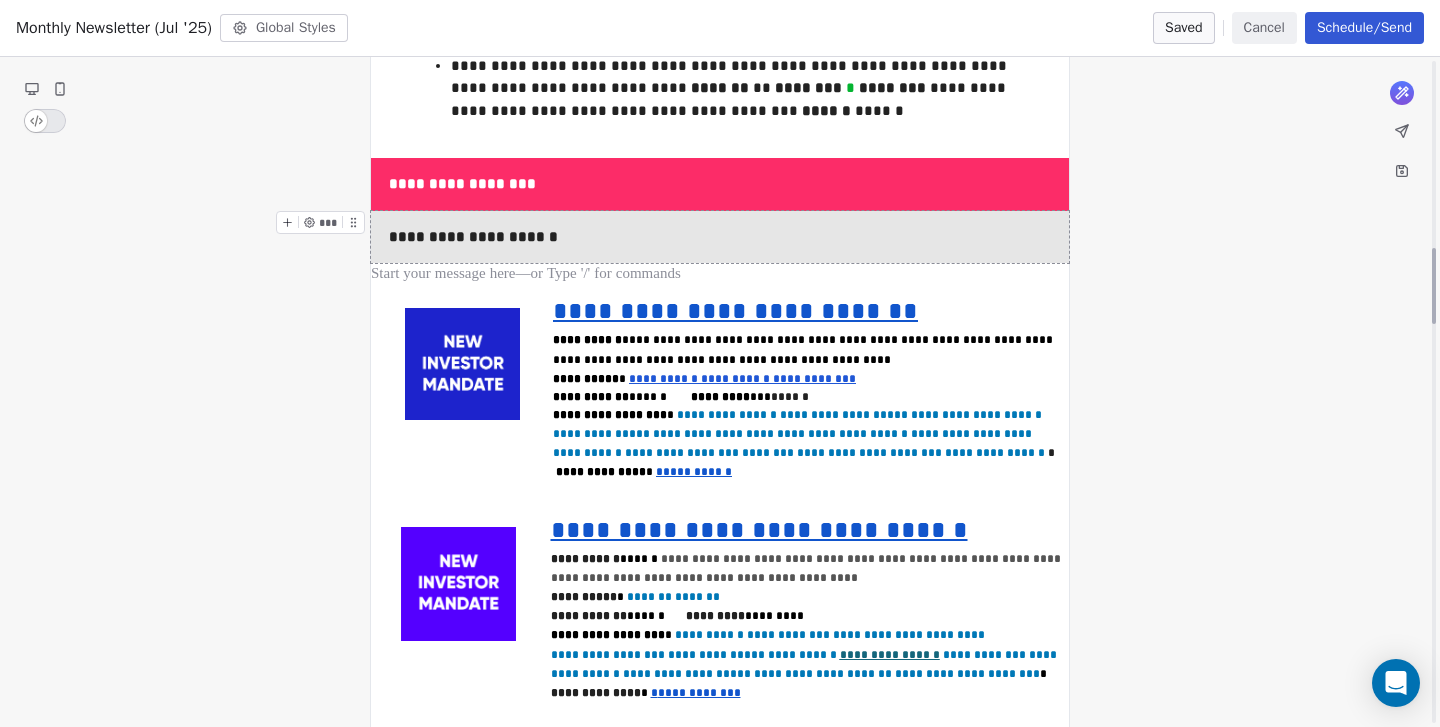scroll, scrollTop: 1653, scrollLeft: 0, axis: vertical 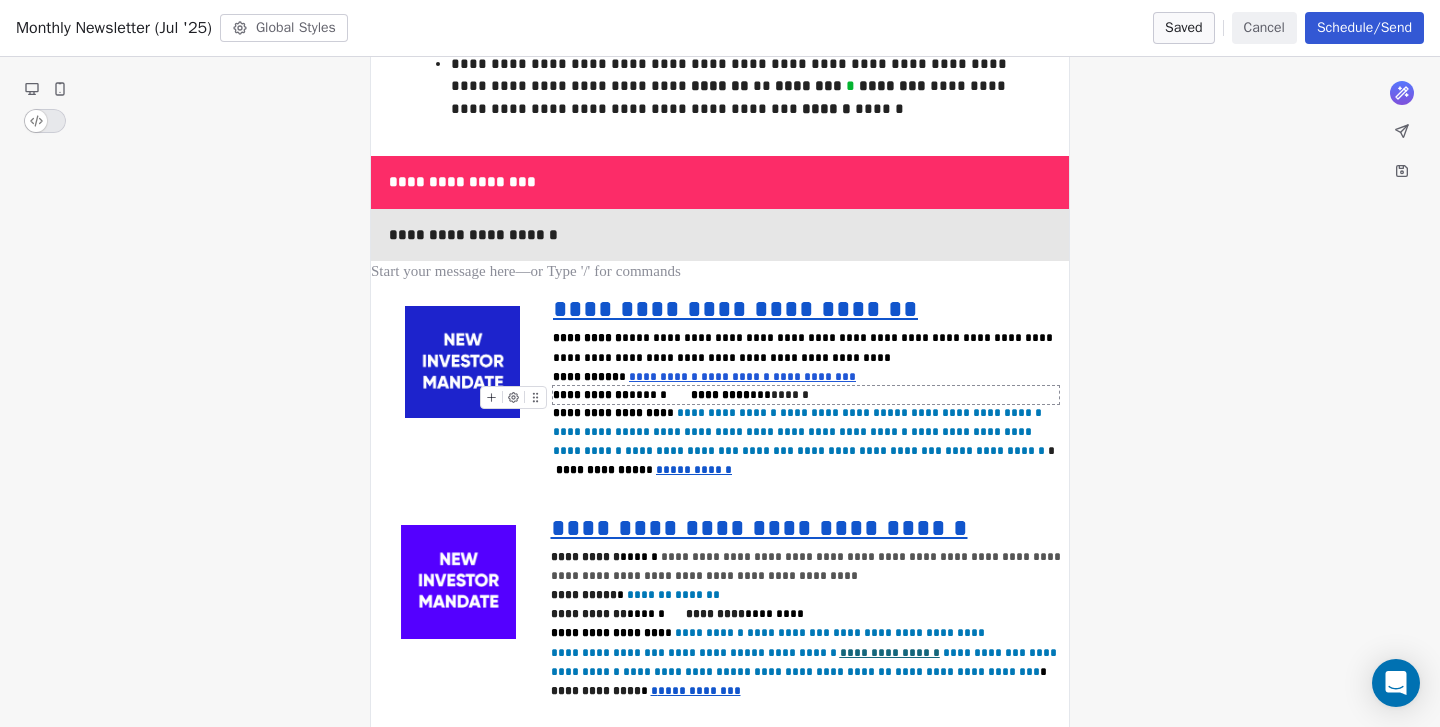 click on "**********" at bounding box center [814, 377] 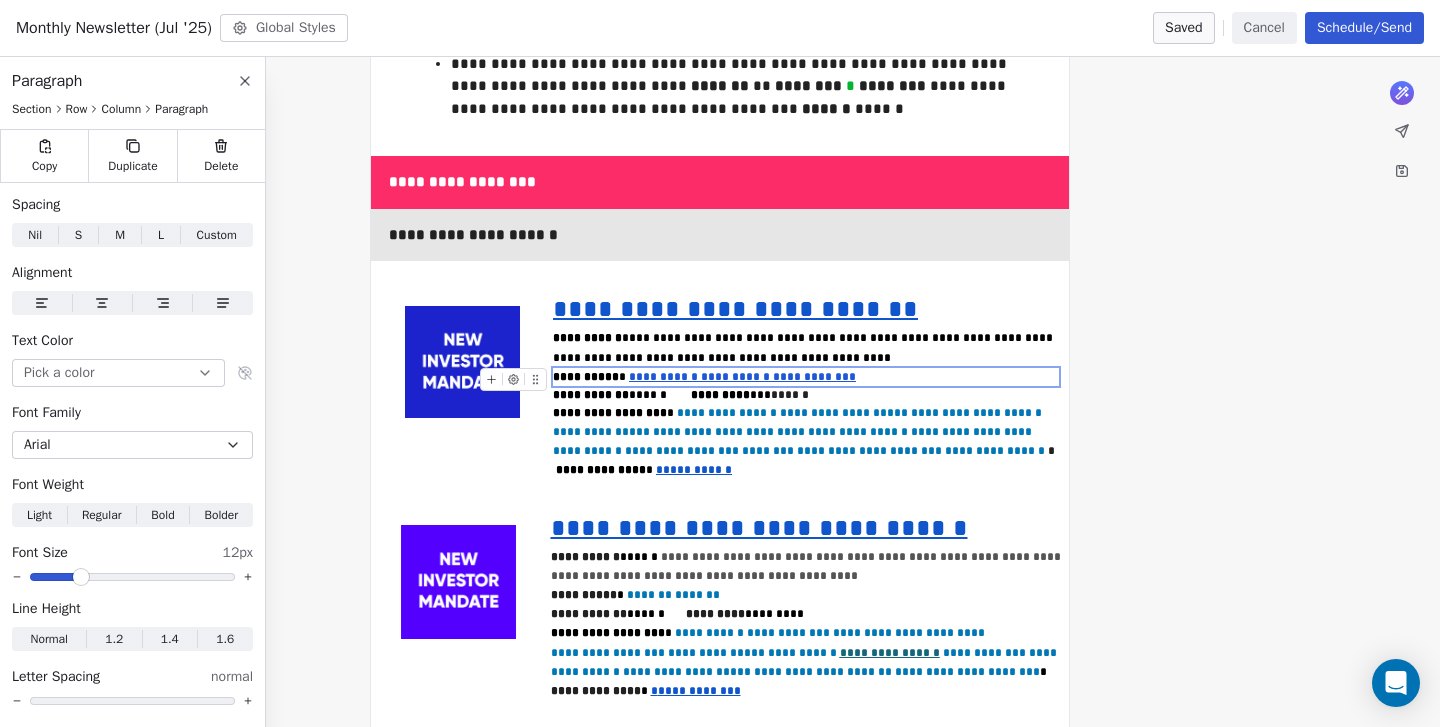 click on "**********" at bounding box center (814, 377) 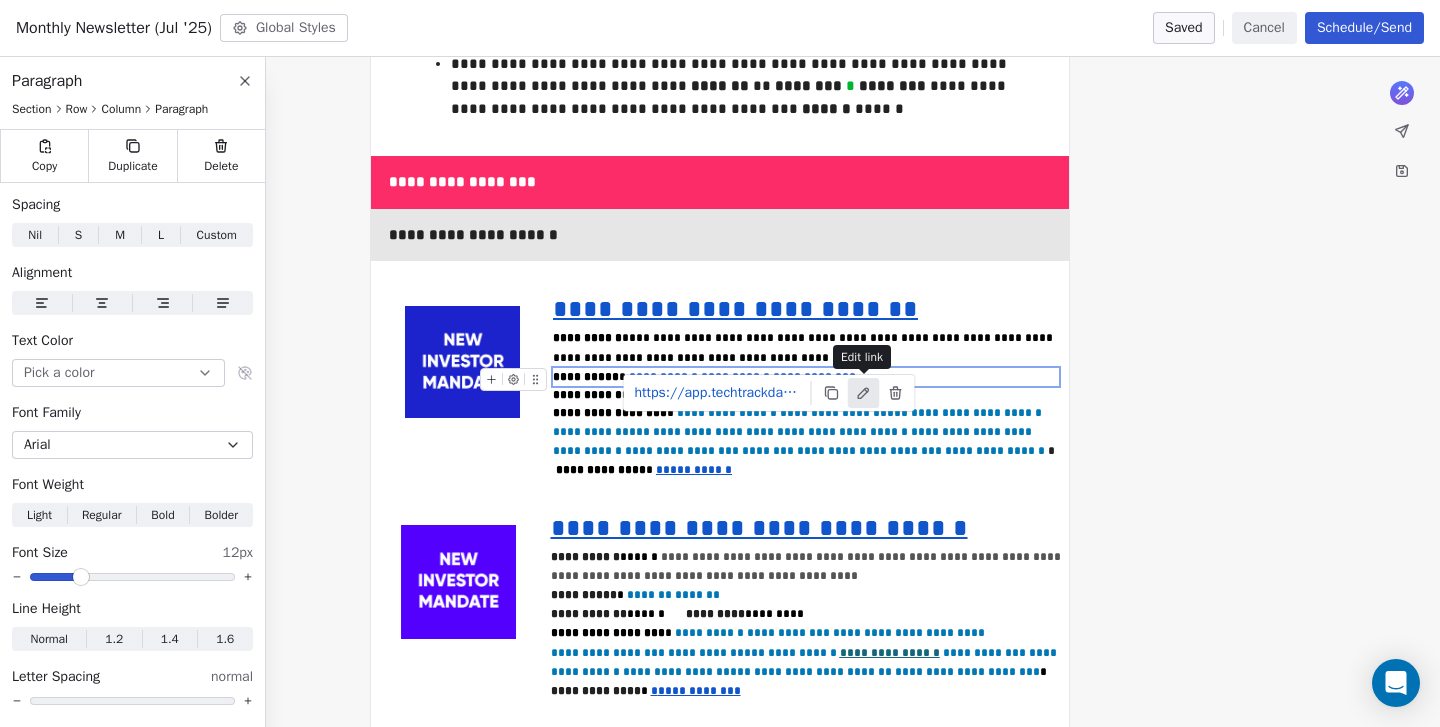 click 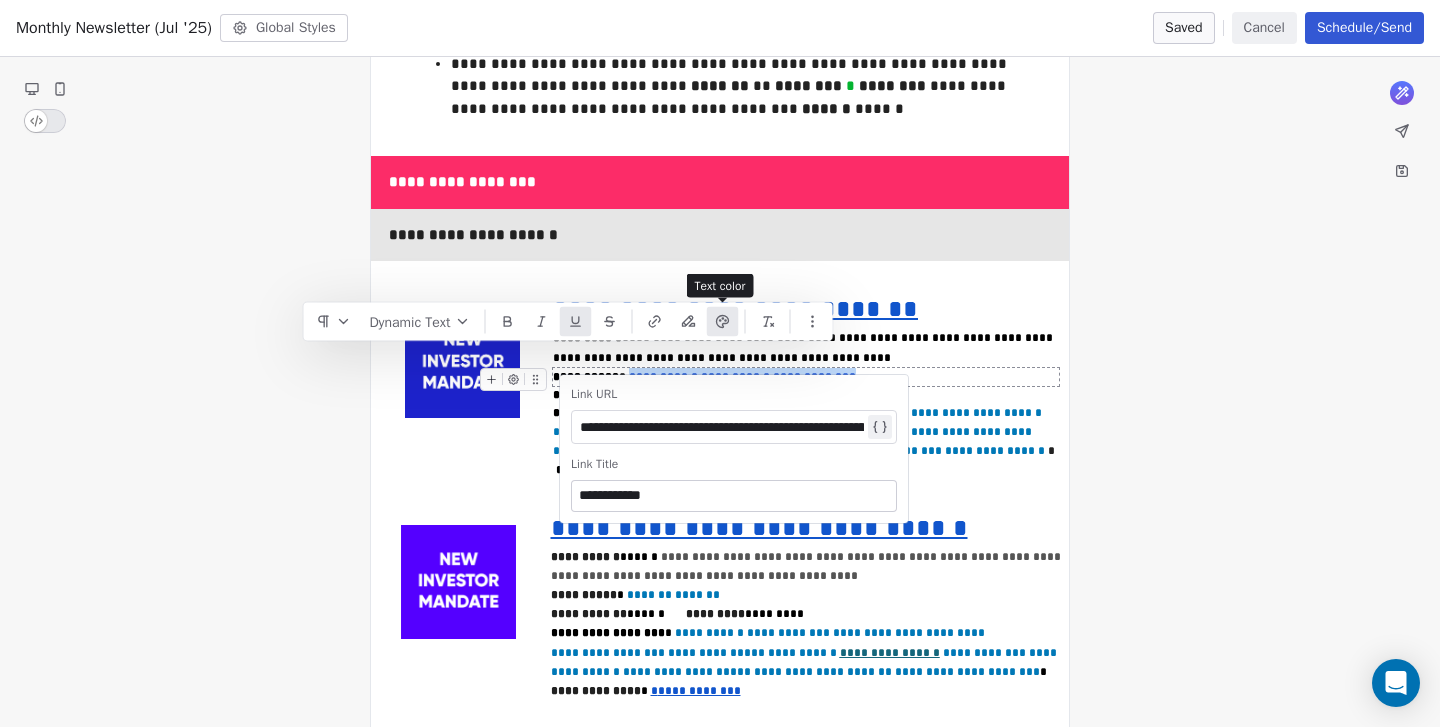 click 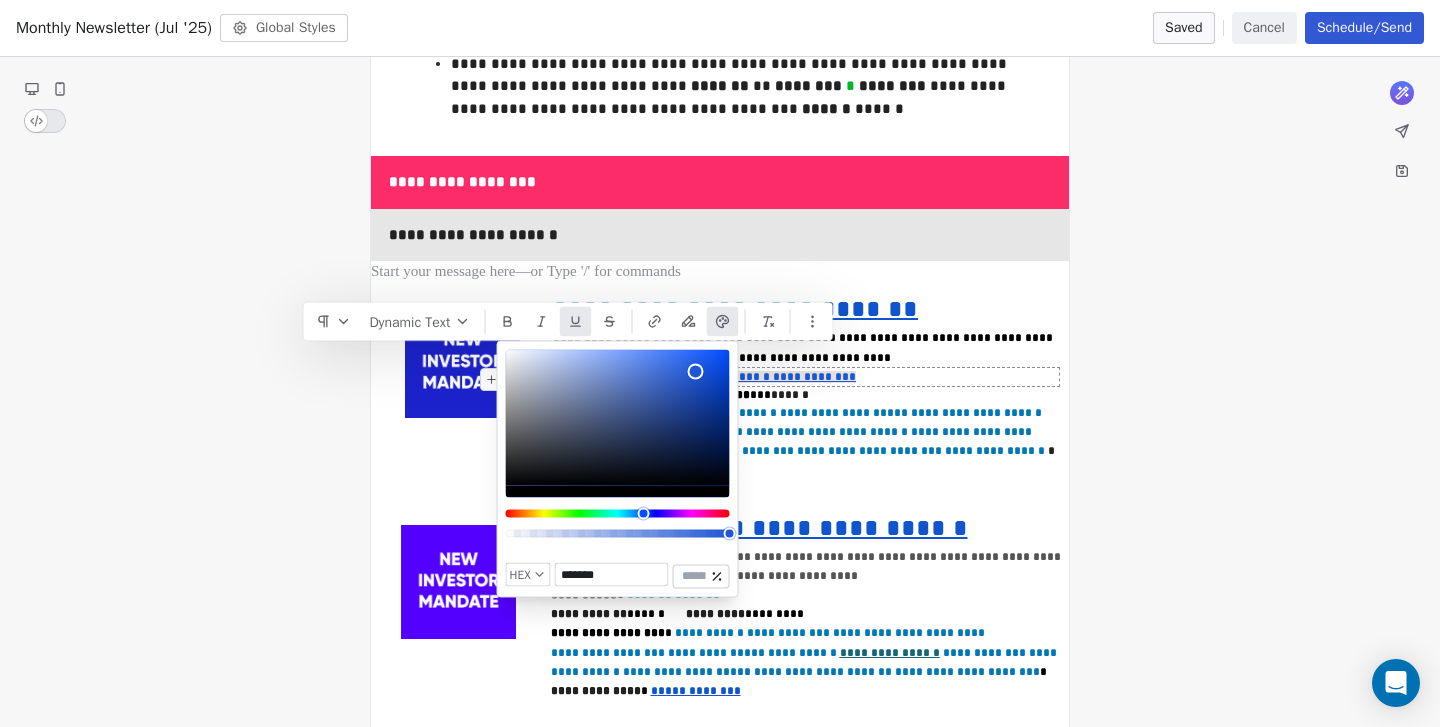 click on "*******" at bounding box center (612, 575) 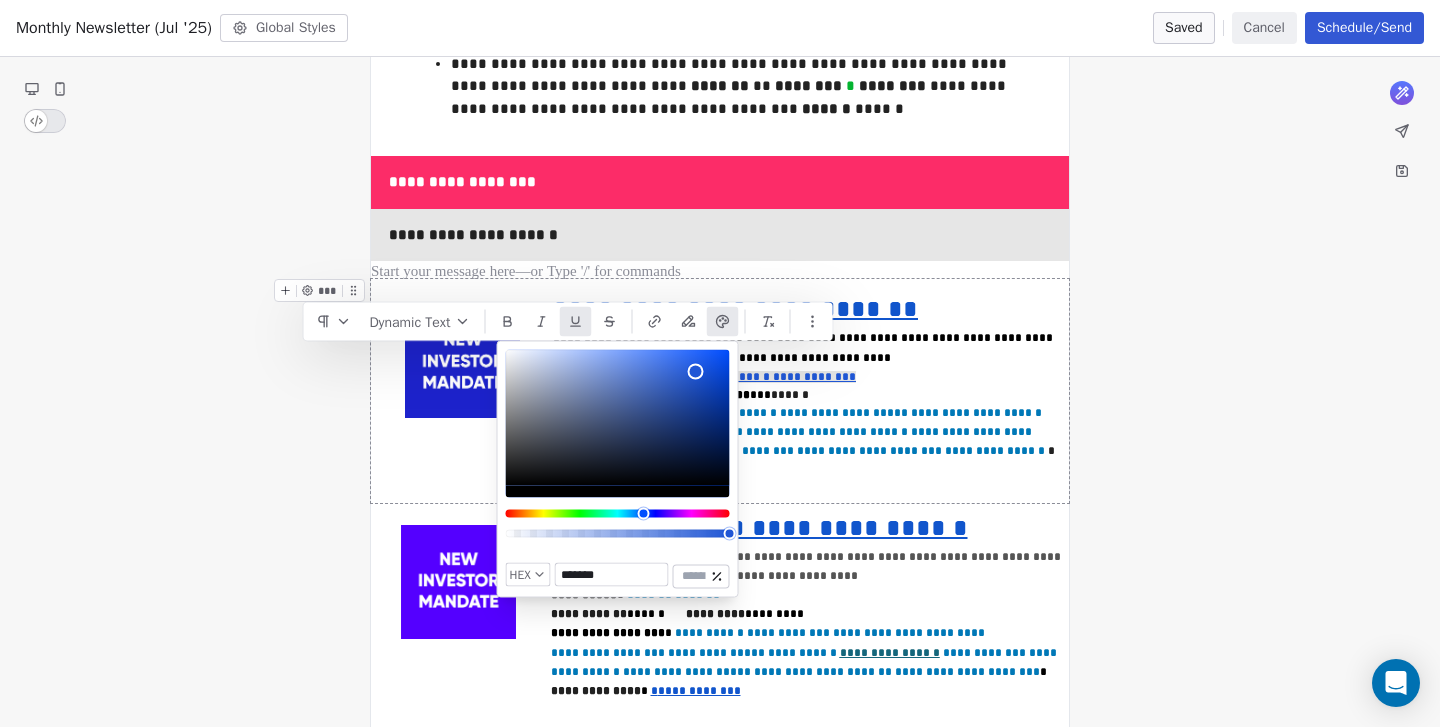 click on "**********" at bounding box center (720, 1459) 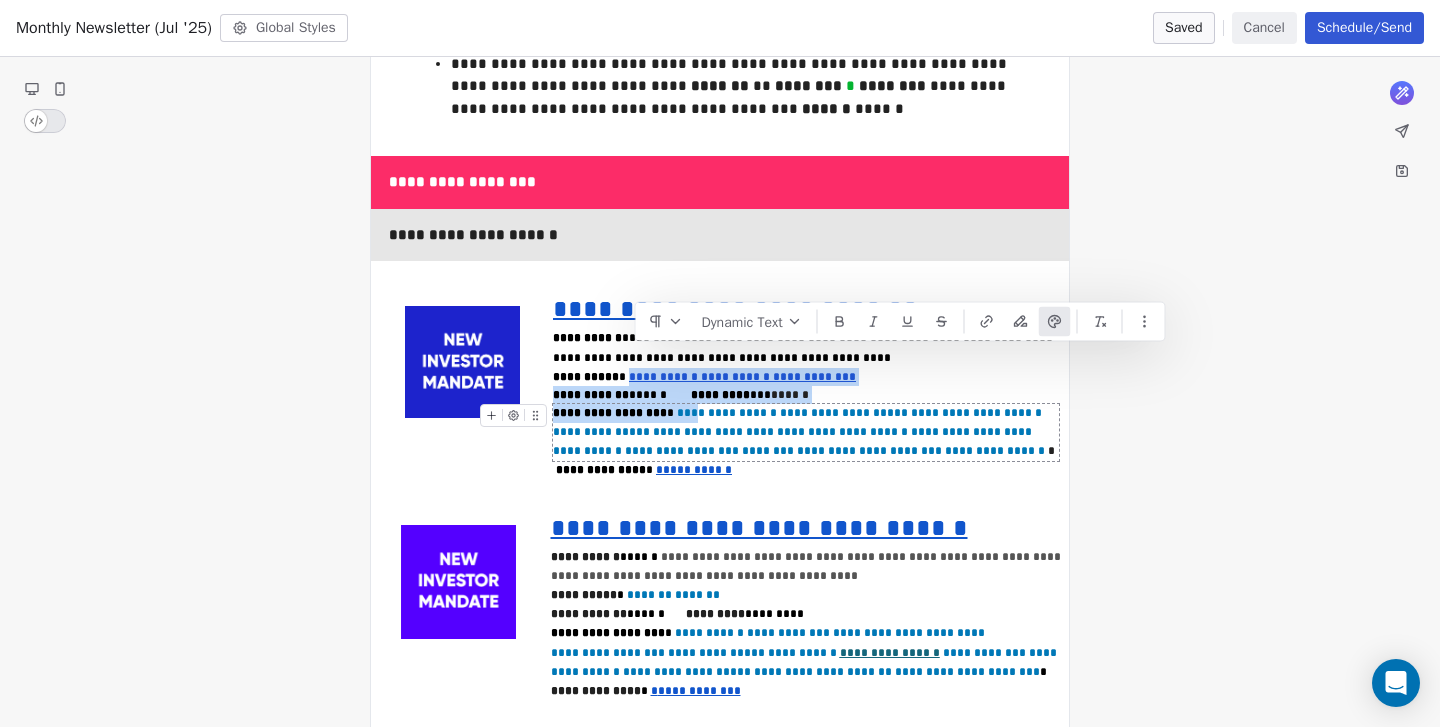 drag, startPoint x: 997, startPoint y: 433, endPoint x: 898, endPoint y: 426, distance: 99.24717 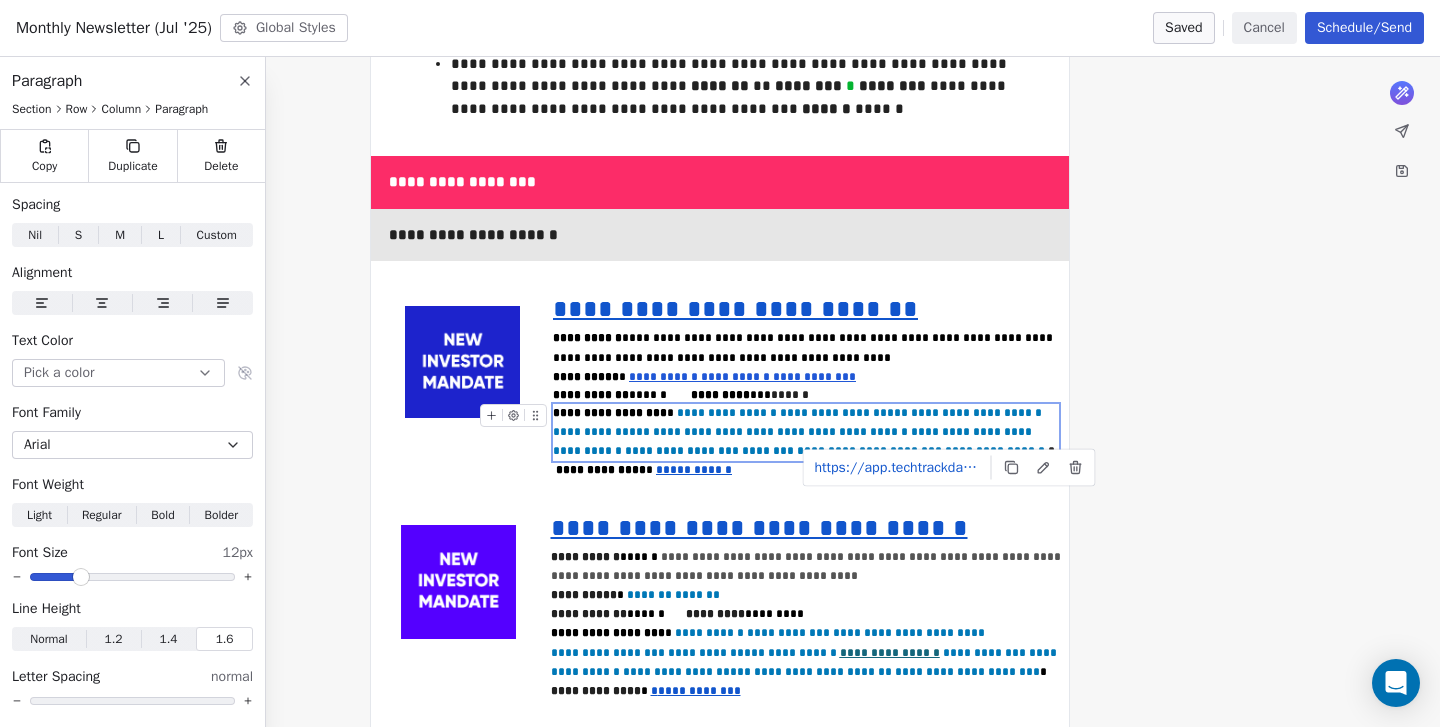 click on "**********" at bounding box center (806, 433) 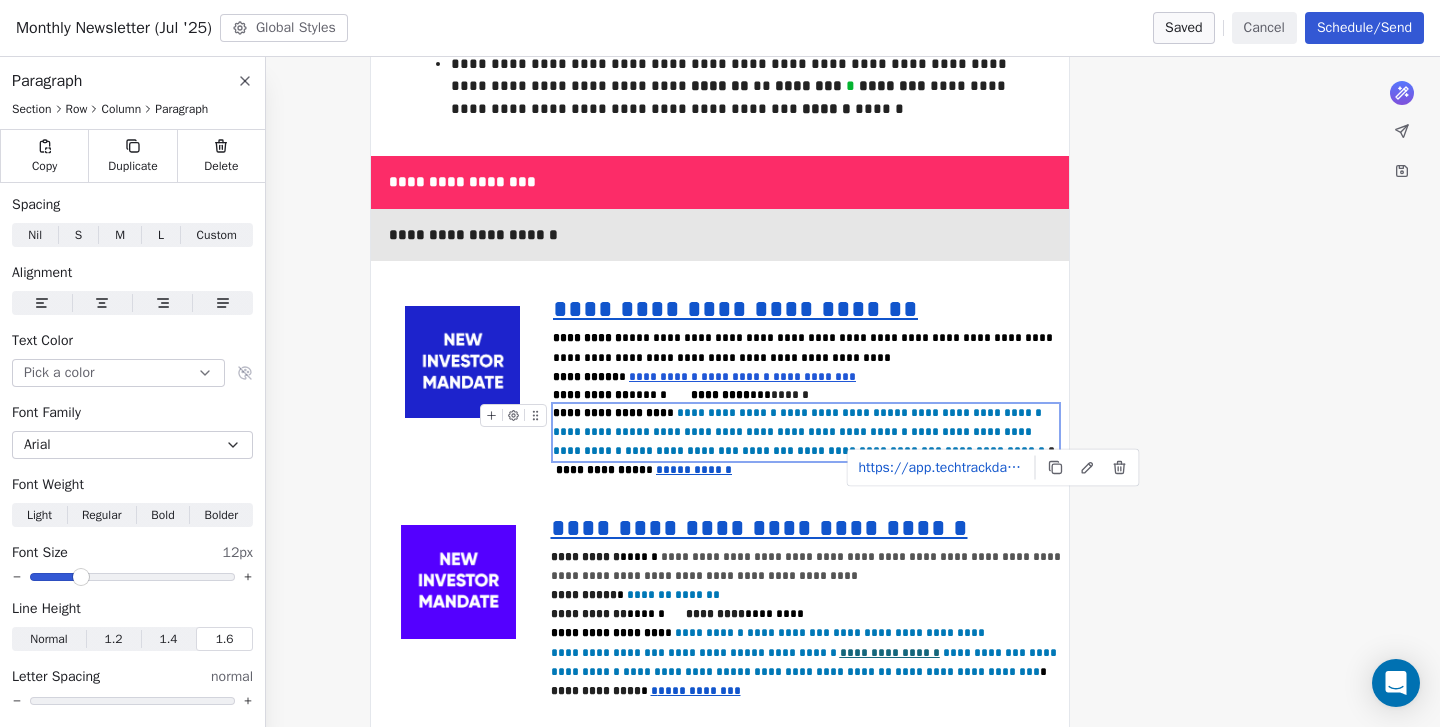 click on "**********" at bounding box center (995, 451) 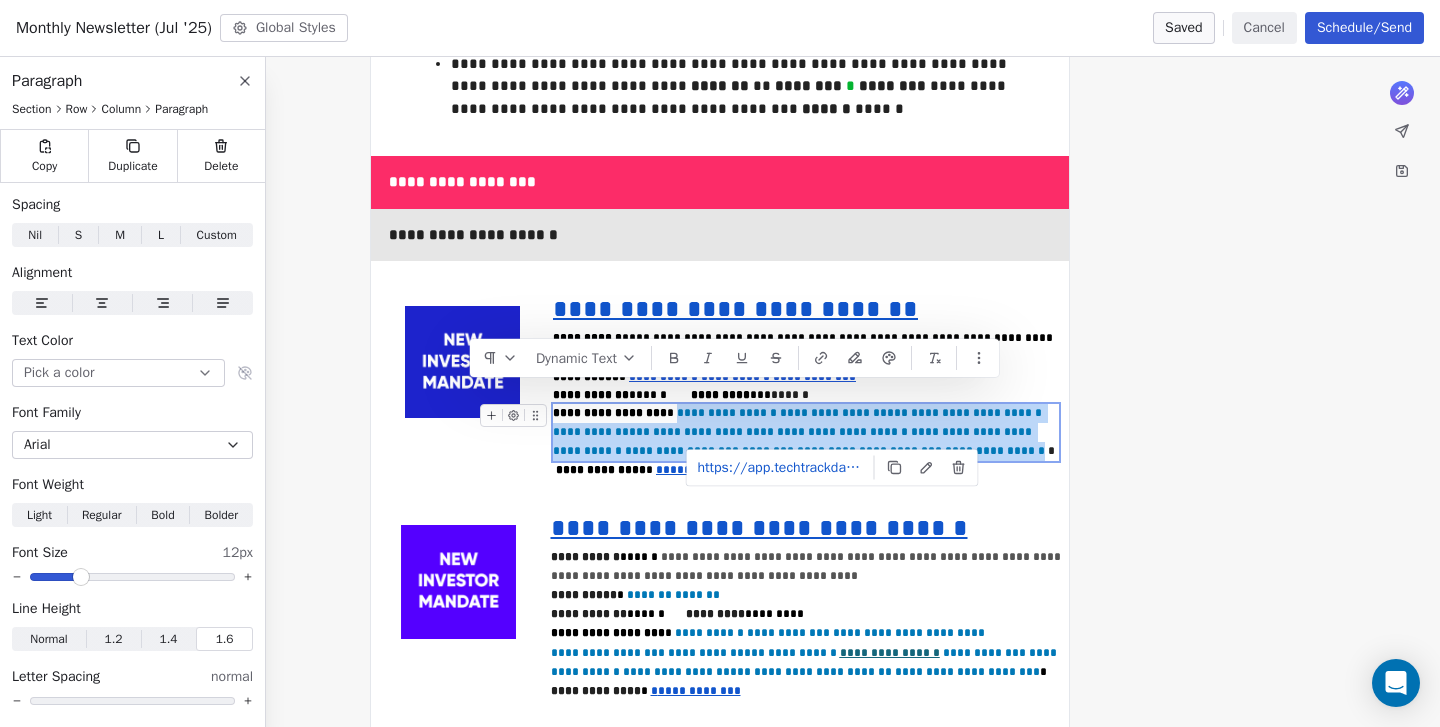 drag, startPoint x: 997, startPoint y: 435, endPoint x: 666, endPoint y: 394, distance: 333.5296 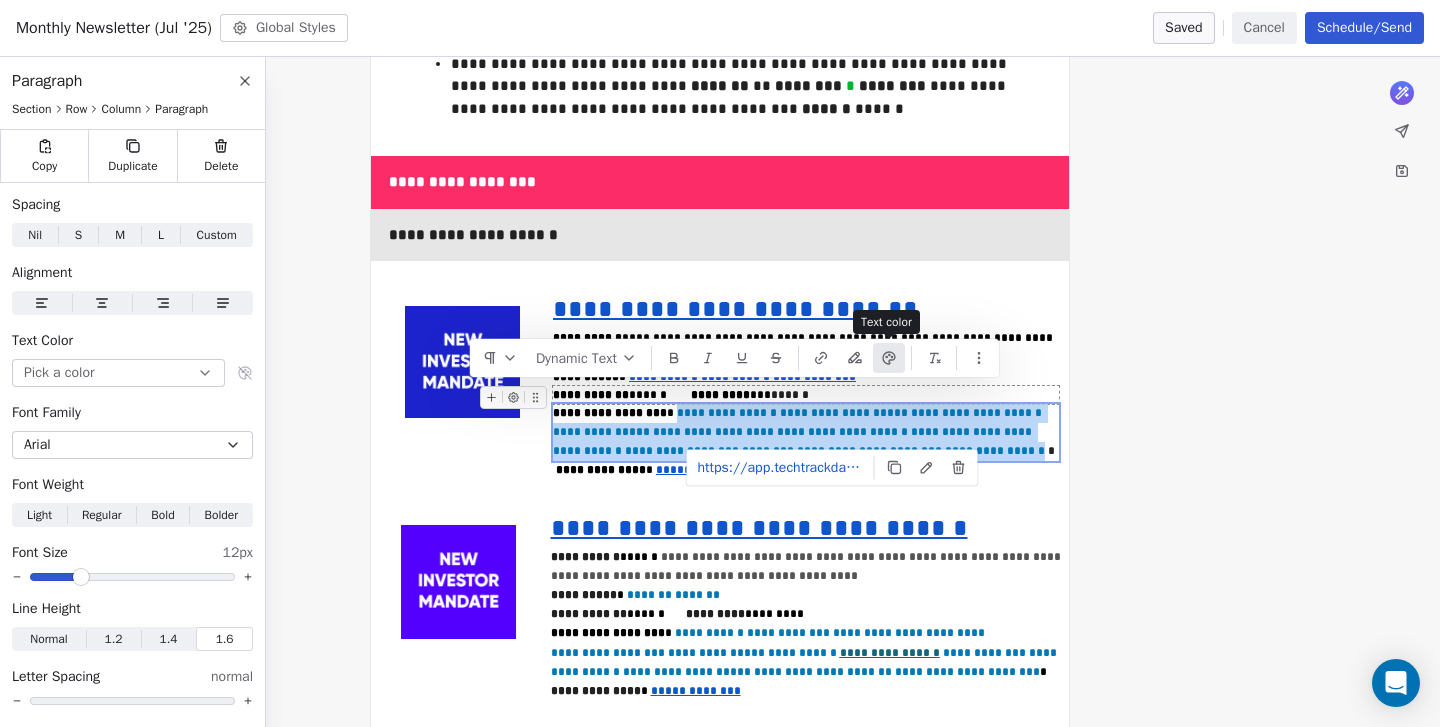 click 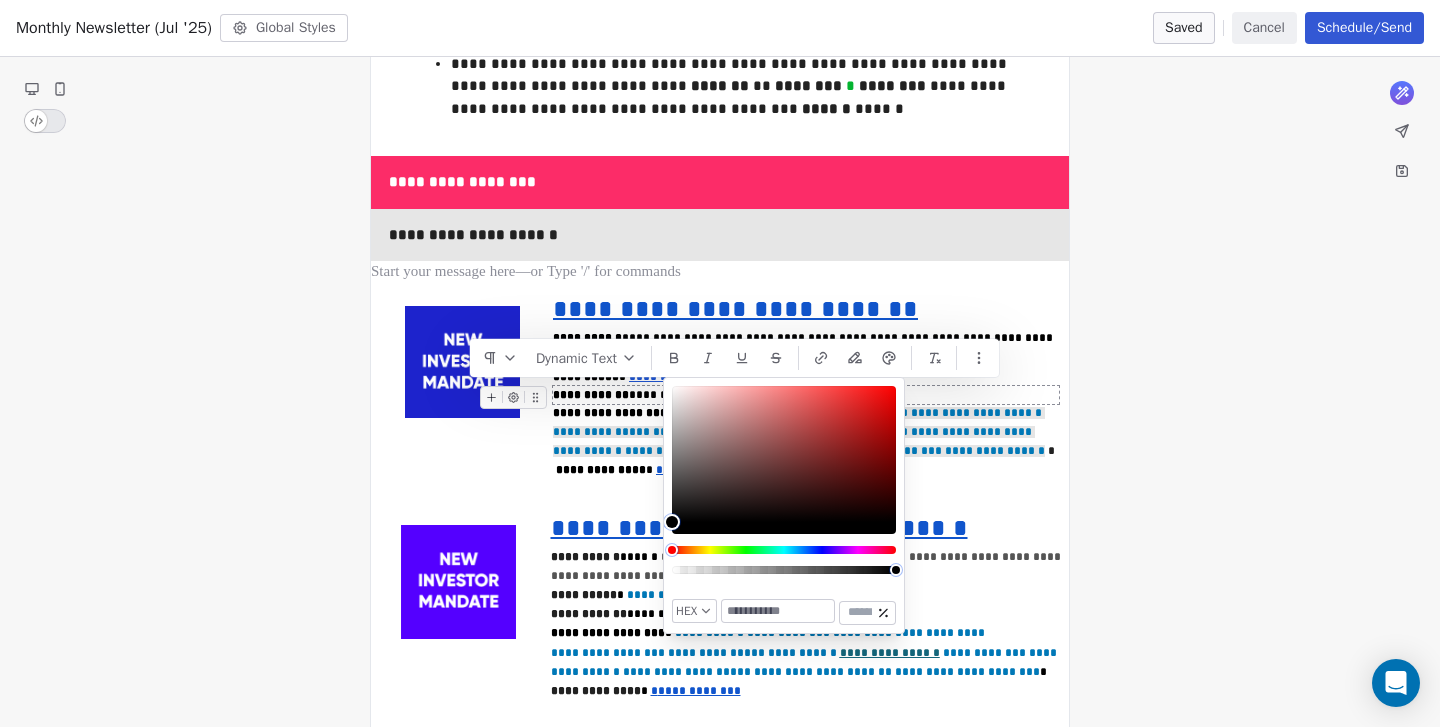 click at bounding box center [778, 611] 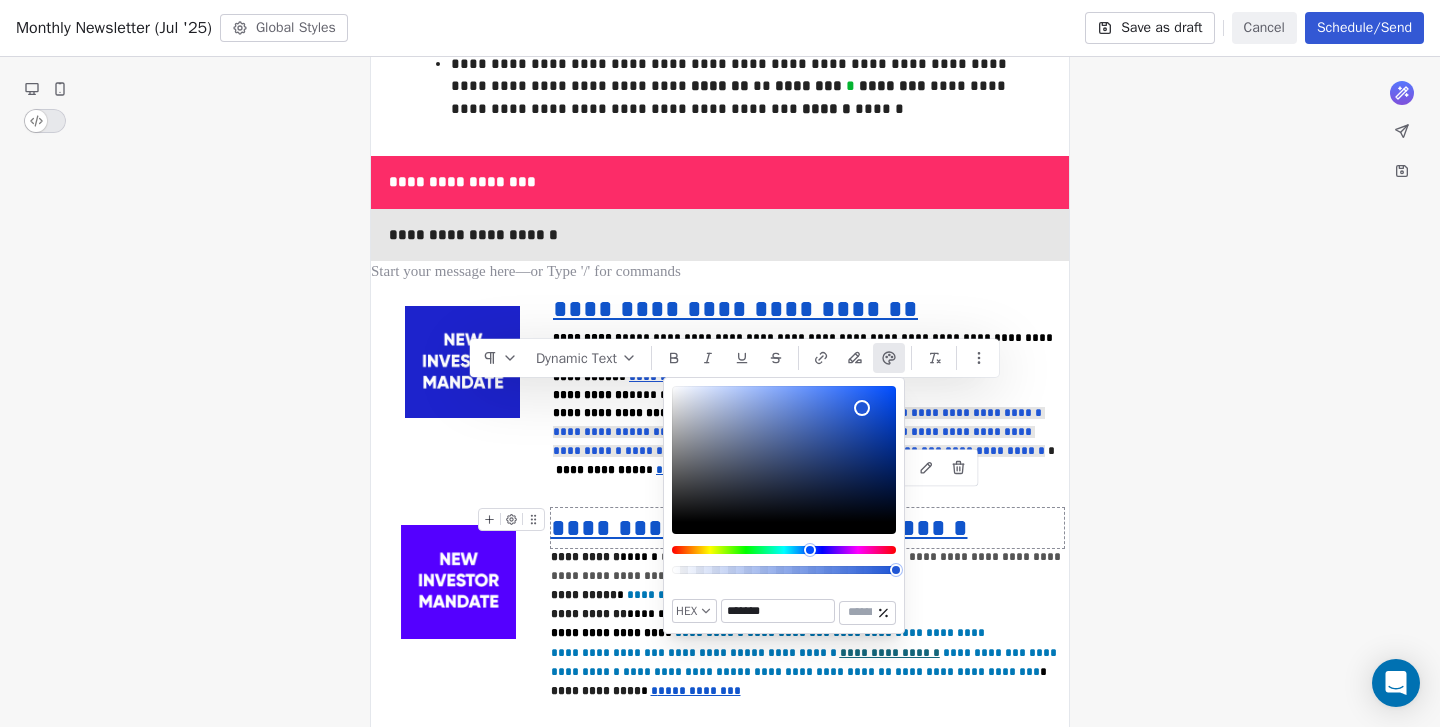 type on "*******" 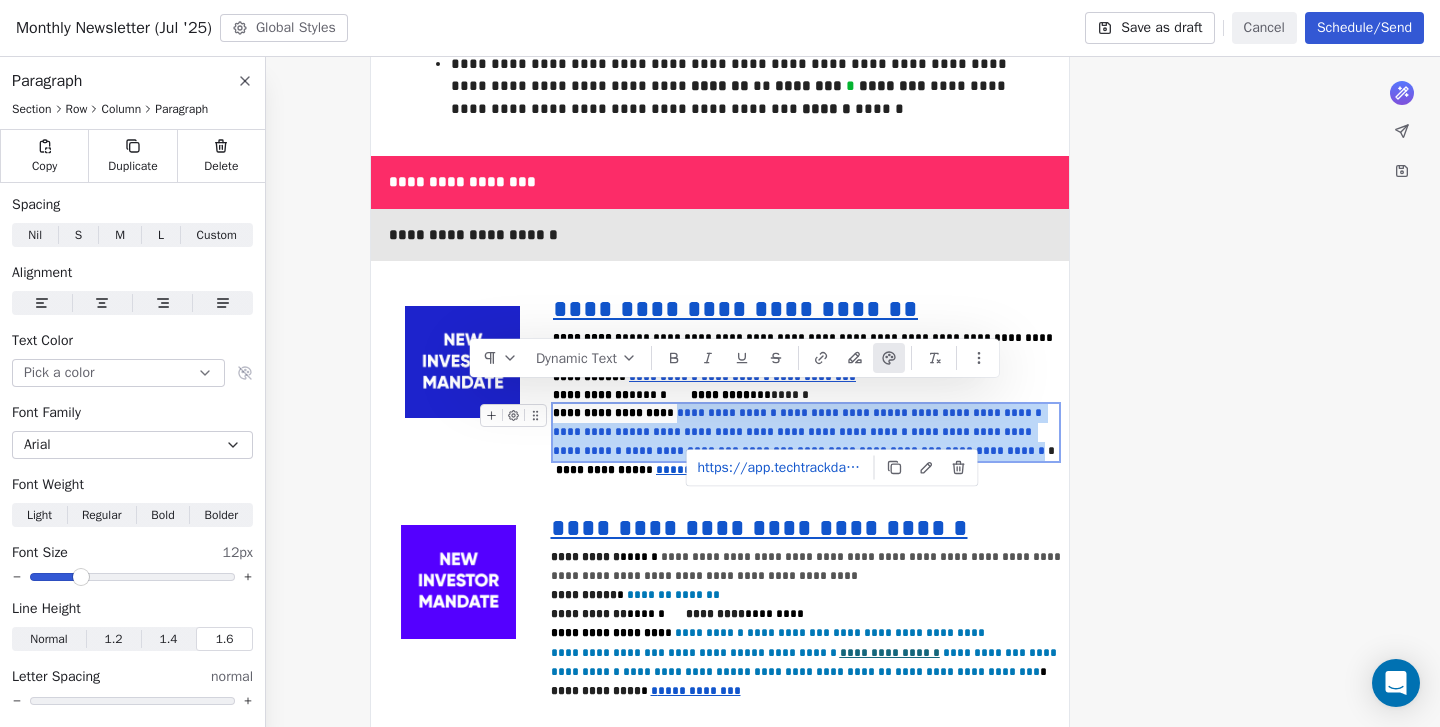 click on "**********" at bounding box center (720, 1459) 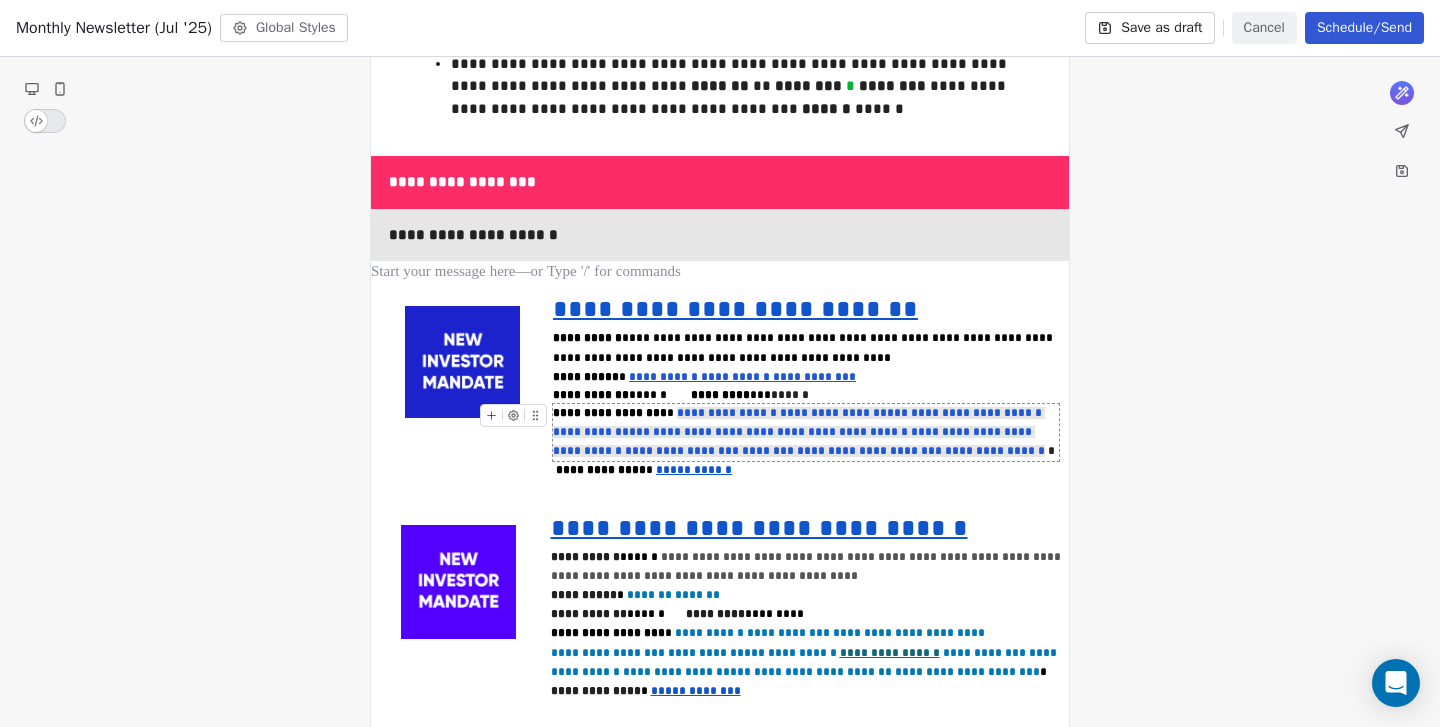 click on "**********" at bounding box center [806, 433] 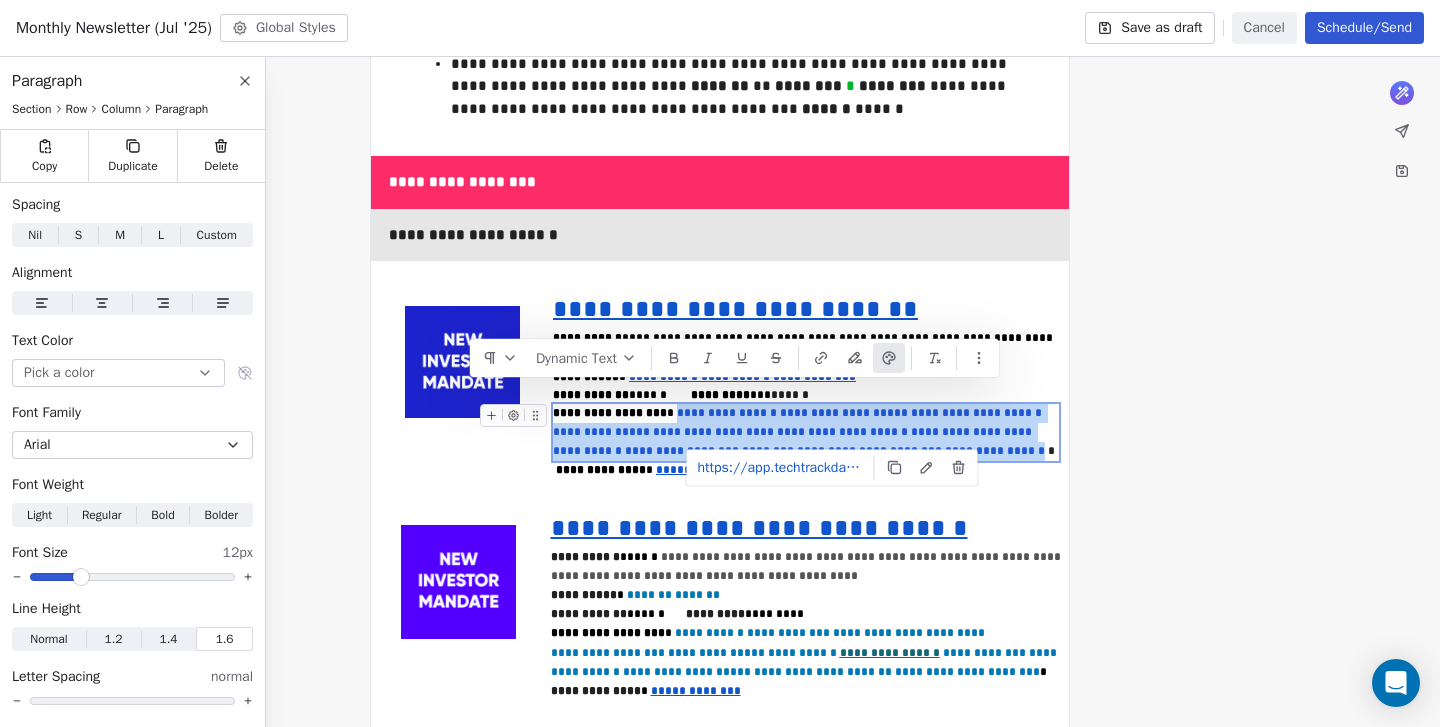 drag, startPoint x: 999, startPoint y: 431, endPoint x: 668, endPoint y: 394, distance: 333.06155 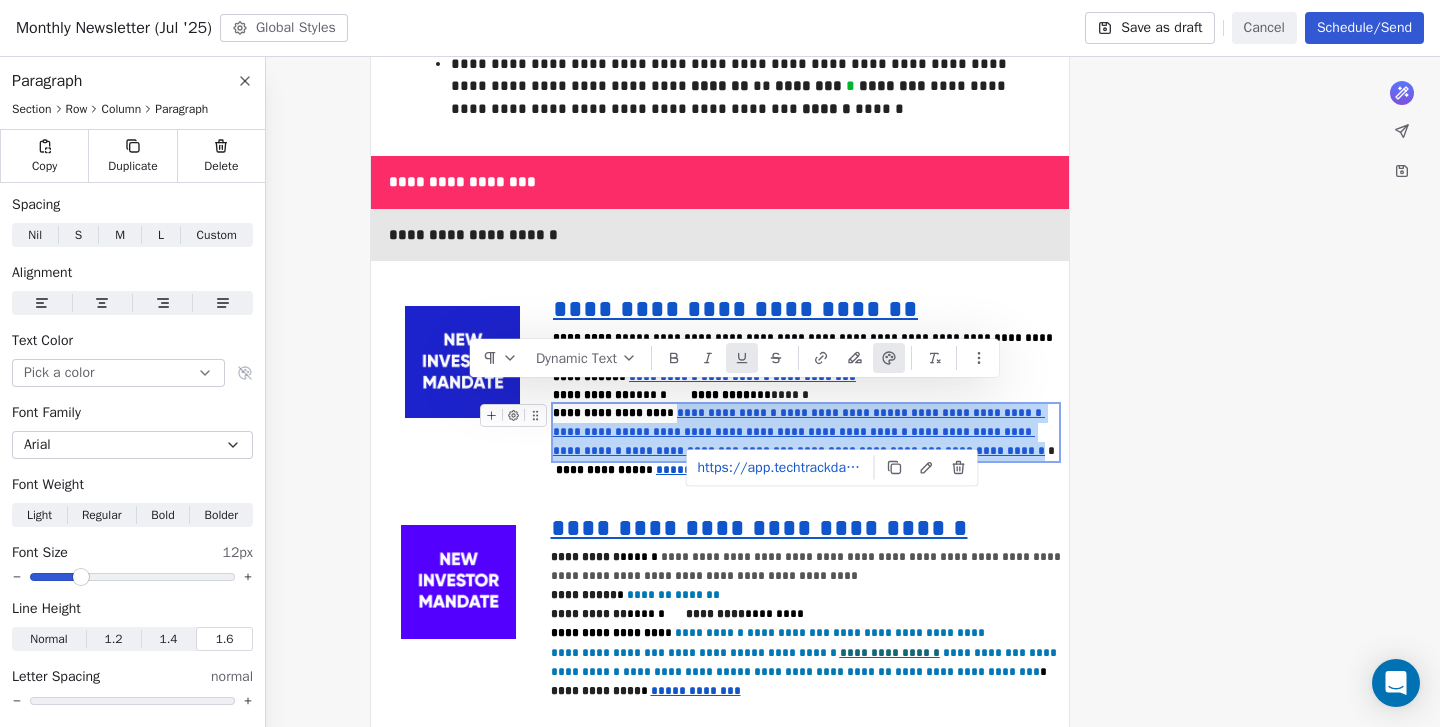 click on "**********" at bounding box center [720, 1459] 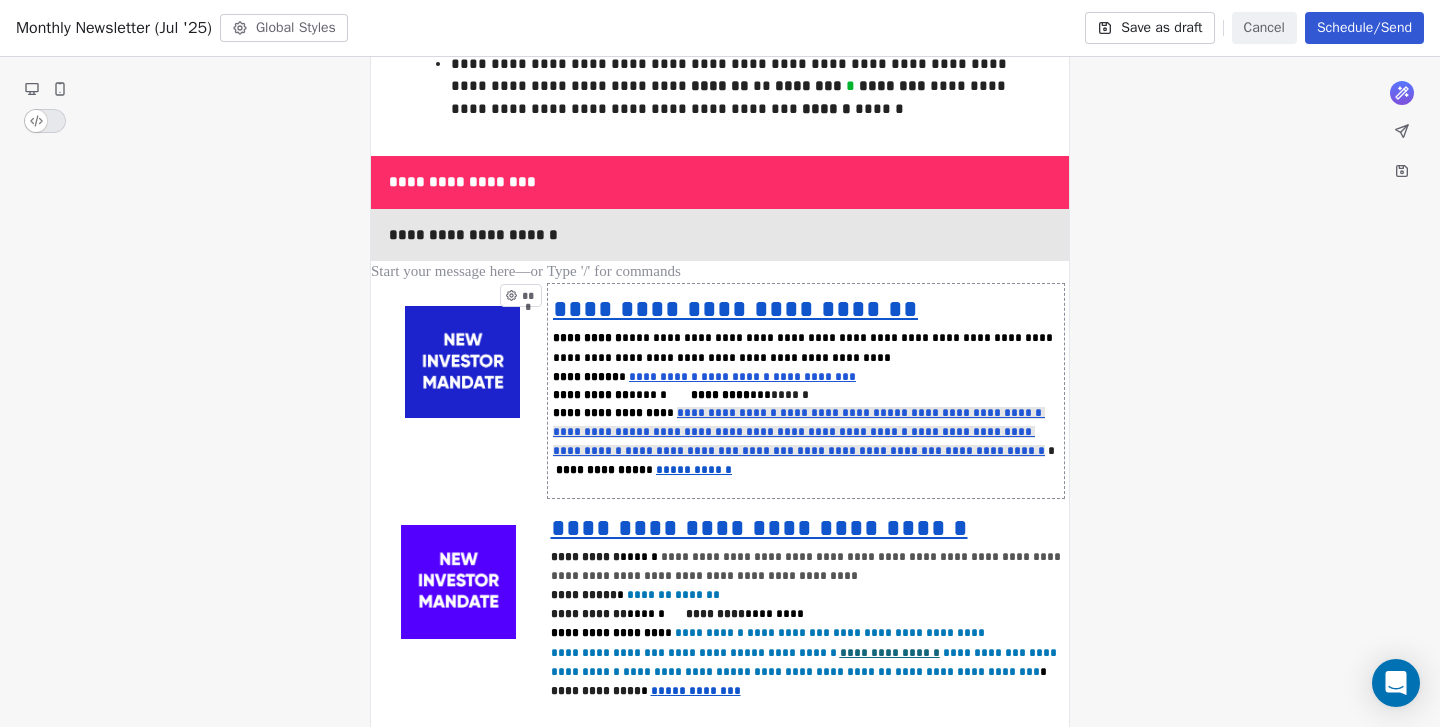 click on "**********" at bounding box center [720, 1459] 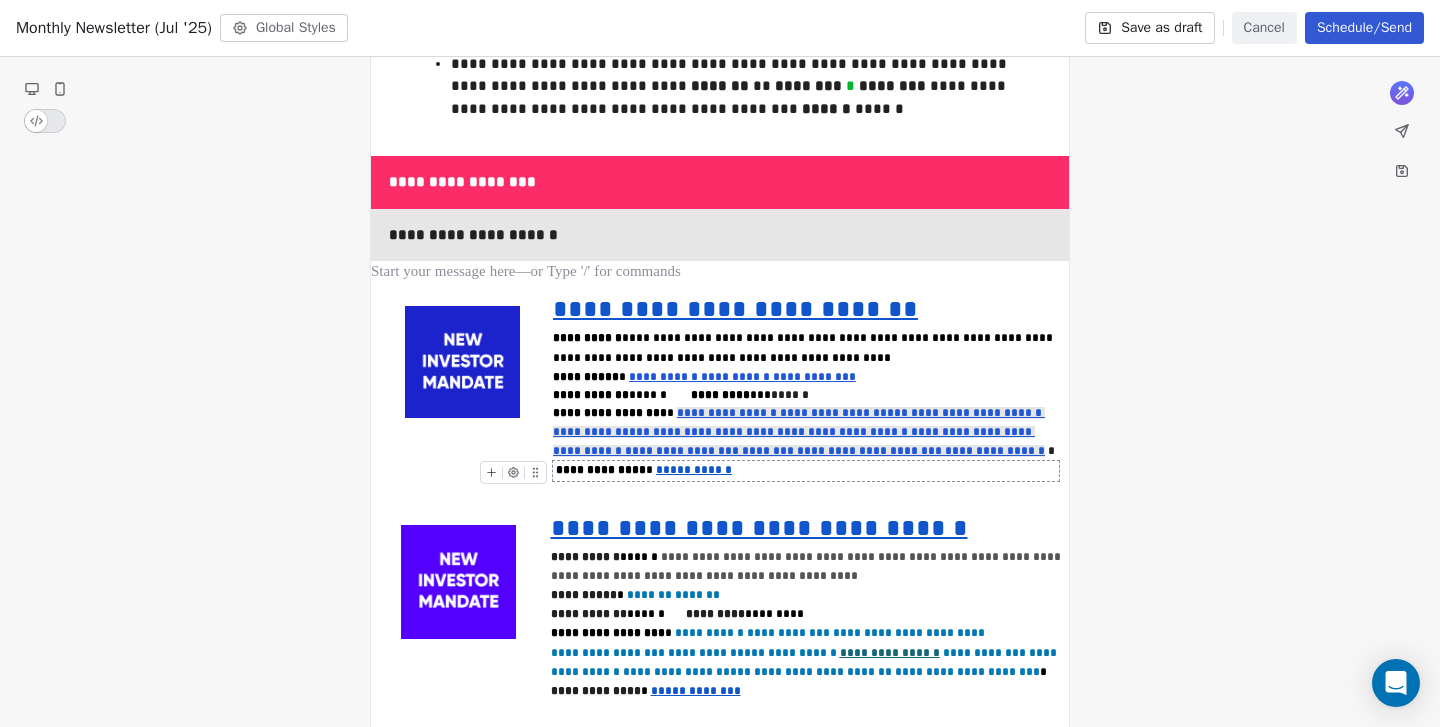 scroll, scrollTop: 1685, scrollLeft: 0, axis: vertical 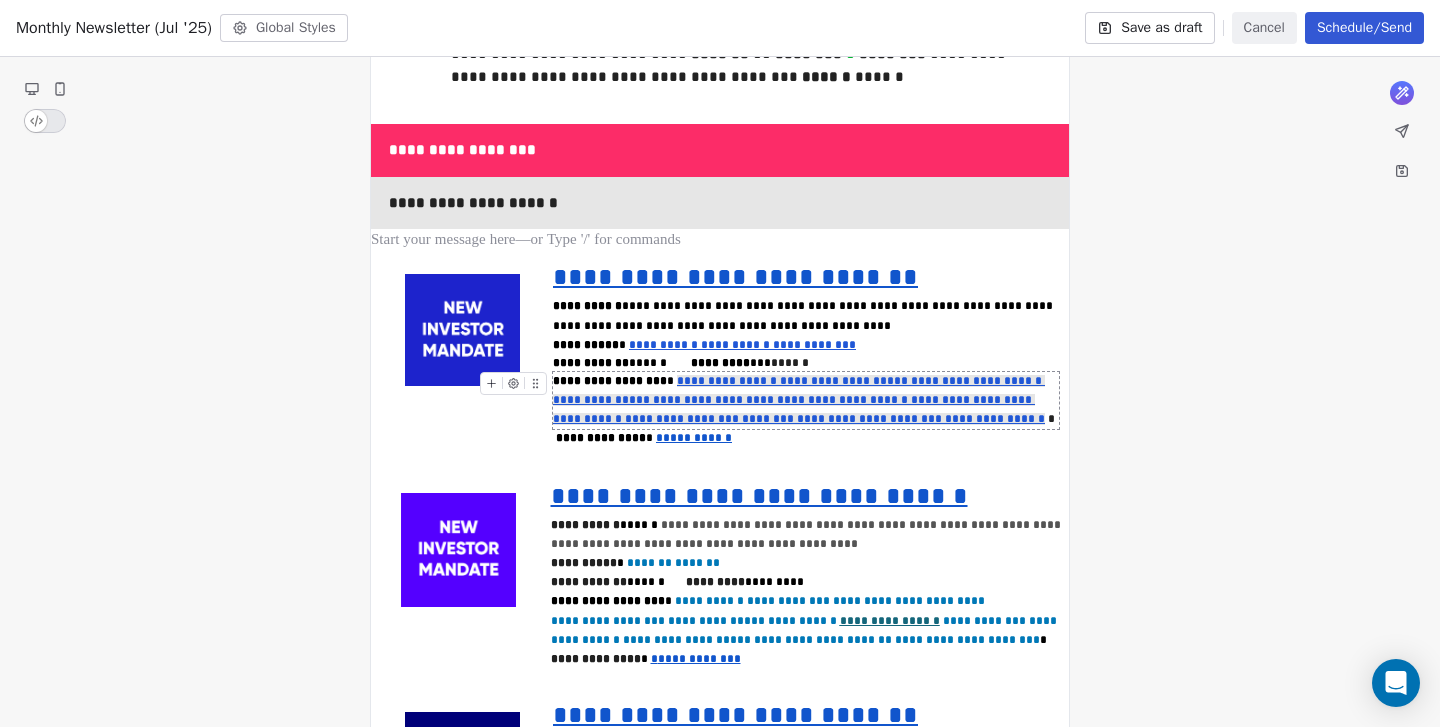 click on "**********" at bounding box center [806, 401] 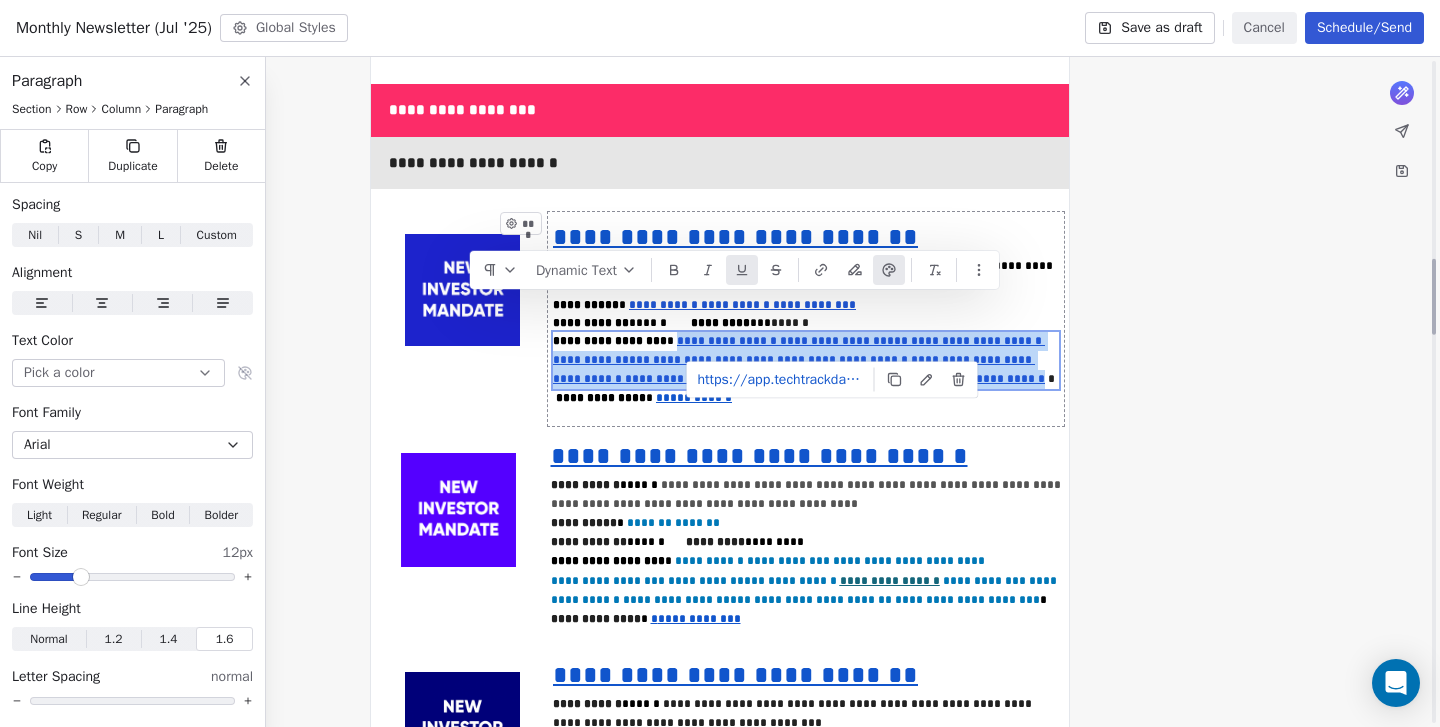 scroll, scrollTop: 1742, scrollLeft: 0, axis: vertical 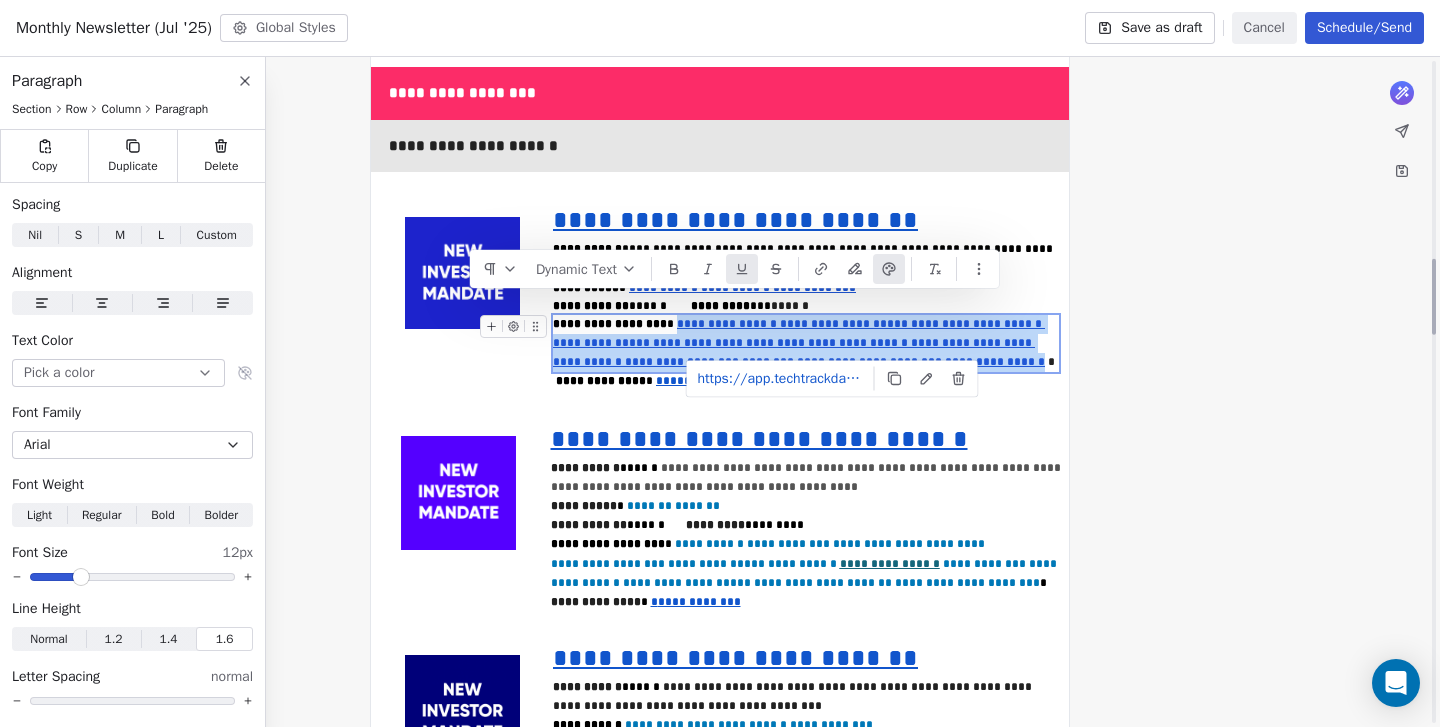 click on "**********" at bounding box center (806, 344) 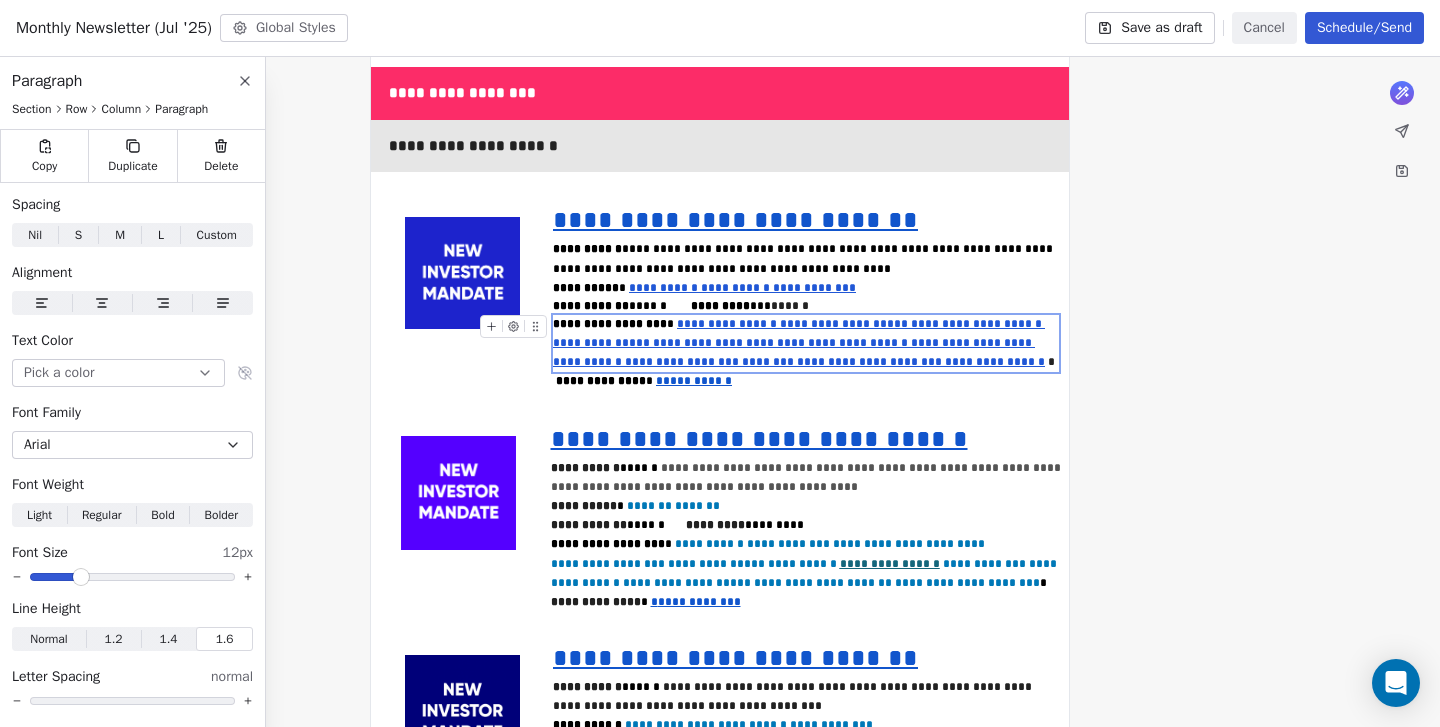 click on "**********" at bounding box center (845, 324) 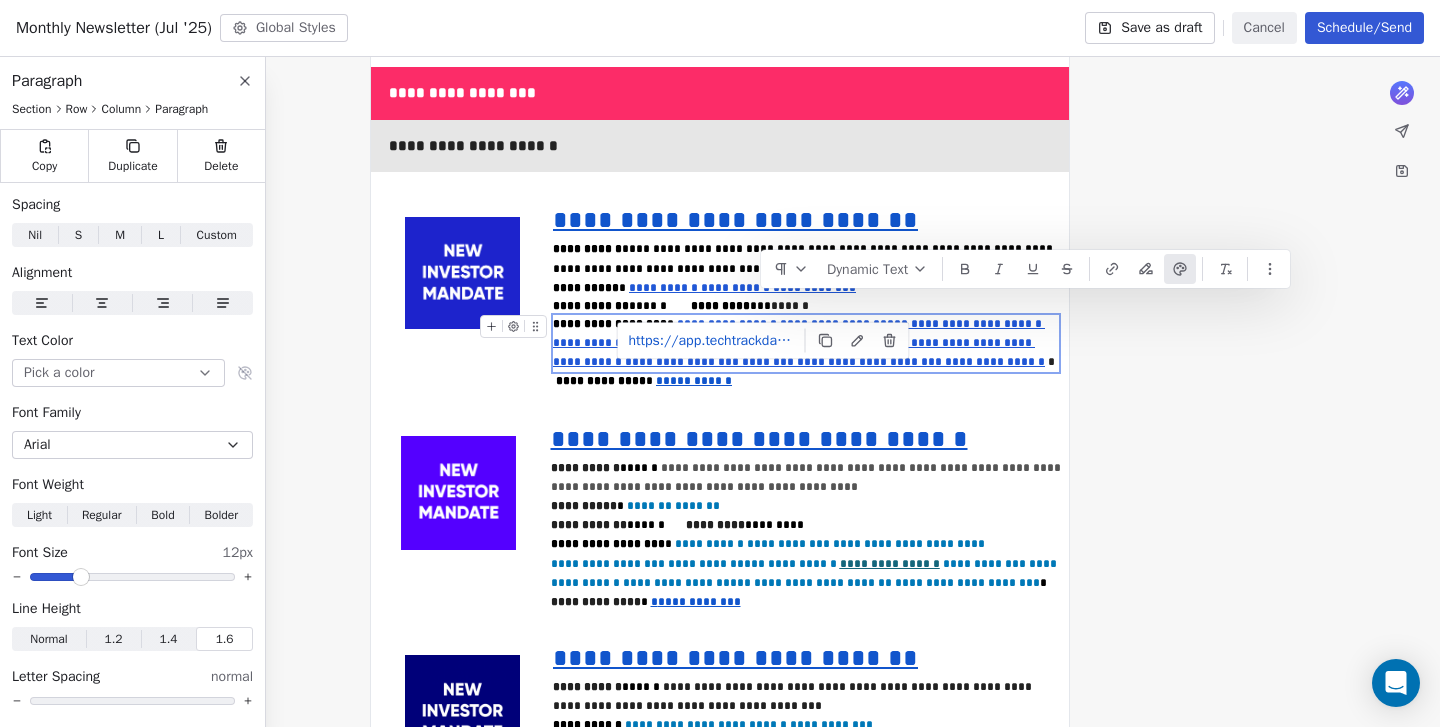 click on "**********" at bounding box center (978, 324) 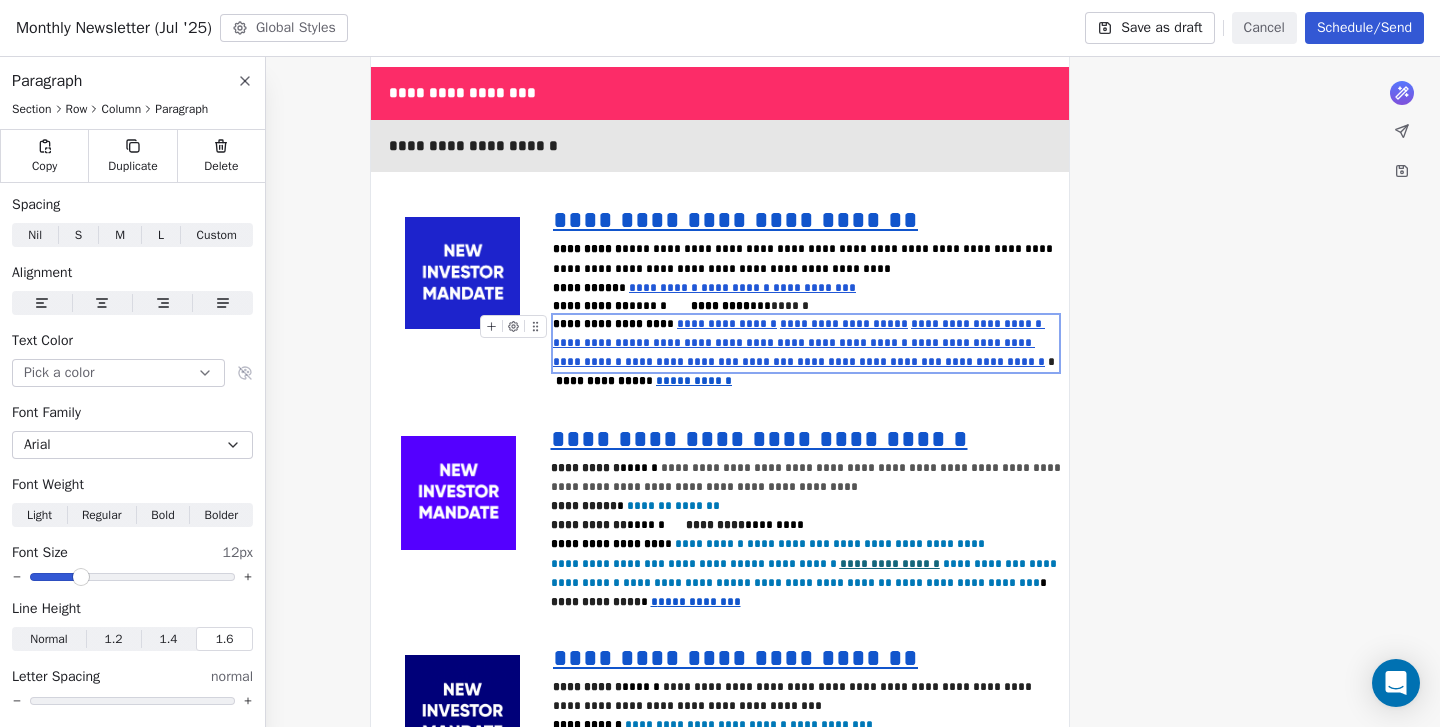 click on "**********" at bounding box center [603, 343] 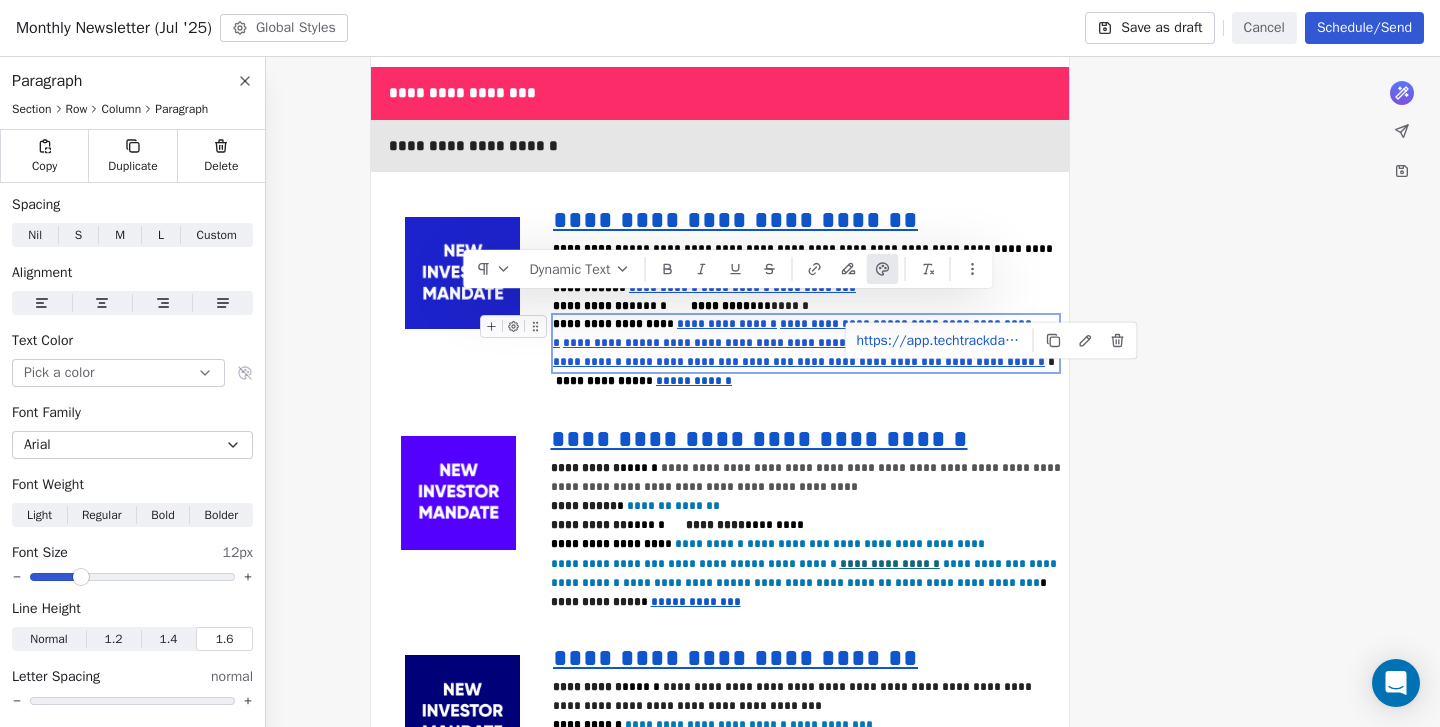click on "**********" at bounding box center [709, 343] 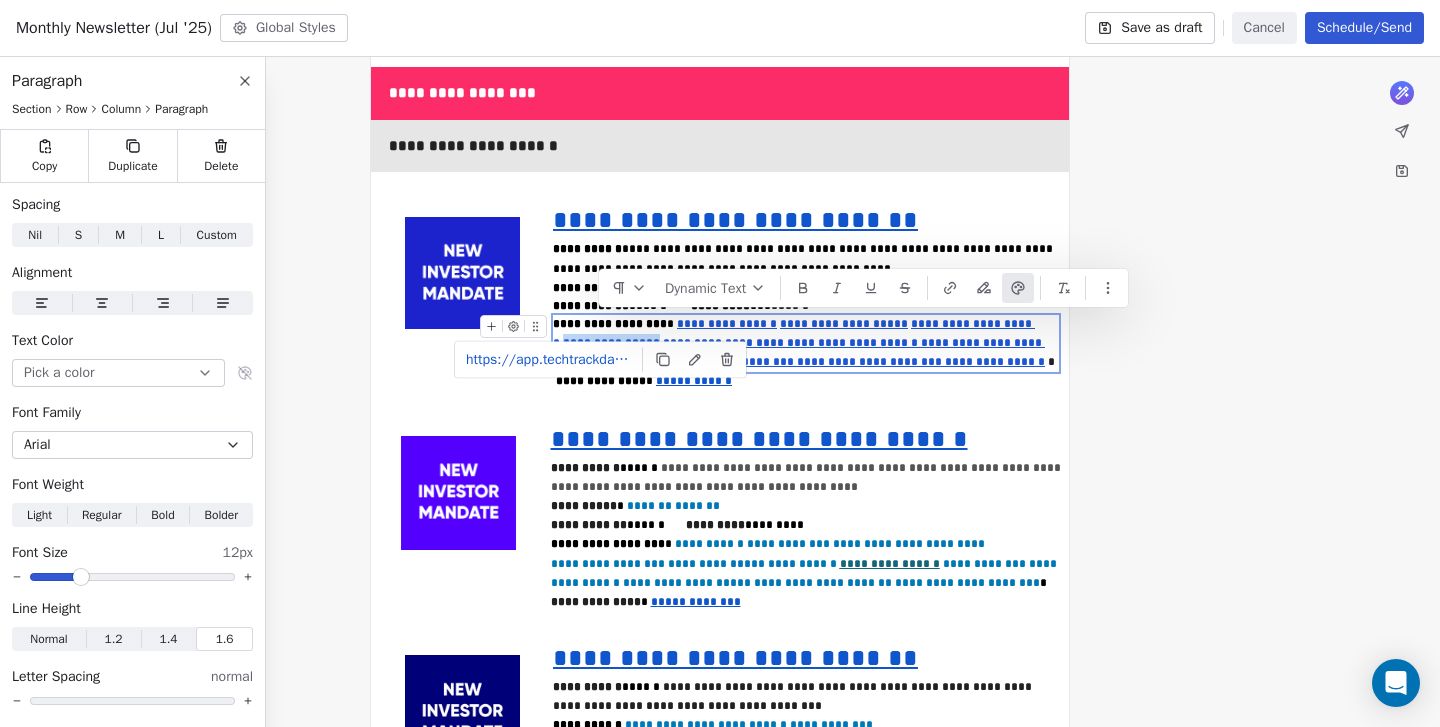 click on "**********" at bounding box center [802, 343] 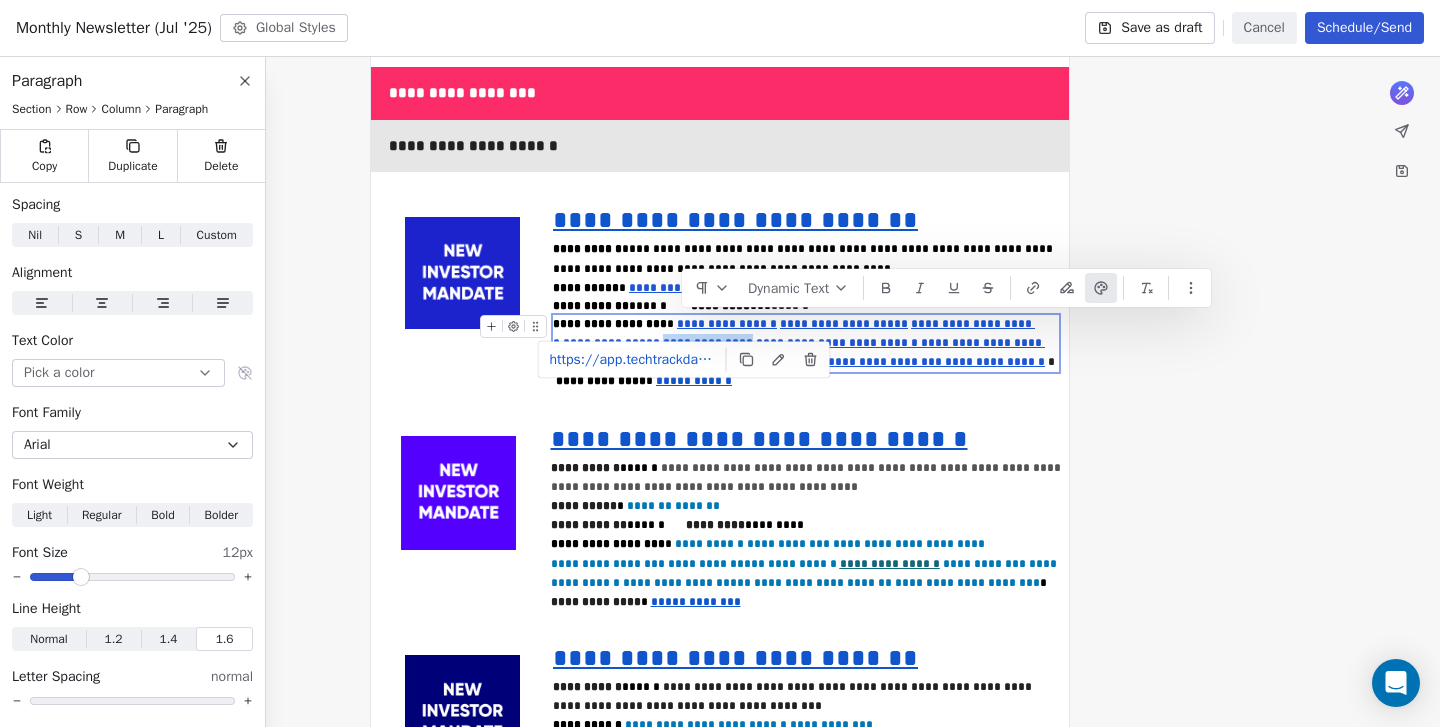 click on "**********" at bounding box center [885, 343] 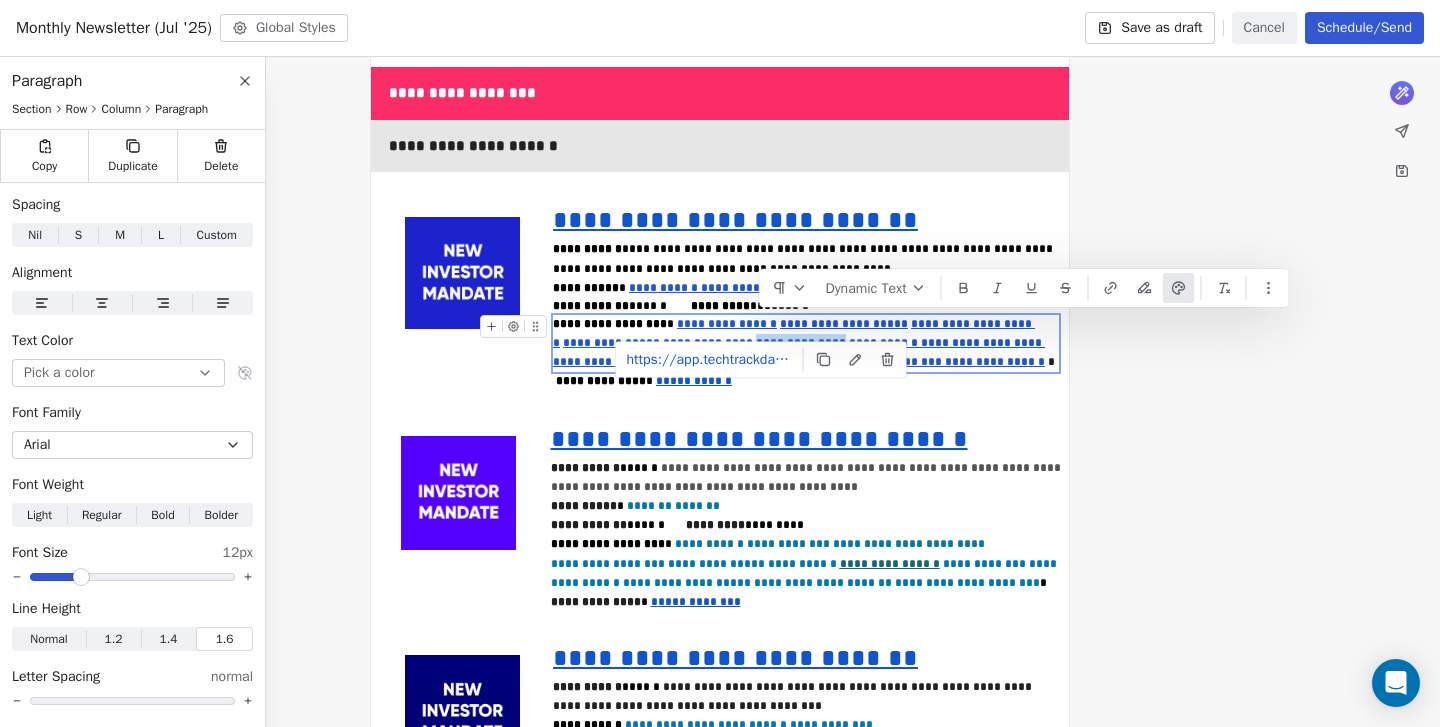 click on "*********" at bounding box center [952, 343] 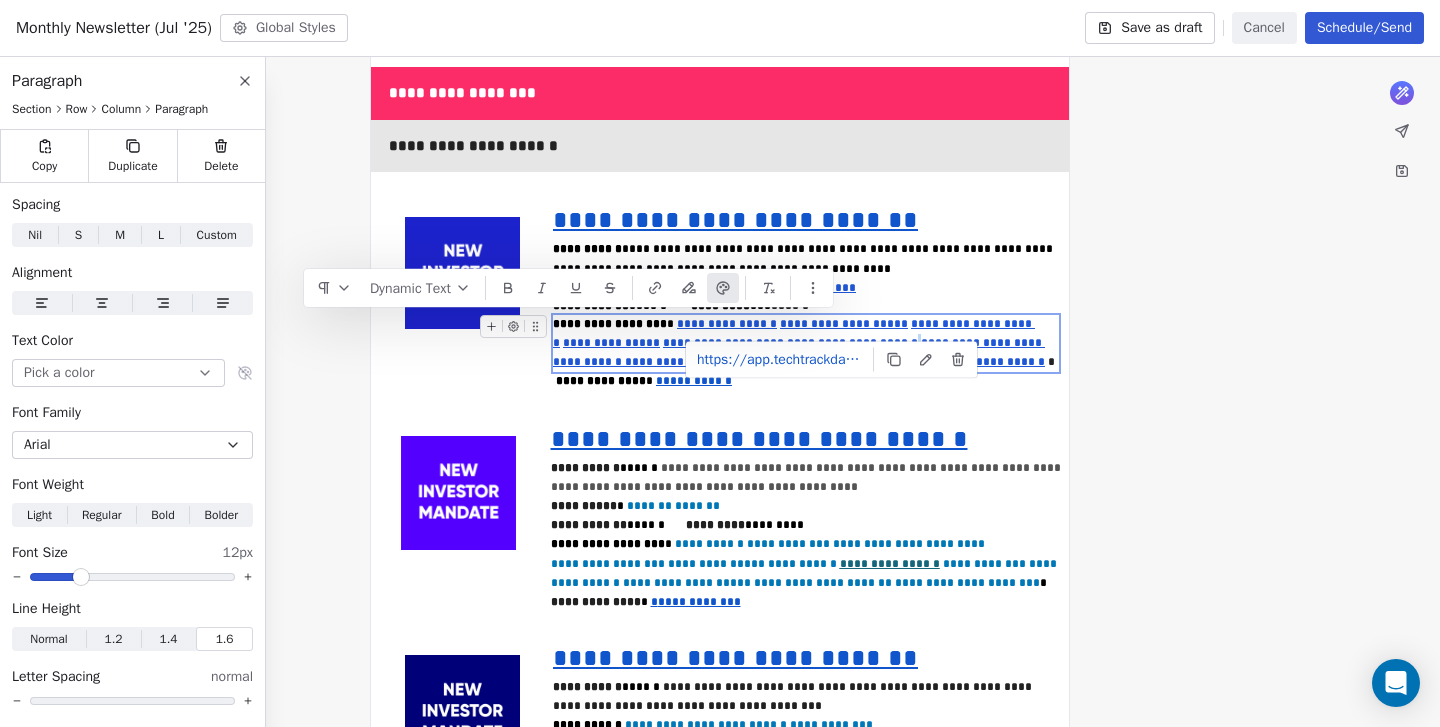 click on "**********" at bounding box center [799, 352] 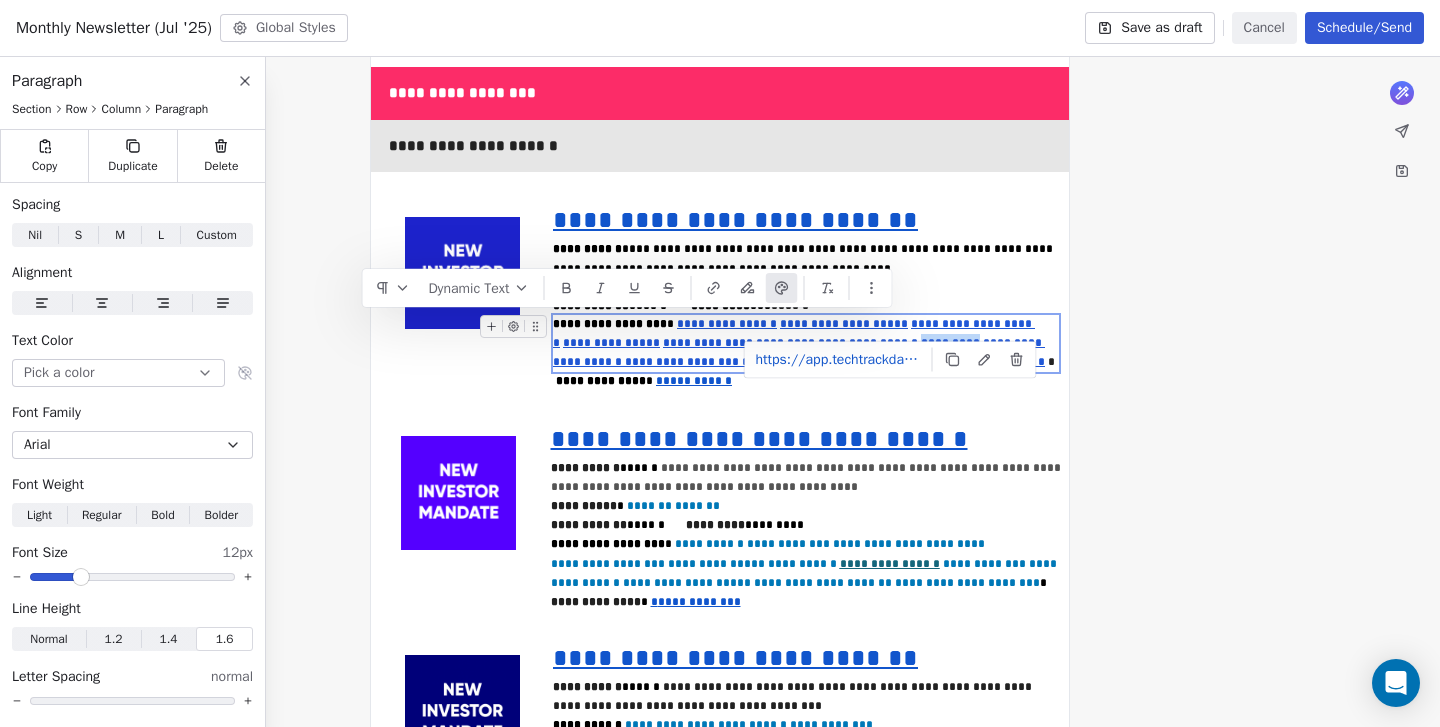 click on "**********" at bounding box center [683, 362] 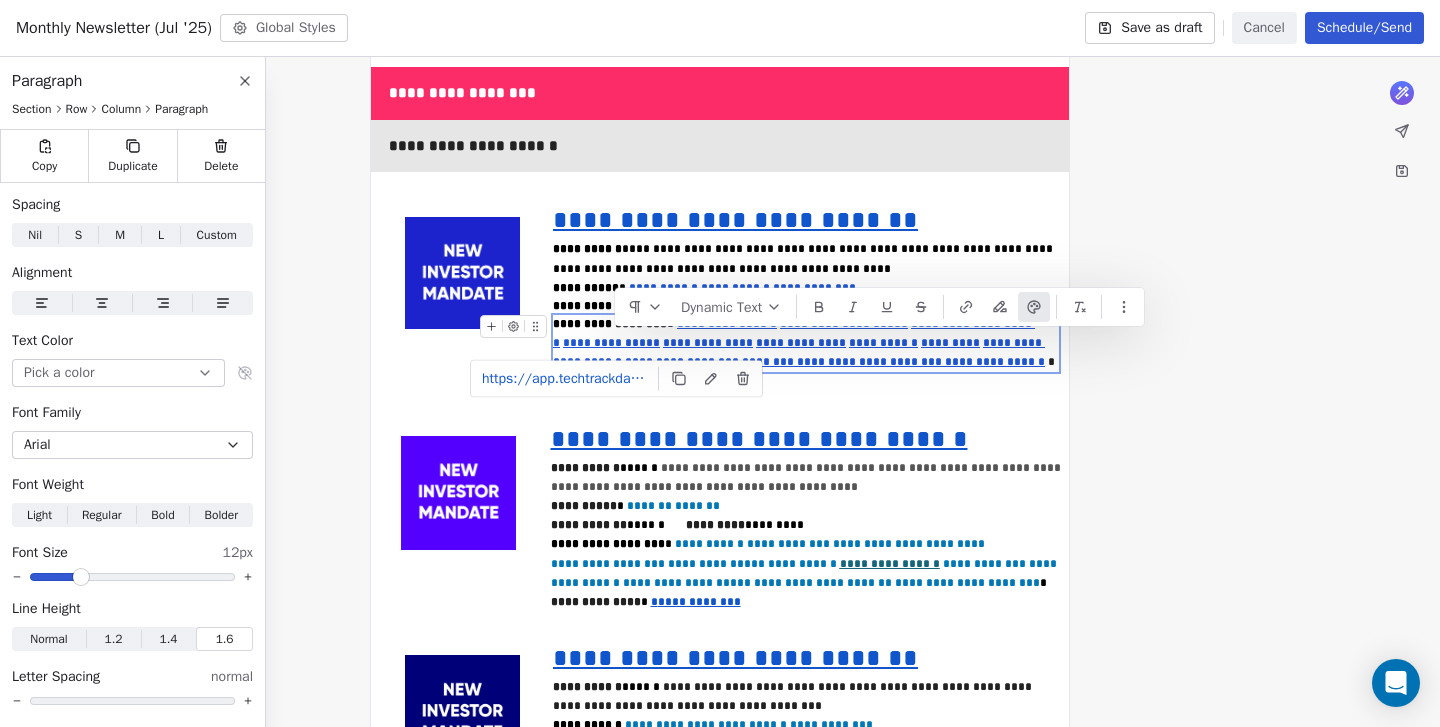 click on "********" at bounding box center [769, 362] 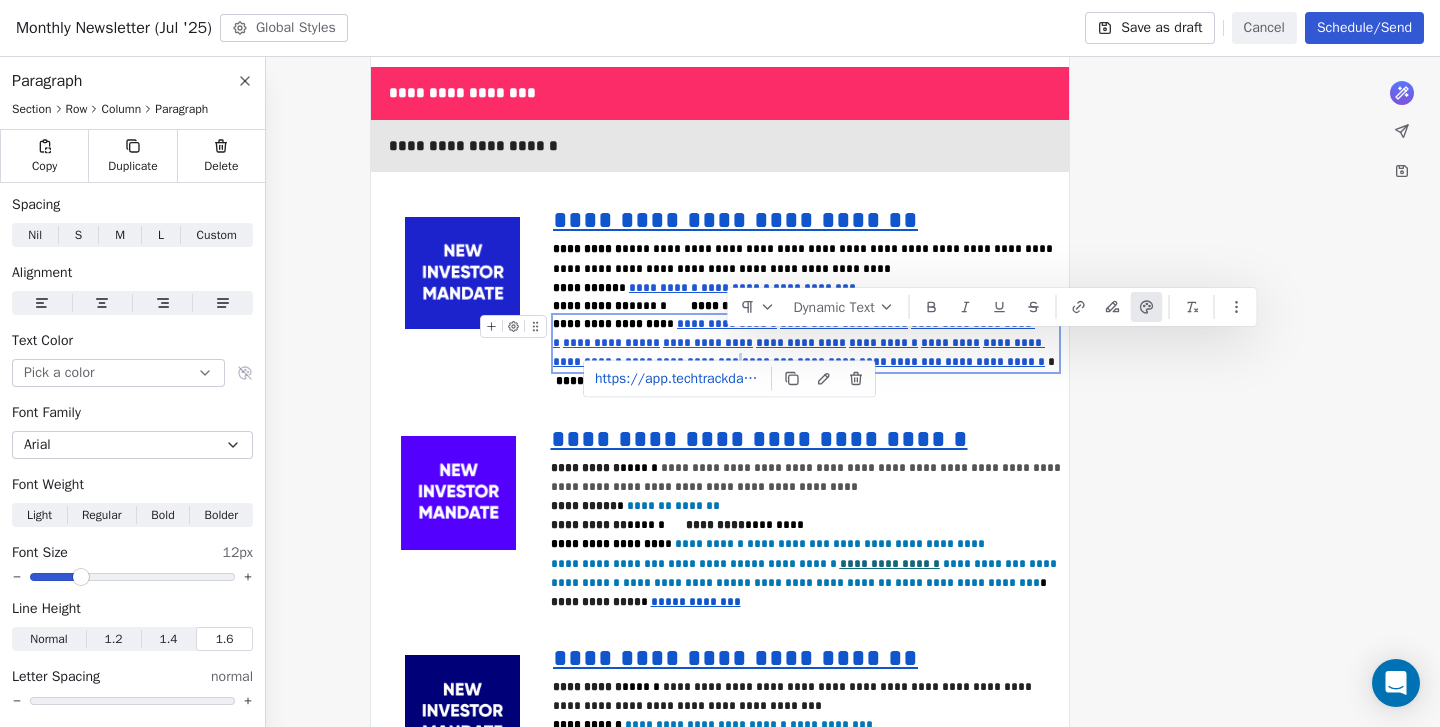 click on "**********" at bounding box center [871, 362] 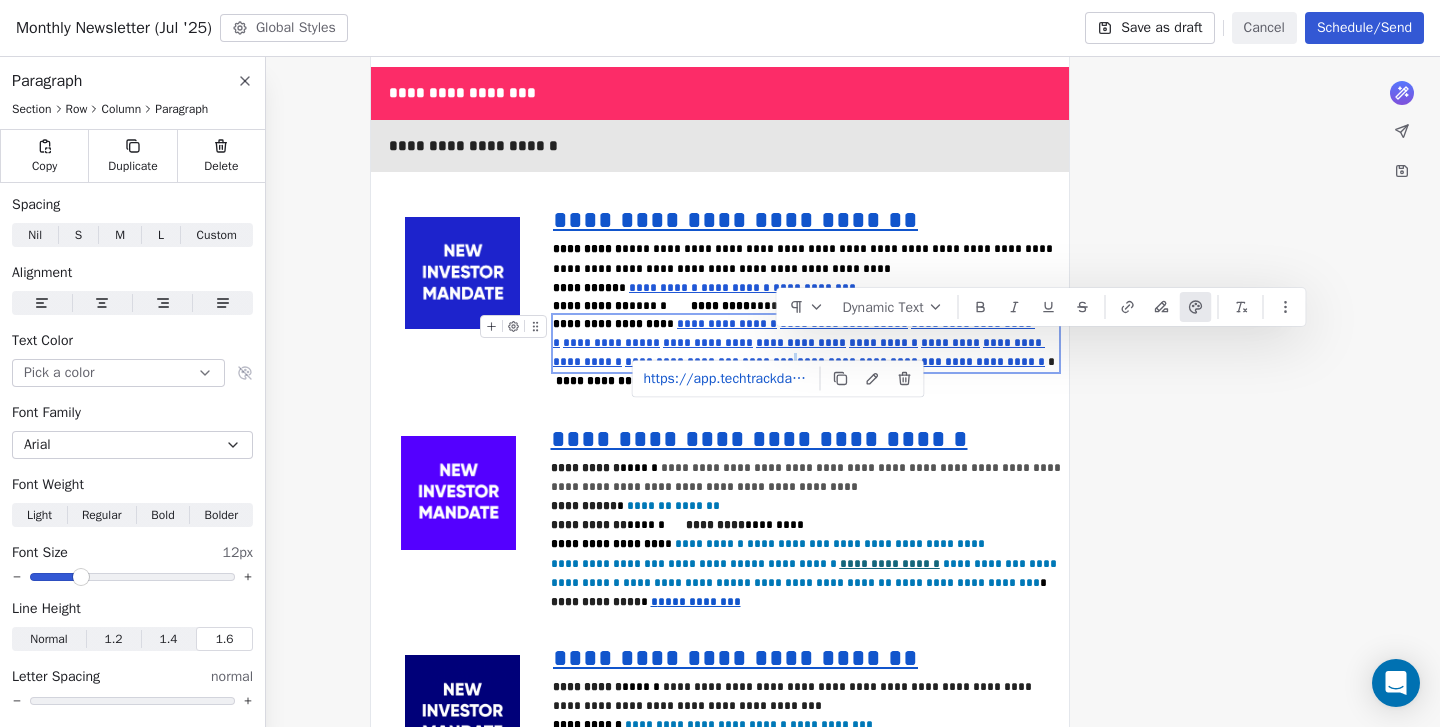 click on "**********" at bounding box center (995, 362) 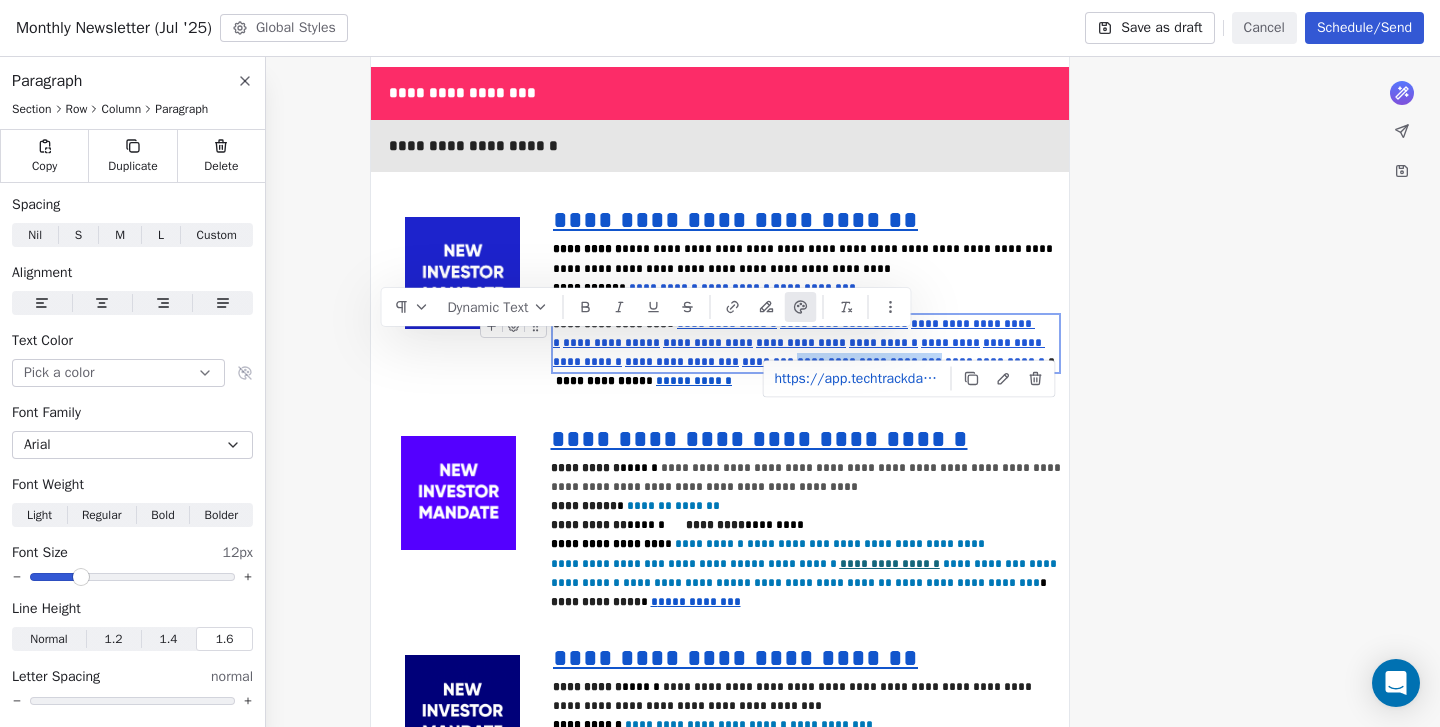 click on "**********" at bounding box center [720, 1370] 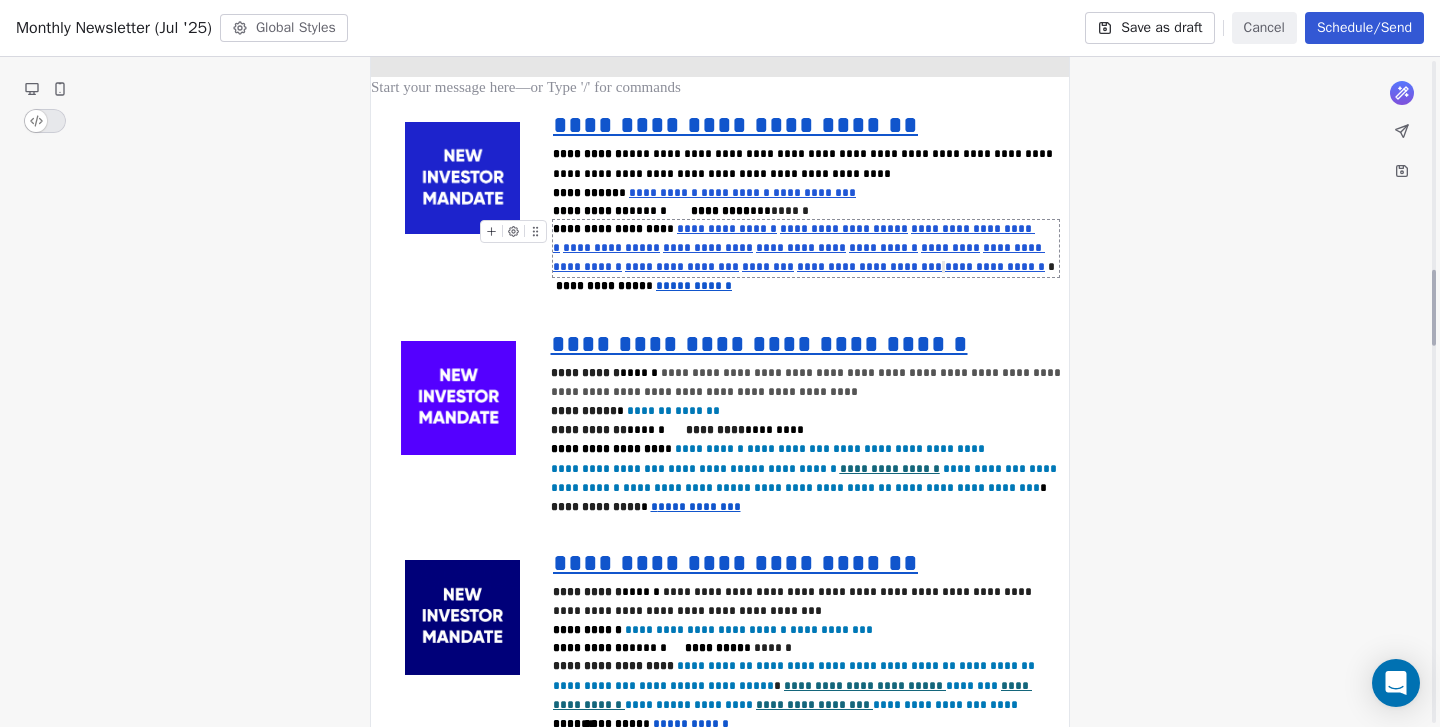 scroll, scrollTop: 1838, scrollLeft: 0, axis: vertical 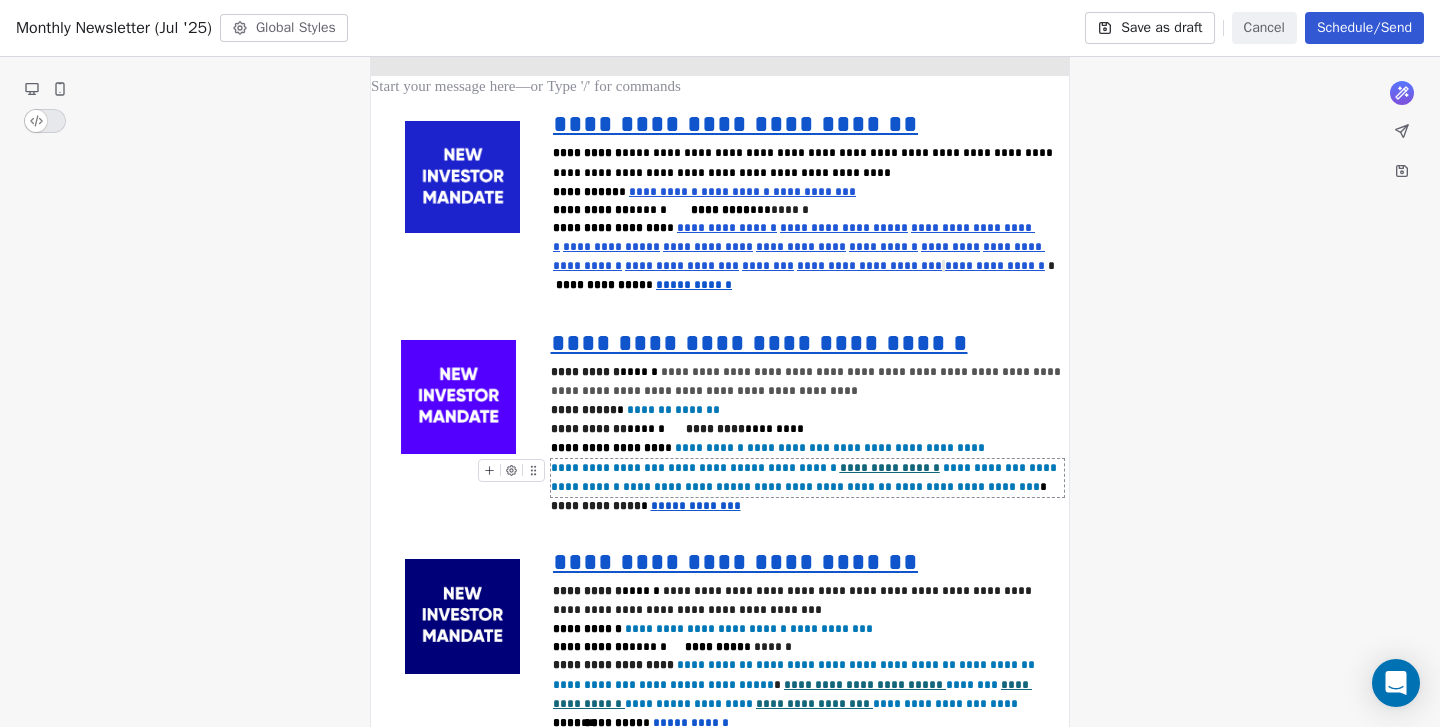 click on "**********" at bounding box center (967, 487) 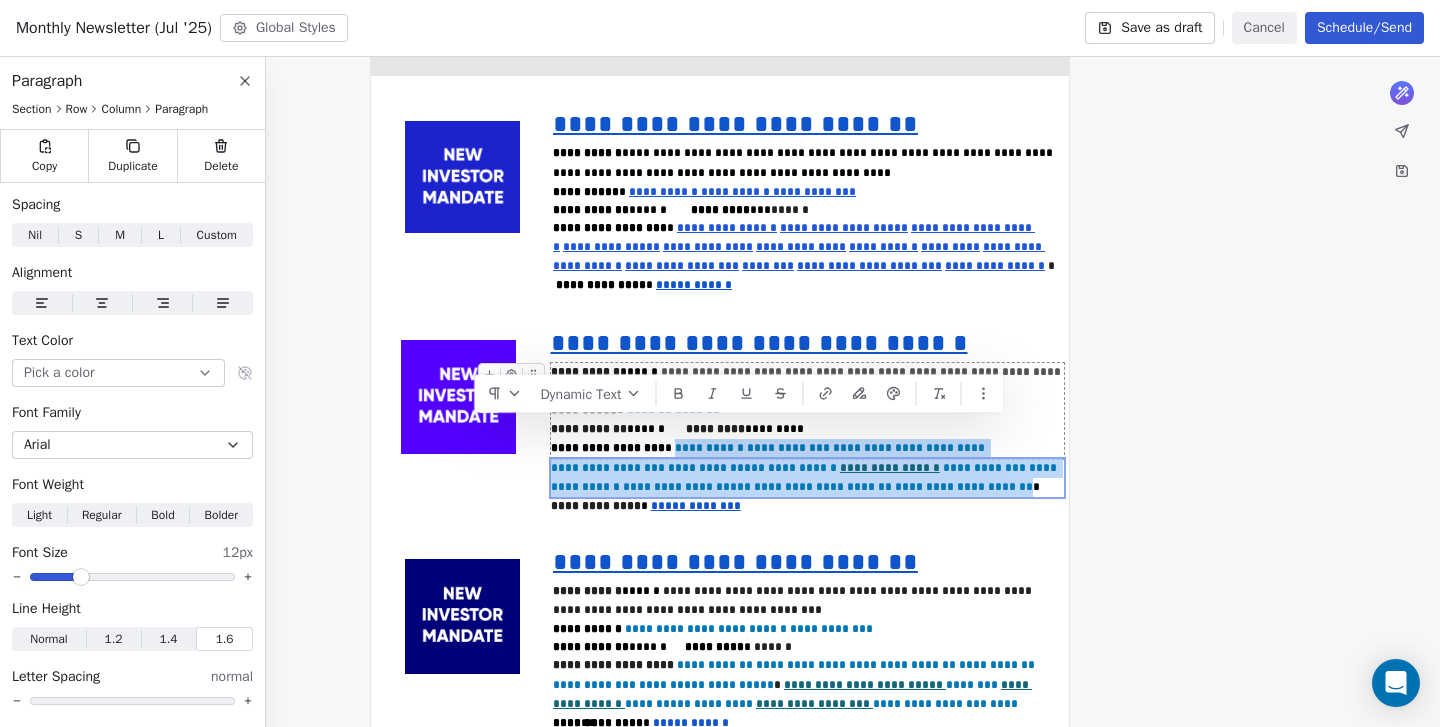 drag, startPoint x: 1004, startPoint y: 466, endPoint x: 662, endPoint y: 435, distance: 343.4021 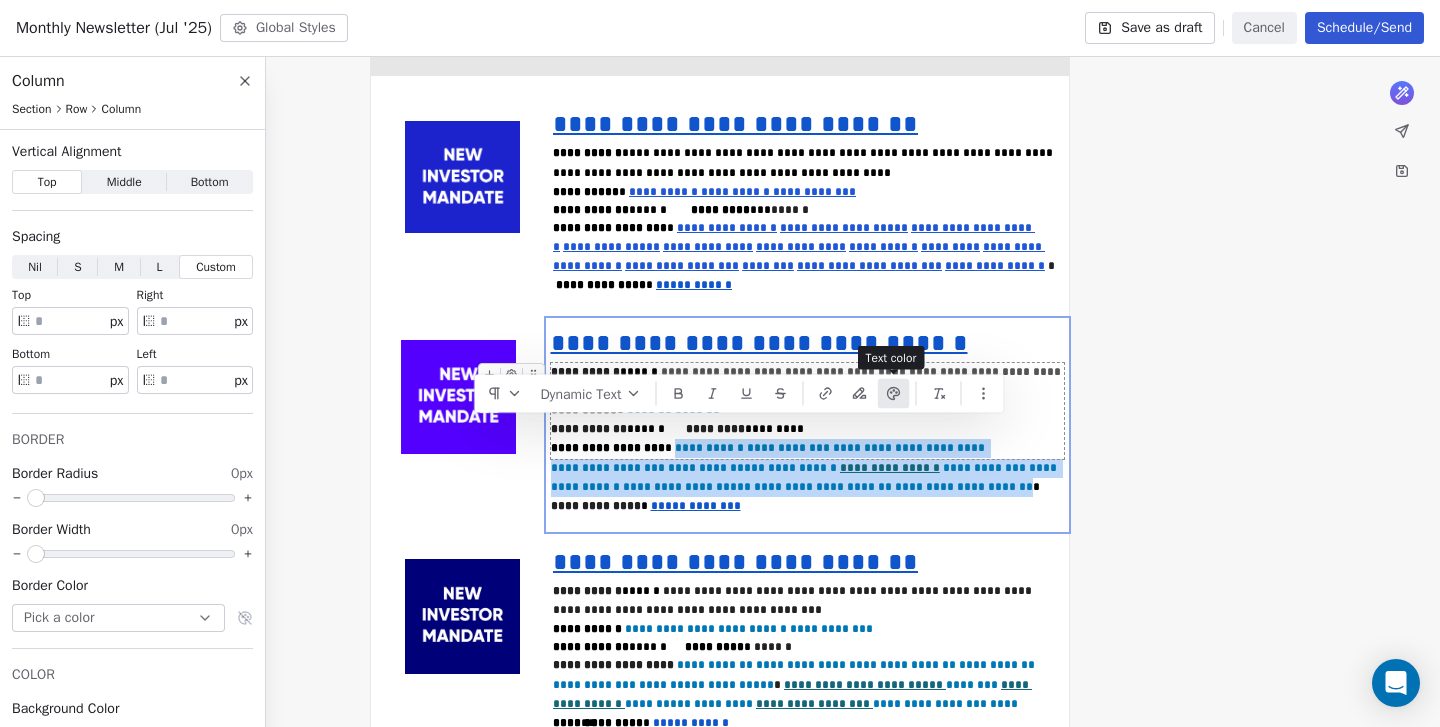 click 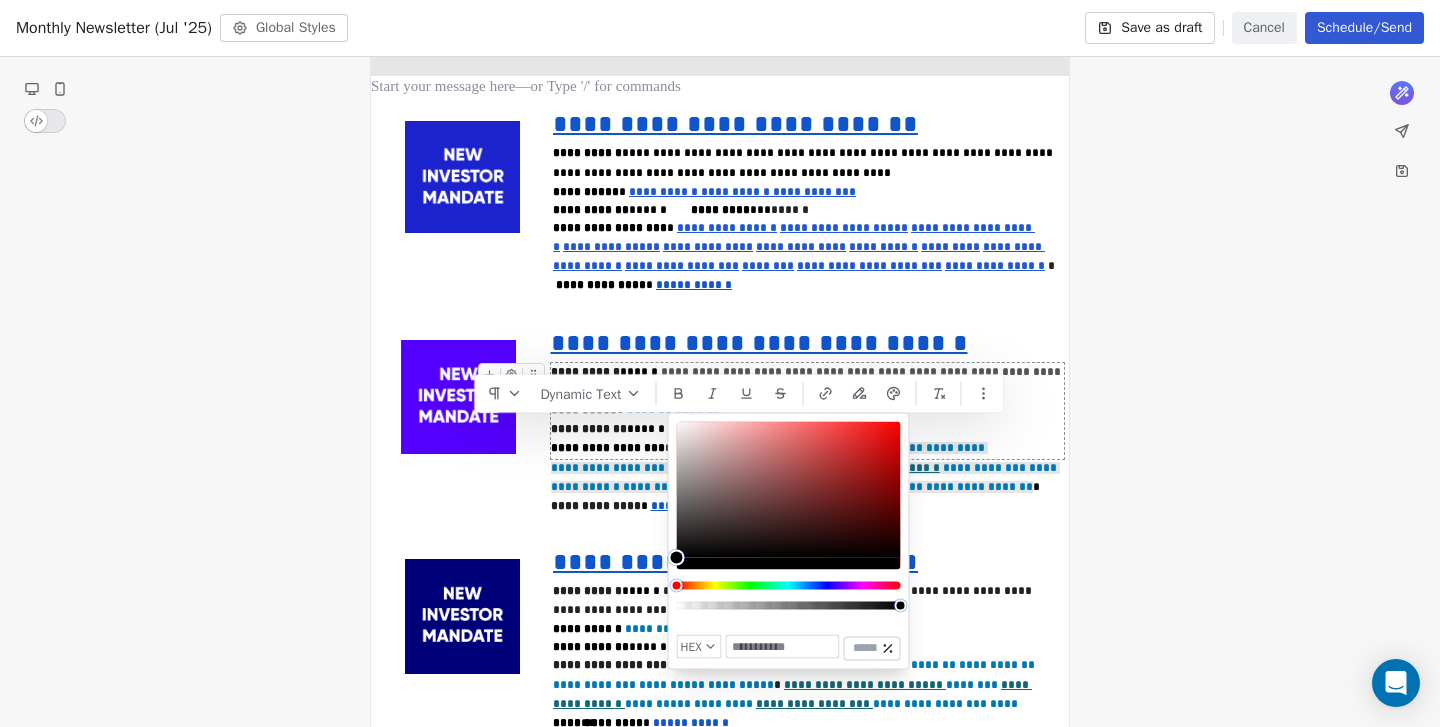 click at bounding box center [783, 647] 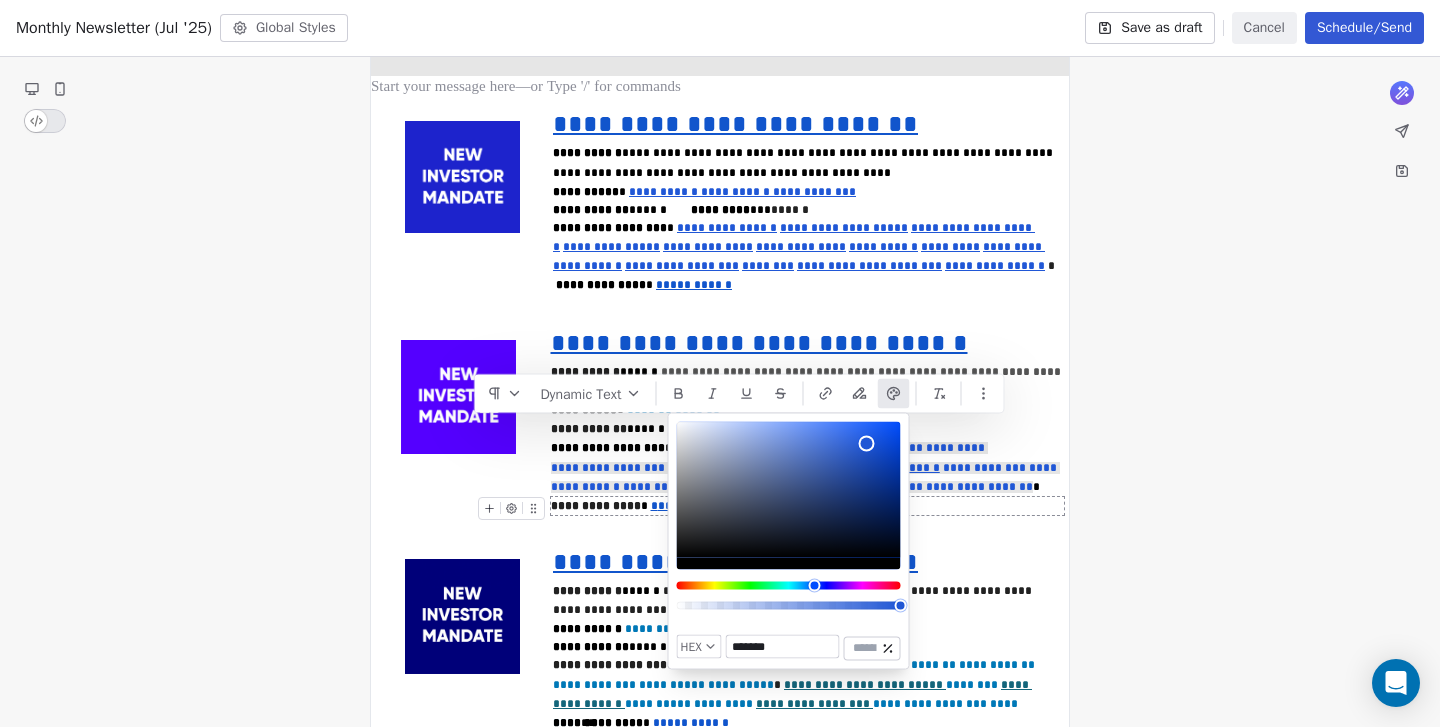 type on "*******" 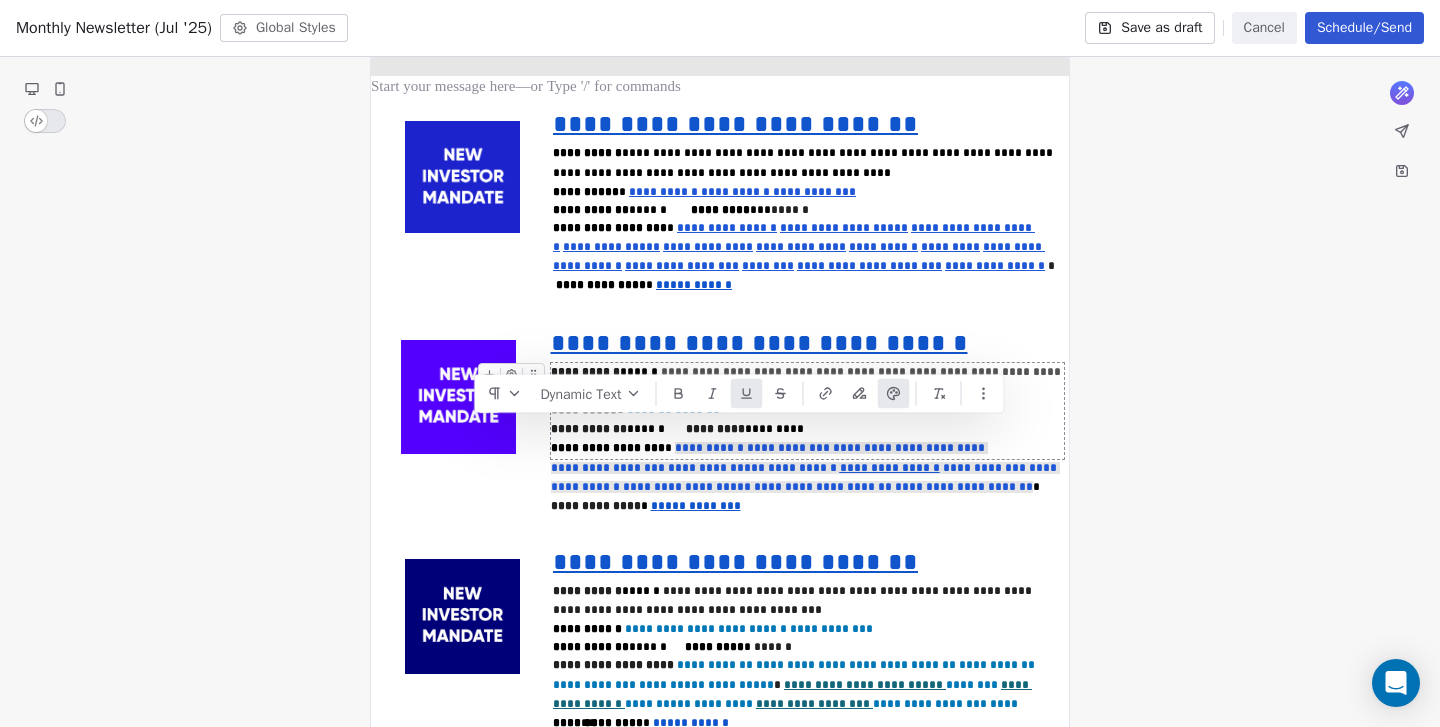 click 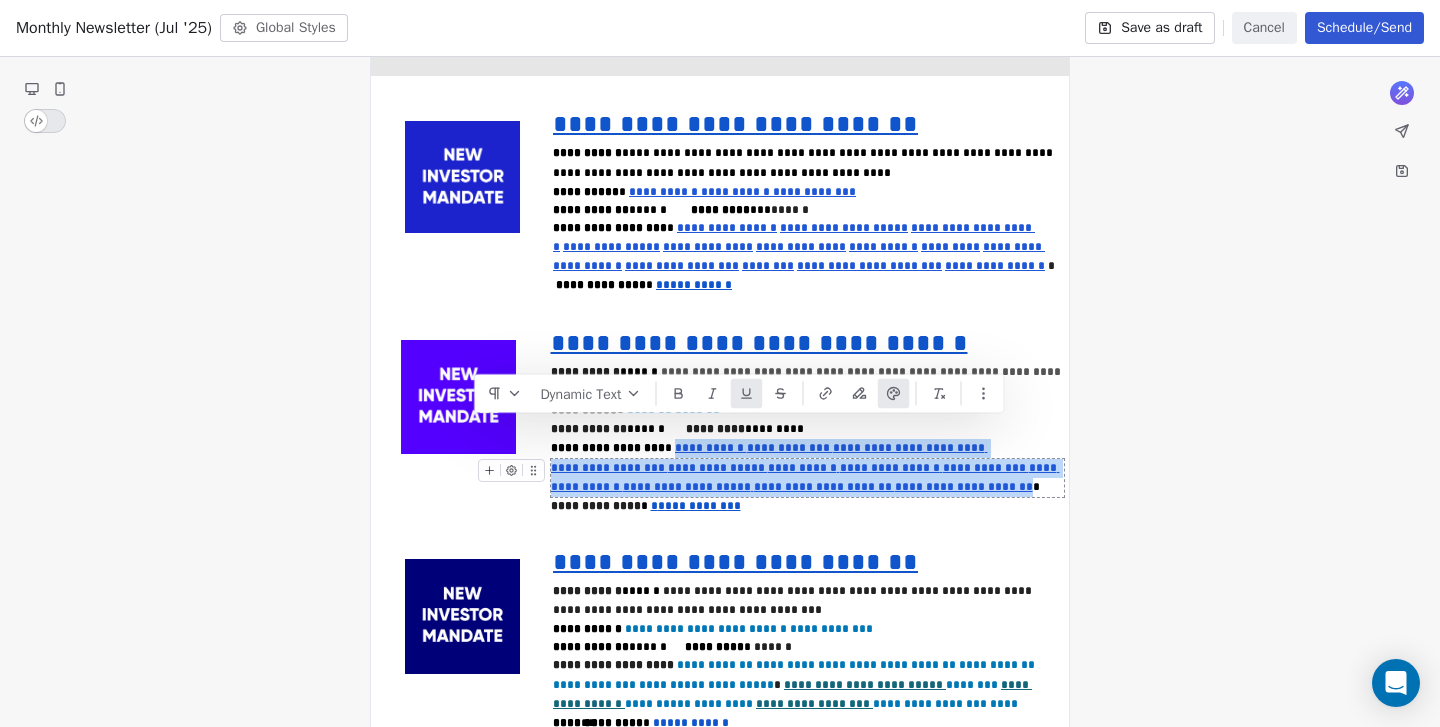 click on "**********" at bounding box center (808, 425) 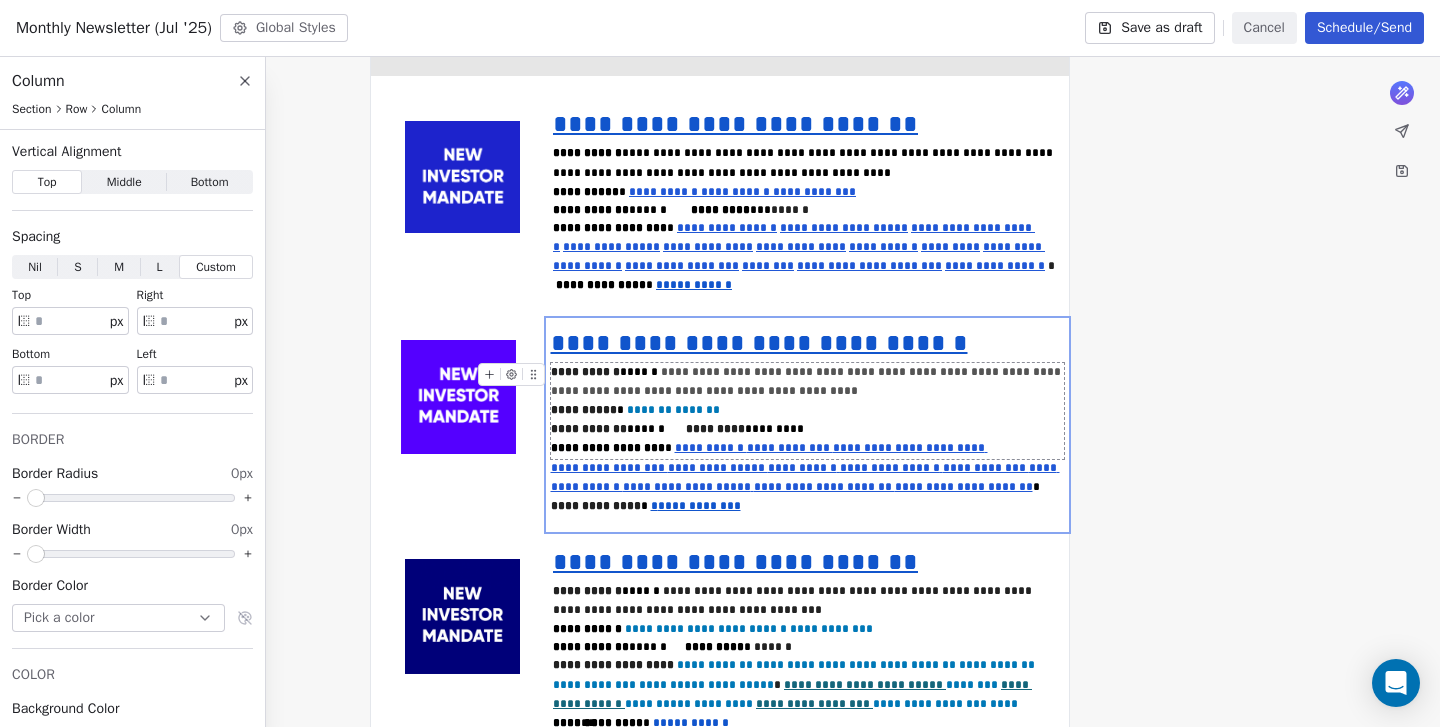click on "**********" at bounding box center [790, 448] 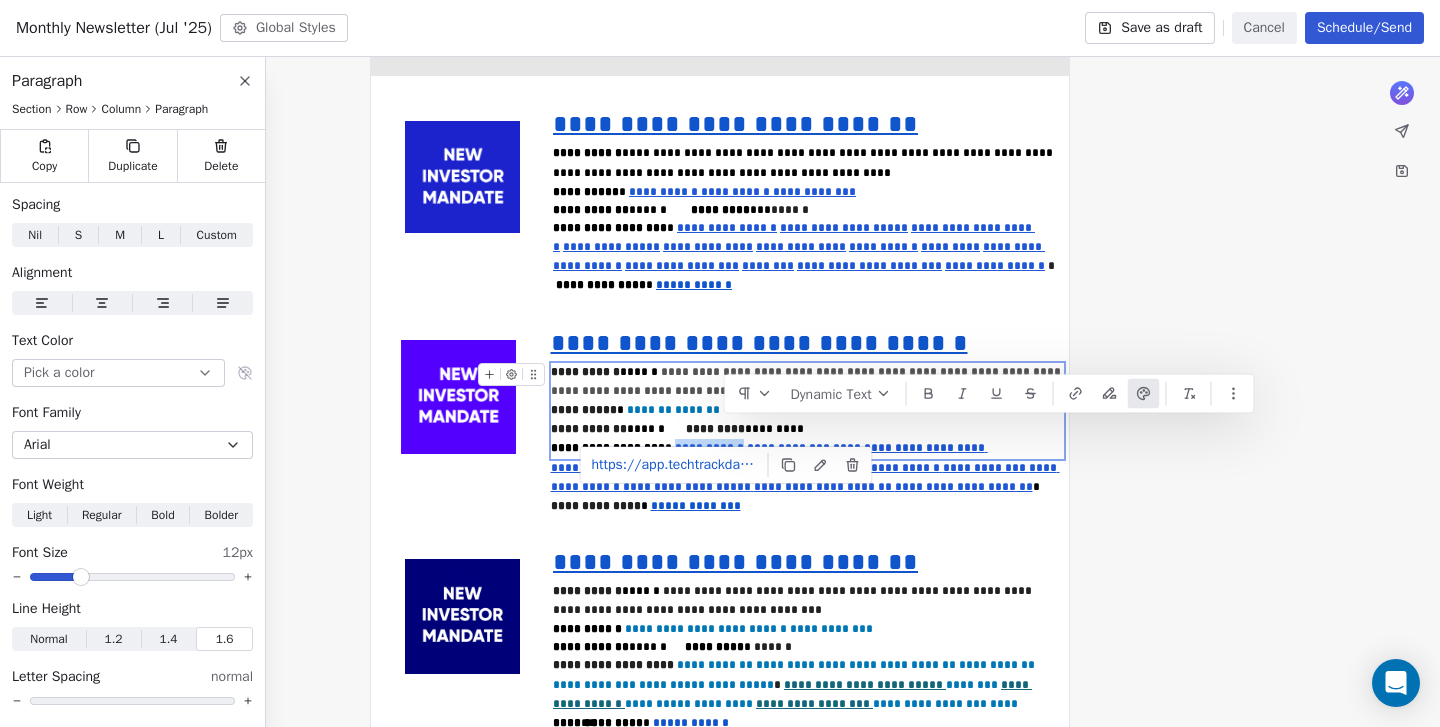 click on "**********" at bounding box center [909, 448] 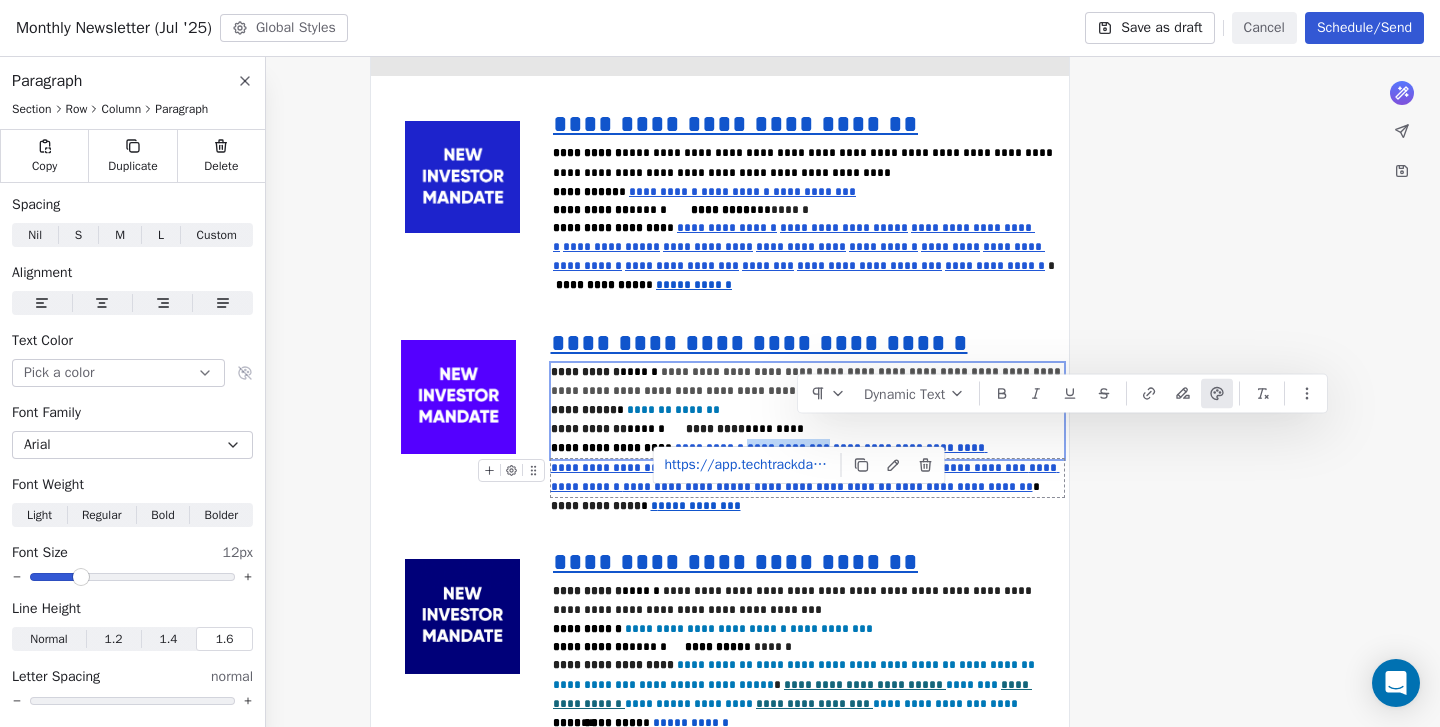click on "**********" at bounding box center (609, 468) 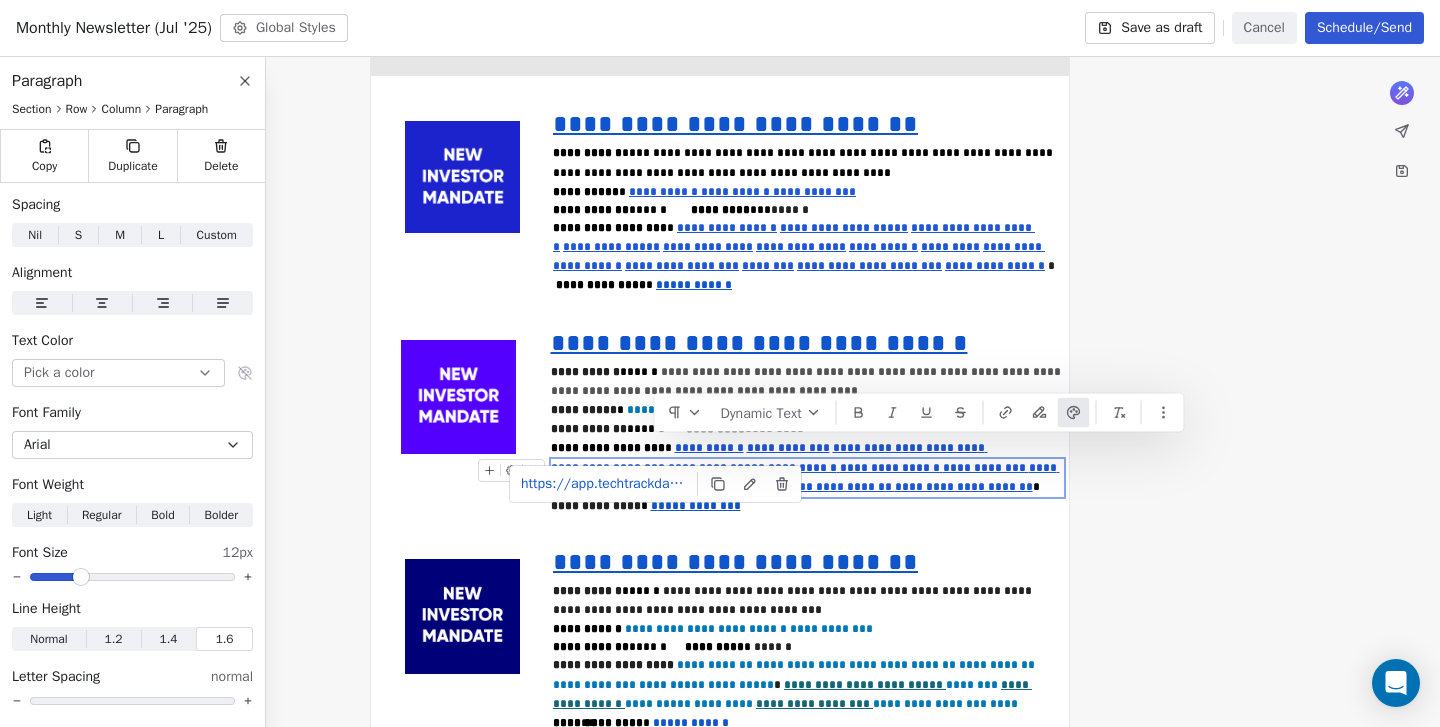 click on "**********" at bounding box center (802, 468) 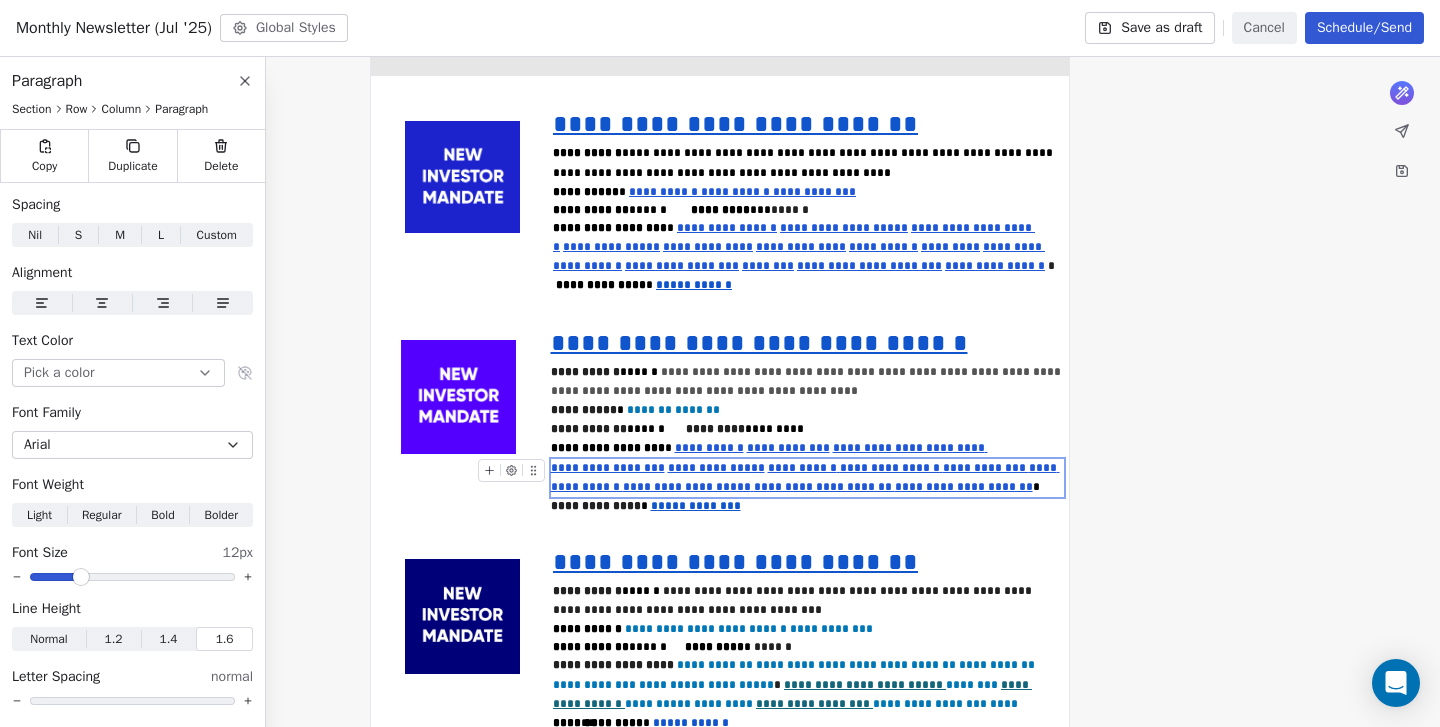 click on "**********" at bounding box center [890, 468] 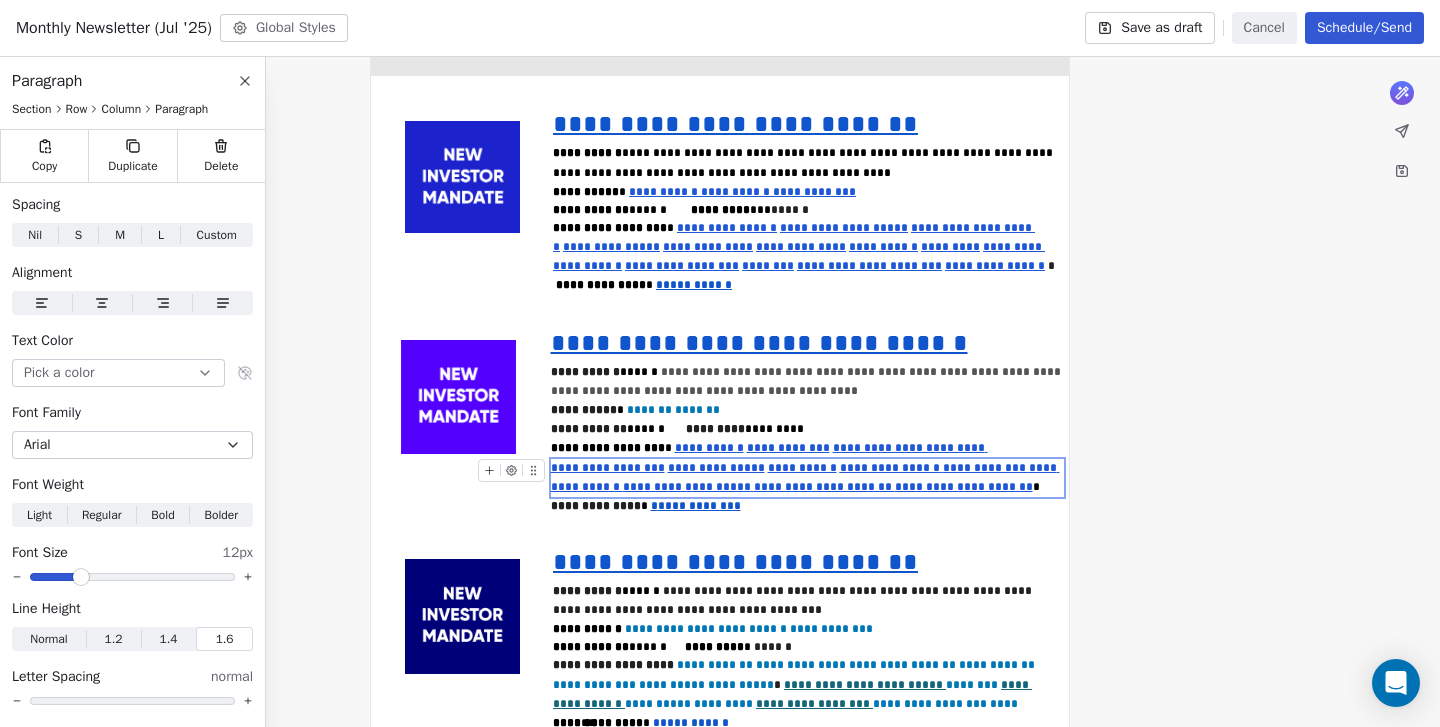 click on "**********" at bounding box center [986, 468] 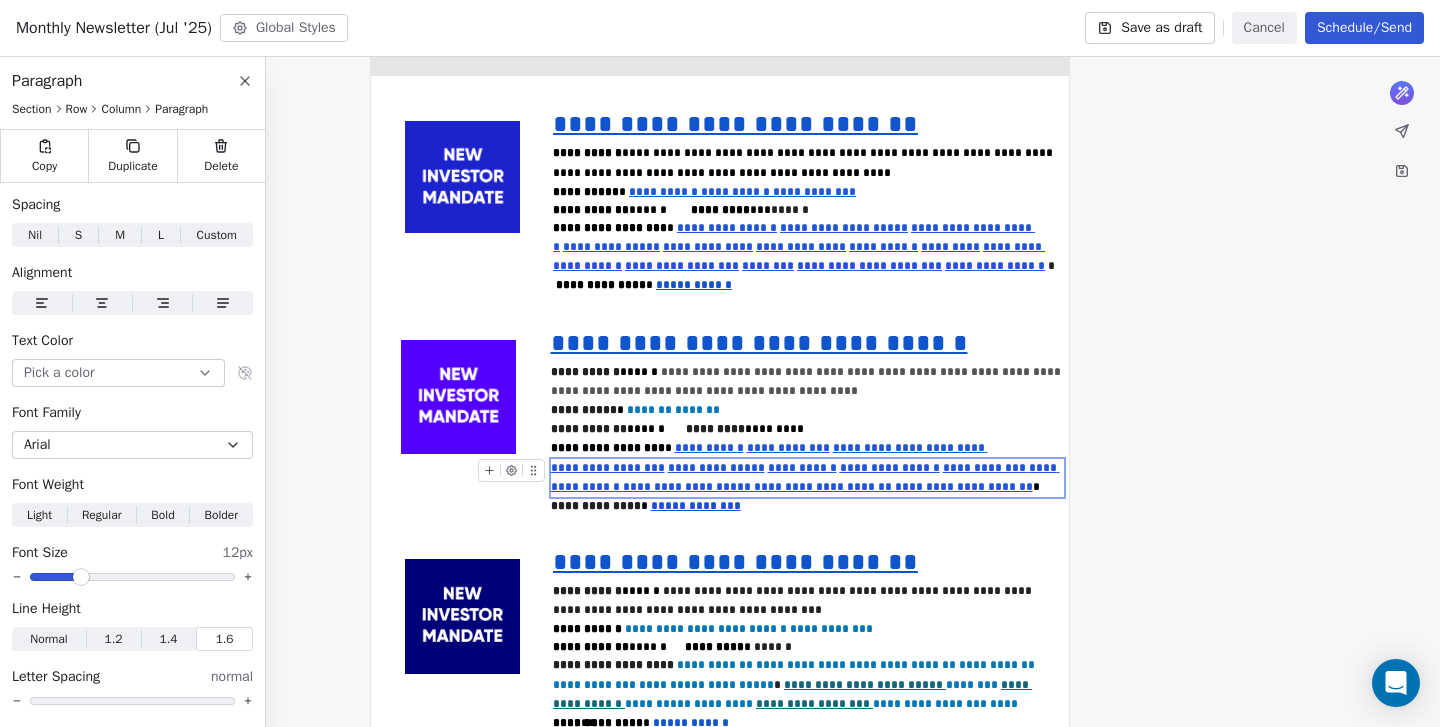 click on "**********" at bounding box center [986, 468] 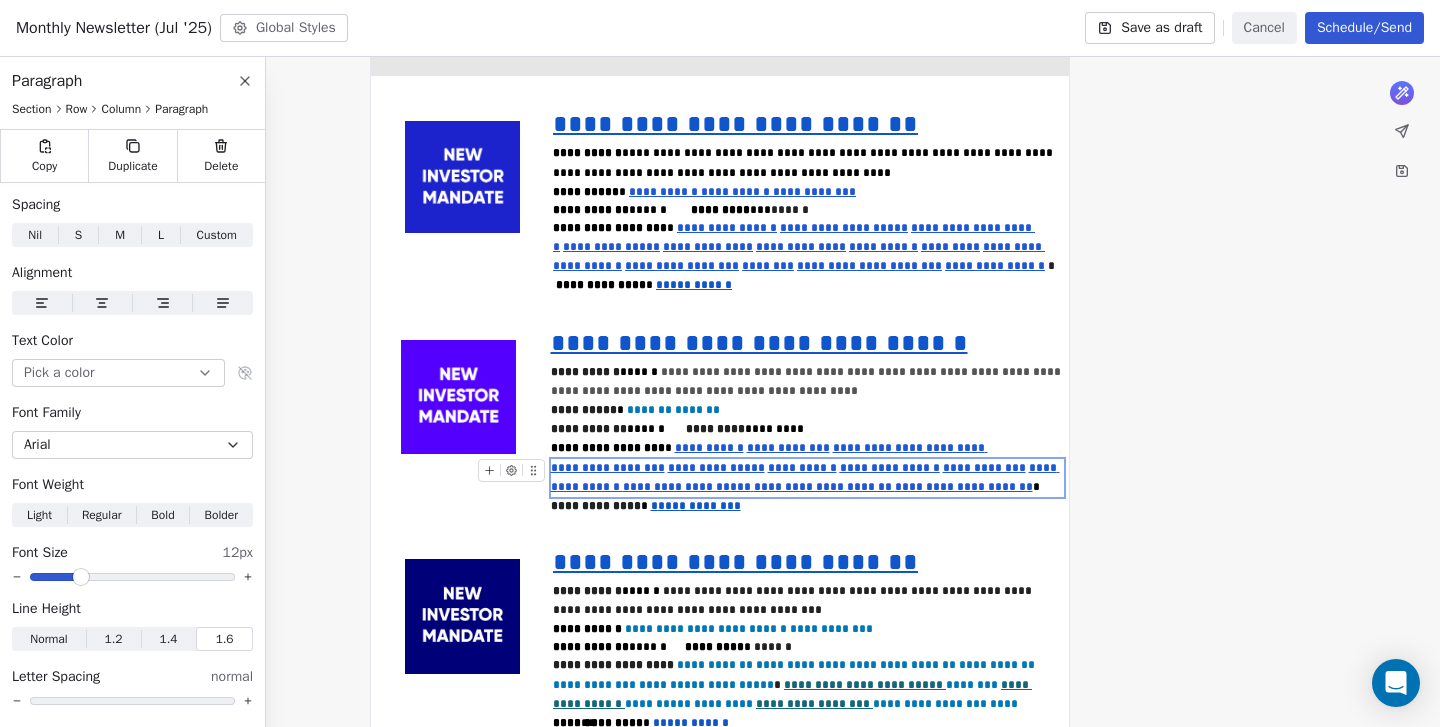 click on "**********" at bounding box center (687, 487) 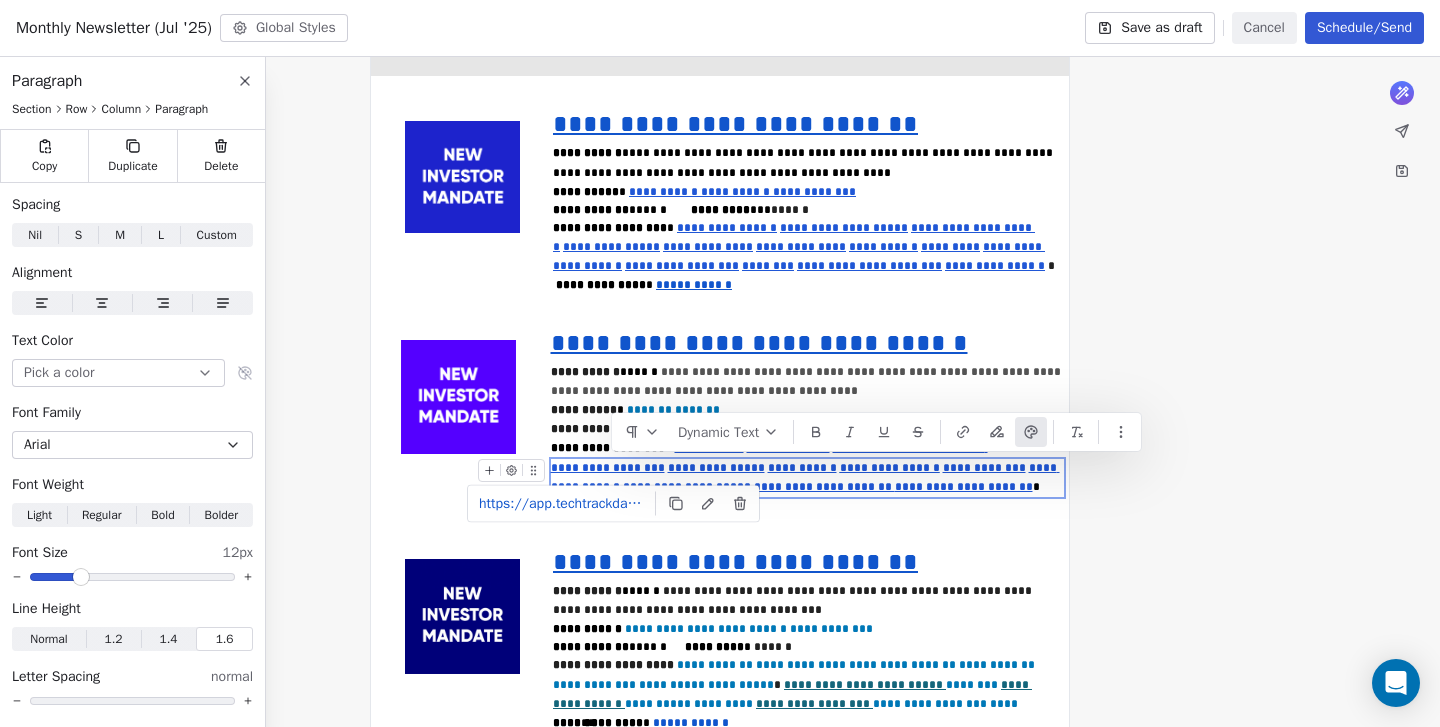 click on "**********" at bounding box center (824, 487) 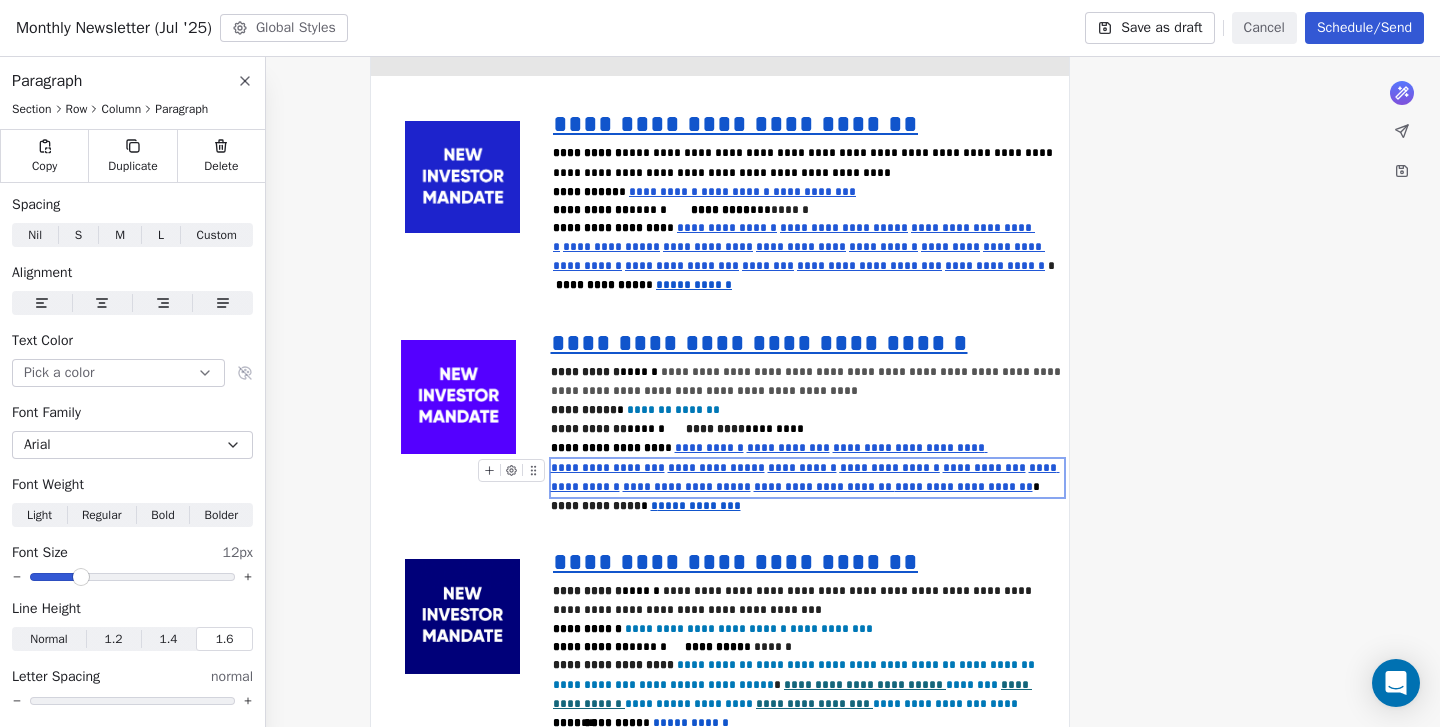 click on "**********" at bounding box center [808, 478] 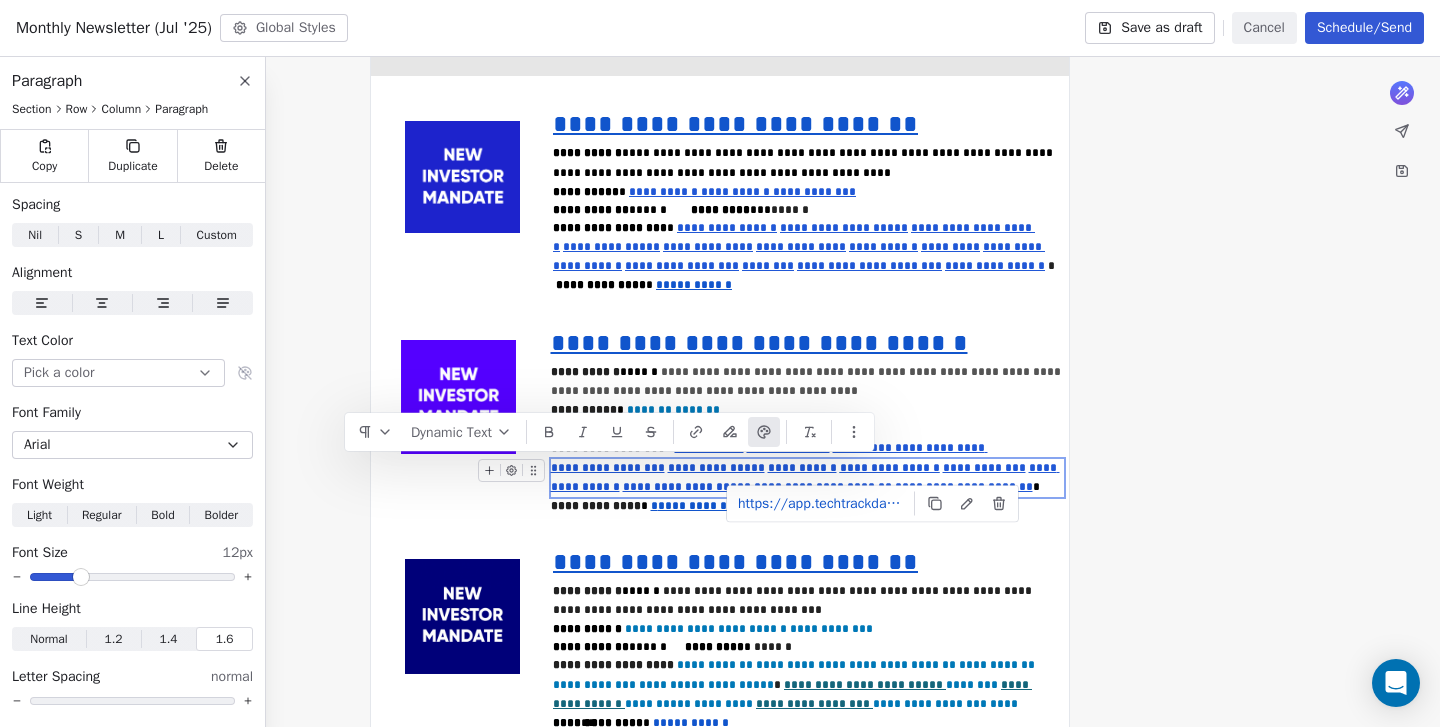 click on "**********" at bounding box center [964, 487] 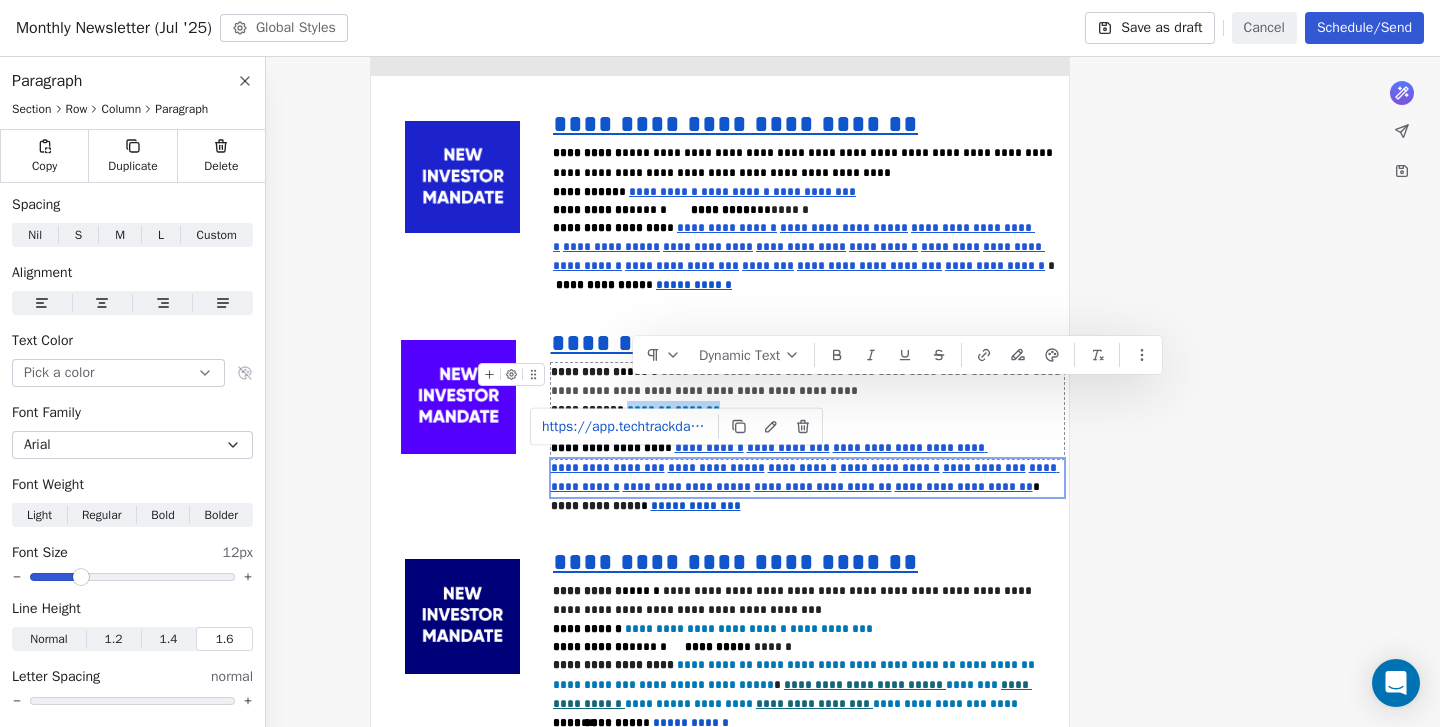 drag, startPoint x: 719, startPoint y: 392, endPoint x: 636, endPoint y: 392, distance: 83 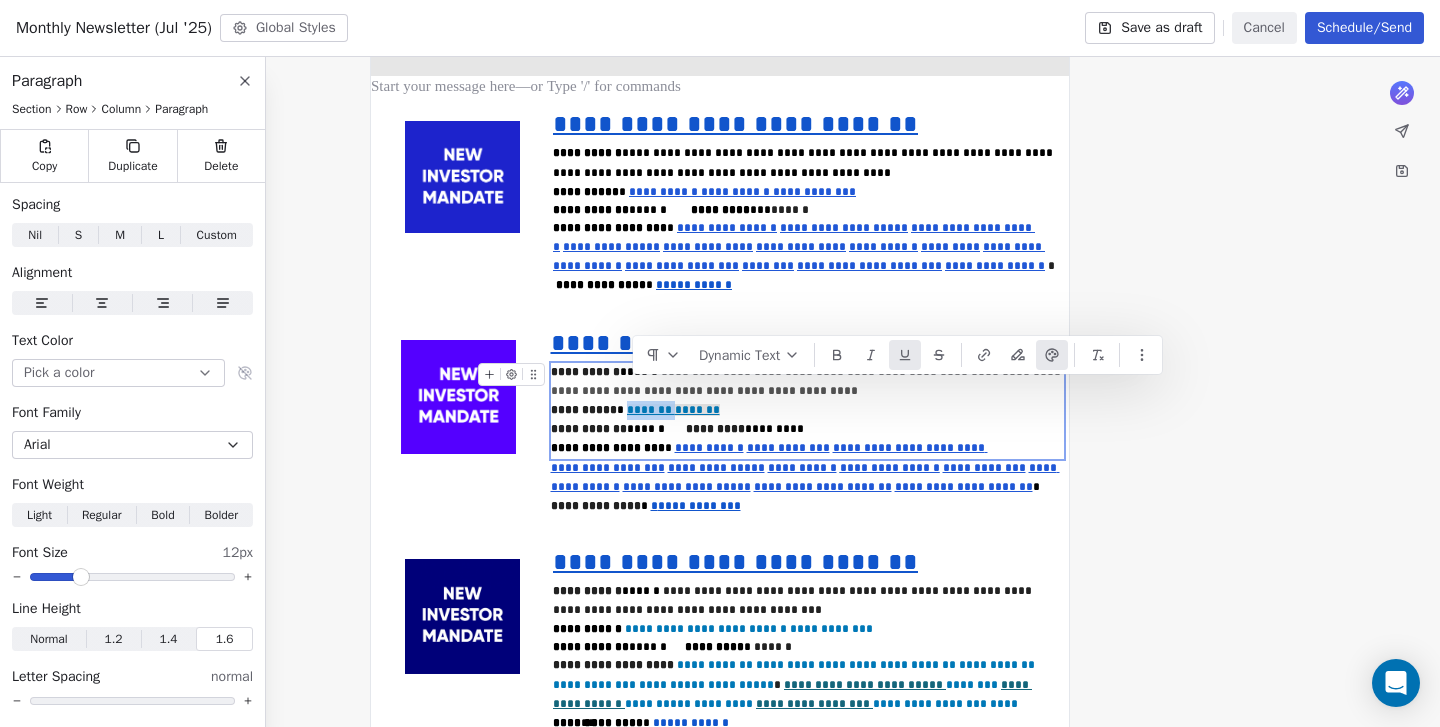 click 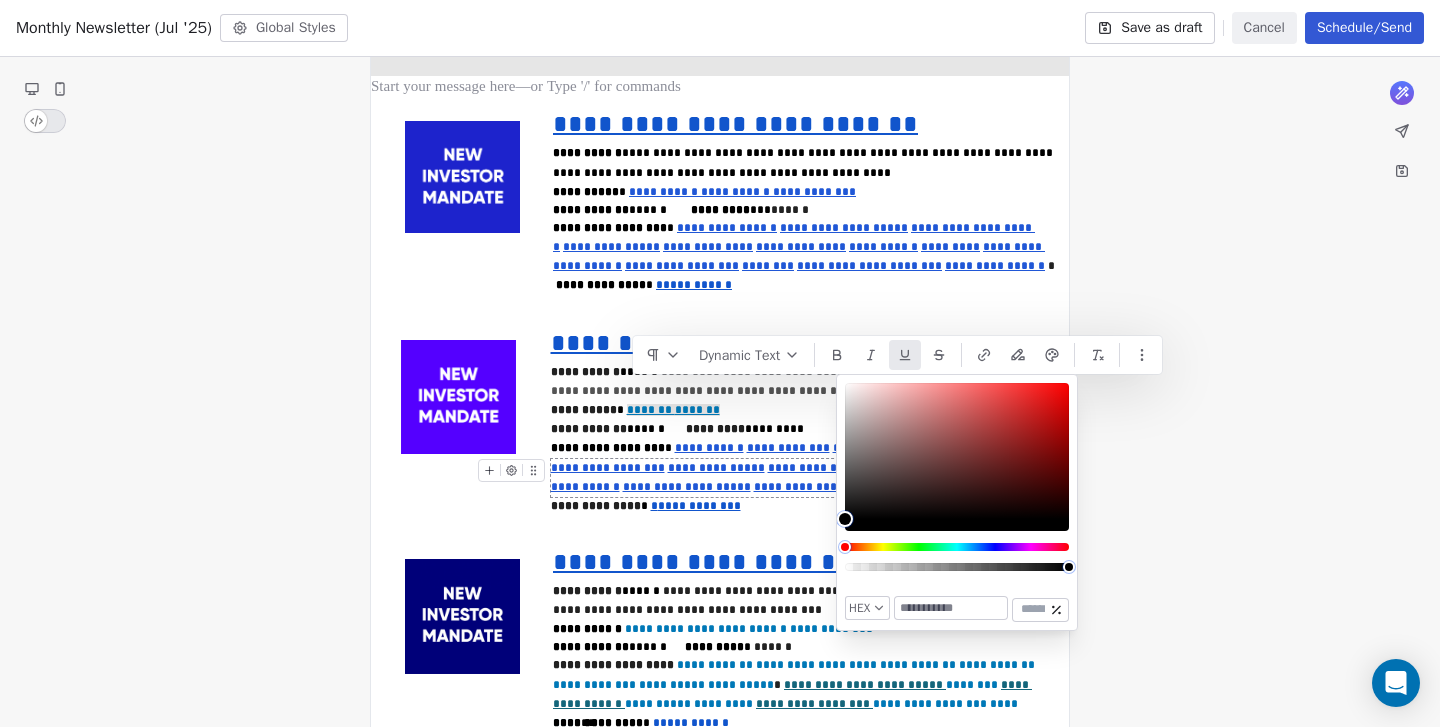 click at bounding box center [951, 608] 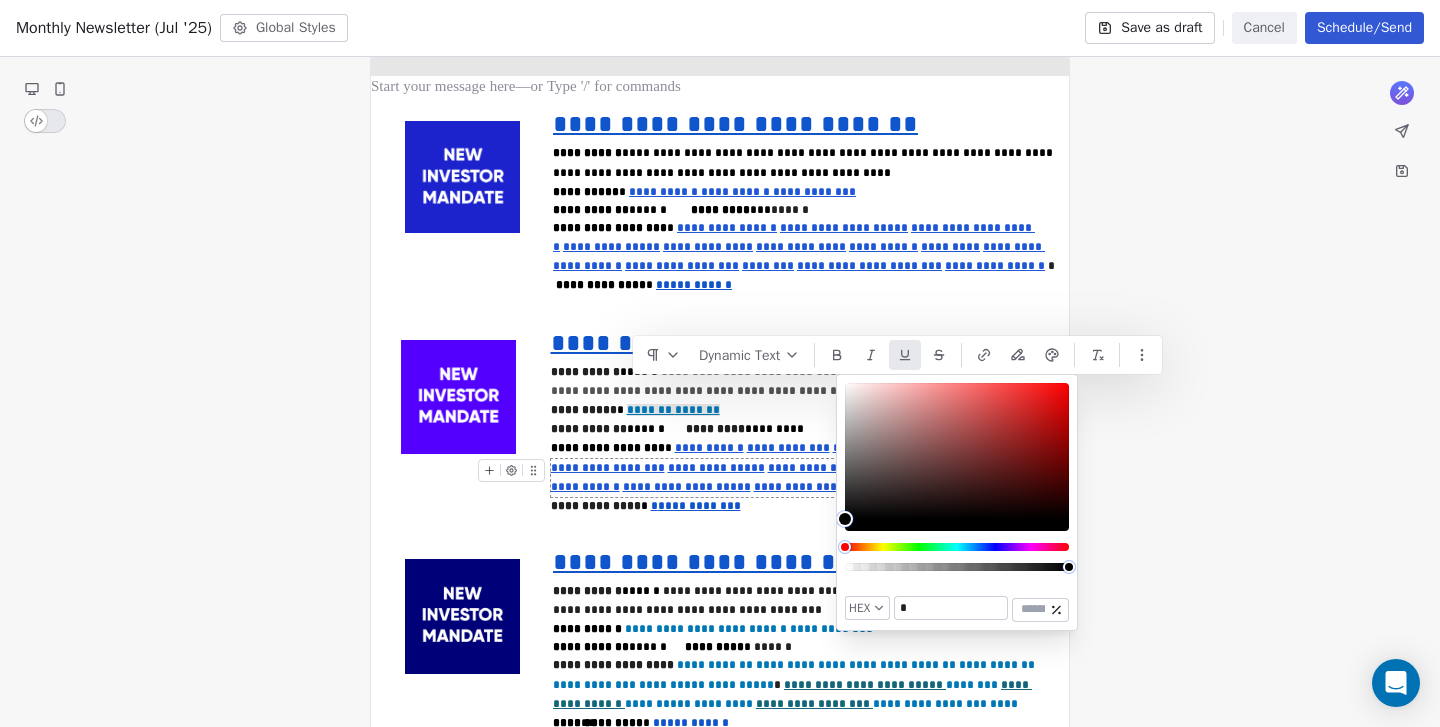 paste 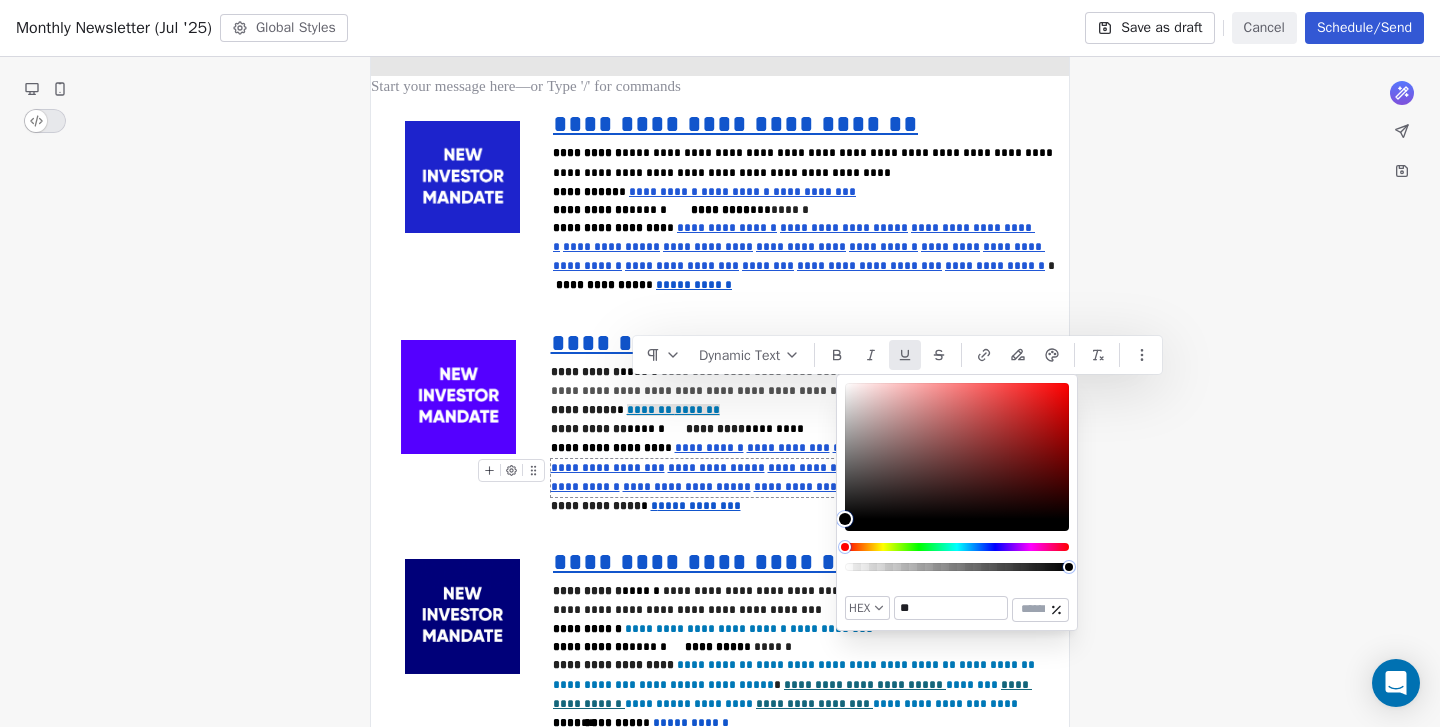 click at bounding box center (951, 608) 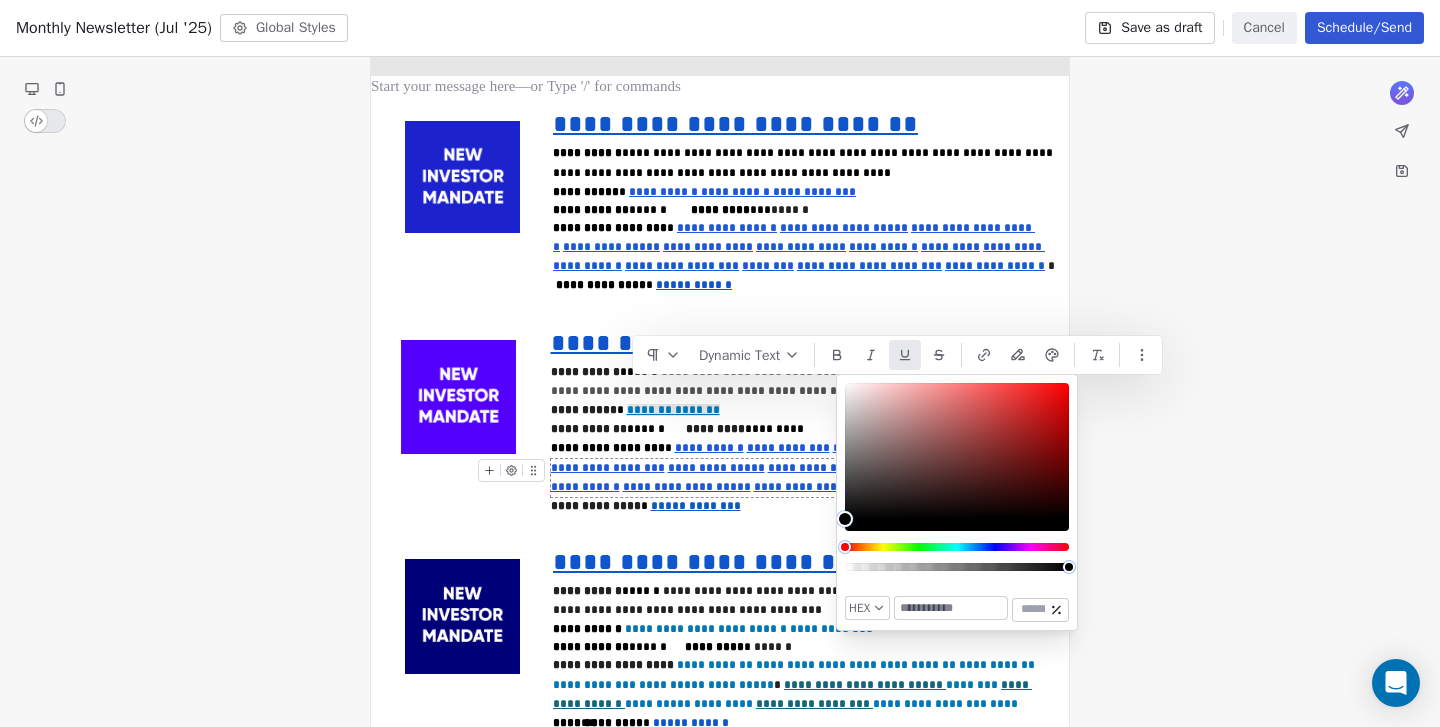 paste 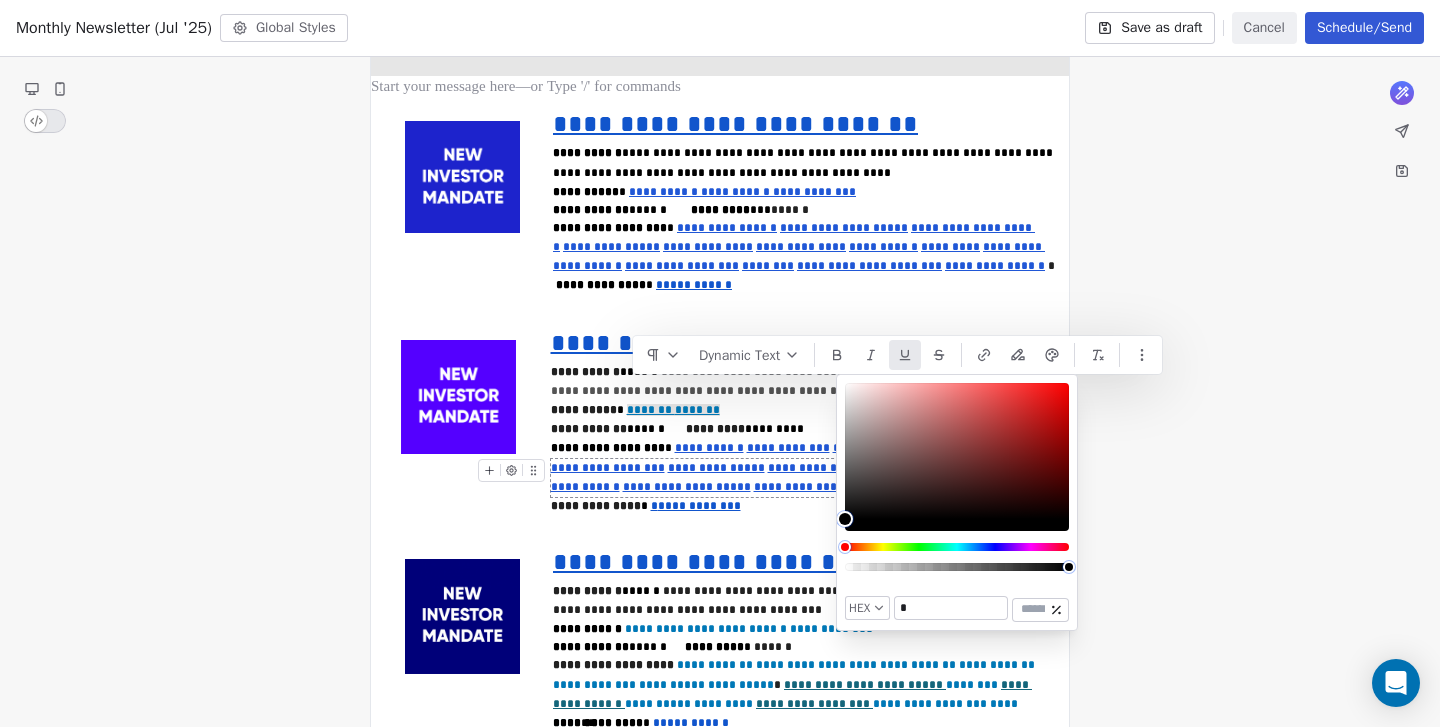 type on "*******" 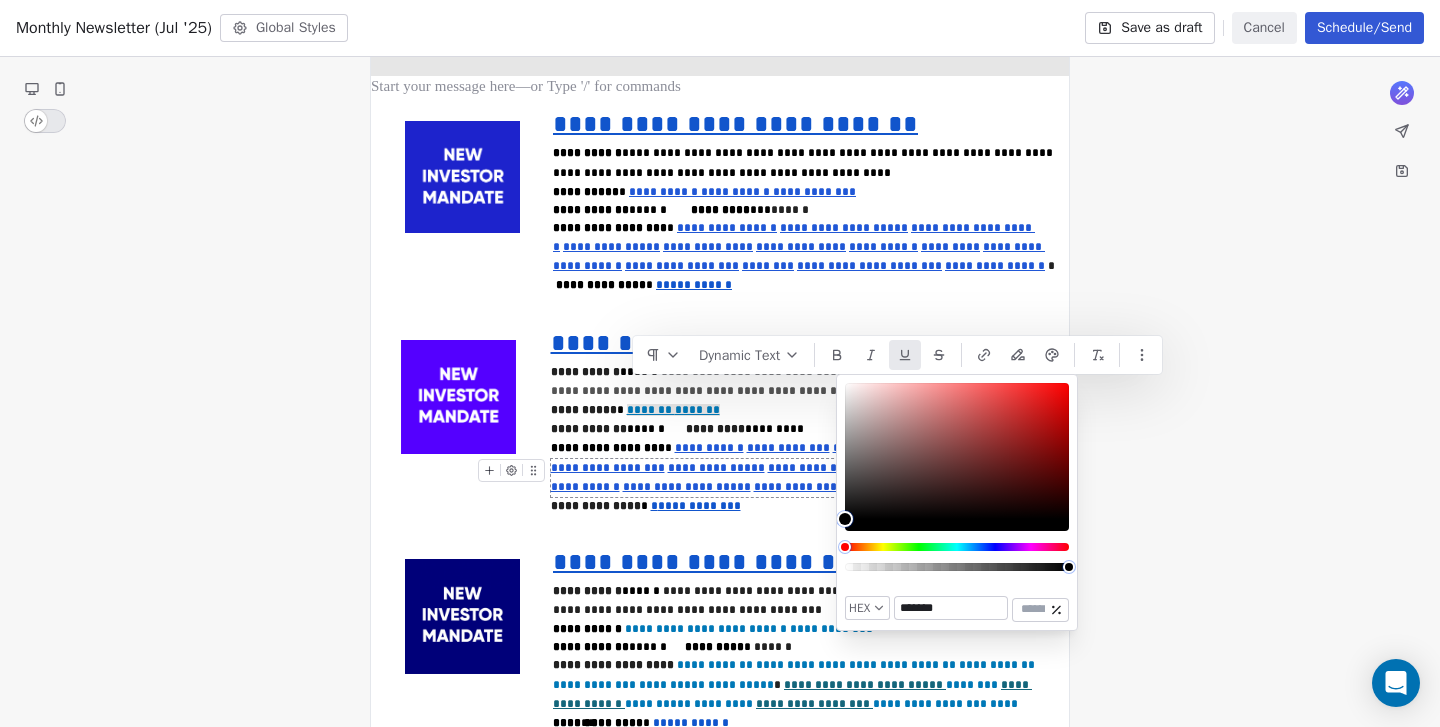 click on "**********" at bounding box center [720, 1274] 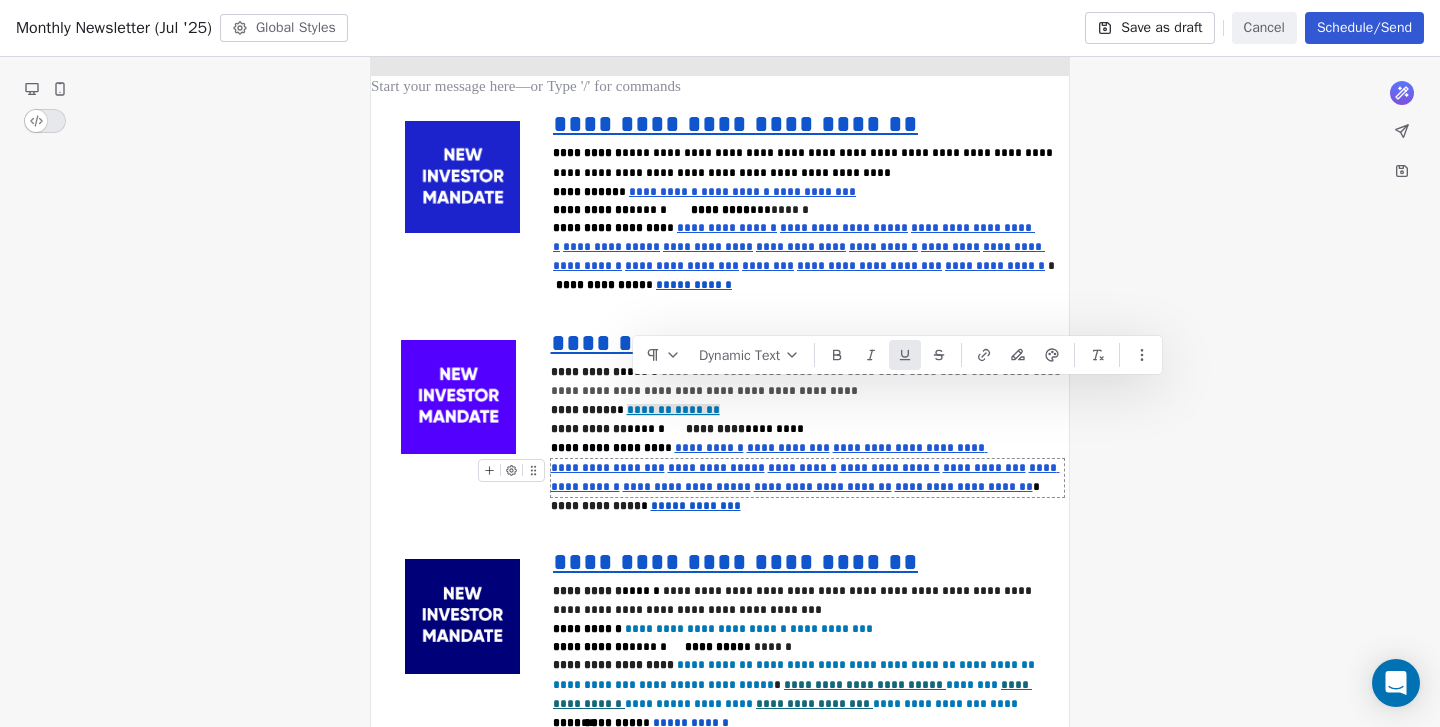 click on "**********" at bounding box center [802, 468] 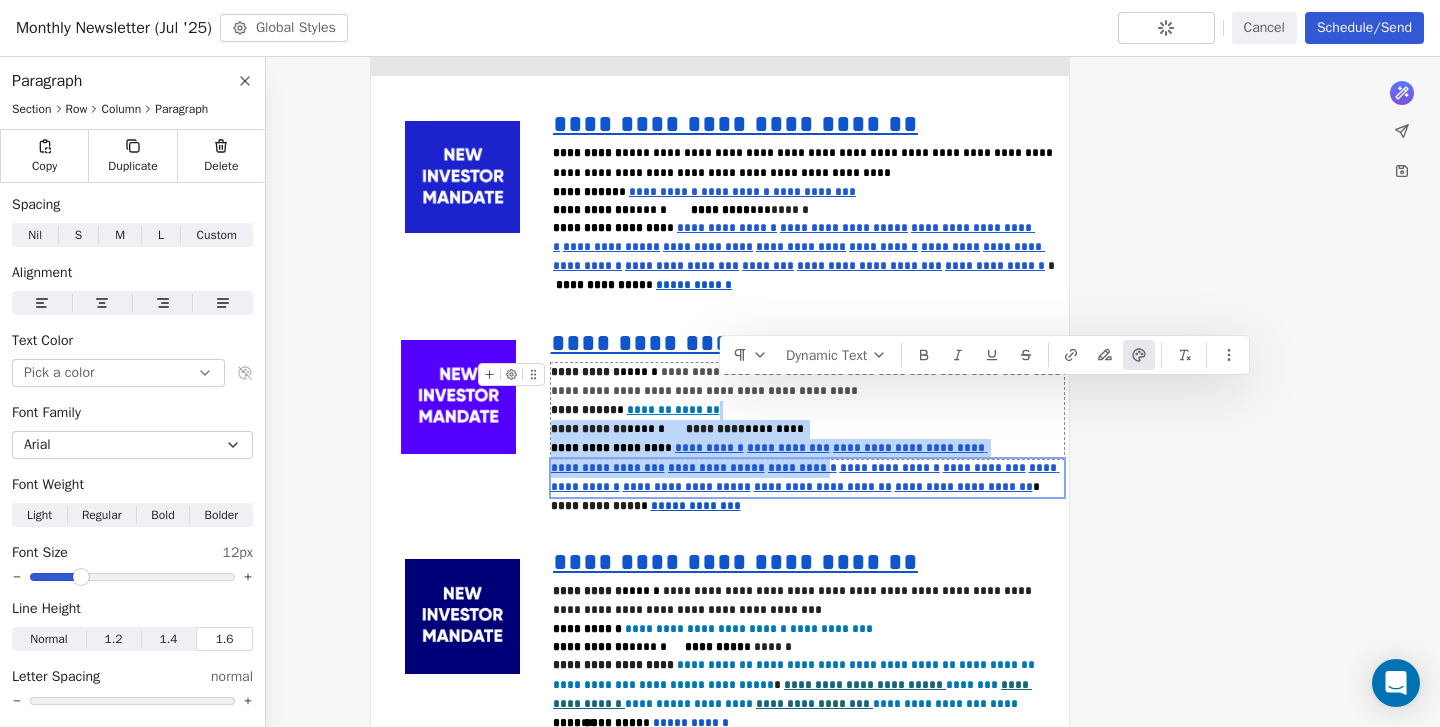 click at bounding box center (1139, 355) 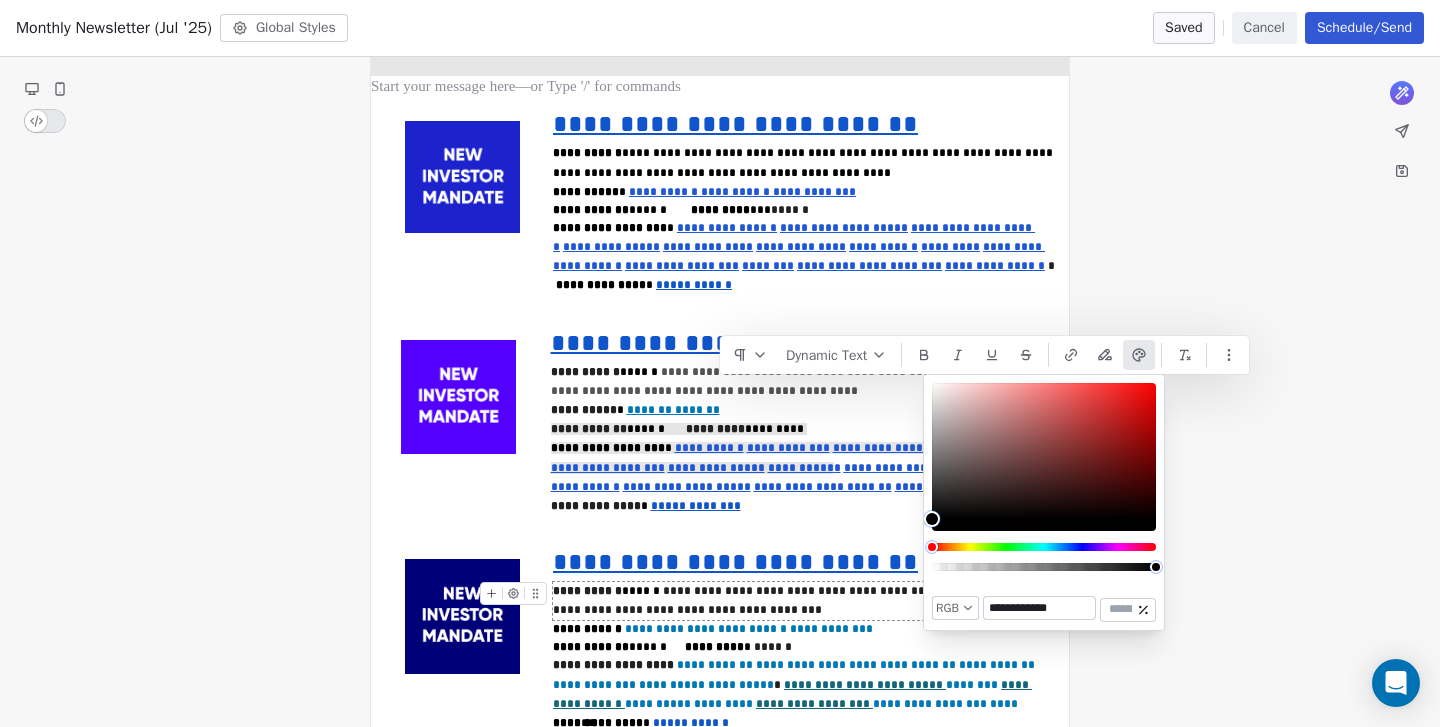 click on "**********" at bounding box center (720, 1274) 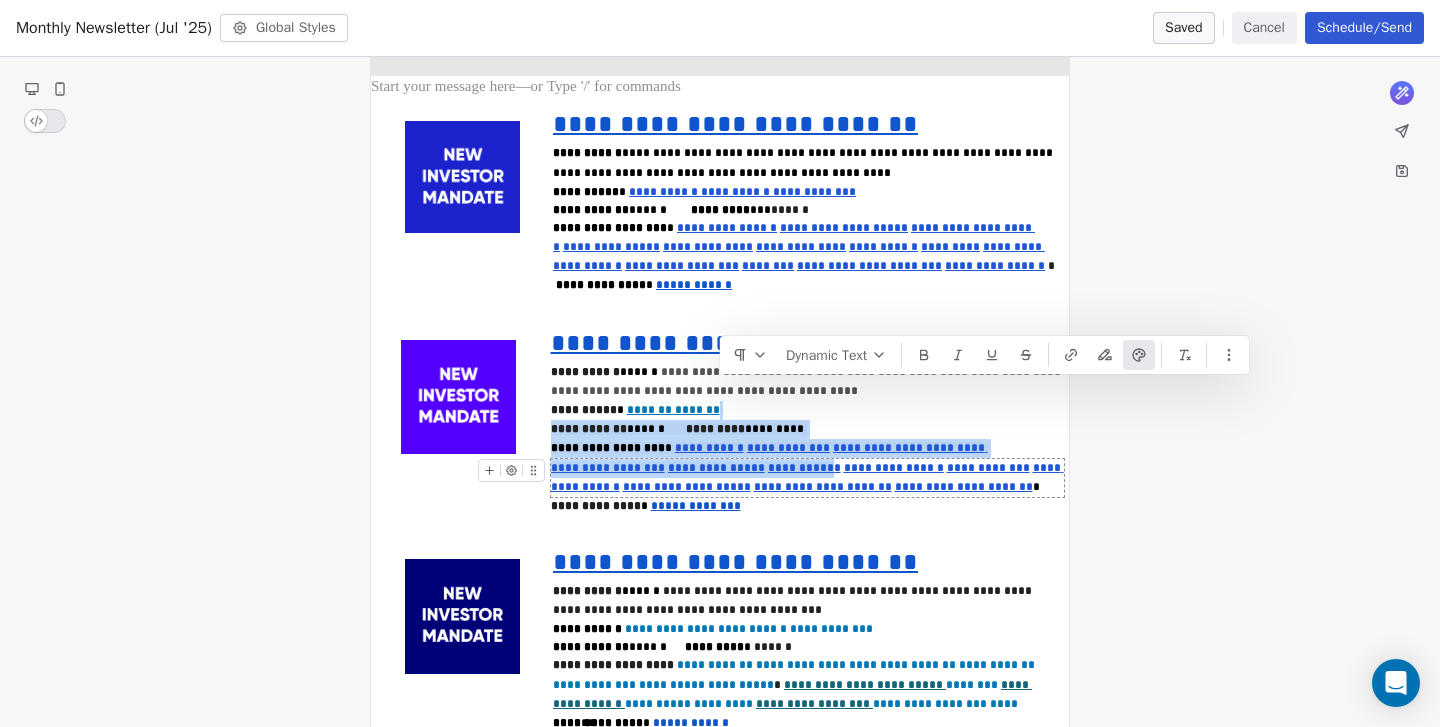 click on "**********" at bounding box center (823, 487) 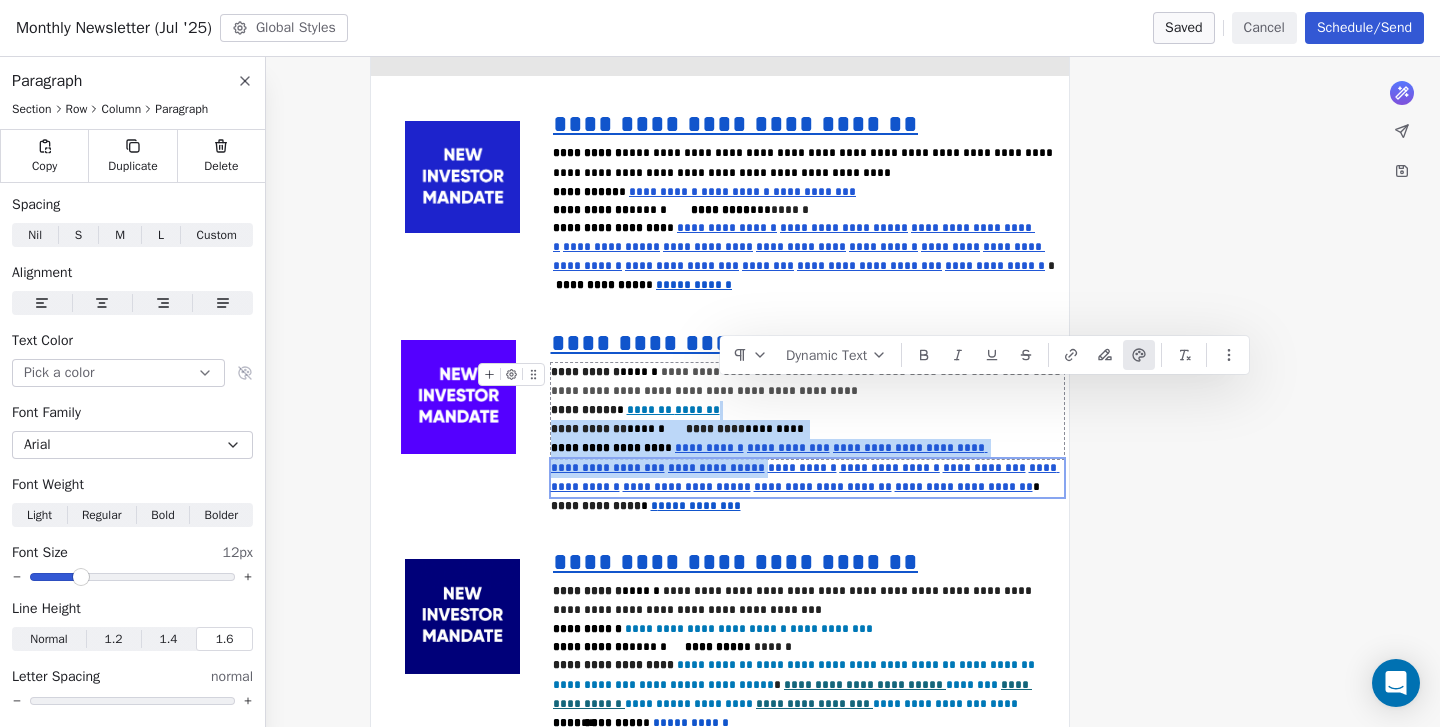 click on "**********" at bounding box center [808, 411] 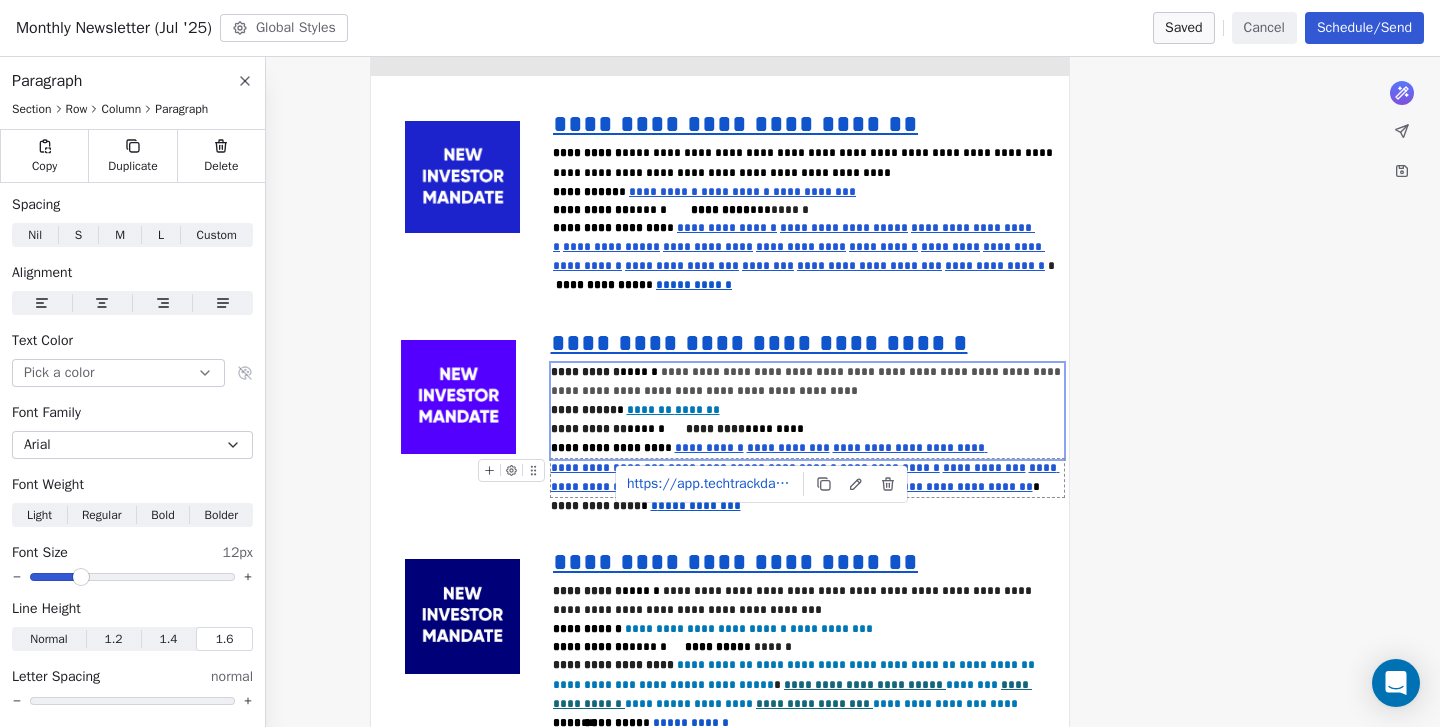 click on "**********" at bounding box center [802, 468] 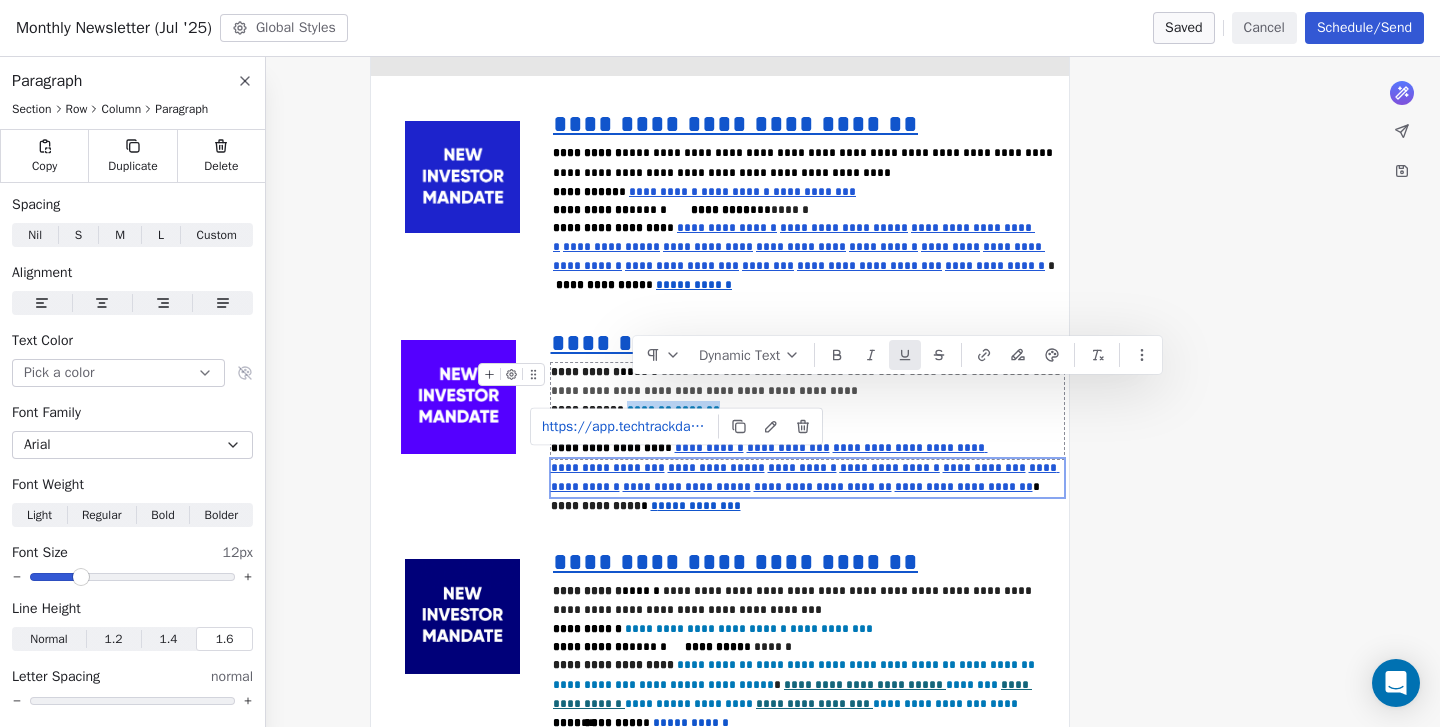 drag, startPoint x: 719, startPoint y: 388, endPoint x: 634, endPoint y: 391, distance: 85.052925 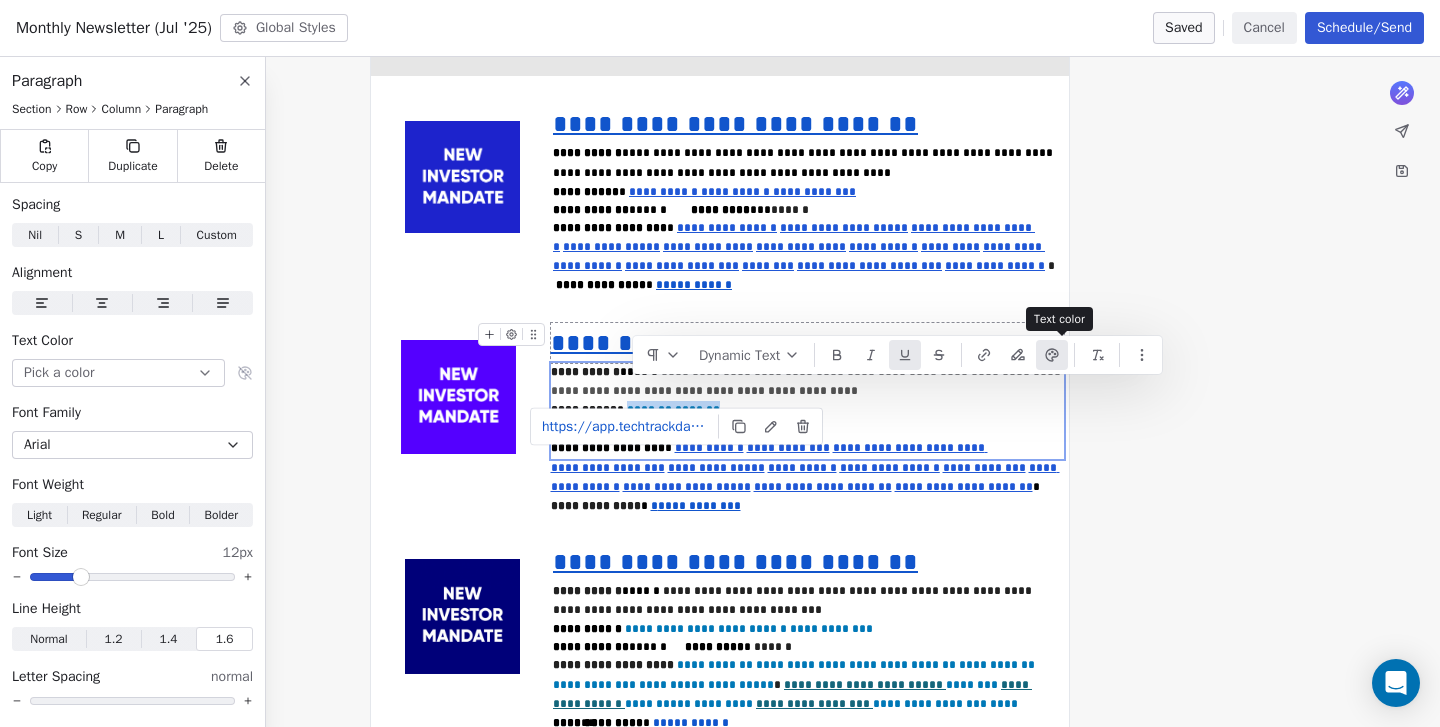 click at bounding box center (1052, 355) 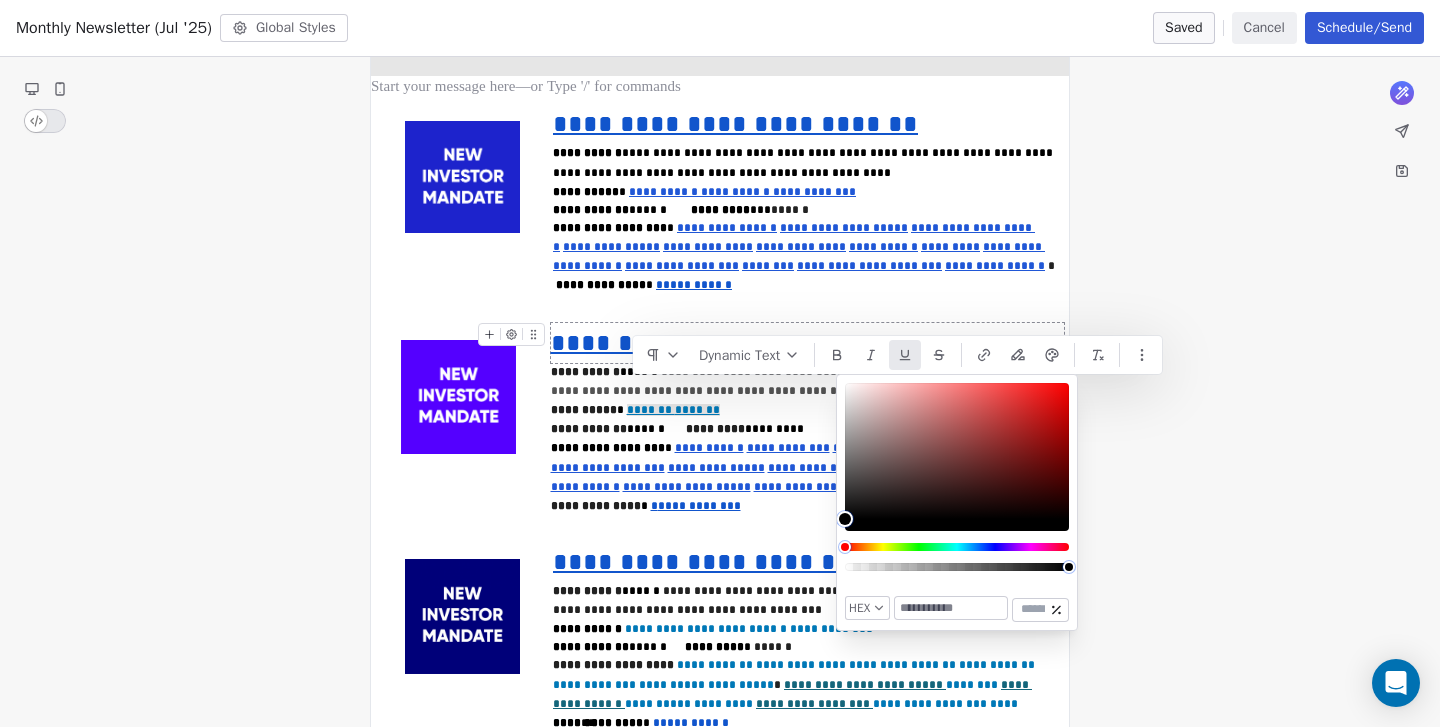 click at bounding box center (951, 608) 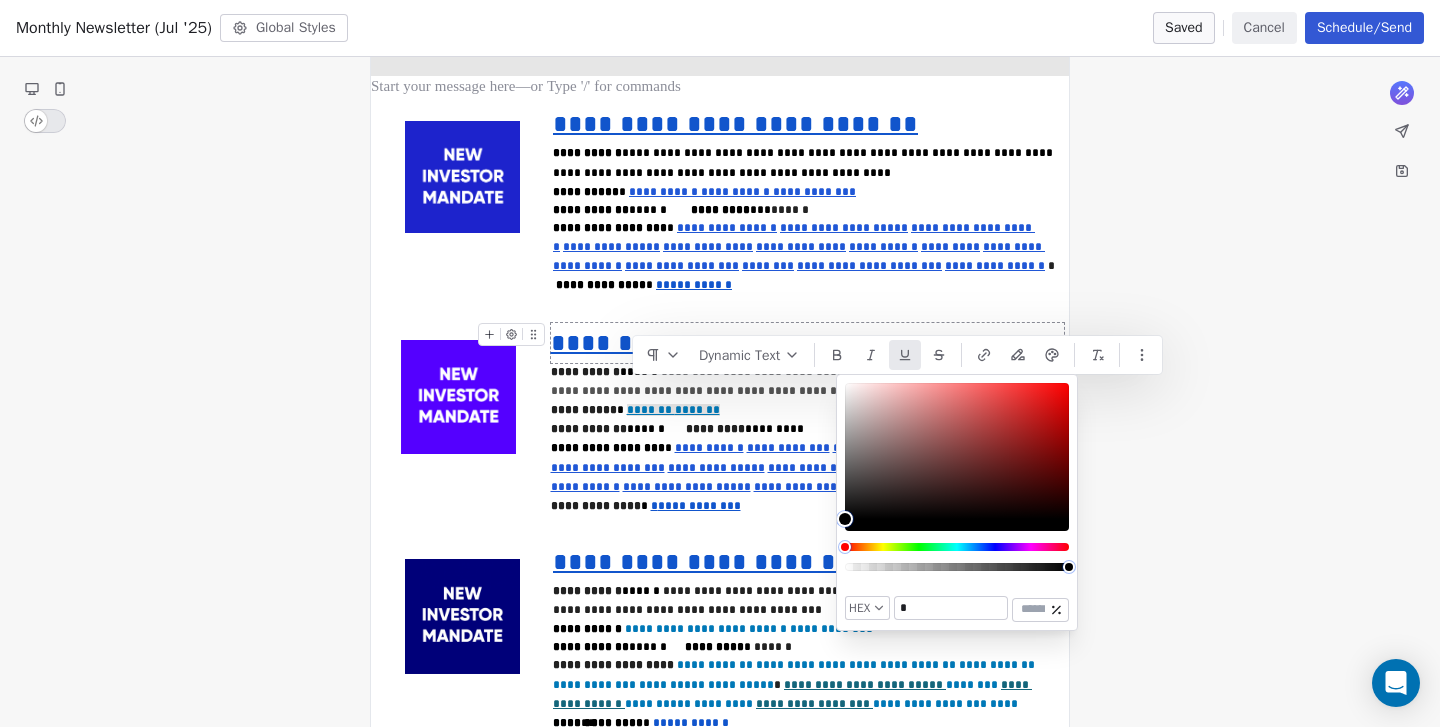 type on "*******" 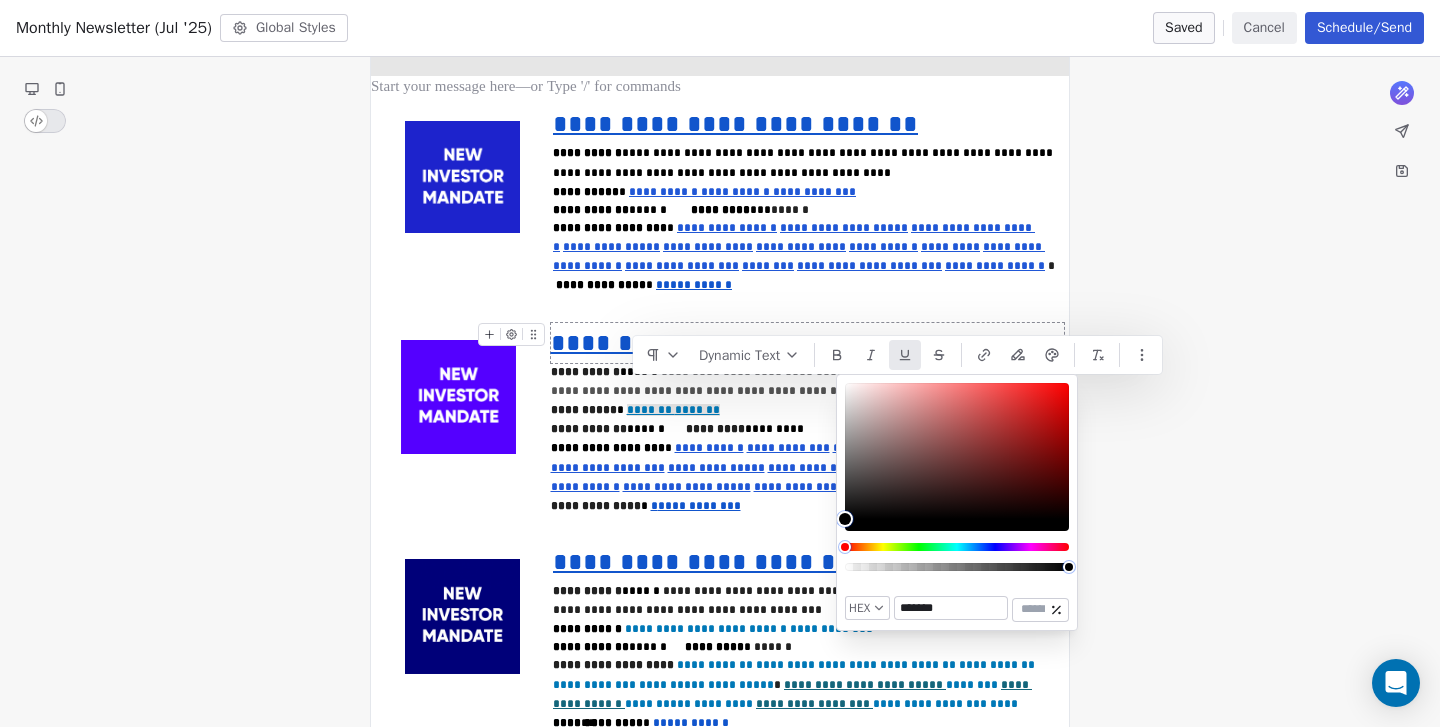 click on "**********" at bounding box center (720, 1274) 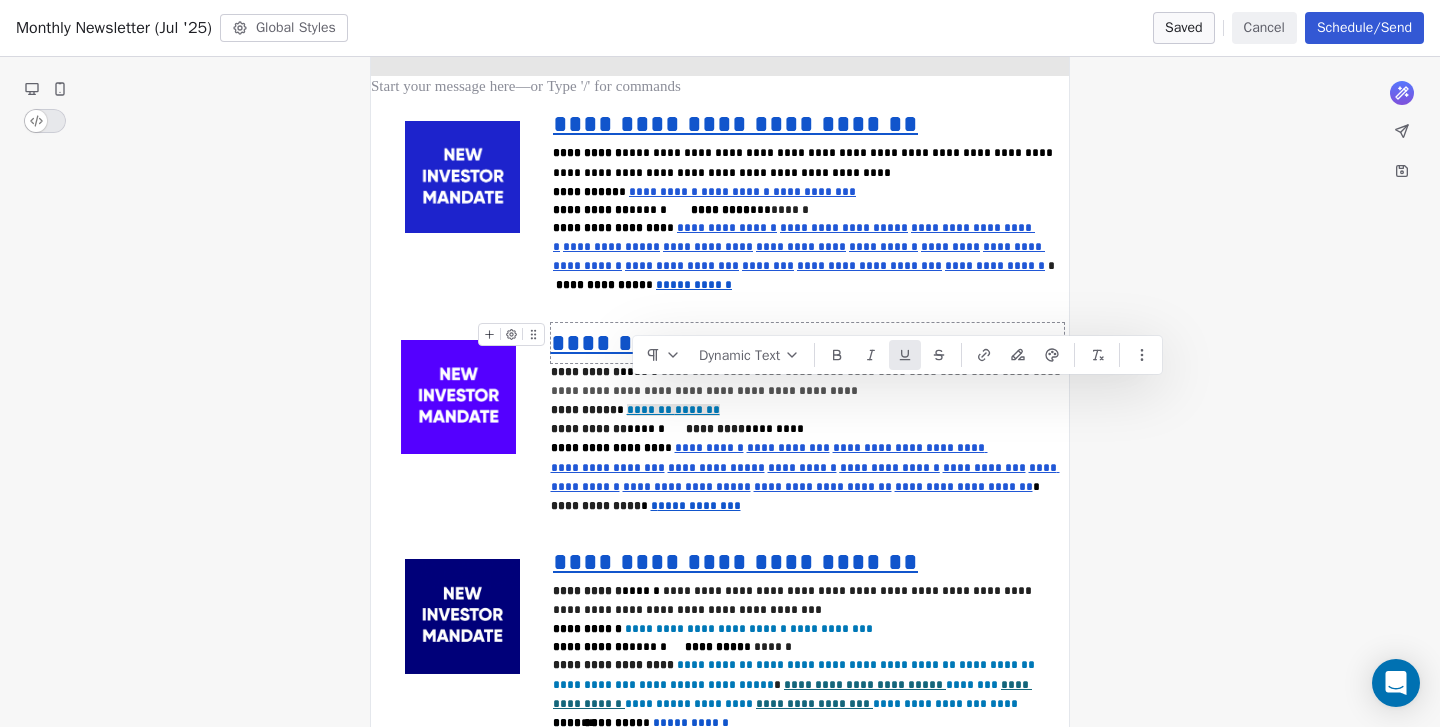 click on "**********" at bounding box center (720, 1274) 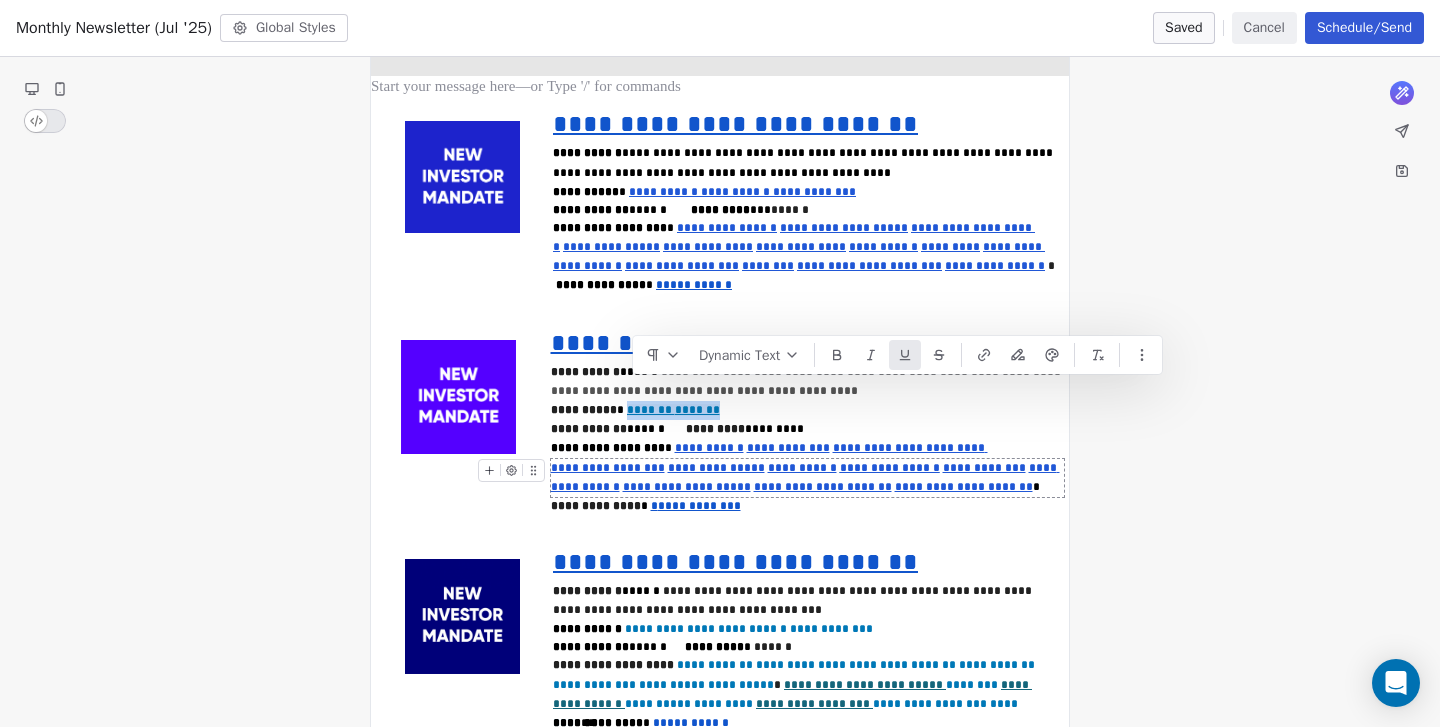click on "**********" at bounding box center [808, 478] 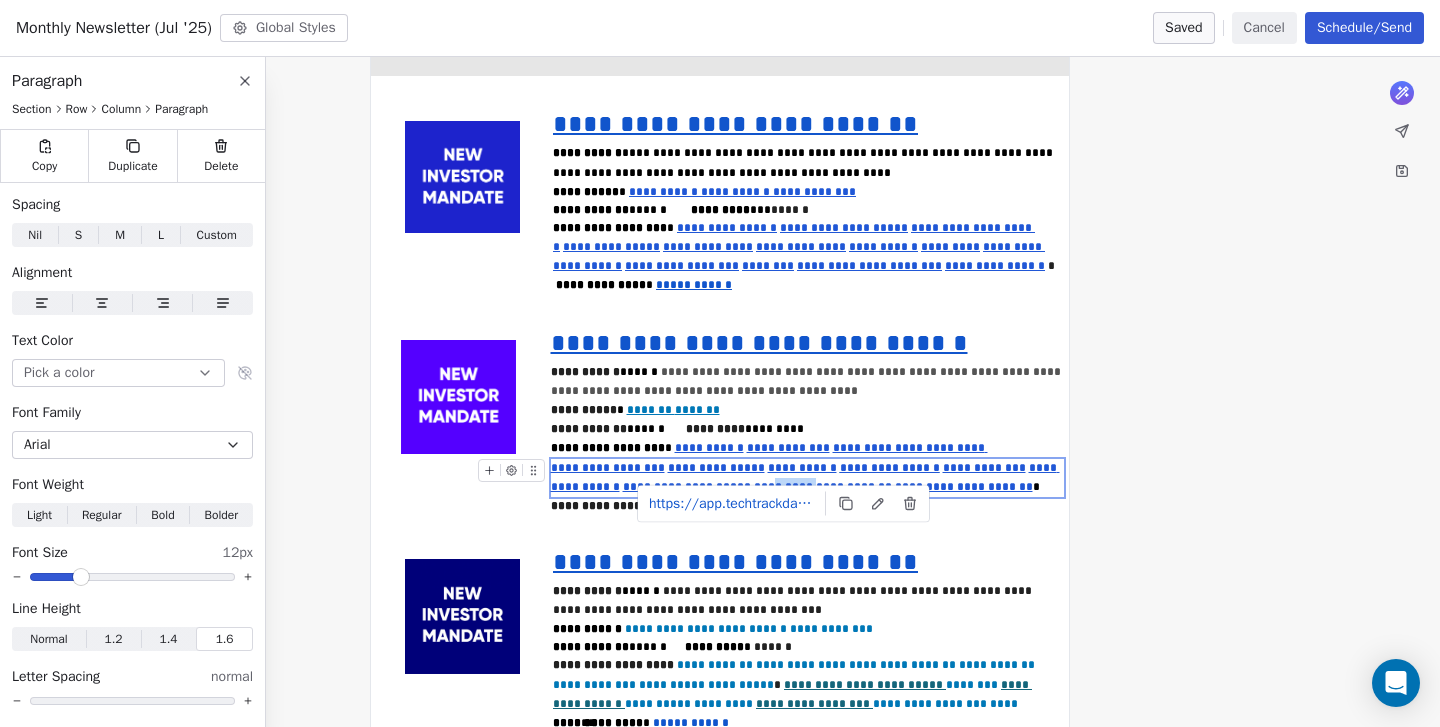 drag, startPoint x: 798, startPoint y: 471, endPoint x: 752, endPoint y: 470, distance: 46.010868 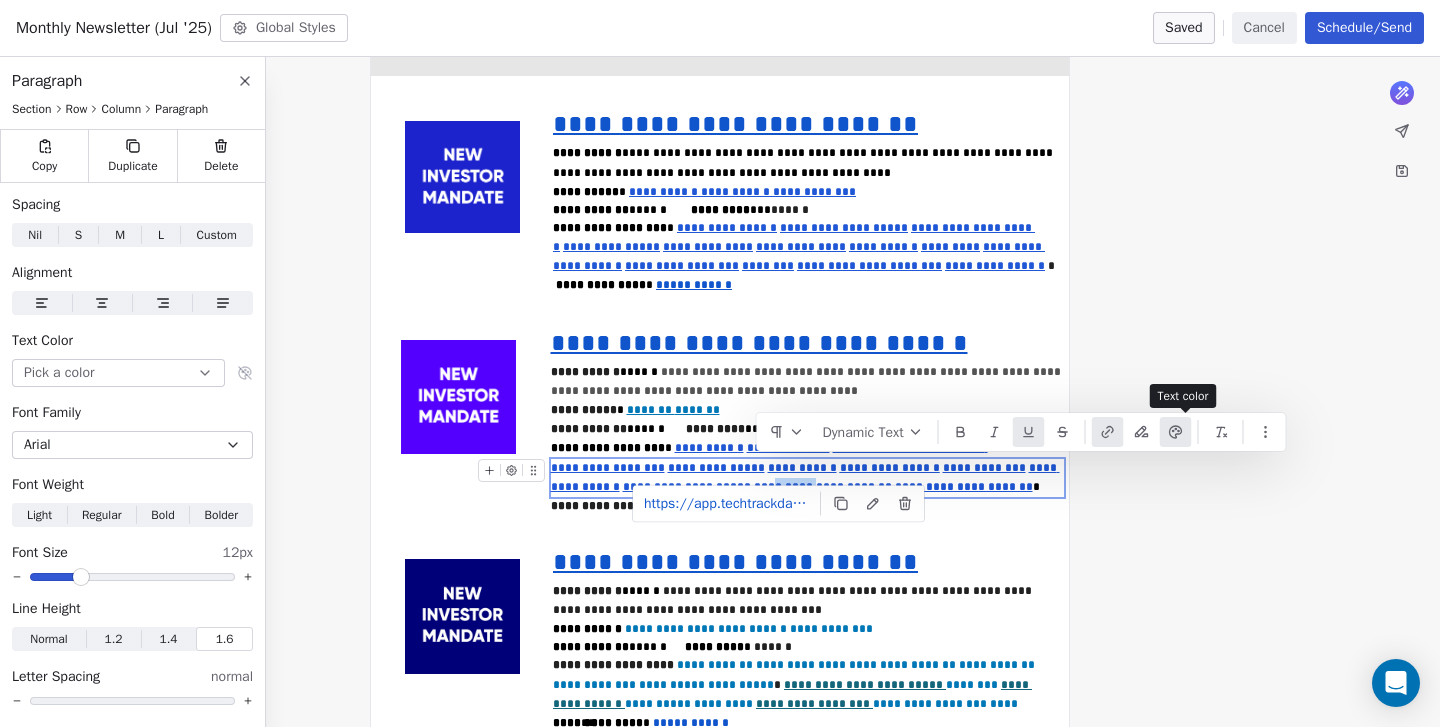 click 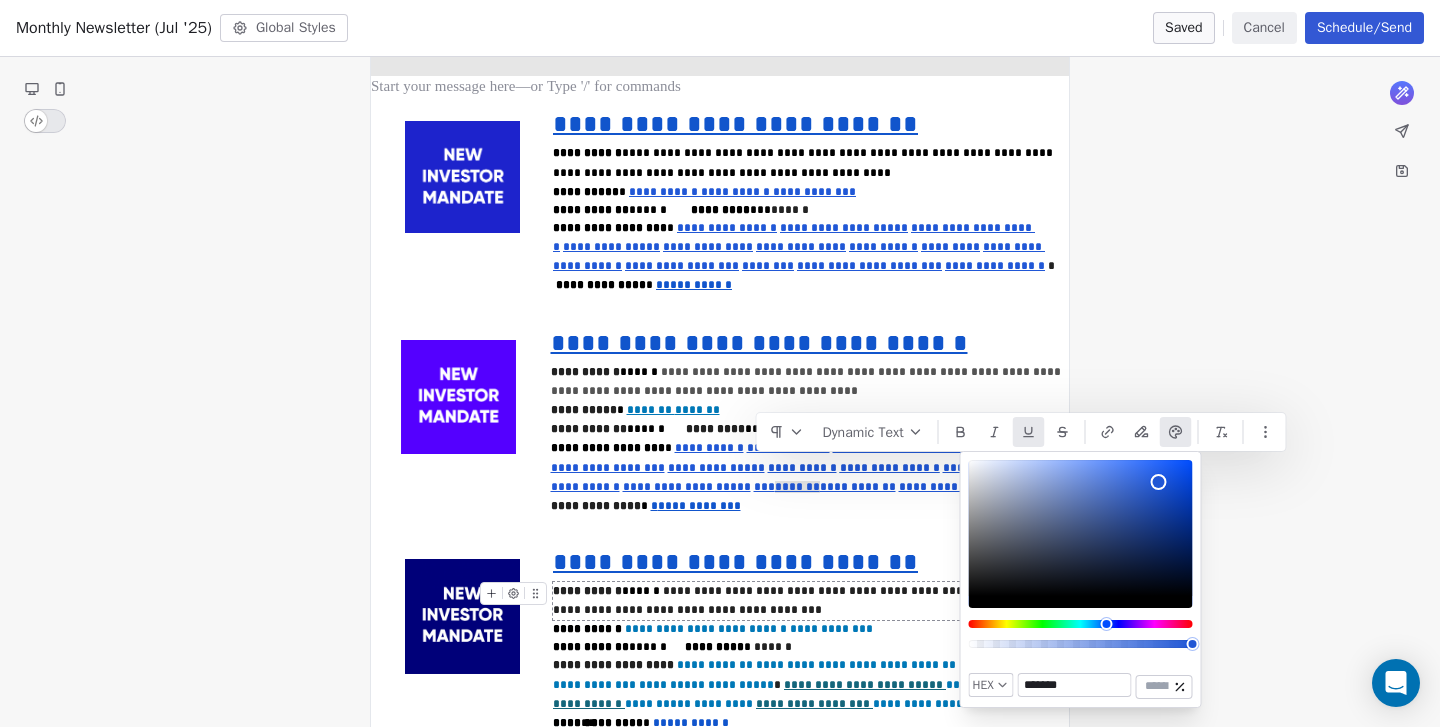 click on "*******" at bounding box center [1075, 685] 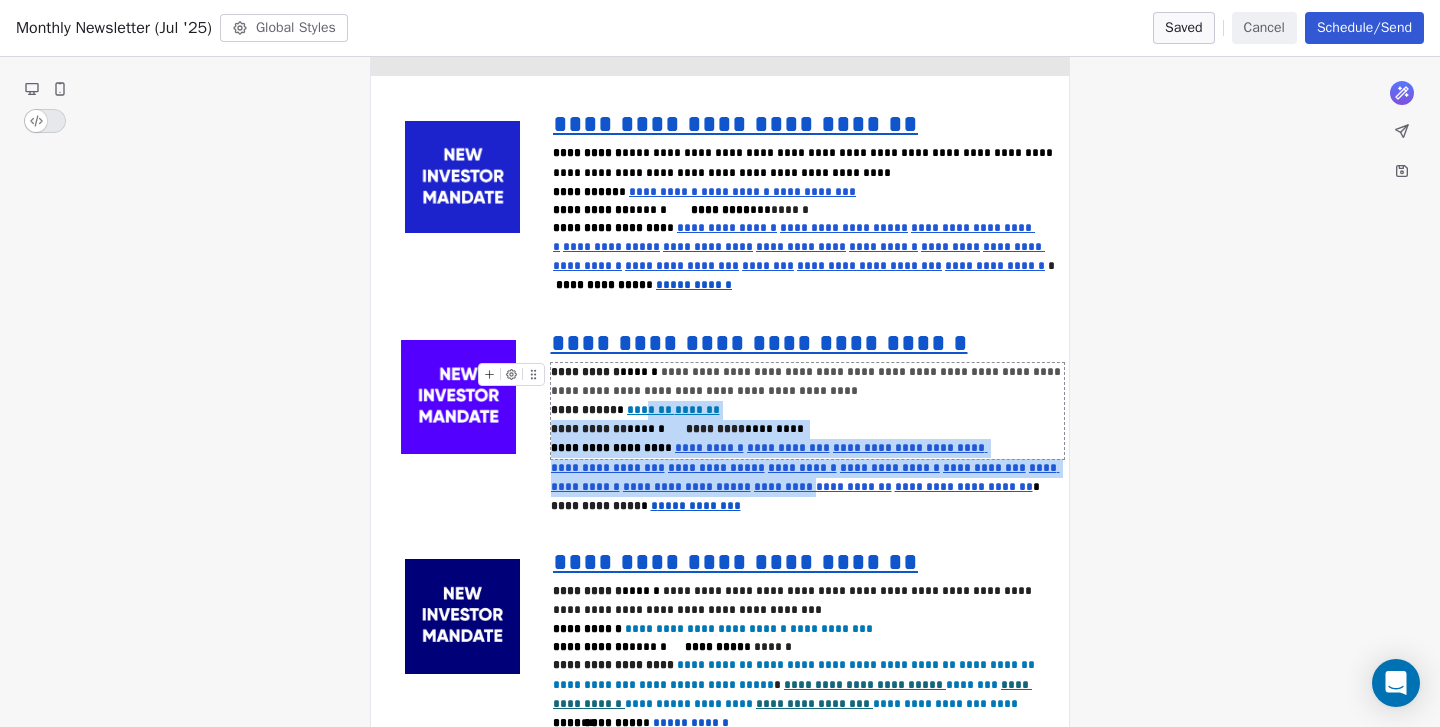 drag, startPoint x: 720, startPoint y: 393, endPoint x: 651, endPoint y: 389, distance: 69.115845 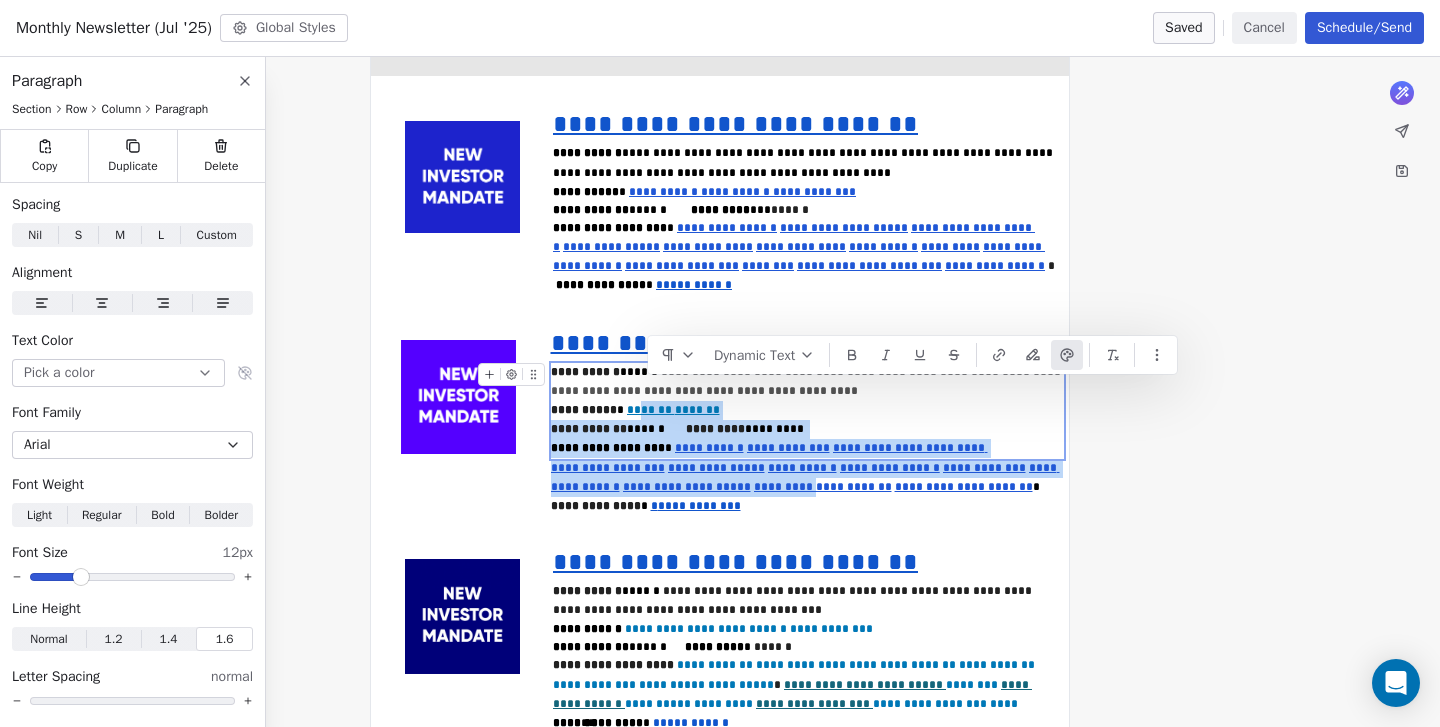 click on "*******" at bounding box center (651, 410) 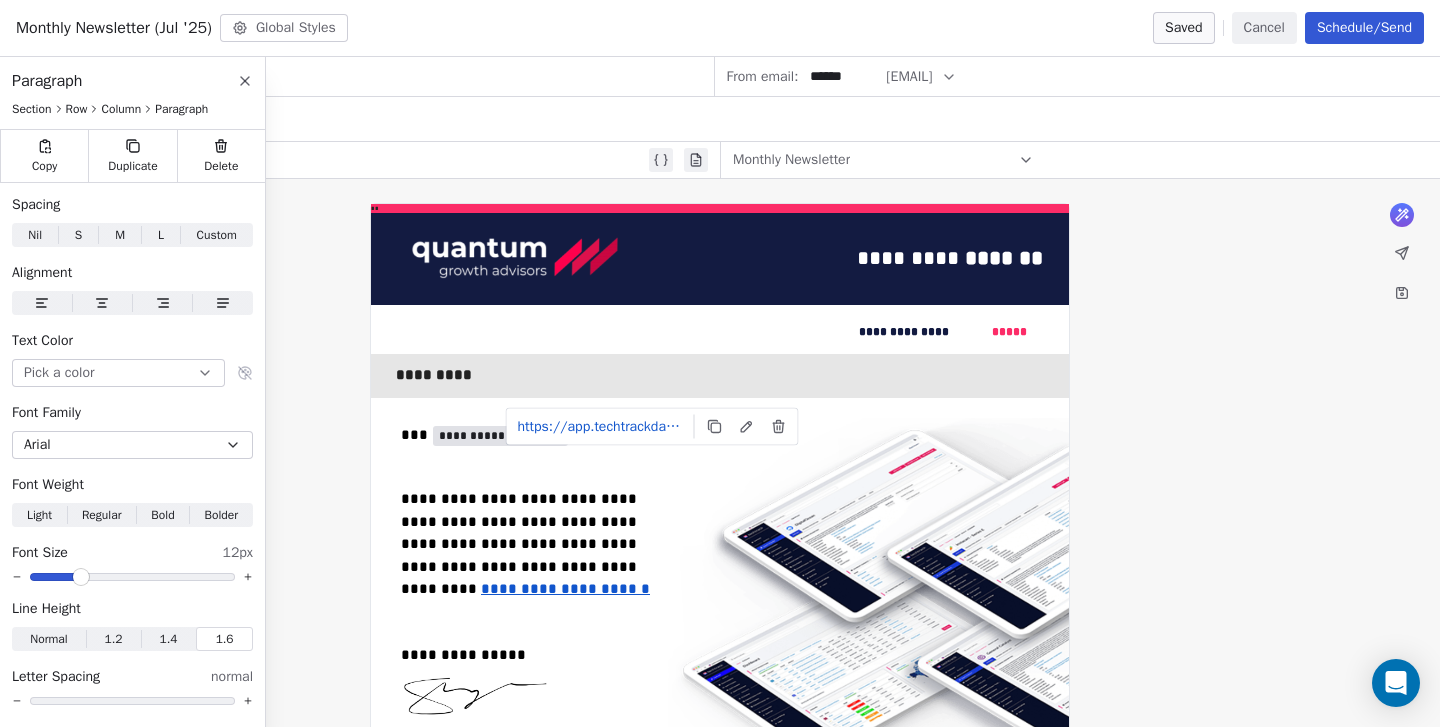 scroll, scrollTop: 0, scrollLeft: 0, axis: both 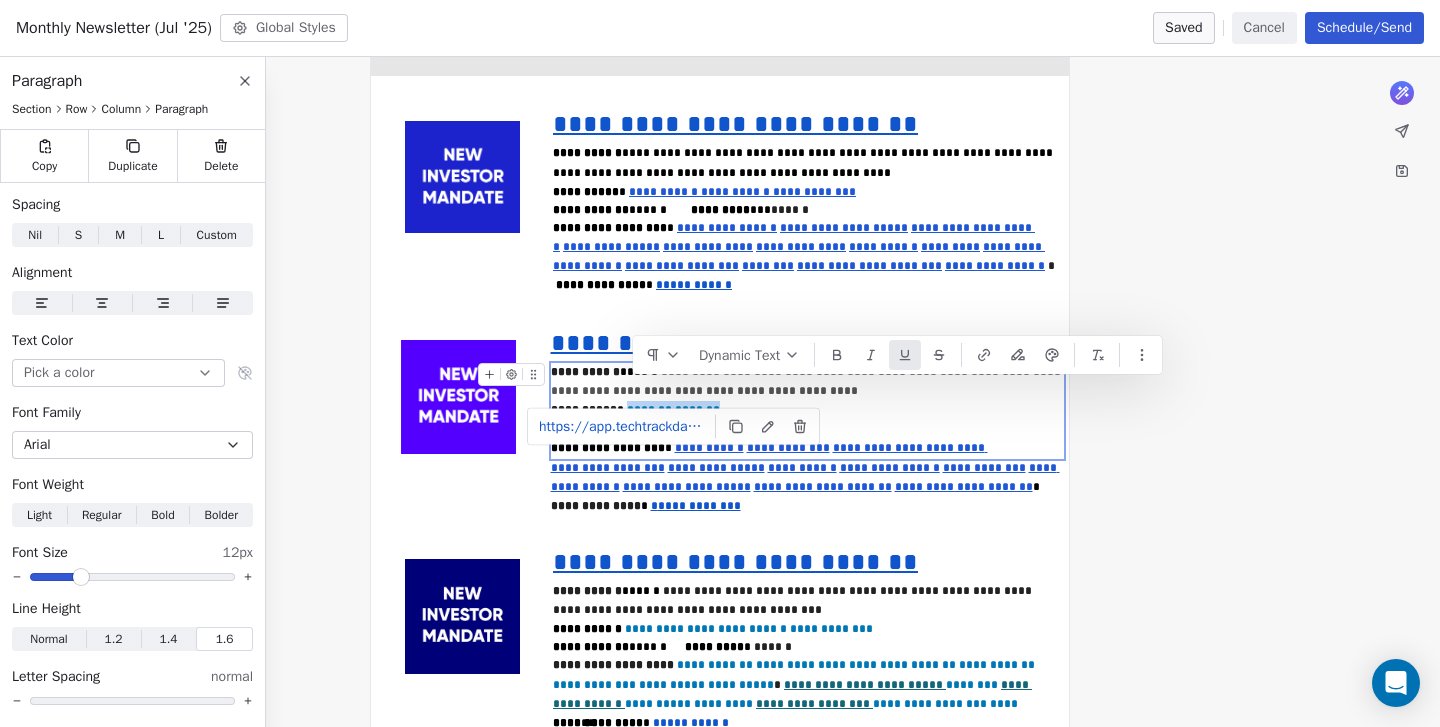 drag, startPoint x: 0, startPoint y: 0, endPoint x: 719, endPoint y: 391, distance: 818.4388 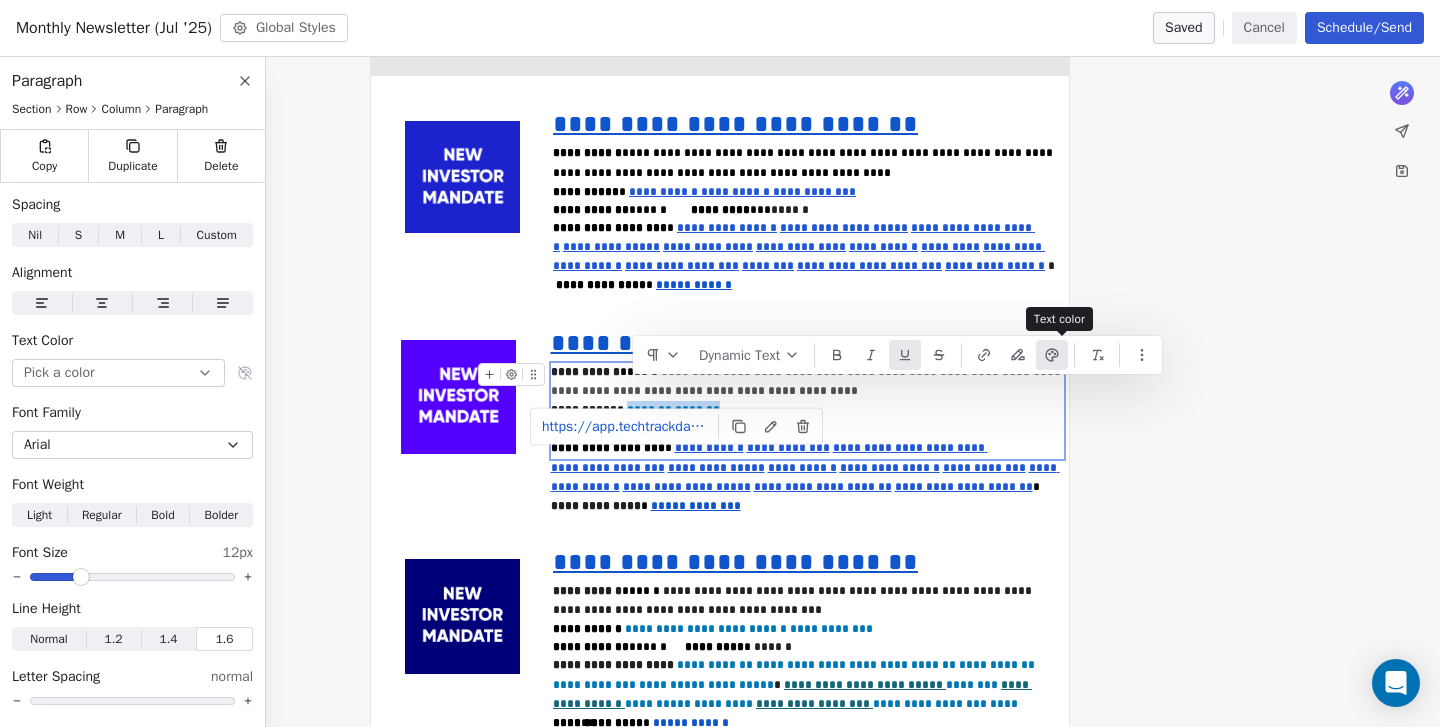 click at bounding box center [1052, 355] 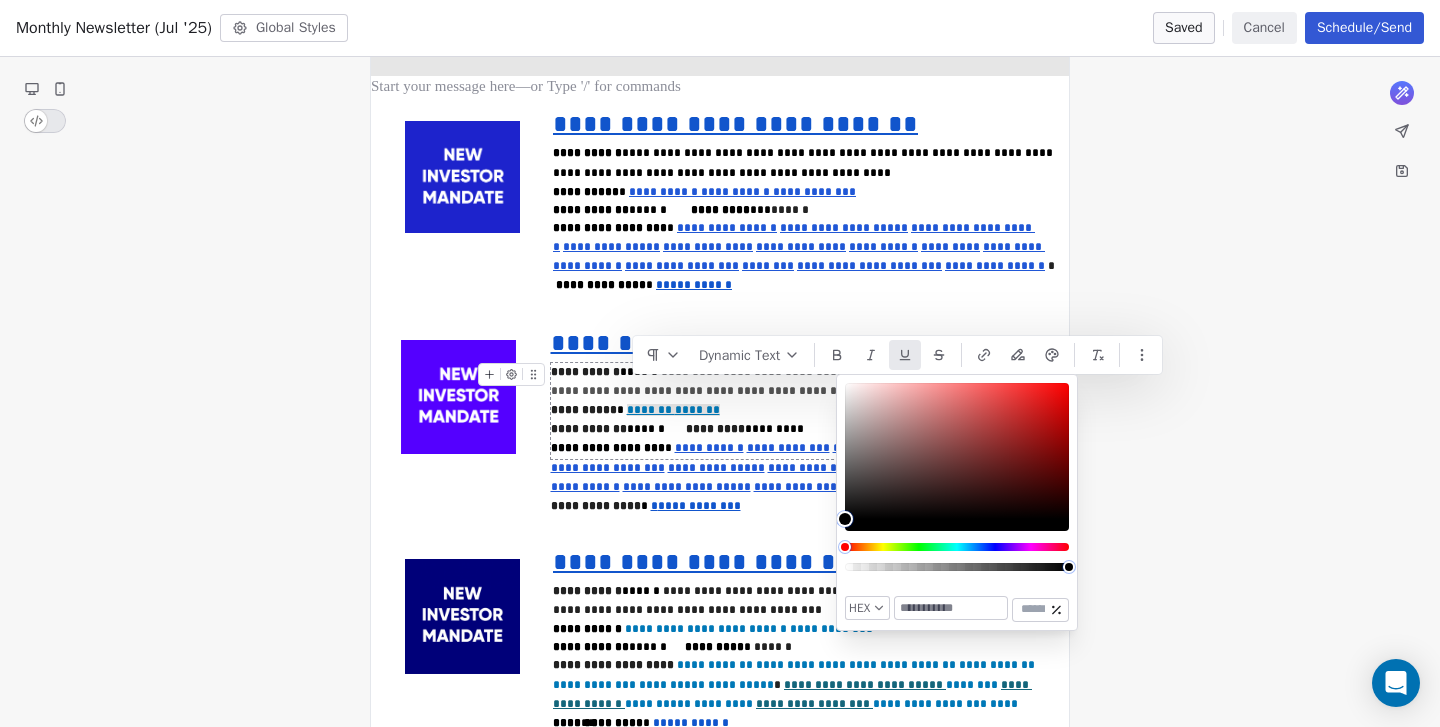 click at bounding box center (951, 608) 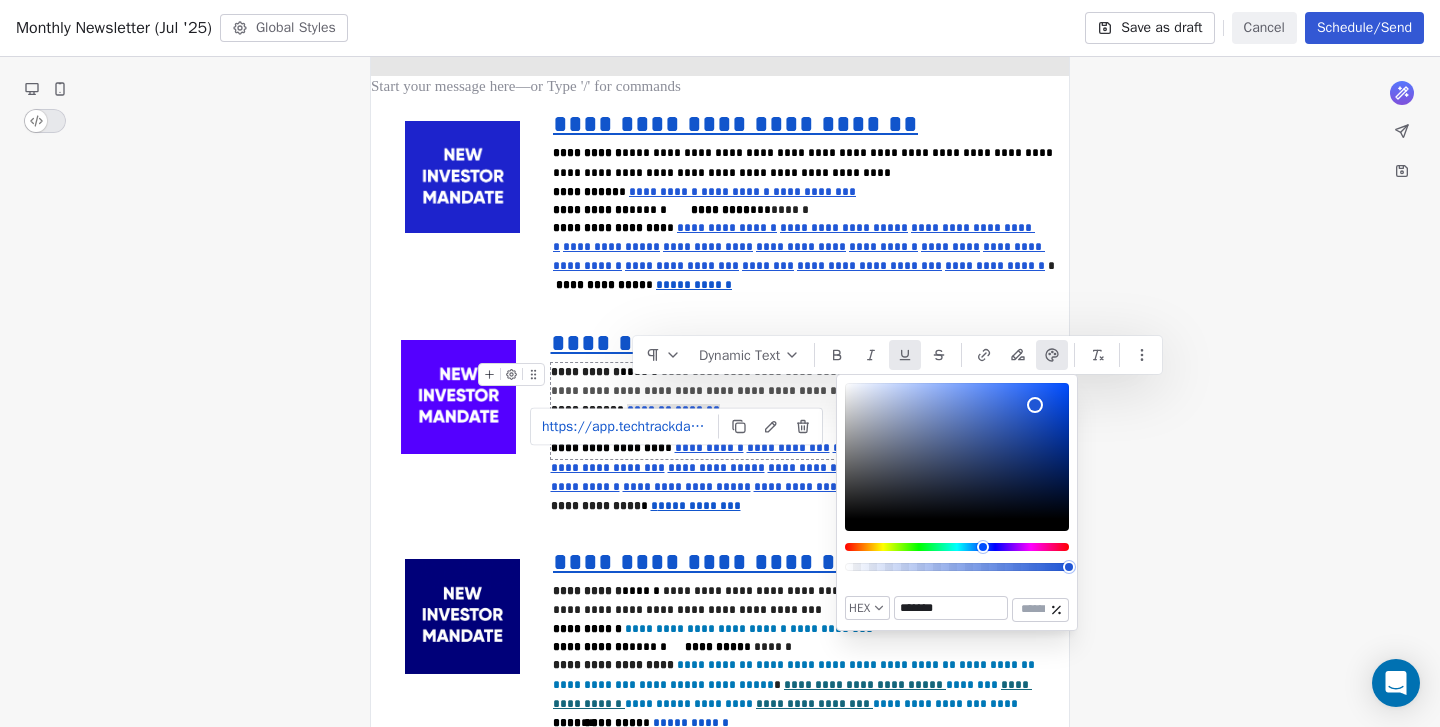 type on "*******" 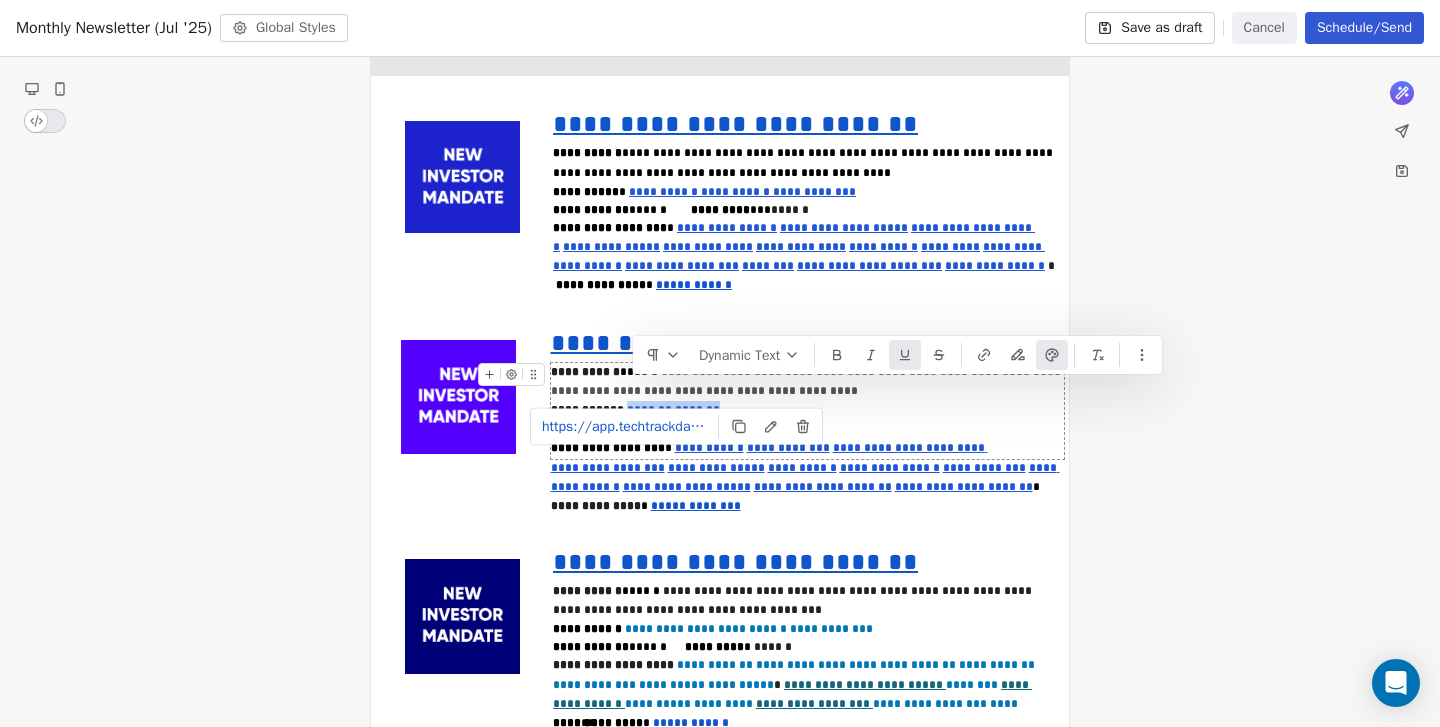 click on "*******" at bounding box center [697, 410] 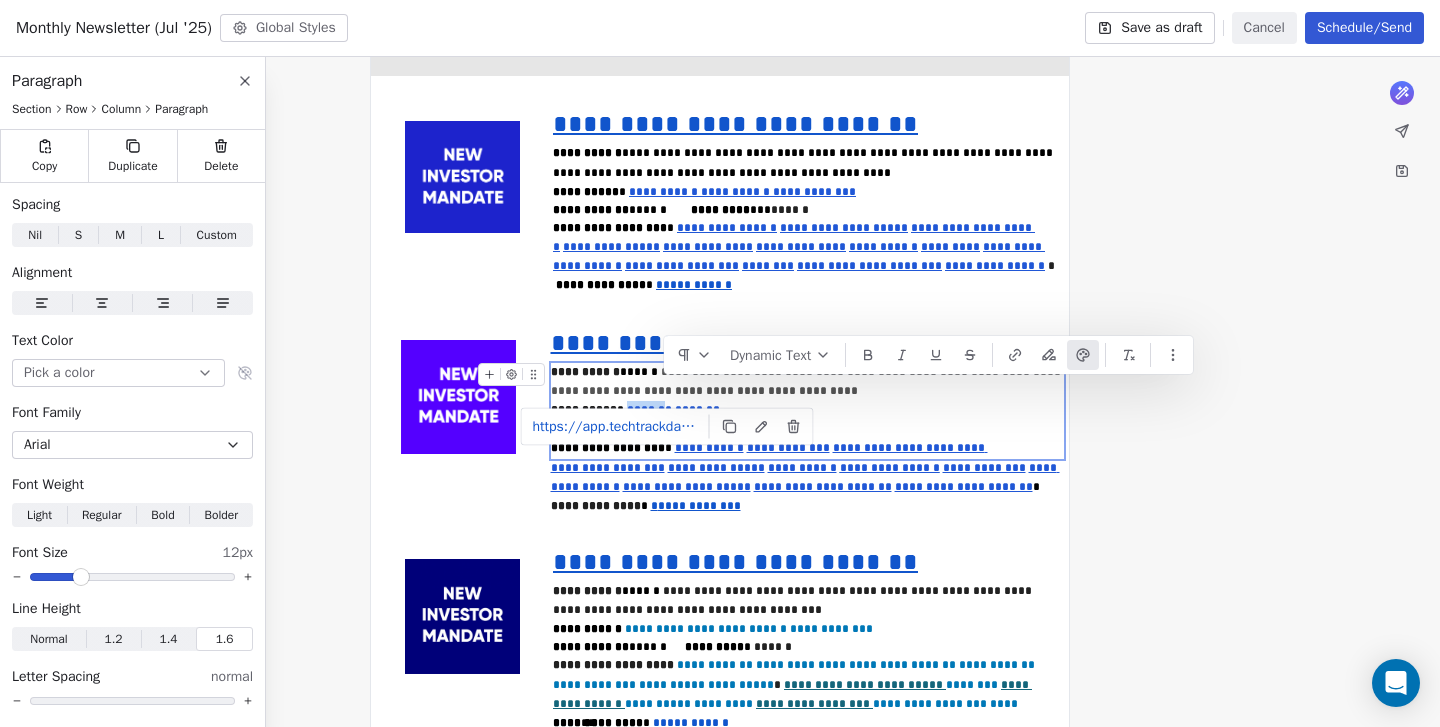 click on "**********" at bounding box center (807, 381) 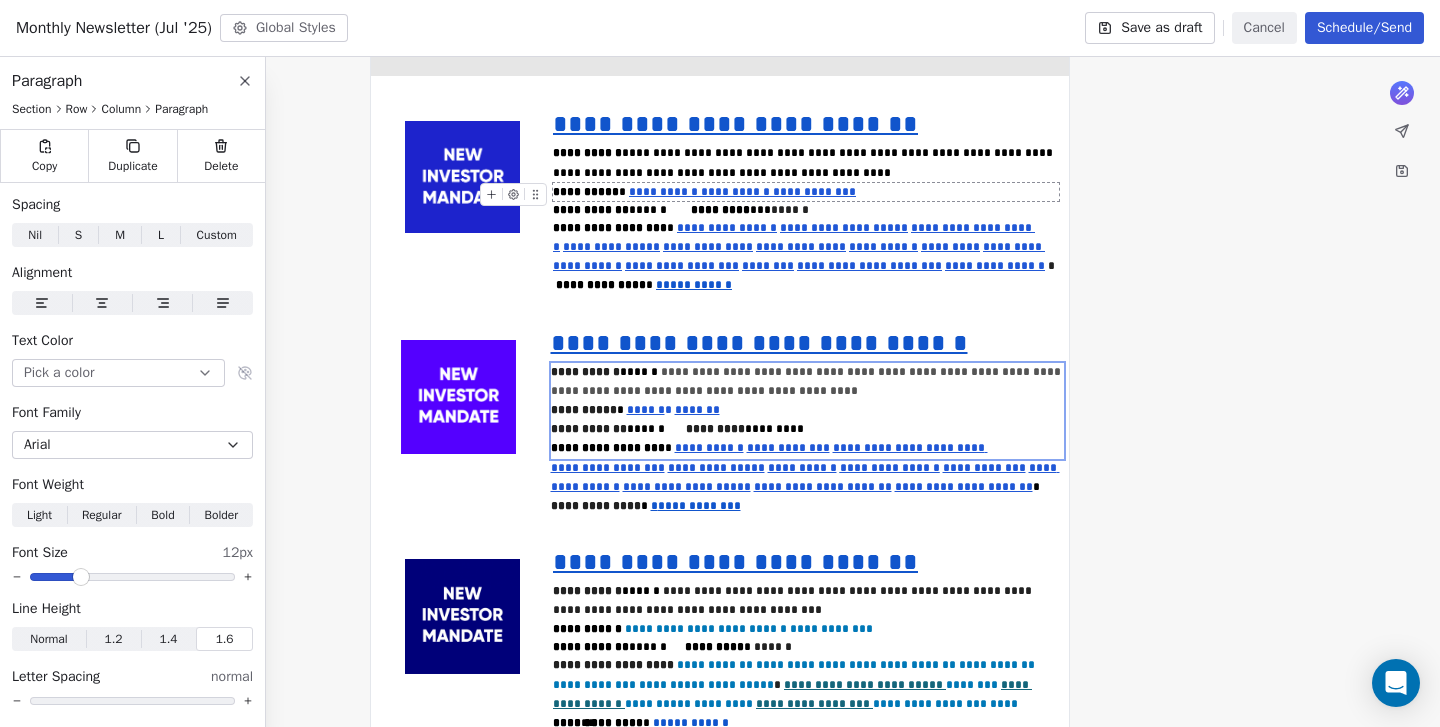 click on "**********" at bounding box center [737, 192] 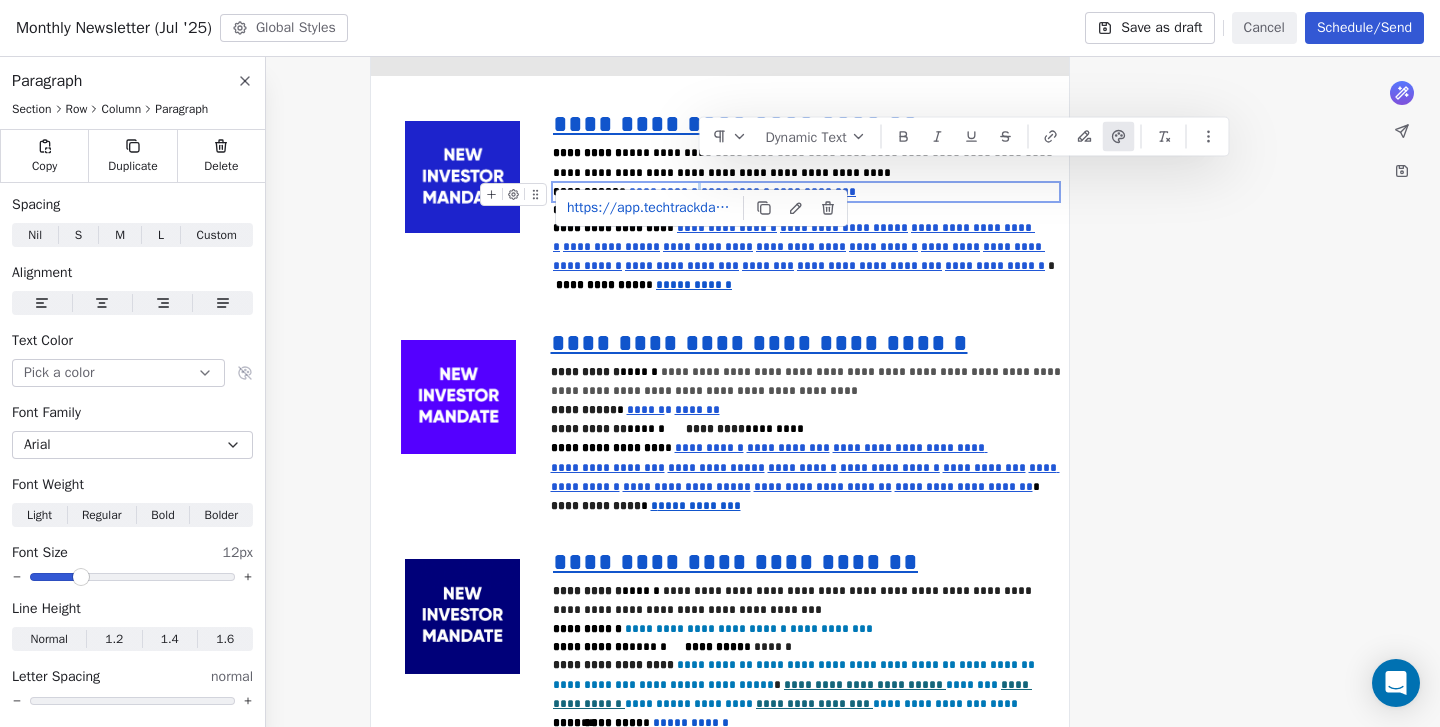 click on "**********" at bounding box center [737, 192] 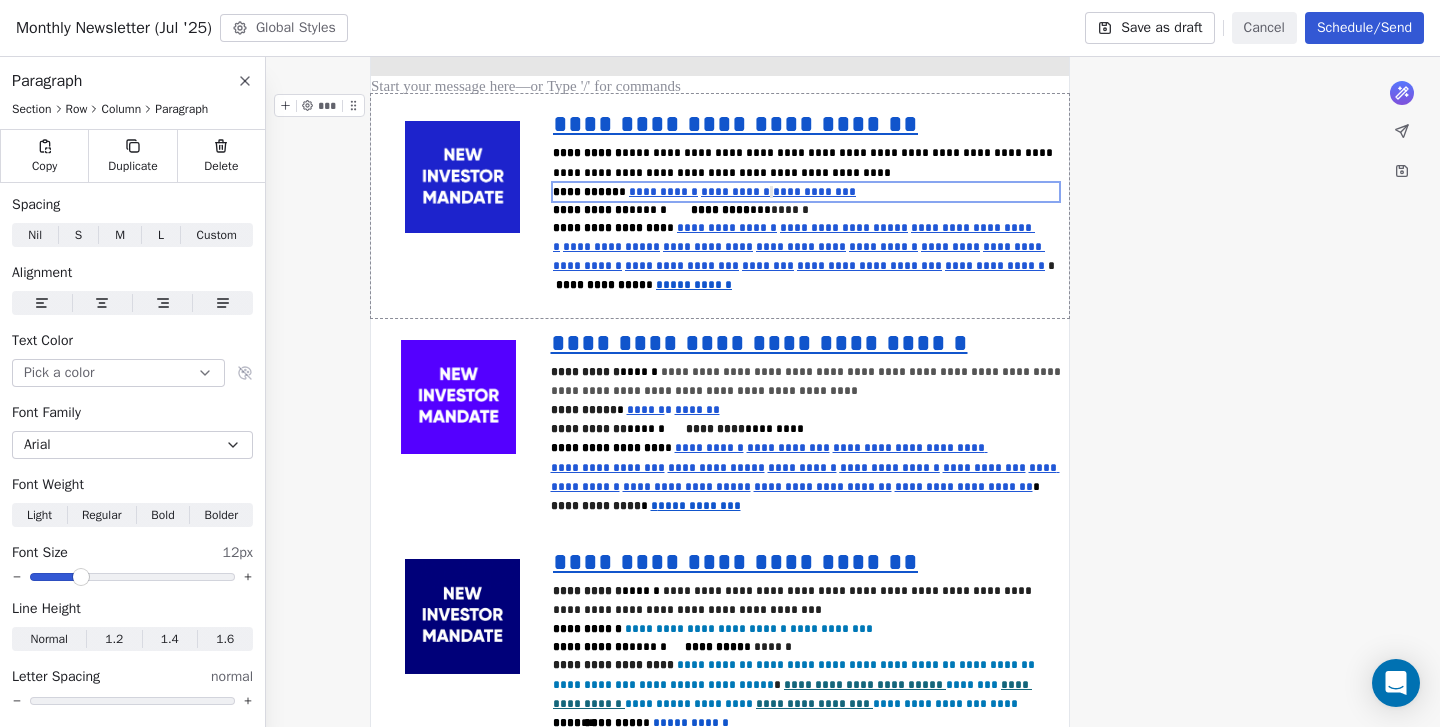 click on "**********" at bounding box center (720, 1283) 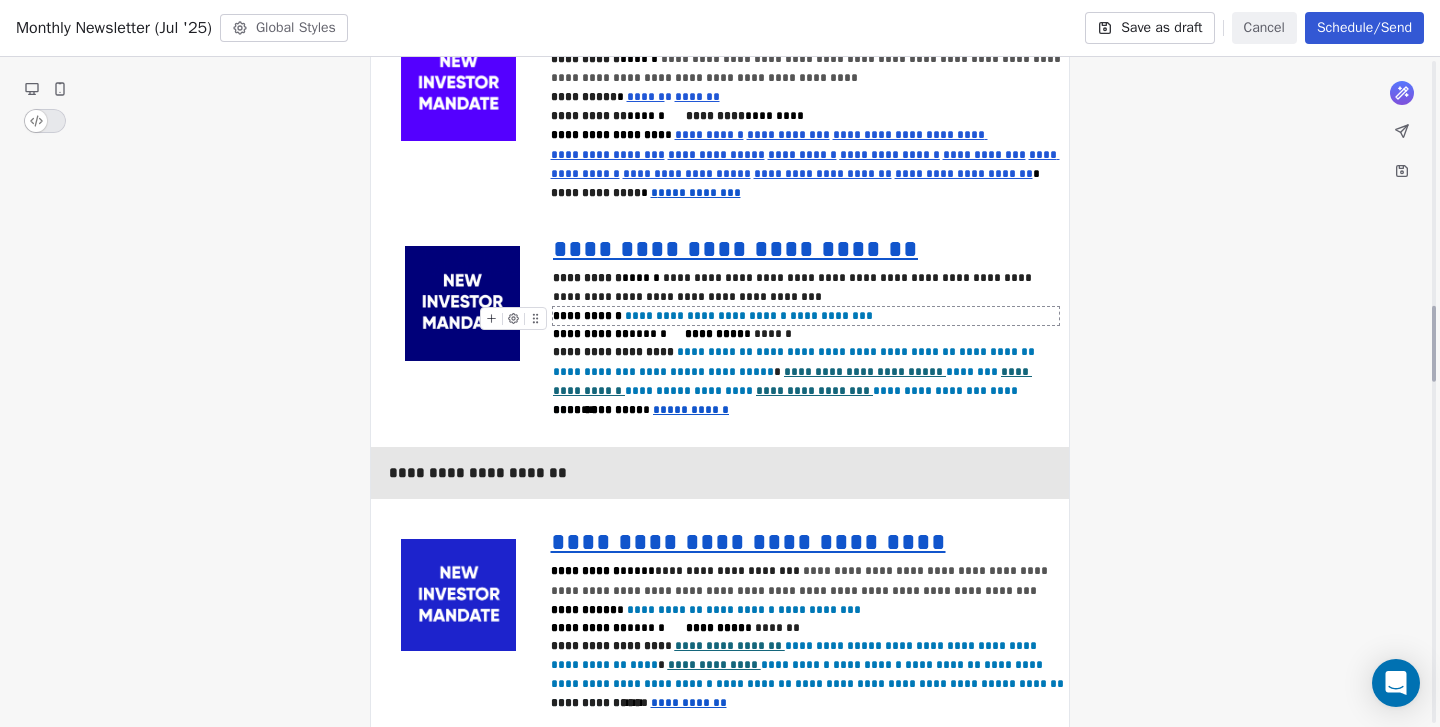 scroll, scrollTop: 2156, scrollLeft: 0, axis: vertical 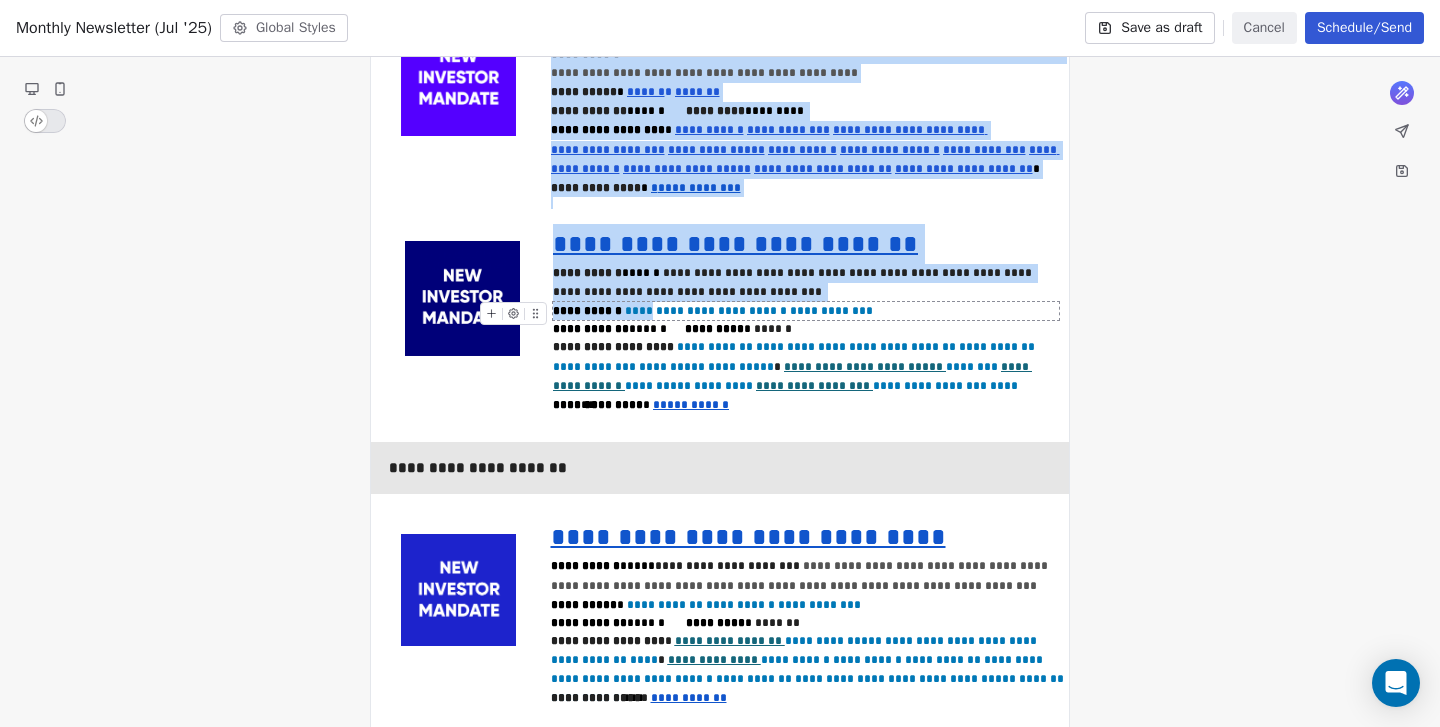 drag, startPoint x: 852, startPoint y: 294, endPoint x: 718, endPoint y: 295, distance: 134.00374 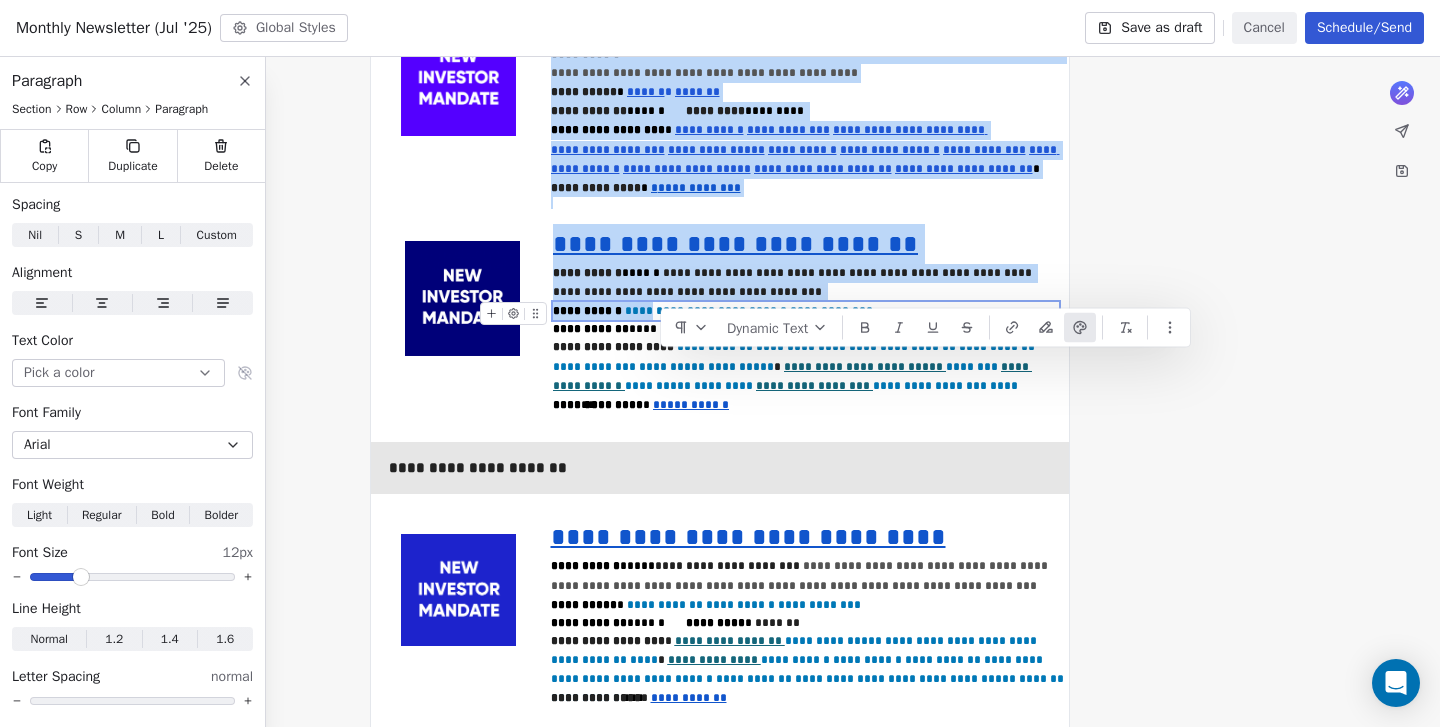 click on "**********" at bounding box center [806, 311] 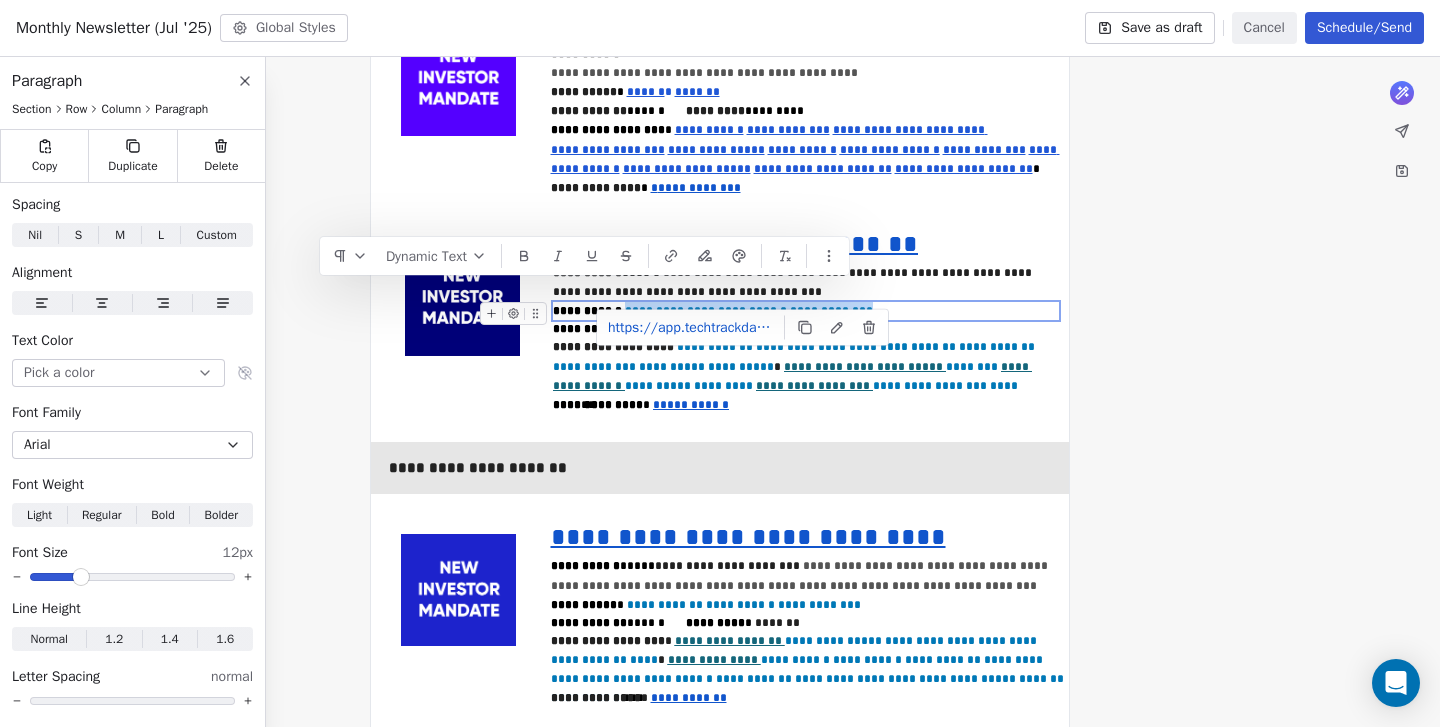 drag, startPoint x: 848, startPoint y: 289, endPoint x: 638, endPoint y: 294, distance: 210.05951 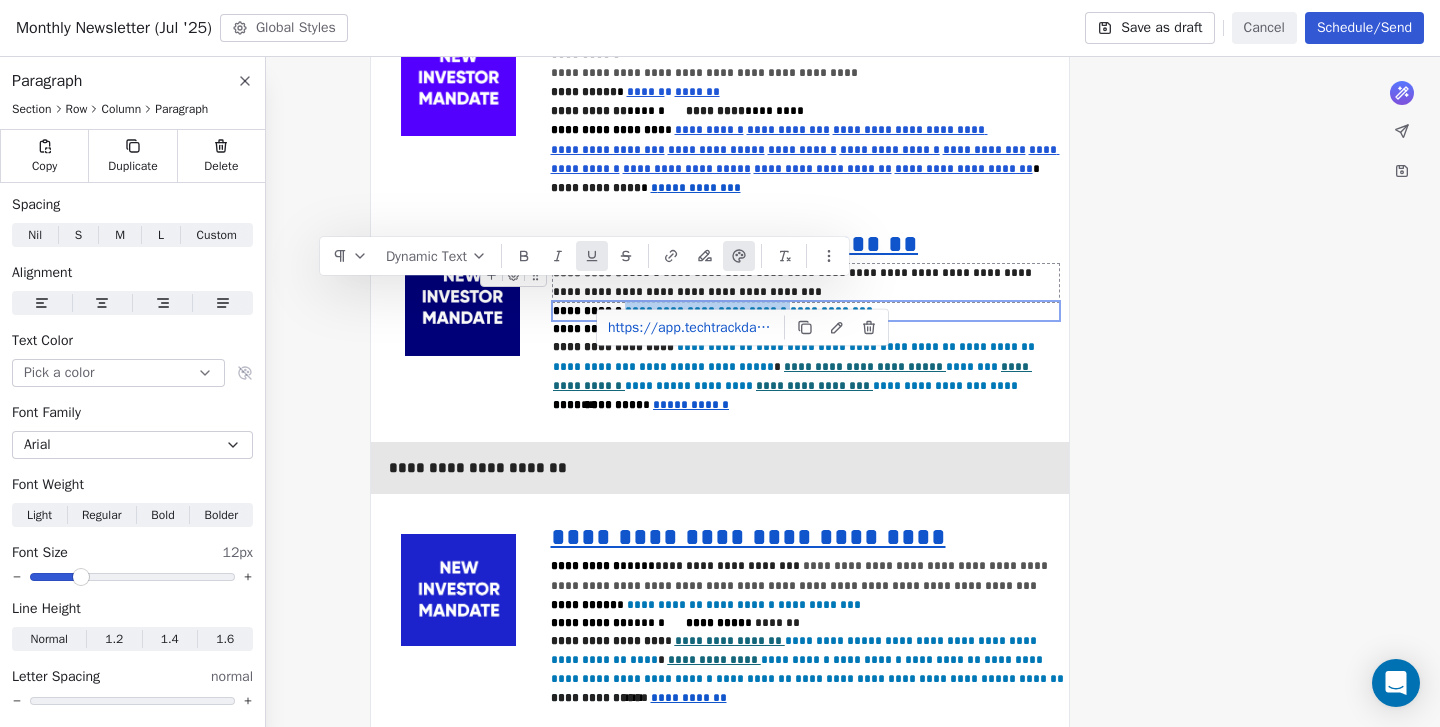 click 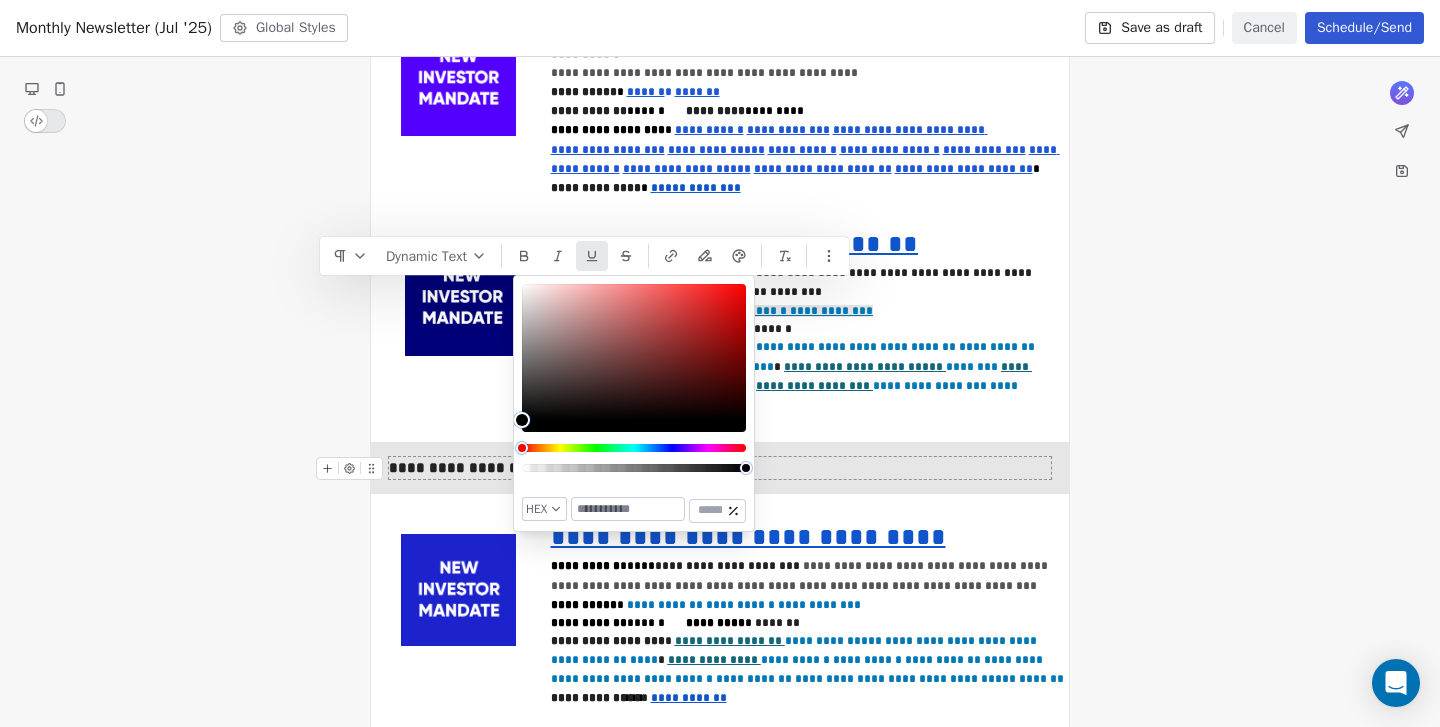 click at bounding box center (628, 509) 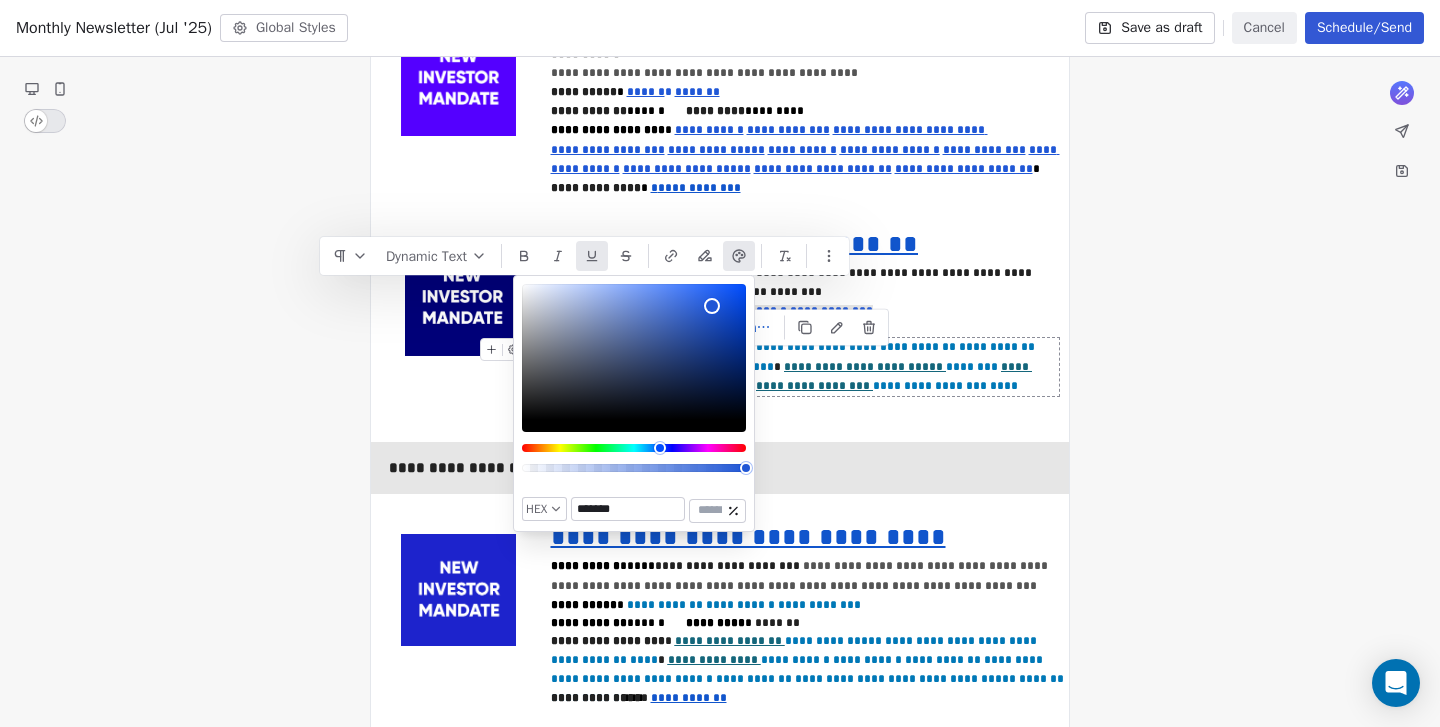 type on "*******" 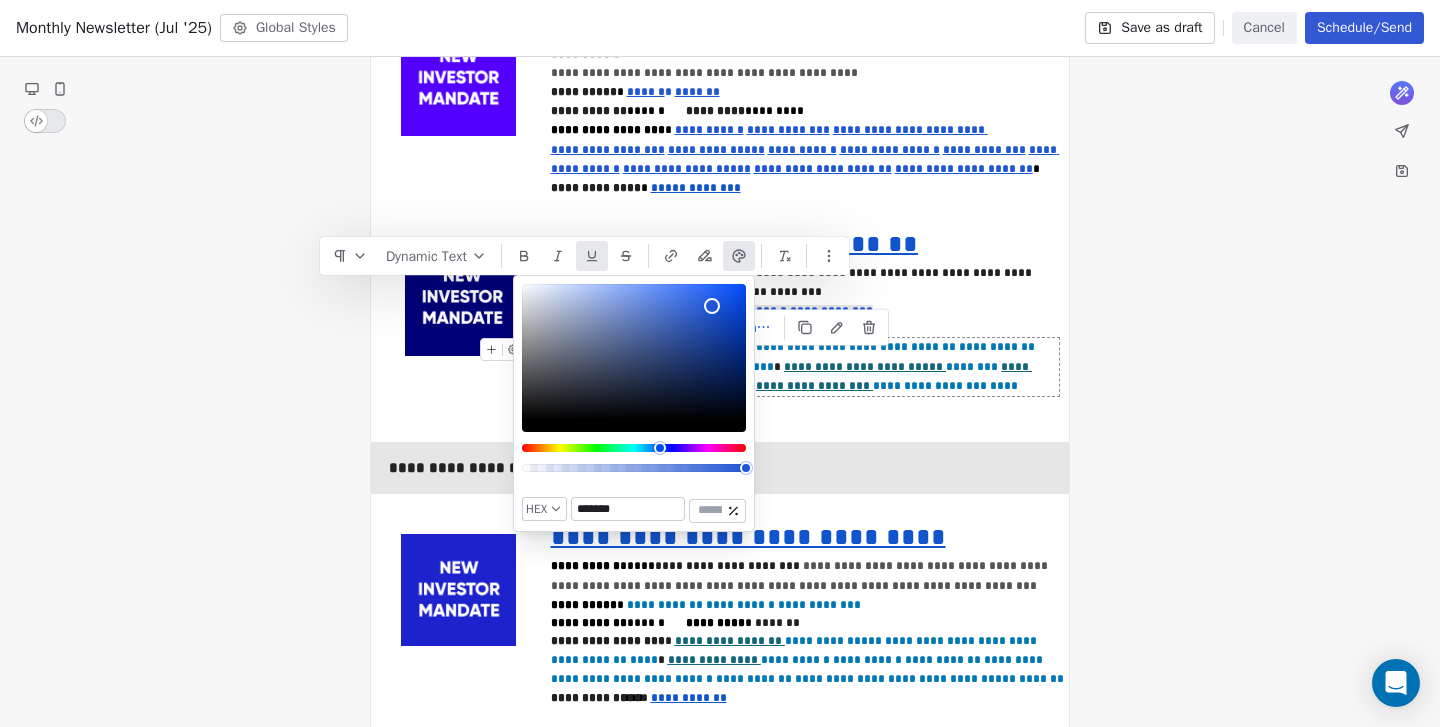click on "**********" at bounding box center [806, 329] 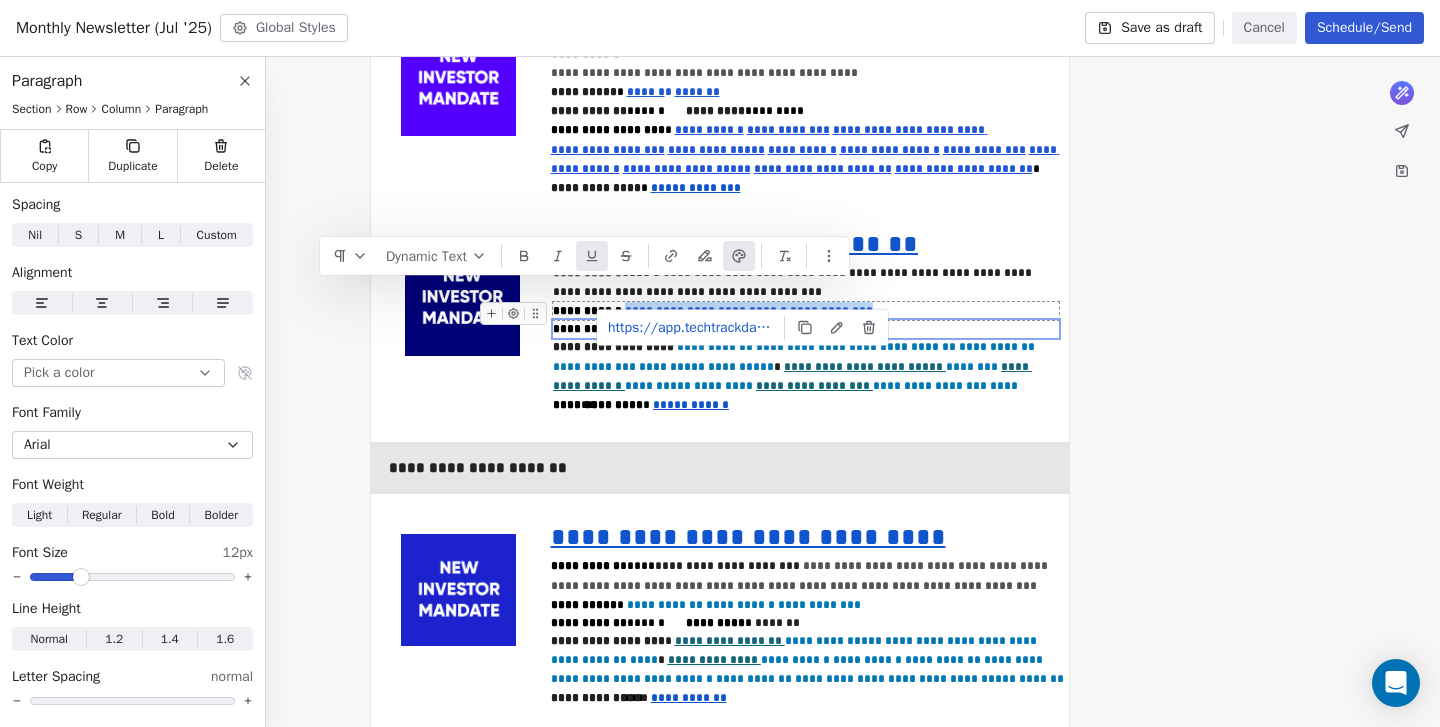 click on "**********" at bounding box center [831, 311] 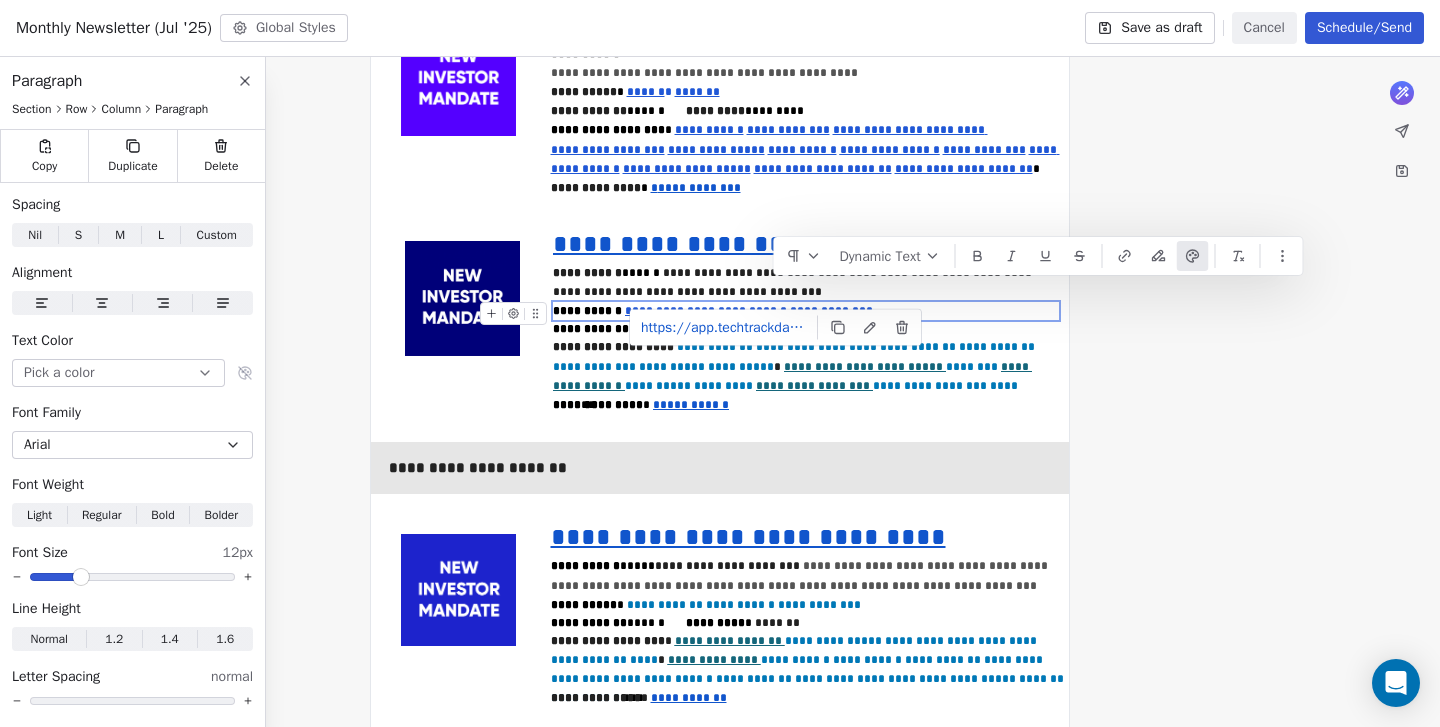 click on "**********" at bounding box center [752, 311] 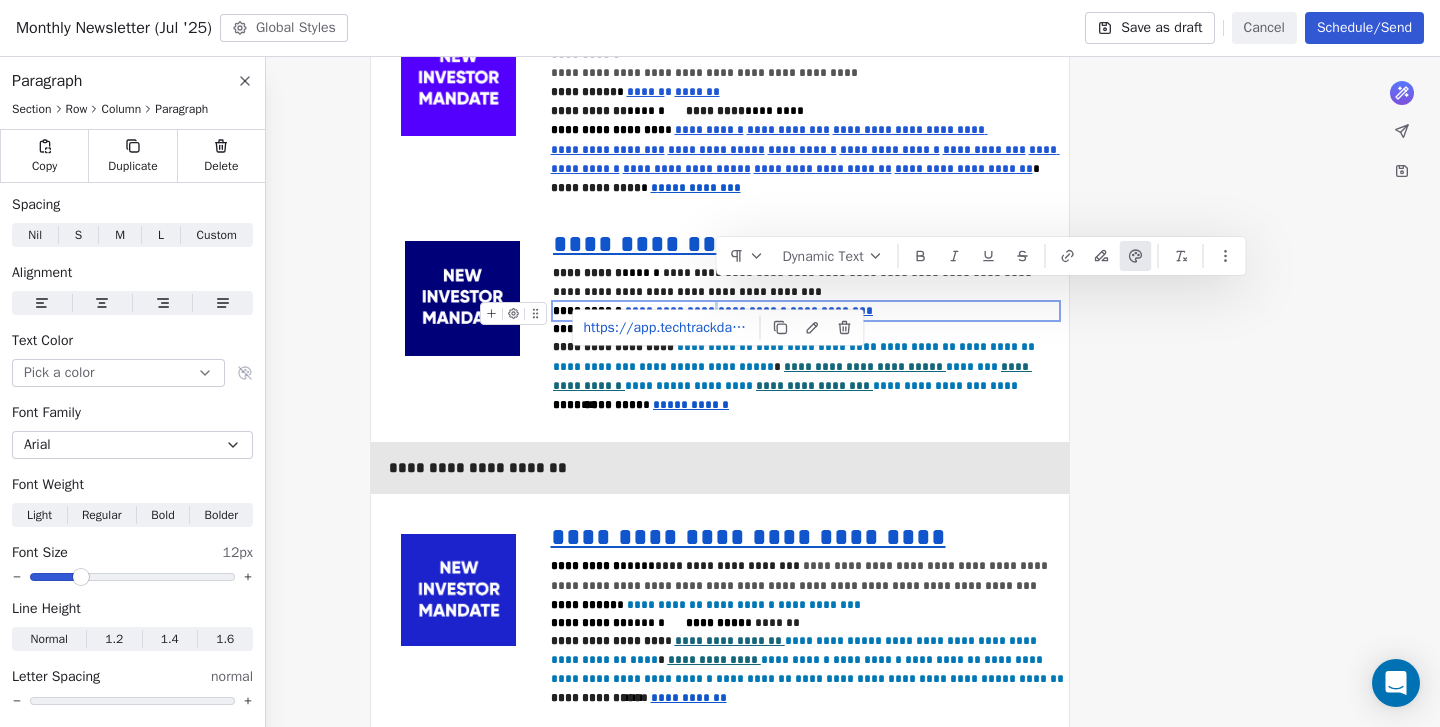 click on "**********" at bounding box center (831, 311) 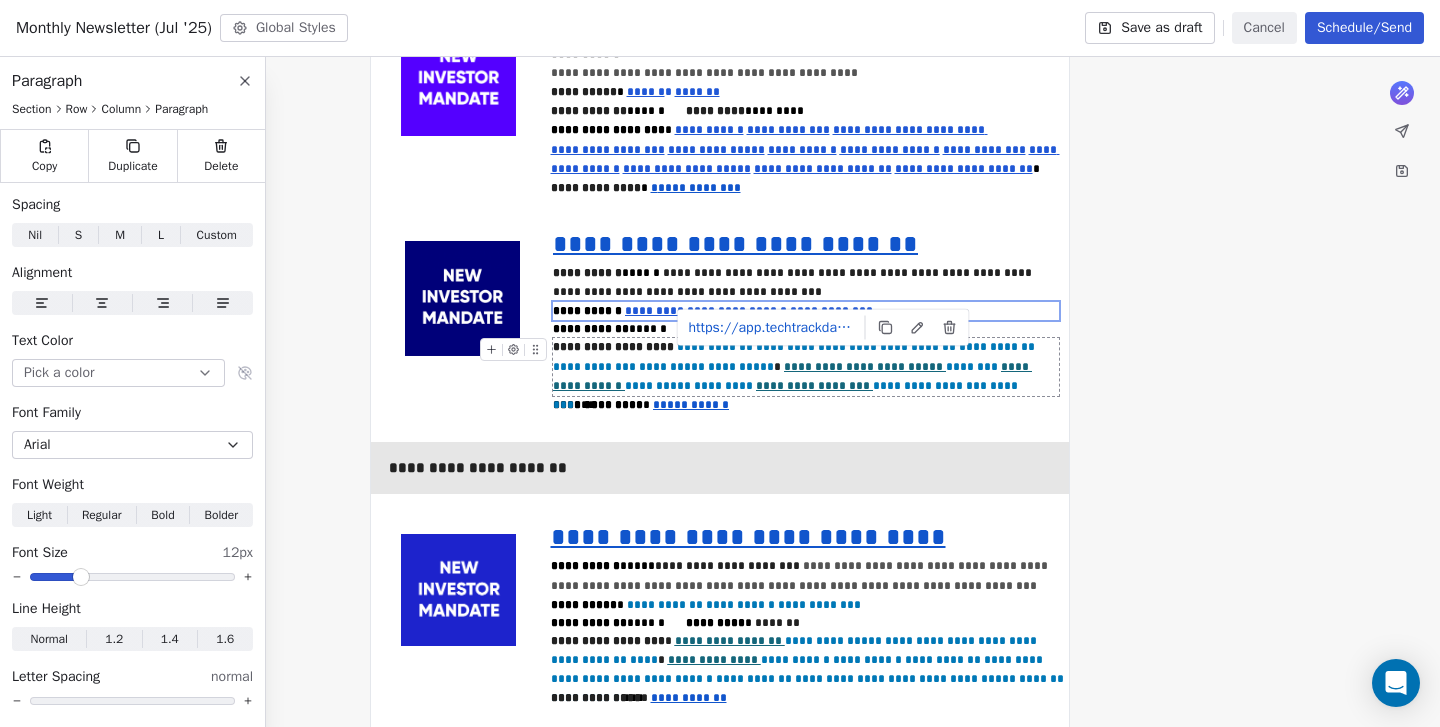 click on "**********" at bounding box center (806, 367) 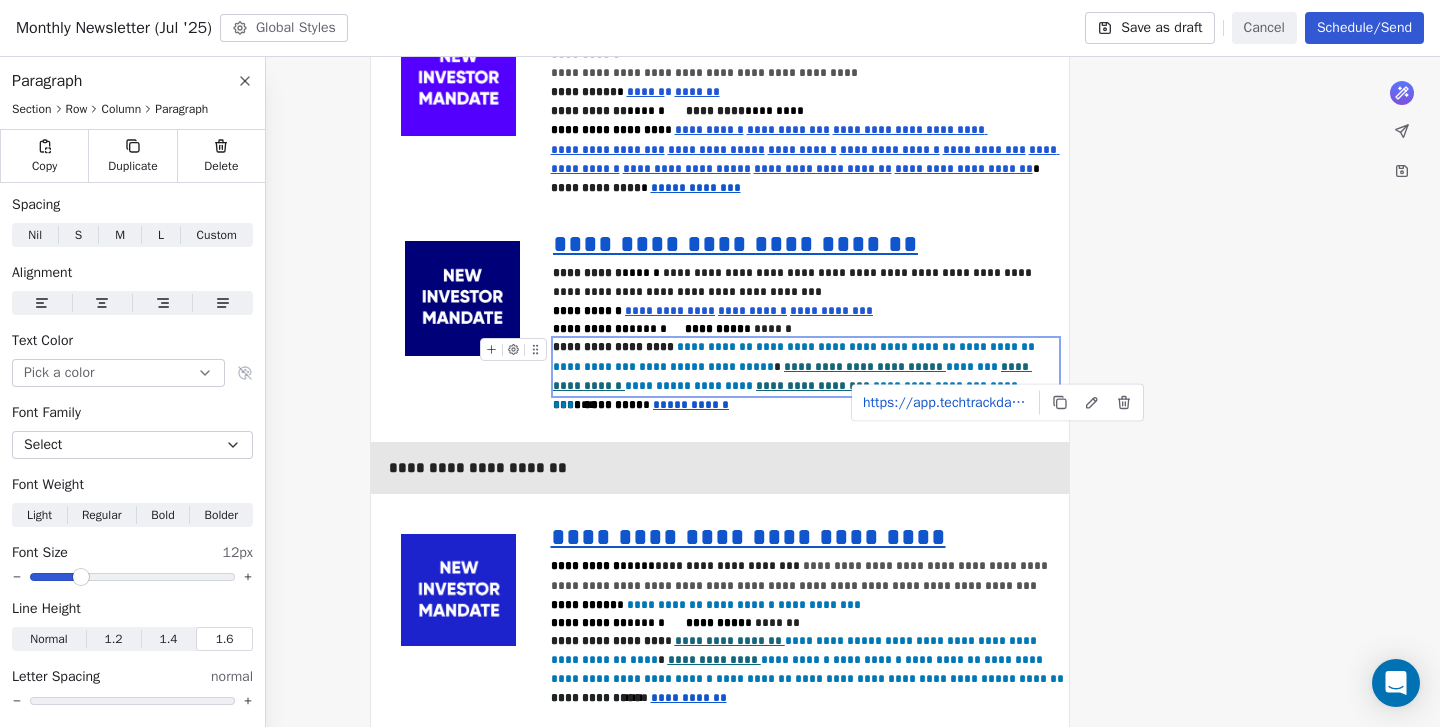 click on "********" at bounding box center (787, 395) 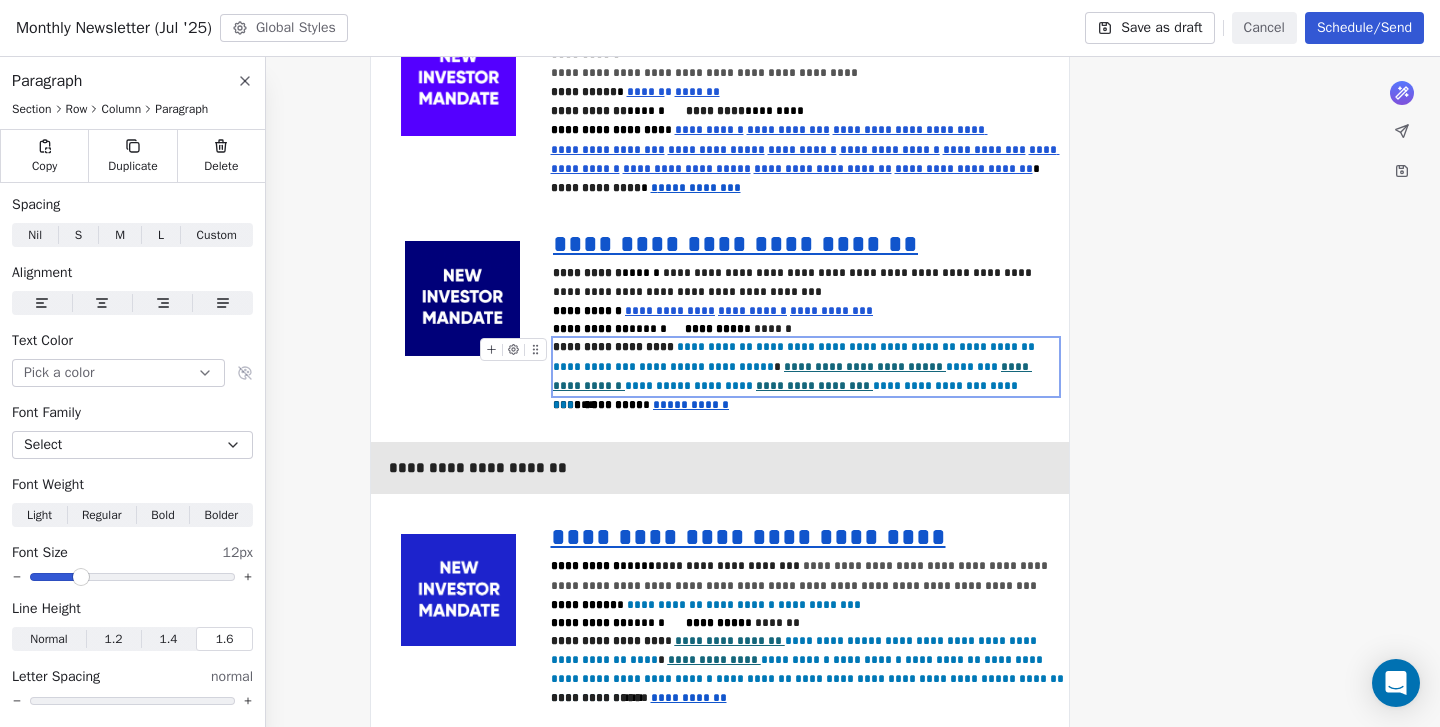type 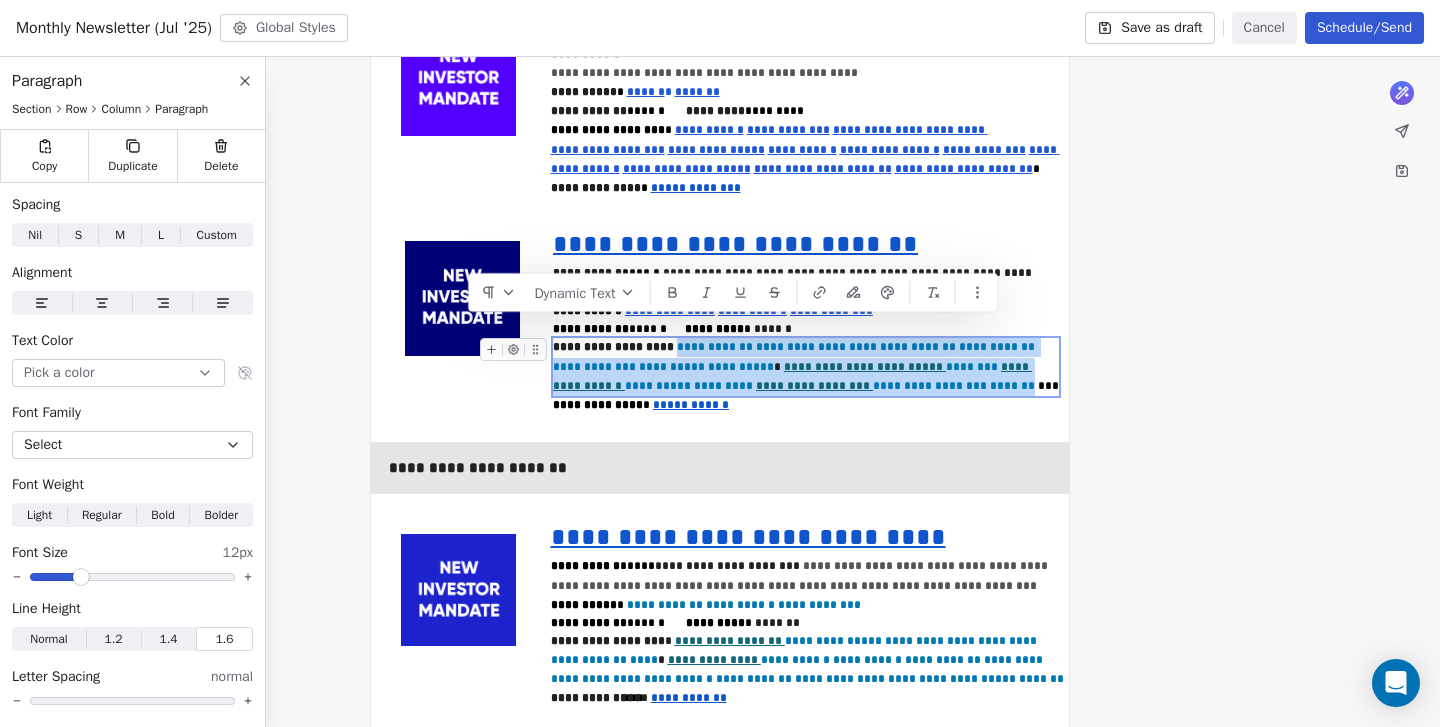 drag, startPoint x: 998, startPoint y: 369, endPoint x: 667, endPoint y: 336, distance: 332.64096 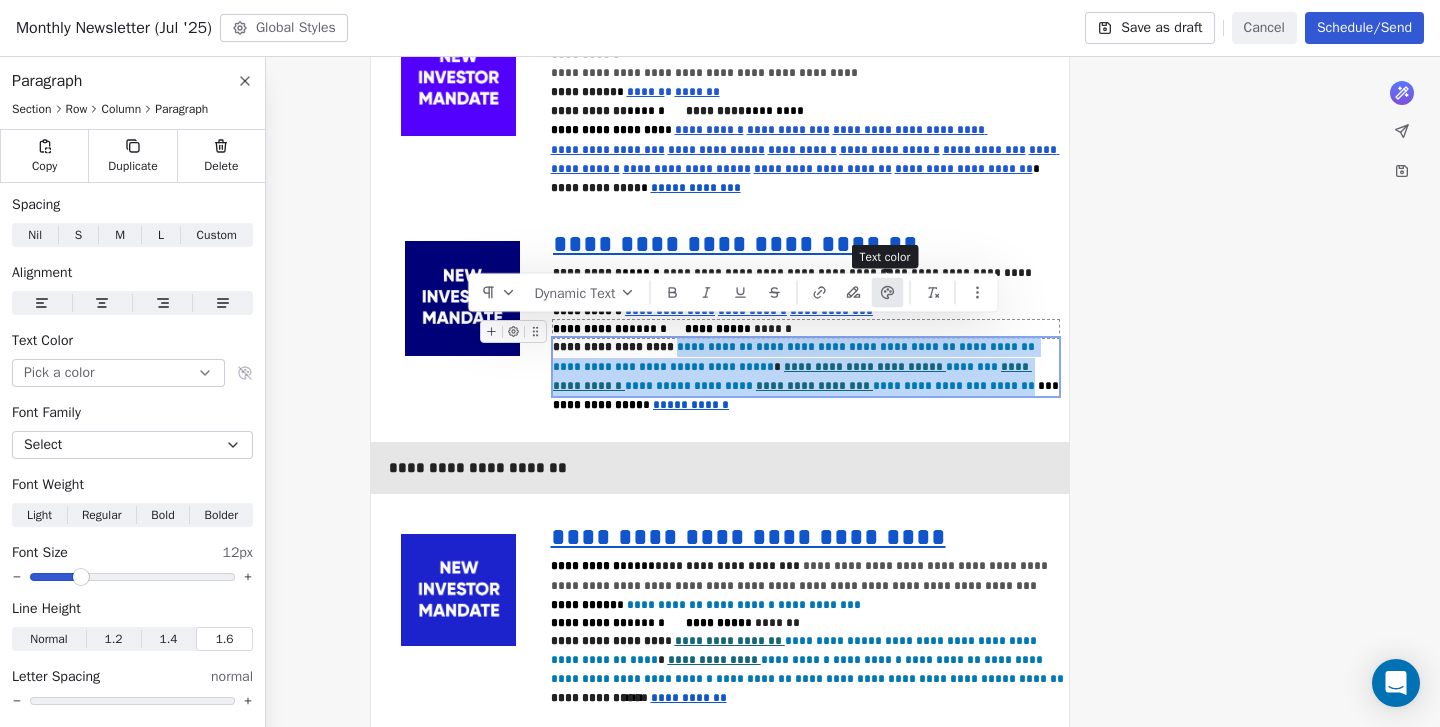 click 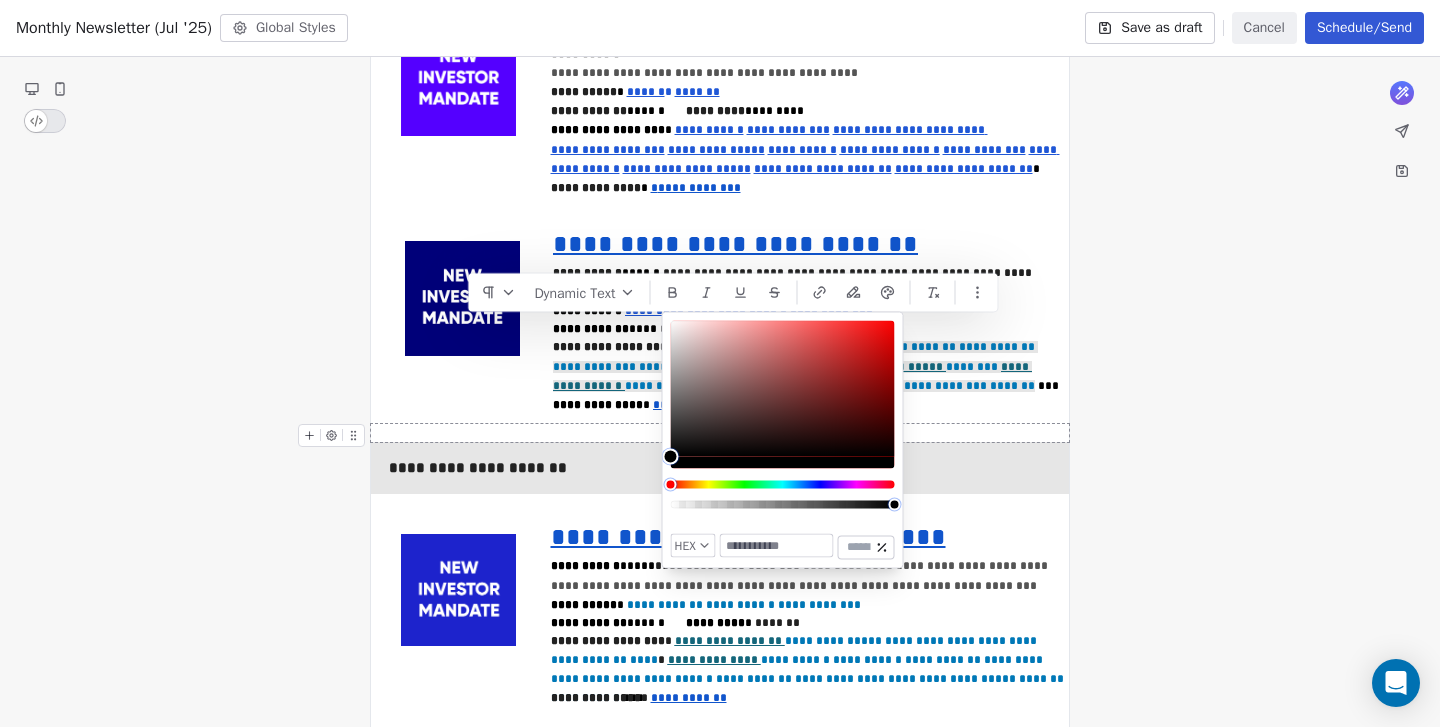 click at bounding box center [777, 546] 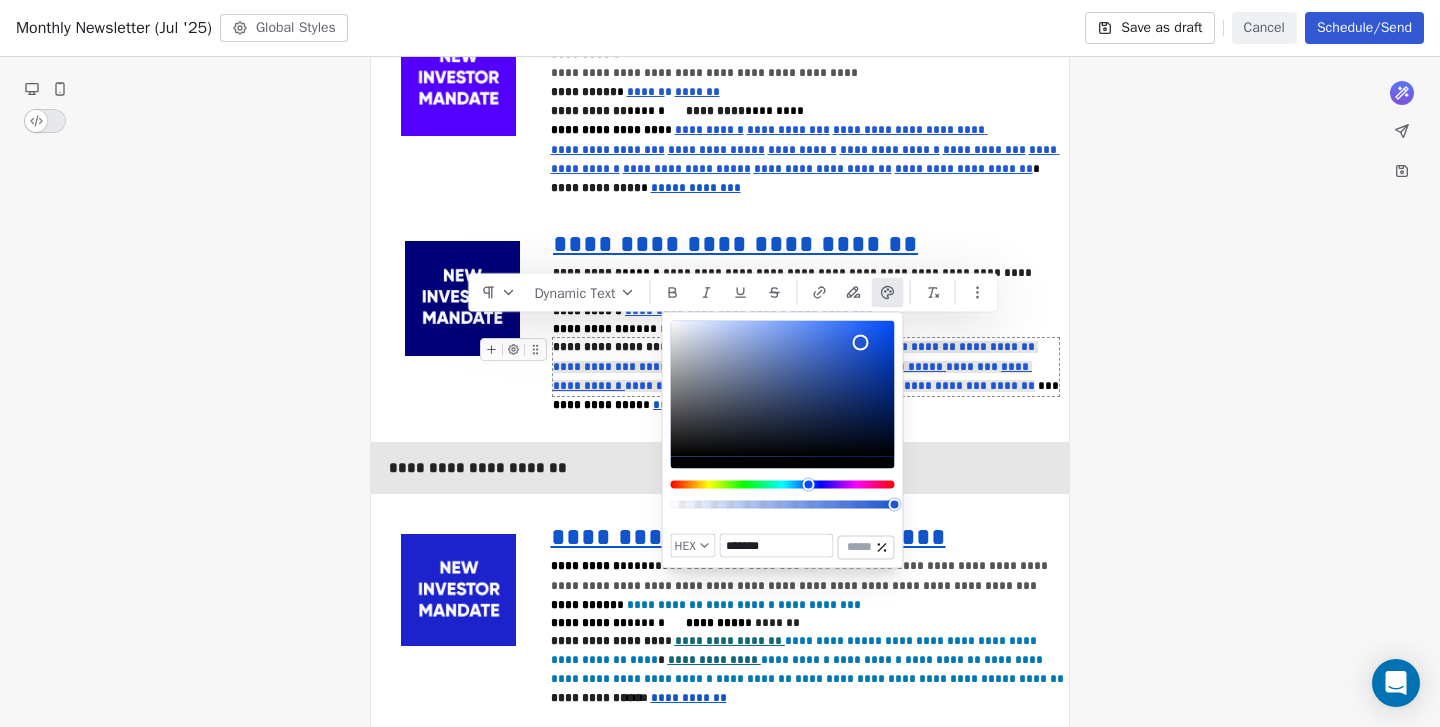 type on "*******" 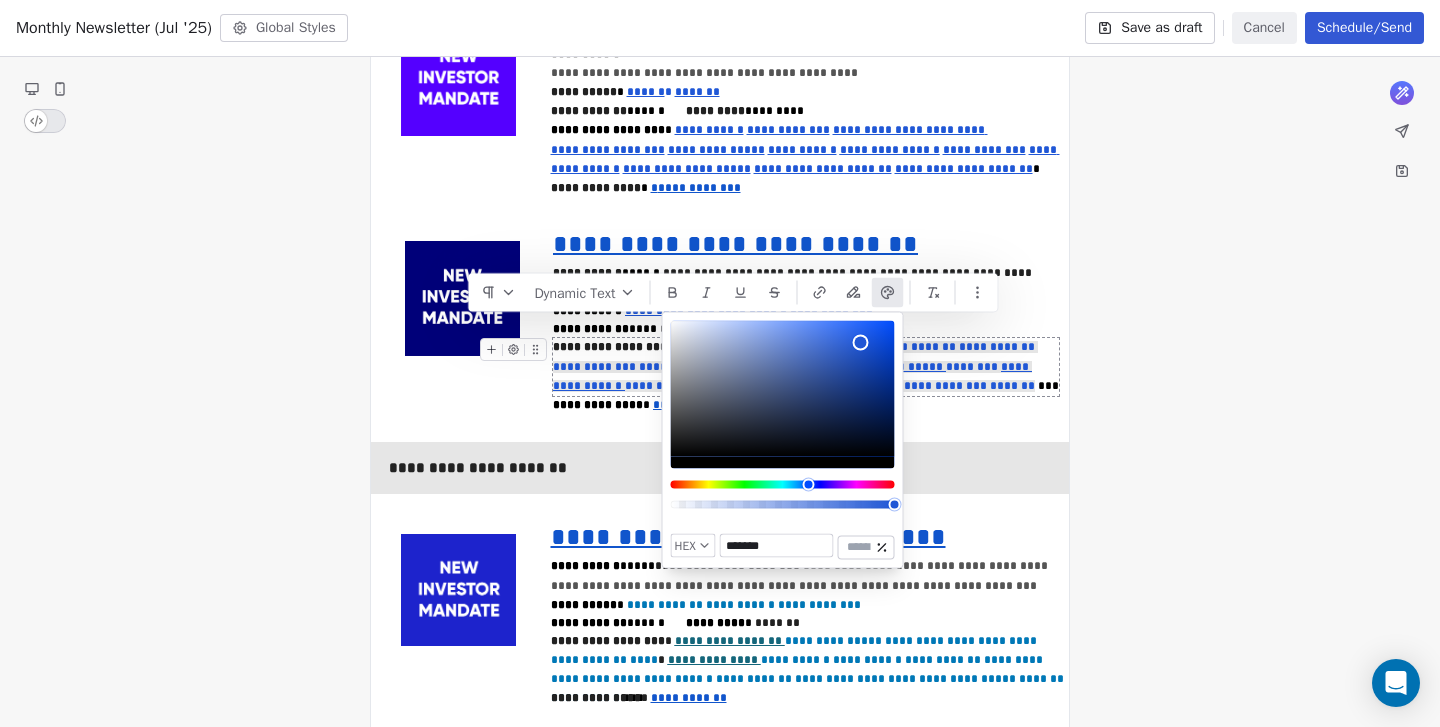 click on "**********" at bounding box center [806, 367] 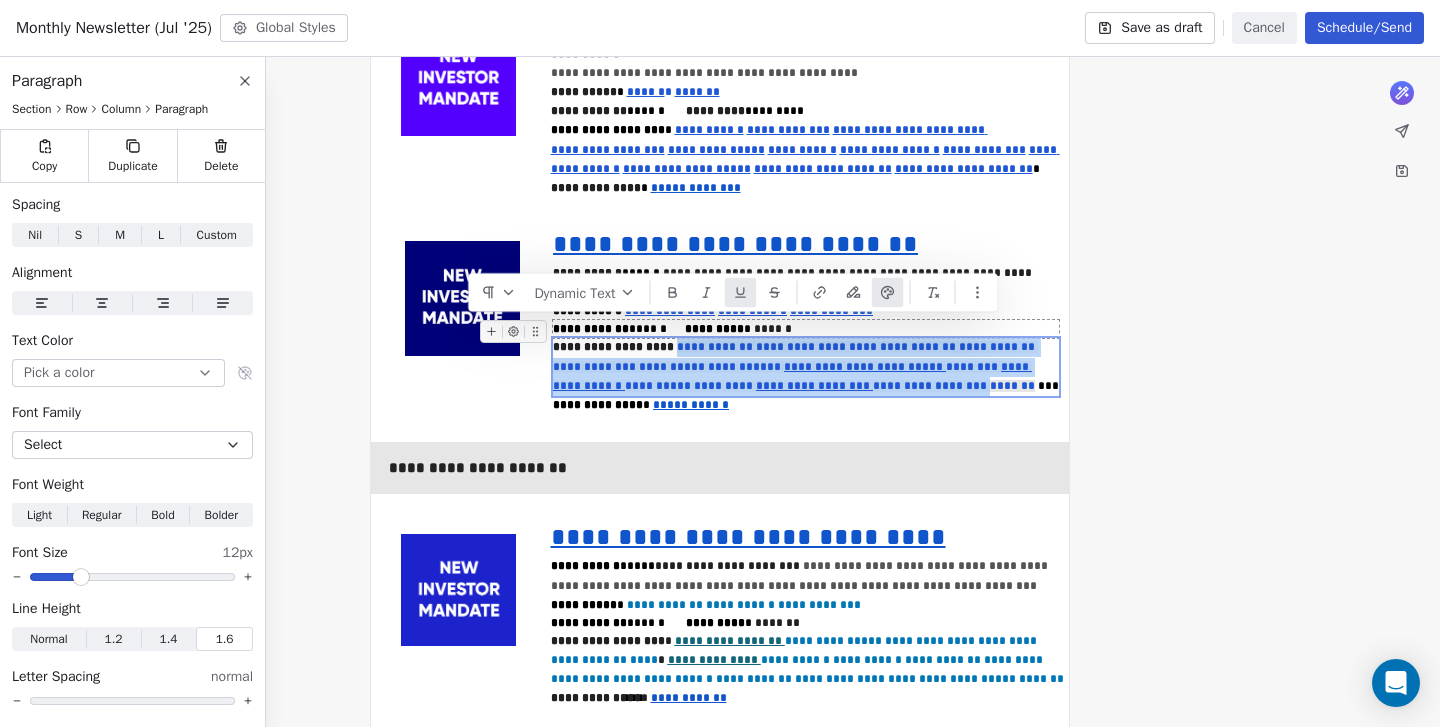 click 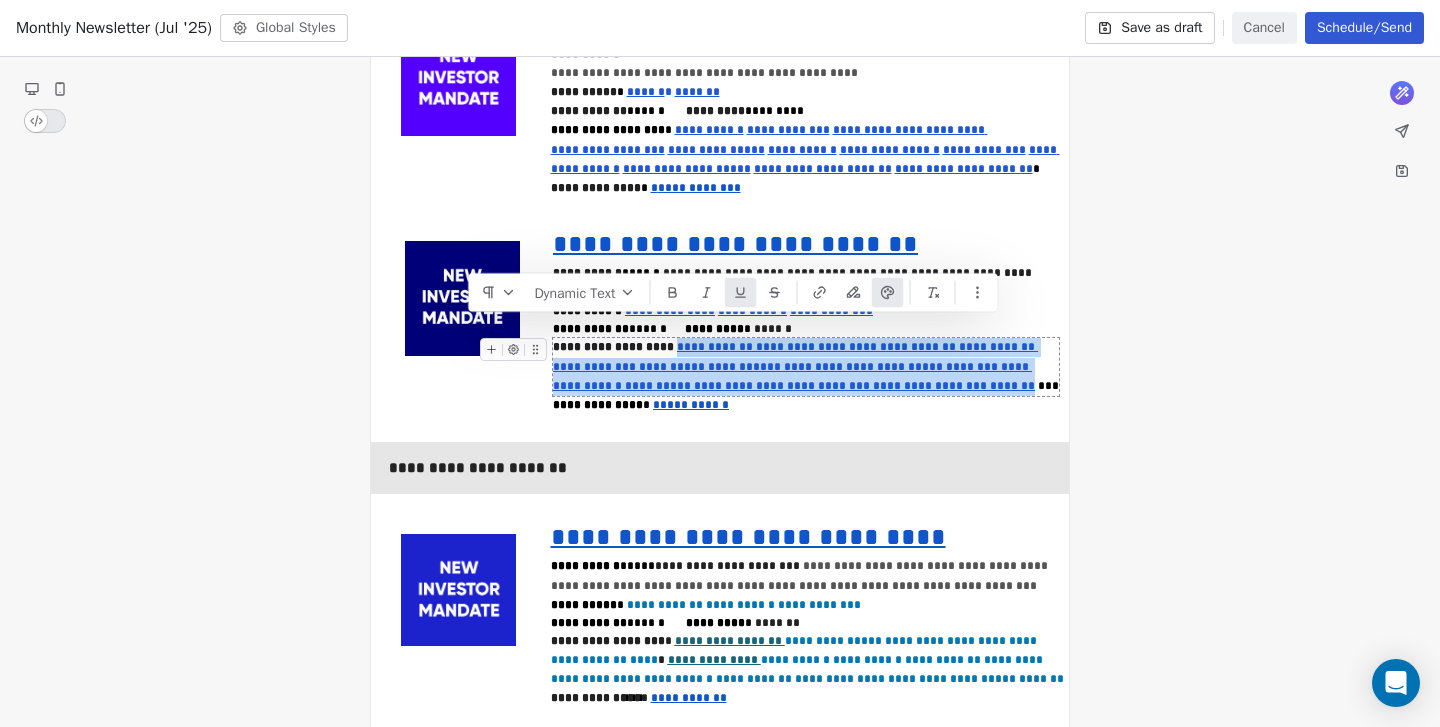 drag, startPoint x: 728, startPoint y: 329, endPoint x: 958, endPoint y: 339, distance: 230.21729 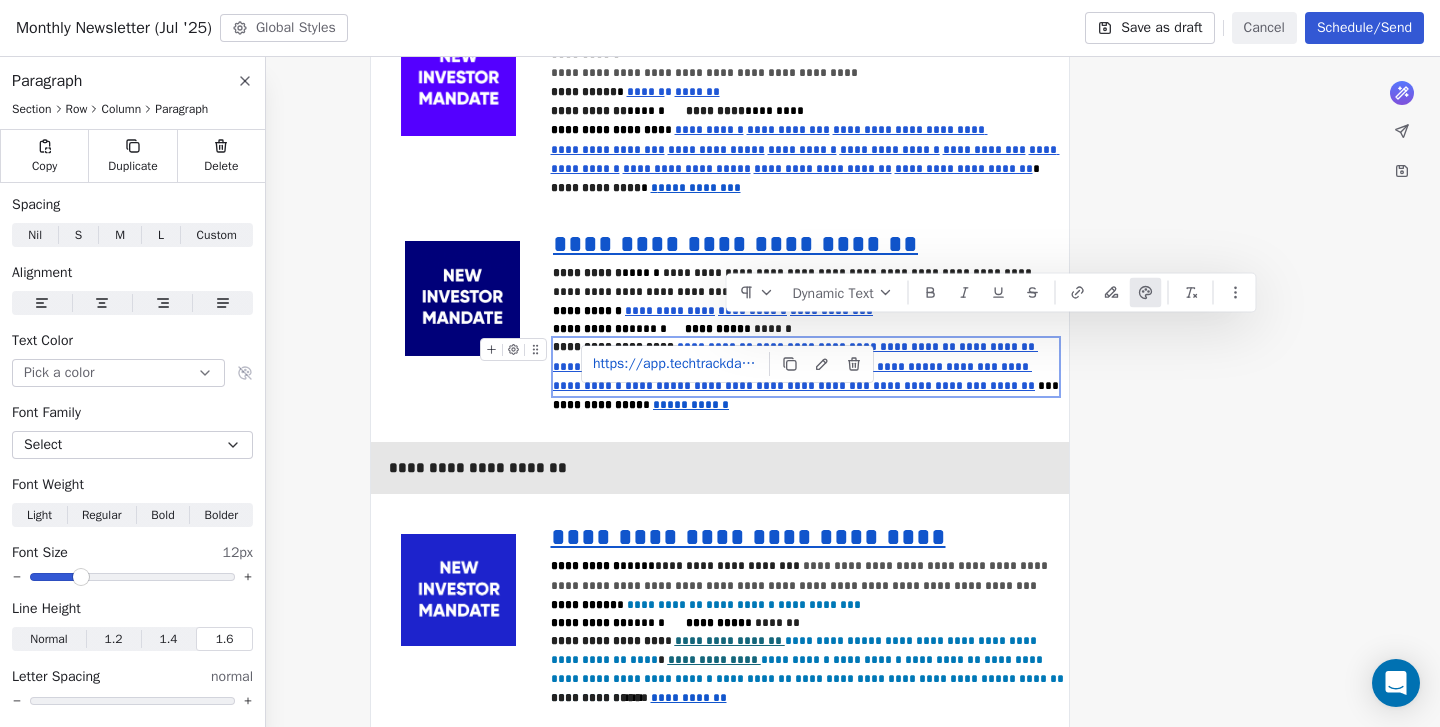 click on "**********" at bounding box center [833, 347] 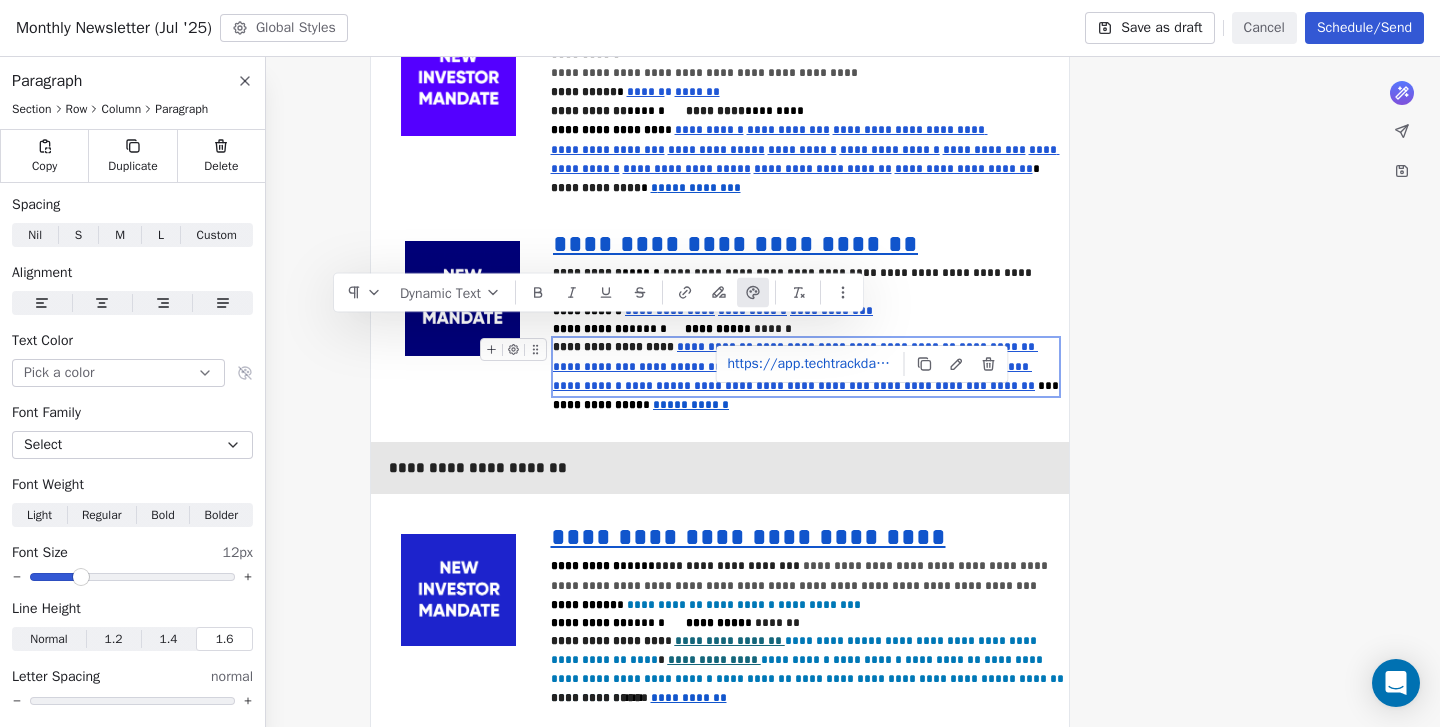 click at bounding box center [957, 347] 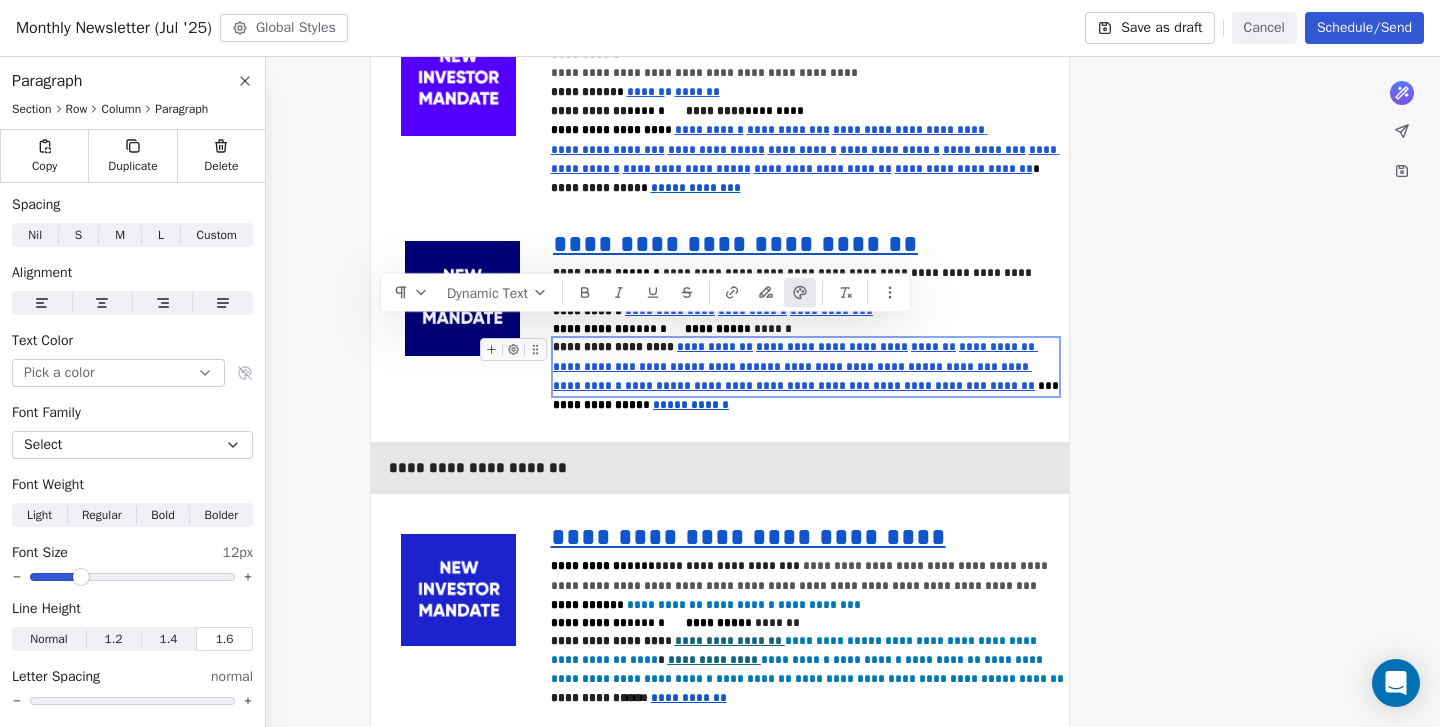 click on "**********" at bounding box center (998, 347) 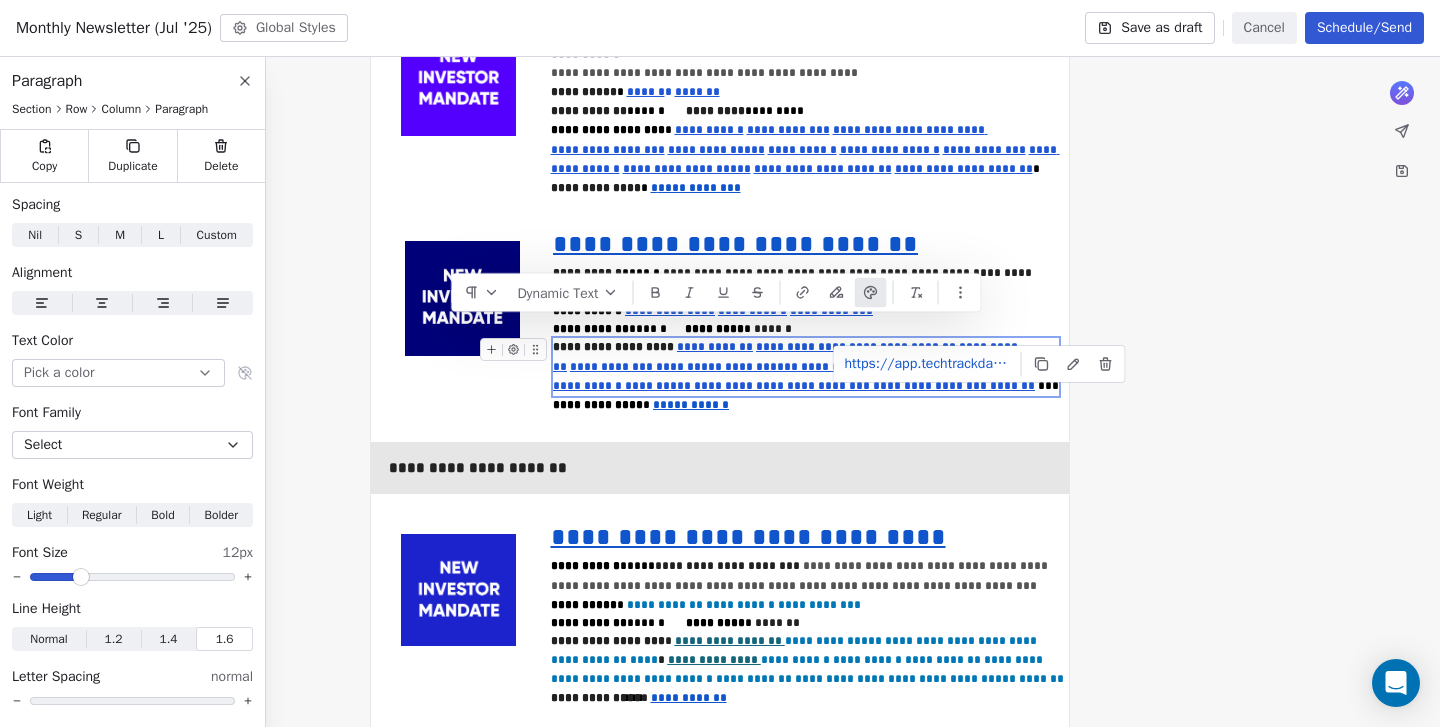 click on "**********" at bounding box center (613, 367) 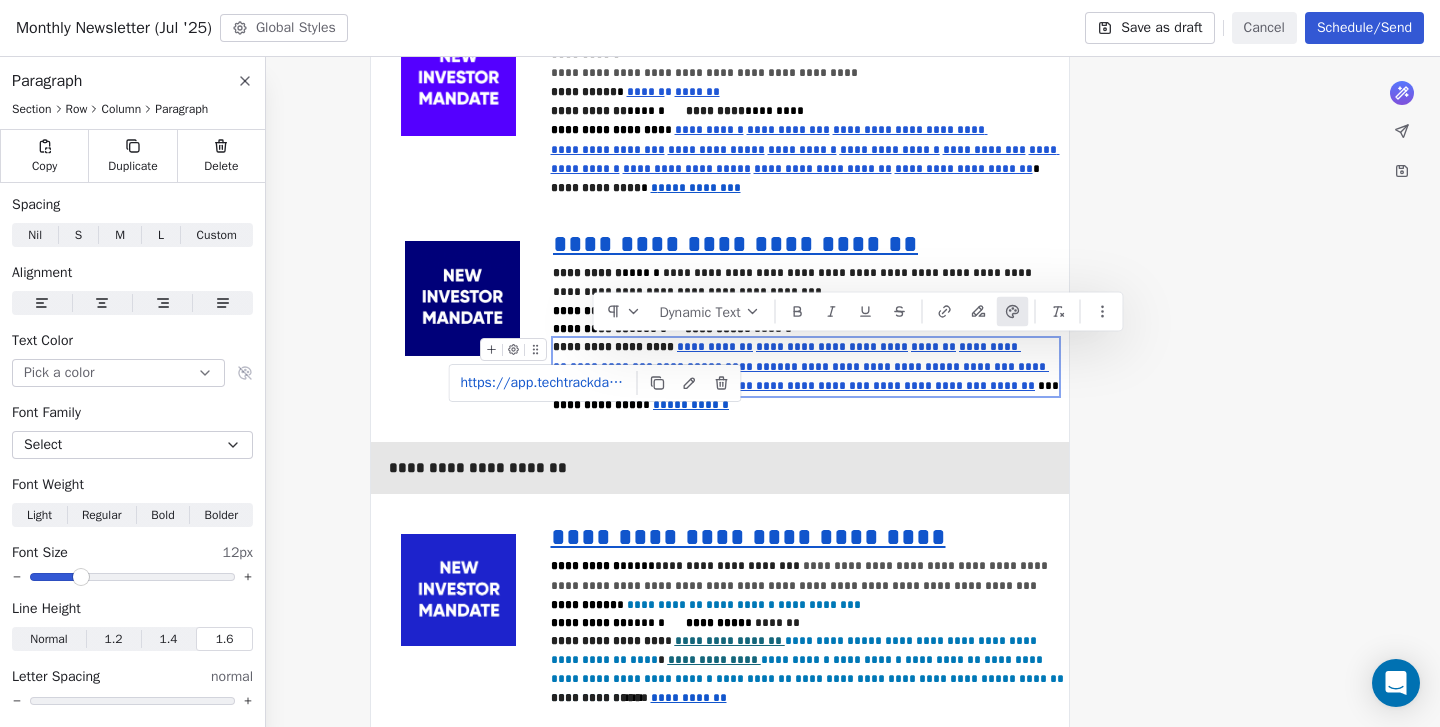 click on "**********" at bounding box center [758, 367] 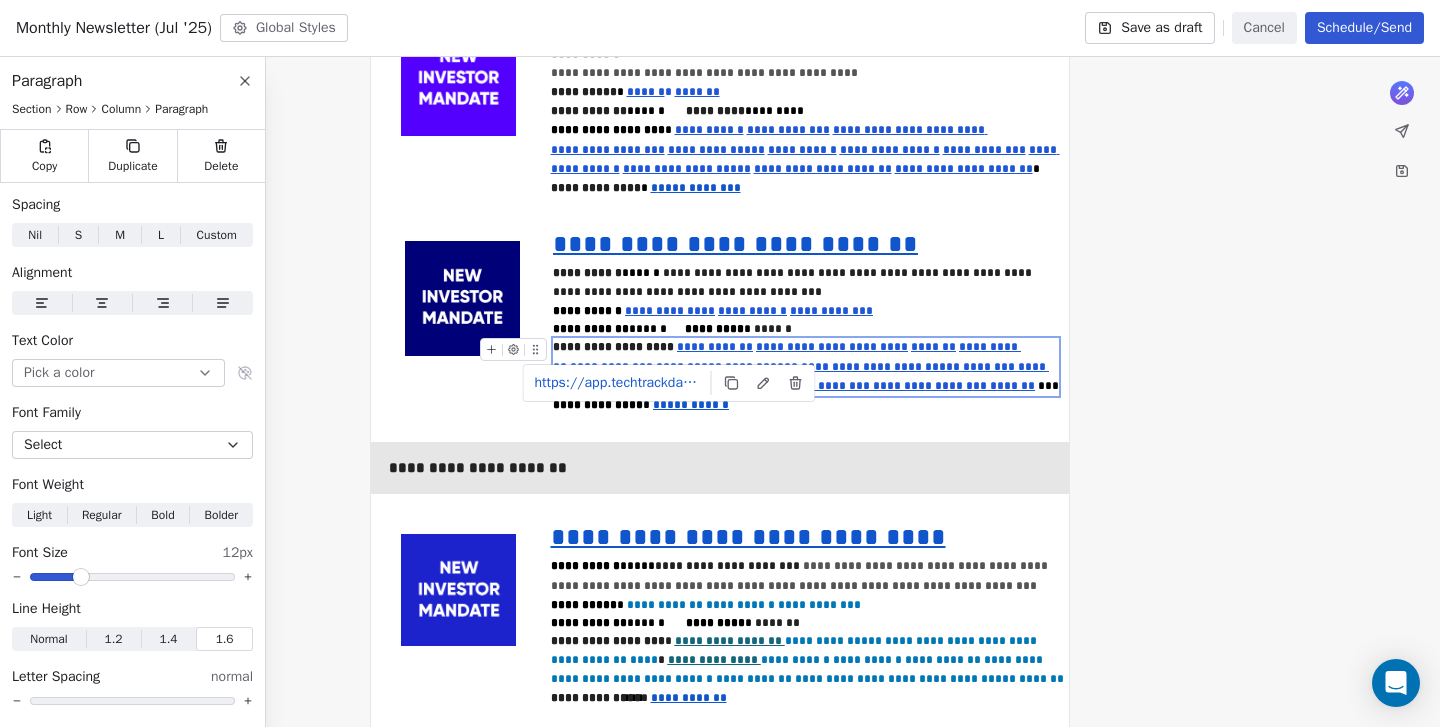 click on "**********" at bounding box center [758, 367] 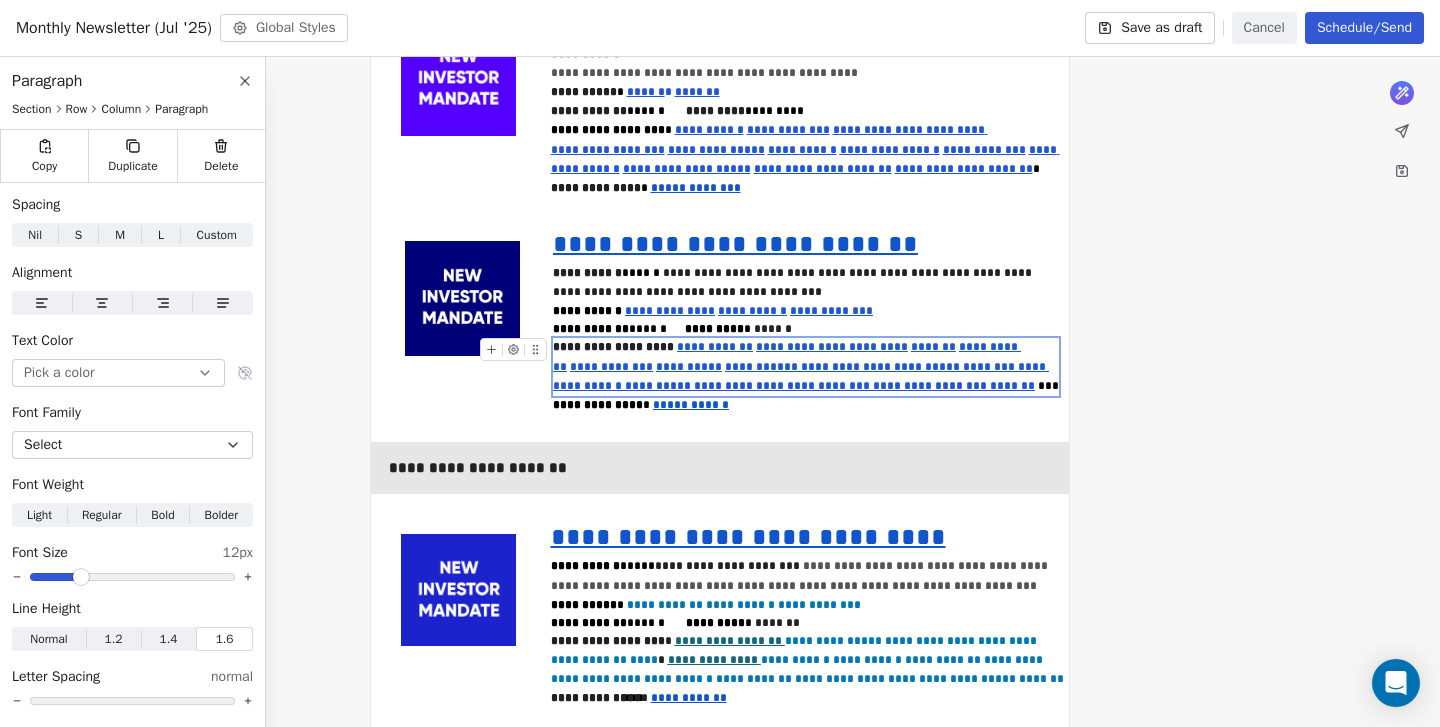 click on "**********" at bounding box center (882, 367) 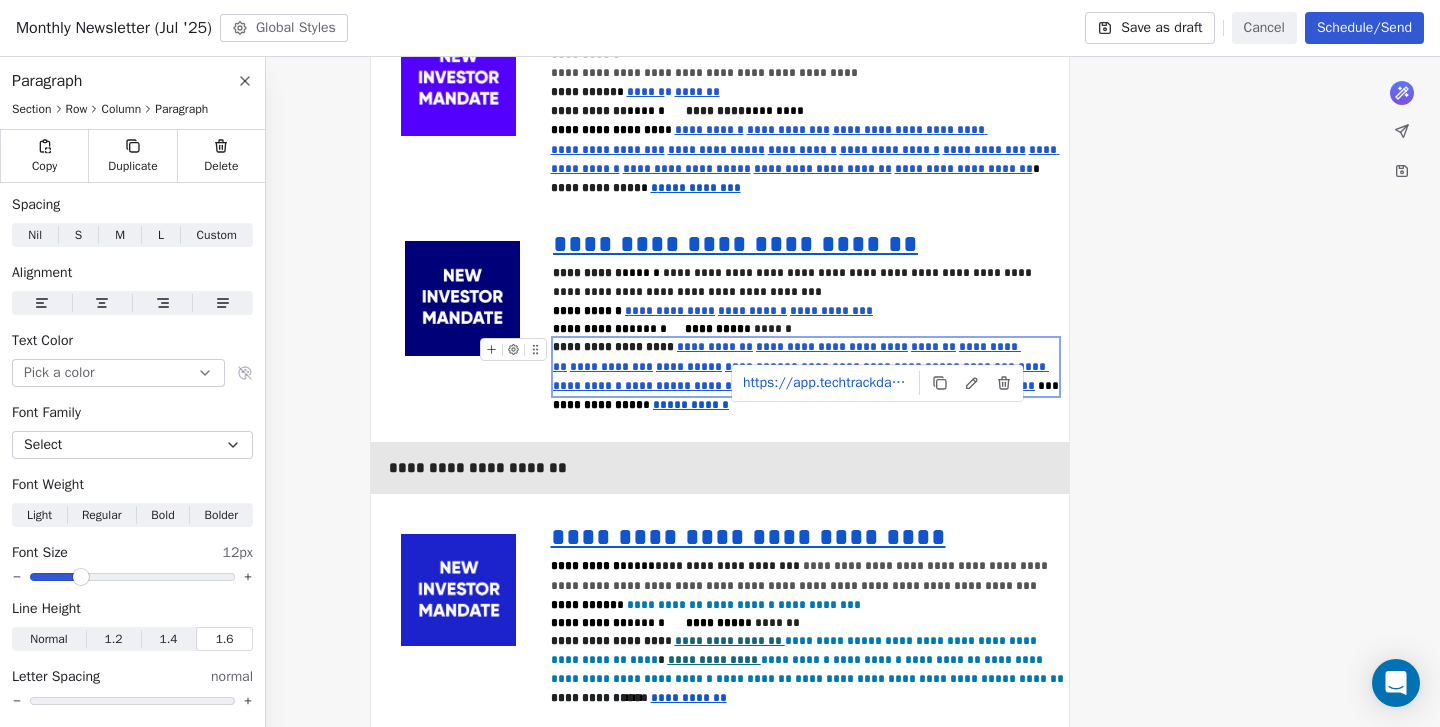 click on "********" at bounding box center [989, 367] 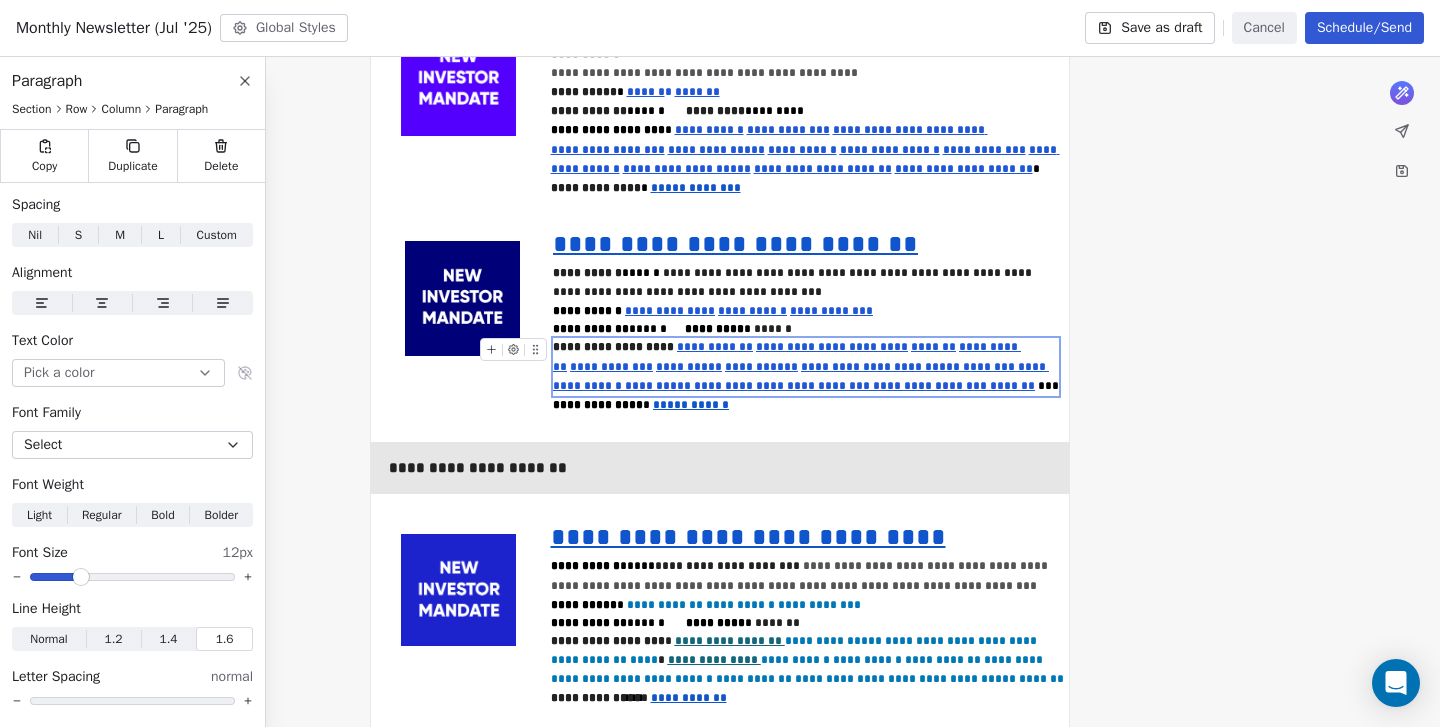 click on "**********" at bounding box center (801, 376) 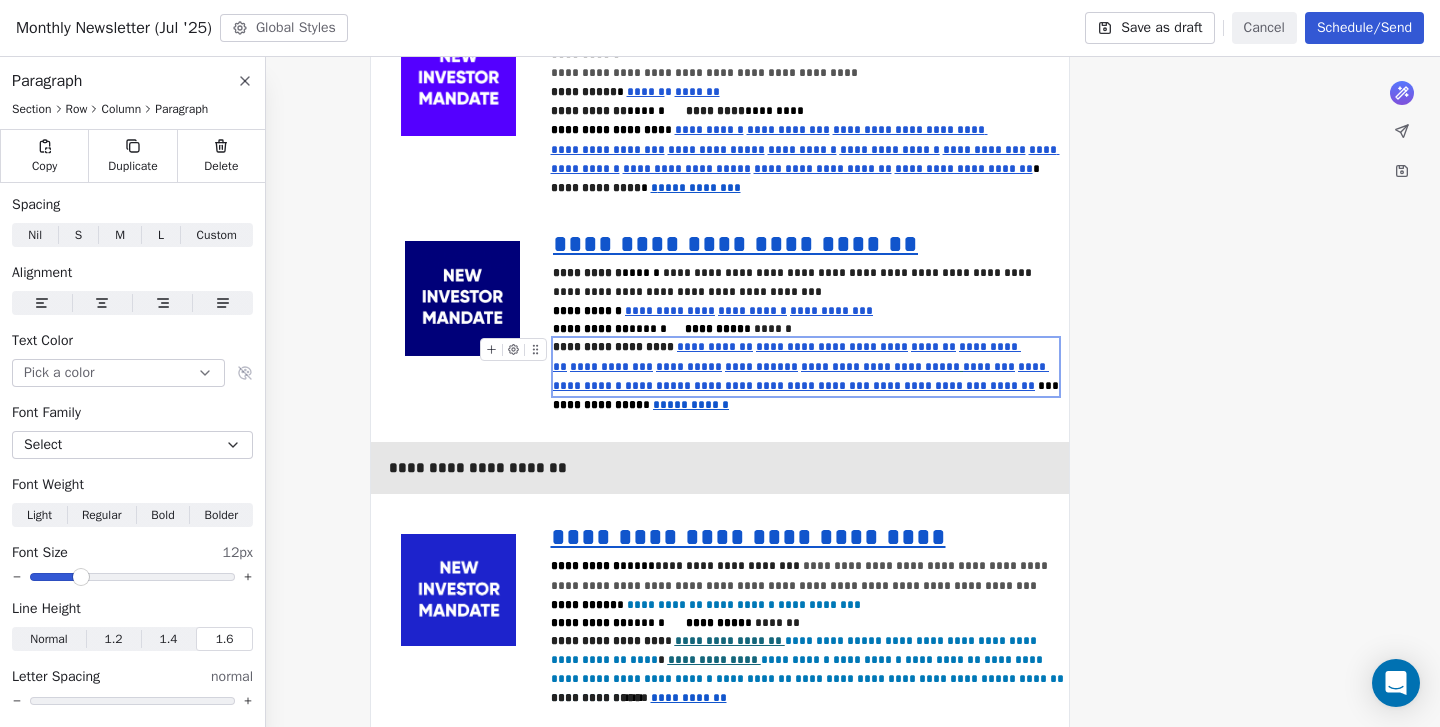 click on "**********" at bounding box center [659, 386] 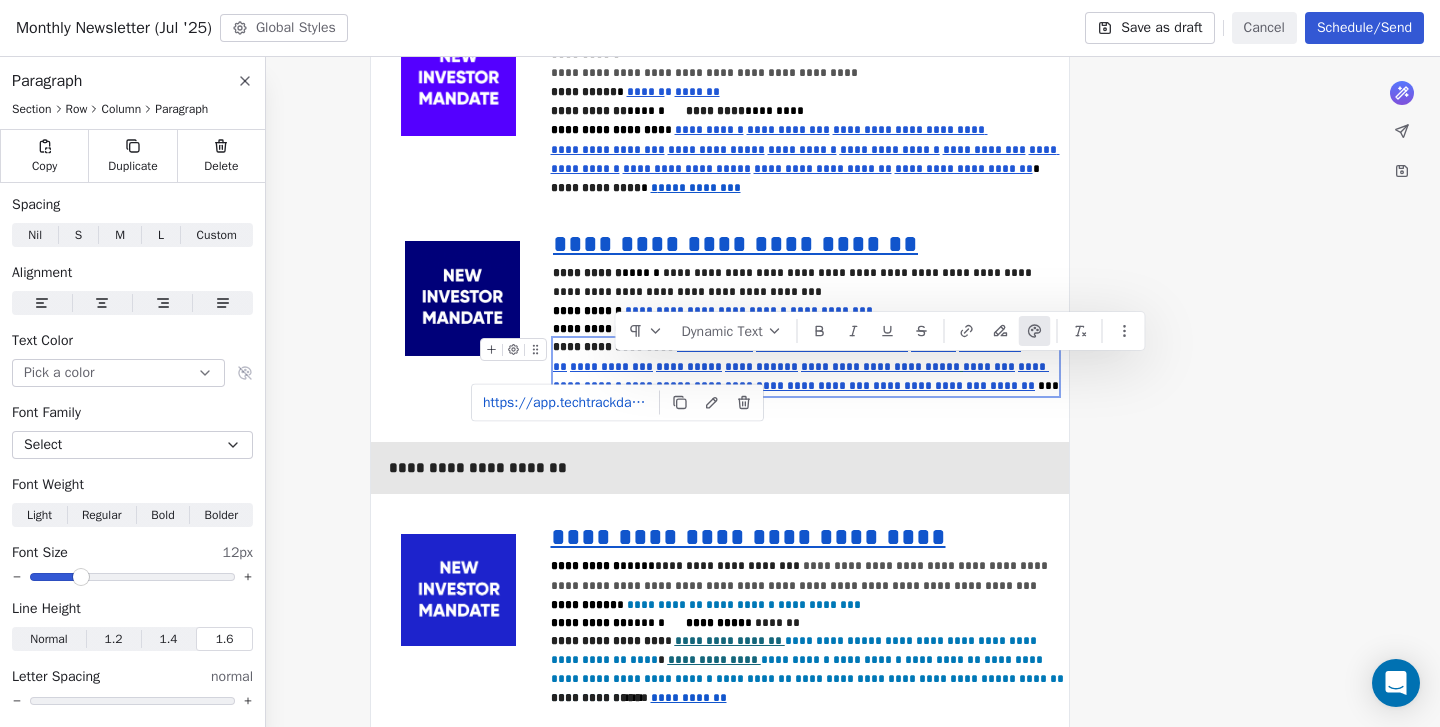click on "**********" at bounding box center [659, 386] 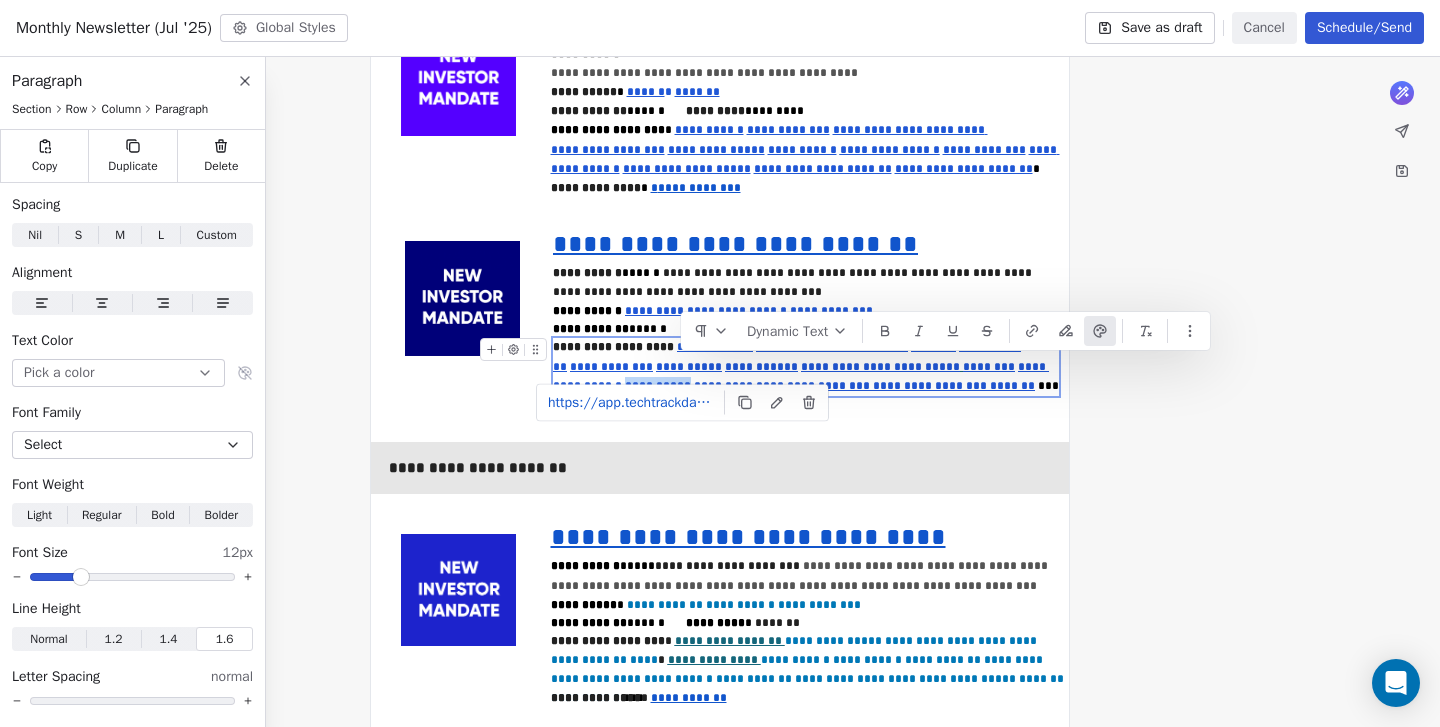 click on "**********" at bounding box center [814, 386] 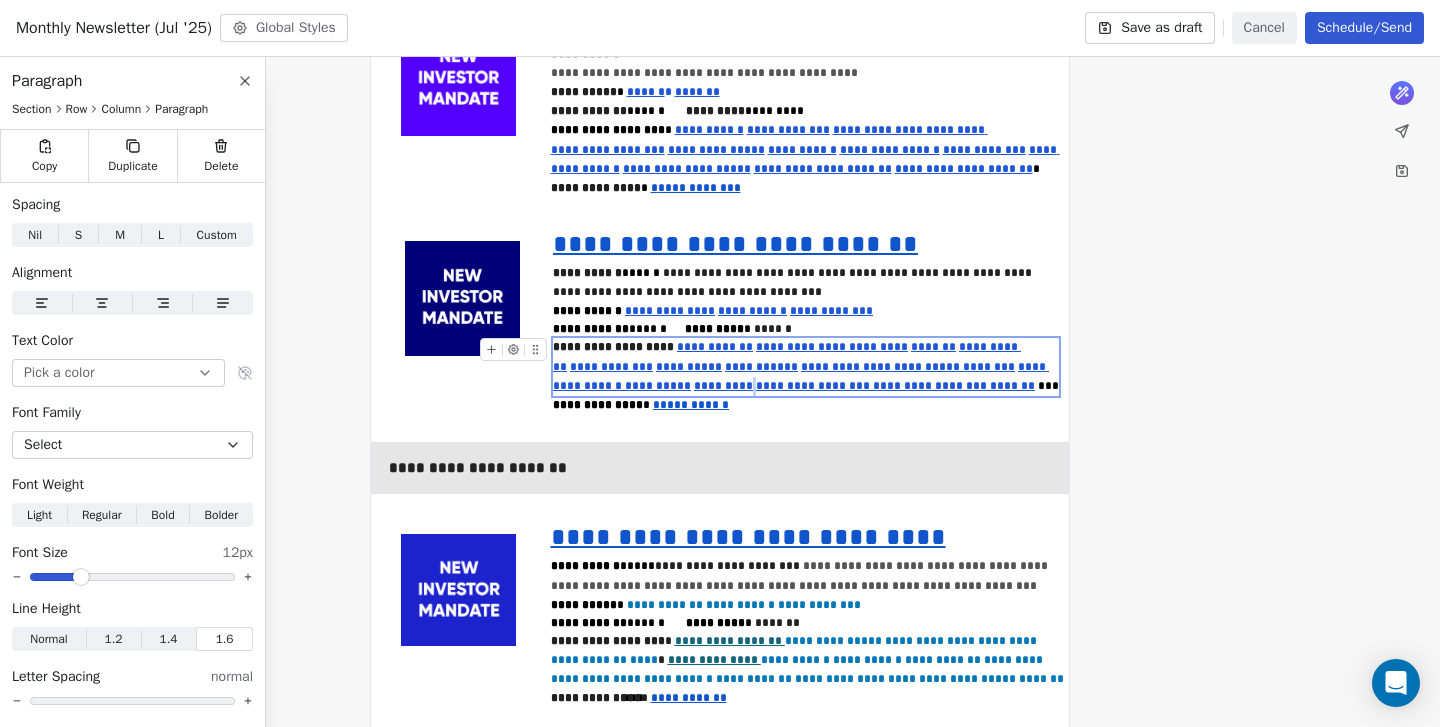 click on "**********" at bounding box center (930, 386) 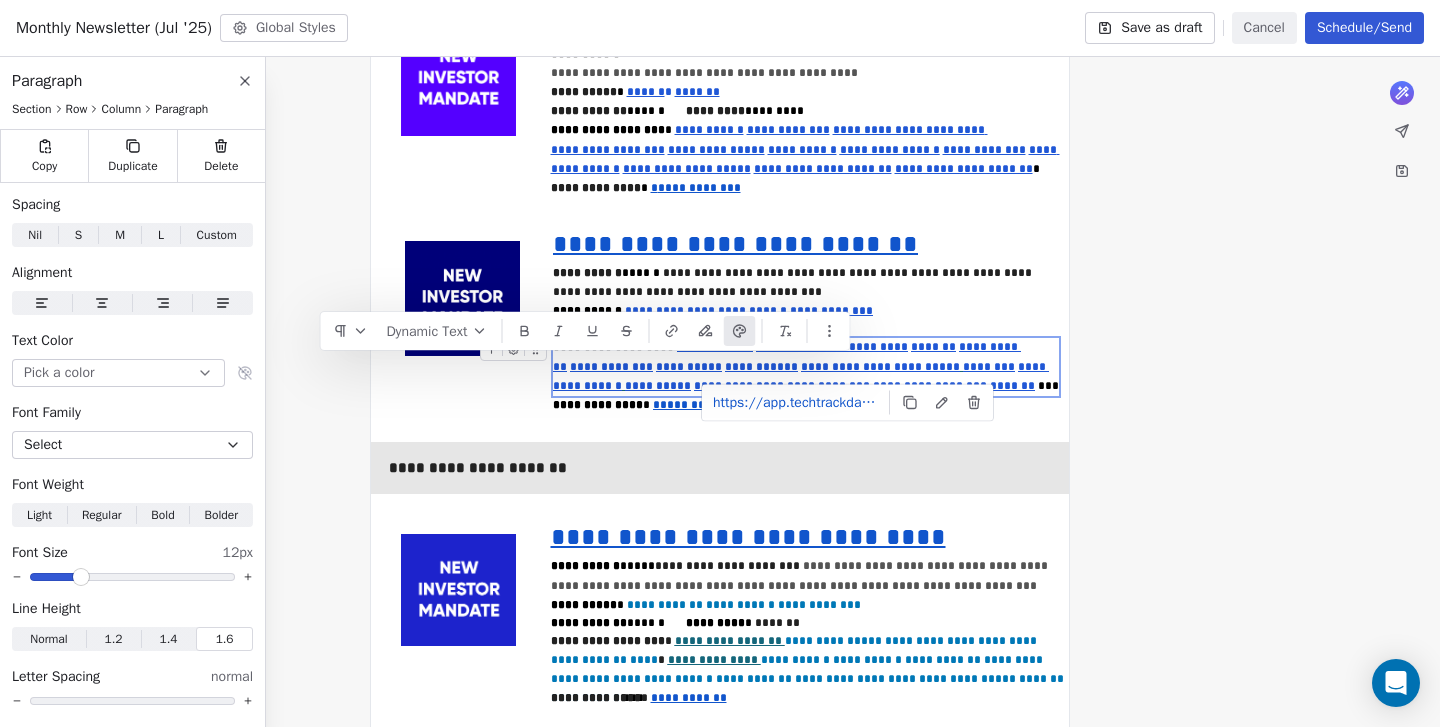 click on "*******" at bounding box center (1012, 386) 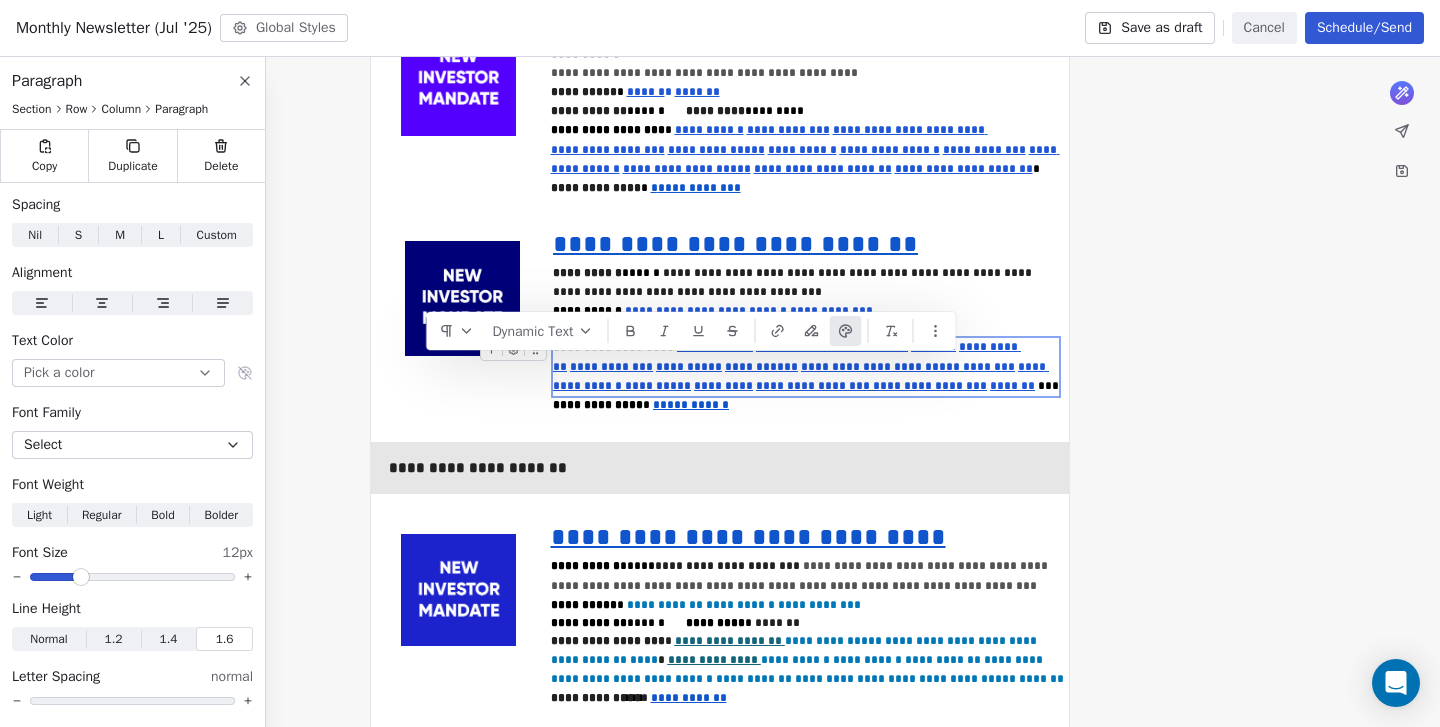 click on "**********" at bounding box center (813, 386) 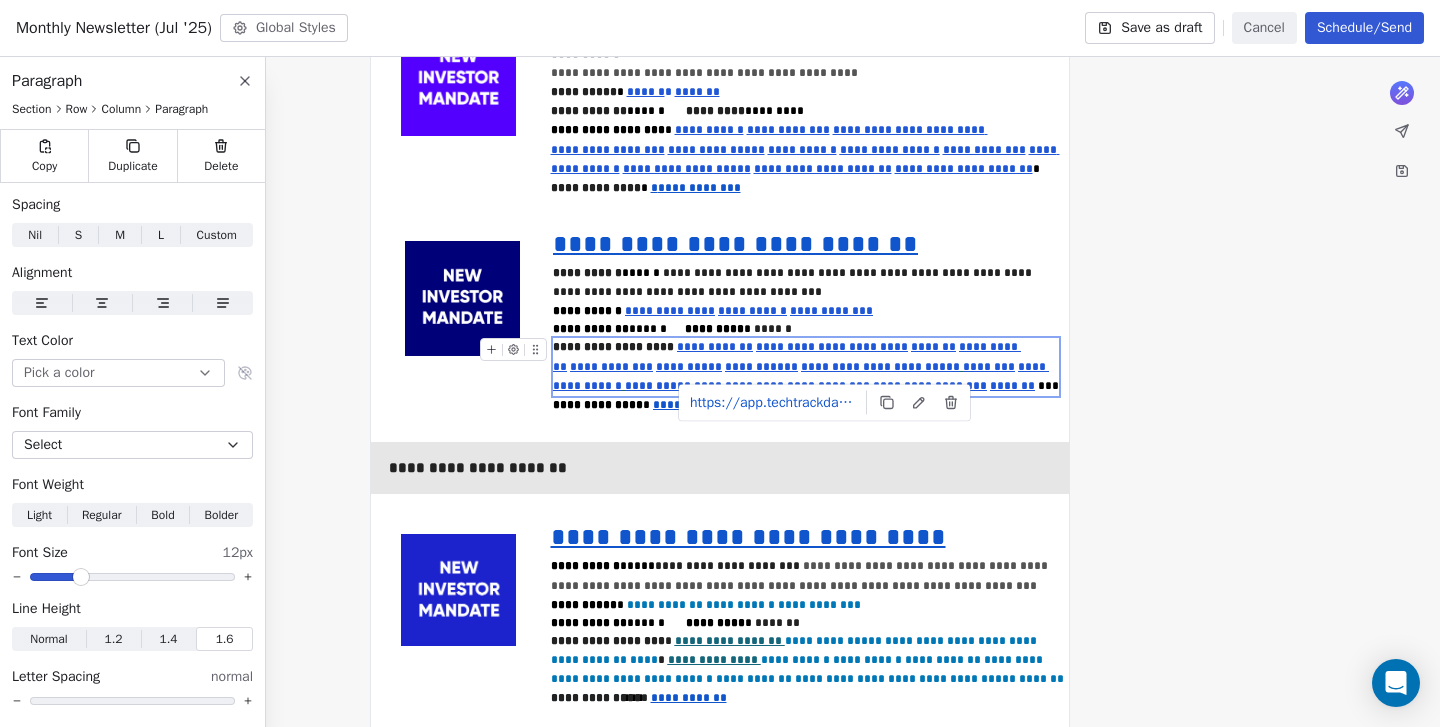 click on "**********" at bounding box center (720, 965) 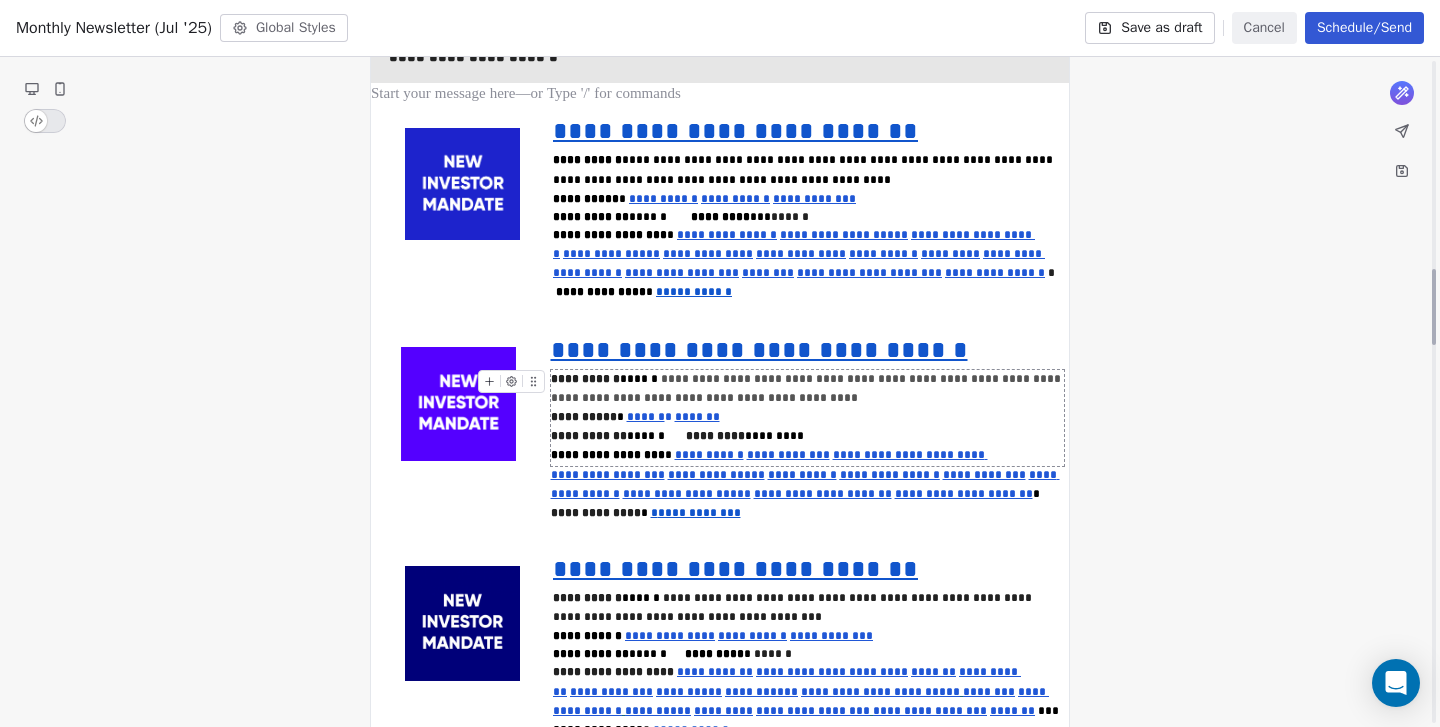 scroll, scrollTop: 1833, scrollLeft: 0, axis: vertical 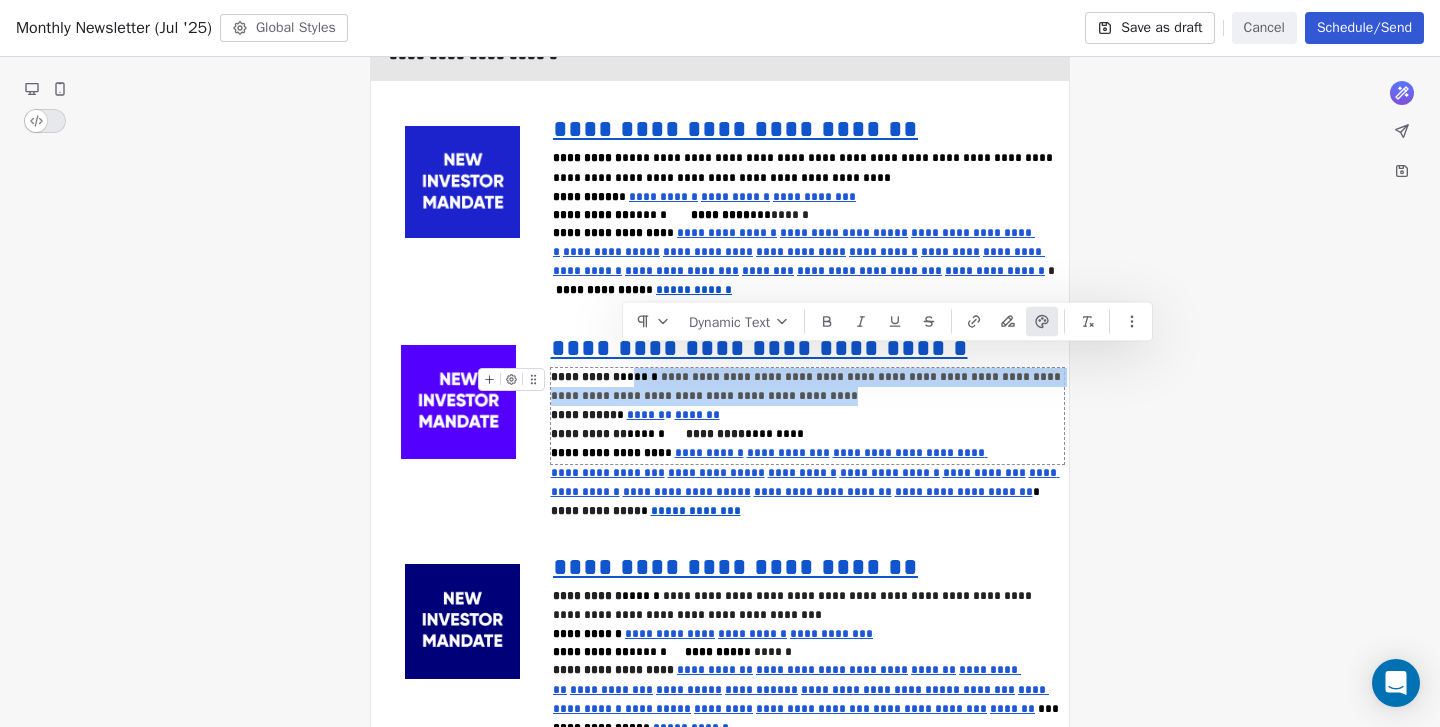 drag, startPoint x: 766, startPoint y: 381, endPoint x: 778, endPoint y: 342, distance: 40.804413 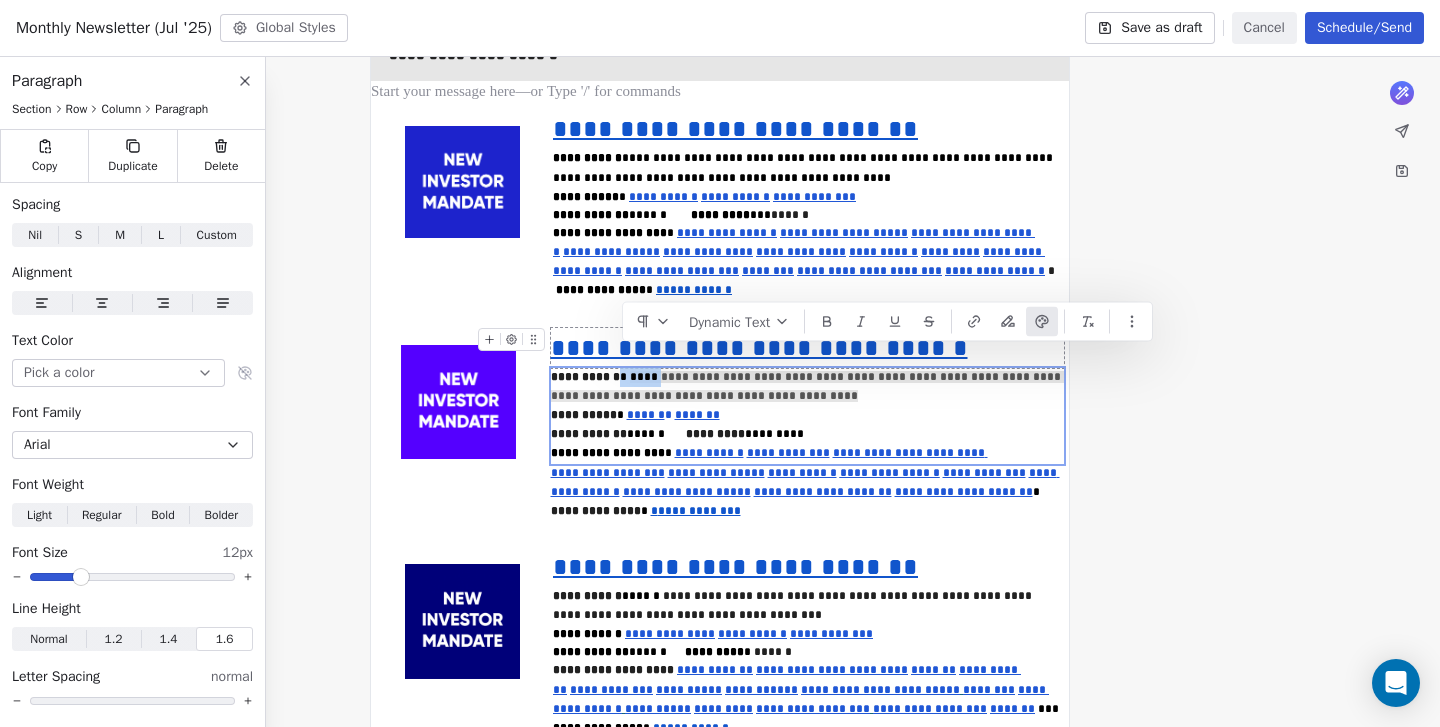click 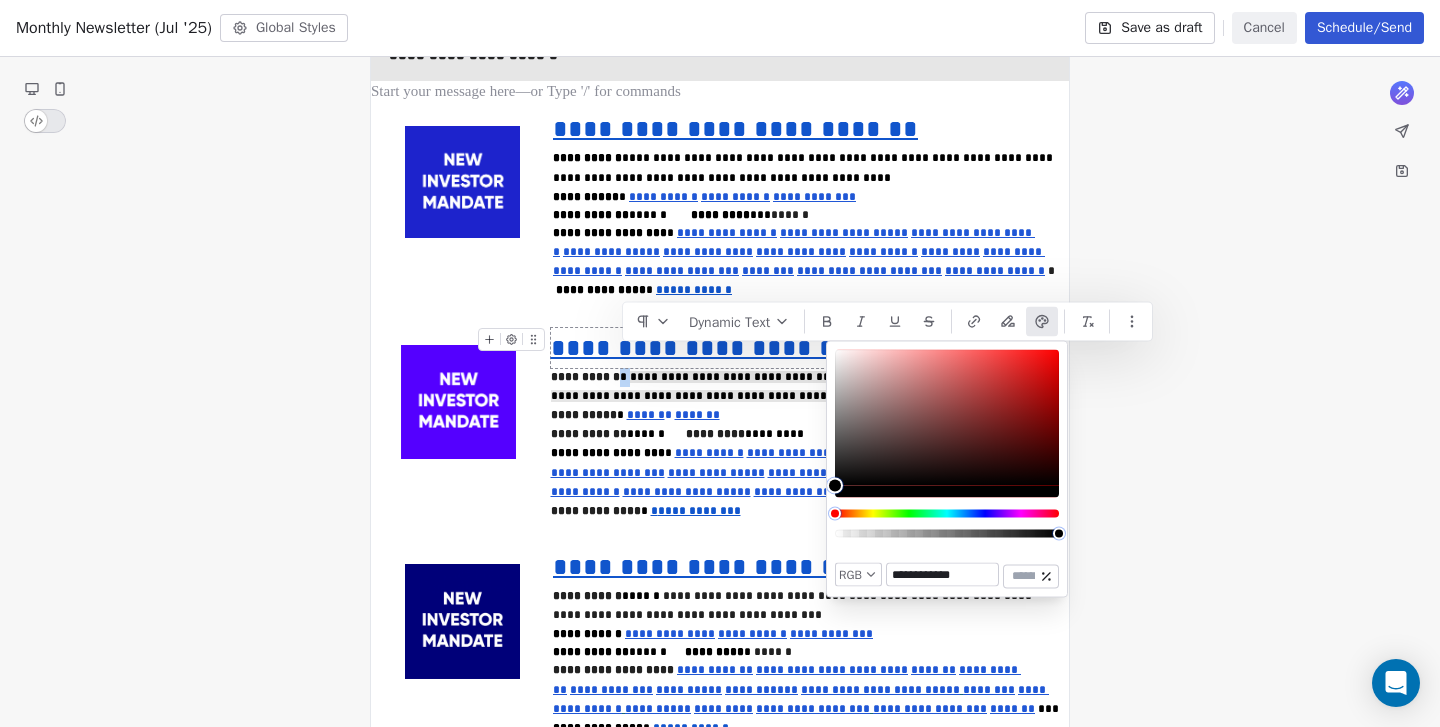 type on "**********" 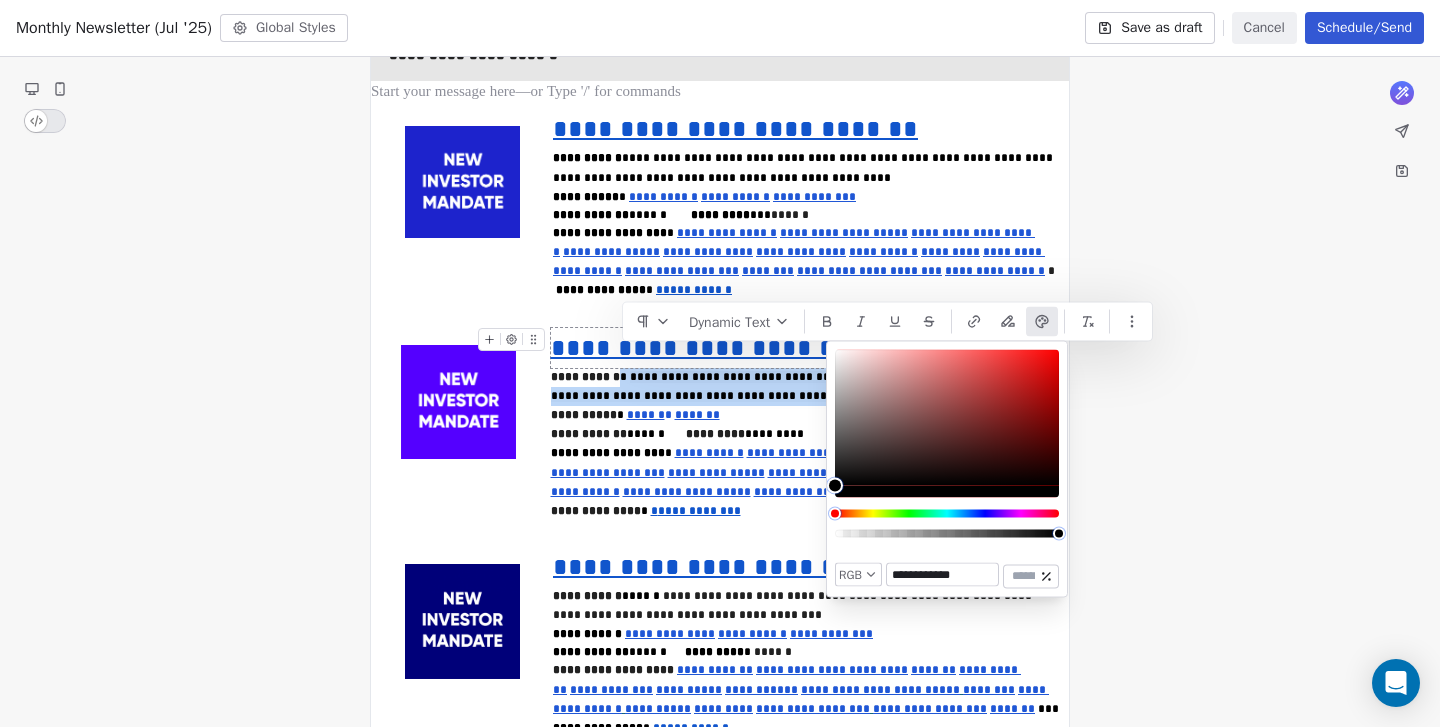 drag, startPoint x: 835, startPoint y: 485, endPoint x: 829, endPoint y: 546, distance: 61.294373 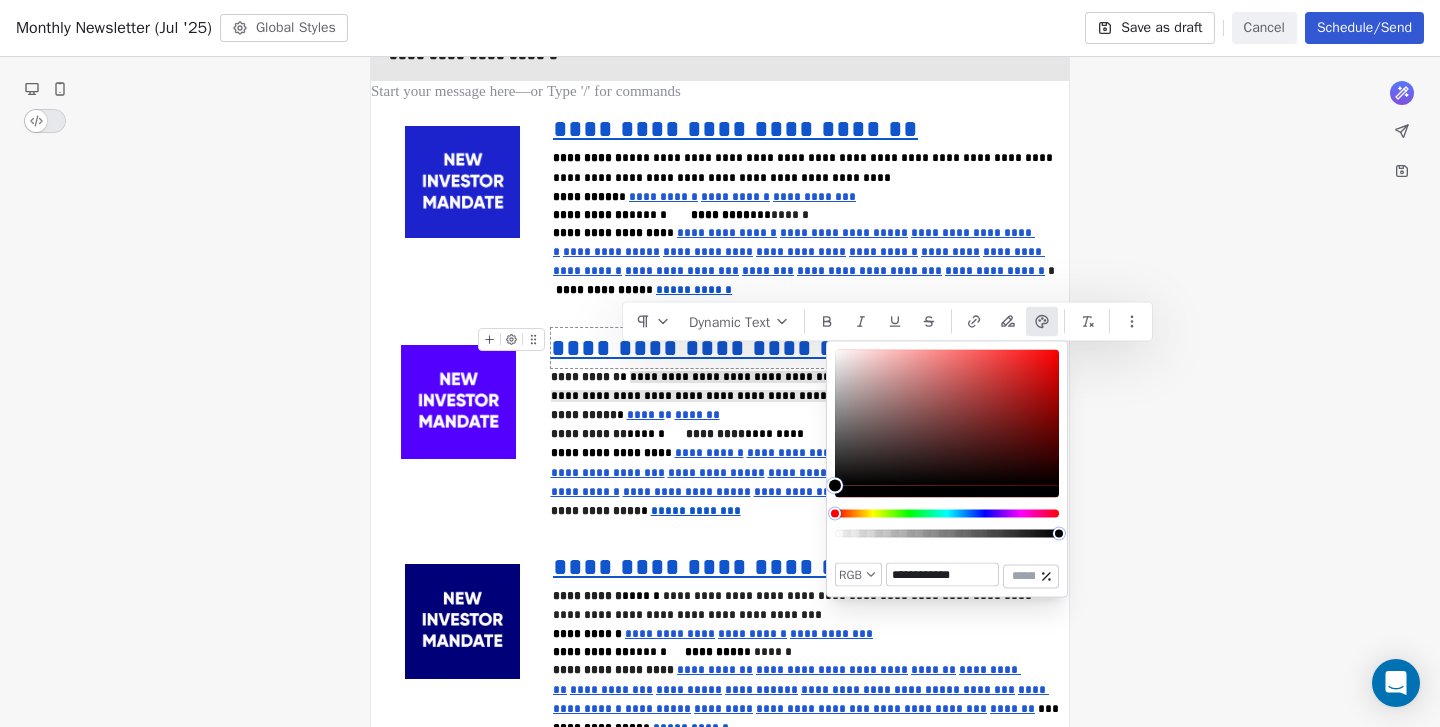 click on "**********" at bounding box center (720, 1288) 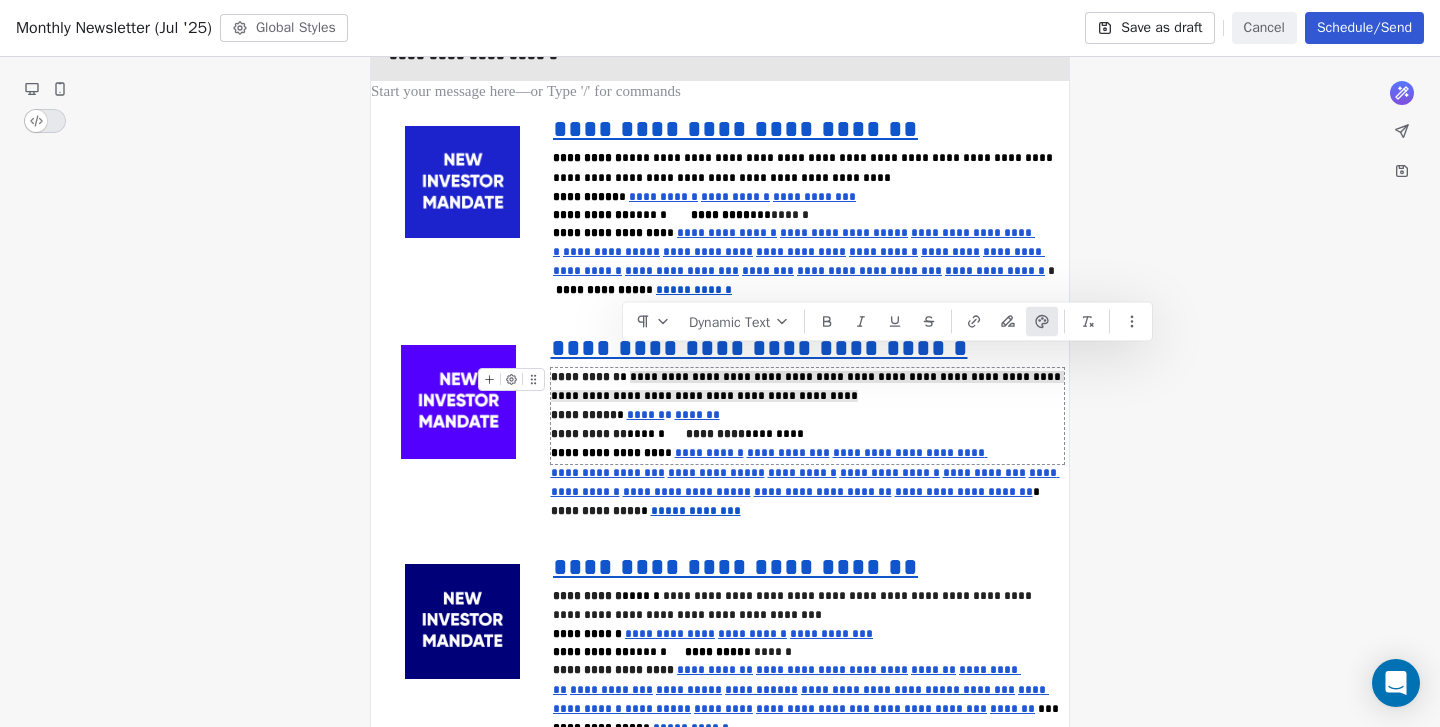 click on "**********" at bounding box center (808, 416) 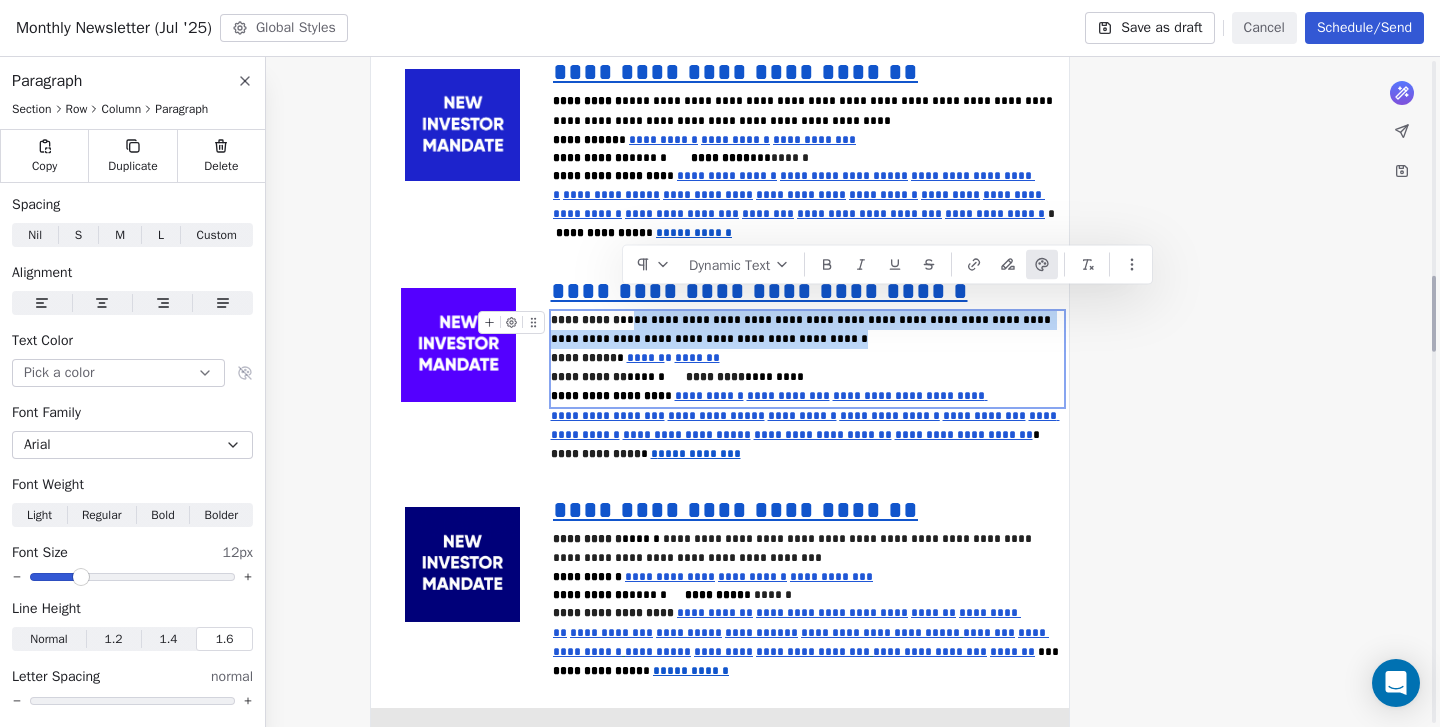 click on "**********" at bounding box center [808, 359] 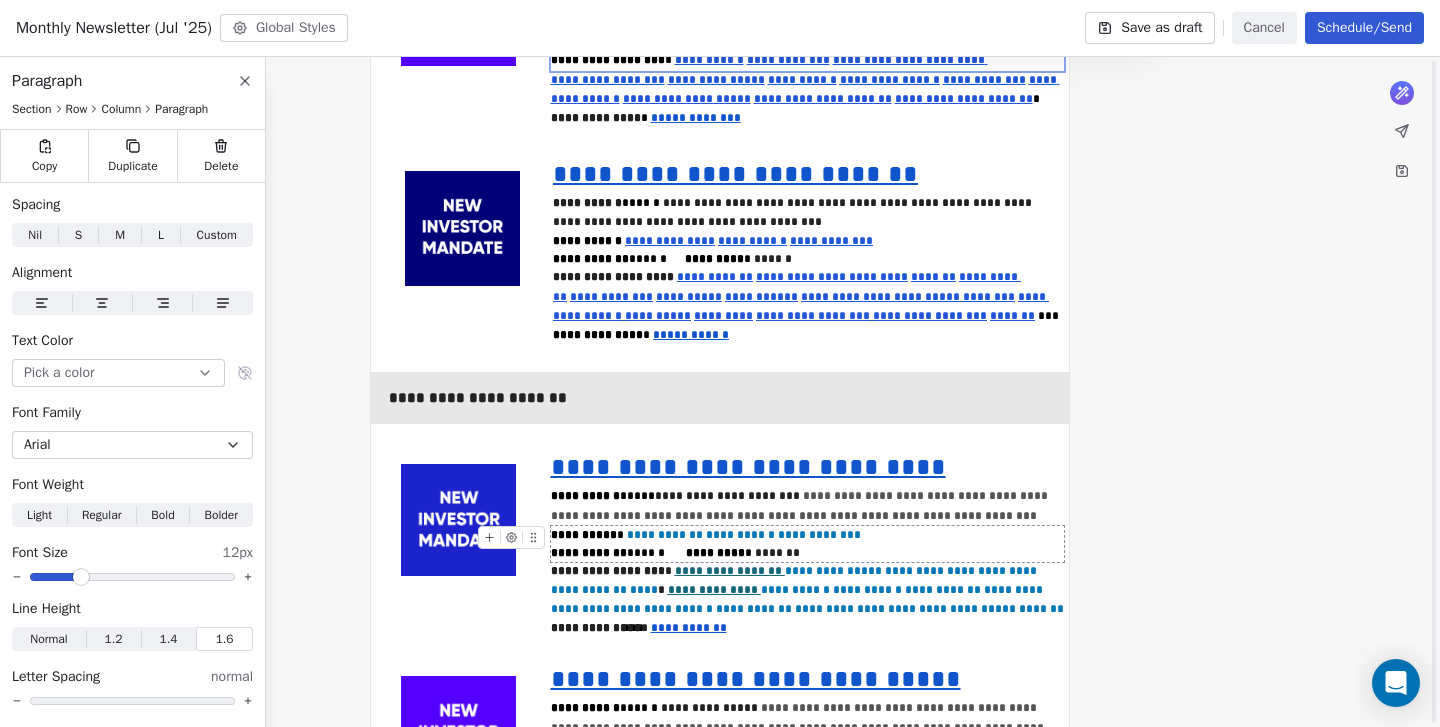 scroll, scrollTop: 2240, scrollLeft: 0, axis: vertical 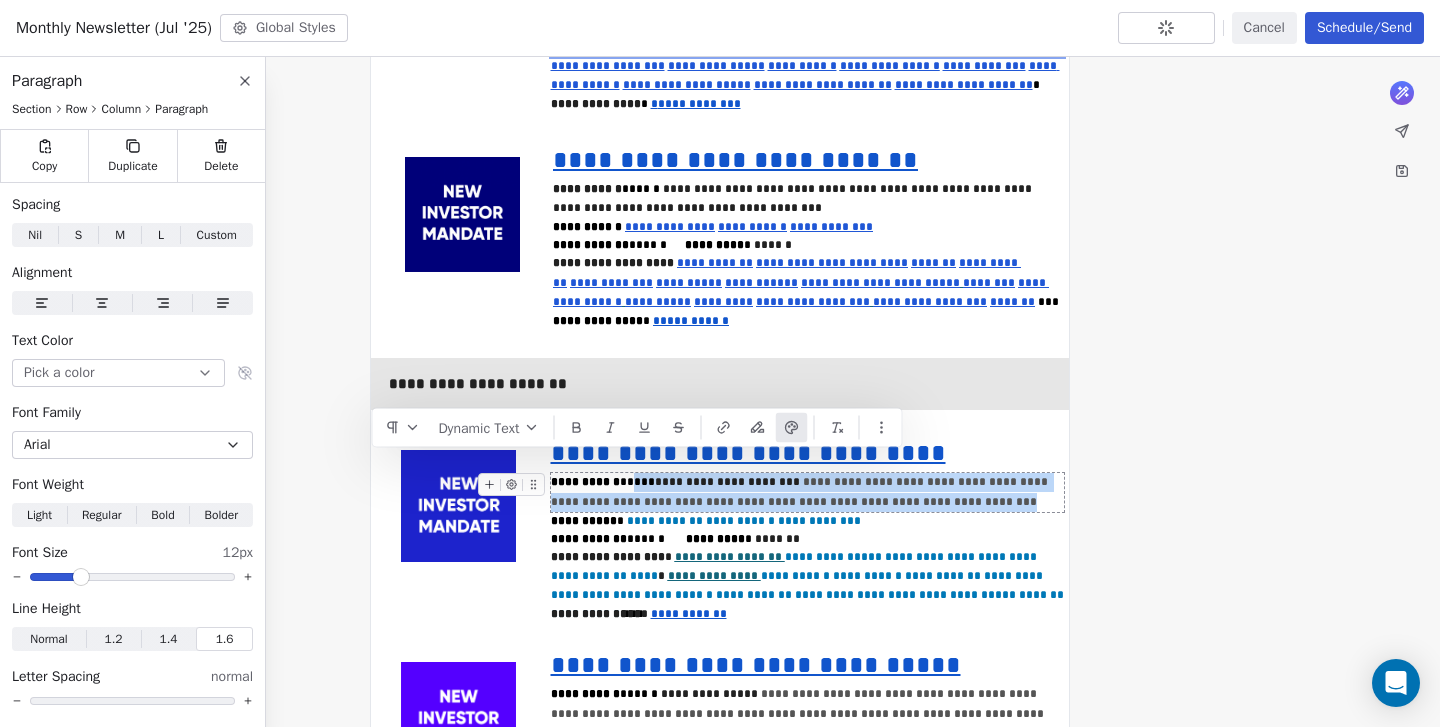 drag, startPoint x: 902, startPoint y: 487, endPoint x: 626, endPoint y: 467, distance: 276.7237 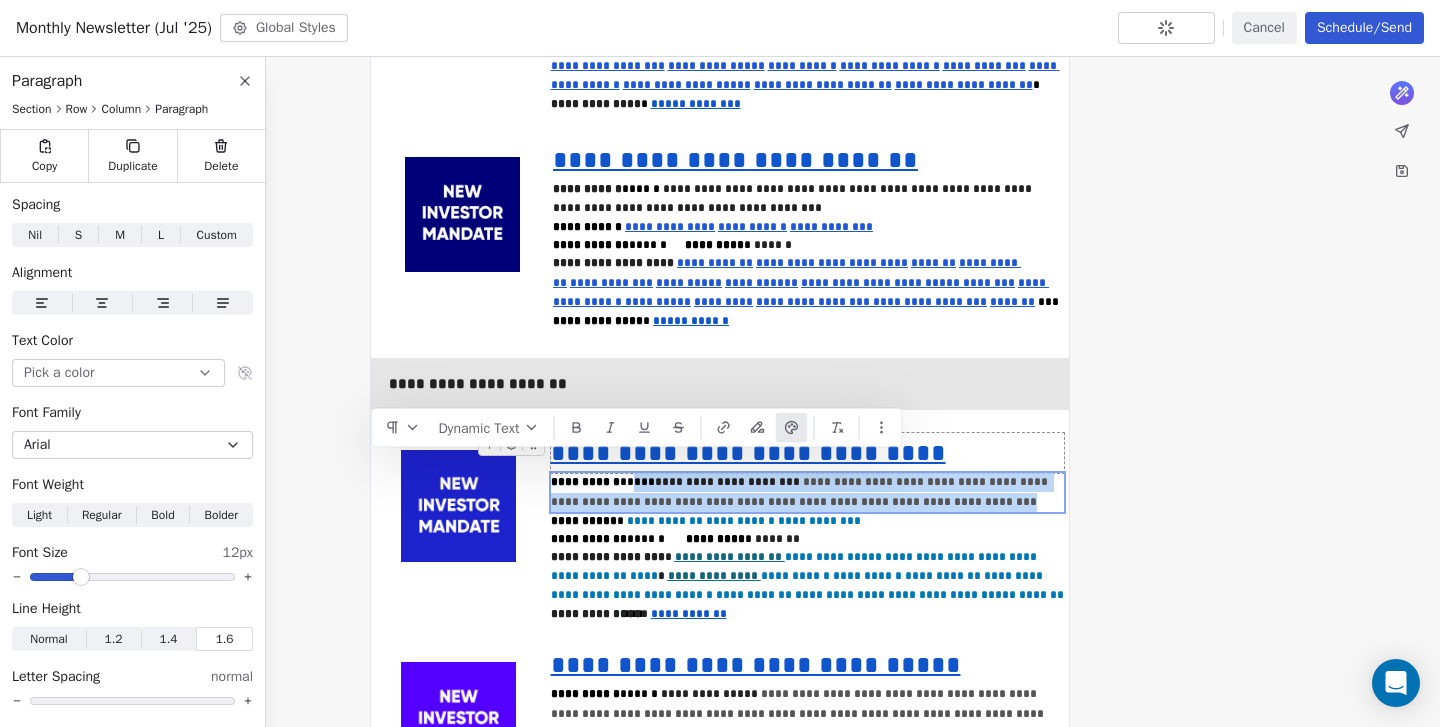 click 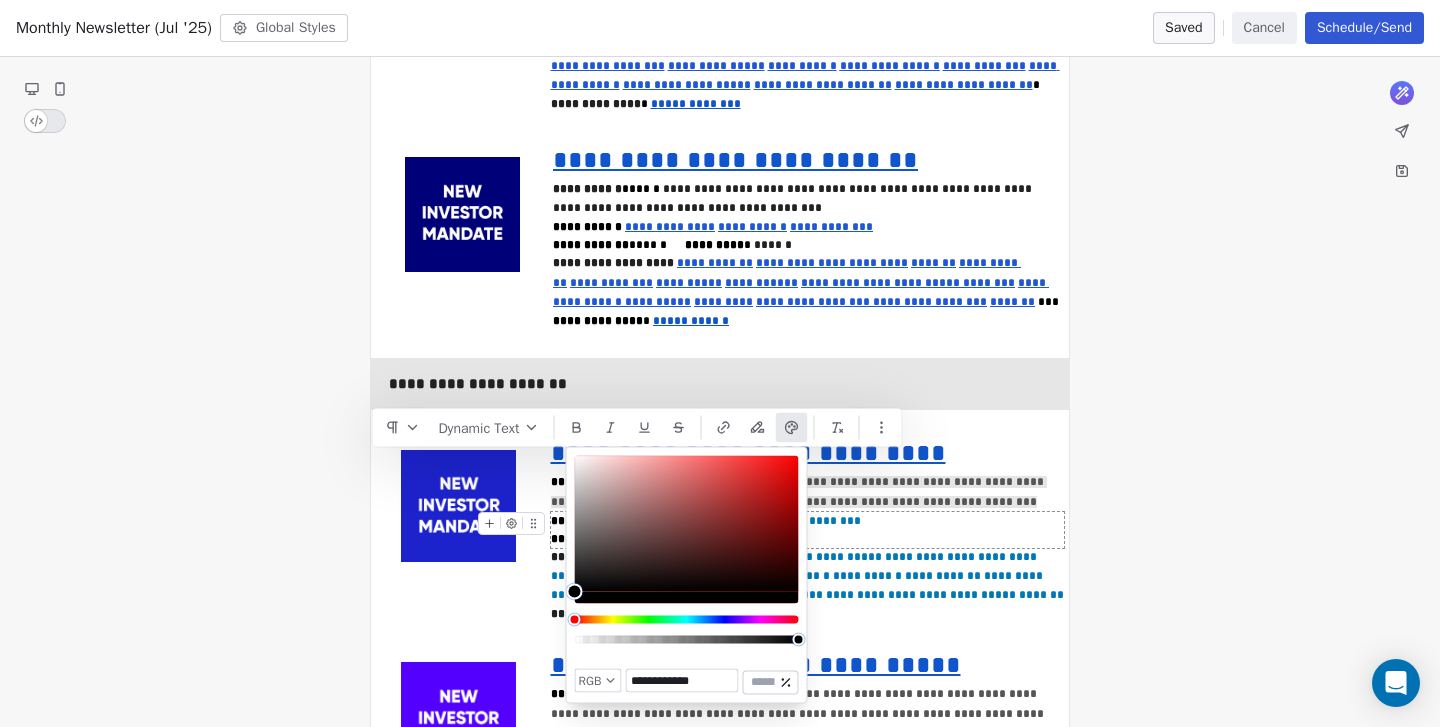 drag, startPoint x: 573, startPoint y: 595, endPoint x: 569, endPoint y: 618, distance: 23.345236 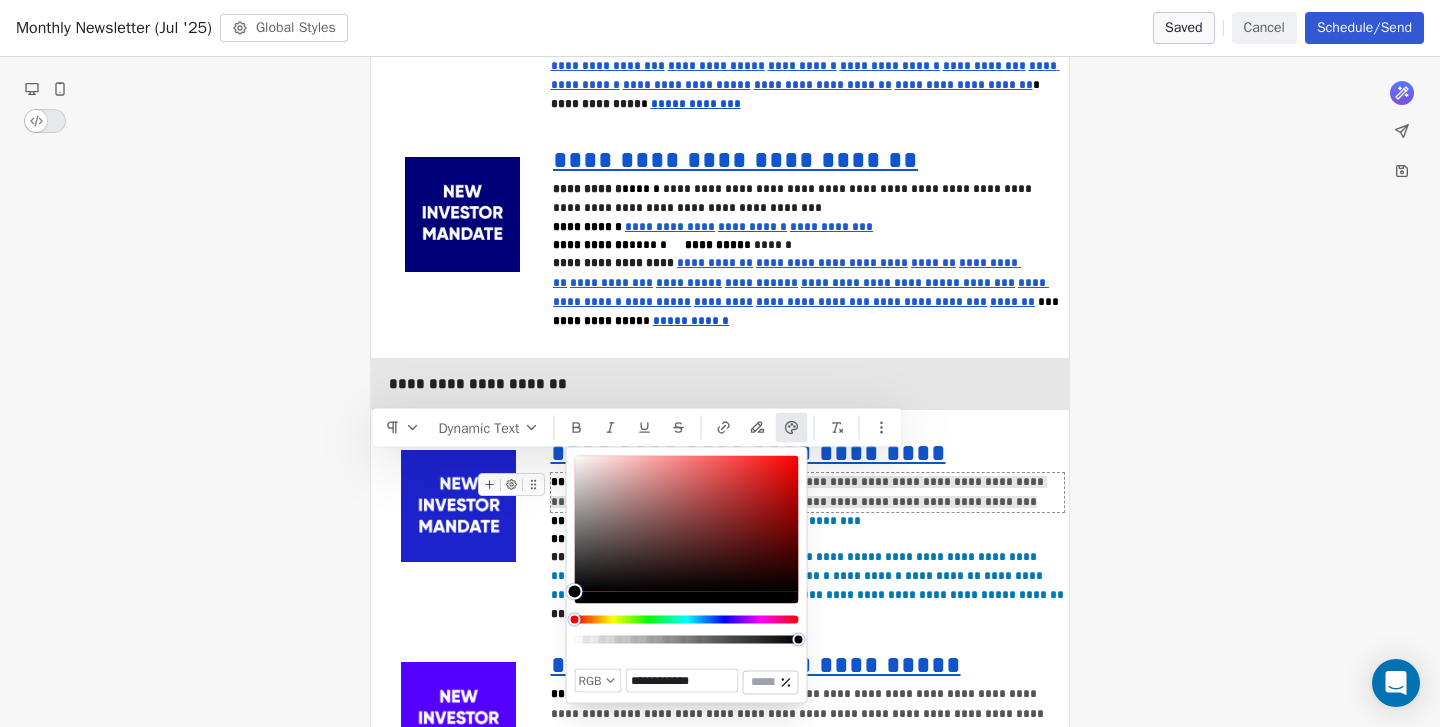 click on "**********" at bounding box center (808, 492) 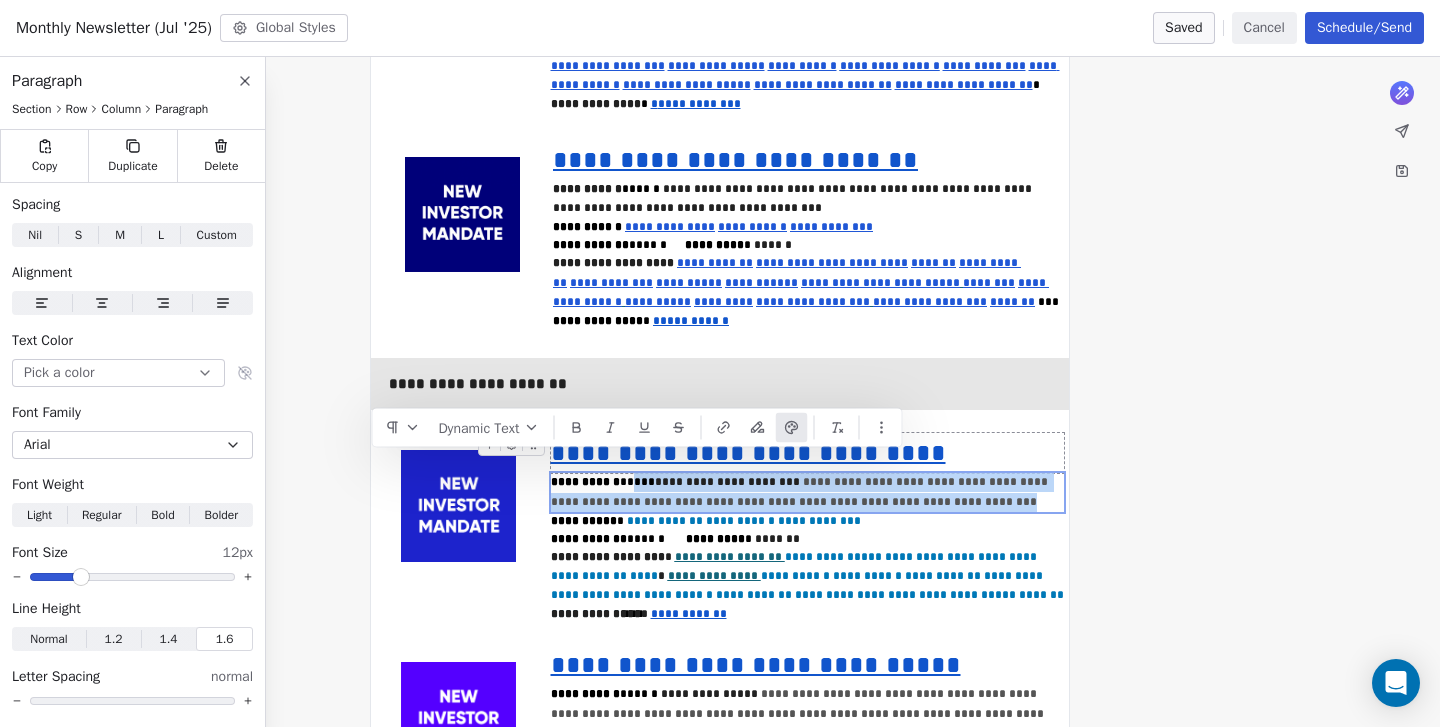 click 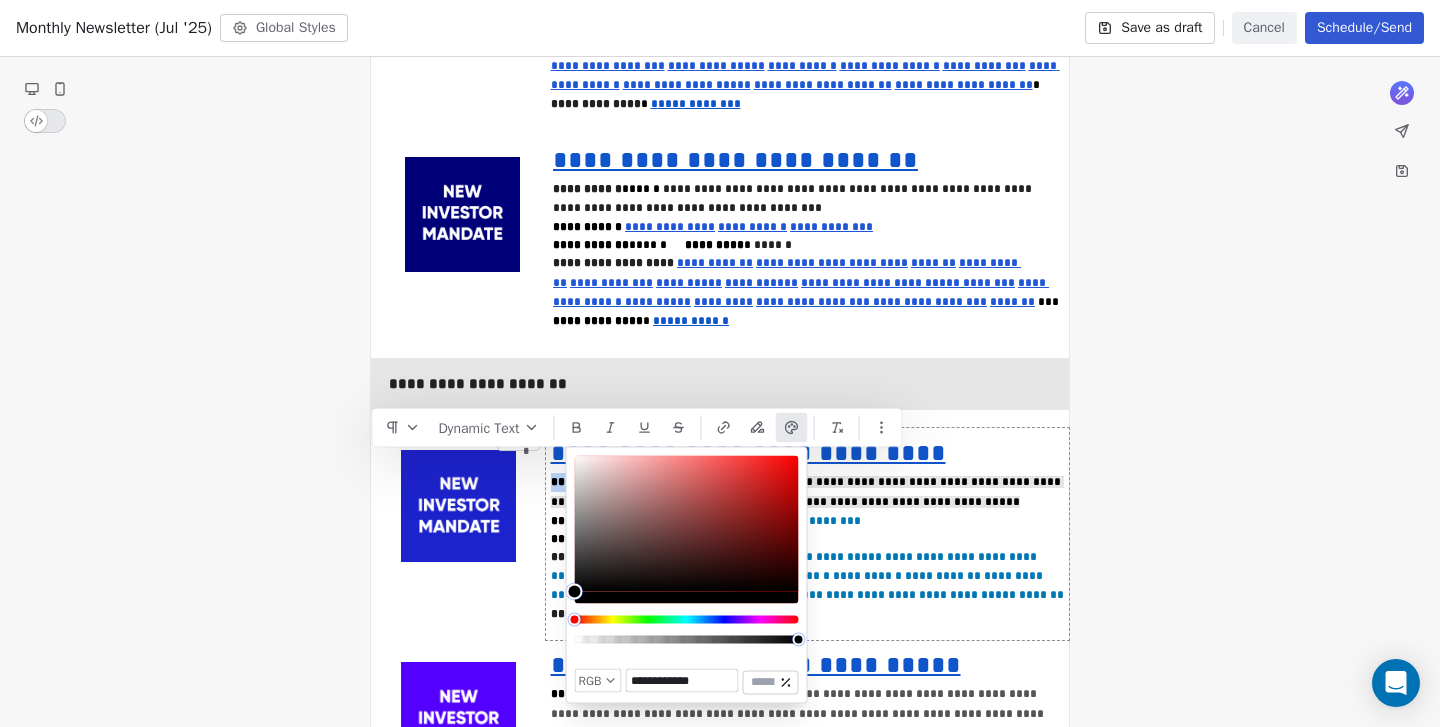 drag, startPoint x: 569, startPoint y: 587, endPoint x: 561, endPoint y: 614, distance: 28.160255 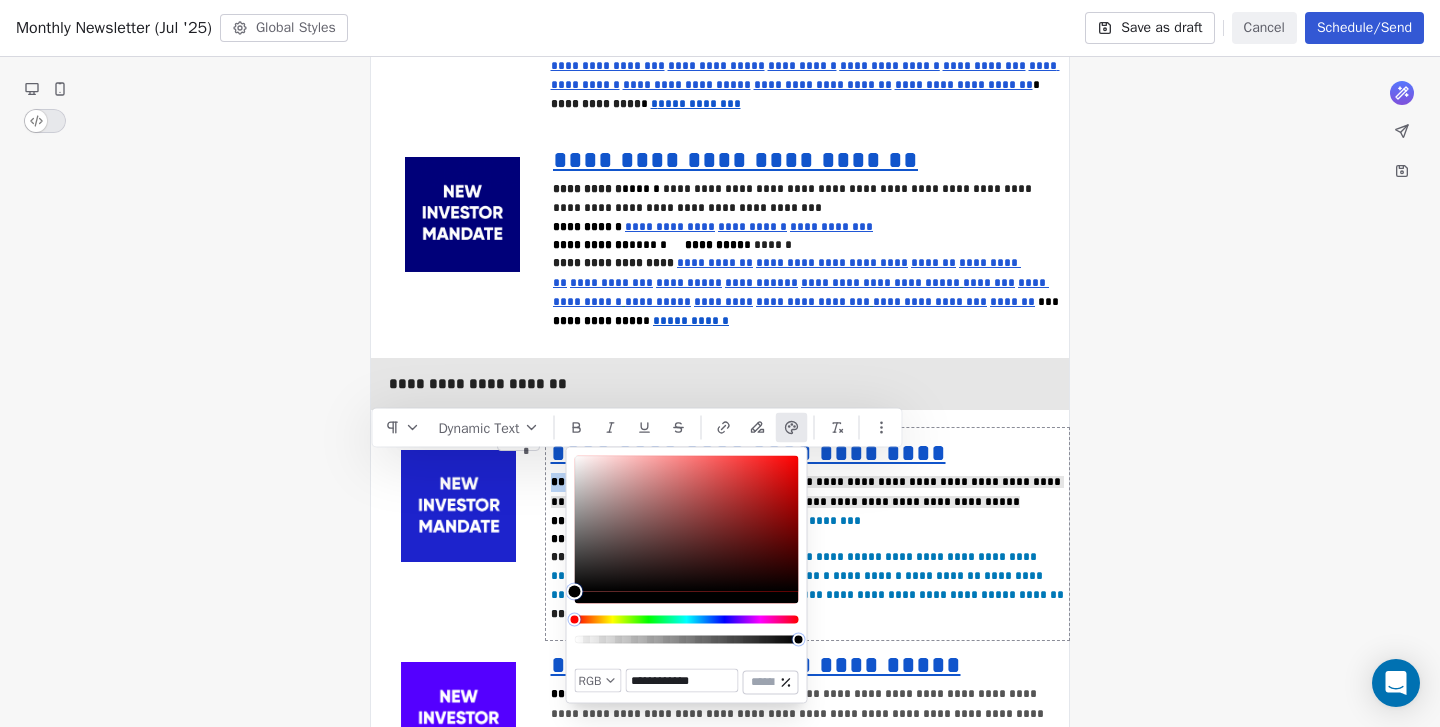 click on "Quantum Growth Advisors Contacts People Marketing Workflows Campaigns Sales Pipelines Sequences Beta Tools Apps AI Agents Help & Support Campaigns  Create new campaign All ( 9 ) All ( 9 ) Drafts ( 5 ) Drafts ( 5 ) In Progress ( 0 ) In Progress ( 0 ) Scheduled ( 0 ) Scheduled ( 0 ) Sent ( 4 ) Sent ( 4 ) Name Status Analytics Actions Monthly Newsletter (Jul '25) Created on Jul 14, 2025, 9:53 AM To: Monthly Newsletter  Draft - Open Rate - Click Rate - Unsubscribe Monthly Newsletter (Jun '25) Sent on Jun 19, 2025, 4:59 PM To: Monthly Newsletter  Sent 4412 / 4412 16.99% (364) Open Rate 2.33% (50) Click Rate - Unsubscribe Monthly Newsletter (May '25) (Unopened) Sent on May 24, 2025, 12:54 AM To: Unopened Contacts (1792) Sent 1792 / 1792 7.43% (131) Open Rate 2.44% (43) Click Rate 0.57% (10) Unsubscribe Monthly Newsletter (May '25) Sent on May 16, 2025, 8:55 PM To: Monthly Newsletter  Sent 4371 / 4371 17.62% (383) Open Rate 12.37% (269) Click Rate 0.05% (1) Unsubscribe Montly Newsletter (Apr '25) Draft - Open Rate" at bounding box center [720, 363] 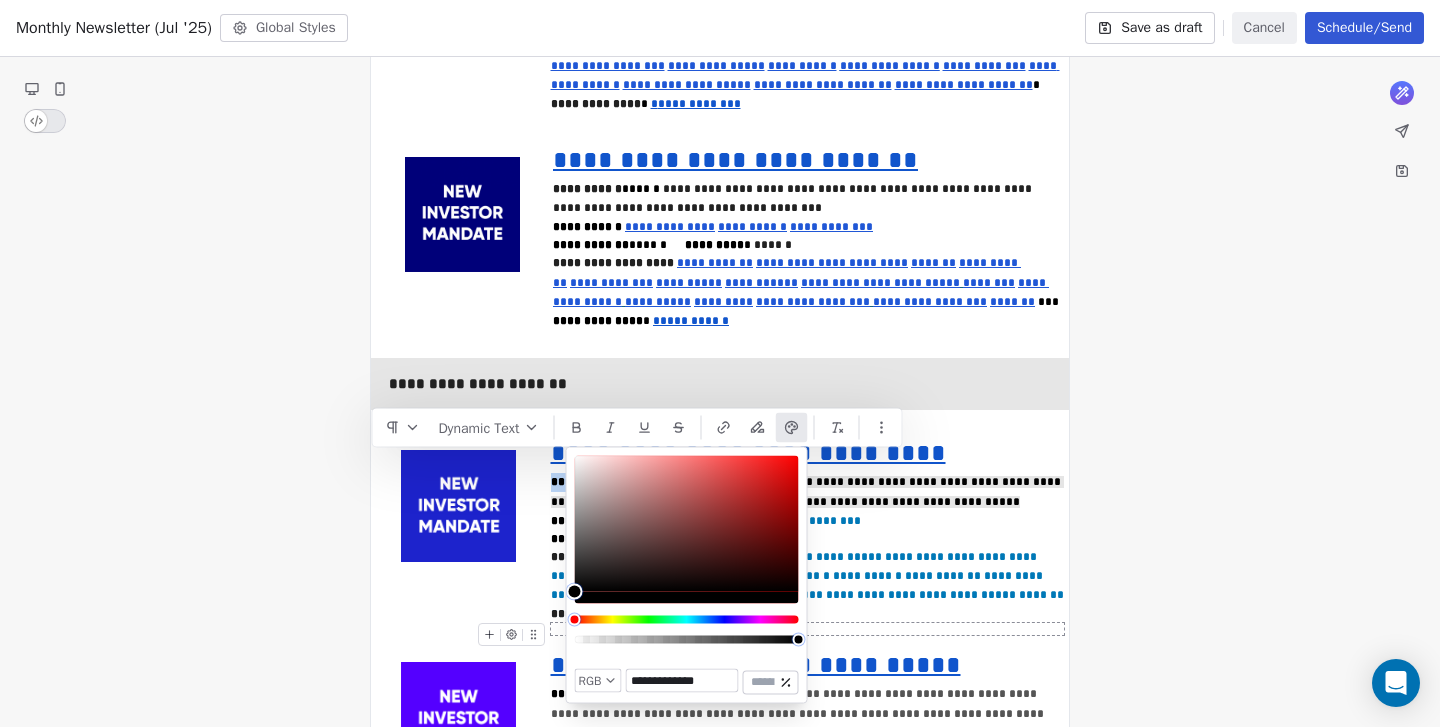click at bounding box center [687, 524] 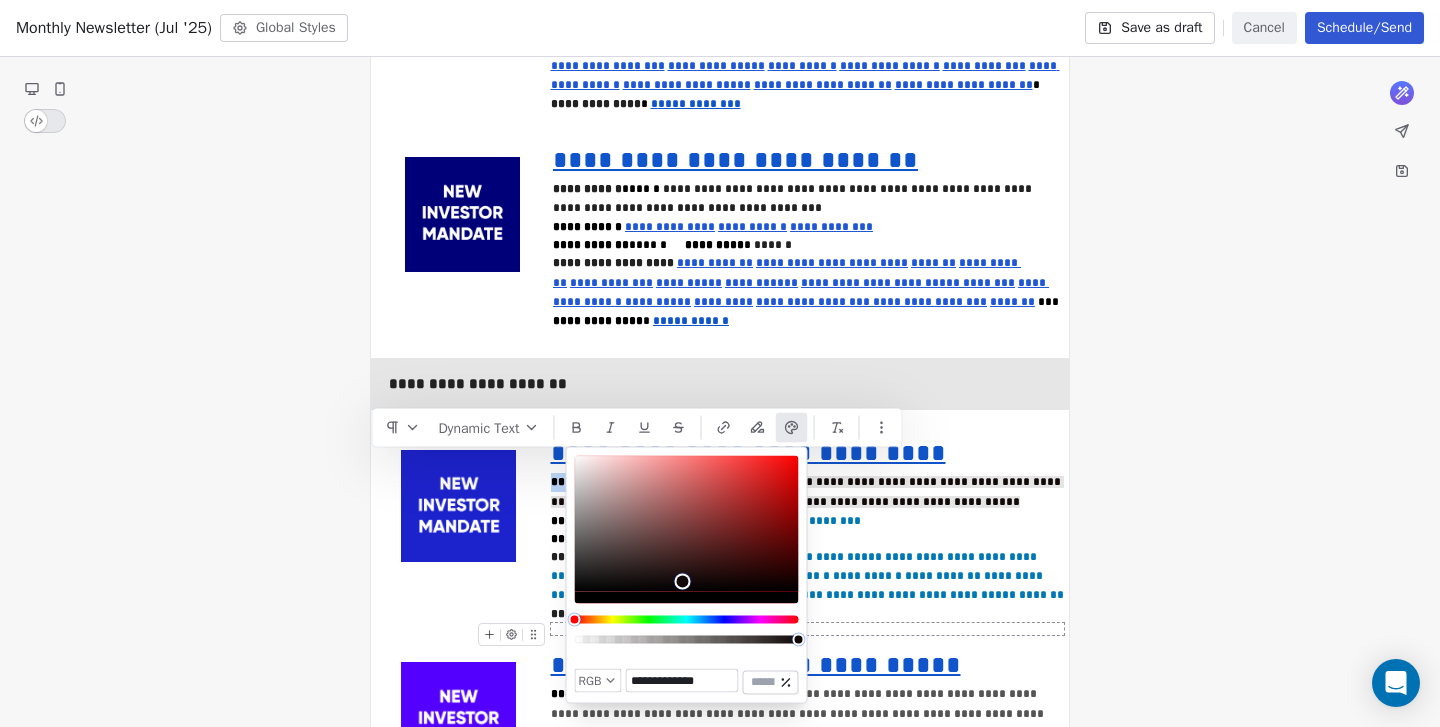 type on "**********" 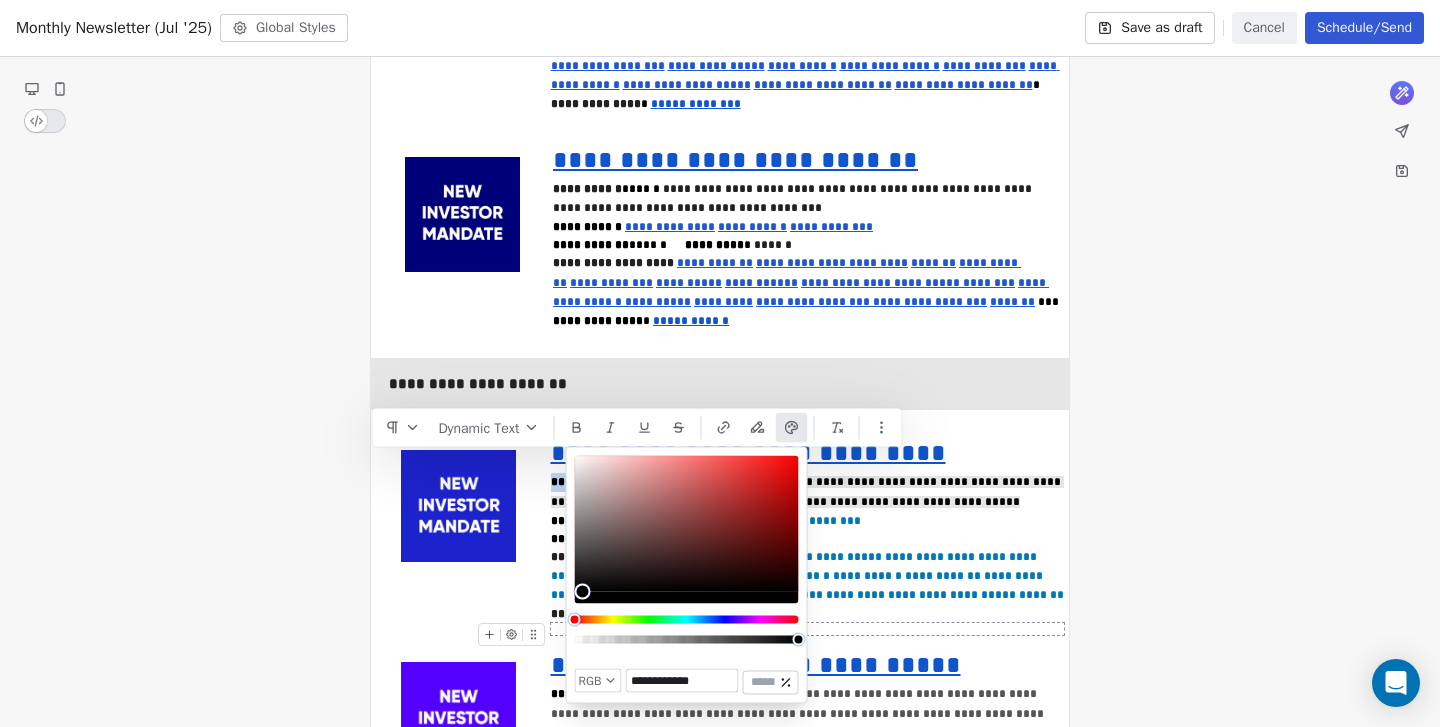 drag, startPoint x: 682, startPoint y: 582, endPoint x: 586, endPoint y: 634, distance: 109.17875 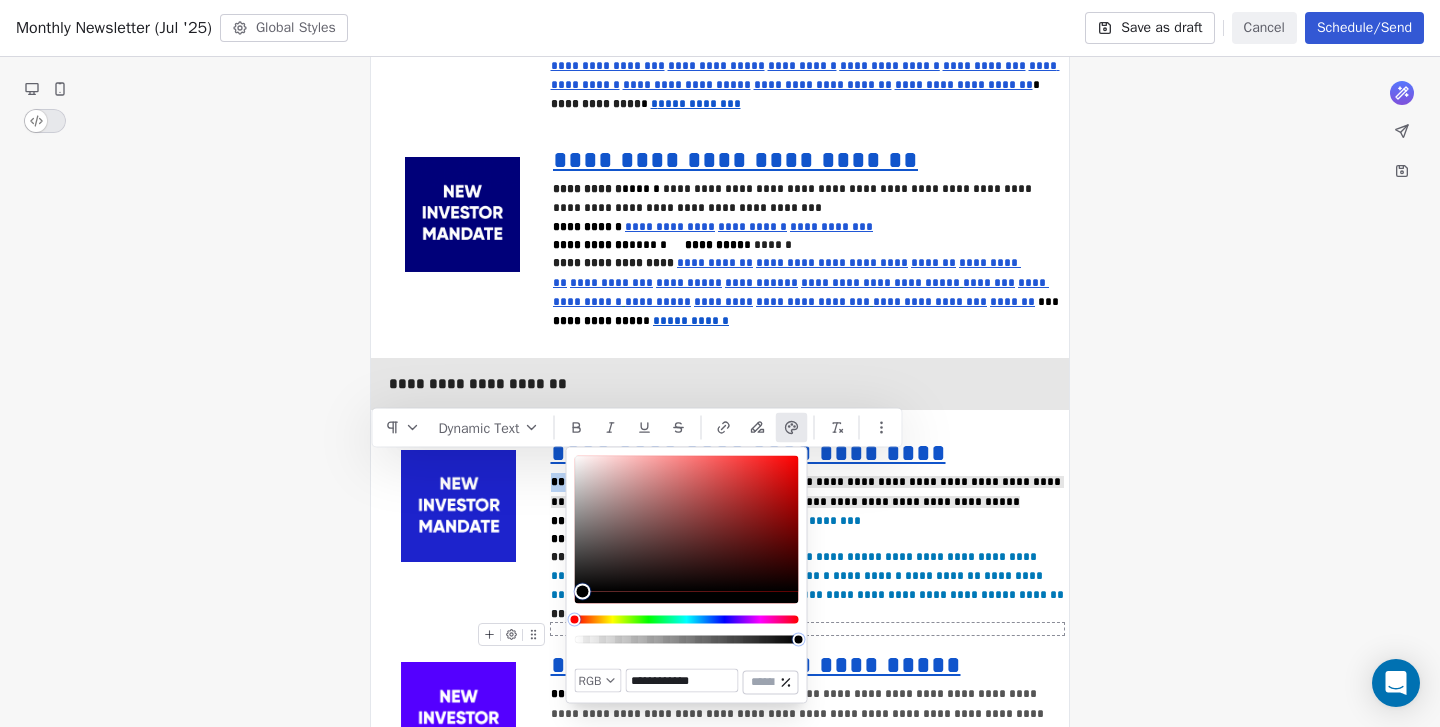 click at bounding box center (687, 556) 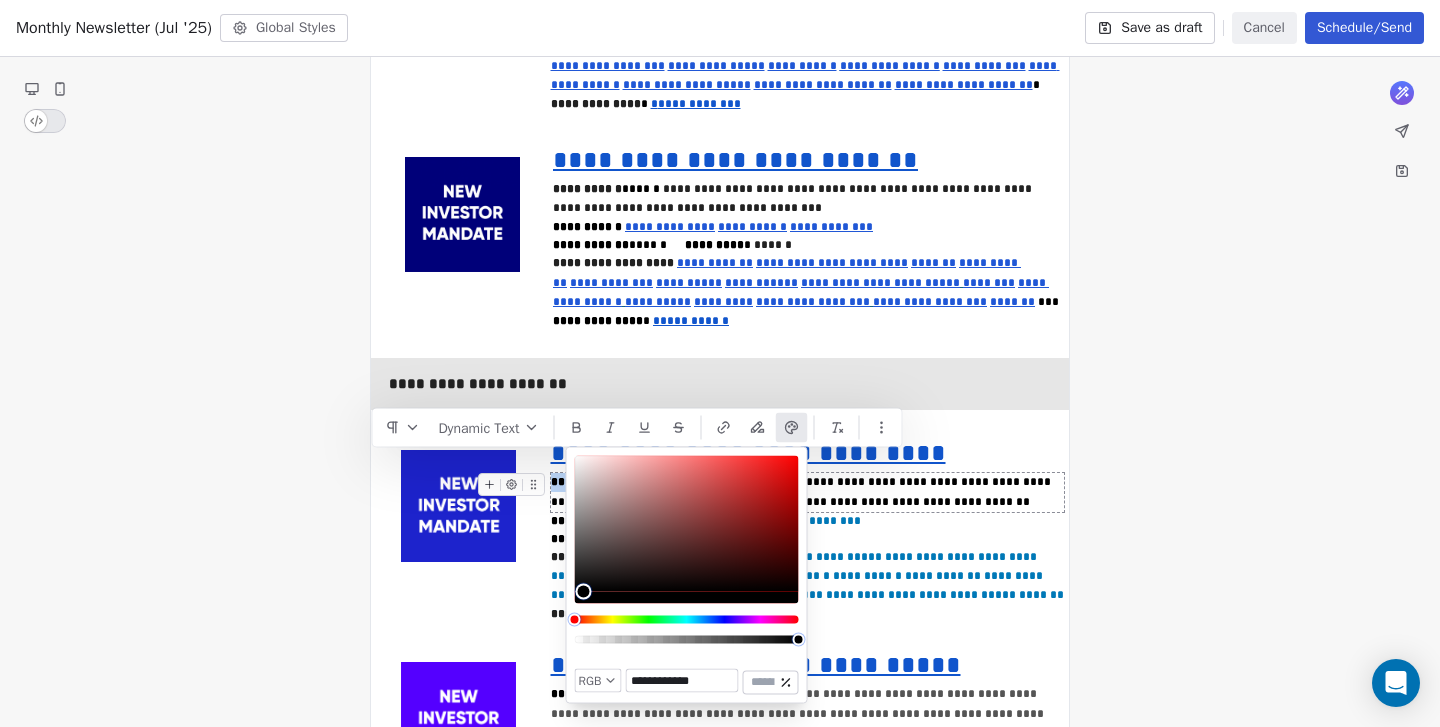 click on "**********" at bounding box center (808, 492) 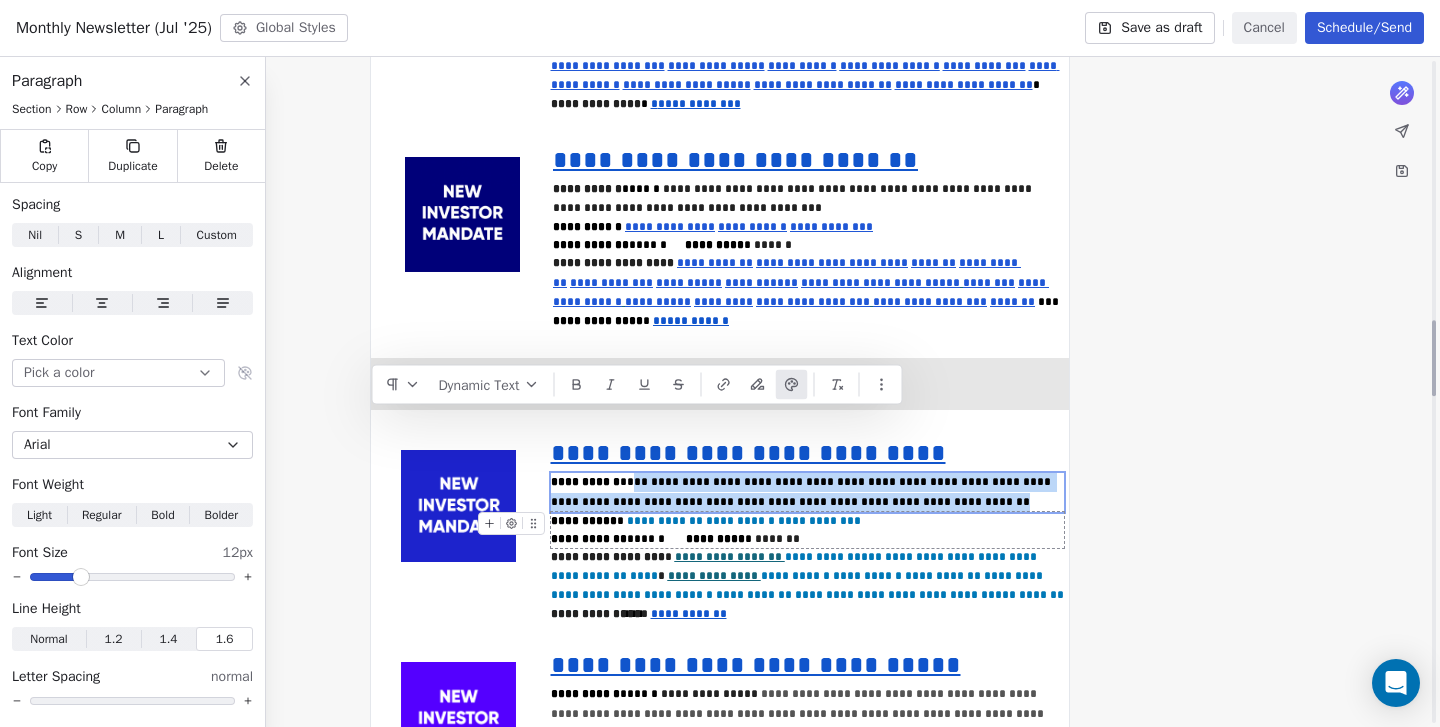 scroll, scrollTop: 2286, scrollLeft: 0, axis: vertical 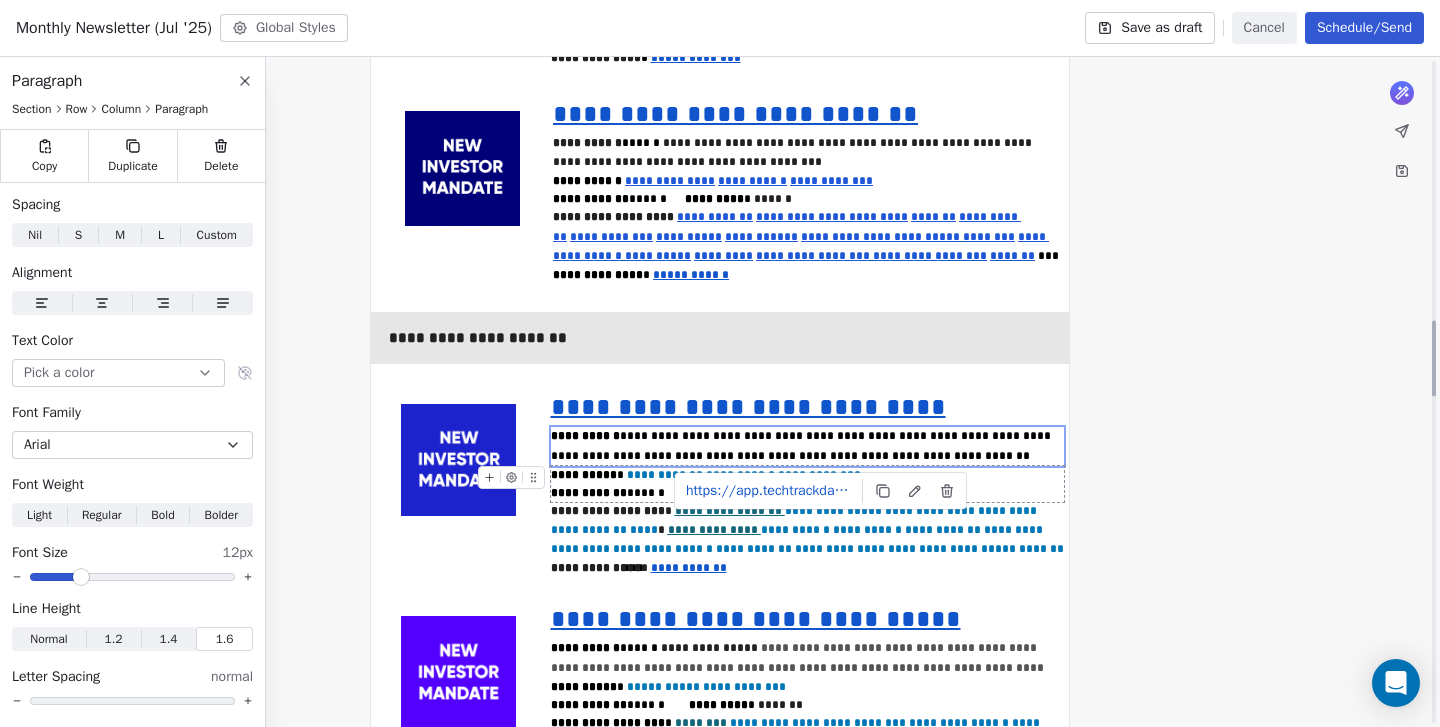 click on "**********" at bounding box center (819, 475) 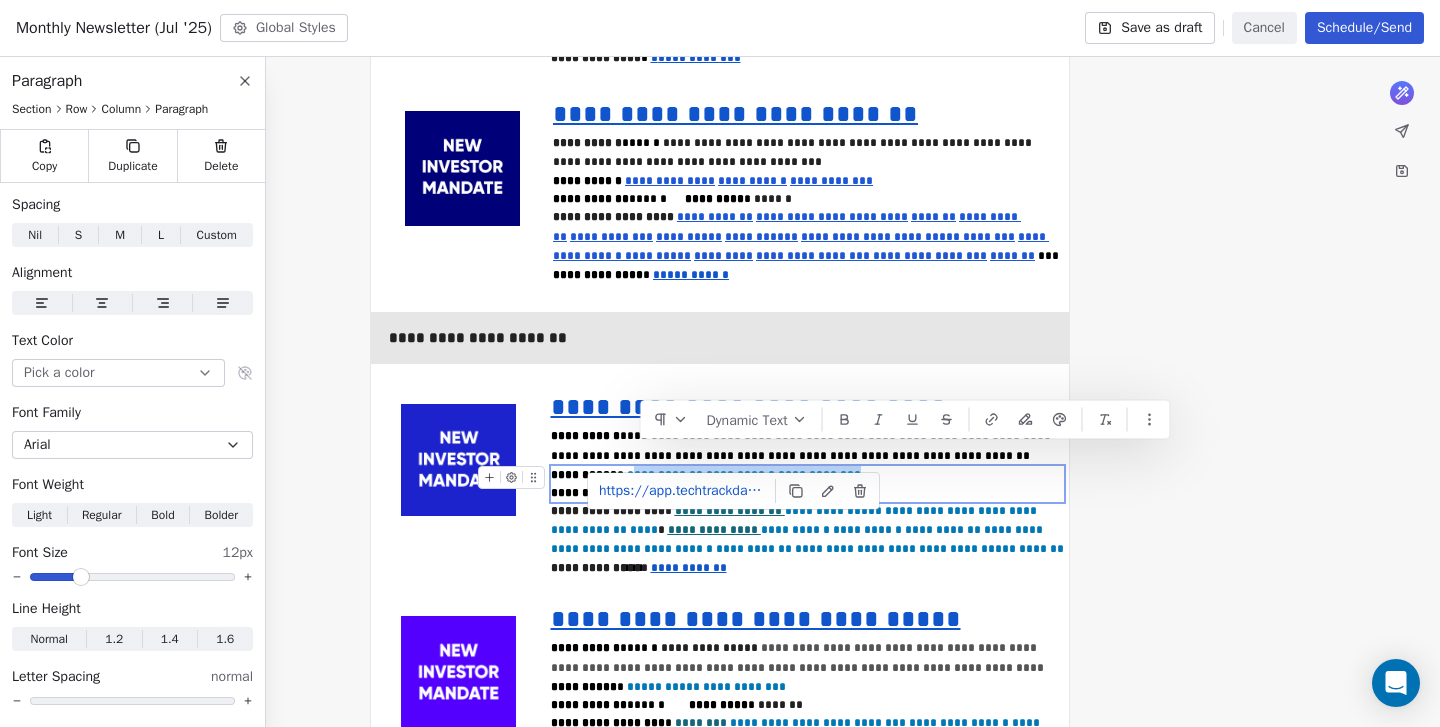 drag, startPoint x: 826, startPoint y: 452, endPoint x: 642, endPoint y: 455, distance: 184.02446 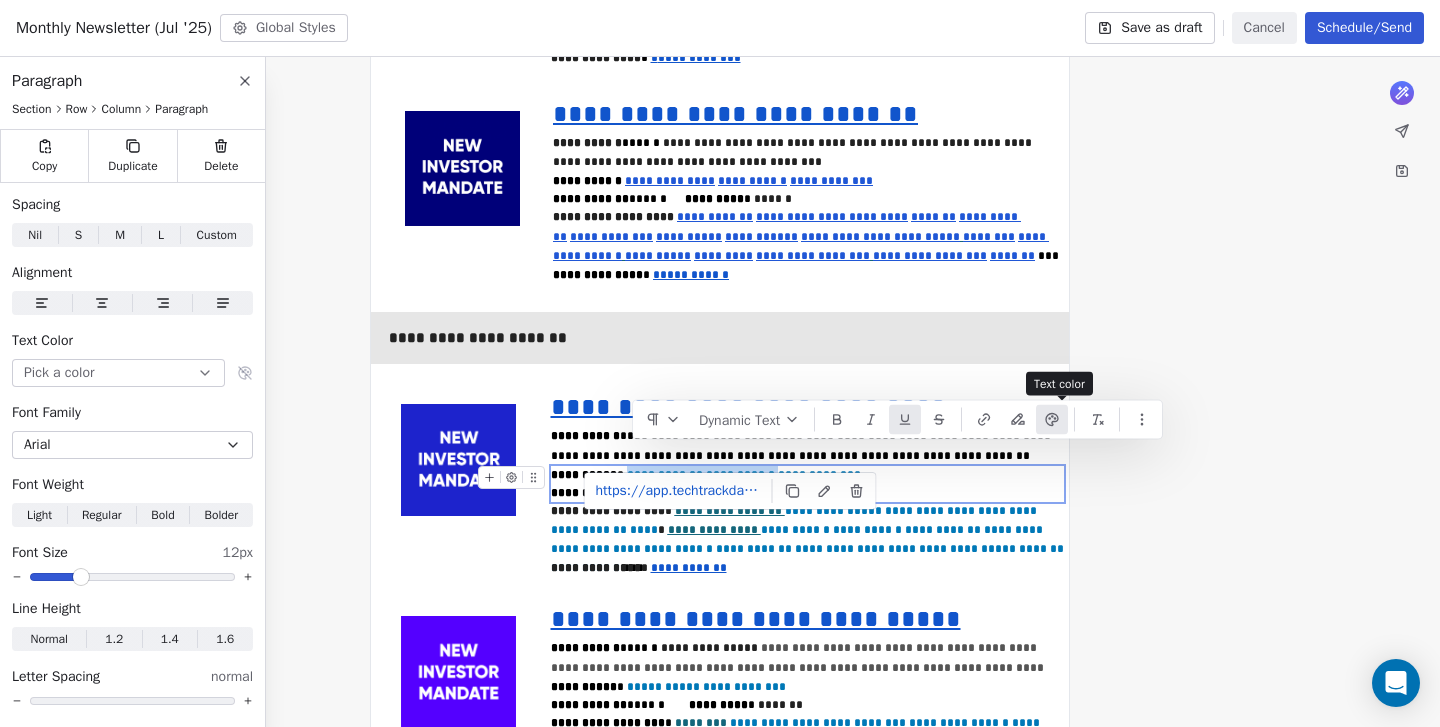 drag, startPoint x: 1061, startPoint y: 422, endPoint x: 1050, endPoint y: 427, distance: 12.083046 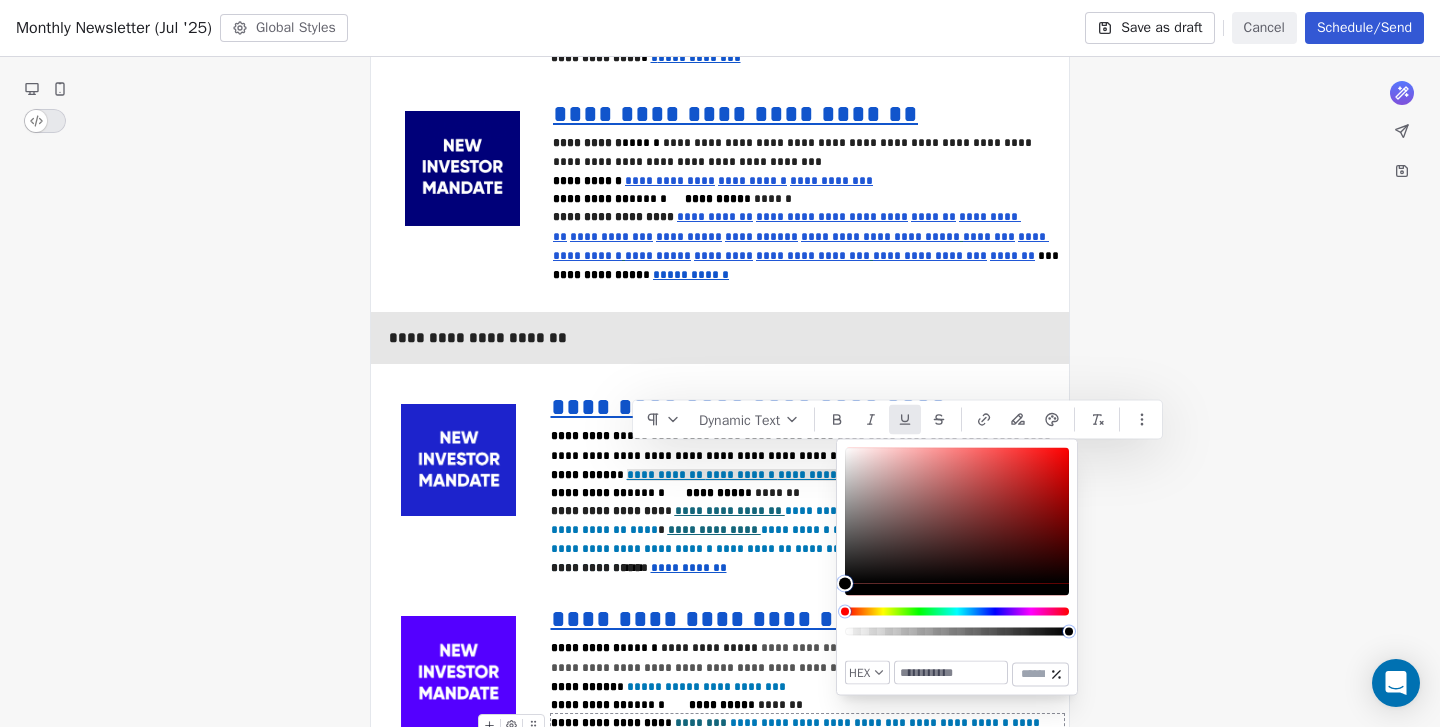 click at bounding box center (951, 673) 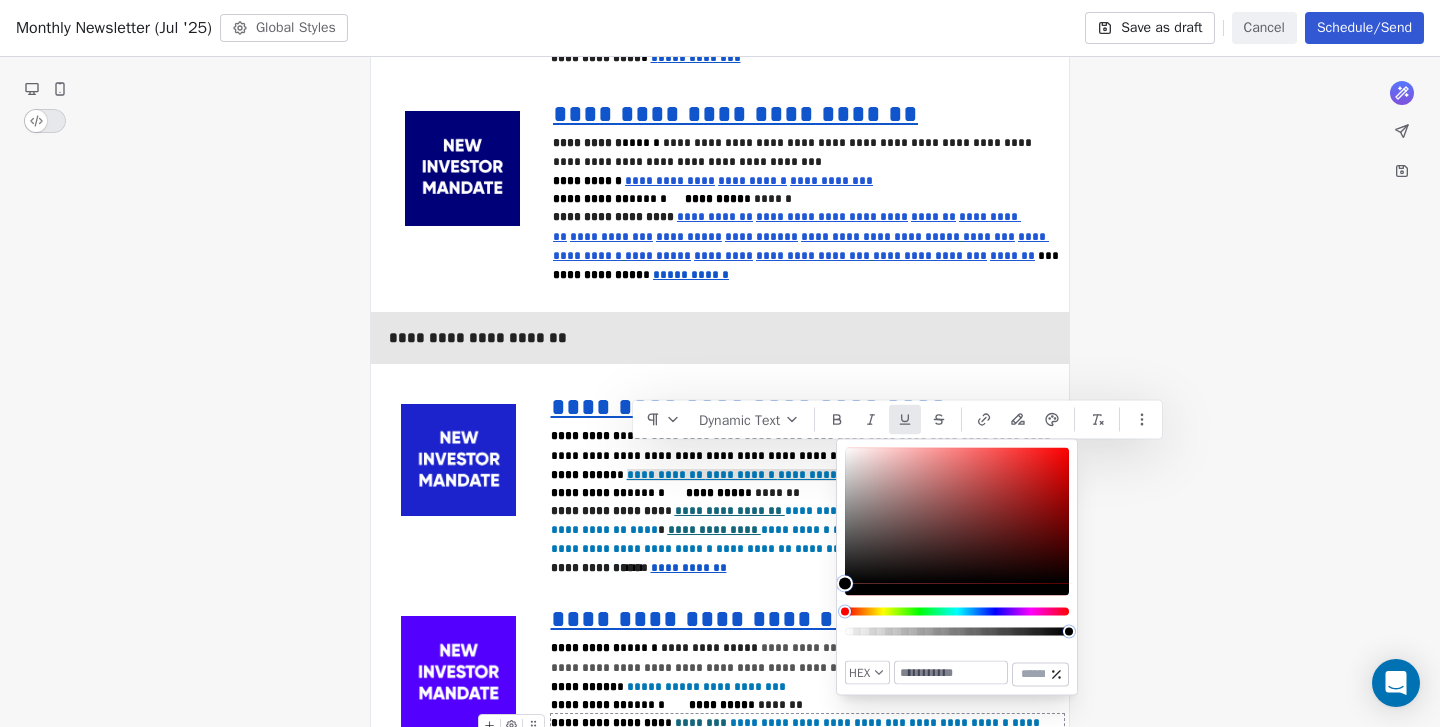 paste on "*******" 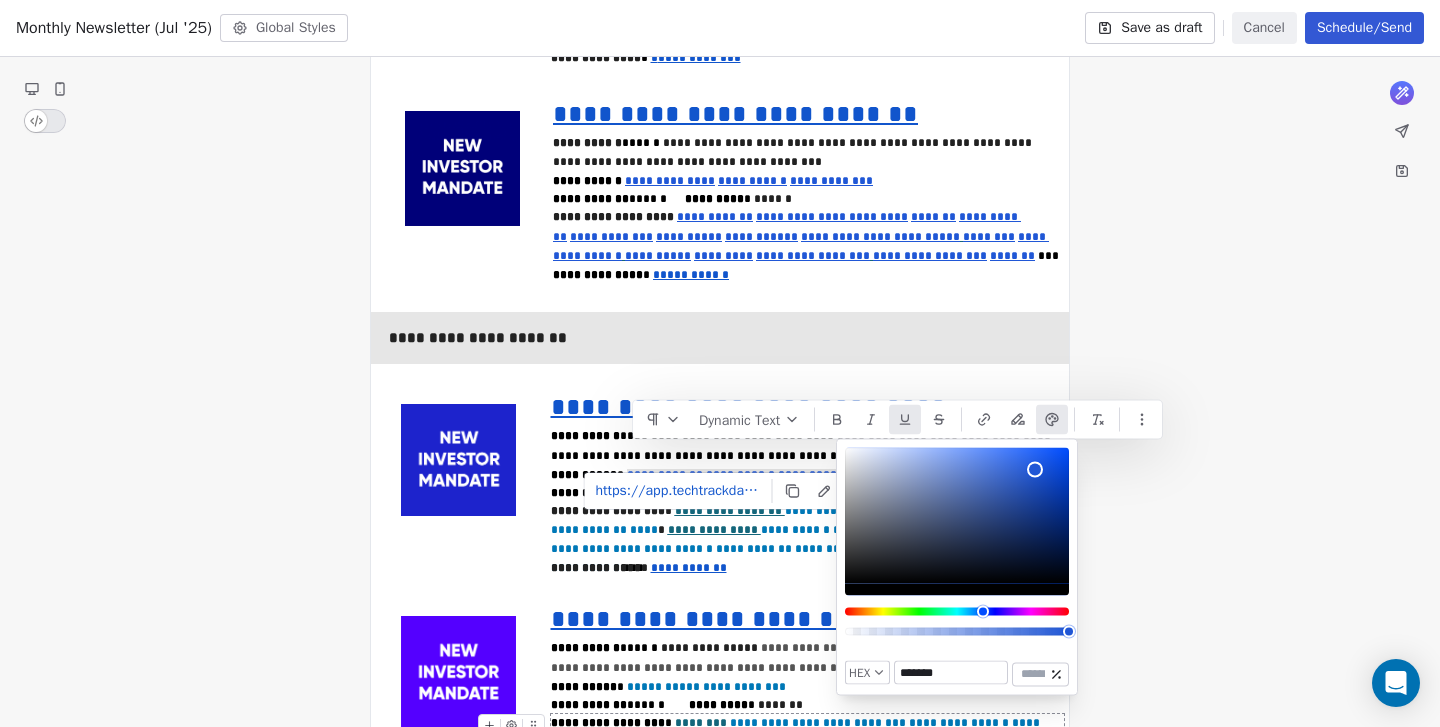 type on "*******" 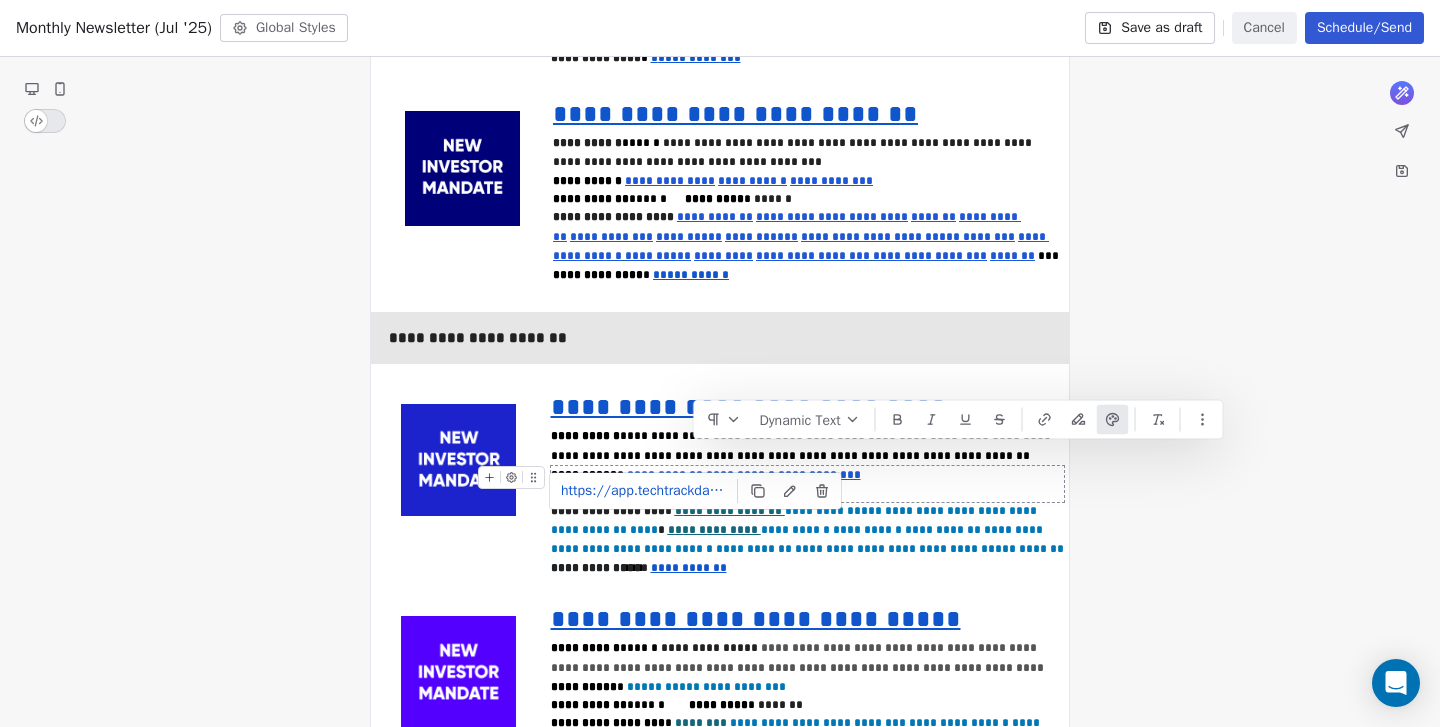 click on "**********" at bounding box center (742, 475) 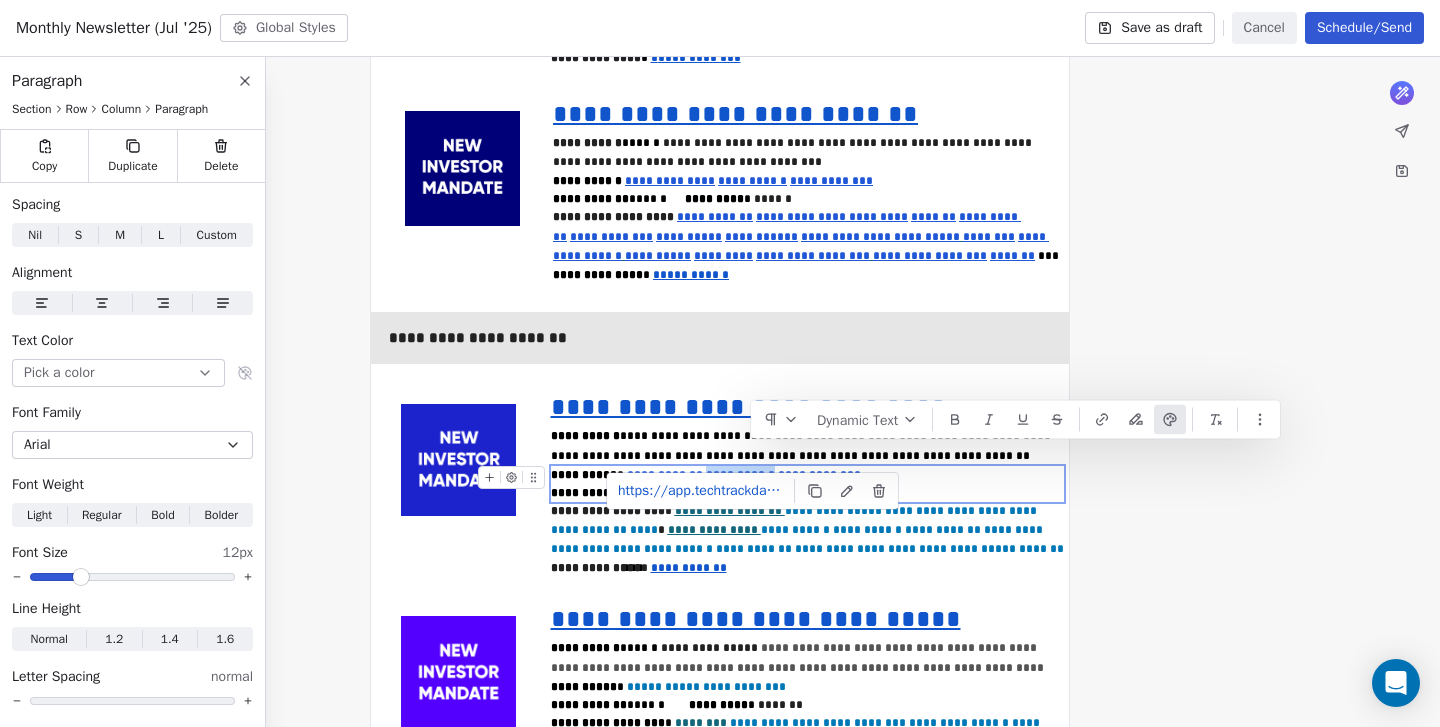 click on "**********" at bounding box center (740, 475) 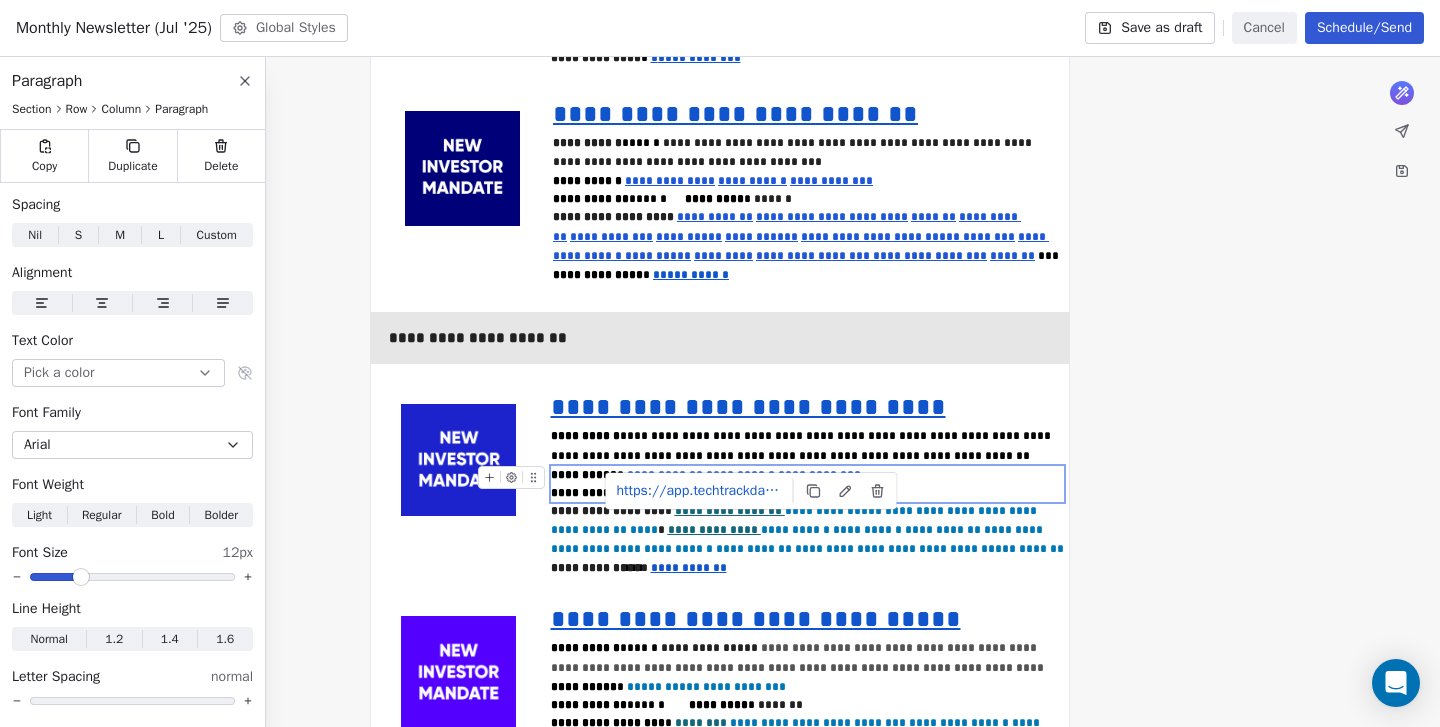 click on "**********" at bounding box center [808, 484] 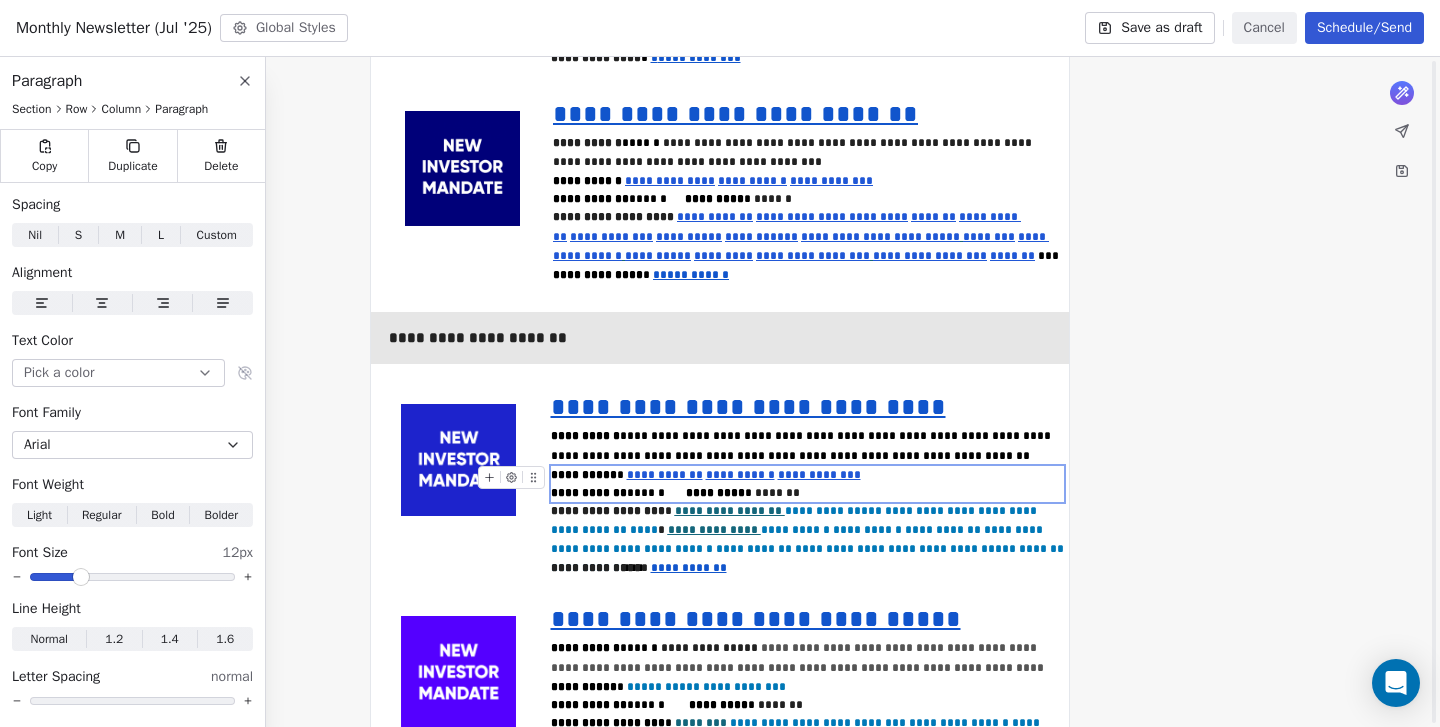 scroll, scrollTop: 2333, scrollLeft: 0, axis: vertical 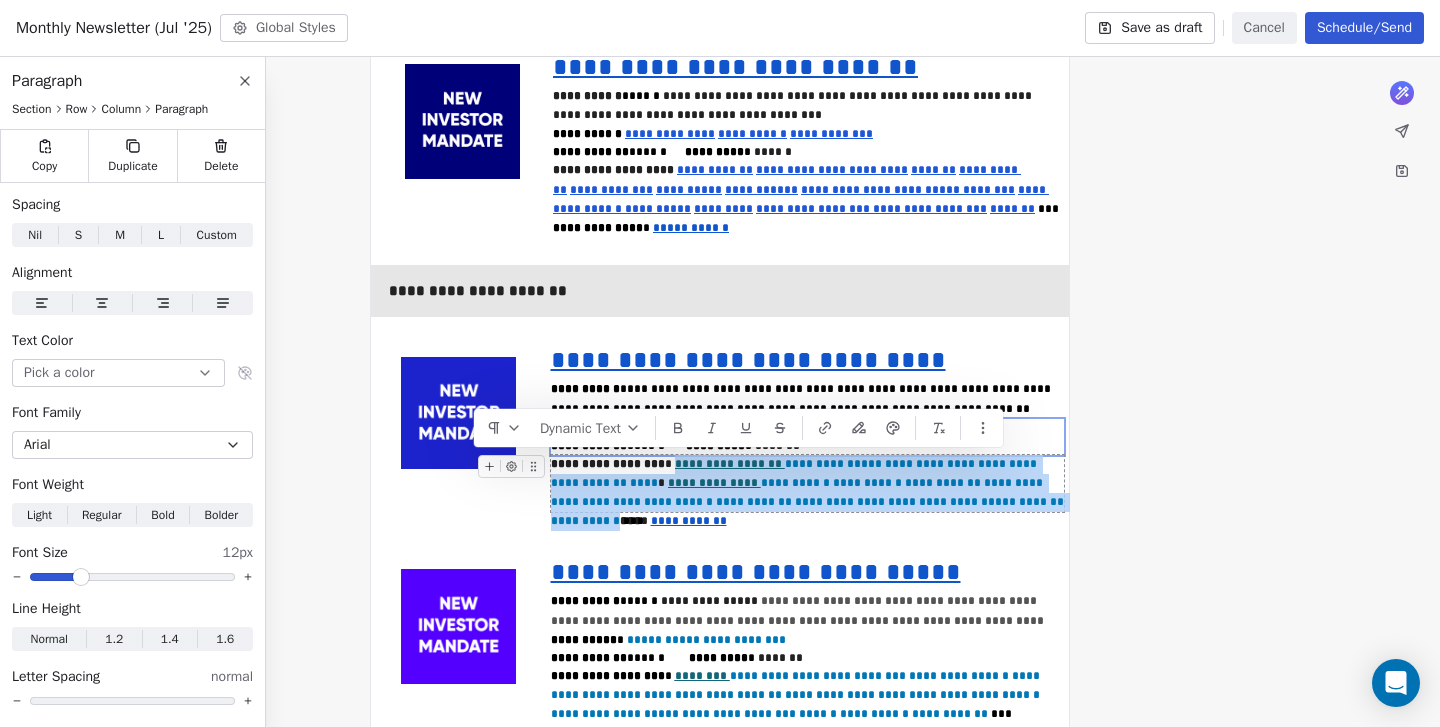 drag, startPoint x: 1000, startPoint y: 484, endPoint x: 664, endPoint y: 447, distance: 338.03107 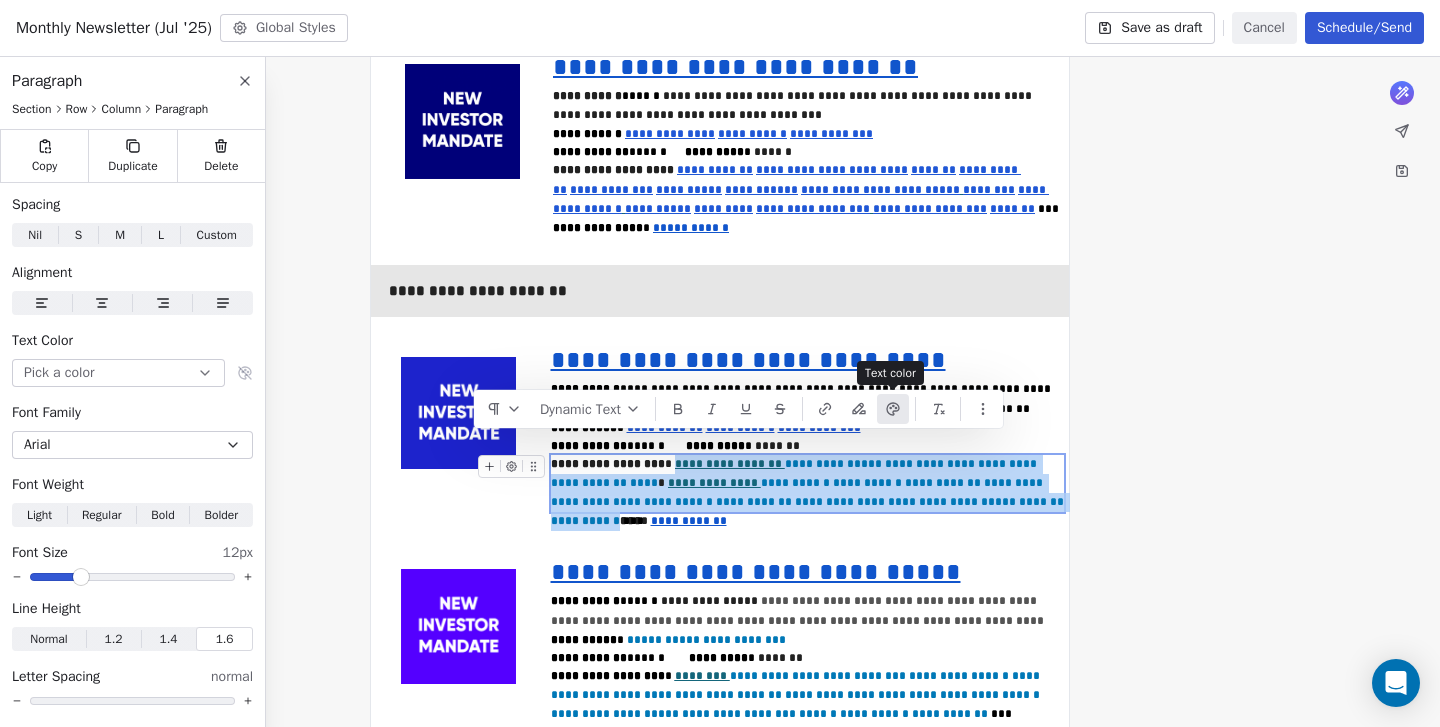 click at bounding box center (893, 409) 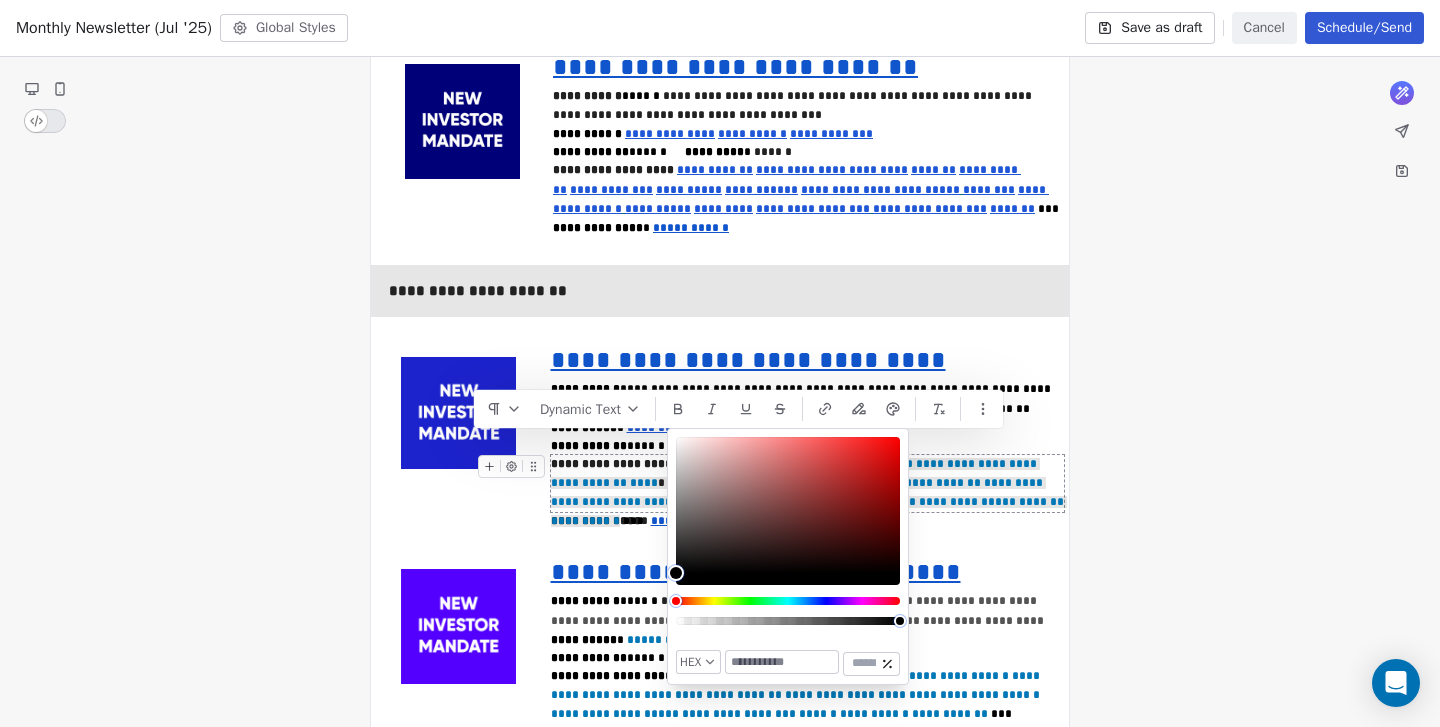 click at bounding box center (782, 662) 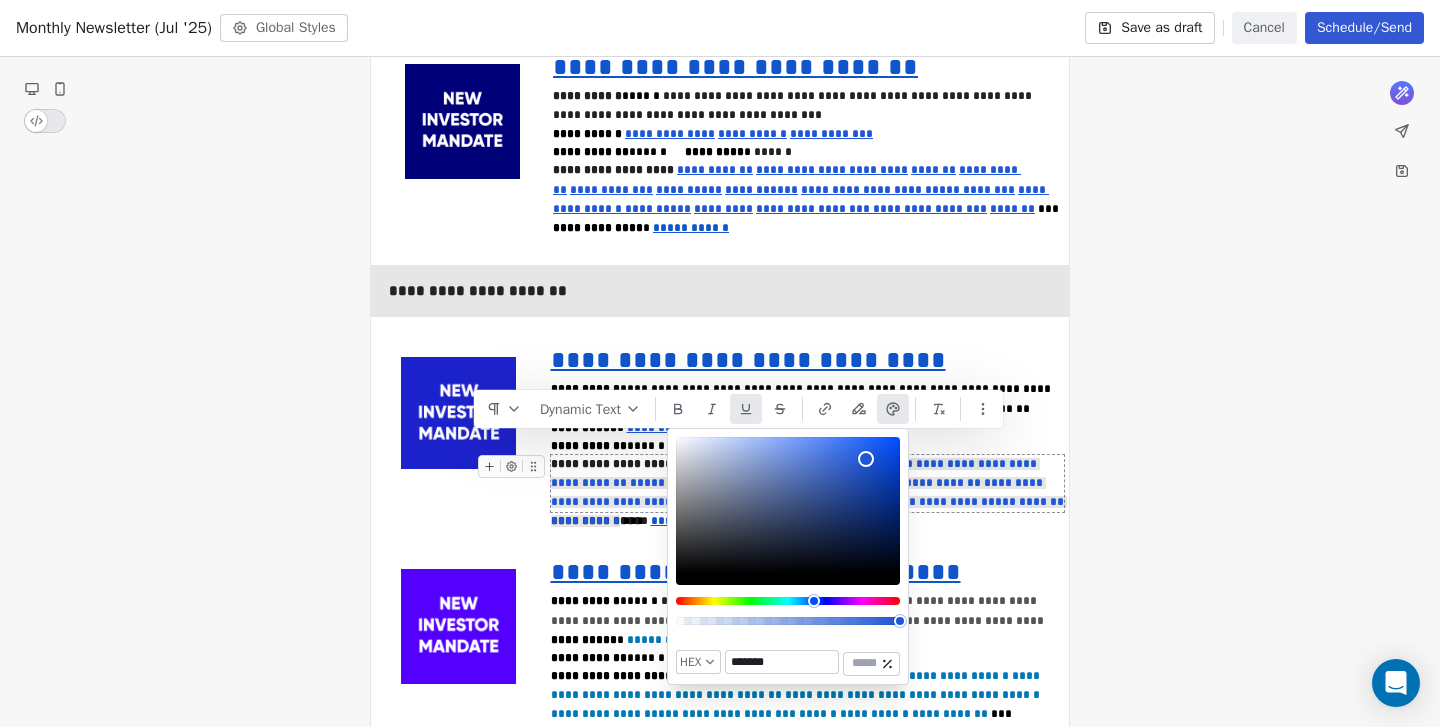type on "*******" 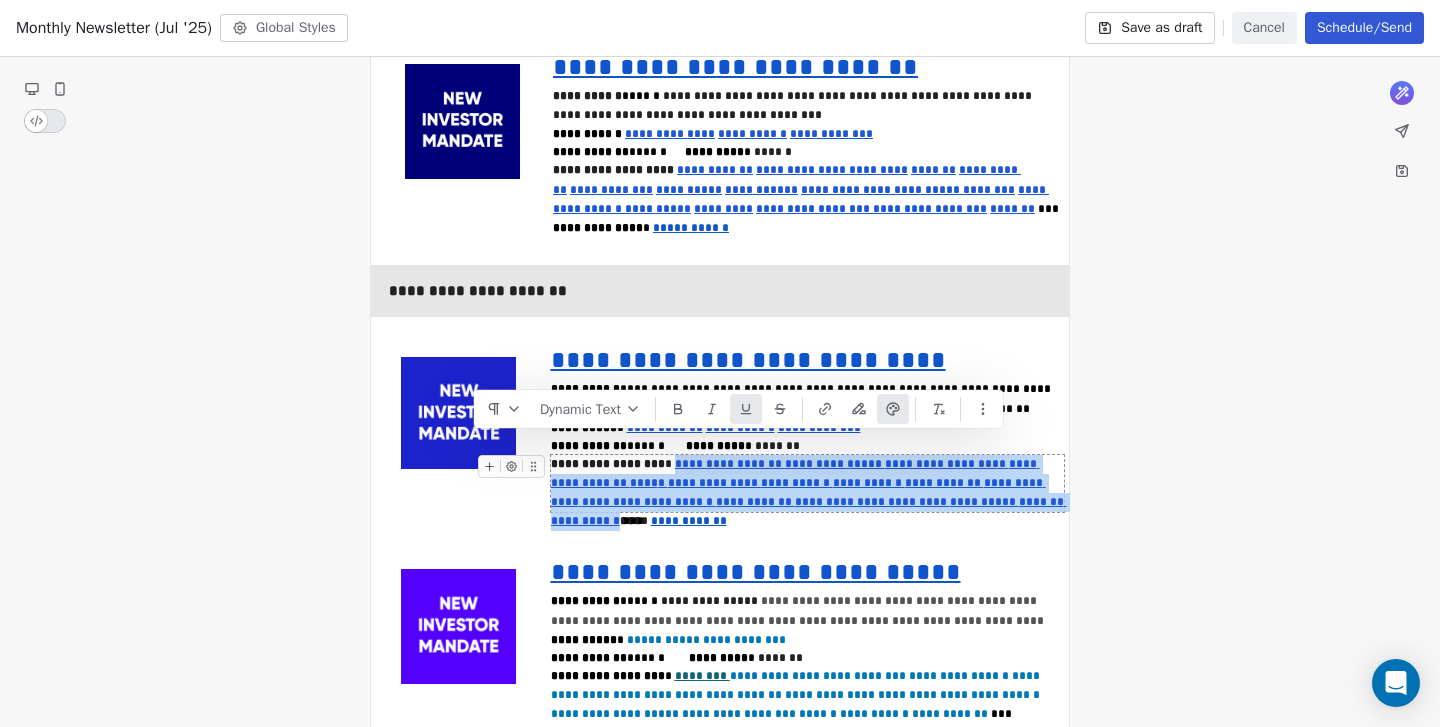 click on "**********" at bounding box center [808, 484] 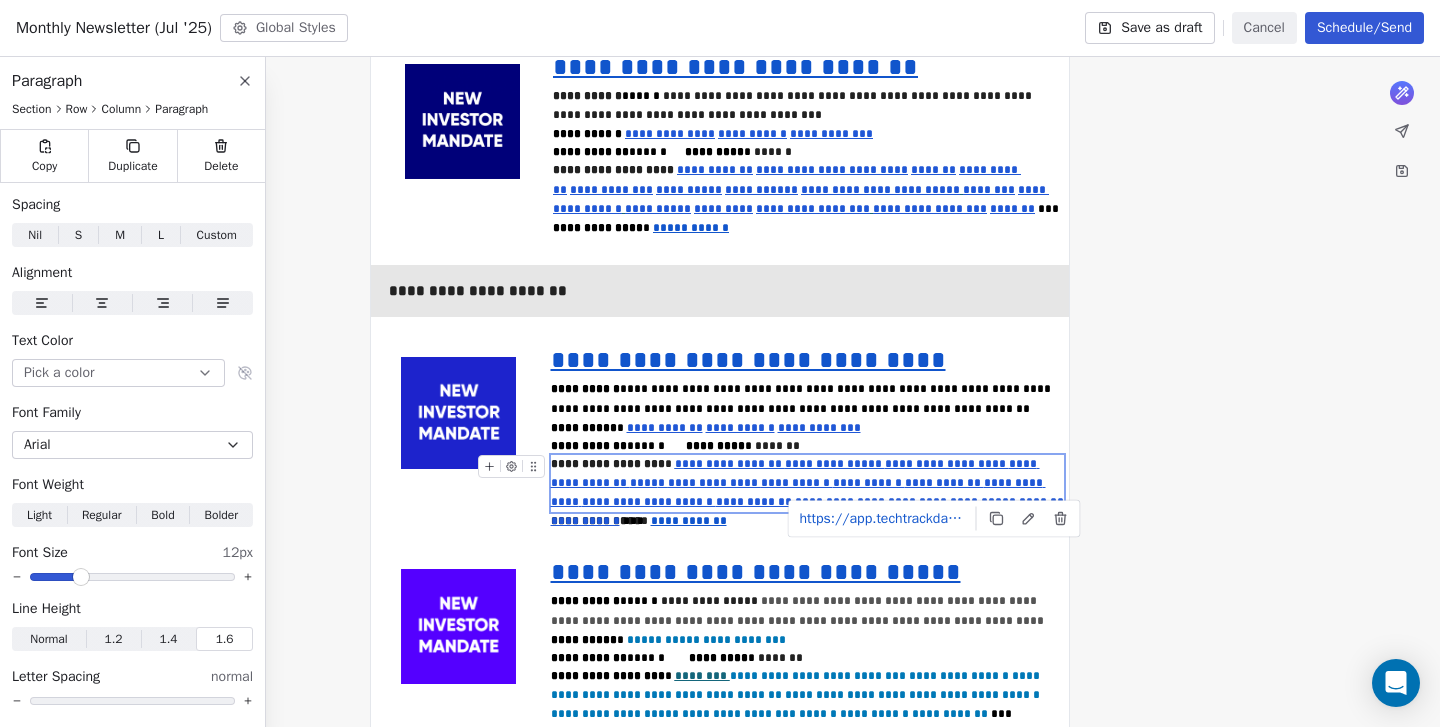 click on "*******" at bounding box center (1043, 502) 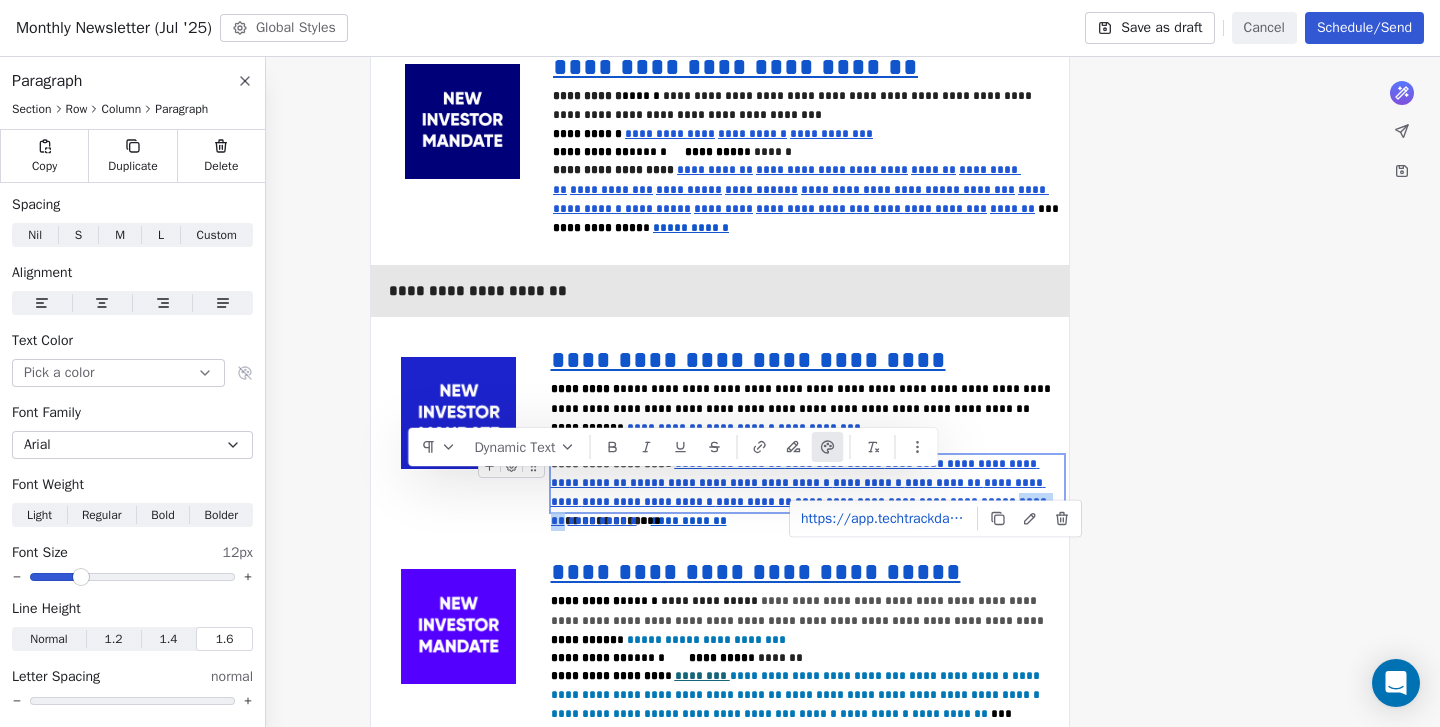 click on "*******" at bounding box center (800, 511) 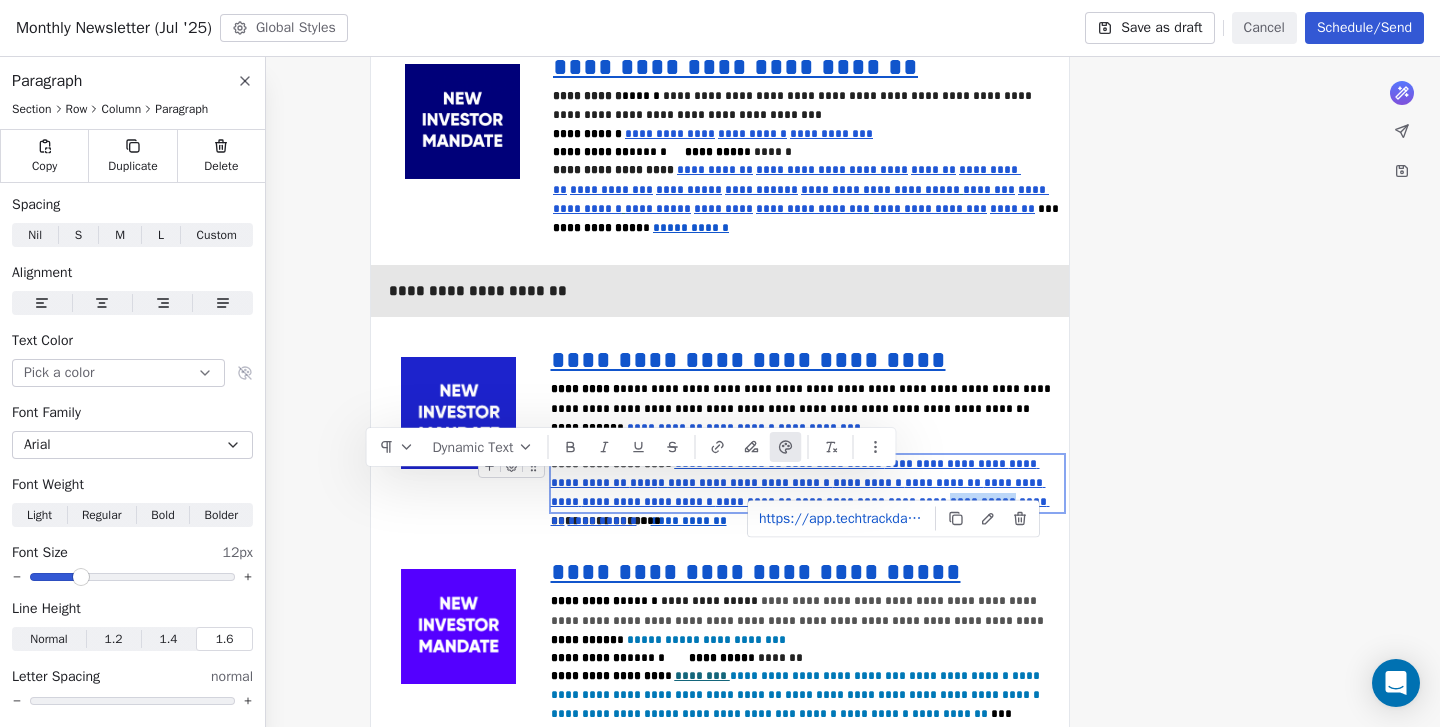 click on "**********" at bounding box center (983, 502) 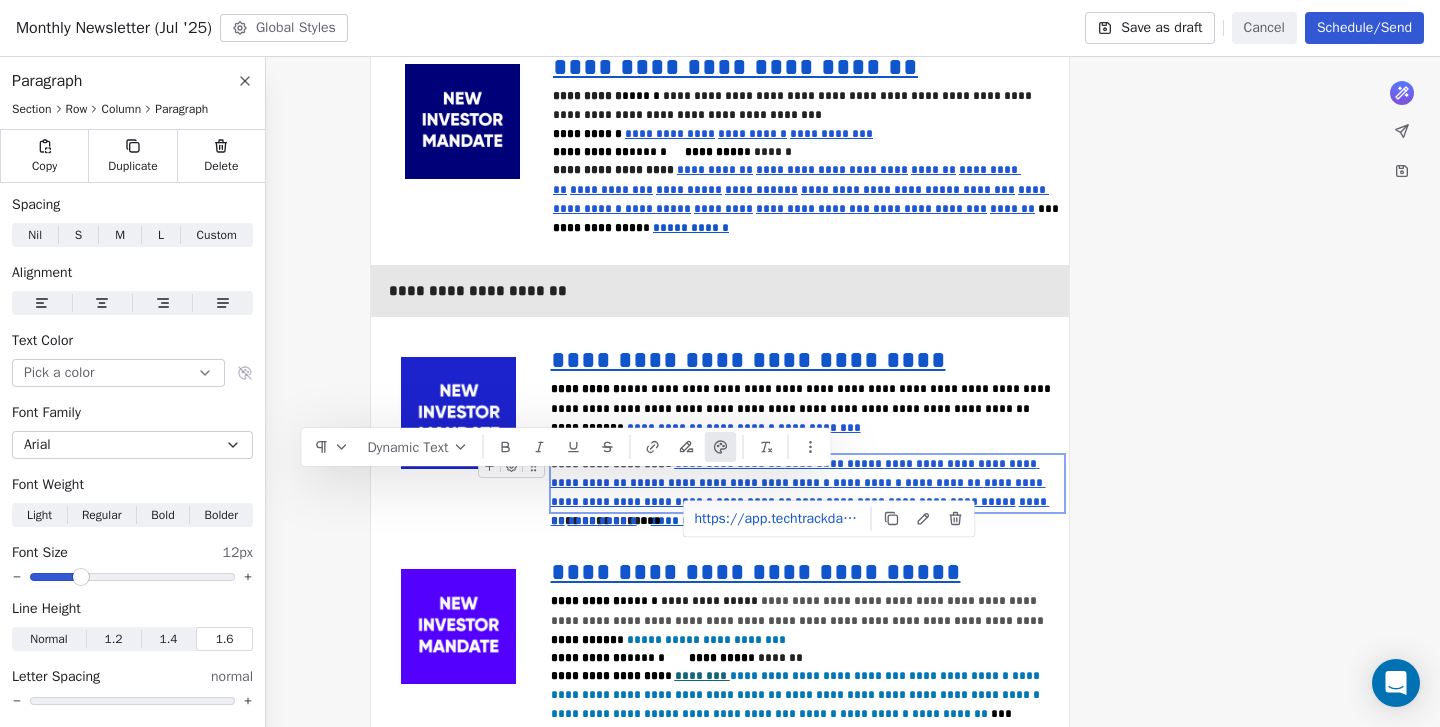 click on "**********" at bounding box center (871, 502) 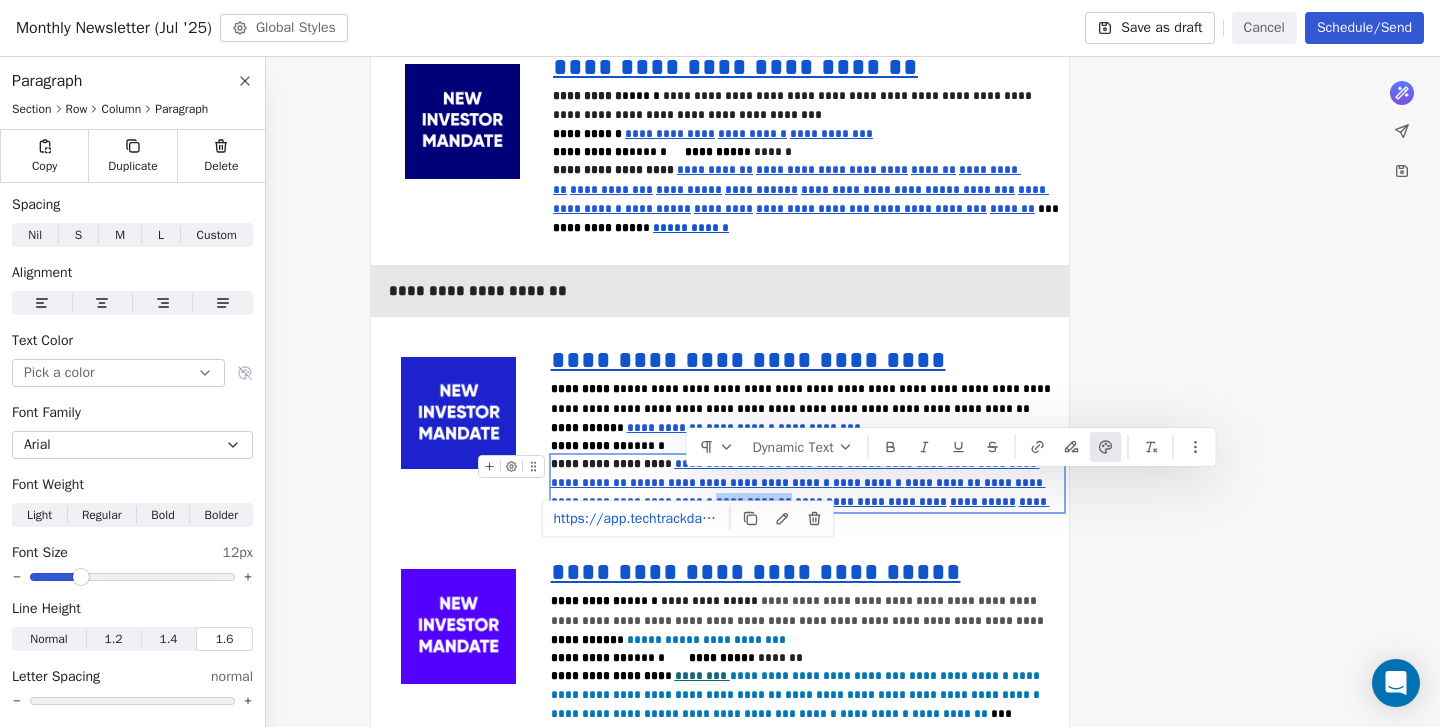 click on "**********" at bounding box center [754, 502] 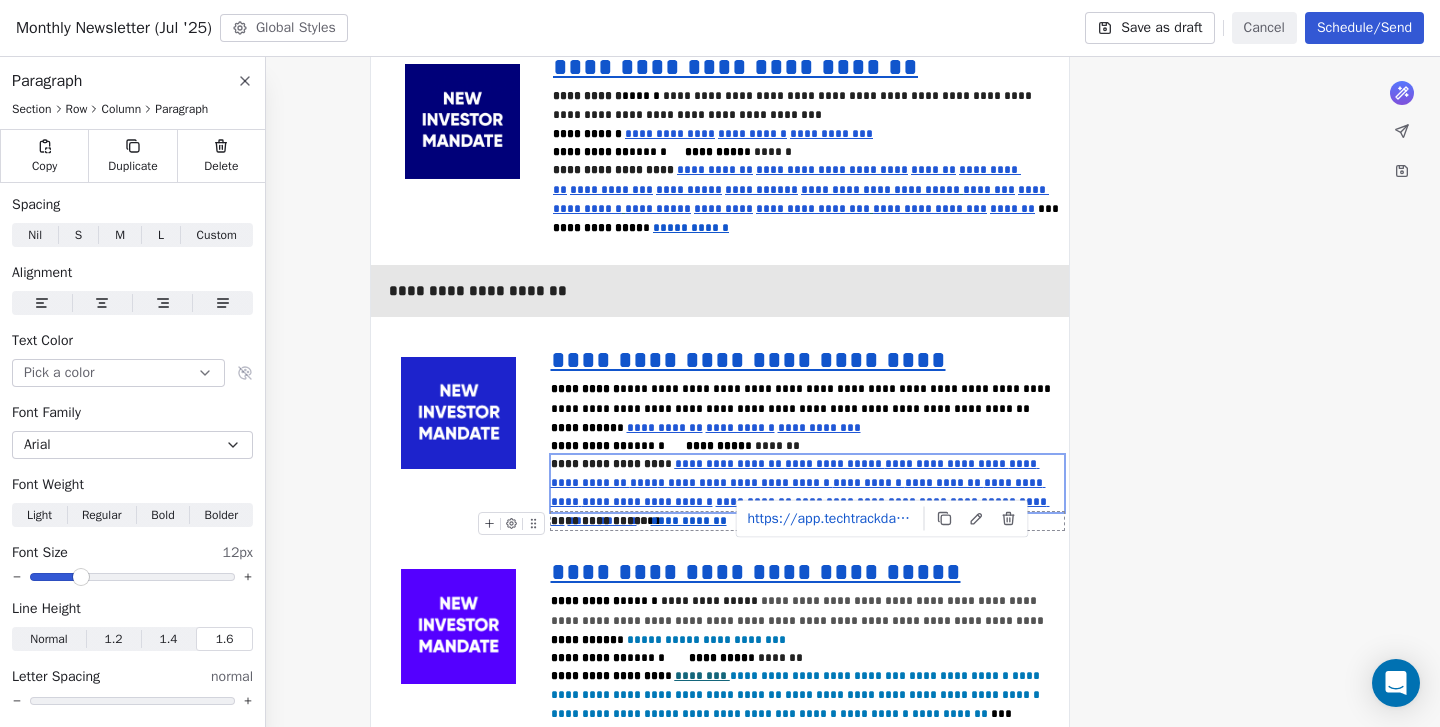click on "**********" at bounding box center [808, 441] 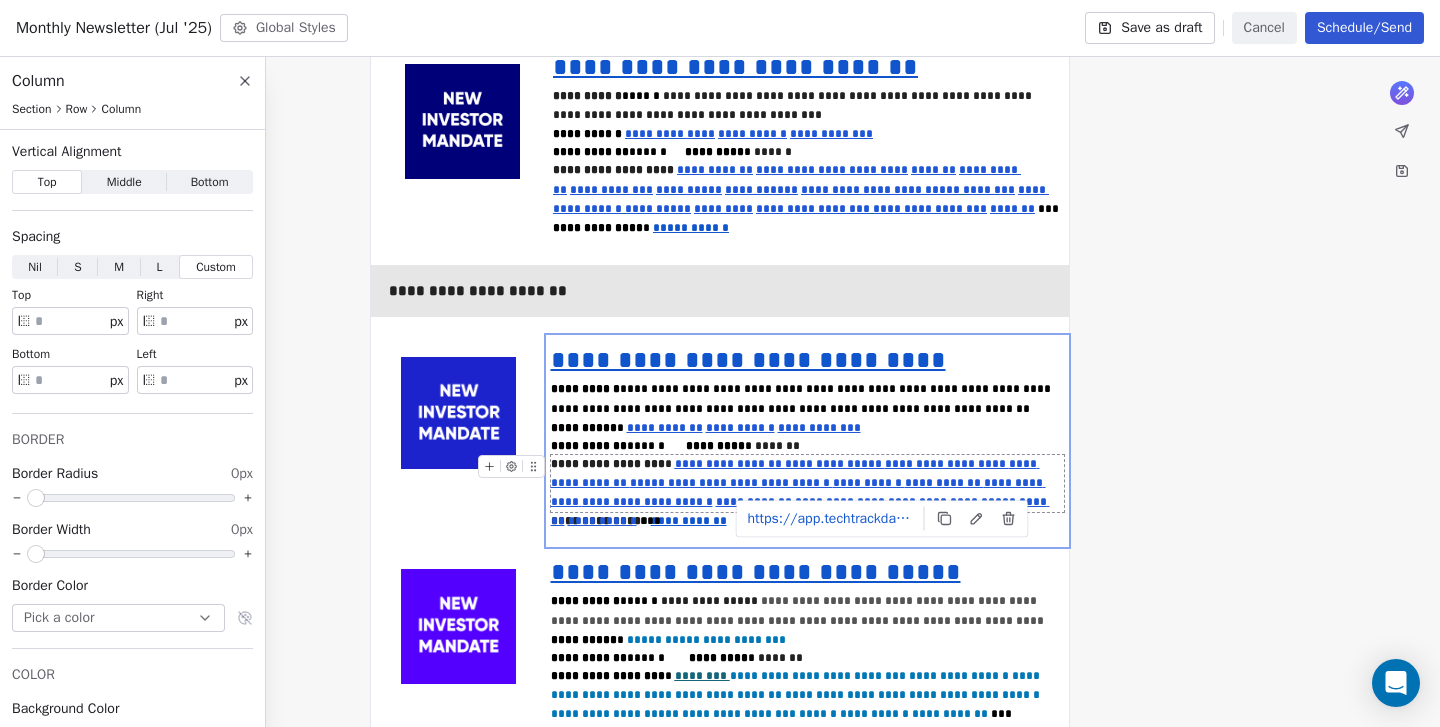 click on "**********" at bounding box center (647, 502) 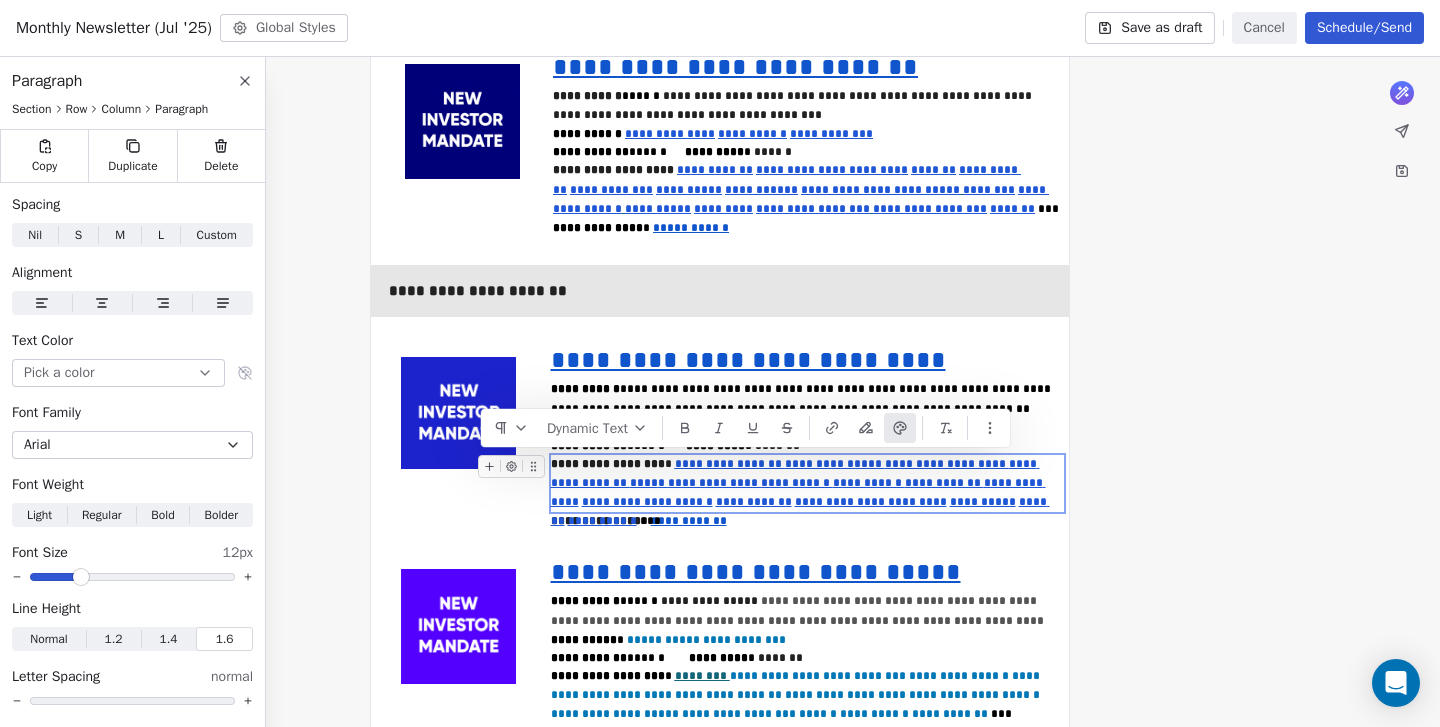 click on "**********" at bounding box center (798, 492) 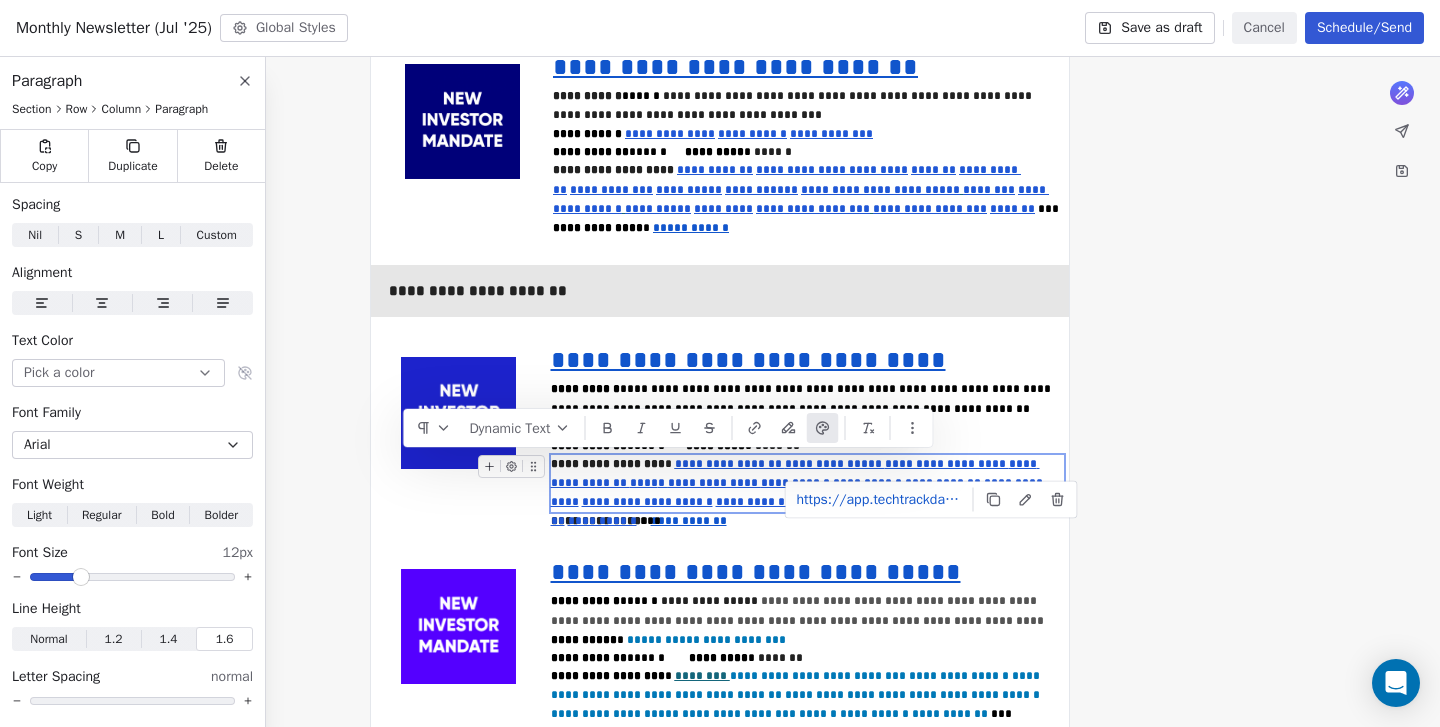 click on "**********" at bounding box center (869, 483) 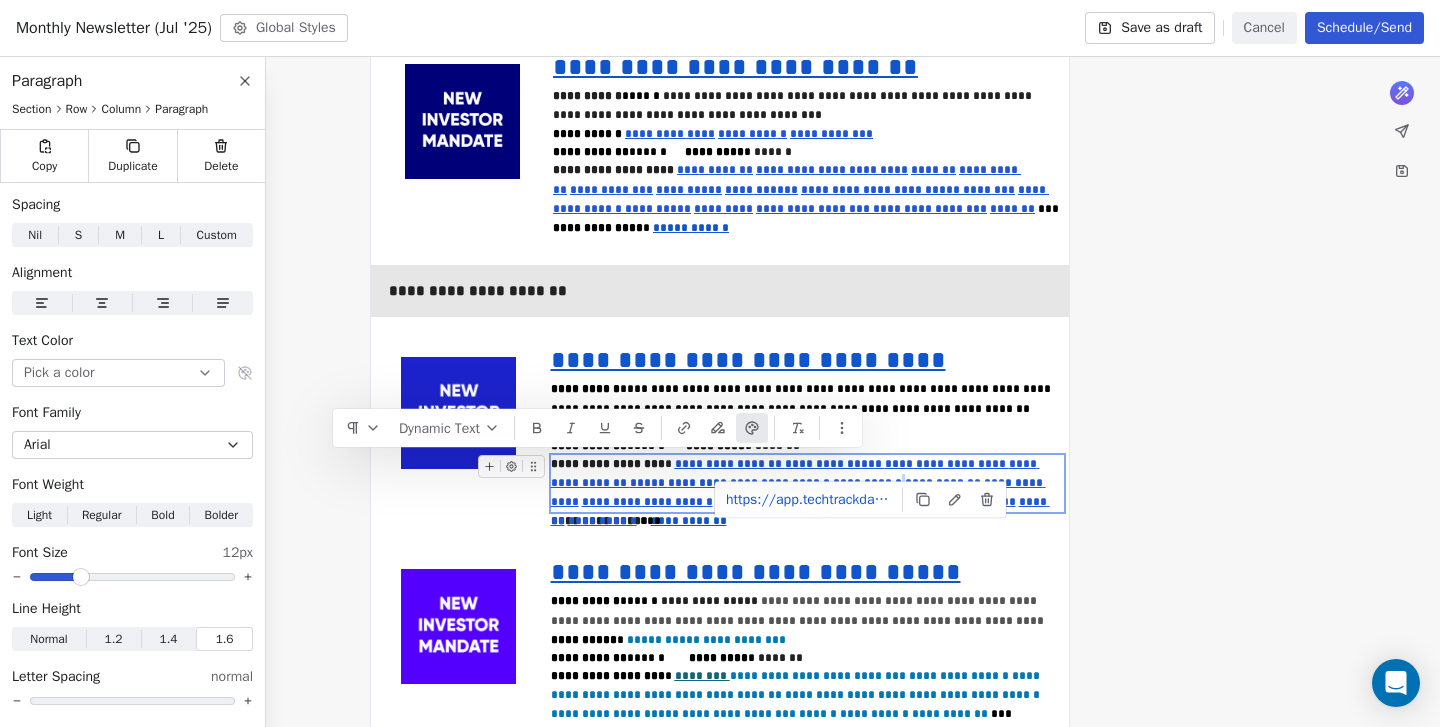 click on "**********" at bounding box center (867, 483) 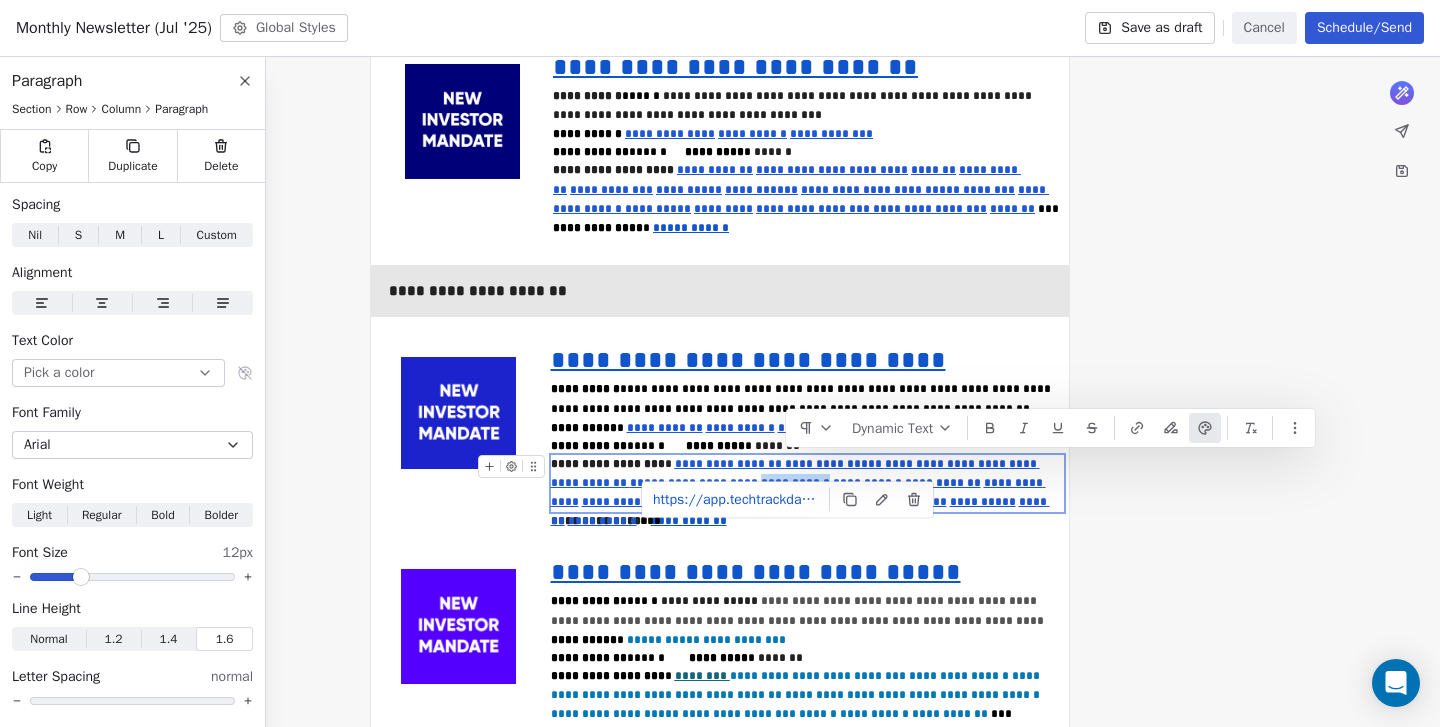 click on "**********" at bounding box center (797, 483) 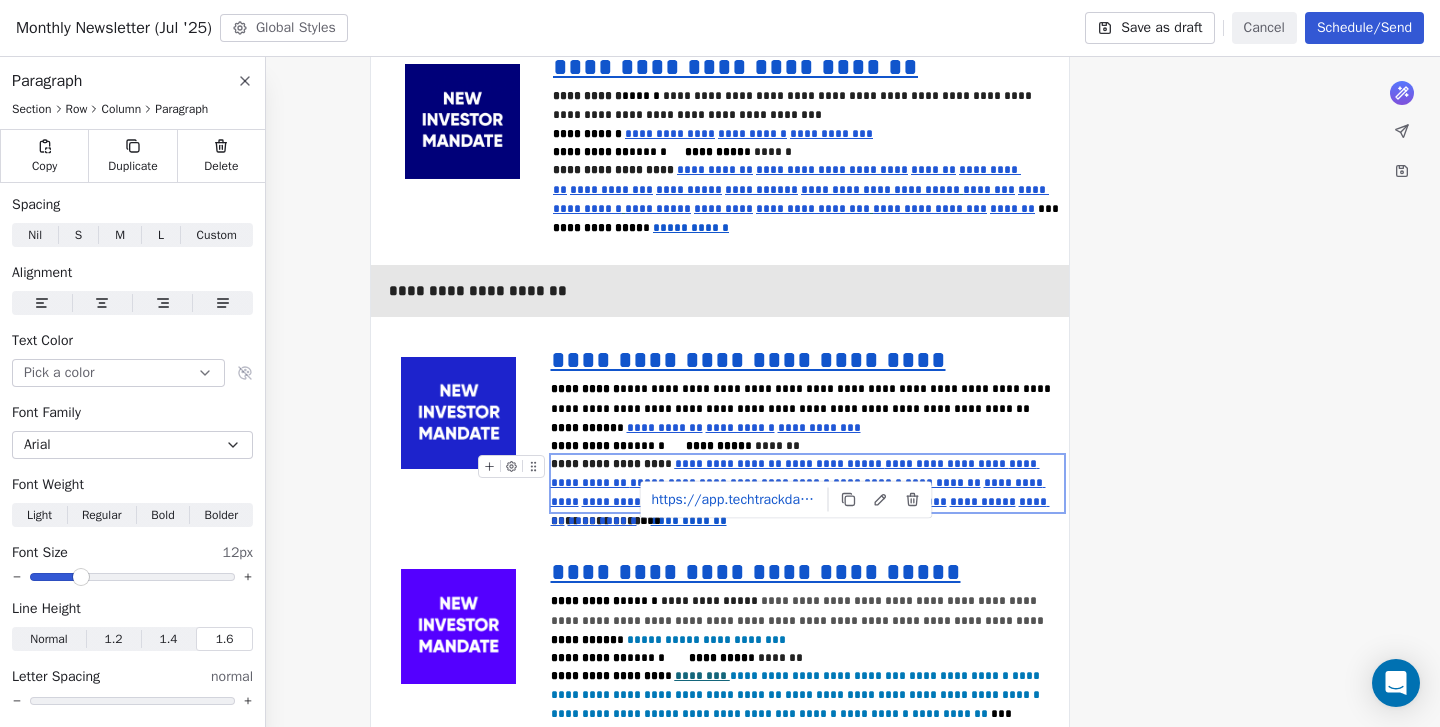 click on "**********" at bounding box center [795, 483] 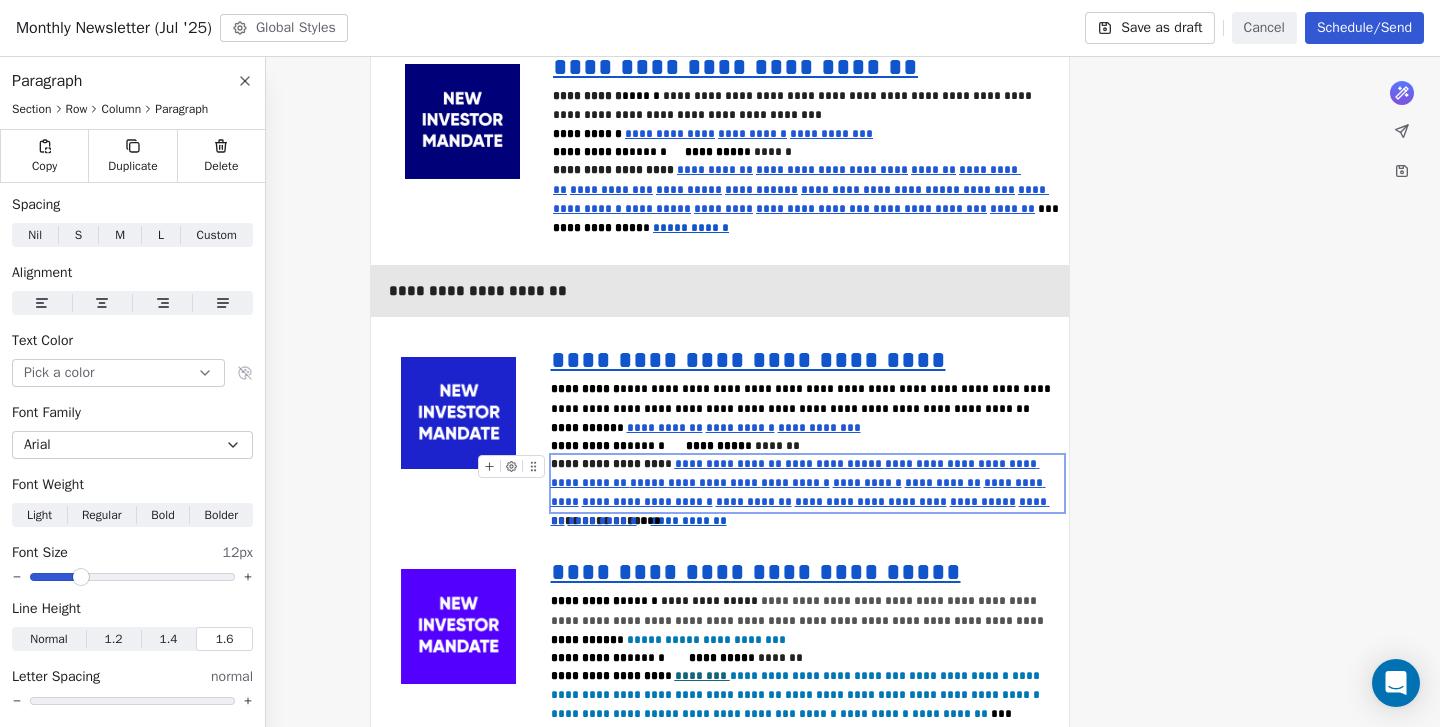 click on "**********" at bounding box center (713, 483) 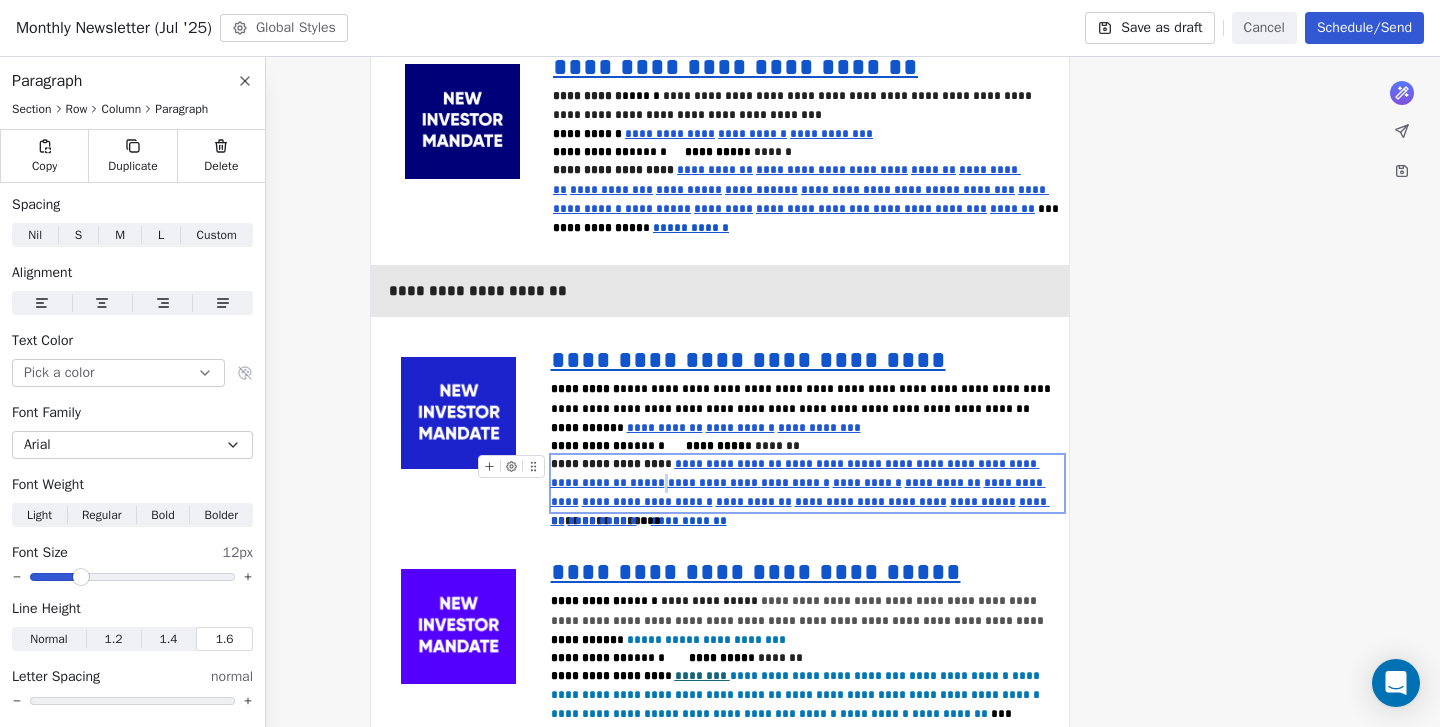 click on "****" at bounding box center [644, 483] 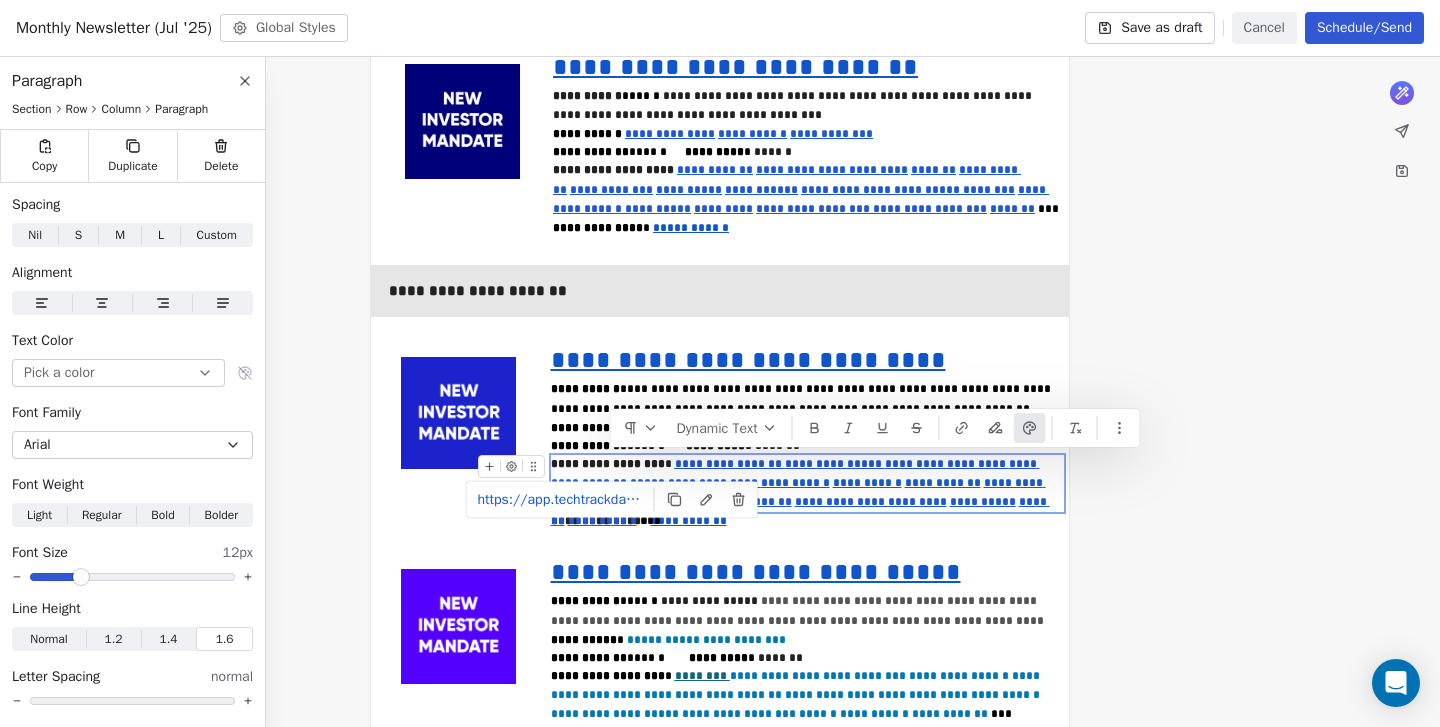 click on "**********" at bounding box center (808, 484) 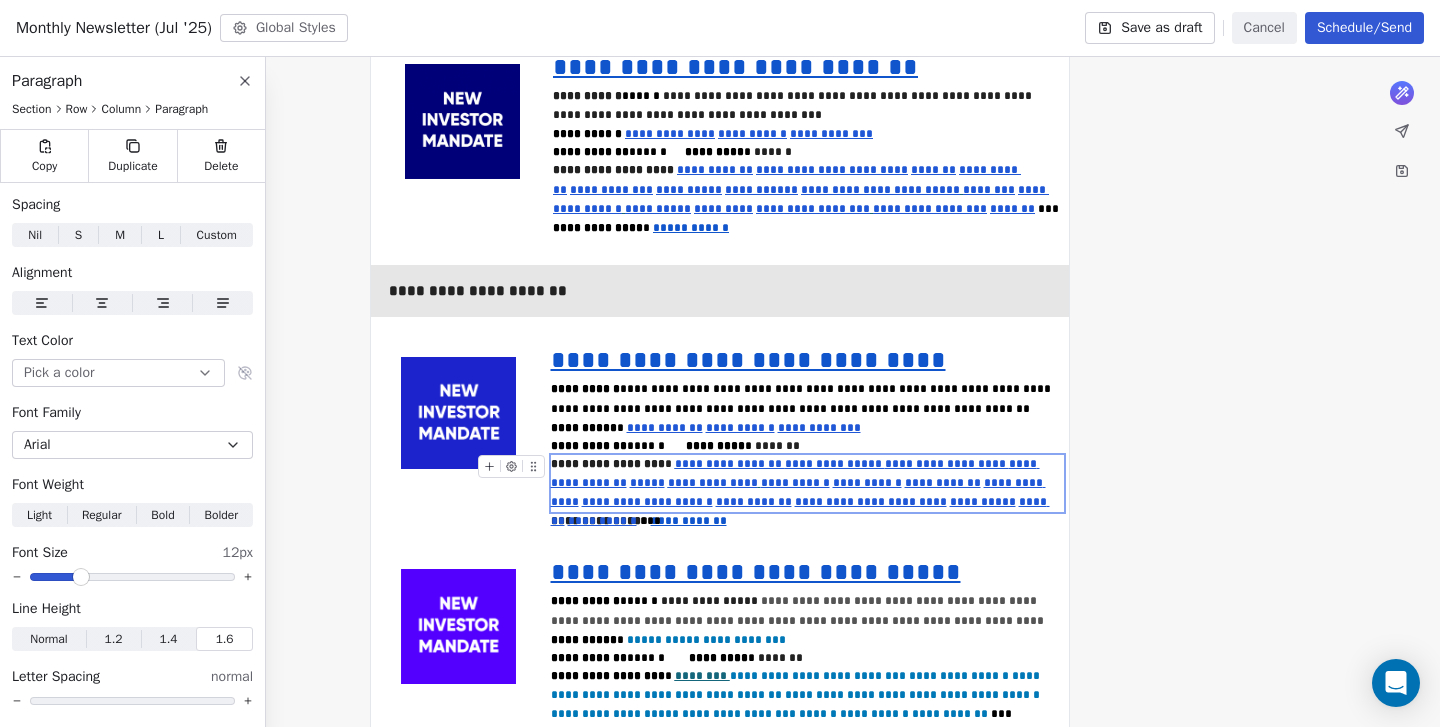 click on "**********" at bounding box center [795, 473] 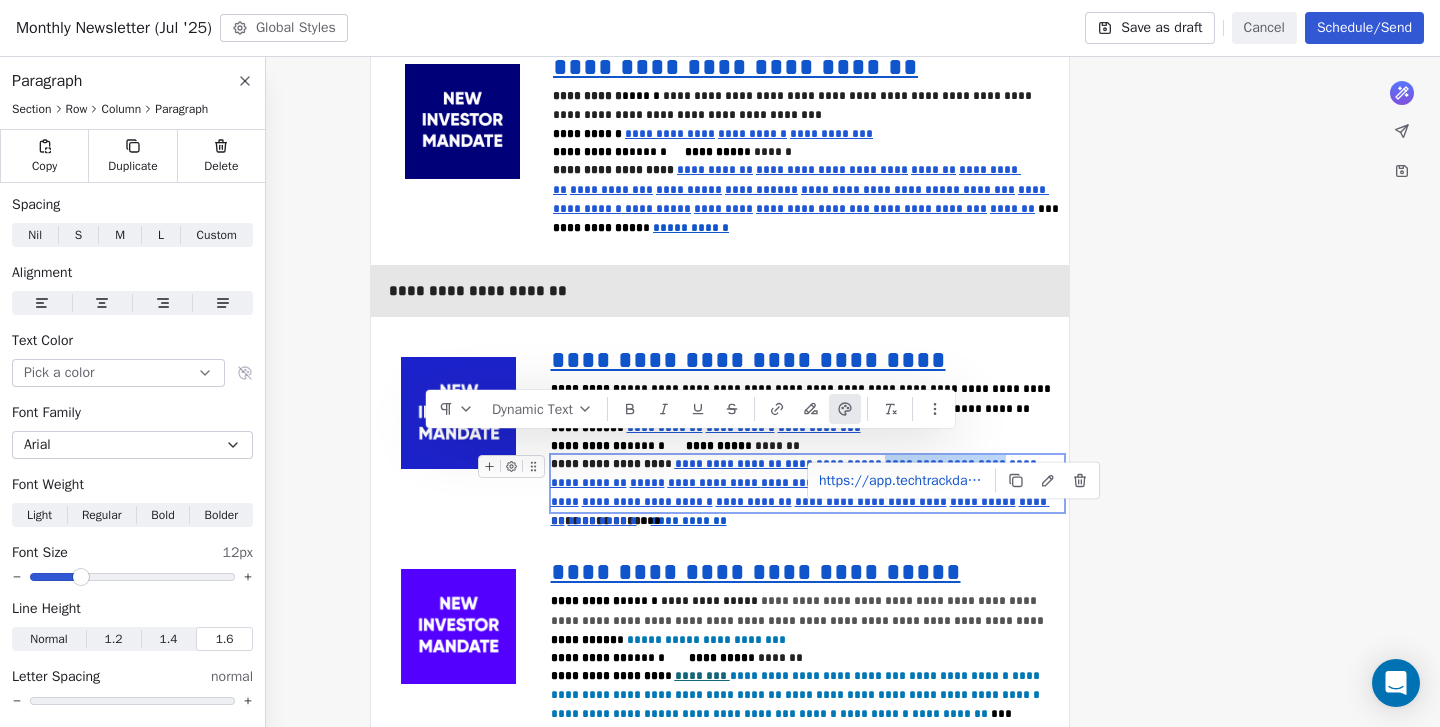 click on "**********" at bounding box center [945, 464] 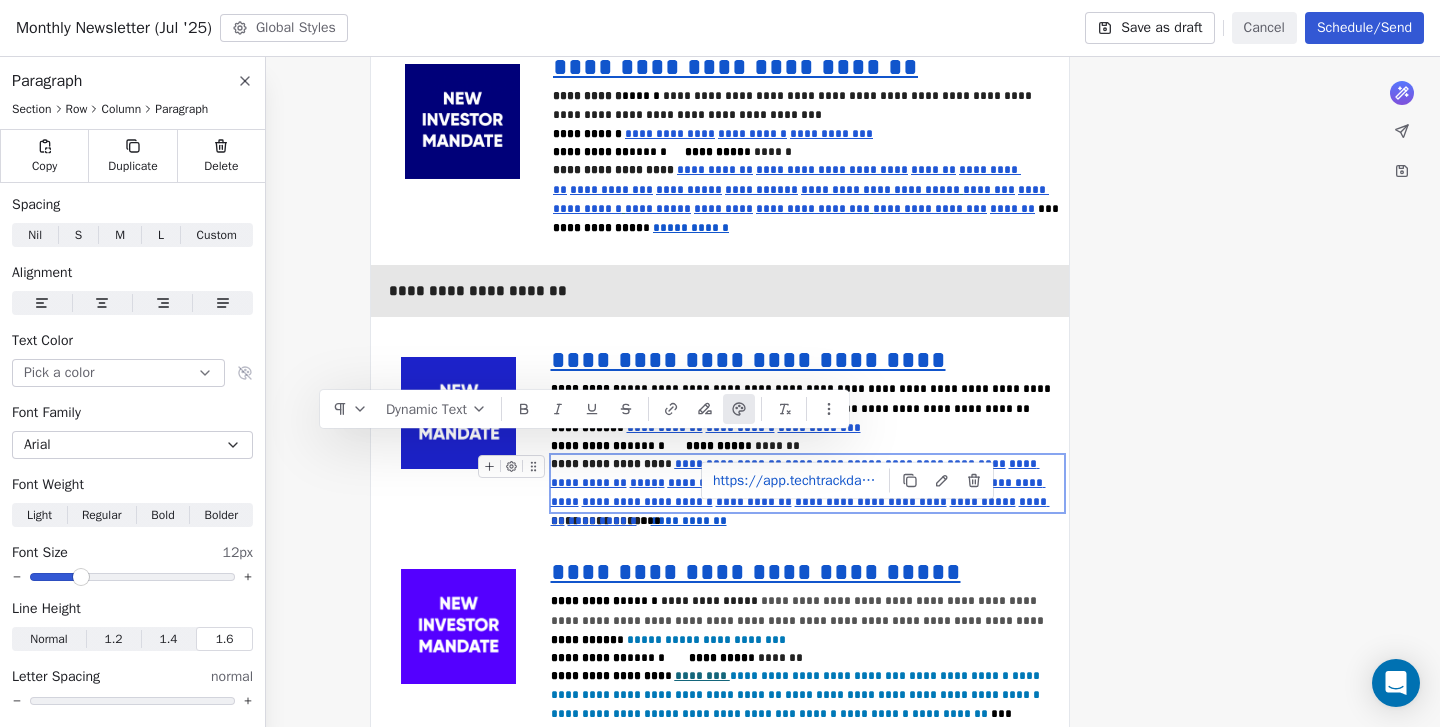 click on "**********" at bounding box center (833, 464) 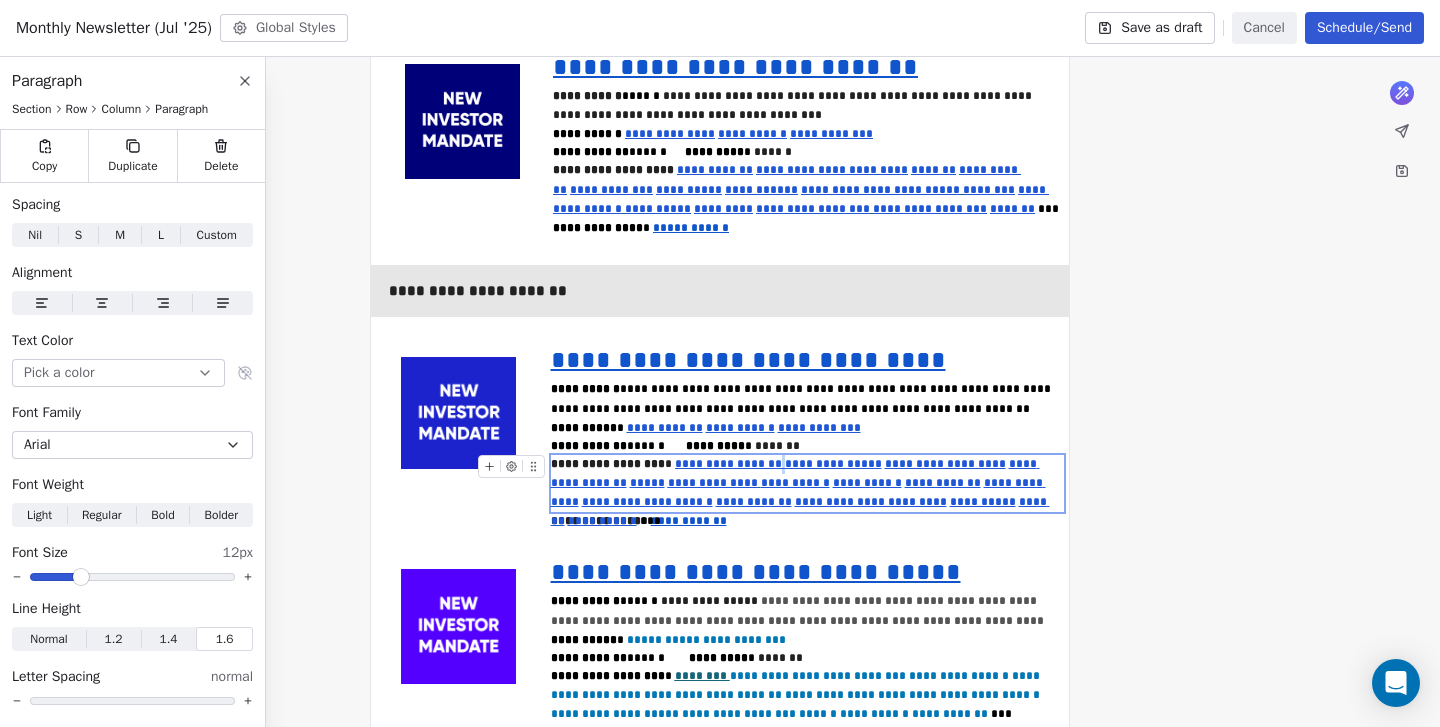 click on "**********" at bounding box center [833, 464] 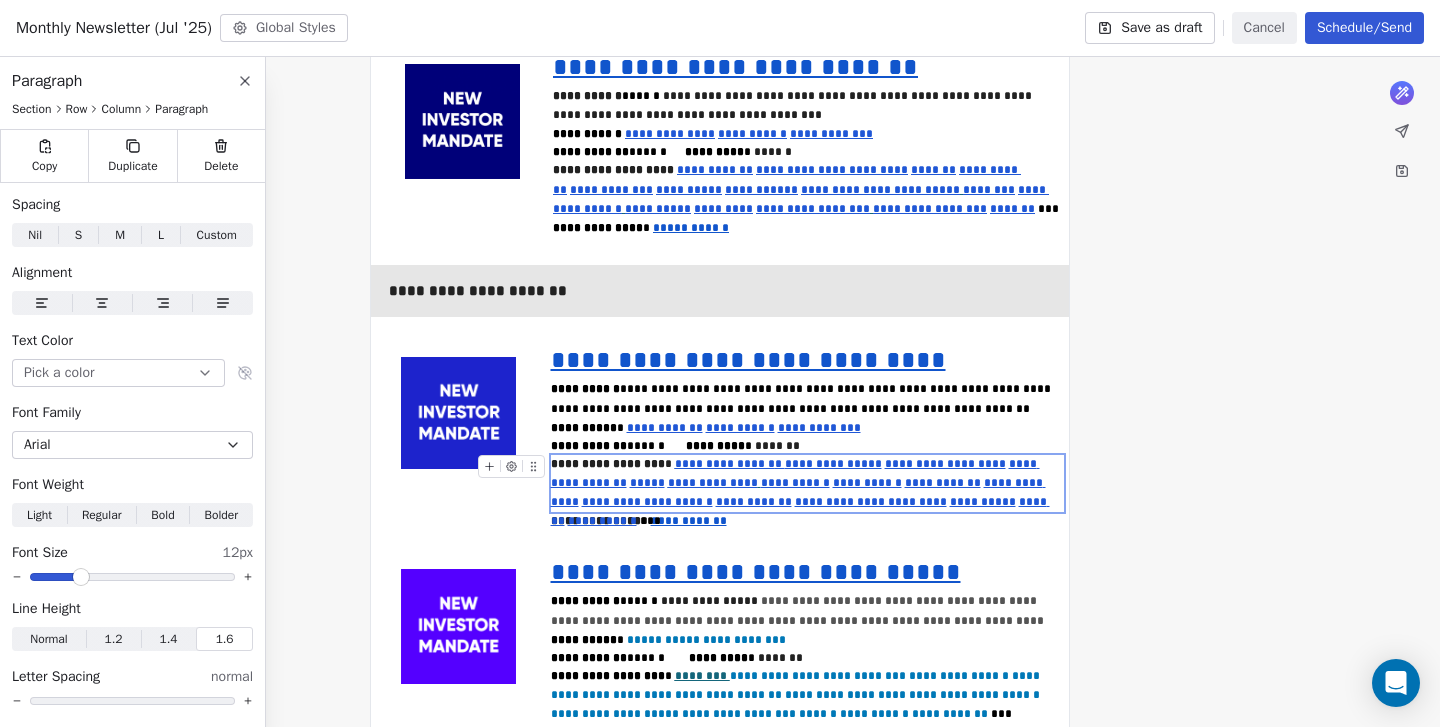 click on "**********" at bounding box center [808, 484] 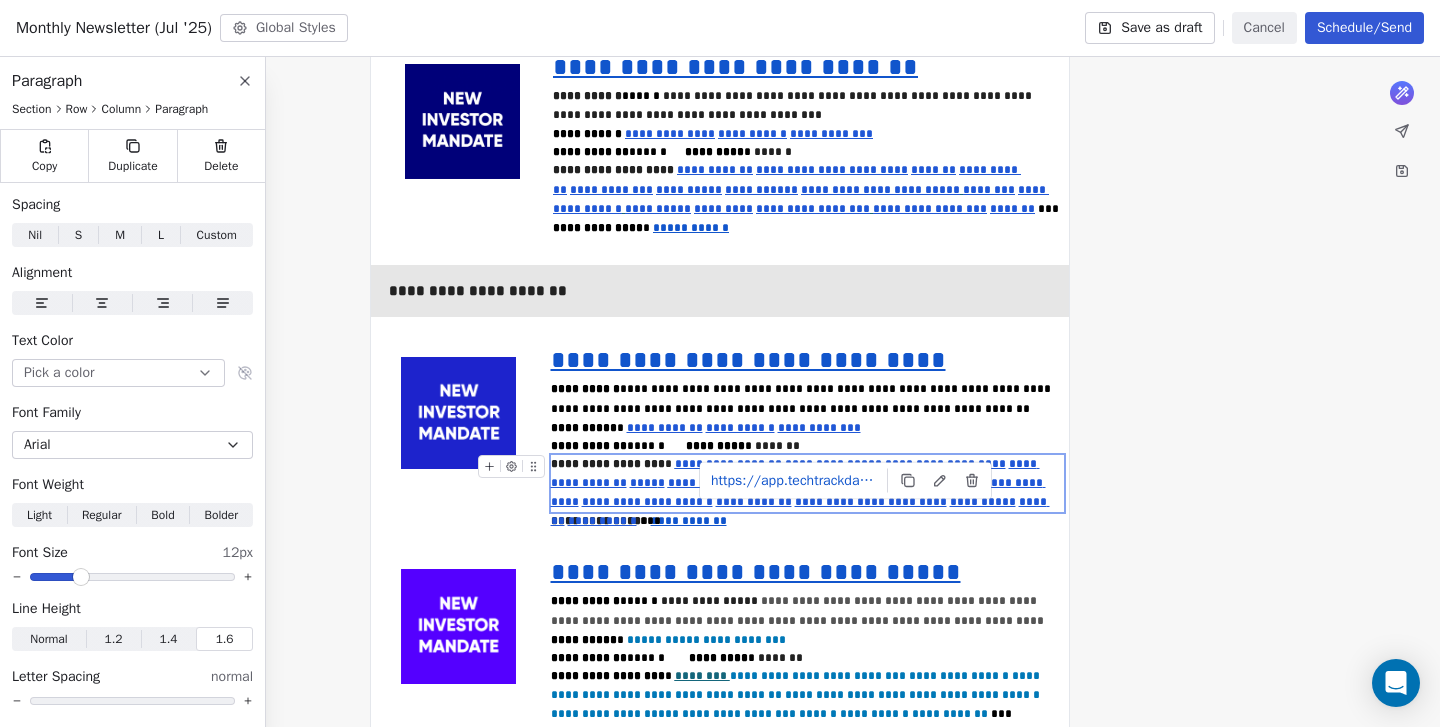 click on "**********" at bounding box center (835, 464) 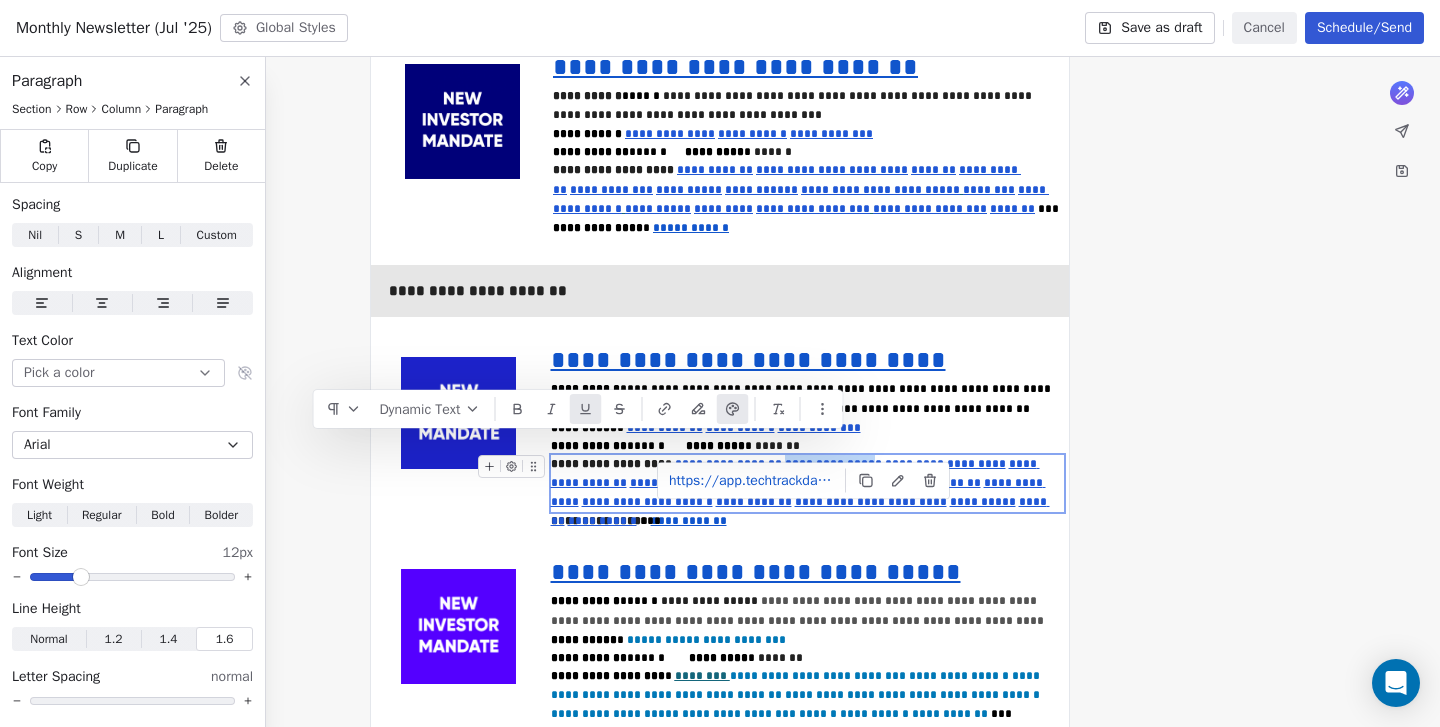 drag, startPoint x: 842, startPoint y: 446, endPoint x: 766, endPoint y: 446, distance: 76 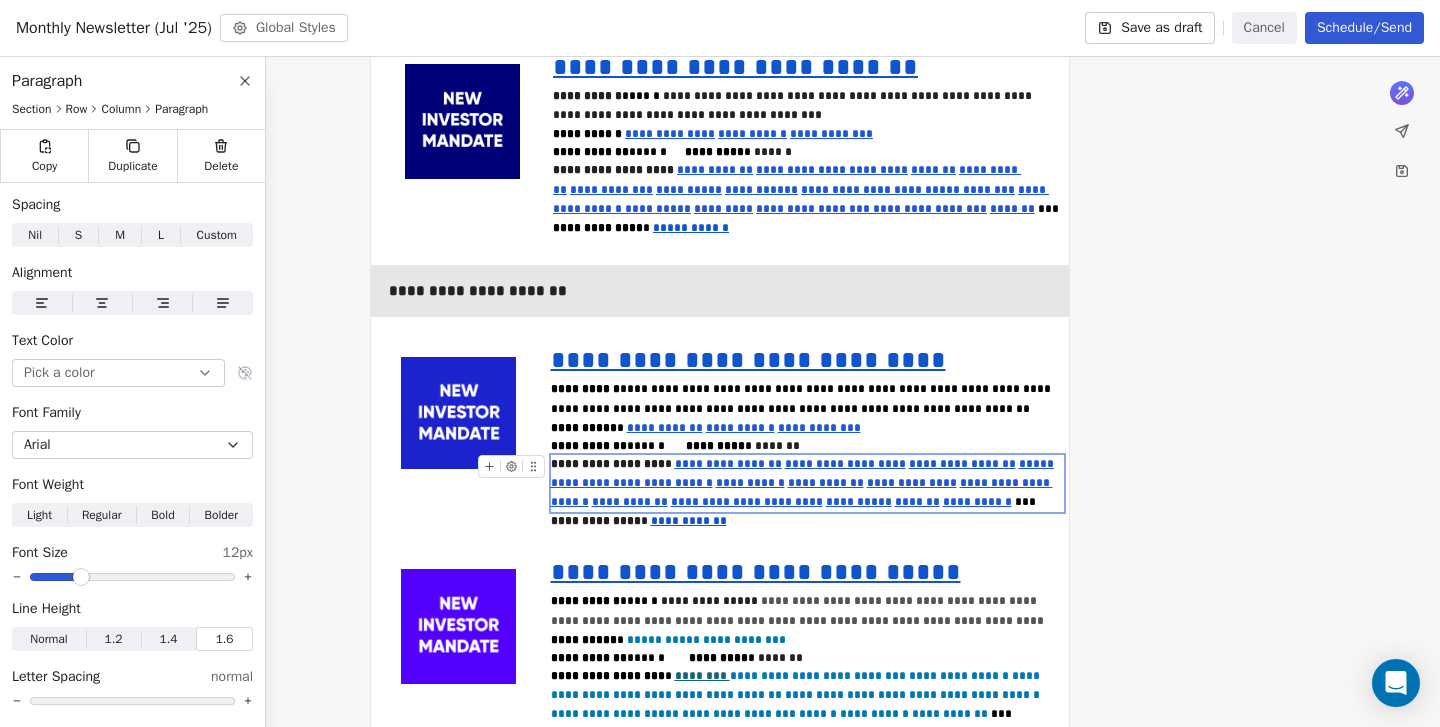 click on "*" at bounding box center [1052, 464] 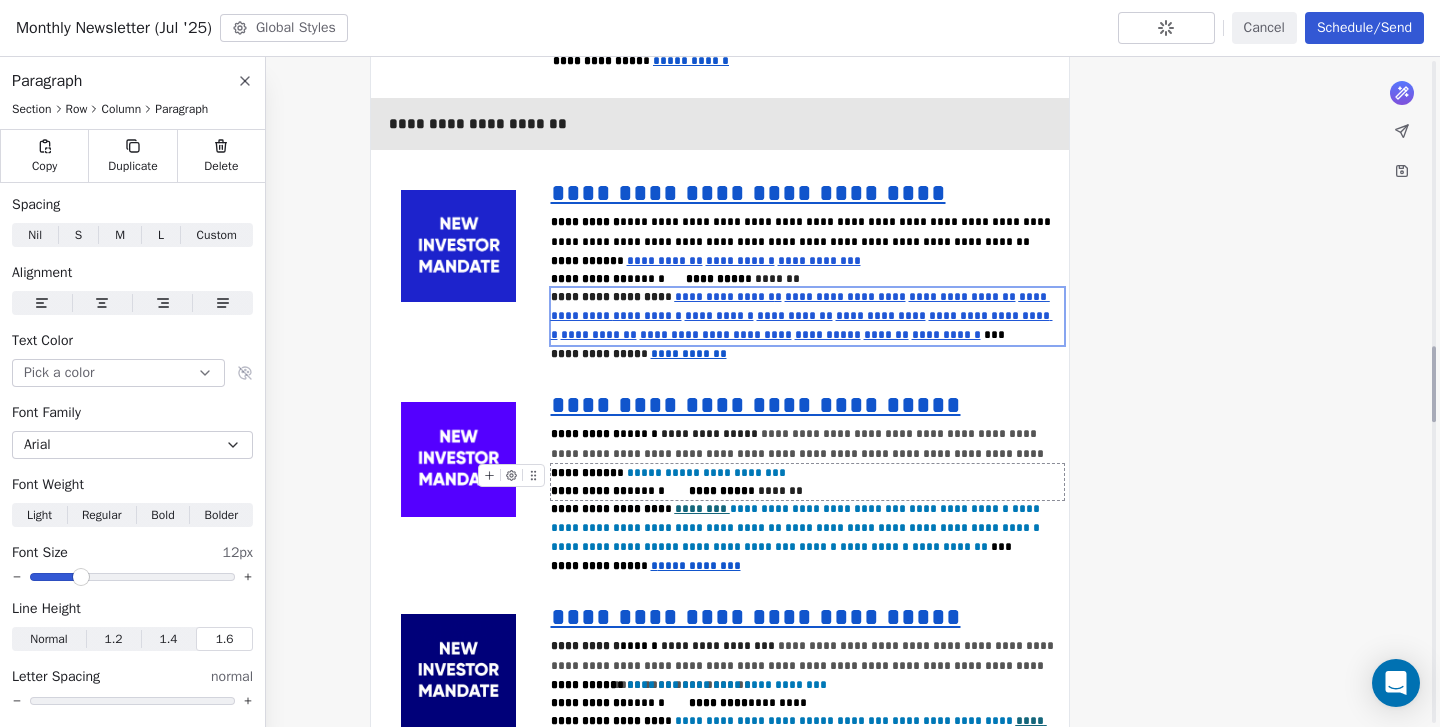 scroll, scrollTop: 2525, scrollLeft: 0, axis: vertical 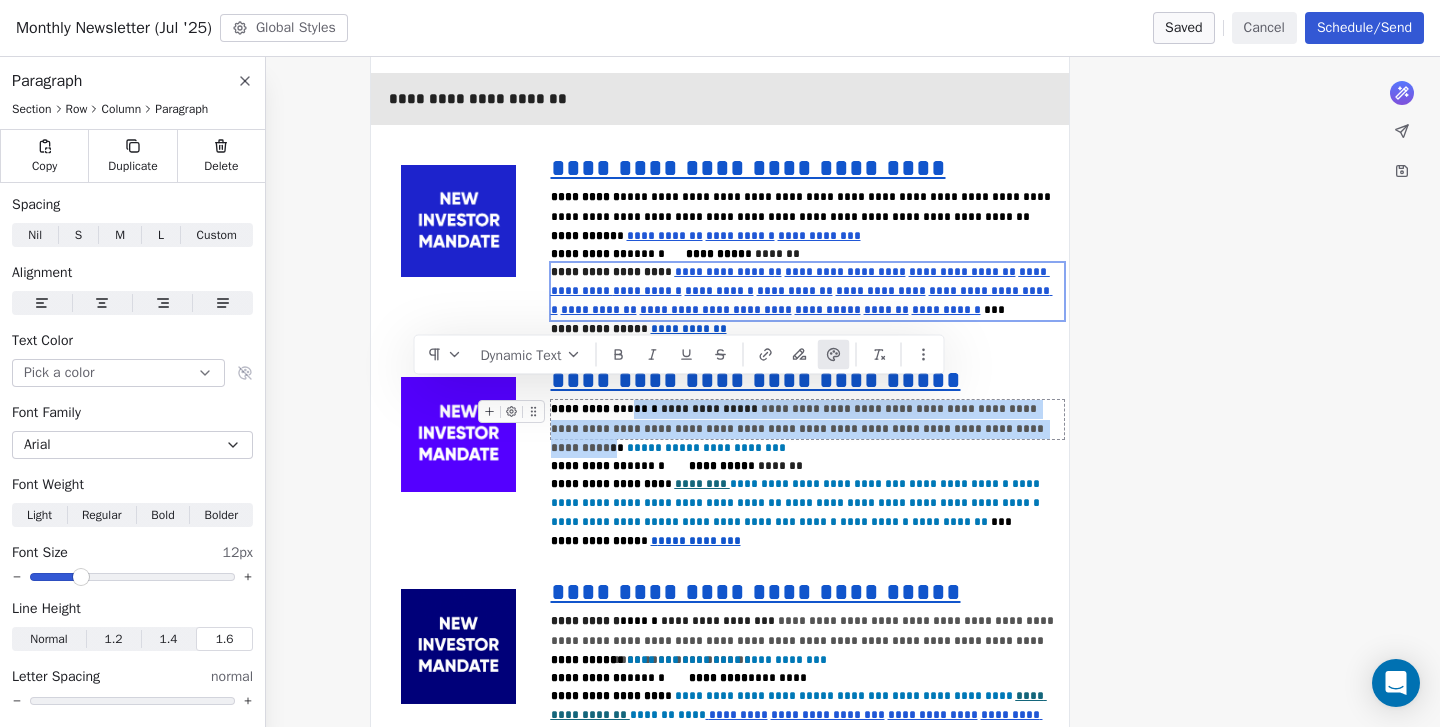 drag, startPoint x: 944, startPoint y: 412, endPoint x: 624, endPoint y: 388, distance: 320.89874 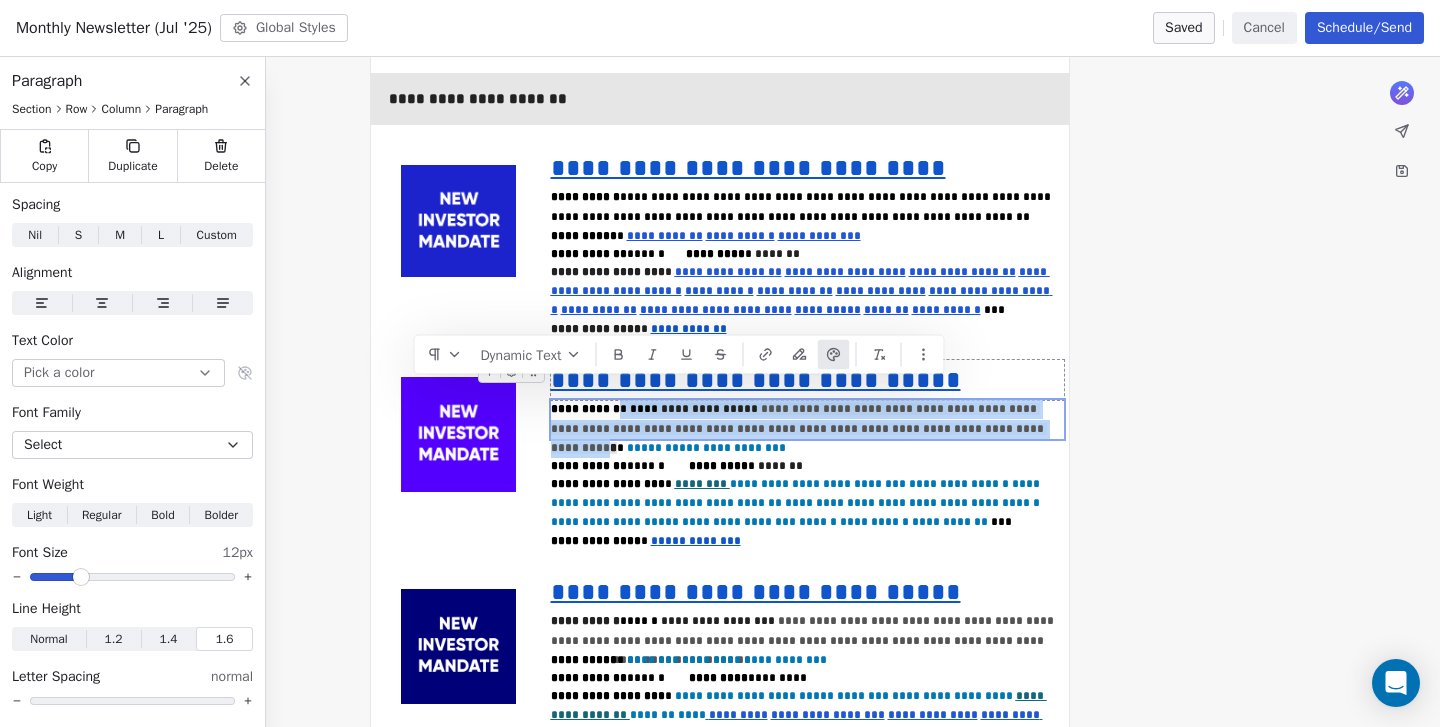 click at bounding box center [834, 355] 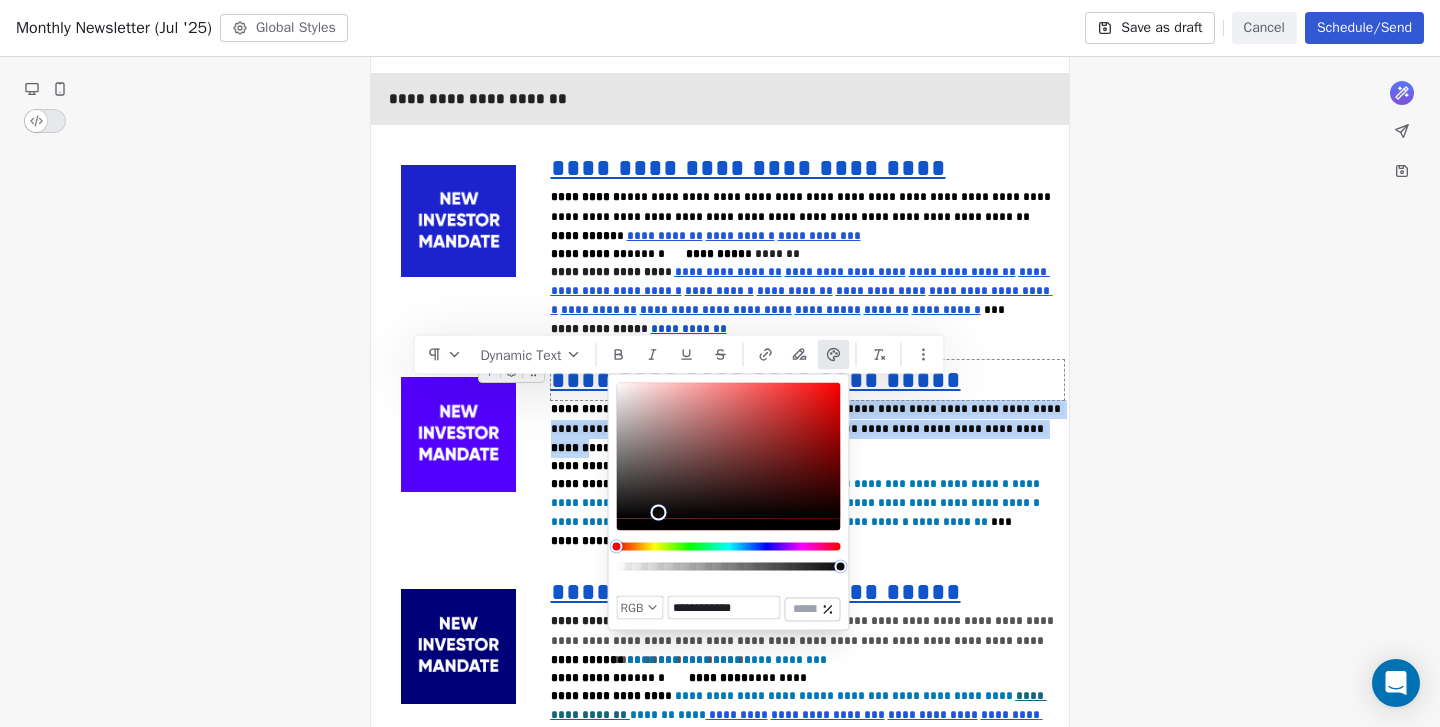 type on "**********" 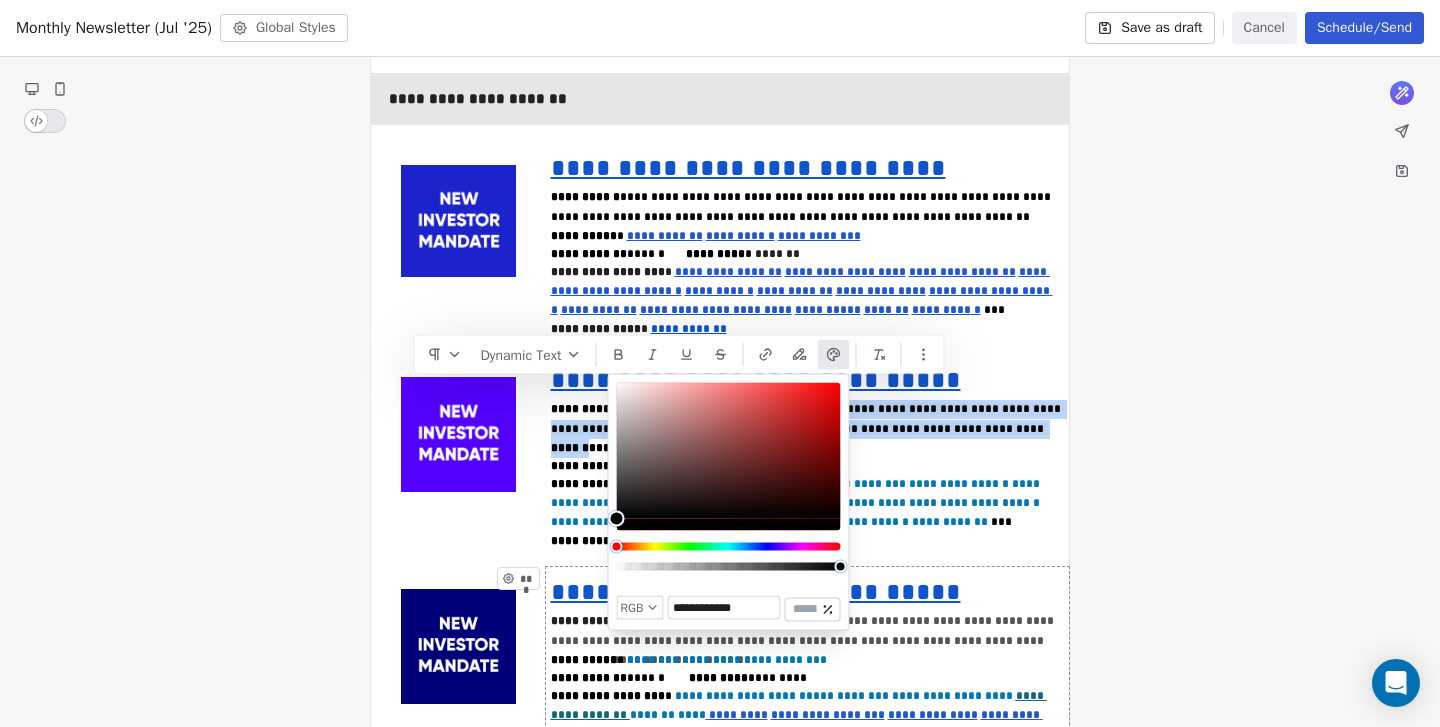 drag, startPoint x: 619, startPoint y: 515, endPoint x: 591, endPoint y: 548, distance: 43.27817 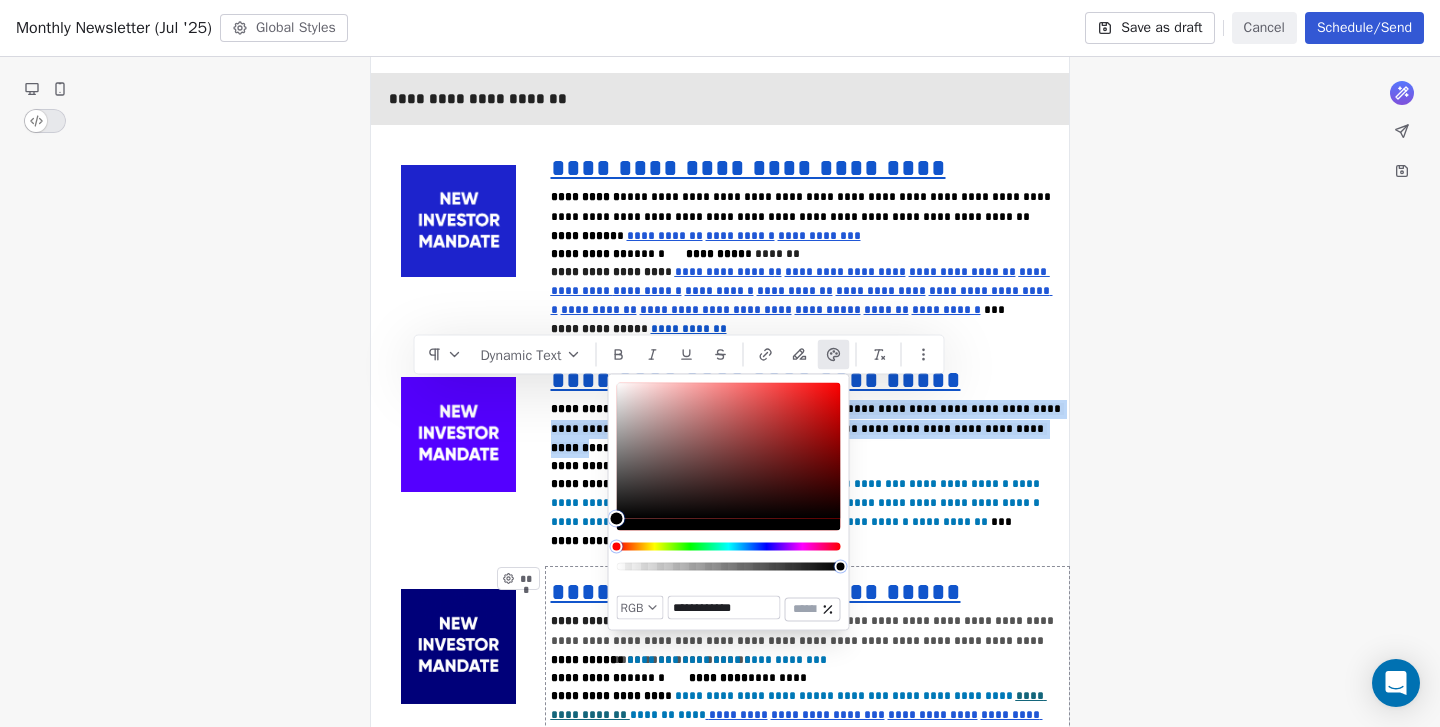 click on "Quantum Growth Advisors Contacts People Marketing Workflows Campaigns Sales Pipelines Sequences Beta Tools Apps AI Agents Help & Support Campaigns  Create new campaign All ( 9 ) All ( 9 ) Drafts ( 5 ) Drafts ( 5 ) In Progress ( 0 ) In Progress ( 0 ) Scheduled ( 0 ) Scheduled ( 0 ) Sent ( 4 ) Sent ( 4 ) Name Status Analytics Actions Monthly Newsletter (Jul '25) Created on Jul 14, 2025, 9:53 AM To: Monthly Newsletter  Draft - Open Rate - Click Rate - Unsubscribe Monthly Newsletter (Jun '25) Sent on Jun 19, 2025, 4:59 PM To: Monthly Newsletter  Sent 4412 / 4412 16.99% (364) Open Rate 2.33% (50) Click Rate - Unsubscribe Monthly Newsletter (May '25) (Unopened) Sent on May 24, 2025, 12:54 AM To: Unopened Contacts (1792) Sent 1792 / 1792 7.43% (131) Open Rate 2.44% (43) Click Rate 0.57% (10) Unsubscribe Monthly Newsletter (May '25) Sent on May 16, 2025, 8:55 PM To: Monthly Newsletter  Sent 4371 / 4371 17.62% (383) Open Rate 12.37% (269) Click Rate 0.05% (1) Unsubscribe Montly Newsletter (Apr '25) Draft - Open Rate" at bounding box center (720, 363) 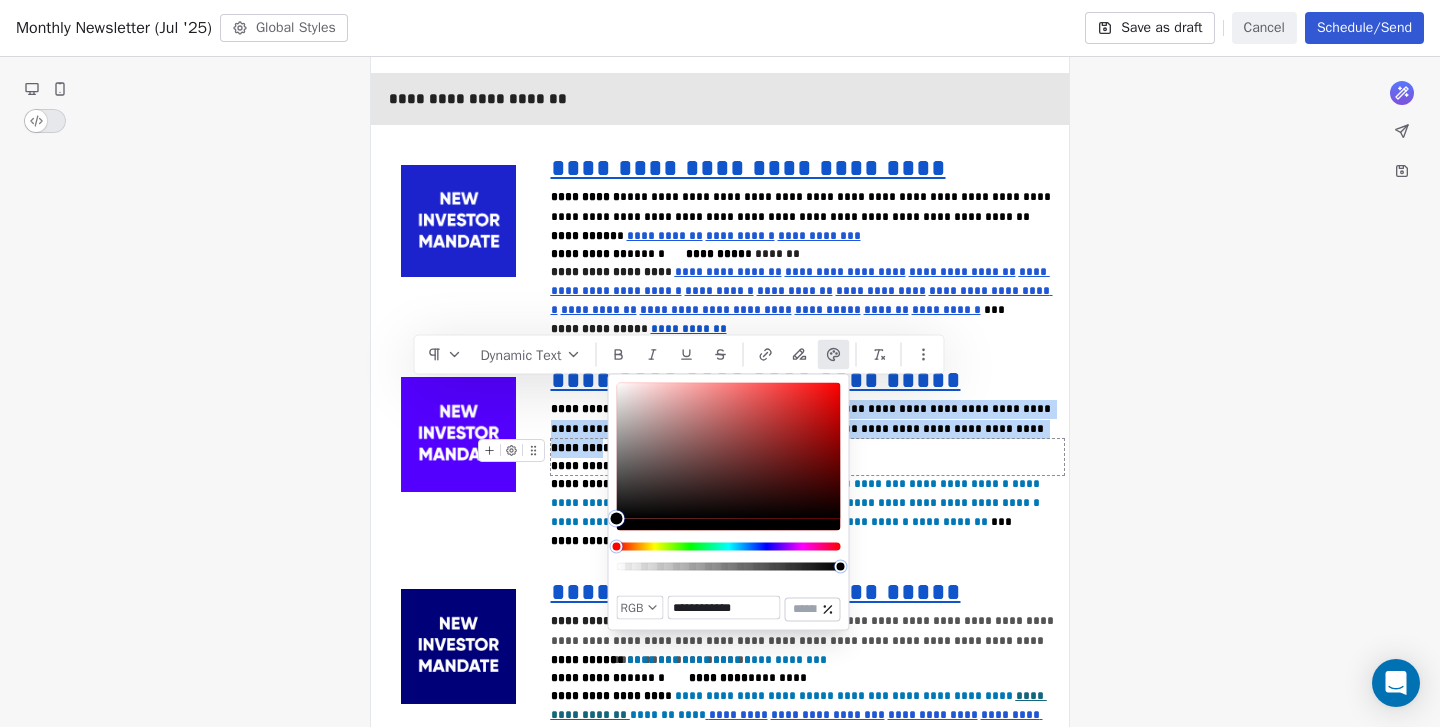 click on "**********" at bounding box center (808, 457) 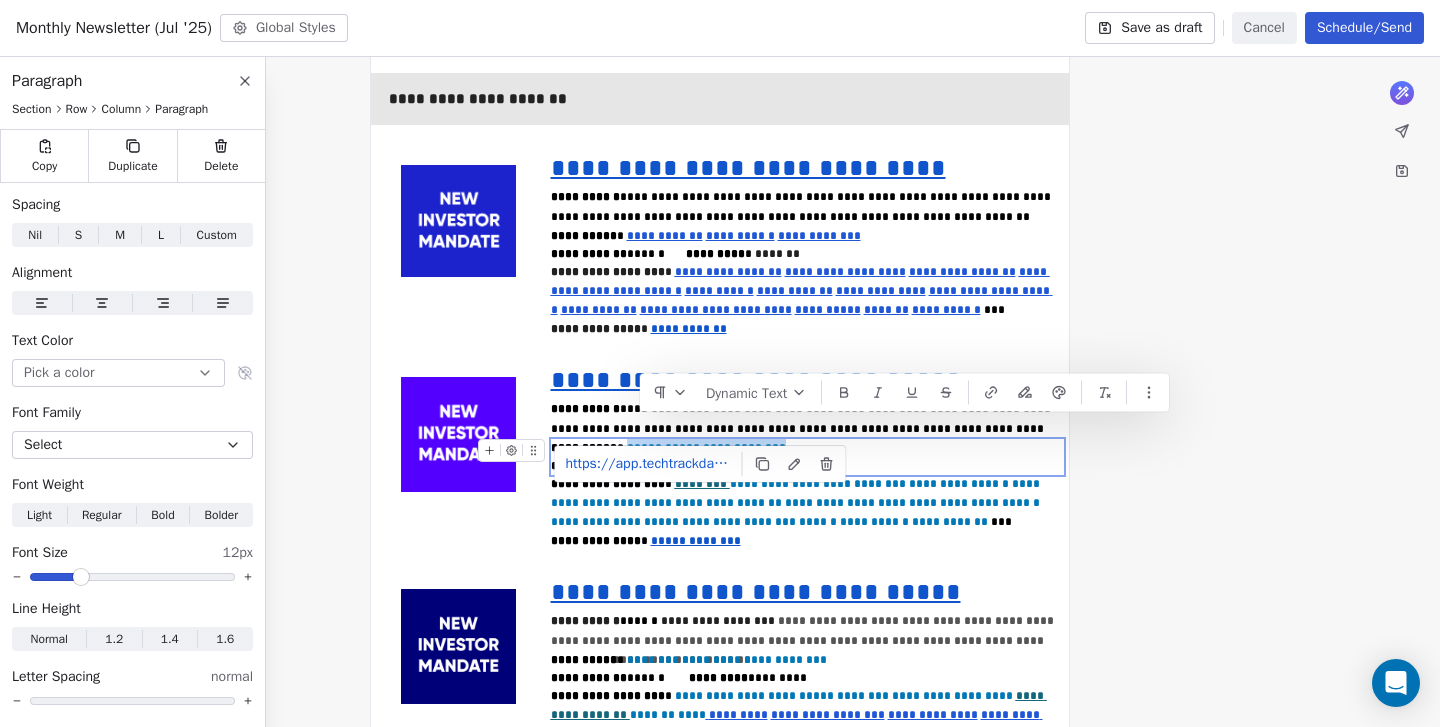 drag, startPoint x: 781, startPoint y: 435, endPoint x: 634, endPoint y: 433, distance: 147.01361 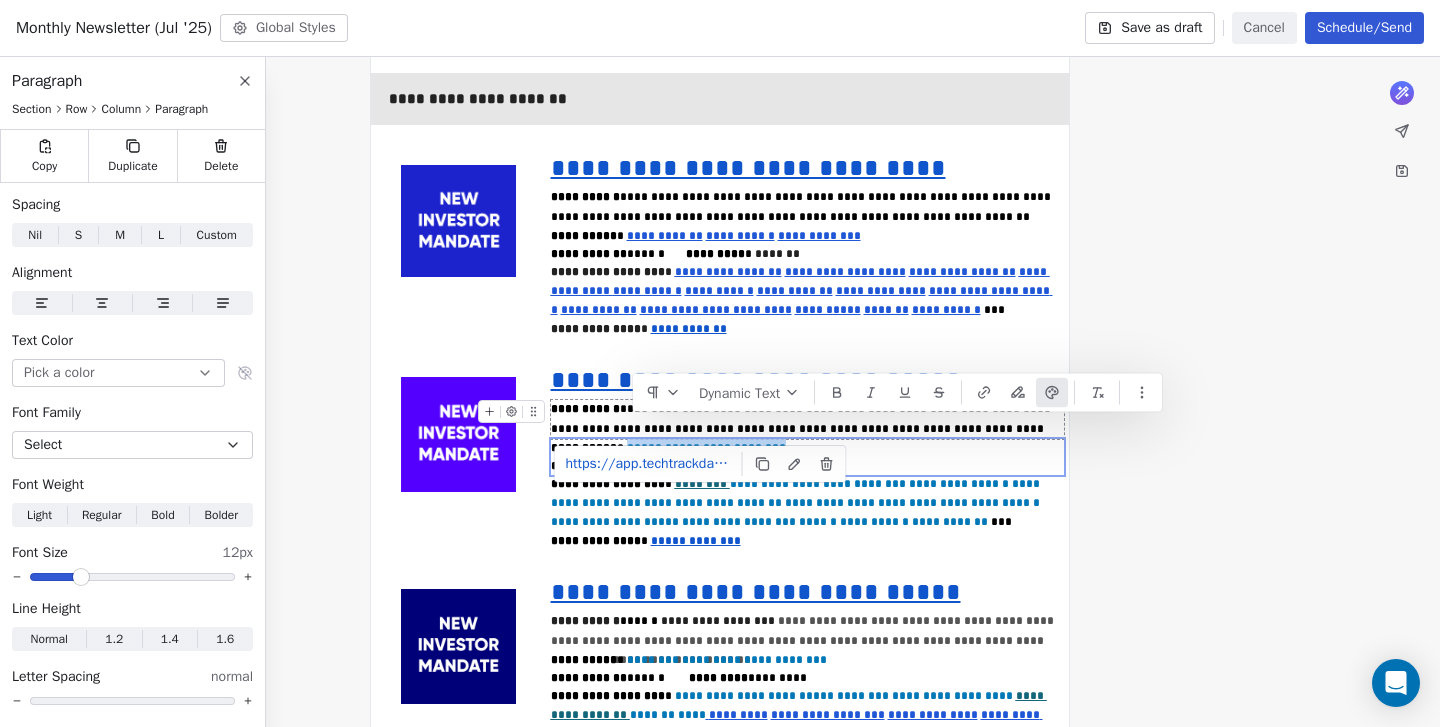 click at bounding box center (1052, 393) 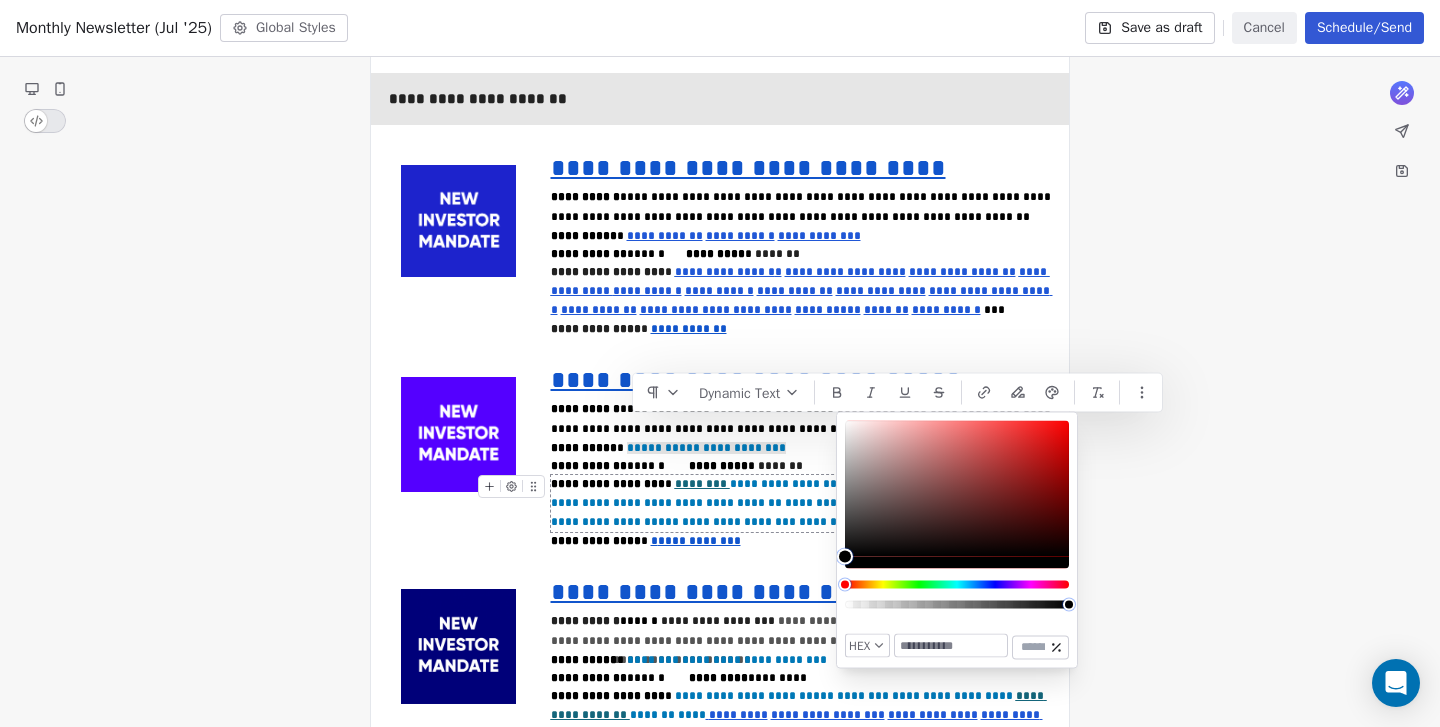 click at bounding box center (951, 646) 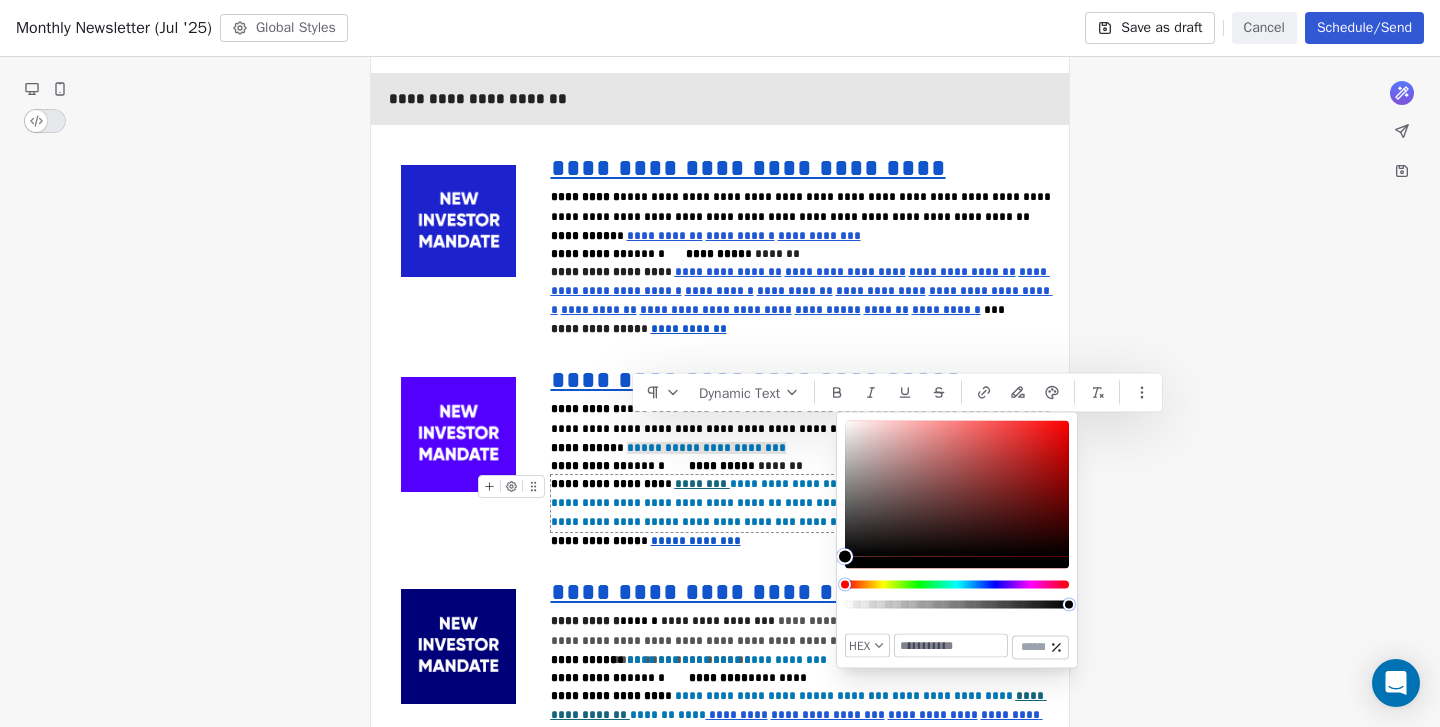 paste on "*******" 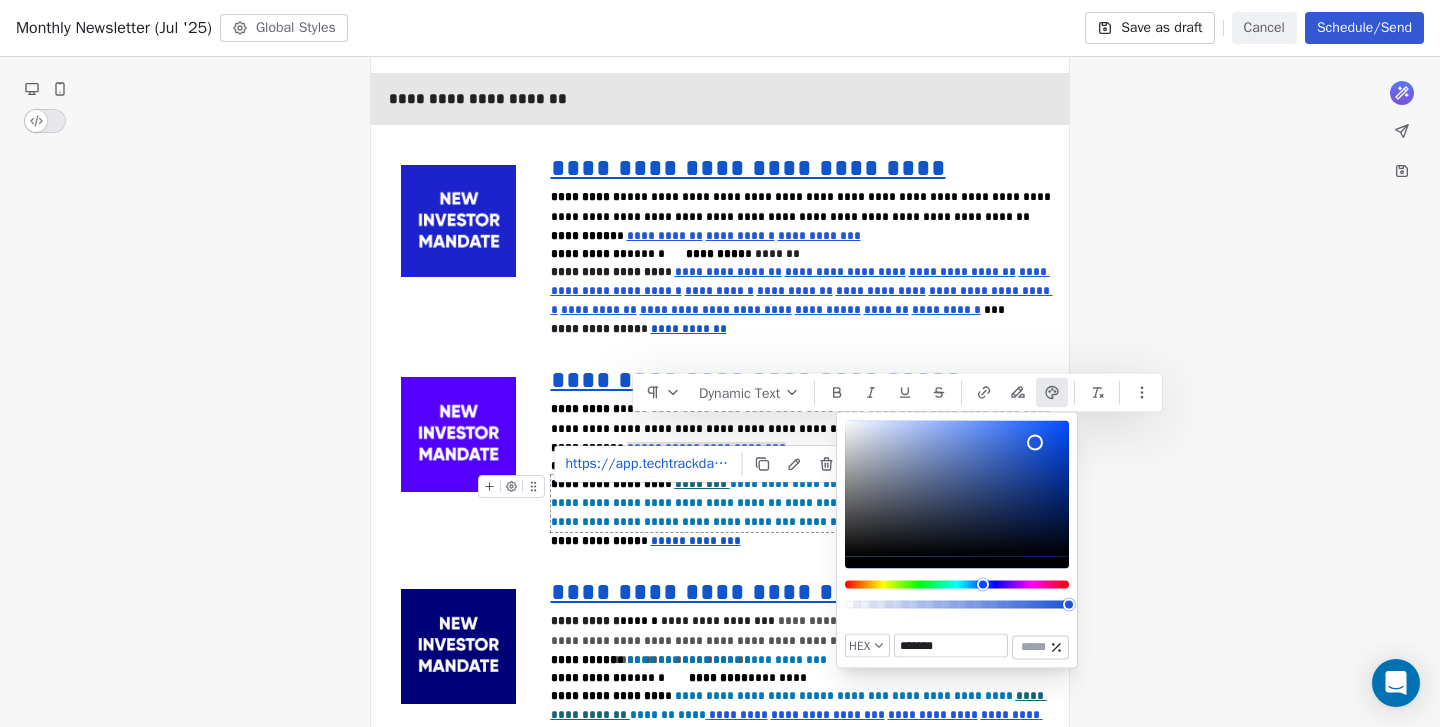 type on "*******" 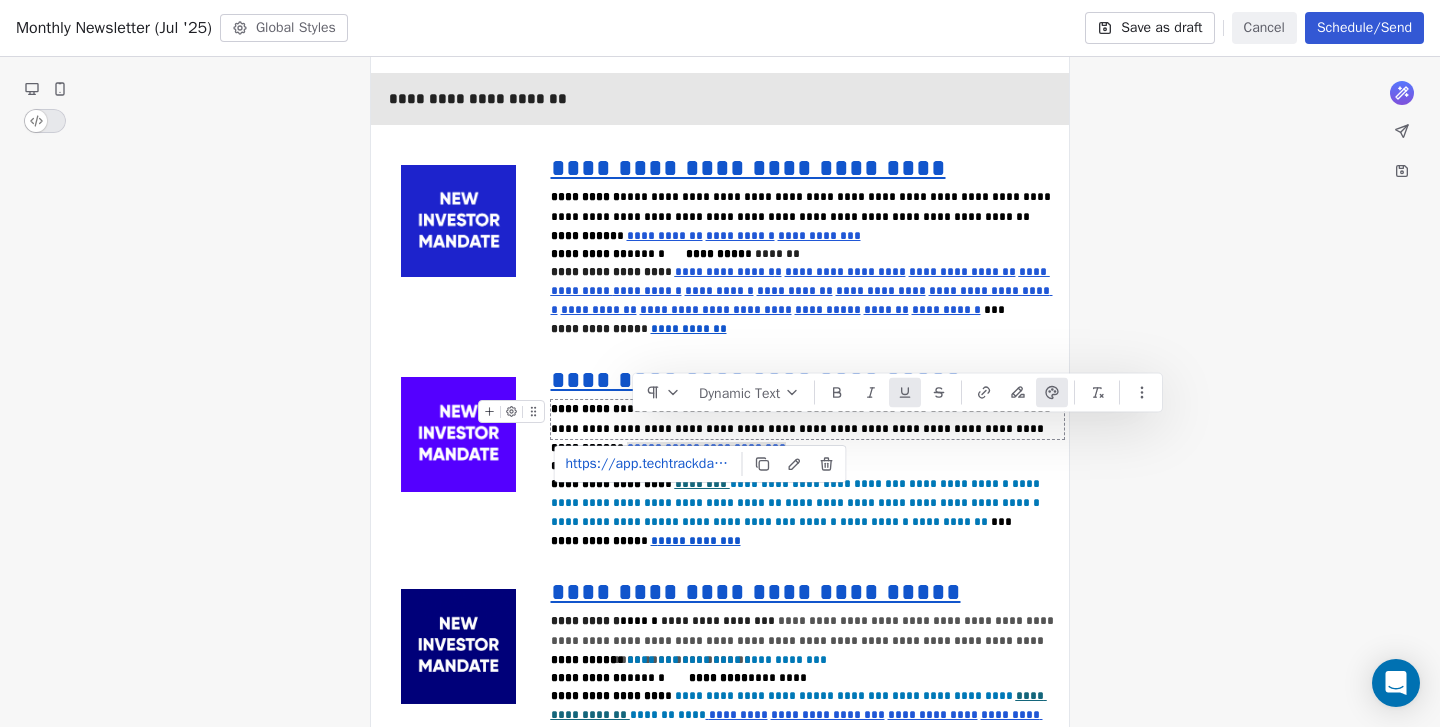 click at bounding box center [905, 393] 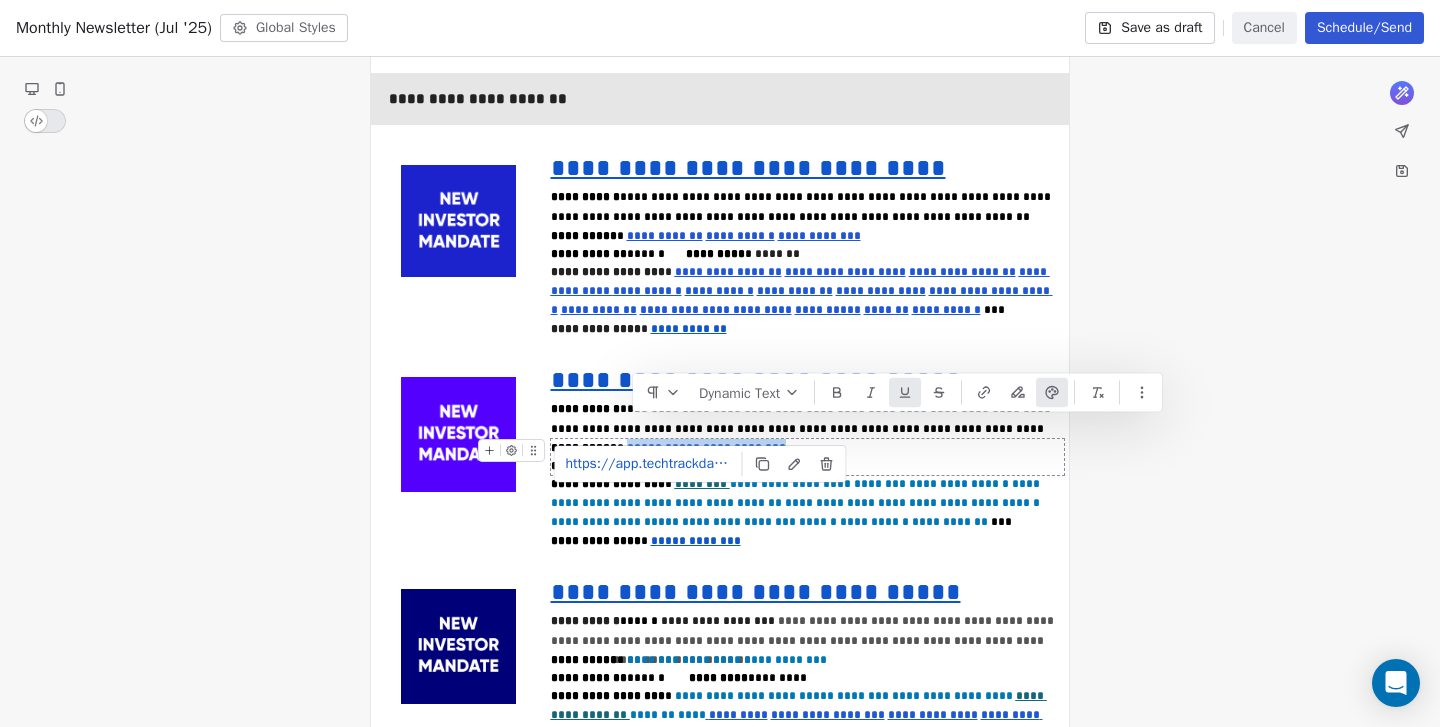 click on "**********" at bounding box center [744, 448] 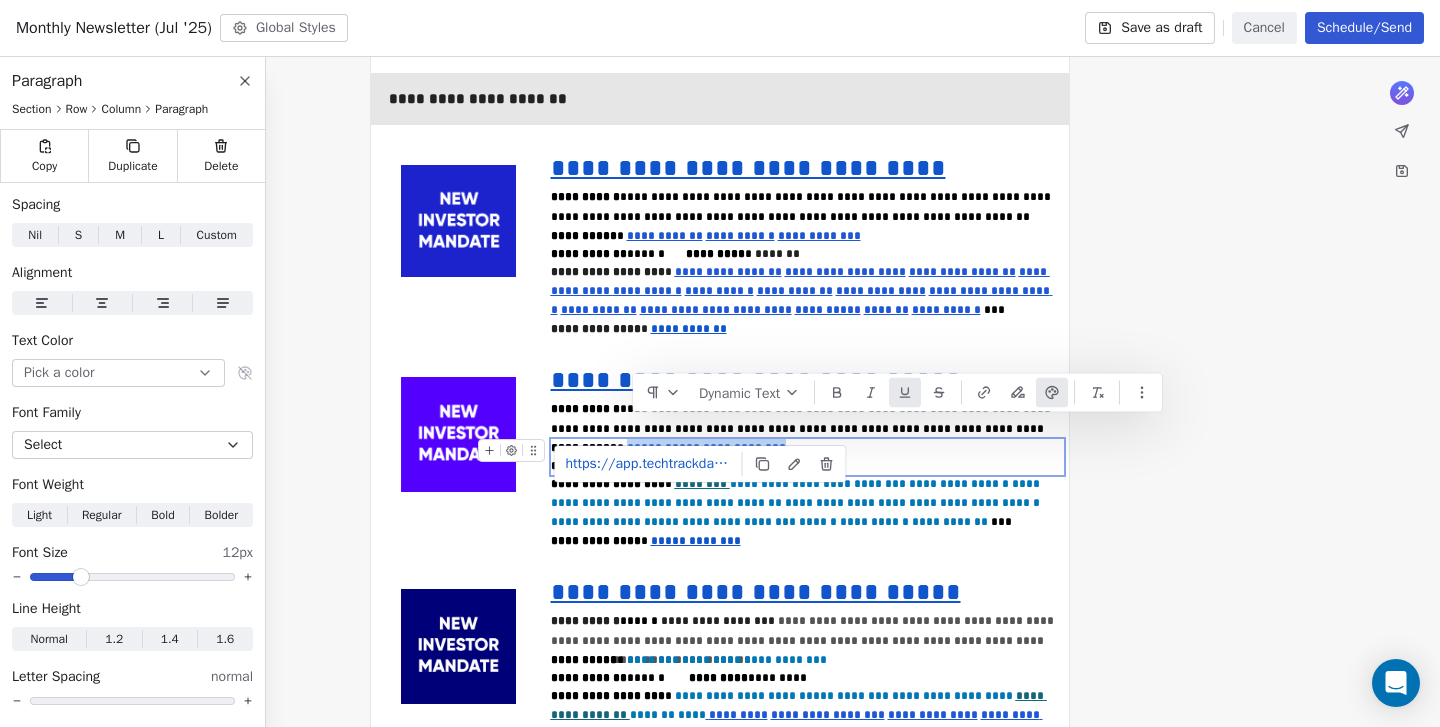 click on "**********" at bounding box center (744, 448) 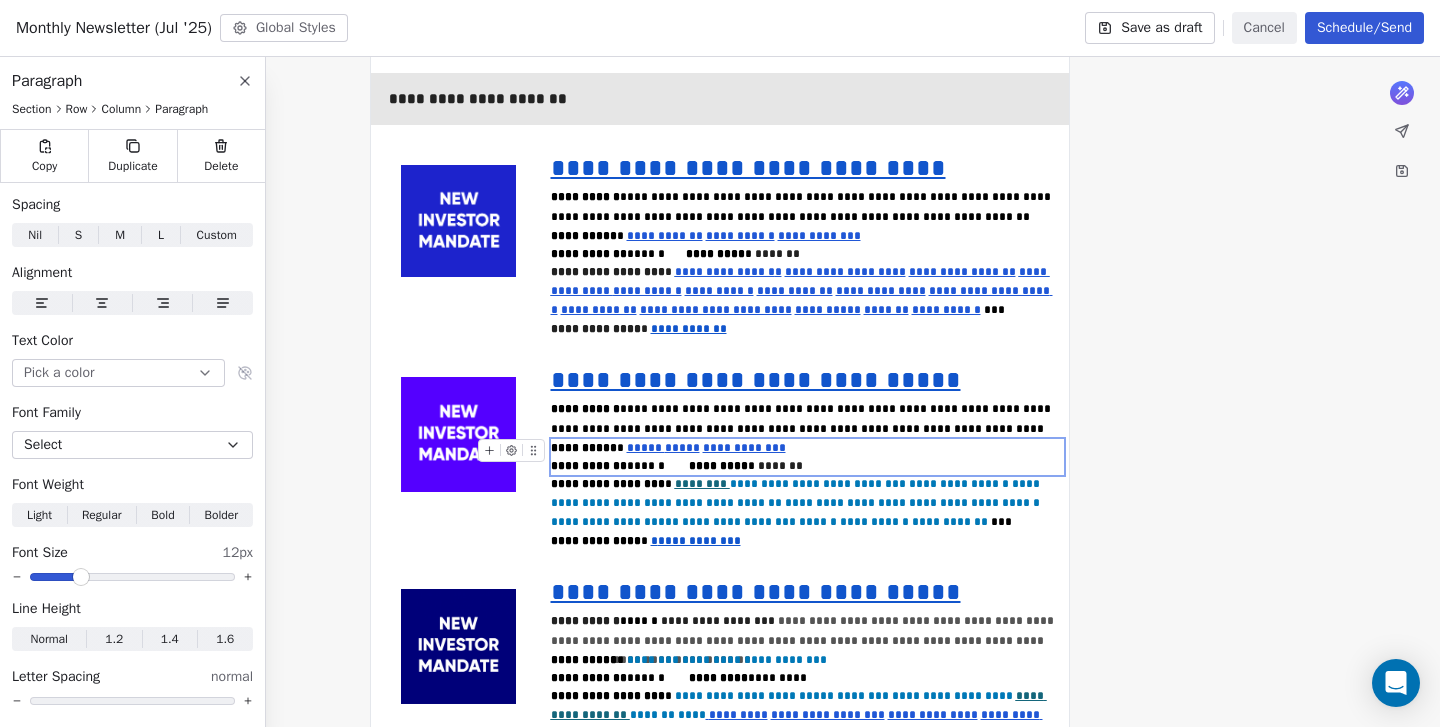 click on "*****" at bounding box center [682, 448] 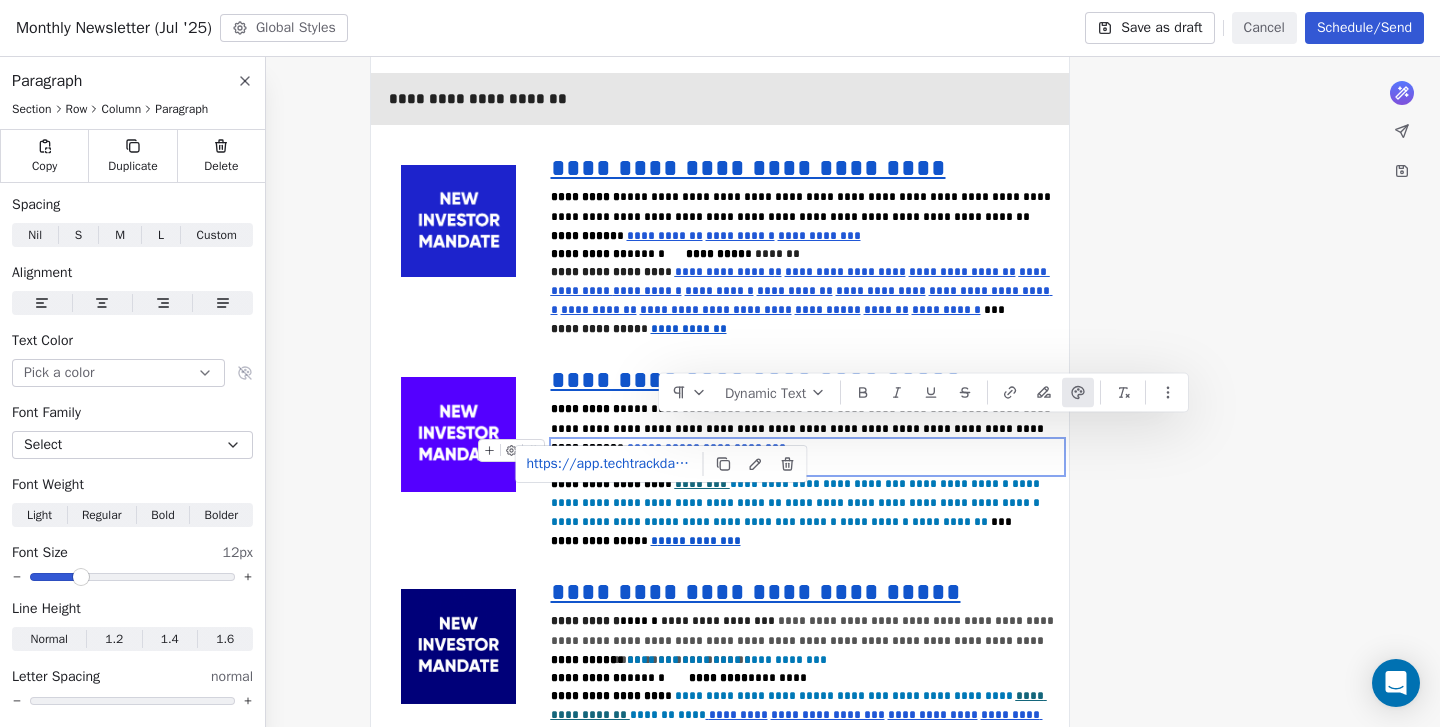 click on "**********" at bounding box center [808, 457] 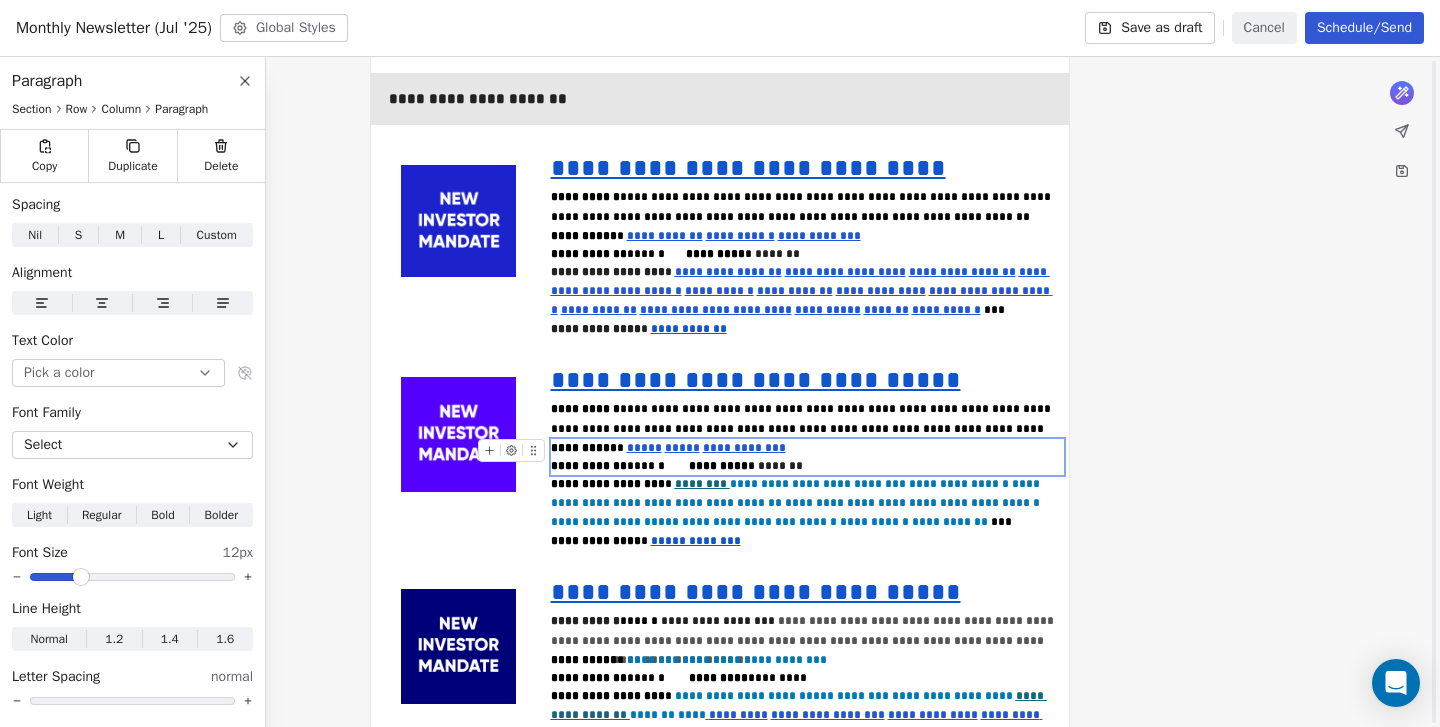 scroll, scrollTop: 2551, scrollLeft: 0, axis: vertical 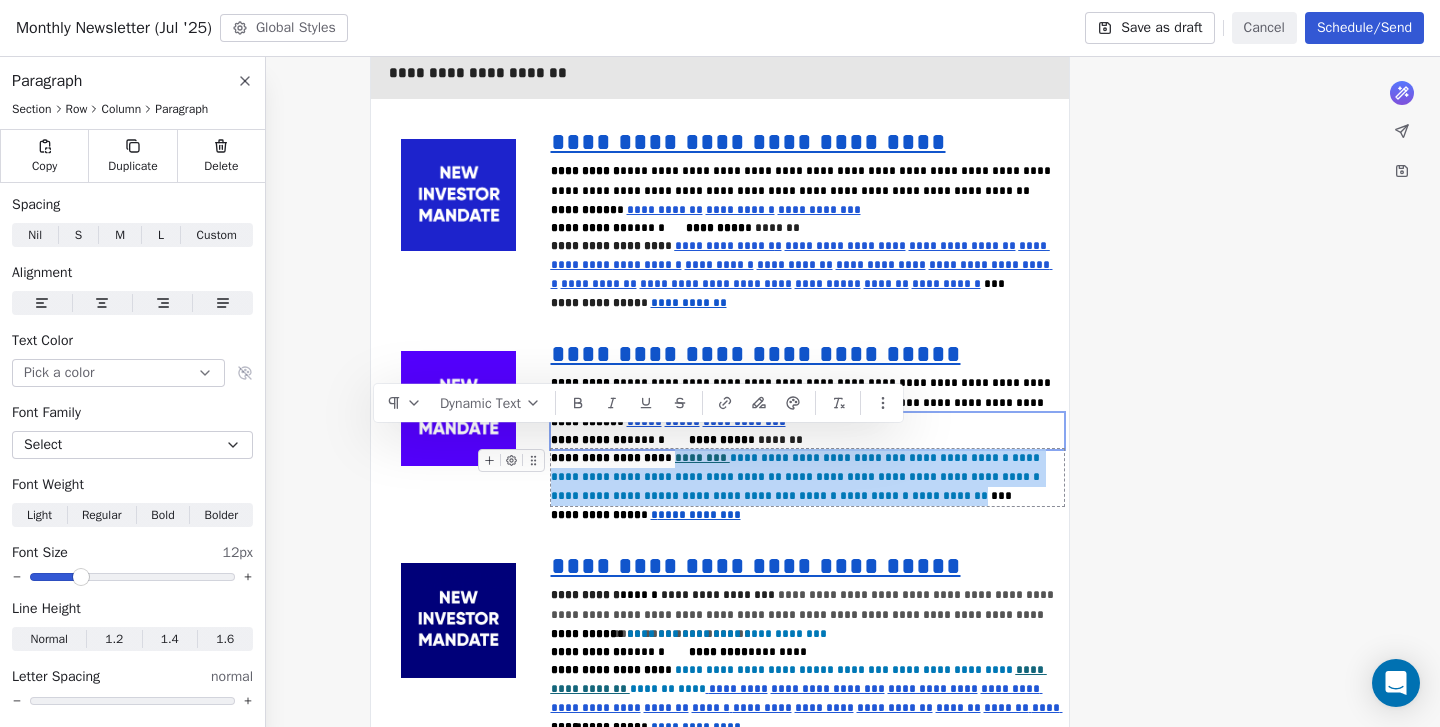 drag, startPoint x: 901, startPoint y: 476, endPoint x: 662, endPoint y: 438, distance: 242.00206 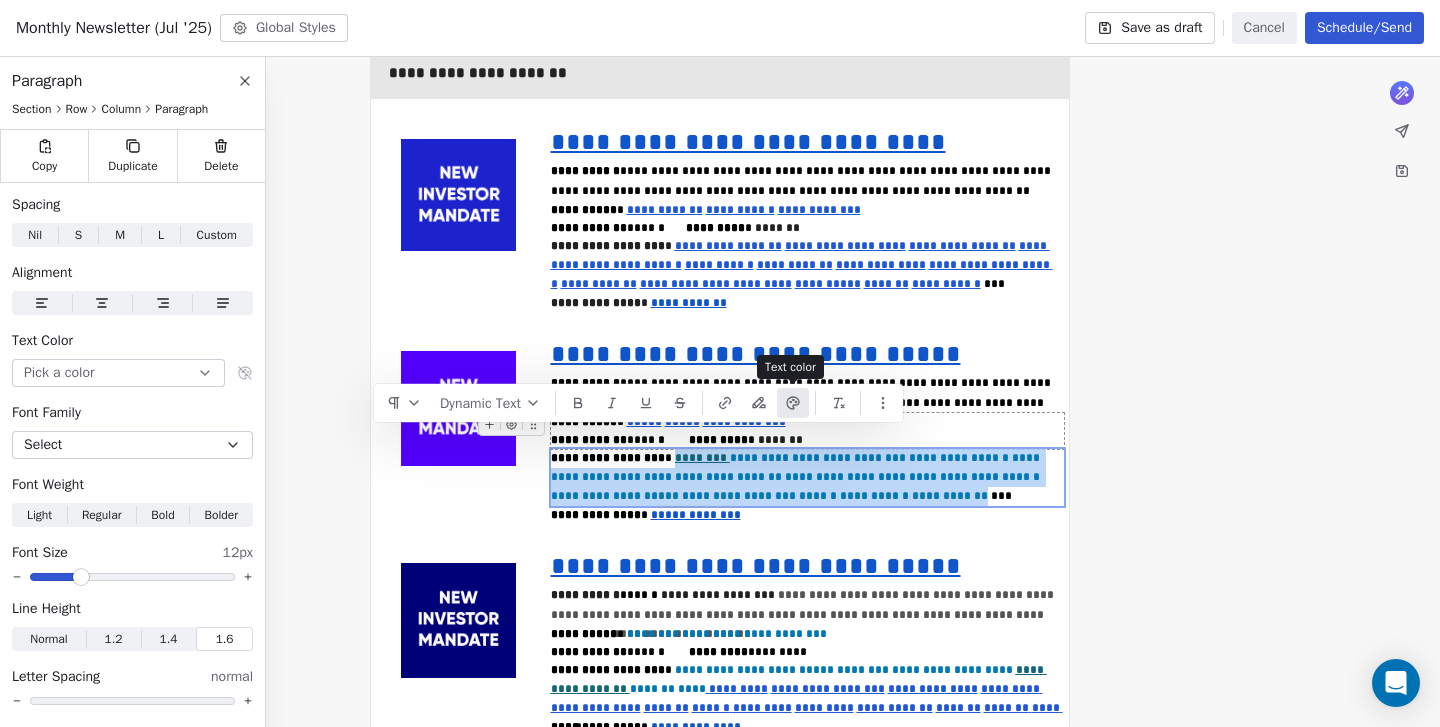 click 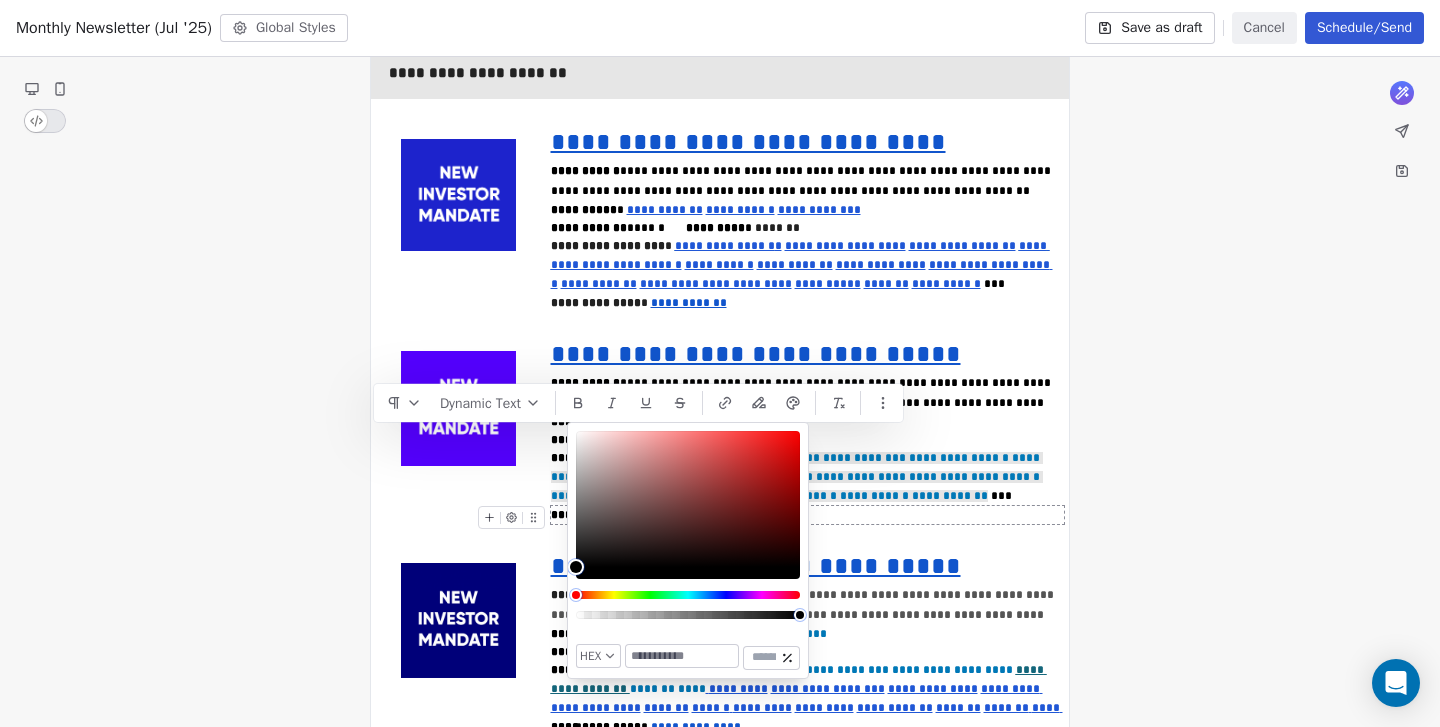 click at bounding box center [682, 656] 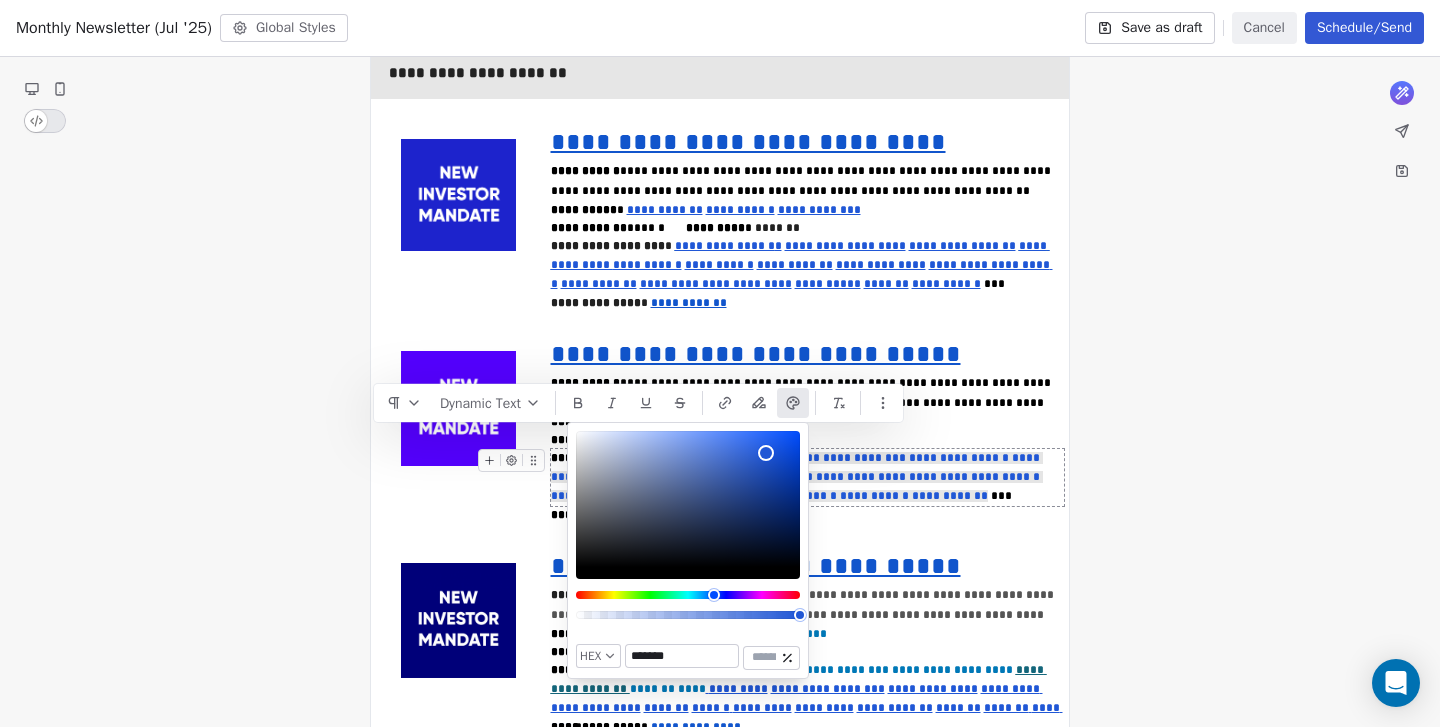 type on "*******" 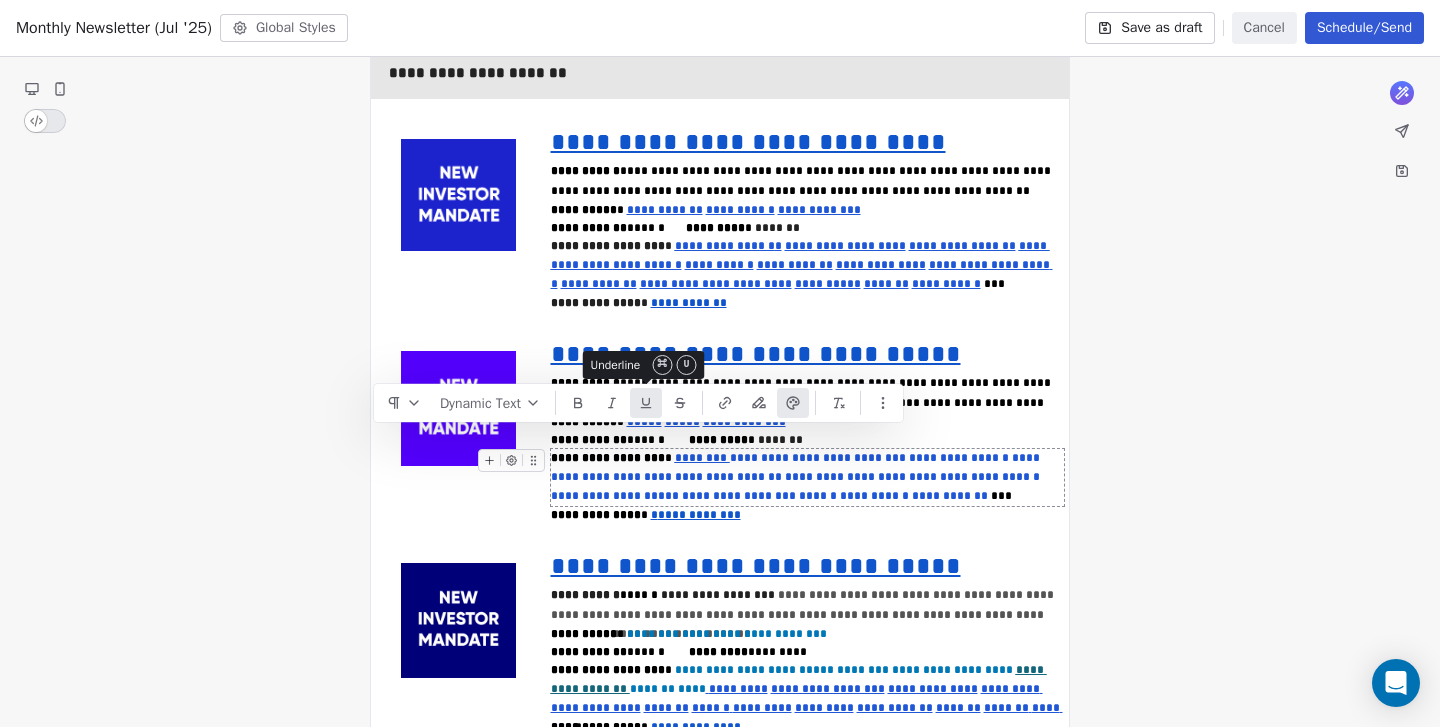 click 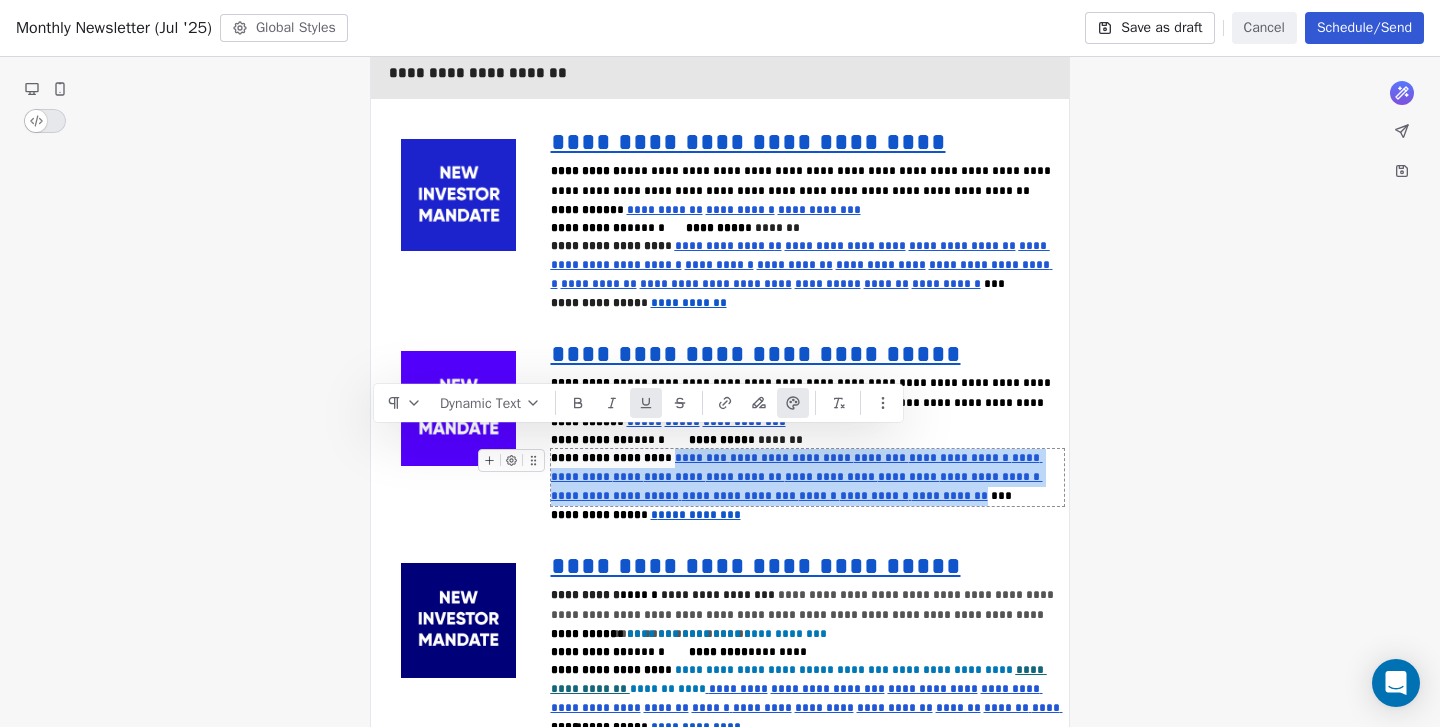 click on "**********" at bounding box center [831, 477] 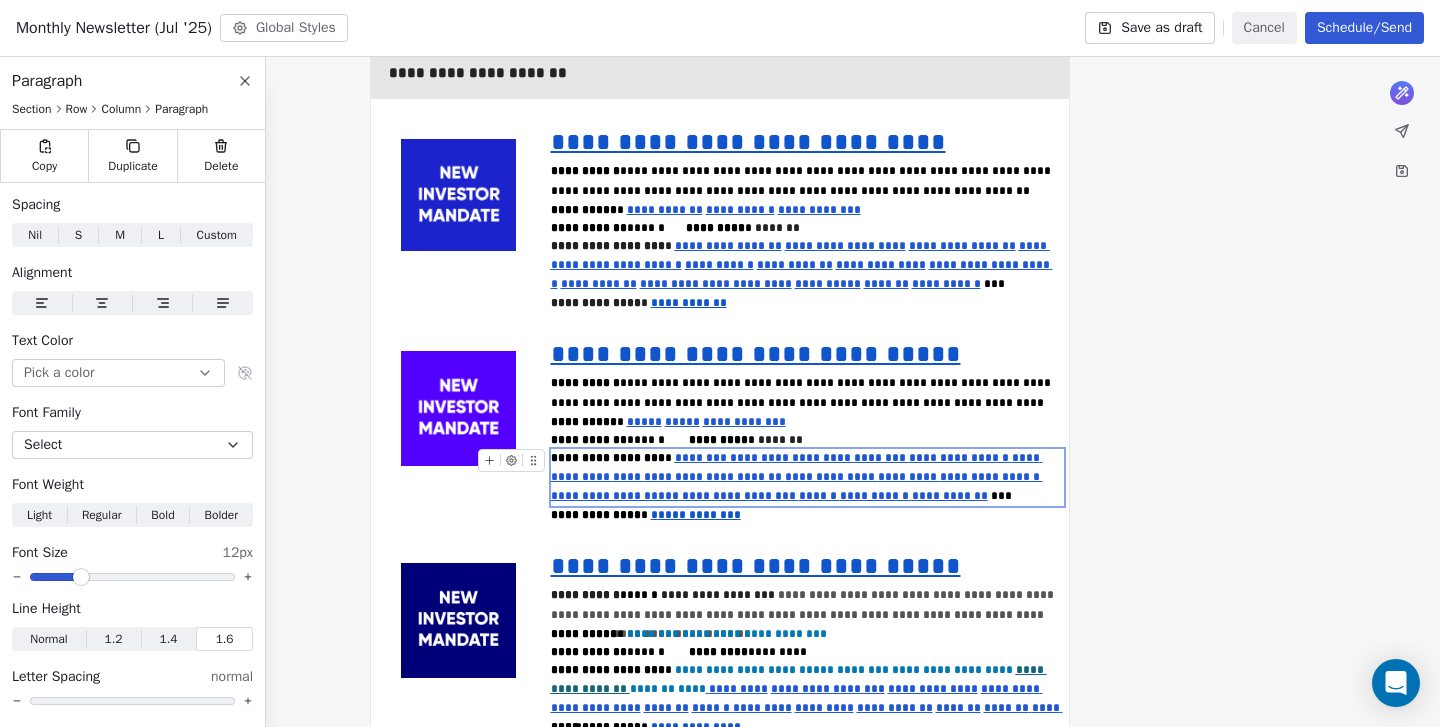 click on "**********" at bounding box center (792, 458) 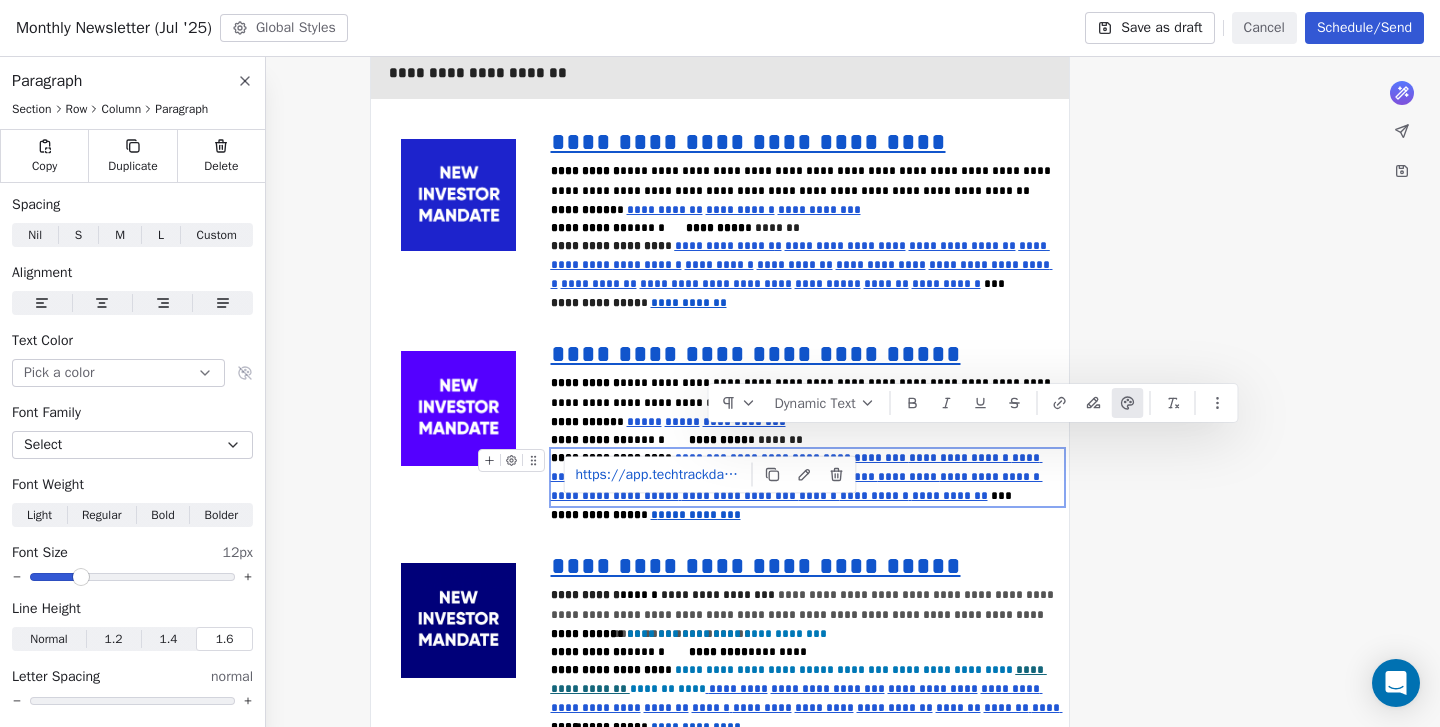 click on "********" at bounding box center (881, 458) 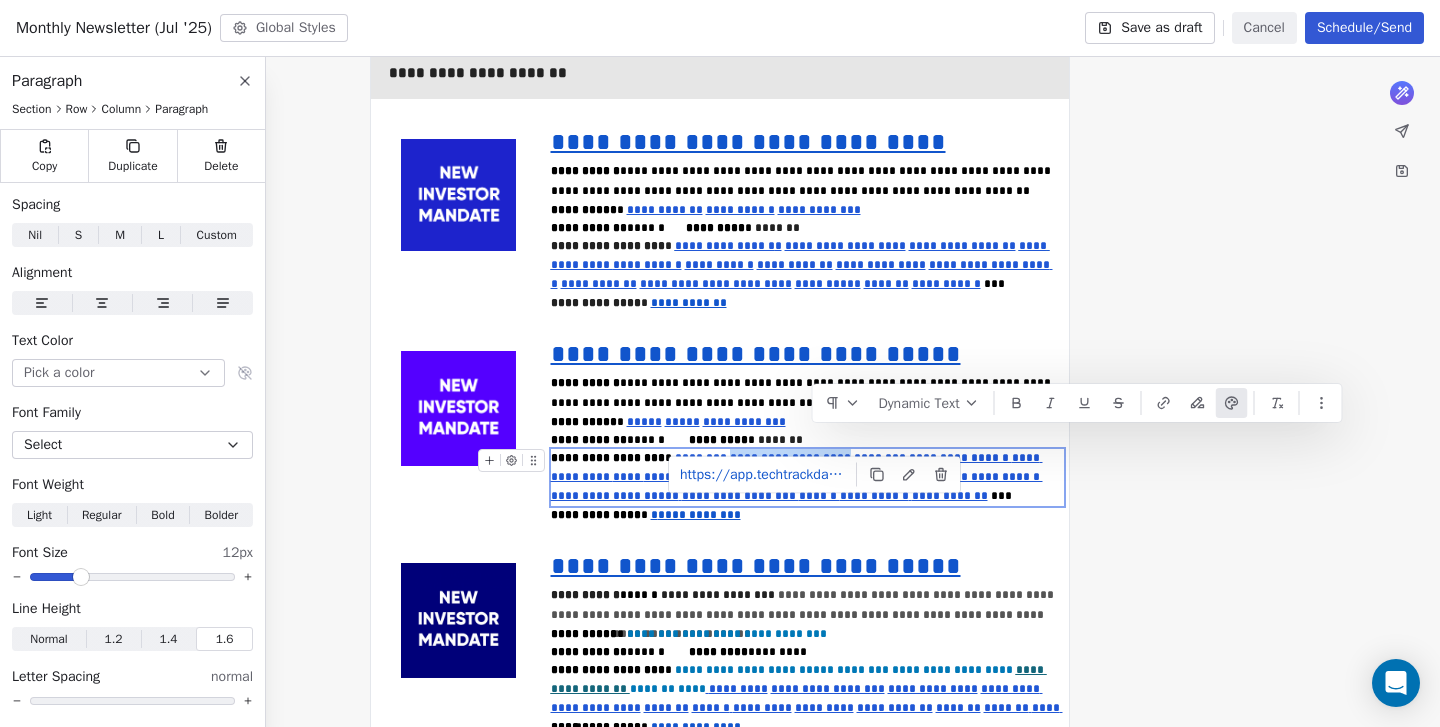 click on "**********" at bounding box center [790, 458] 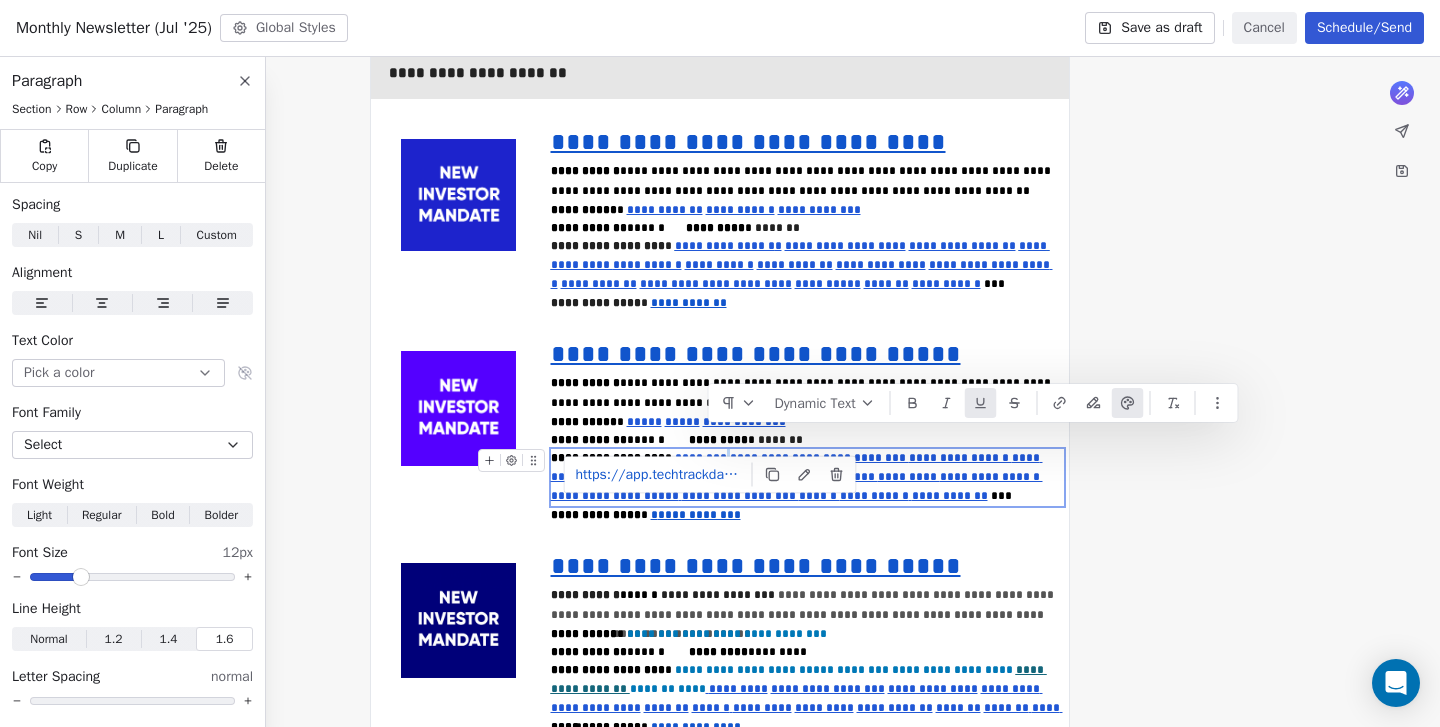 click on "**********" at bounding box center (790, 458) 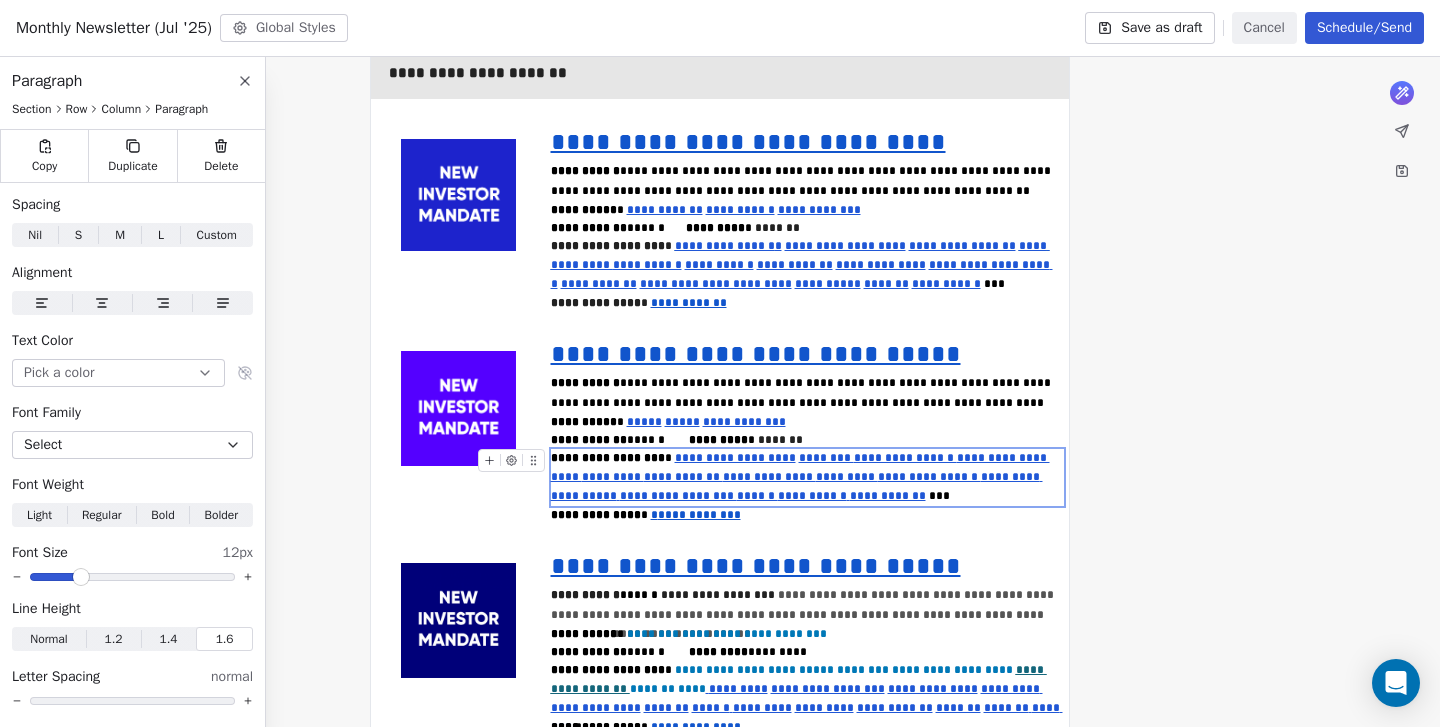 click on "**********" at bounding box center (905, 458) 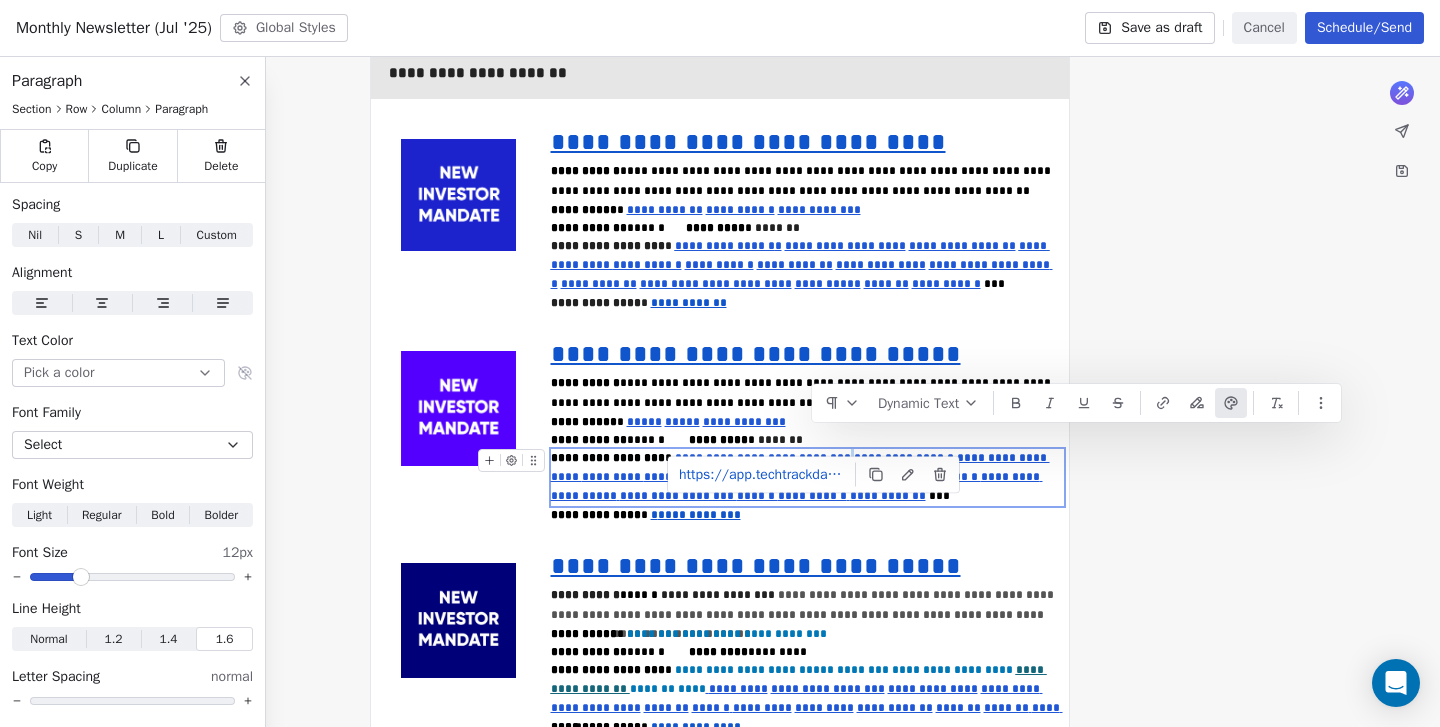 click on "**********" at bounding box center (905, 458) 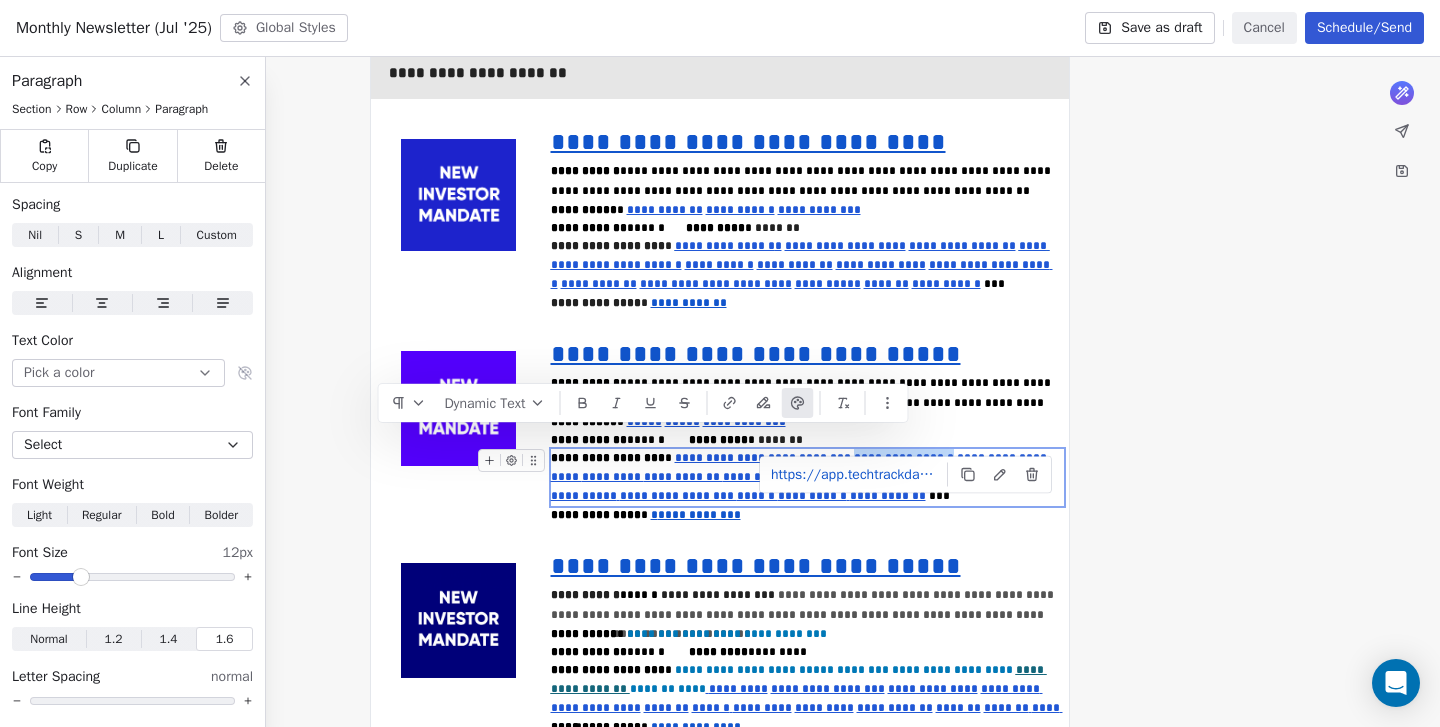 click on "****" at bounding box center [566, 477] 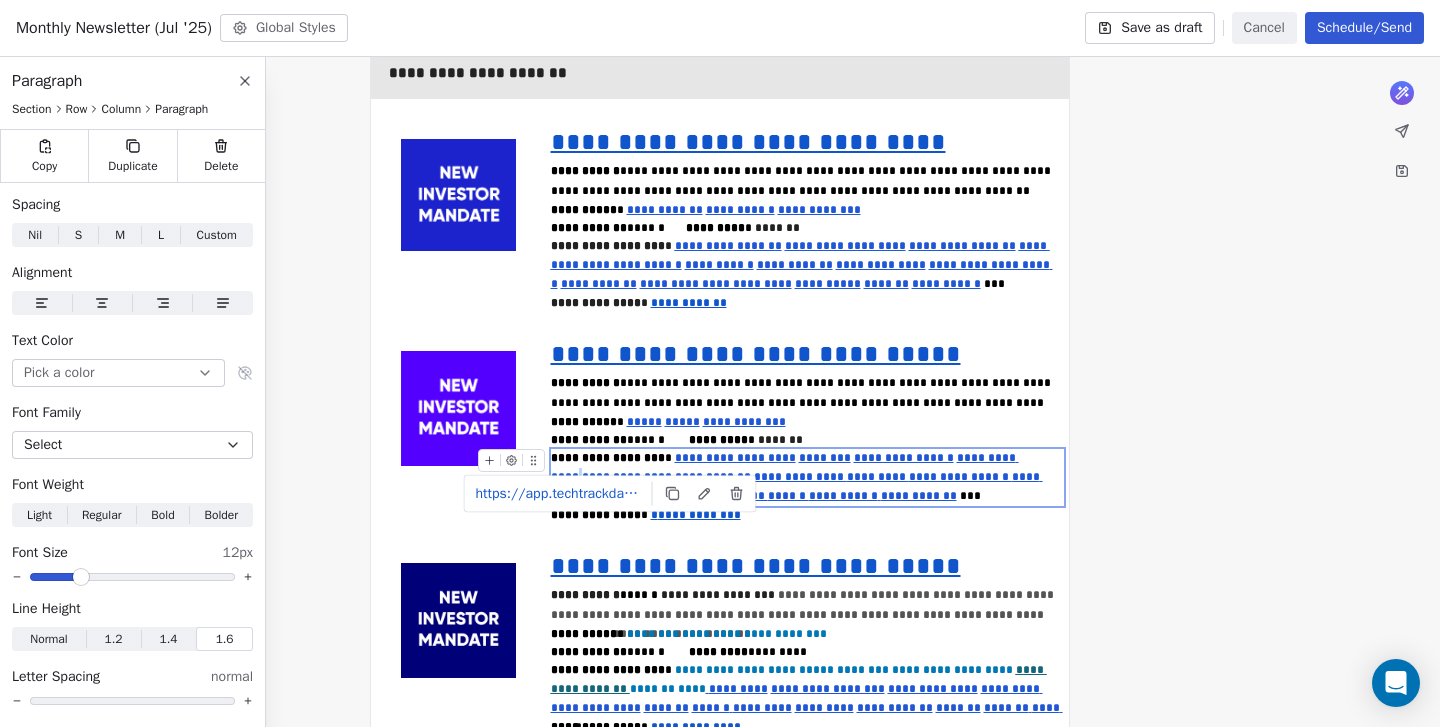 click on "*********" at bounding box center [644, 477] 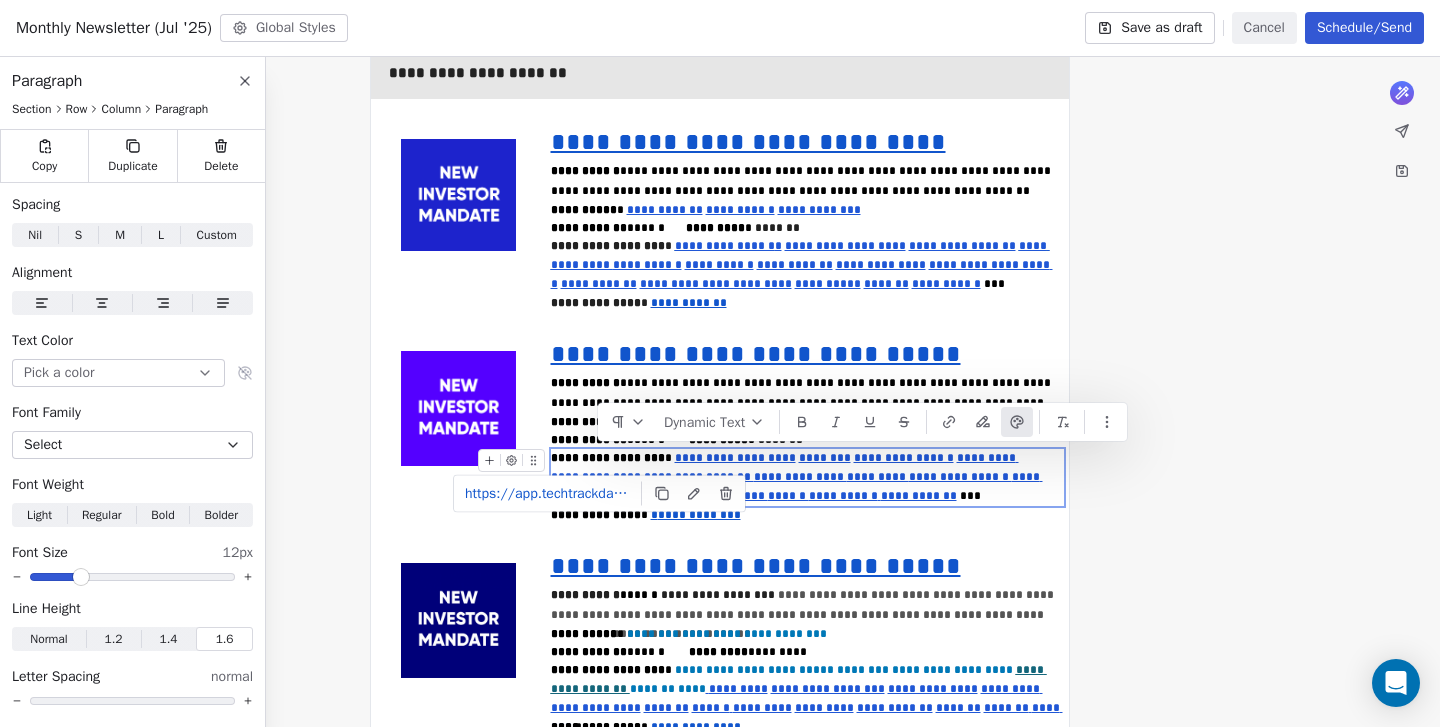 click on "**********" at bounding box center (714, 477) 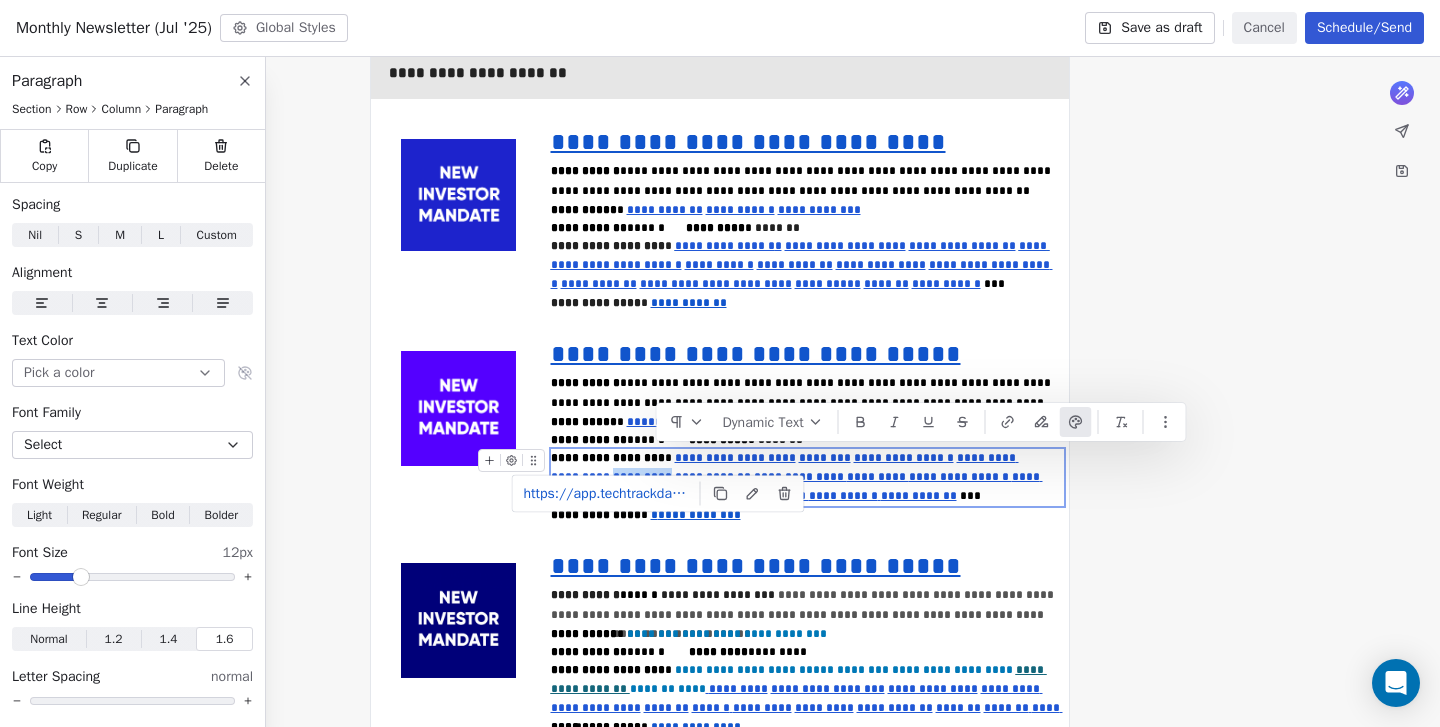click on "**********" at bounding box center (800, 477) 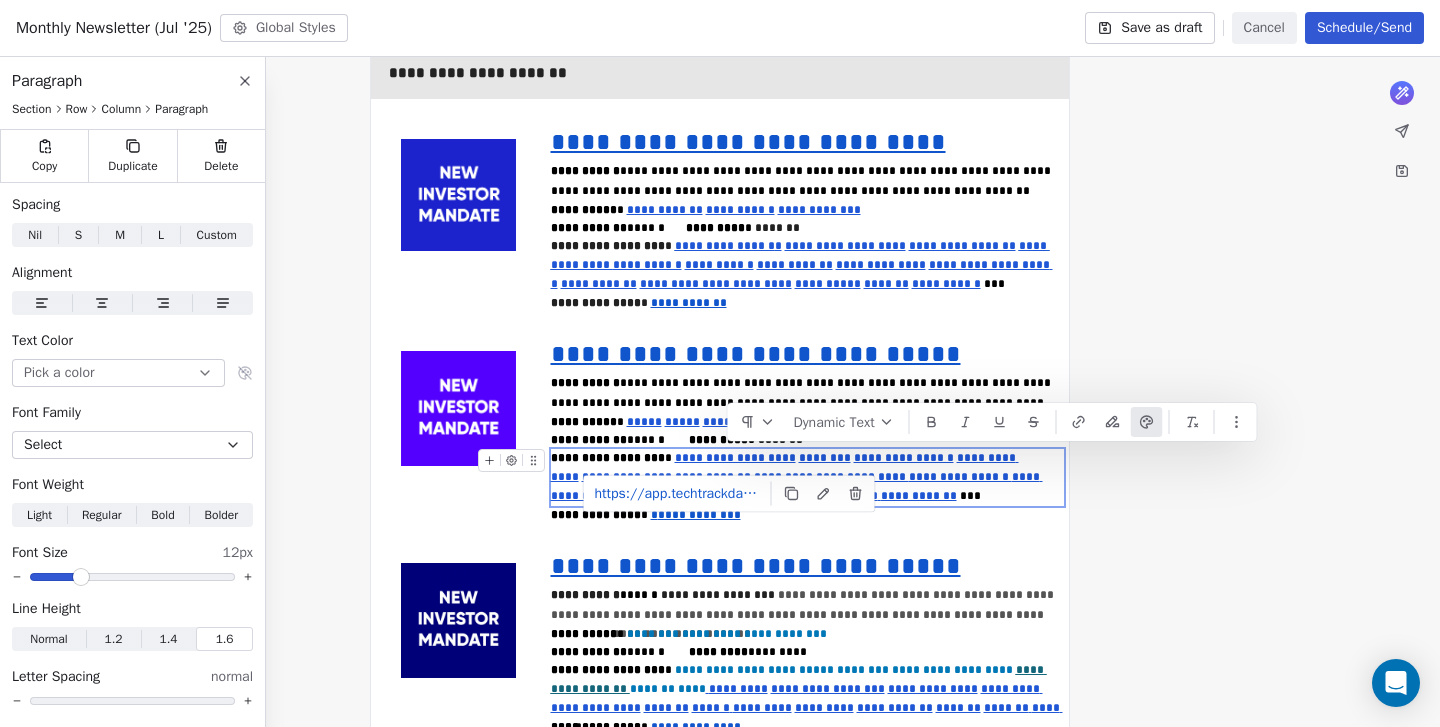 click on "*********" at bounding box center (878, 477) 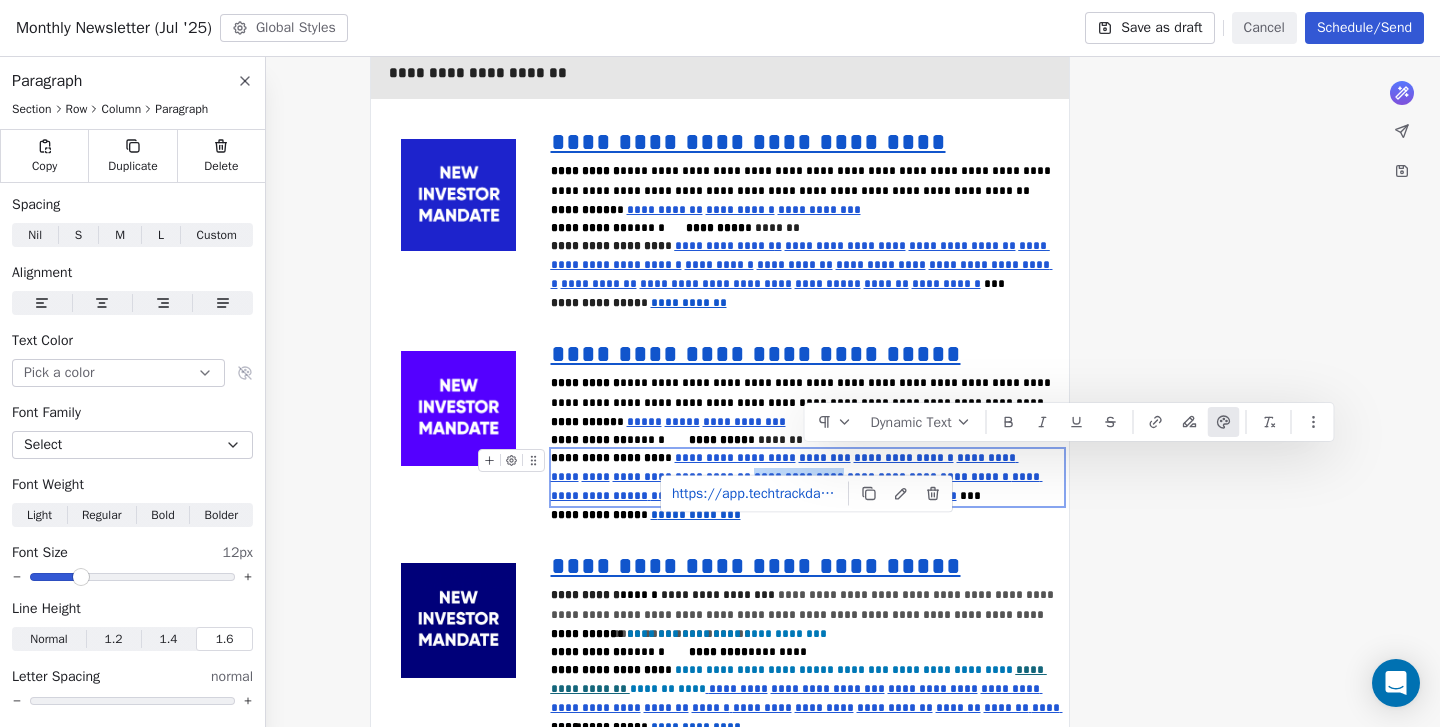 click on "**********" at bounding box center (960, 477) 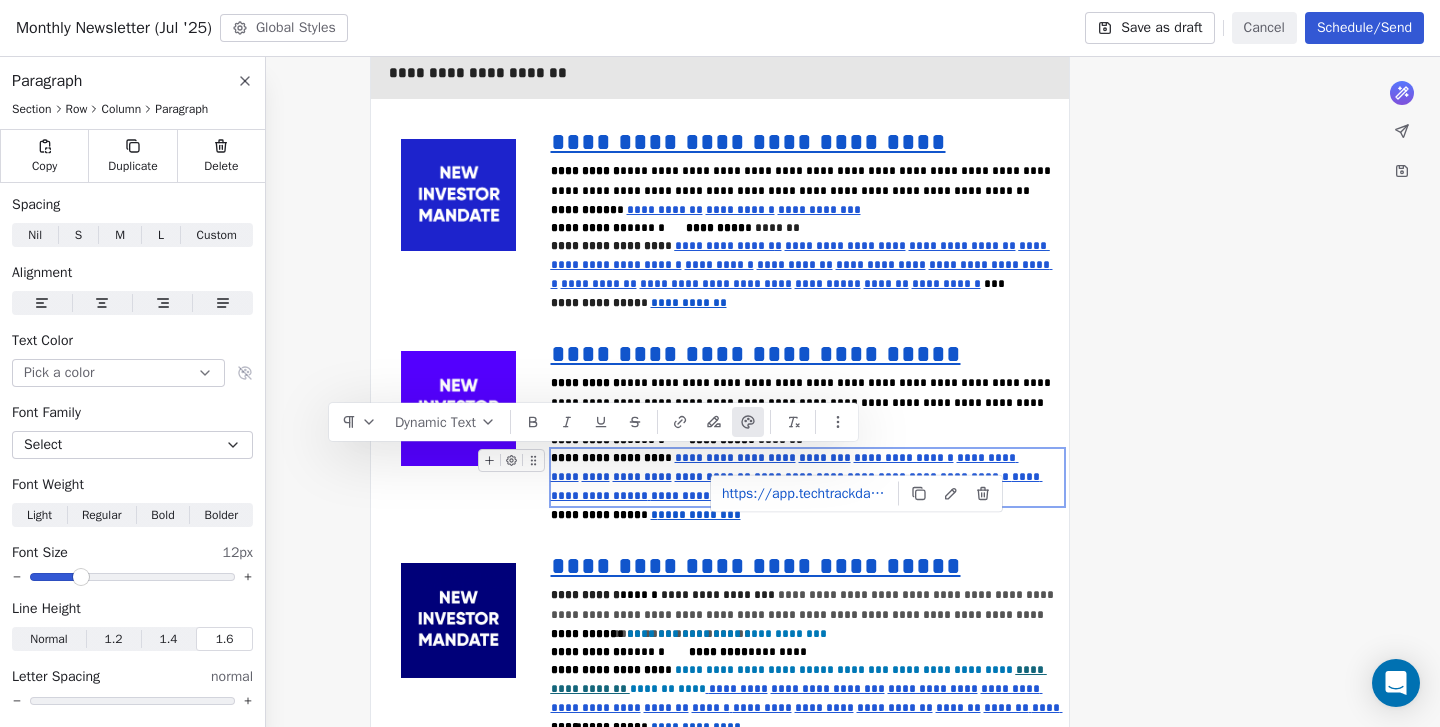 click on "**********" at bounding box center (960, 477) 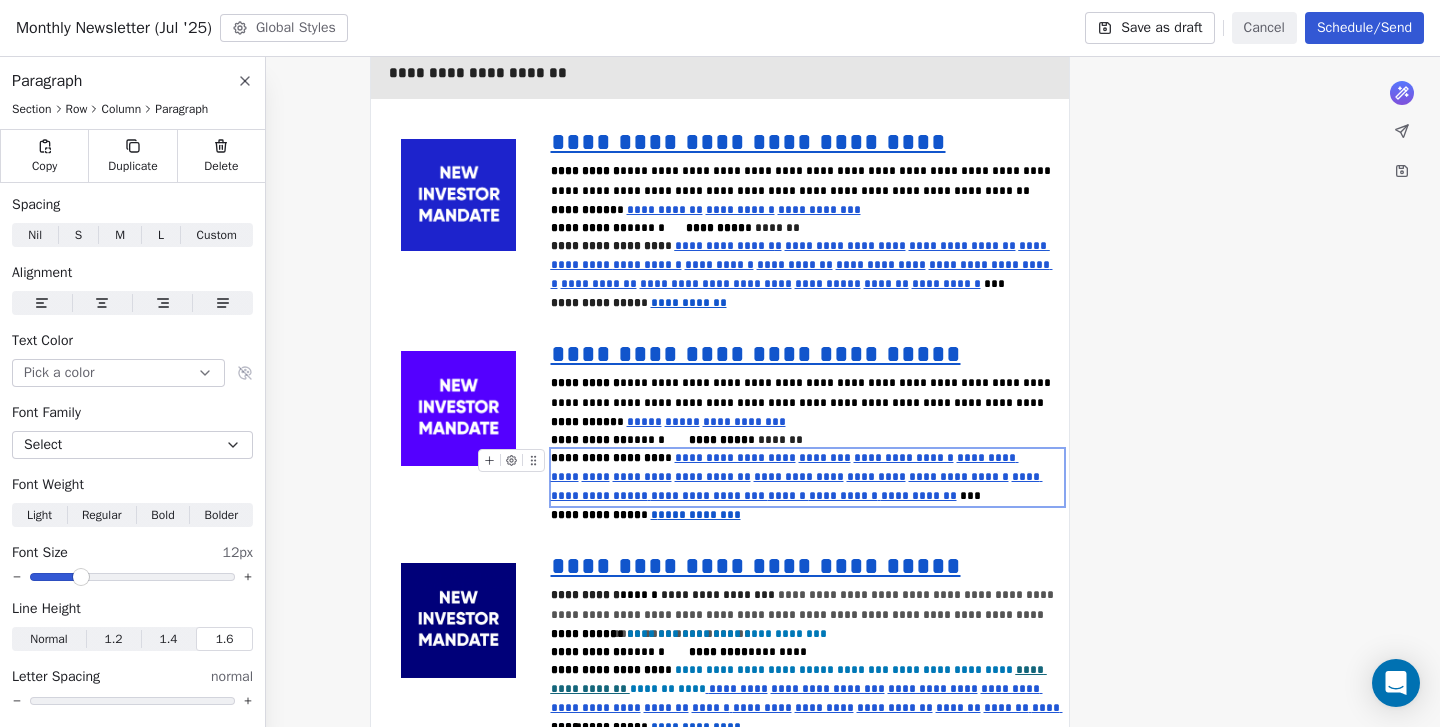 click at bounding box center (649, 496) 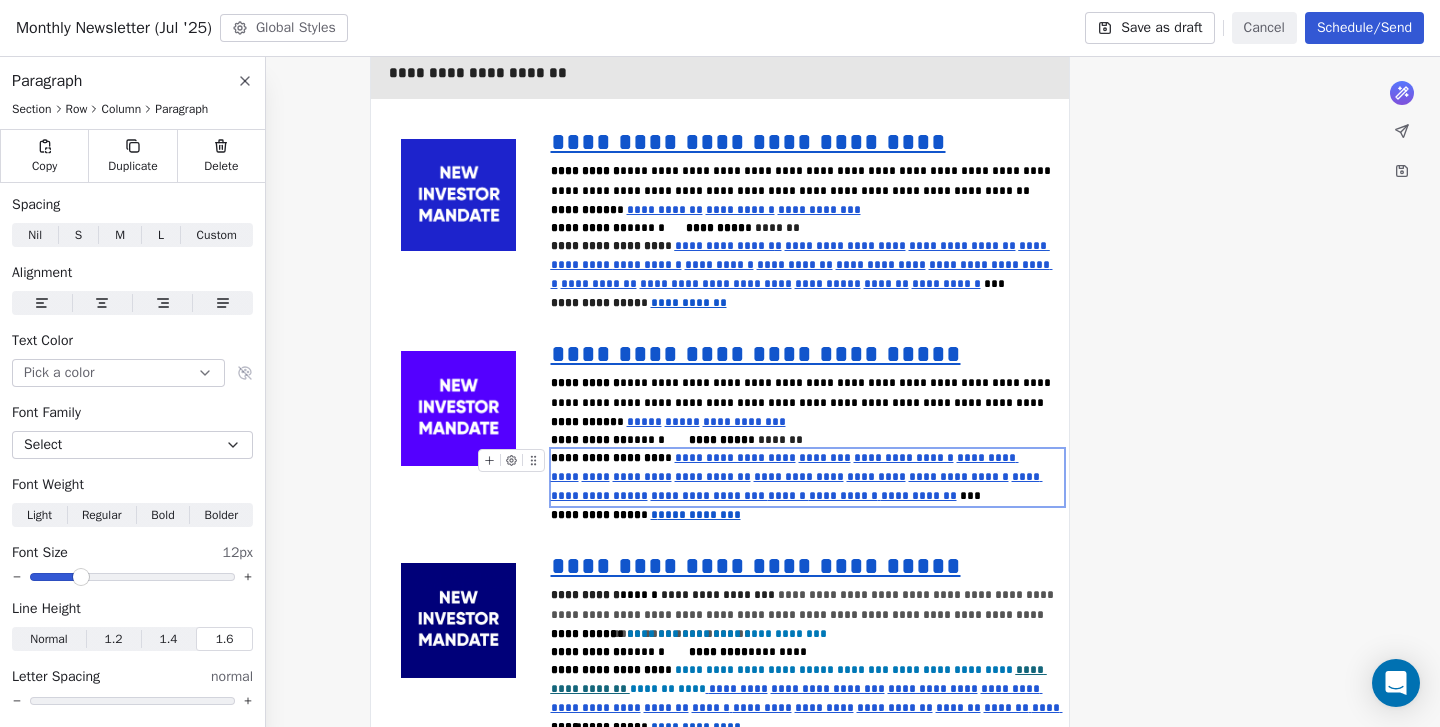 click on "******" at bounding box center (788, 496) 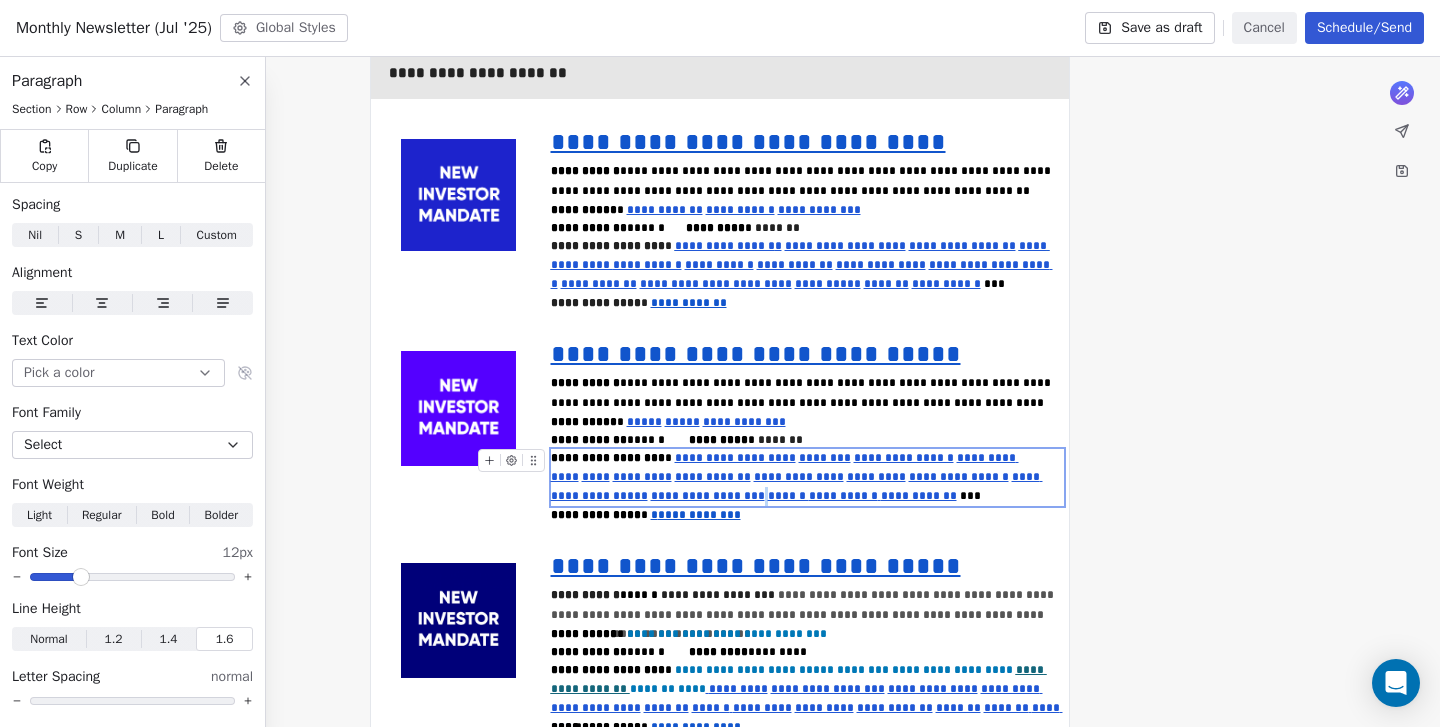 click on "**********" at bounding box center (843, 496) 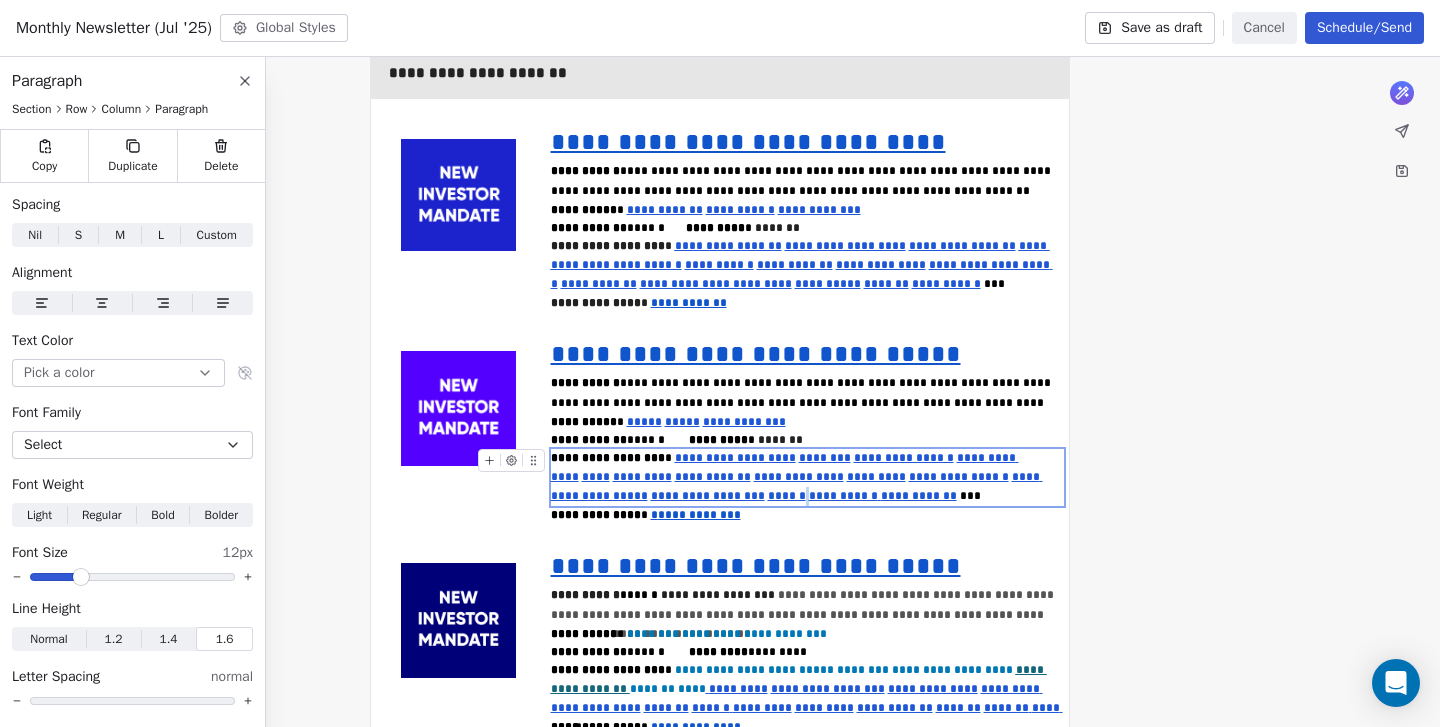 click at bounding box center [879, 496] 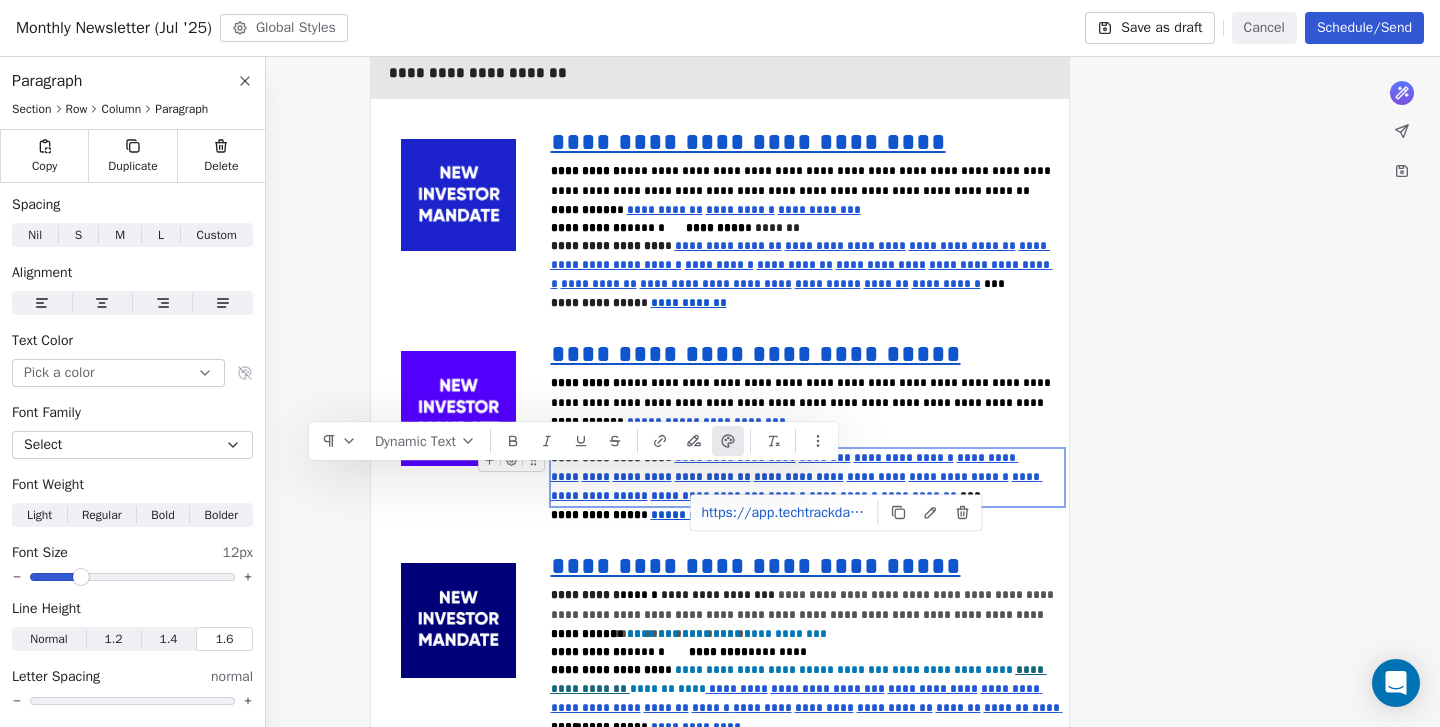 click on "*********" at bounding box center (642, 477) 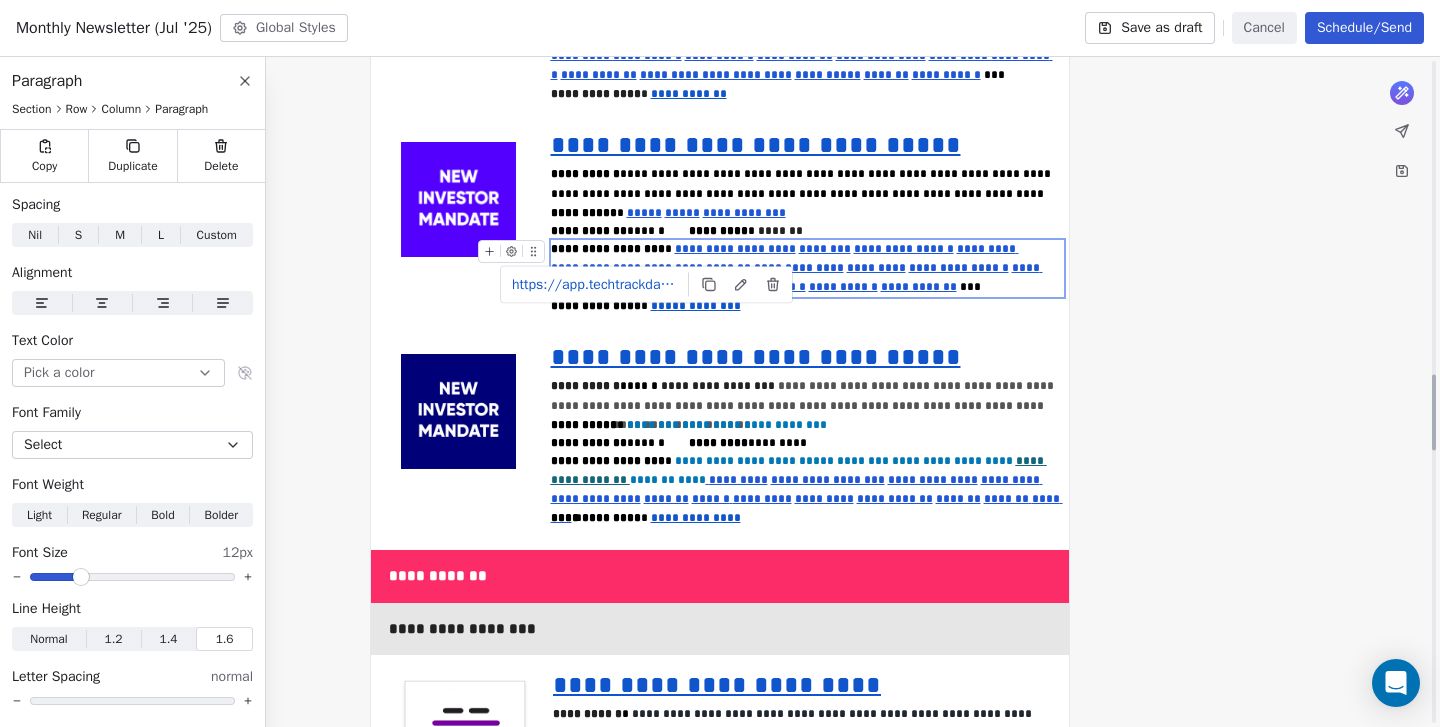 scroll, scrollTop: 2759, scrollLeft: 0, axis: vertical 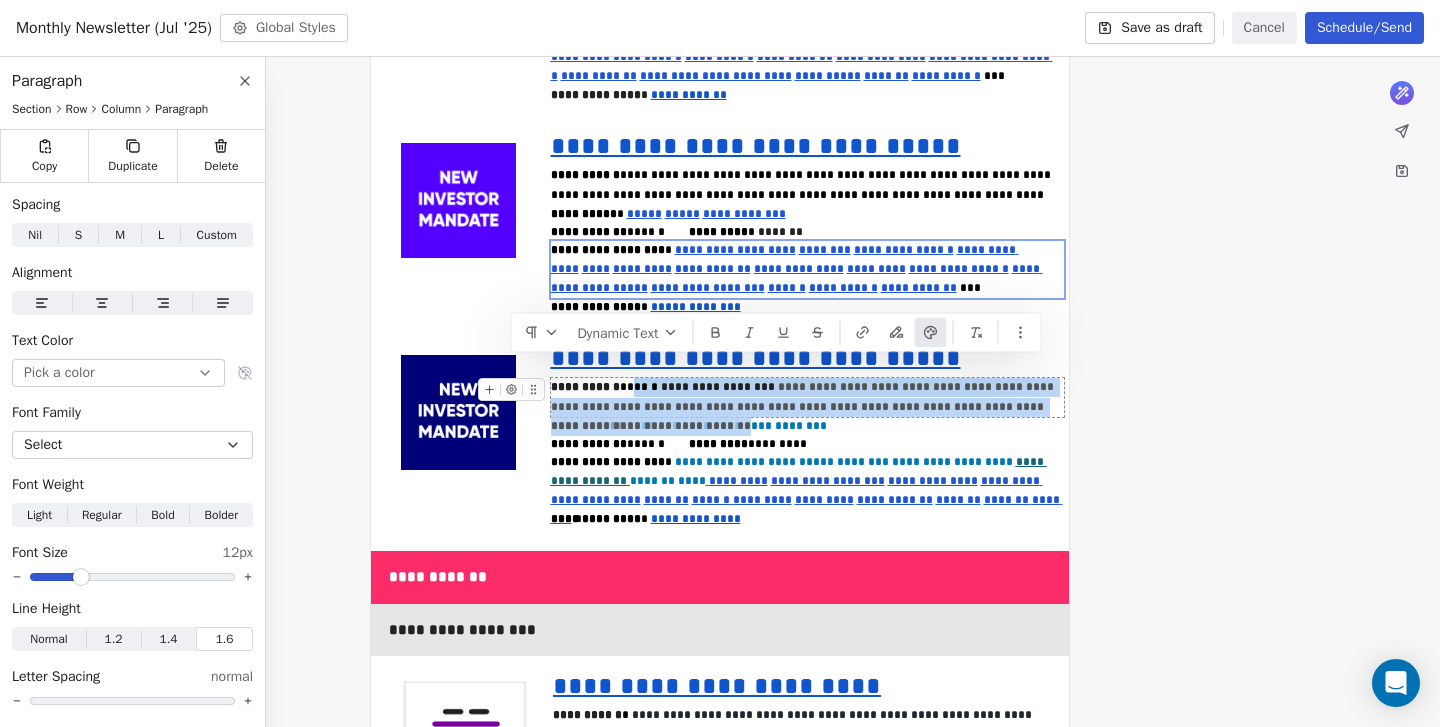 drag, startPoint x: 1049, startPoint y: 386, endPoint x: 626, endPoint y: 369, distance: 423.34146 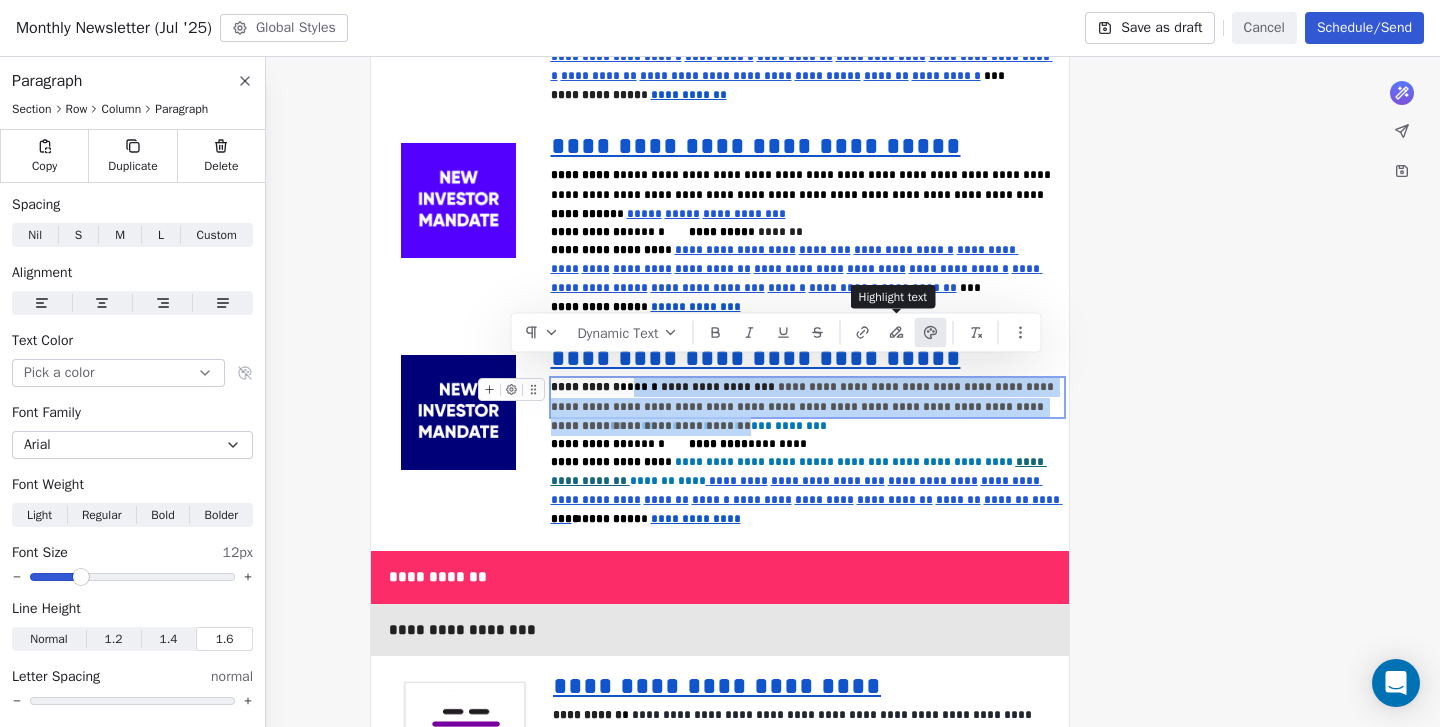 click at bounding box center [931, 333] 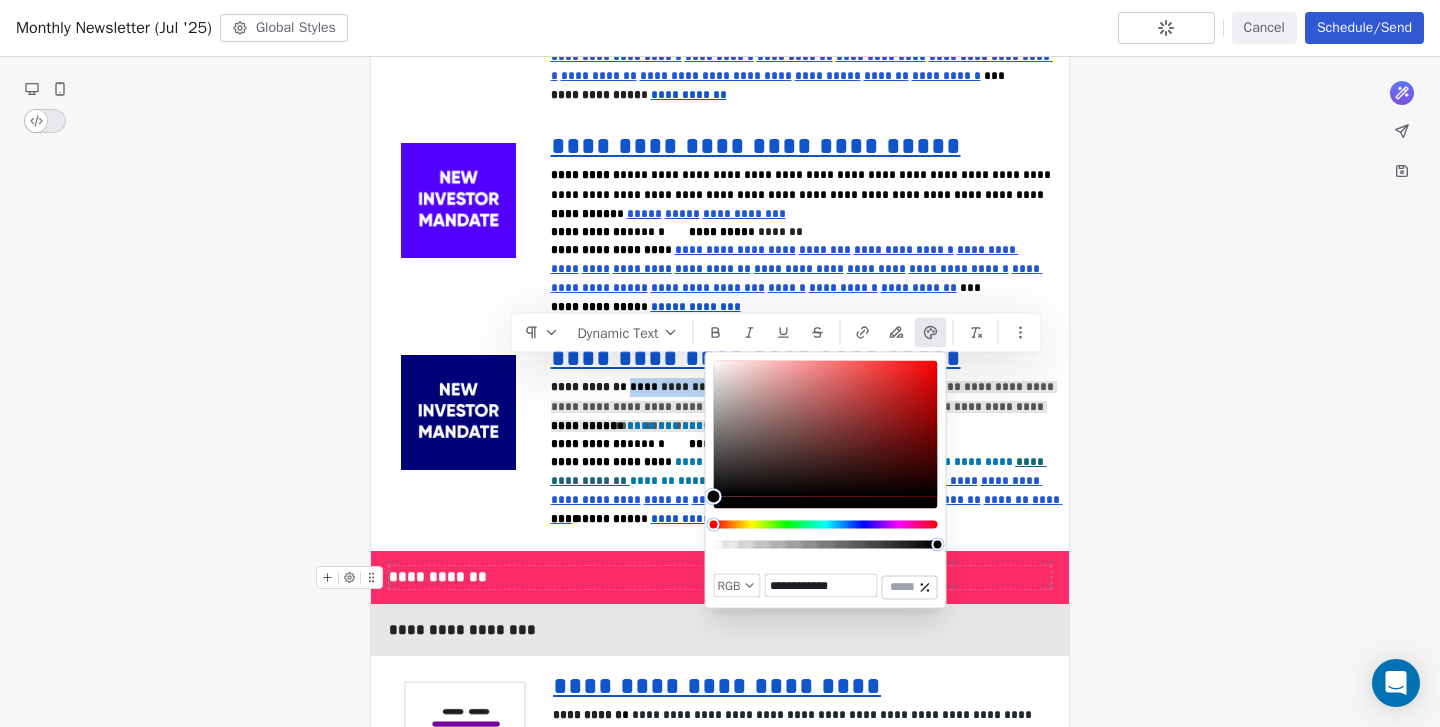drag, startPoint x: 721, startPoint y: 497, endPoint x: 670, endPoint y: 547, distance: 71.42129 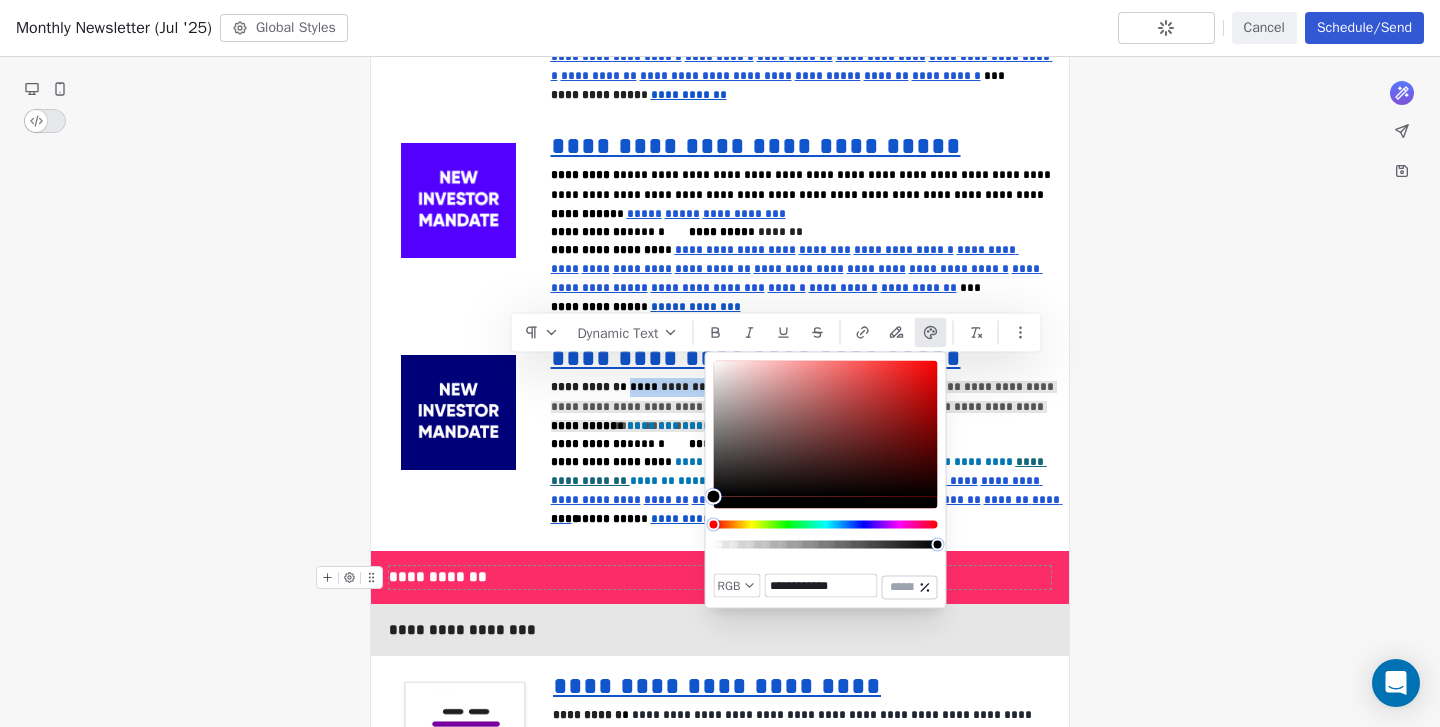 click on "Quantum Growth Advisors Contacts People Marketing Workflows Campaigns Sales Pipelines Sequences Beta Tools Apps AI Agents Help & Support Campaigns  Create new campaign All ( 9 ) All ( 9 ) Drafts ( 5 ) Drafts ( 5 ) In Progress ( 0 ) In Progress ( 0 ) Scheduled ( 0 ) Scheduled ( 0 ) Sent ( 4 ) Sent ( 4 ) Name Status Analytics Actions Monthly Newsletter (Jul '25) Created on Jul 14, 2025, 9:53 AM To: Monthly Newsletter  Draft - Open Rate - Click Rate - Unsubscribe Monthly Newsletter (Jun '25) Sent on Jun 19, 2025, 4:59 PM To: Monthly Newsletter  Sent 4412 / 4412 16.99% (364) Open Rate 2.33% (50) Click Rate - Unsubscribe Monthly Newsletter (May '25) (Unopened) Sent on May 24, 2025, 12:54 AM To: Unopened Contacts (1792) Sent 1792 / 1792 7.43% (131) Open Rate 2.44% (43) Click Rate 0.57% (10) Unsubscribe Monthly Newsletter (May '25) Sent on May 16, 2025, 8:55 PM To: Monthly Newsletter  Sent 4371 / 4371 17.62% (383) Open Rate 12.37% (269) Click Rate 0.05% (1) Unsubscribe Montly Newsletter (Apr '25) Draft - Open Rate" at bounding box center [720, 363] 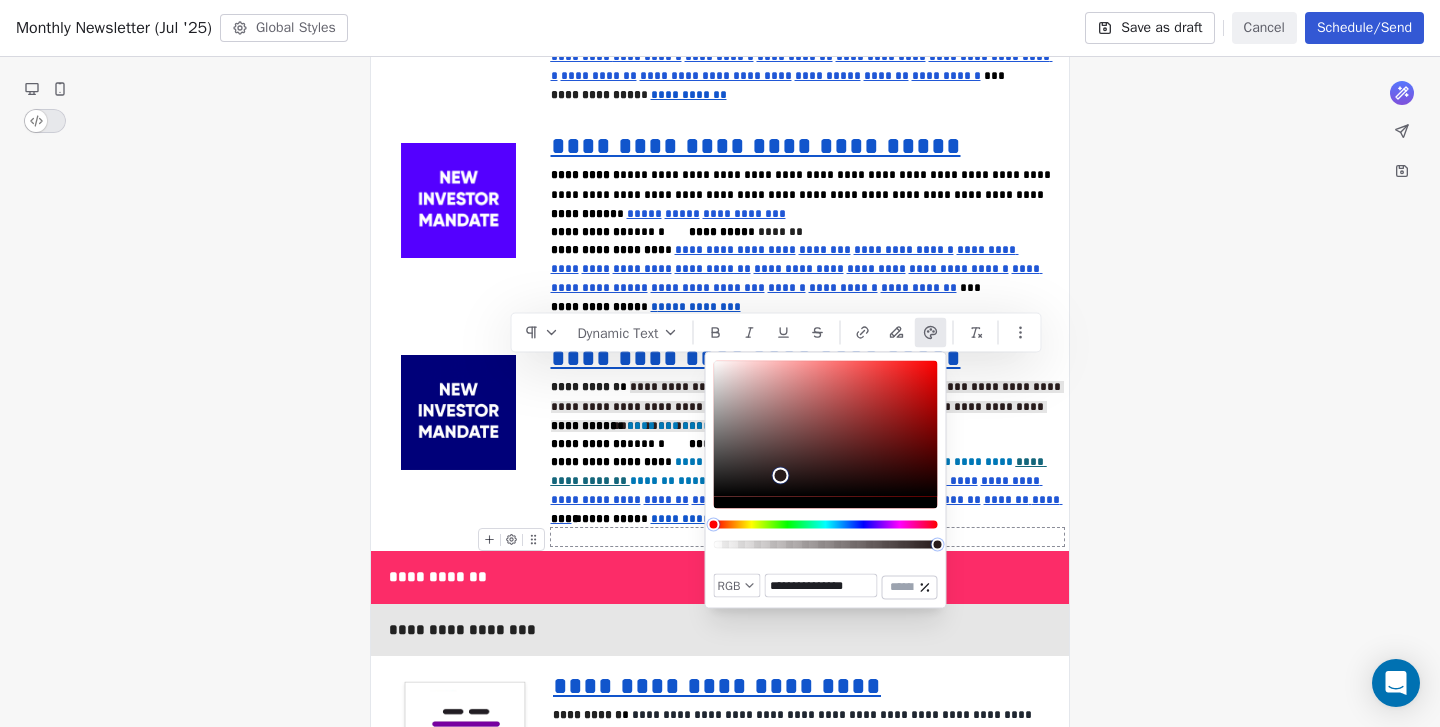 type on "**********" 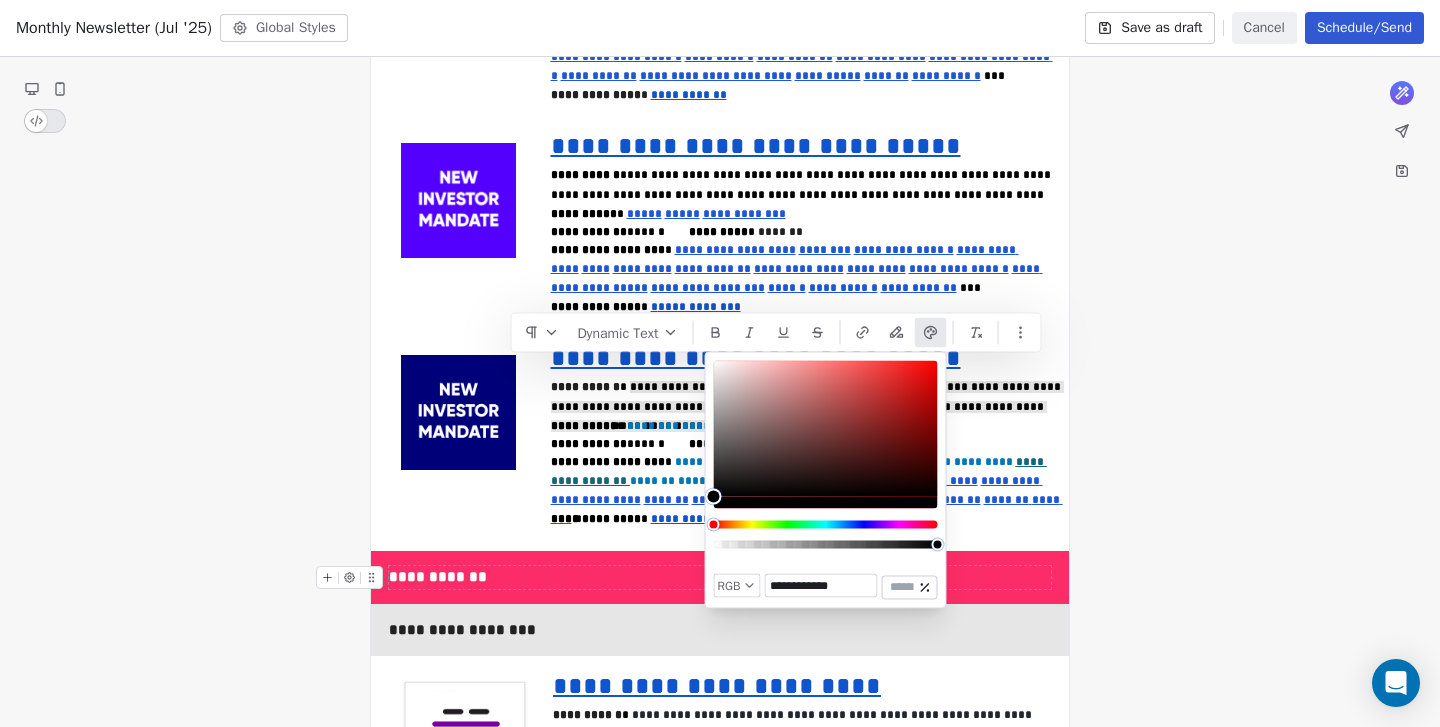 drag, startPoint x: 717, startPoint y: 498, endPoint x: 686, endPoint y: 552, distance: 62.26556 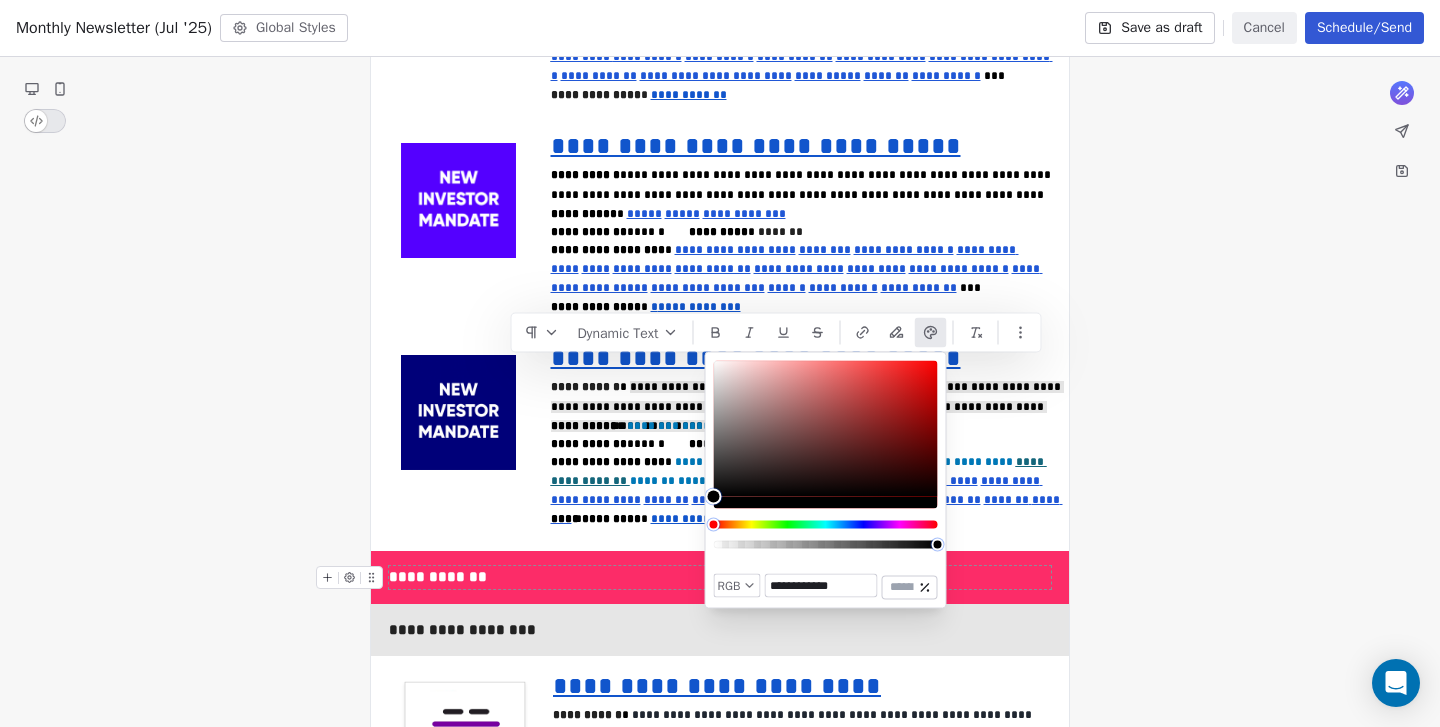 click on "Quantum Growth Advisors Contacts People Marketing Workflows Campaigns Sales Pipelines Sequences Beta Tools Apps AI Agents Help & Support Campaigns  Create new campaign All ( 9 ) All ( 9 ) Drafts ( 5 ) Drafts ( 5 ) In Progress ( 0 ) In Progress ( 0 ) Scheduled ( 0 ) Scheduled ( 0 ) Sent ( 4 ) Sent ( 4 ) Name Status Analytics Actions Monthly Newsletter (Jul '25) Created on Jul 14, 2025, 9:53 AM To: Monthly Newsletter  Draft - Open Rate - Click Rate - Unsubscribe Monthly Newsletter (Jun '25) Sent on Jun 19, 2025, 4:59 PM To: Monthly Newsletter  Sent 4412 / 4412 16.99% (364) Open Rate 2.33% (50) Click Rate - Unsubscribe Monthly Newsletter (May '25) (Unopened) Sent on May 24, 2025, 12:54 AM To: Unopened Contacts (1792) Sent 1792 / 1792 7.43% (131) Open Rate 2.44% (43) Click Rate 0.57% (10) Unsubscribe Monthly Newsletter (May '25) Sent on May 16, 2025, 8:55 PM To: Monthly Newsletter  Sent 4371 / 4371 17.62% (383) Open Rate 12.37% (269) Click Rate 0.05% (1) Unsubscribe Montly Newsletter (Apr '25) Draft - Open Rate" at bounding box center [720, 363] 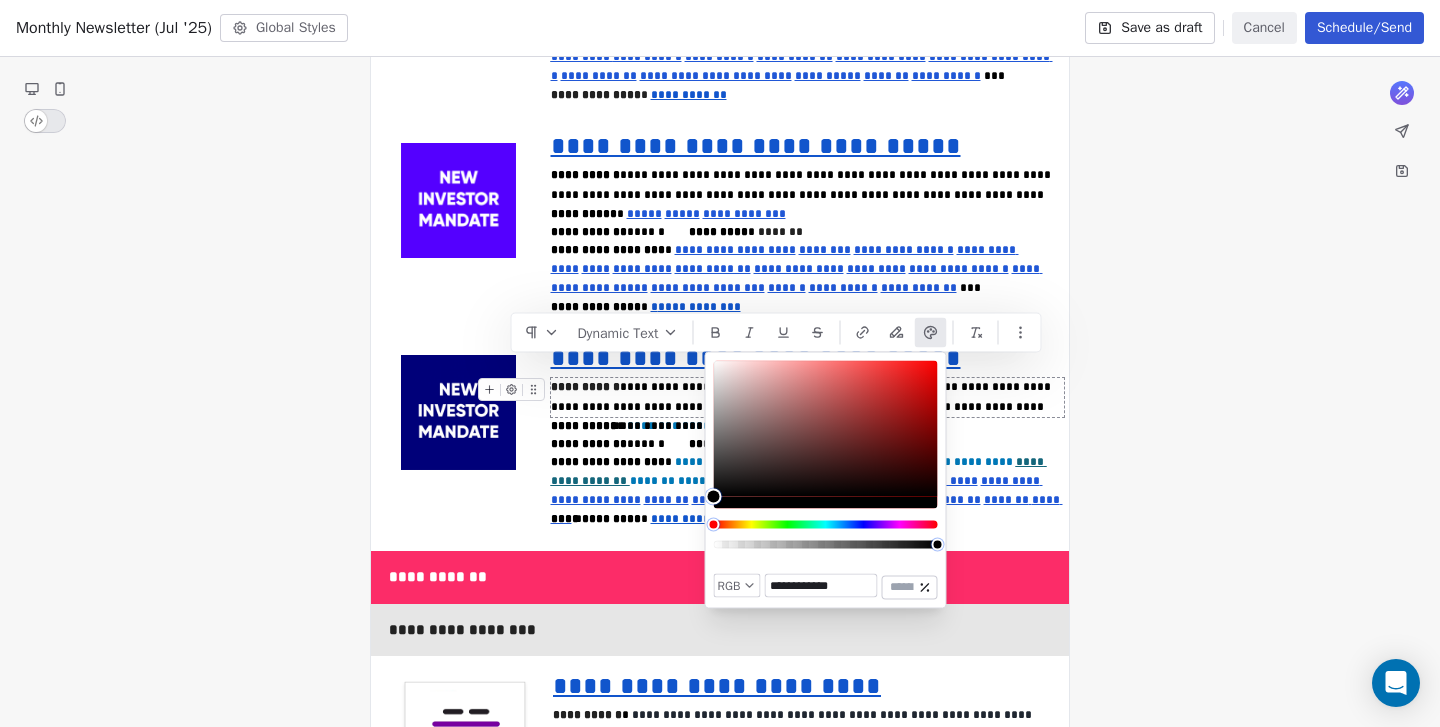click on "**********" at bounding box center [808, 397] 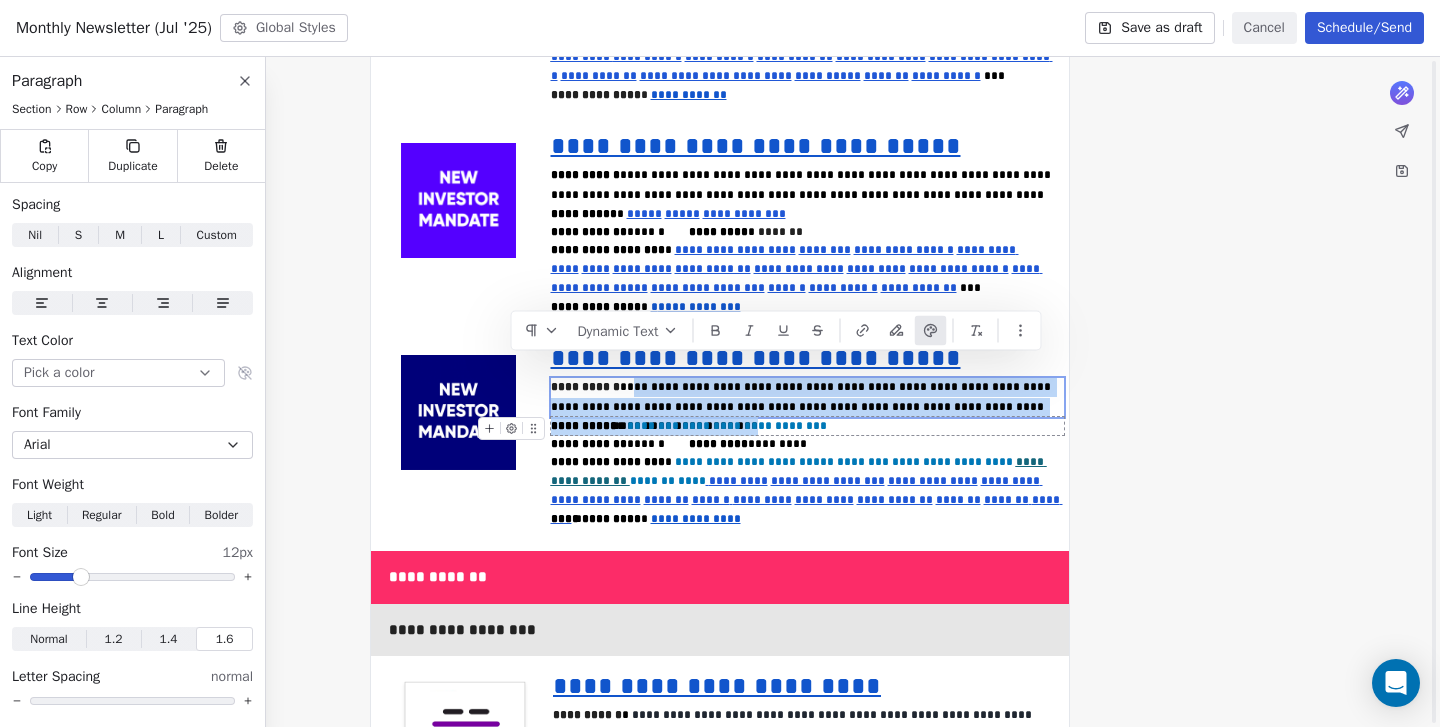scroll, scrollTop: 2772, scrollLeft: 0, axis: vertical 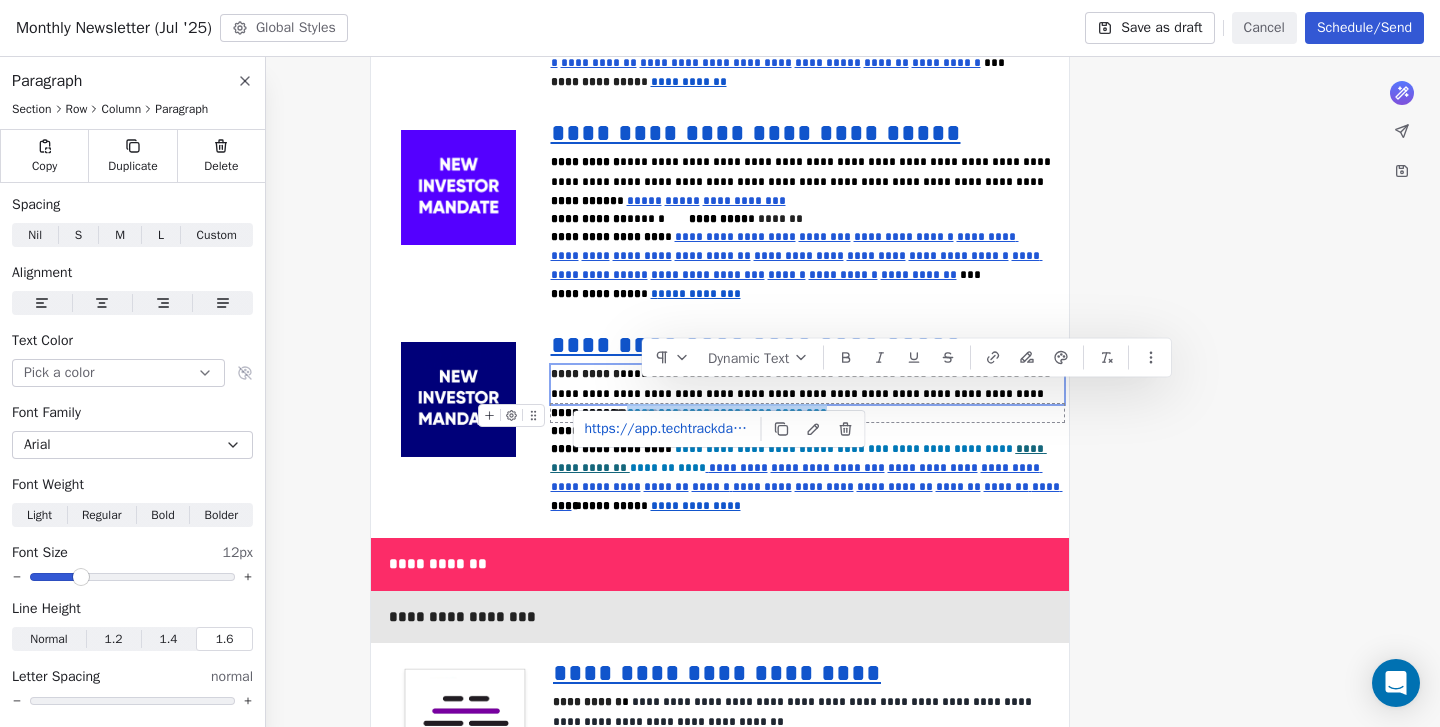drag, startPoint x: 796, startPoint y: 397, endPoint x: 637, endPoint y: 398, distance: 159.00314 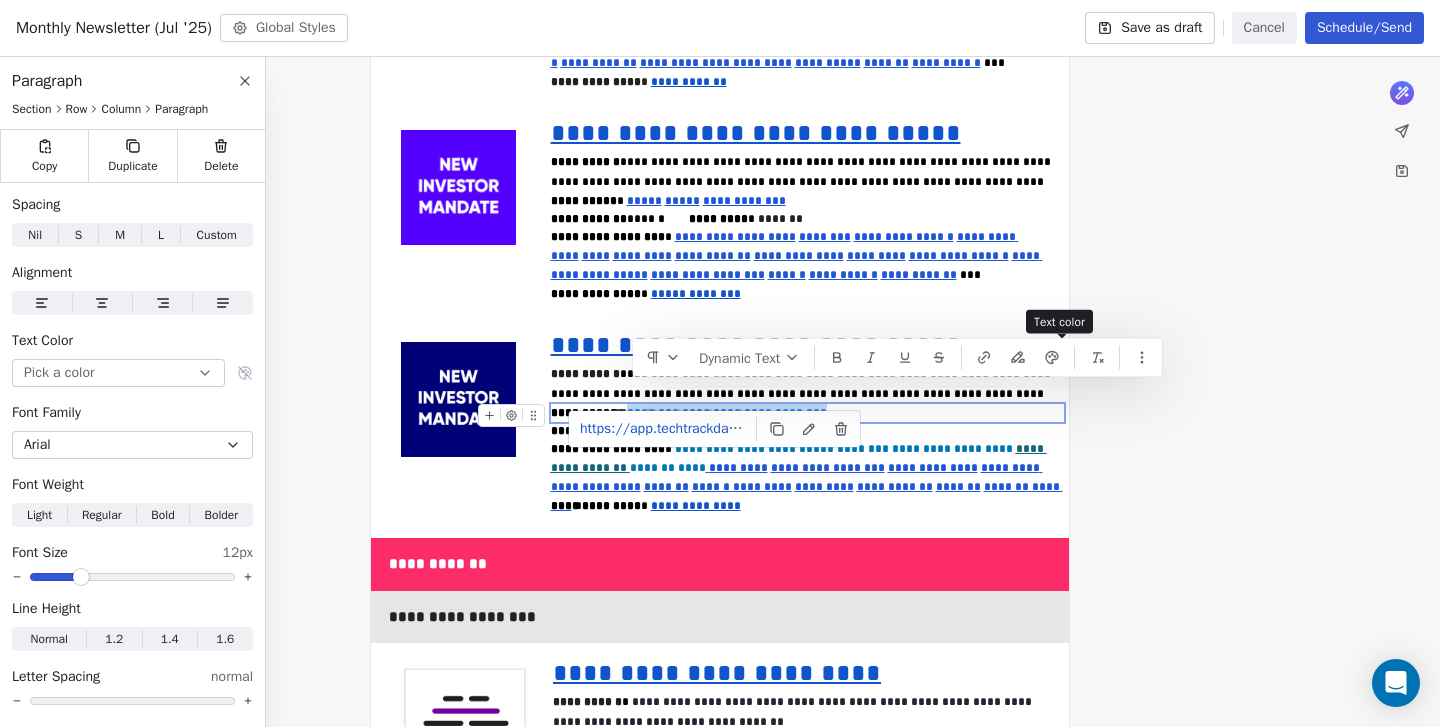 click on "Dynamic Text" at bounding box center [897, 358] 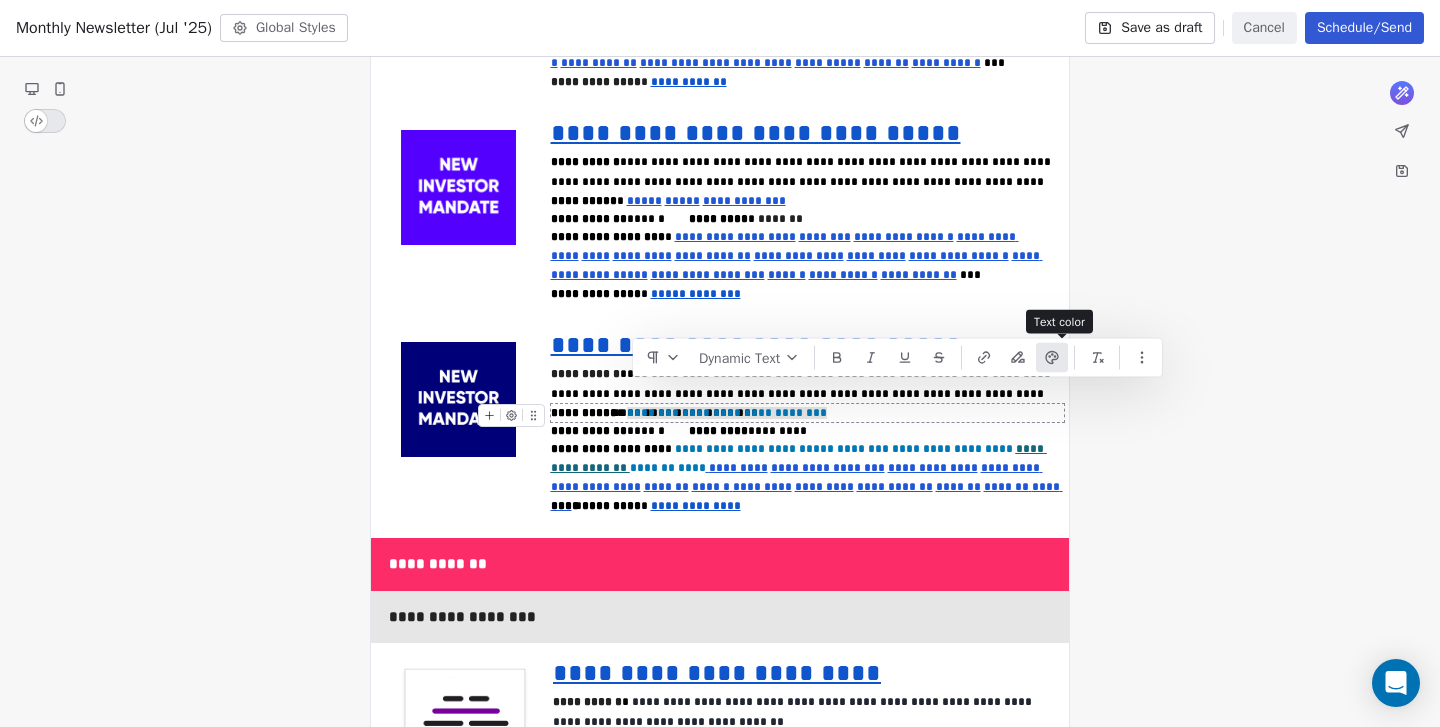 click 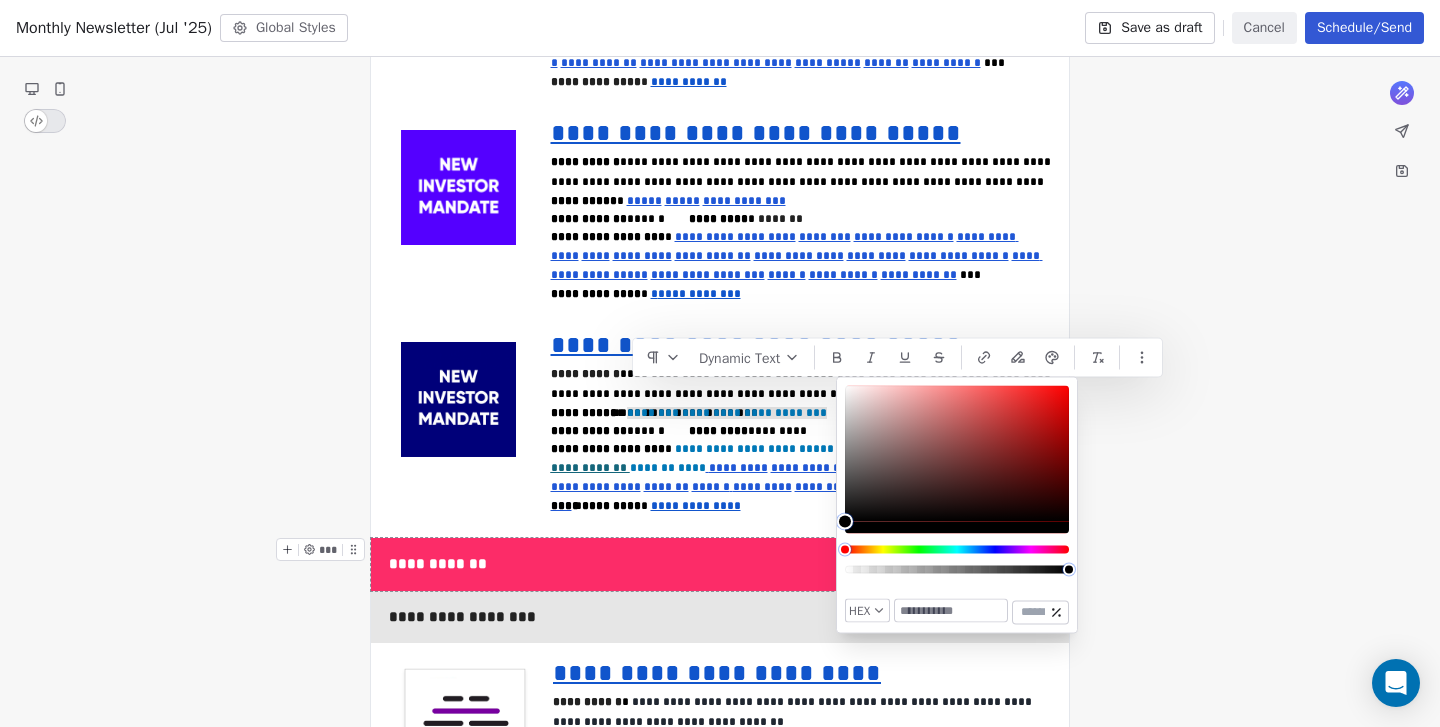 click at bounding box center (951, 611) 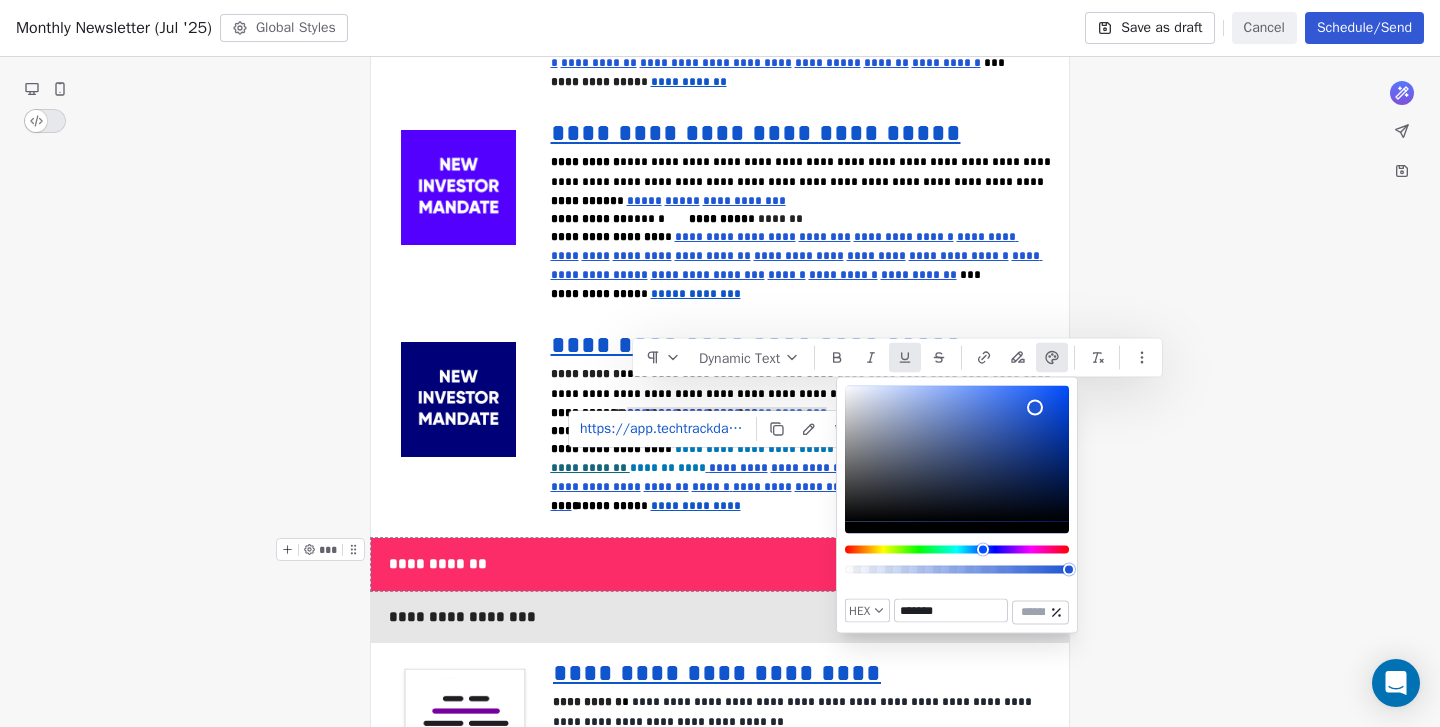 click at bounding box center [905, 358] 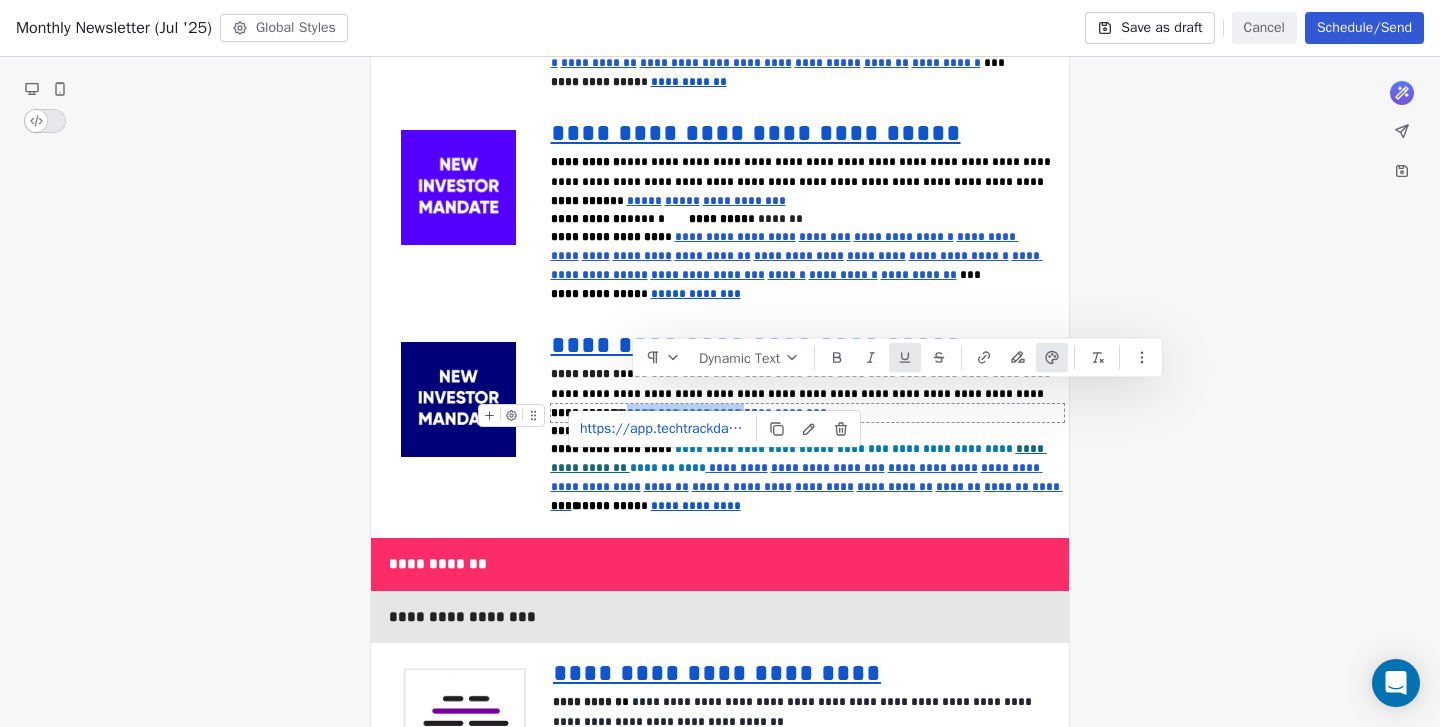 click on "*********" at bounding box center [713, 413] 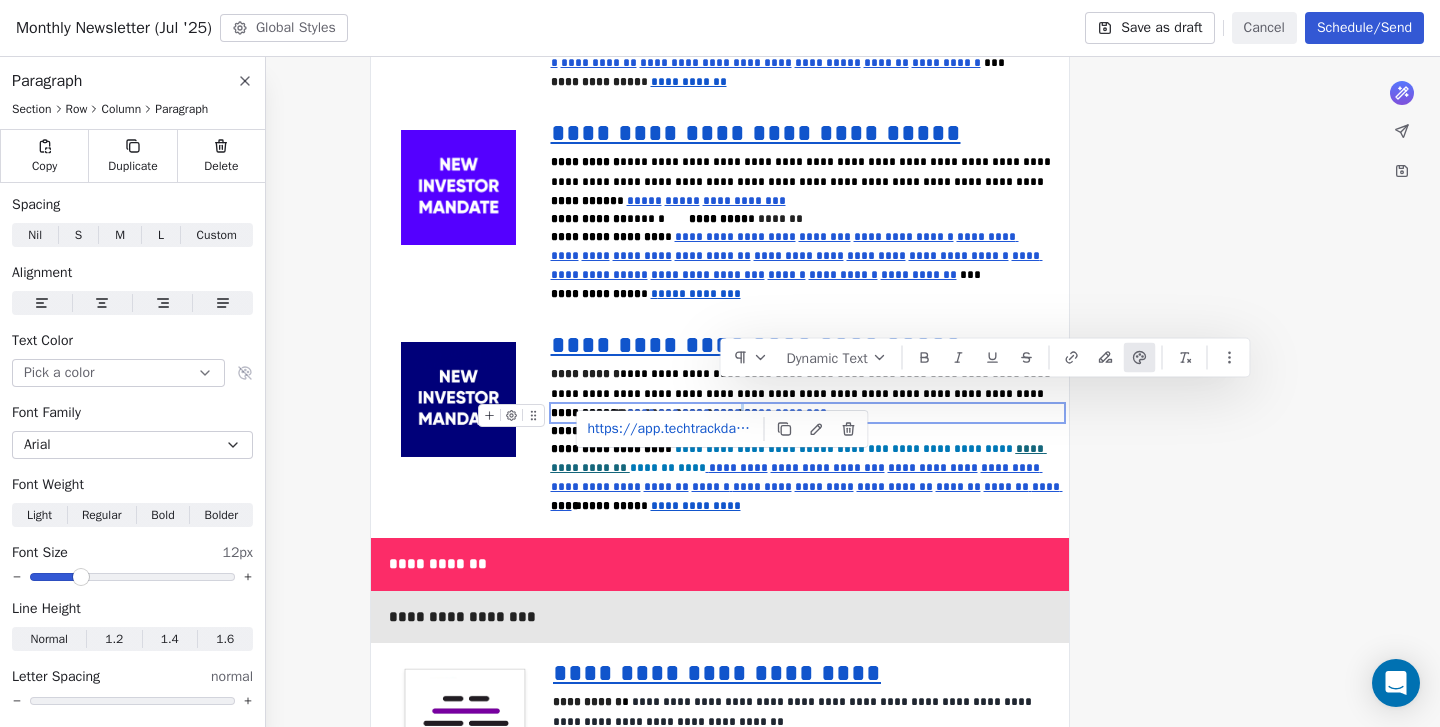 click on "********" at bounding box center [654, 413] 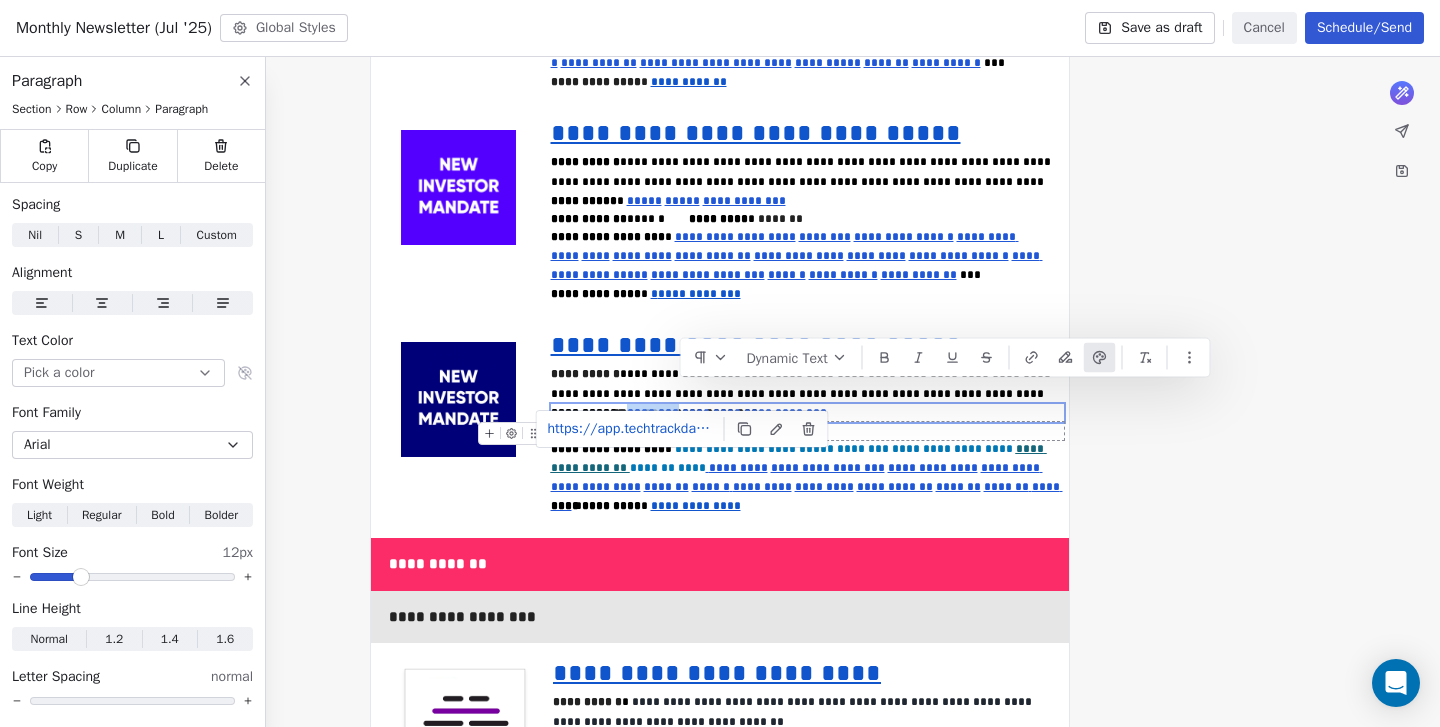 click on "**********" at bounding box center (808, 413) 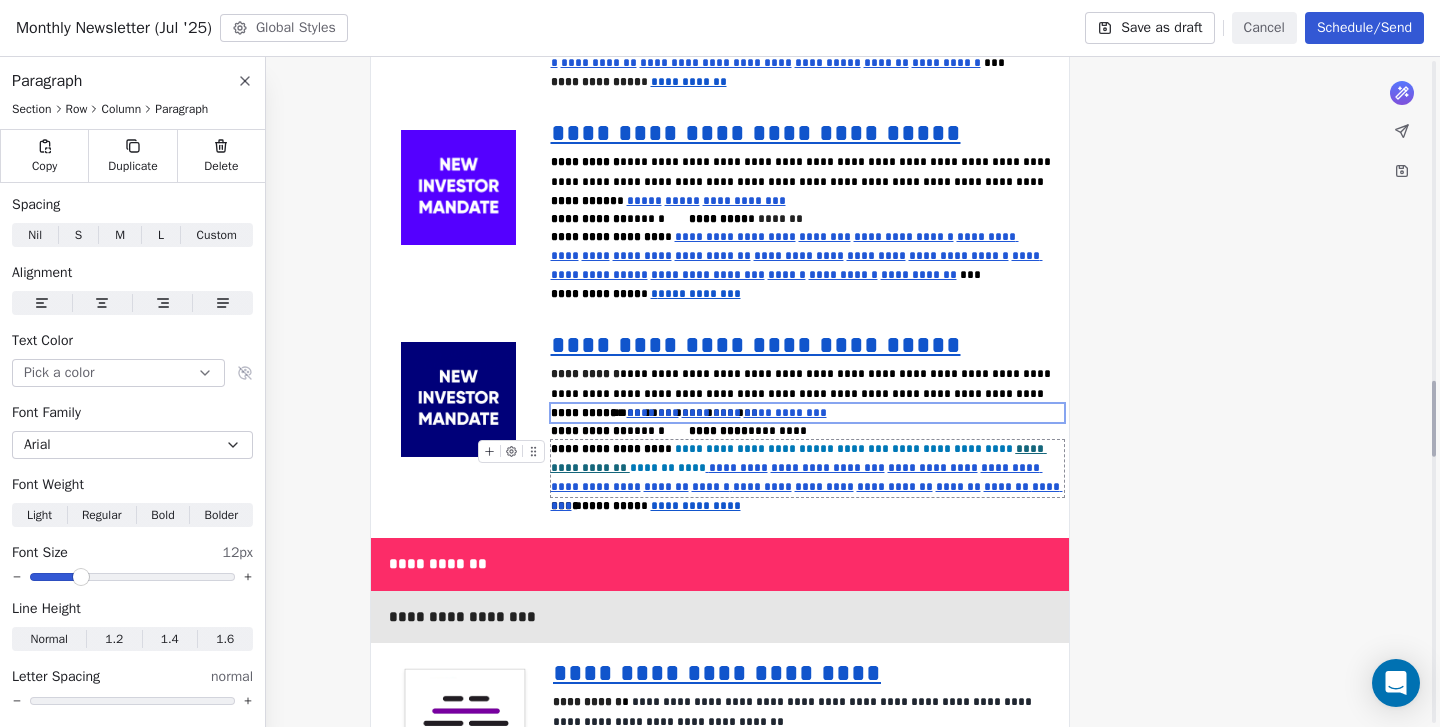 scroll, scrollTop: 2823, scrollLeft: 0, axis: vertical 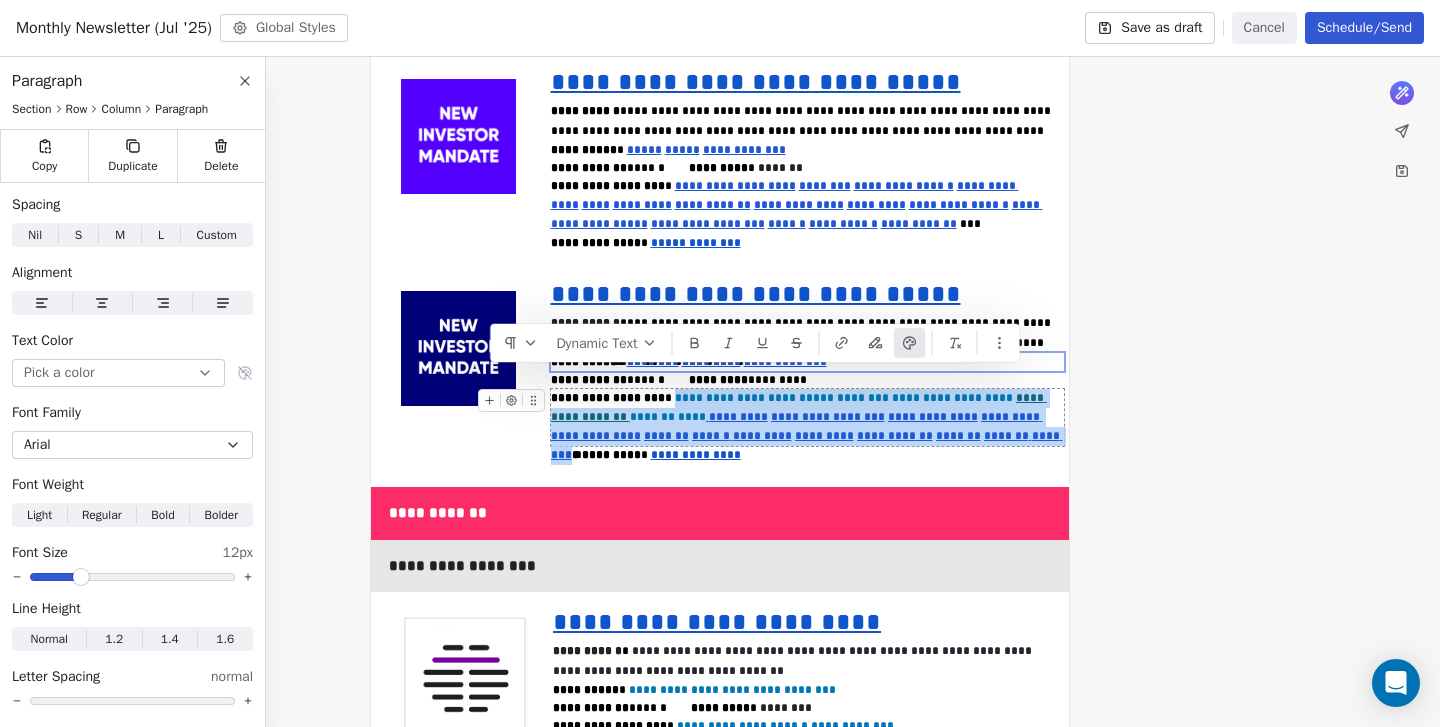 drag, startPoint x: 1018, startPoint y: 421, endPoint x: 663, endPoint y: 379, distance: 357.47586 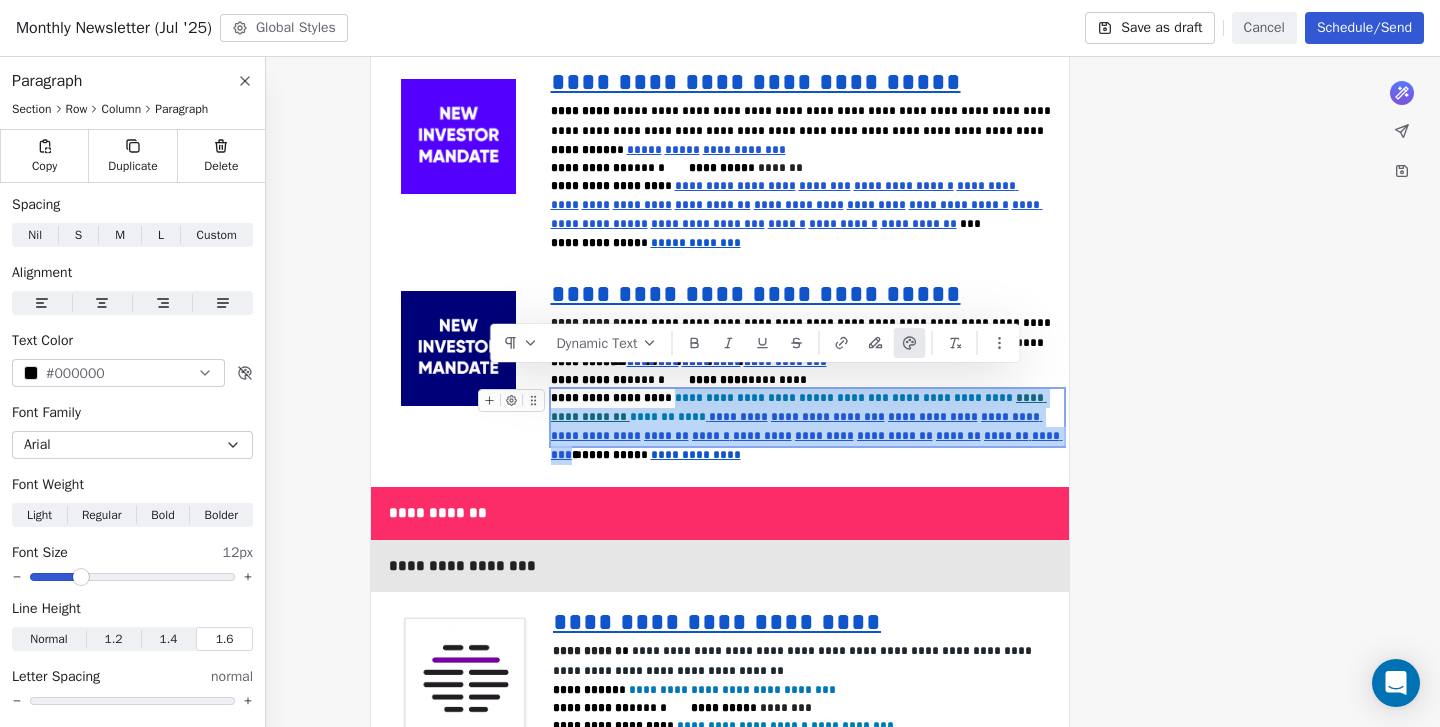 click at bounding box center [910, 343] 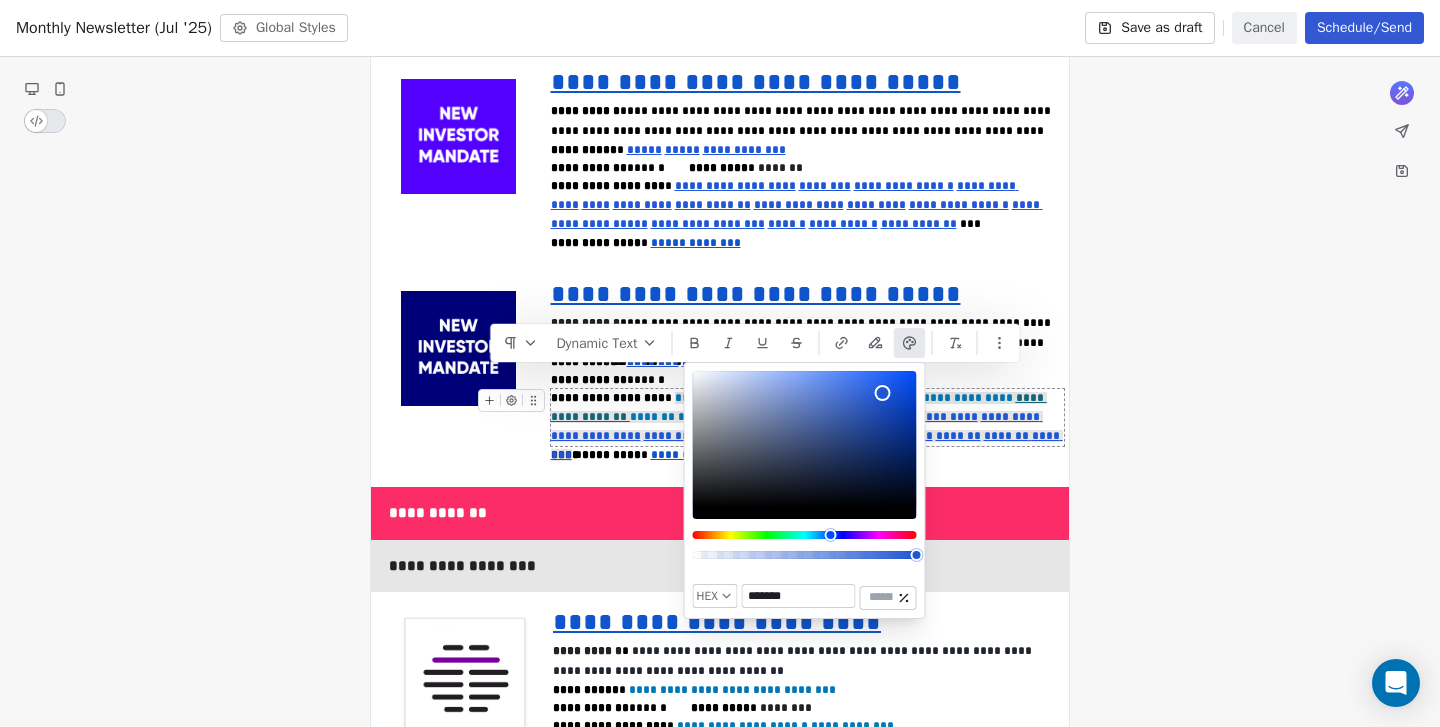 click on "*******" at bounding box center [799, 596] 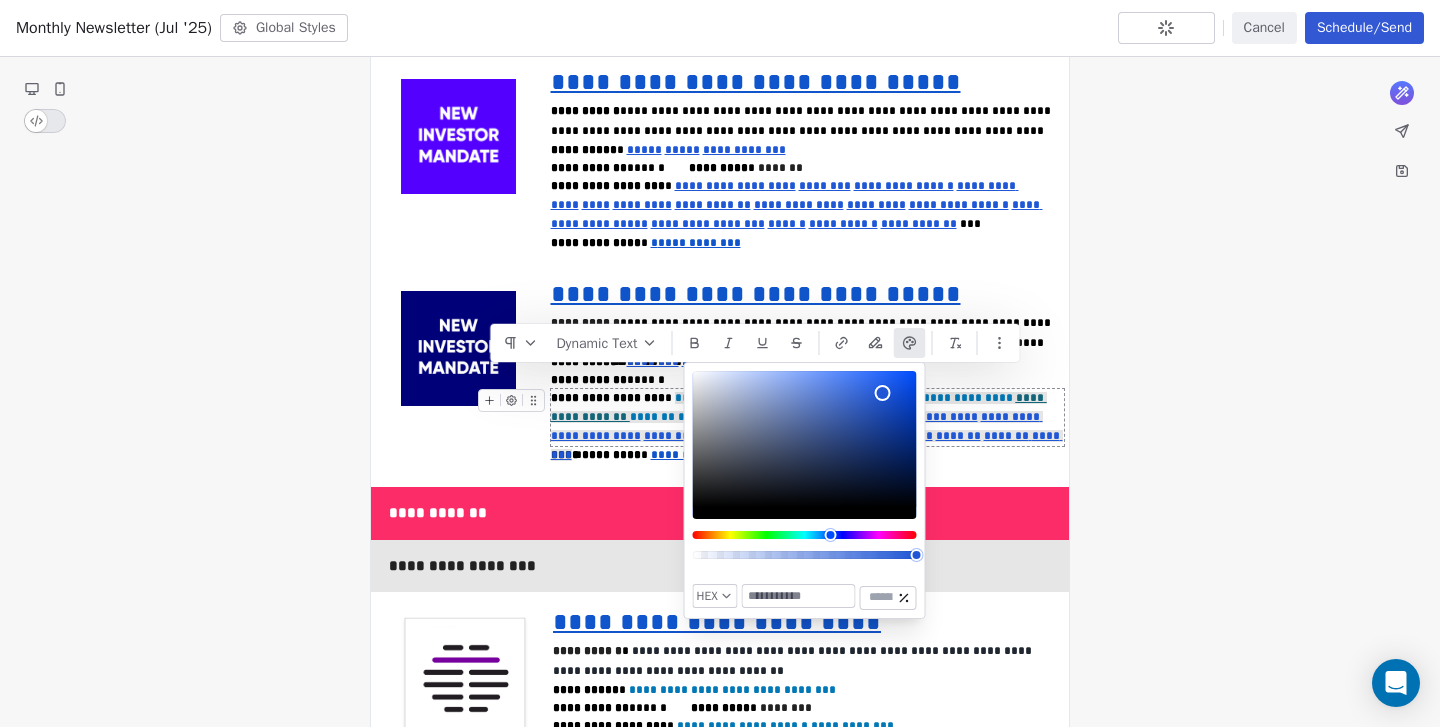 paste on "*******" 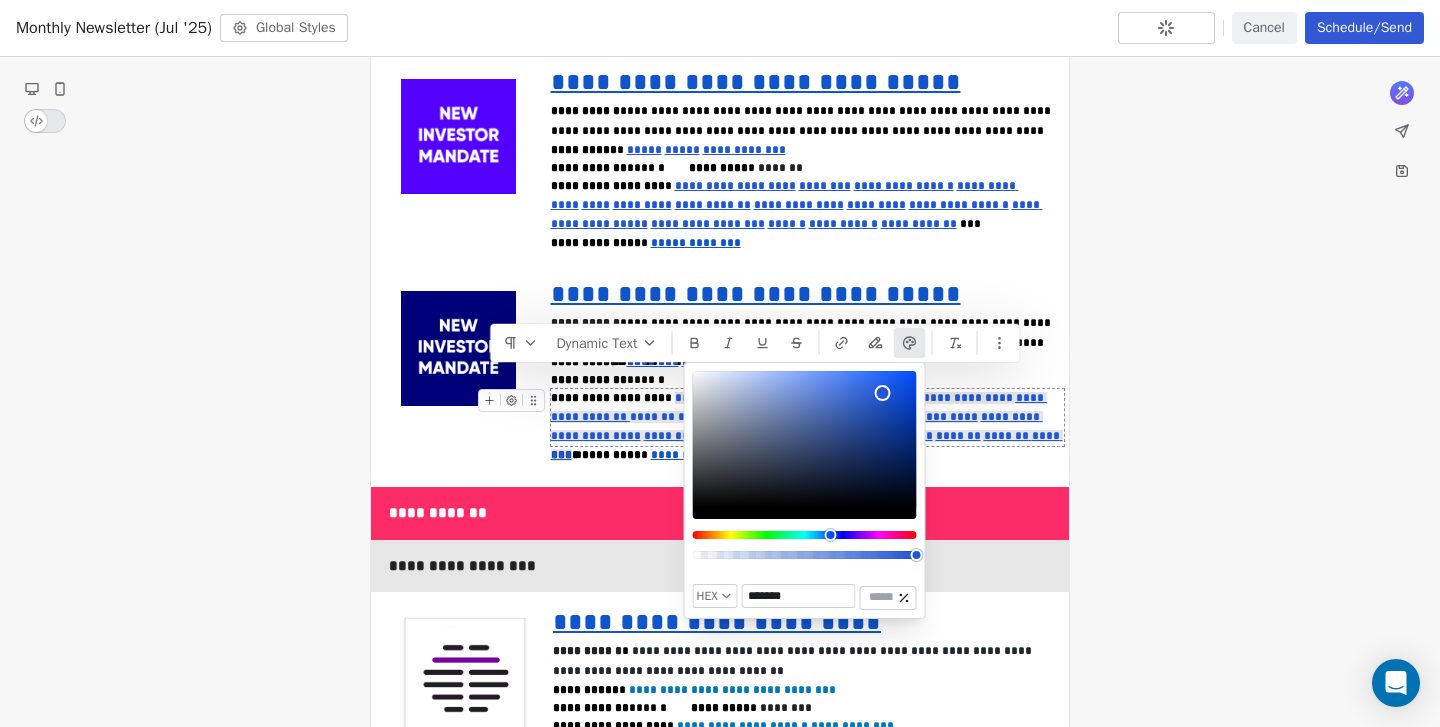 click on "**********" at bounding box center [808, 418] 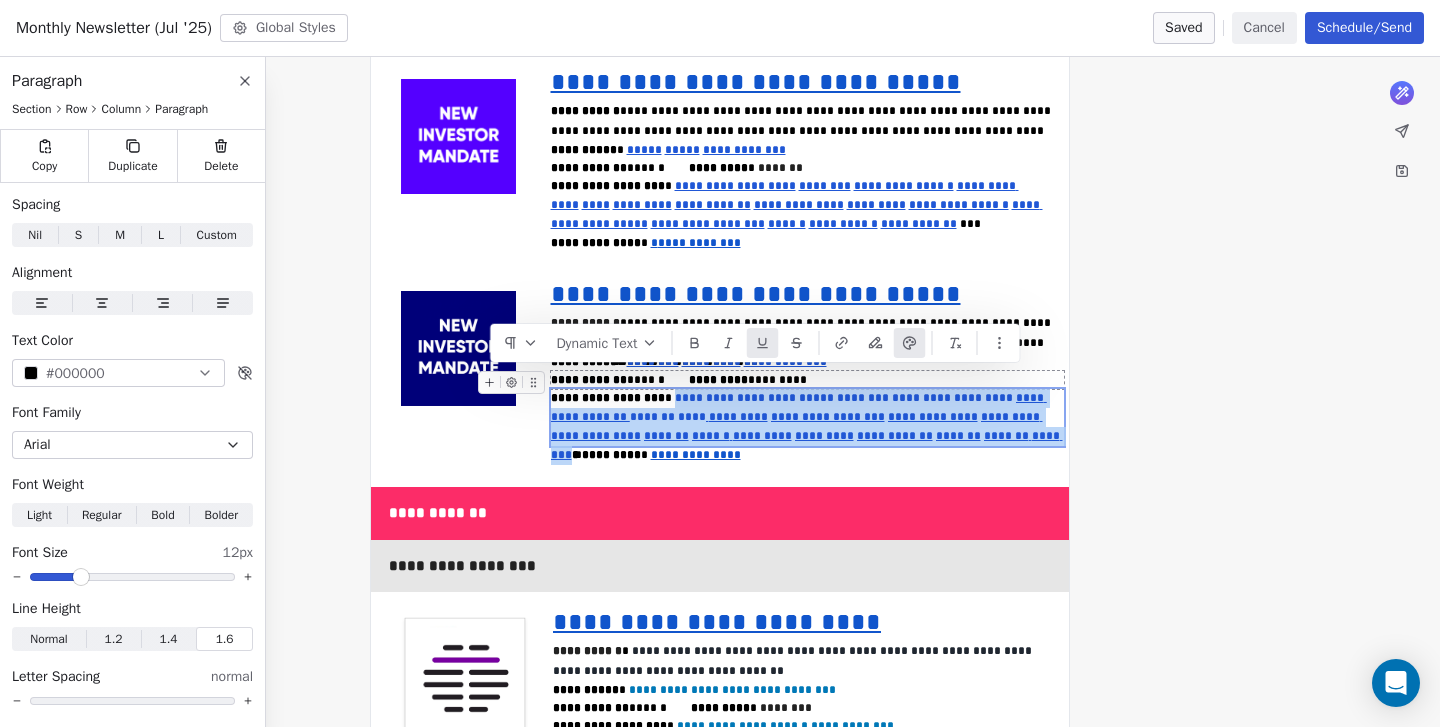 click 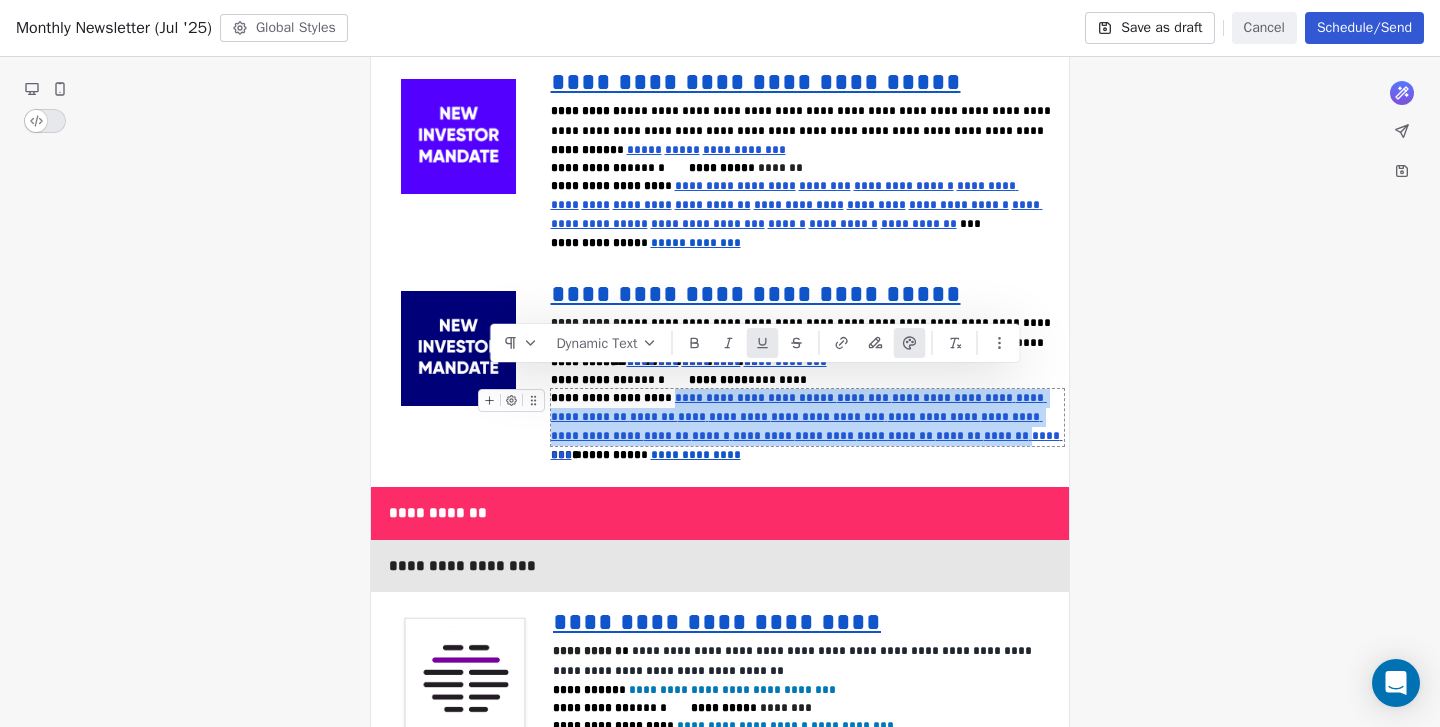 click on "**********" at bounding box center [828, 417] 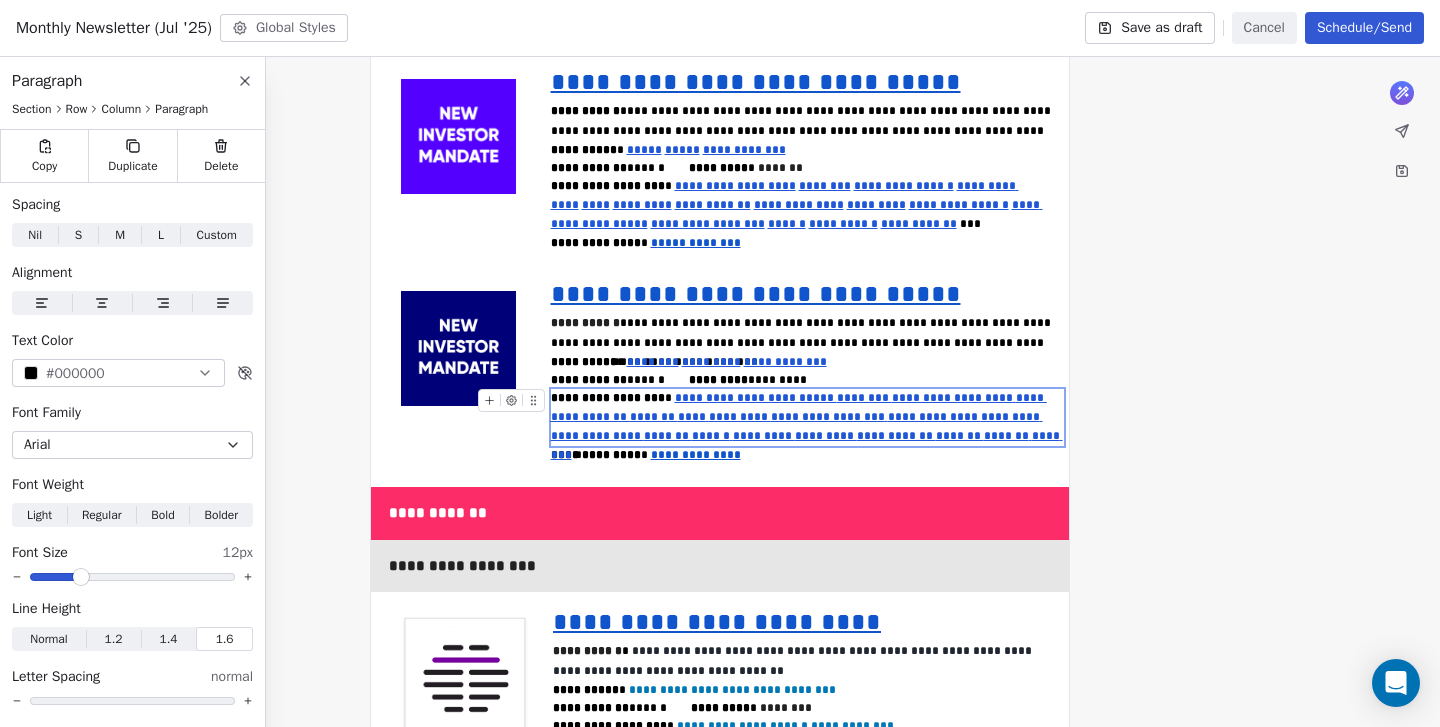 click on "********" at bounding box center (864, 398) 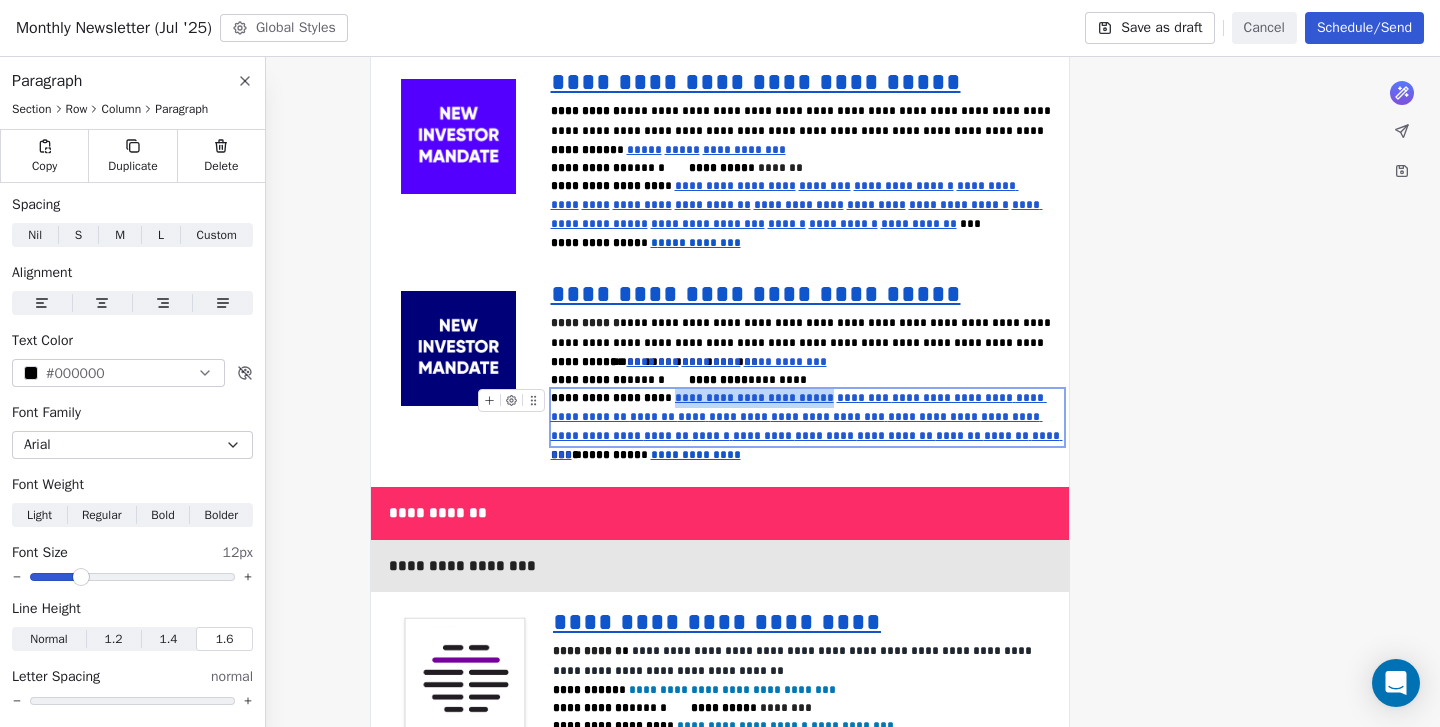 click on "**********" at bounding box center [952, 398] 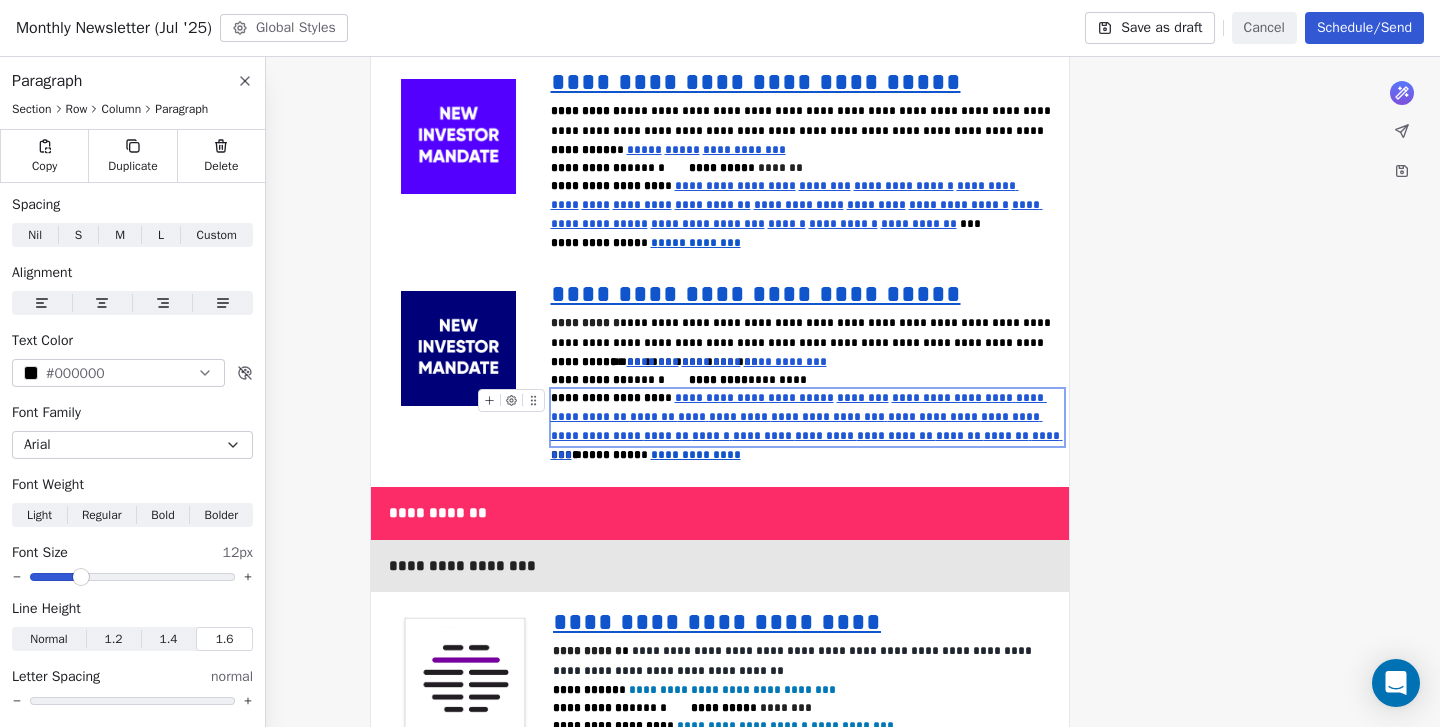 click on "**********" at bounding box center [799, 407] 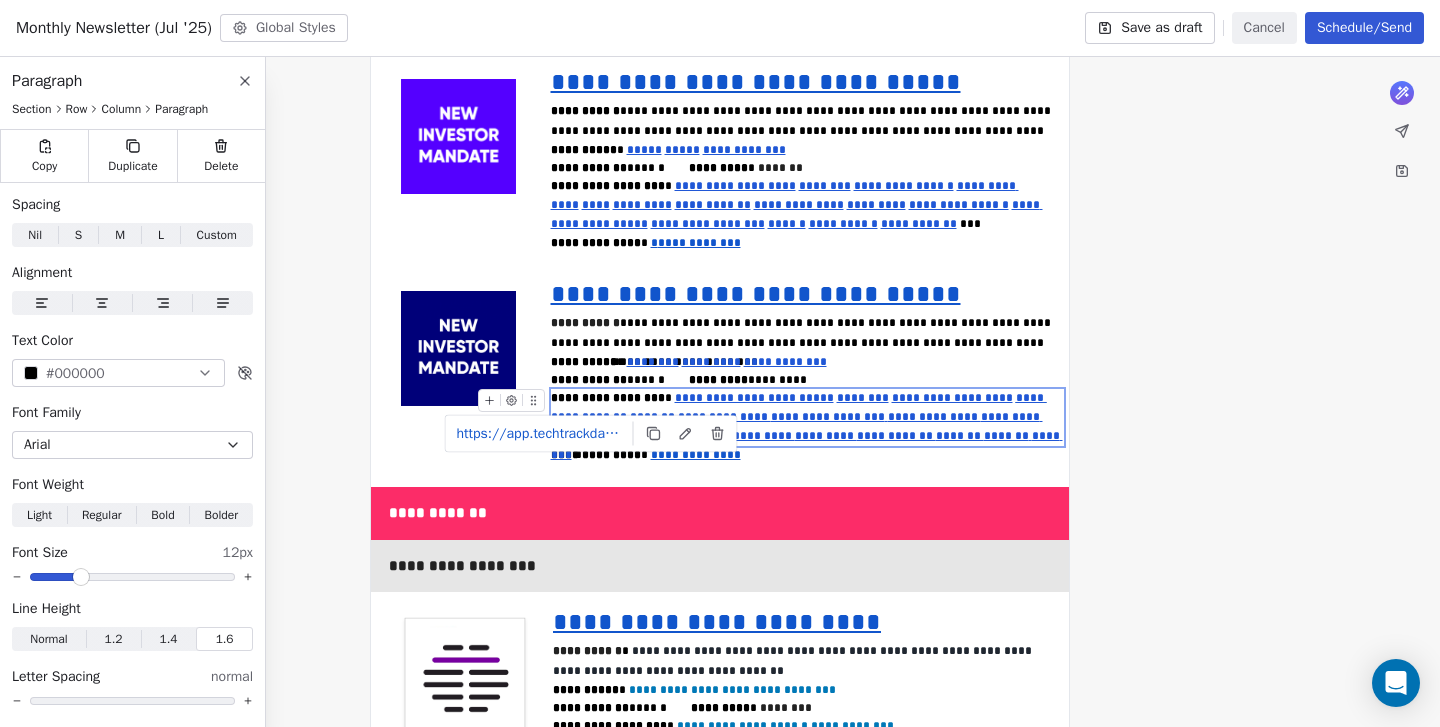 click on "**********" at bounding box center (799, 407) 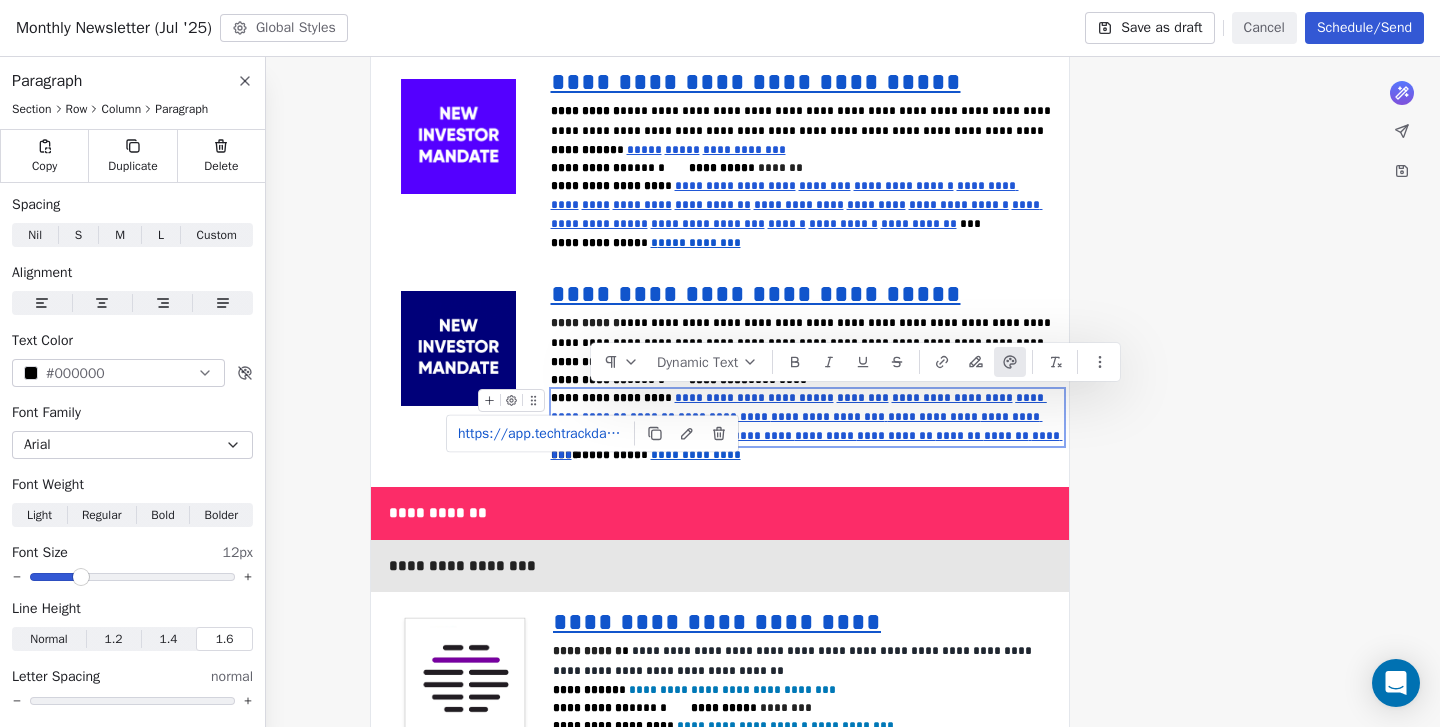 click on "****" at bounding box center [692, 417] 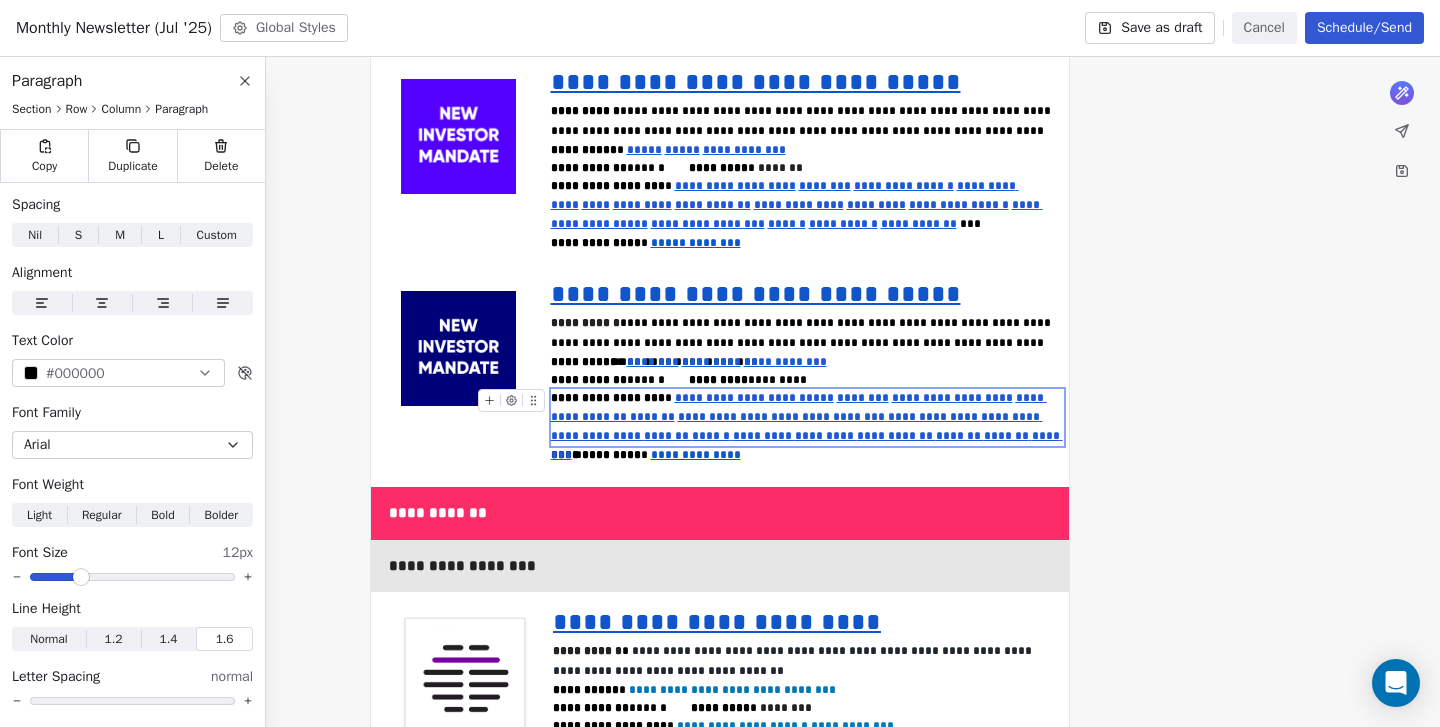 click on "**********" at bounding box center [828, 417] 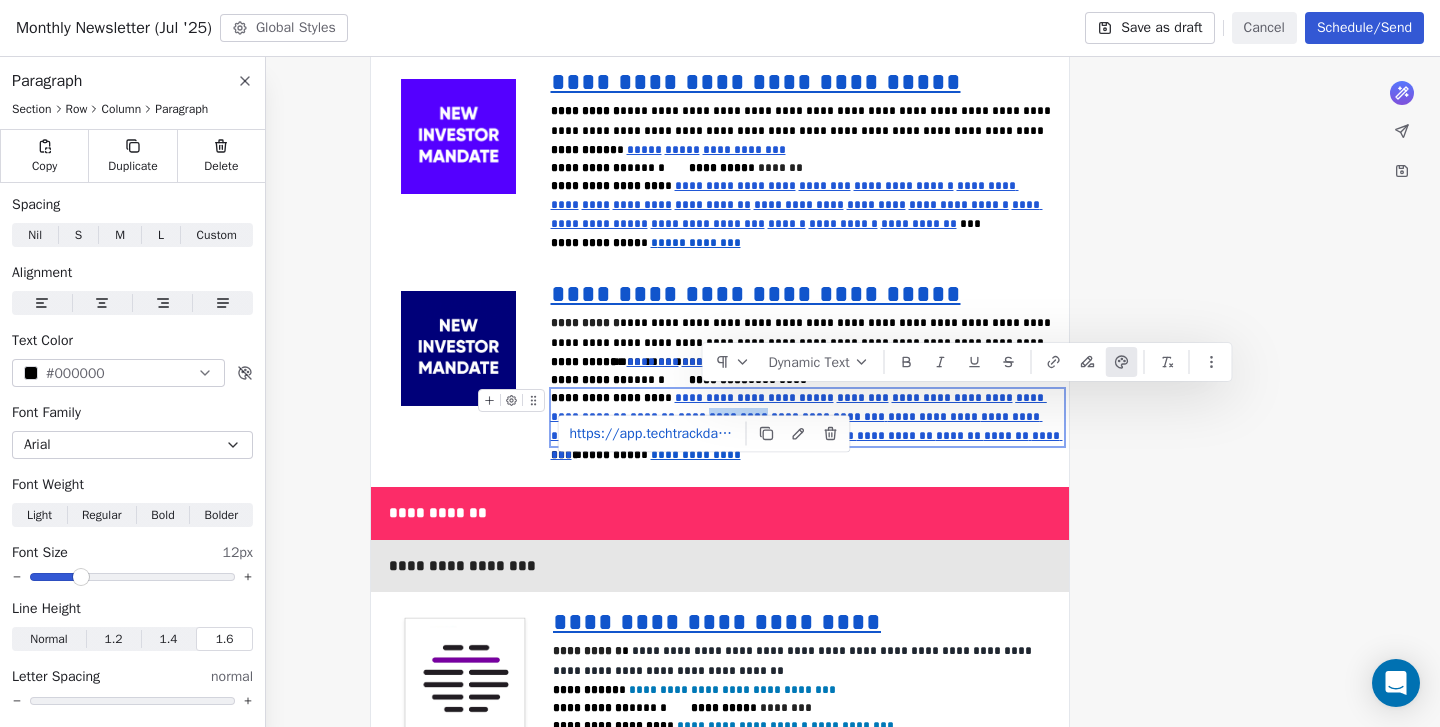 click on "**********" at bounding box center [828, 417] 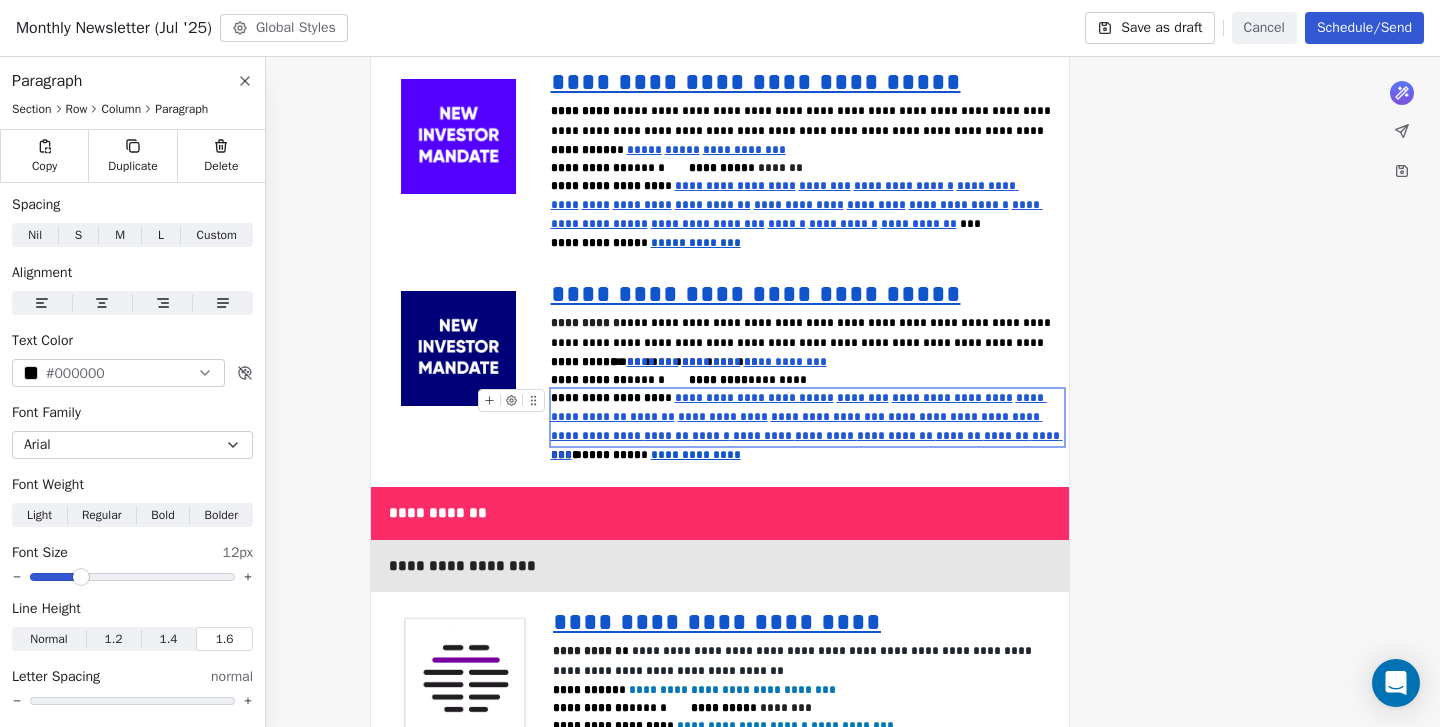 click on "**********" at bounding box center (934, 417) 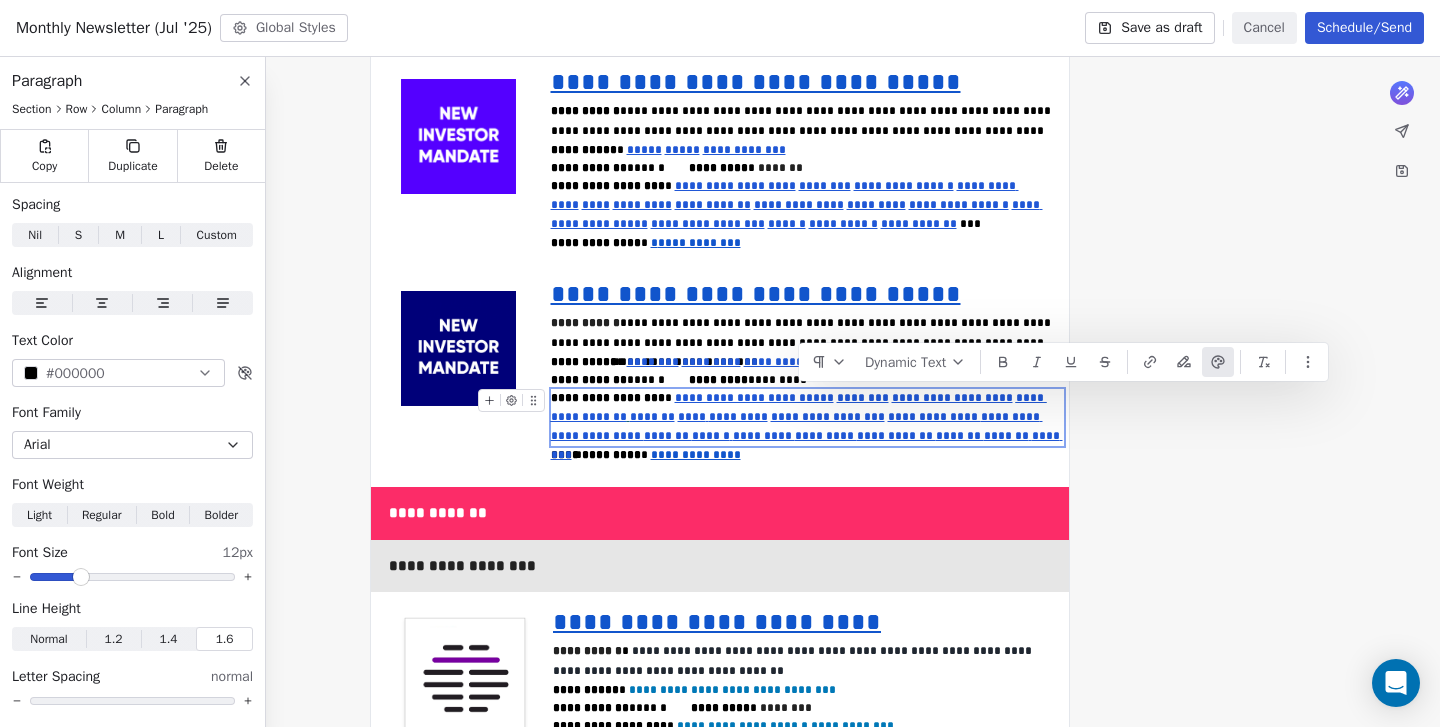 click on "**********" at bounding box center (797, 426) 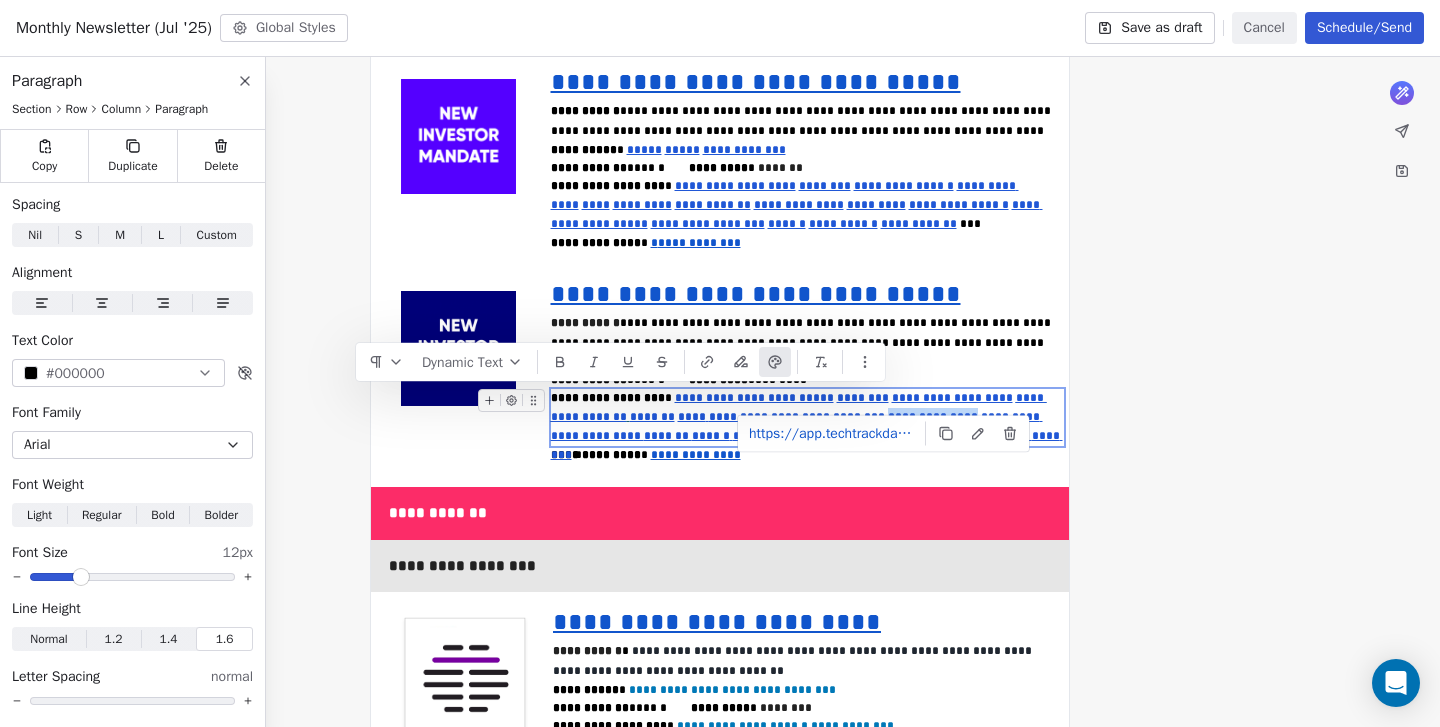 click on "*******" at bounding box center (668, 436) 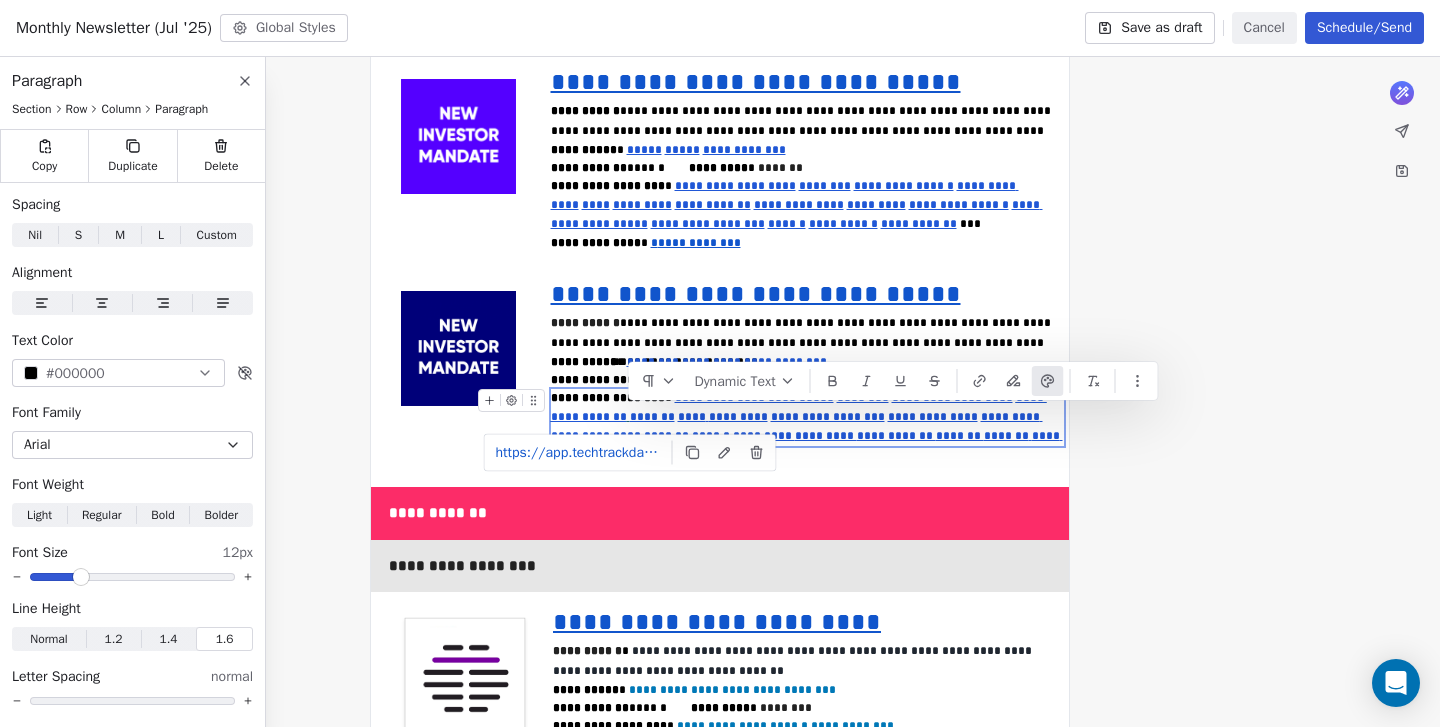 drag, startPoint x: 672, startPoint y: 419, endPoint x: 694, endPoint y: 413, distance: 22.803509 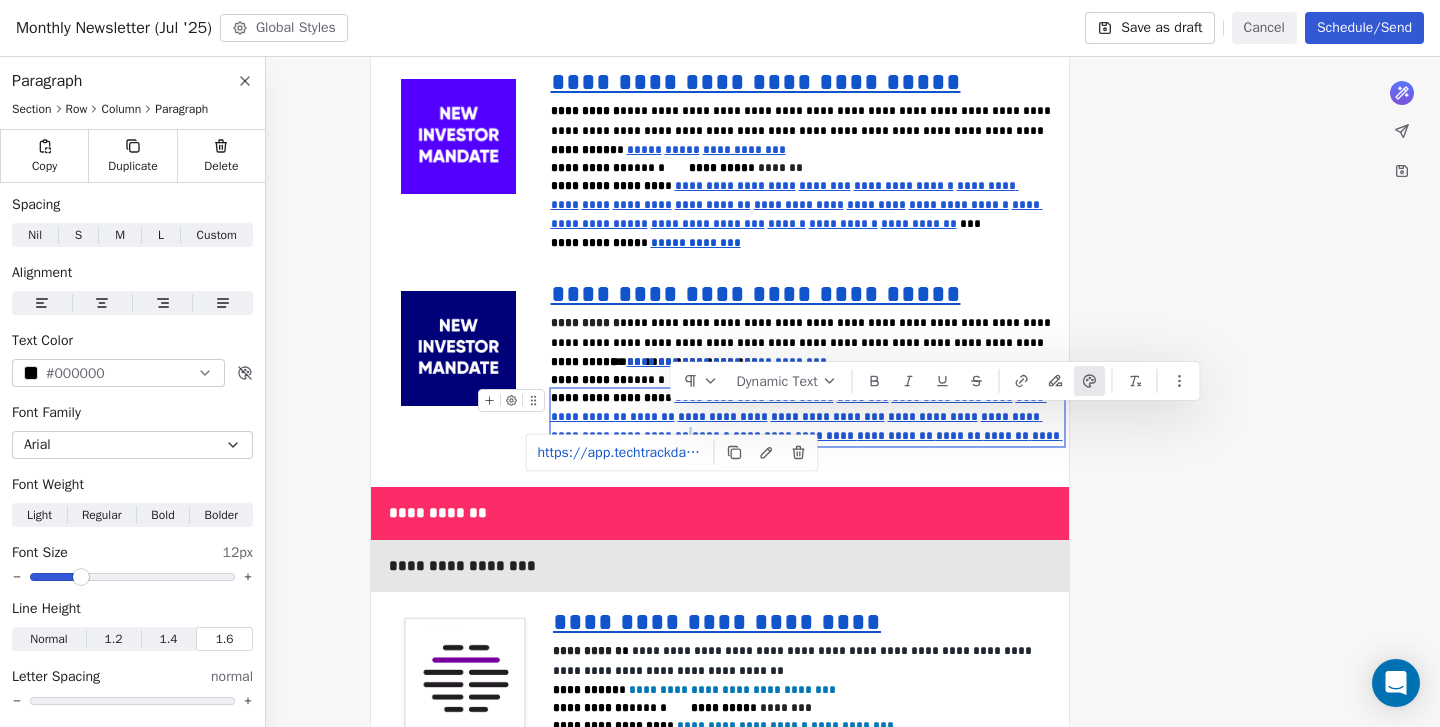 click on "*********" at bounding box center (764, 436) 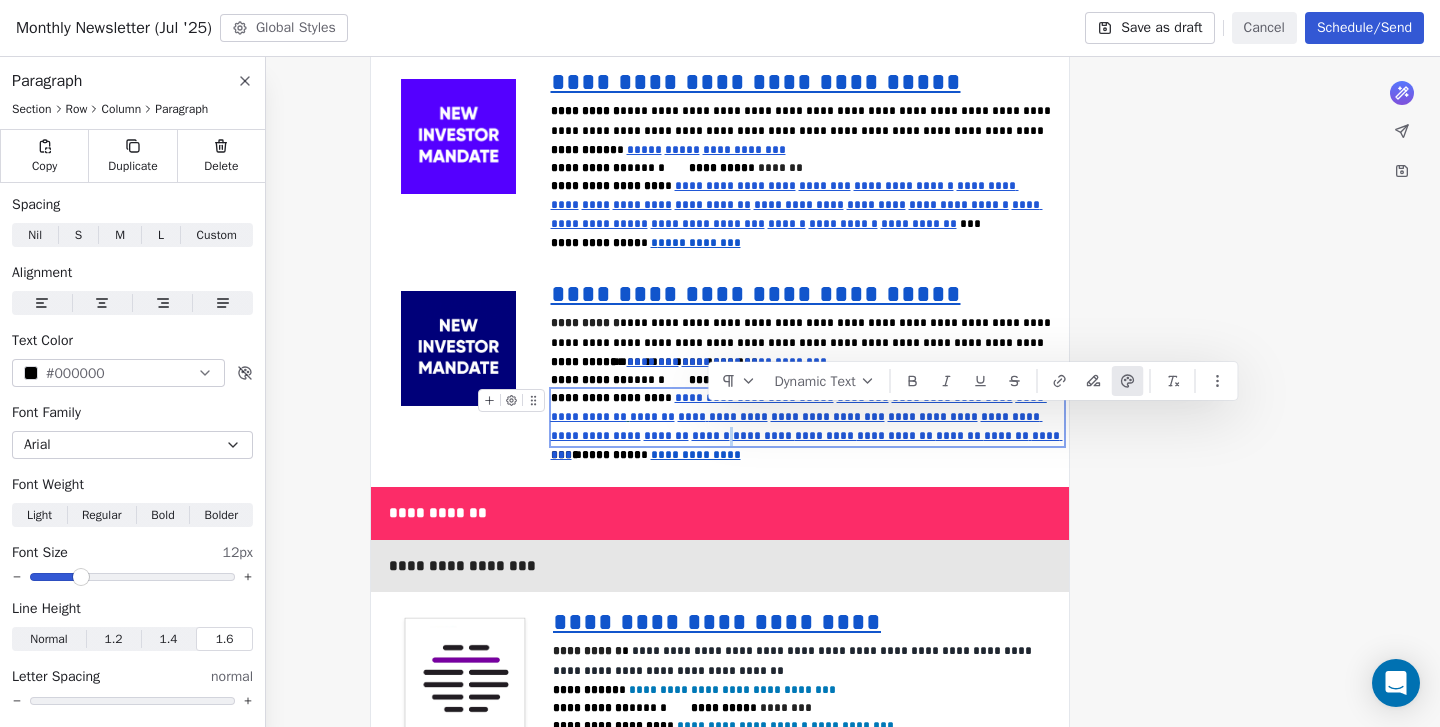 click on "*********" at bounding box center [826, 436] 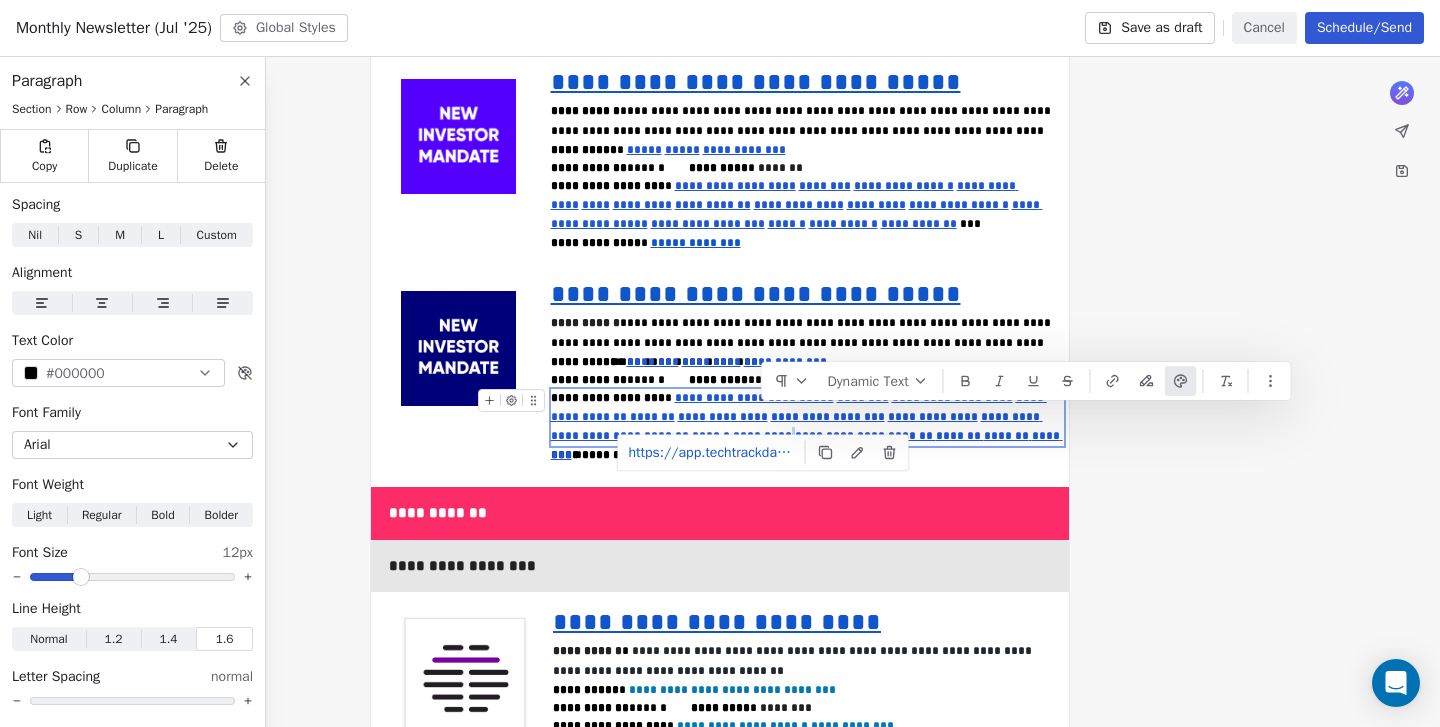click on "**********" at bounding box center (896, 436) 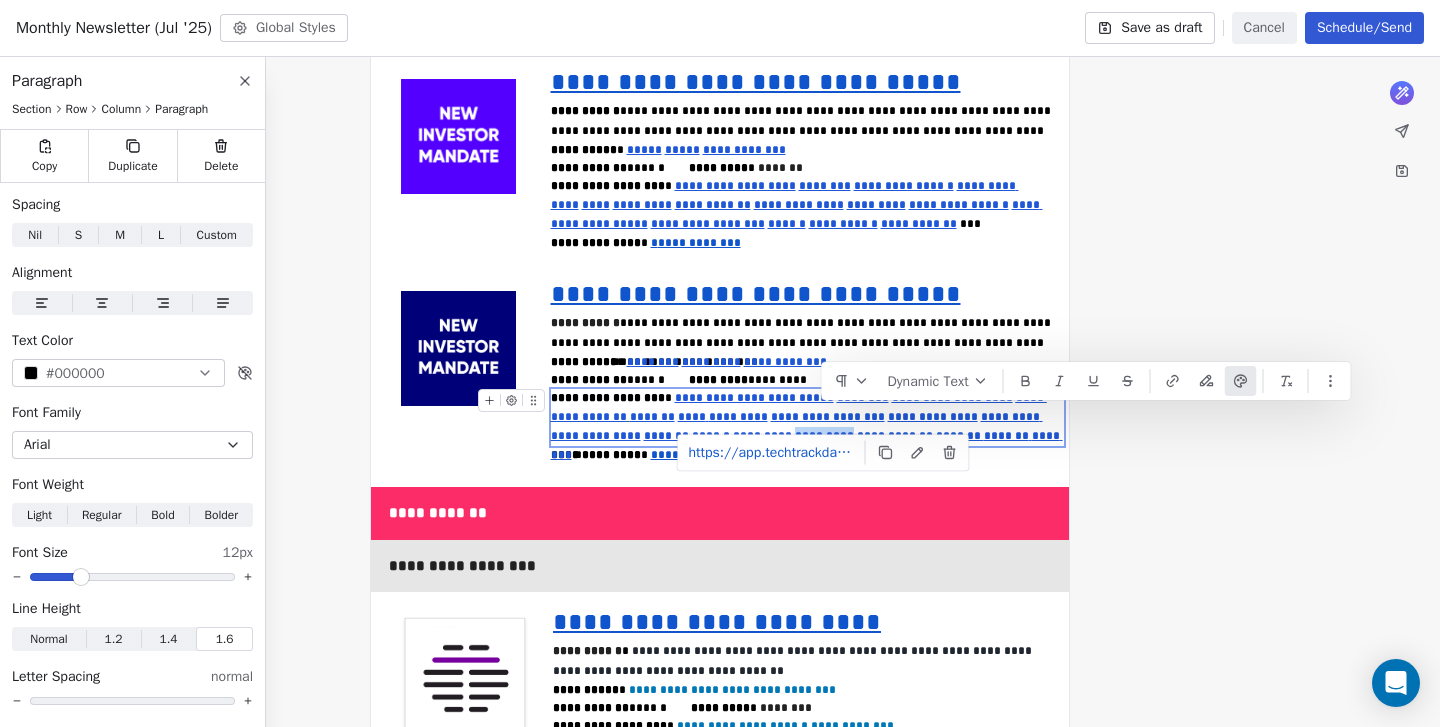 click on "*******" at bounding box center (960, 436) 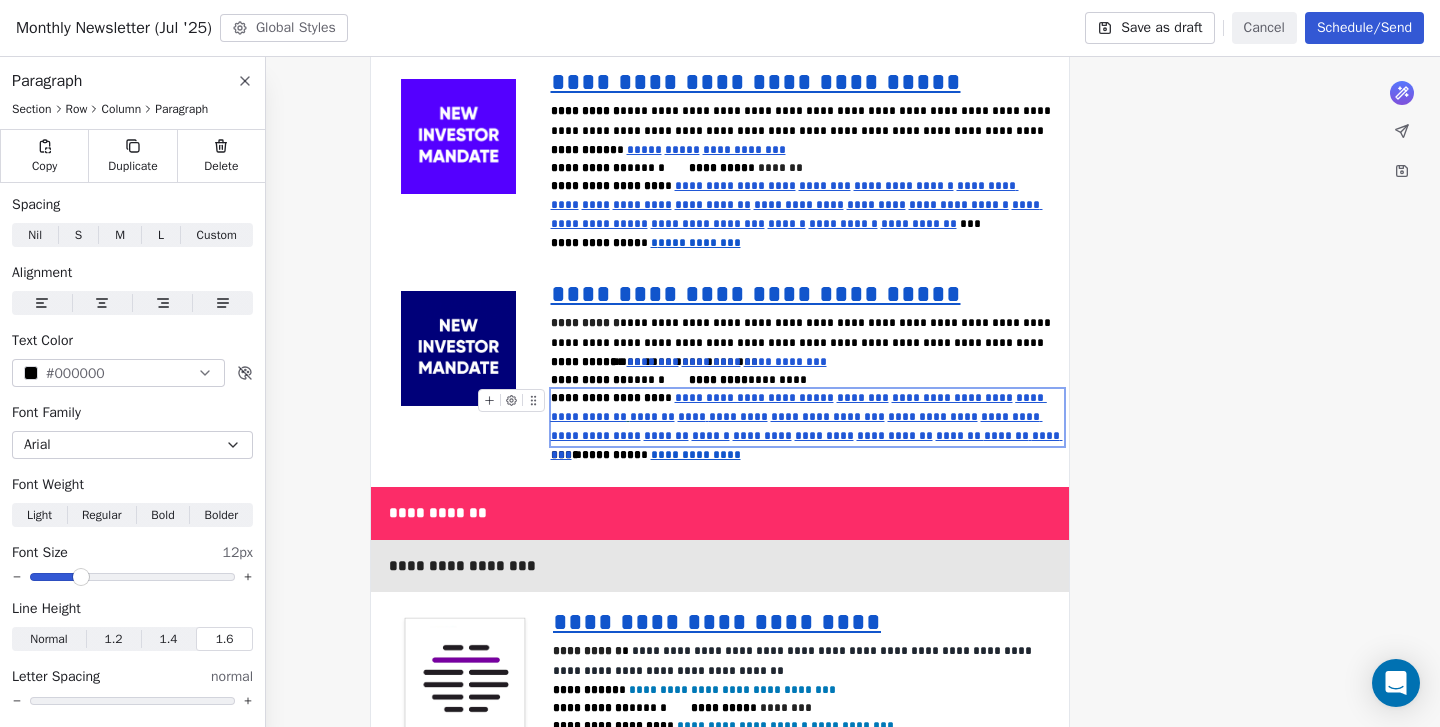 click on "*******" at bounding box center [1006, 436] 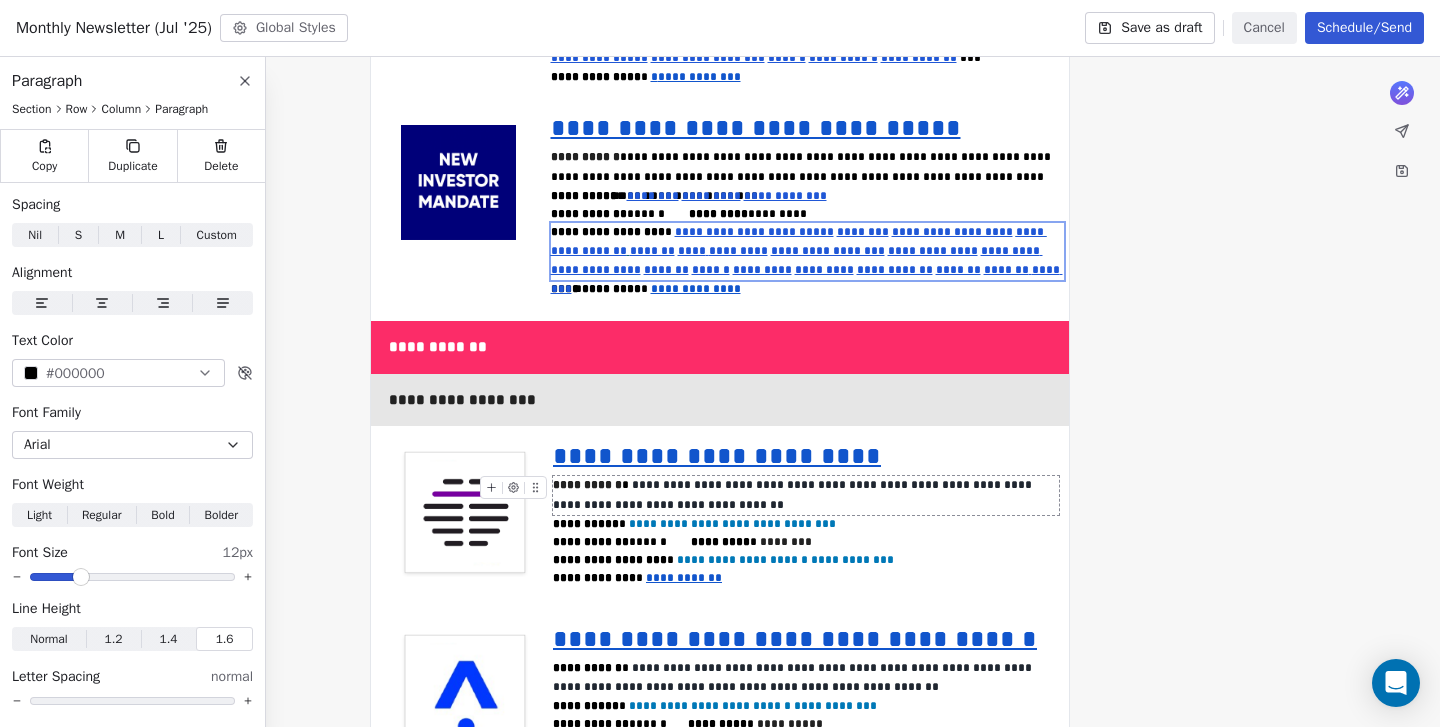 scroll, scrollTop: 3030, scrollLeft: 0, axis: vertical 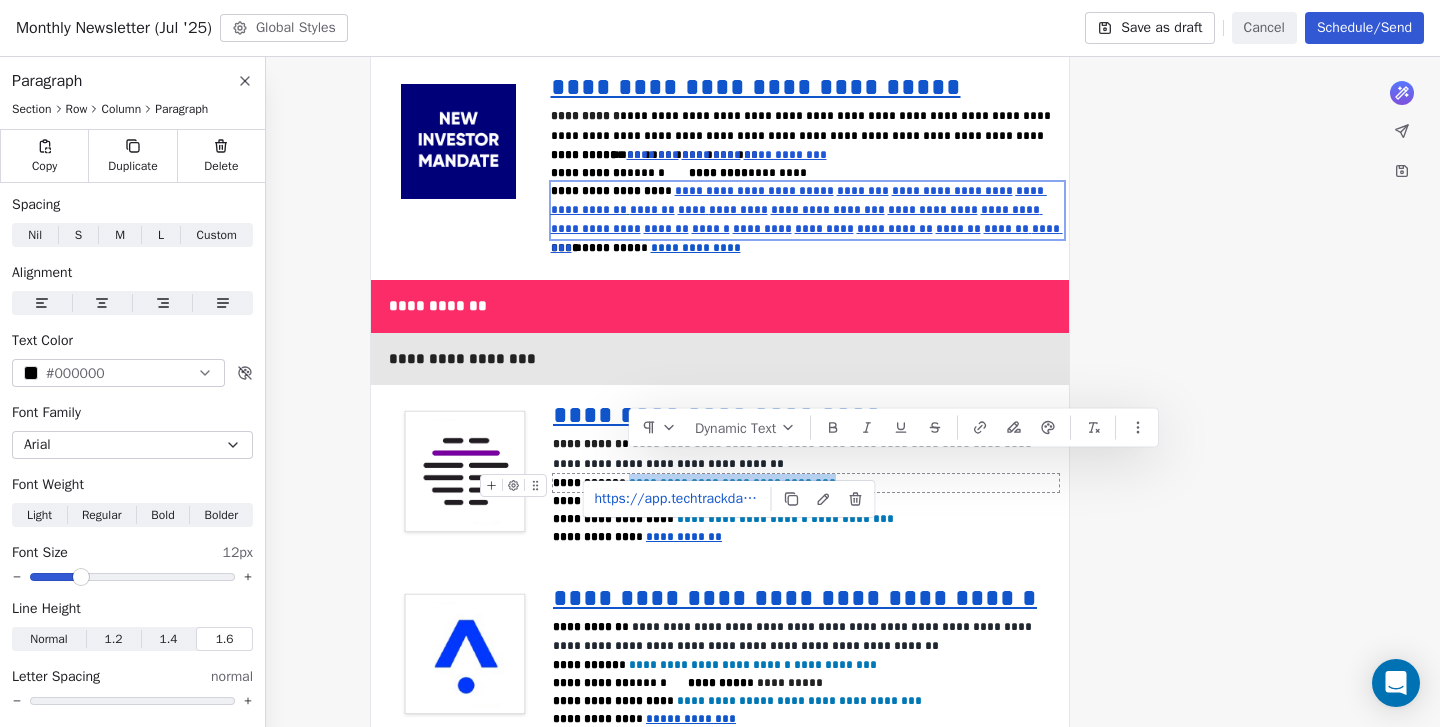drag, startPoint x: 833, startPoint y: 462, endPoint x: 637, endPoint y: 463, distance: 196.00255 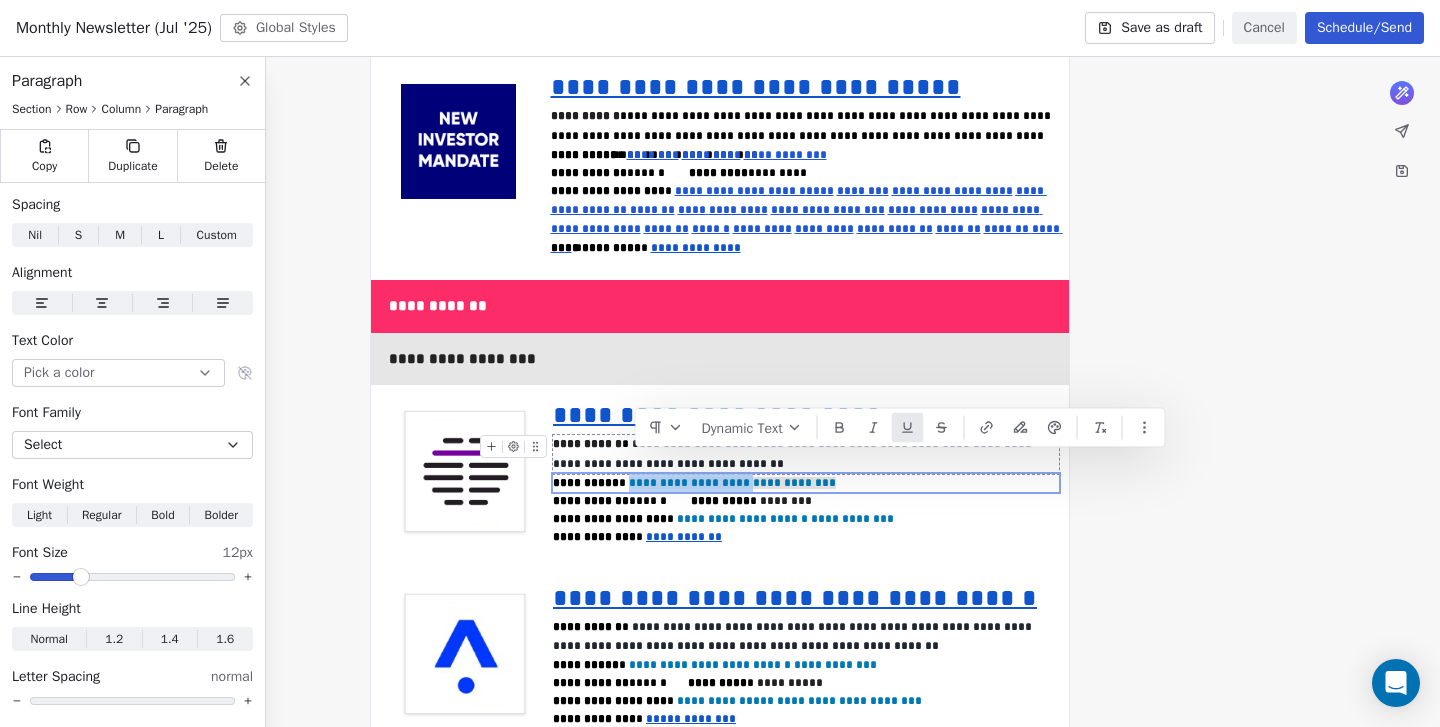 click 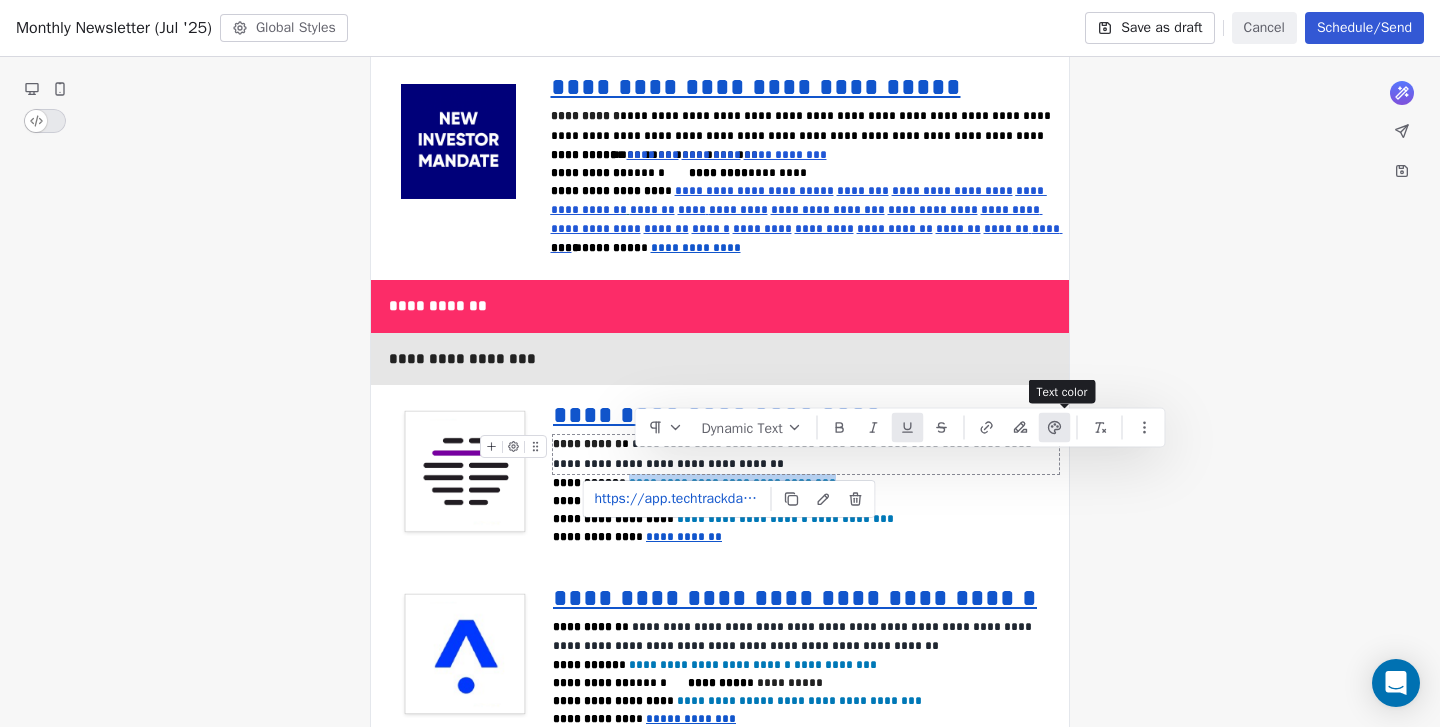 click at bounding box center [1055, 428] 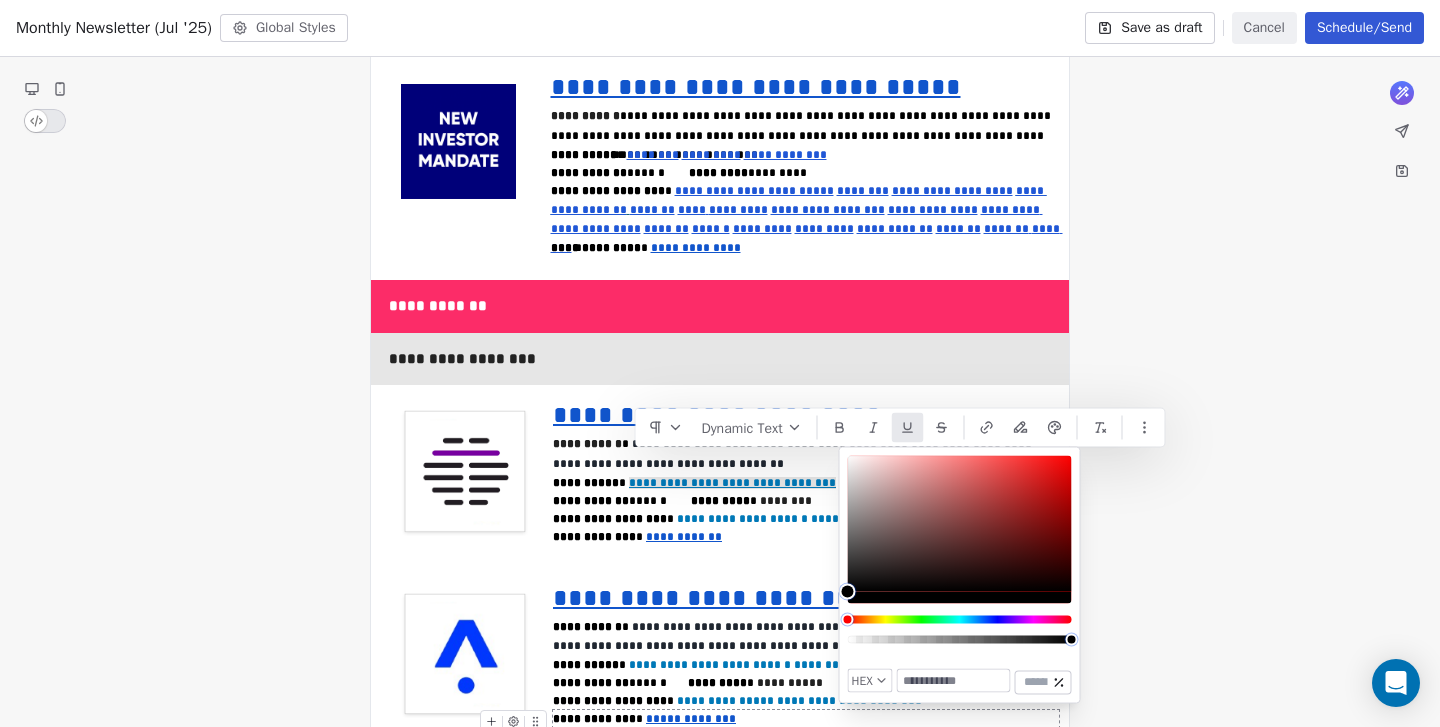 click at bounding box center (954, 681) 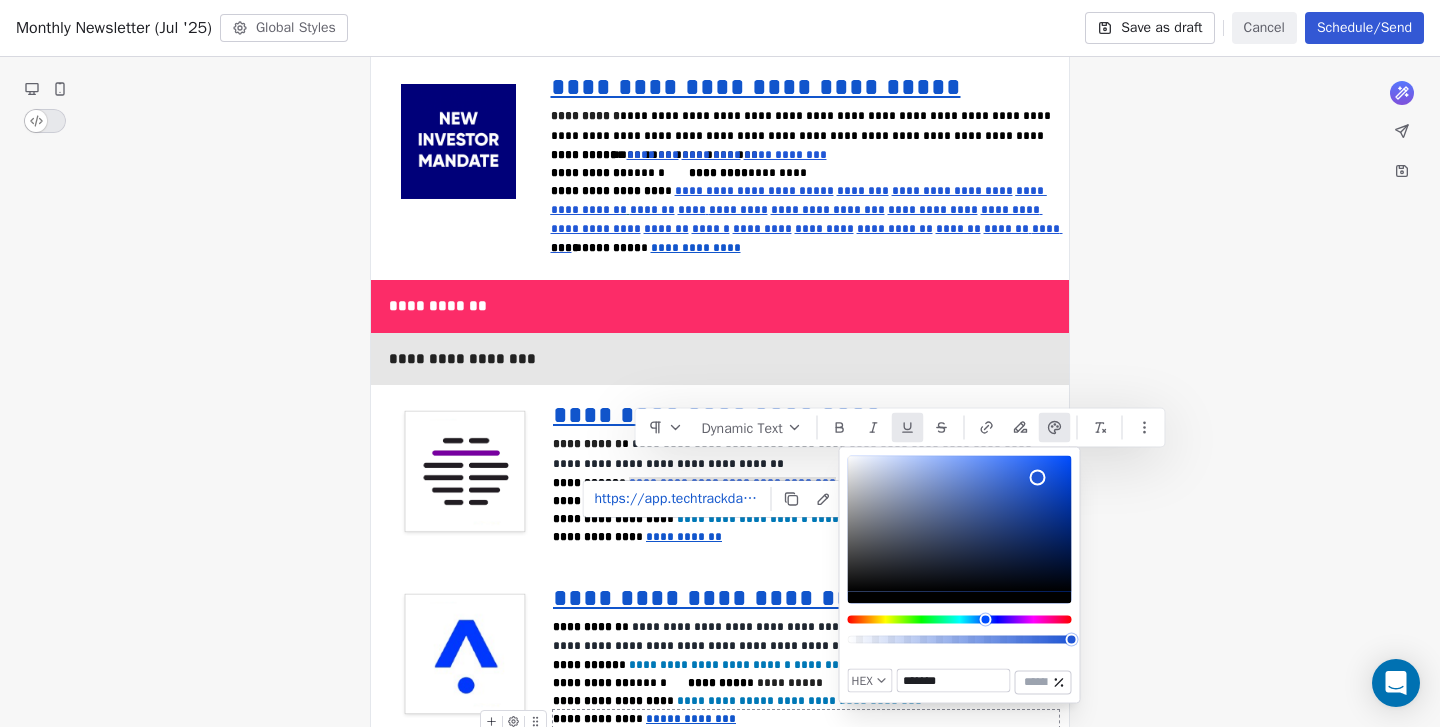 type on "*******" 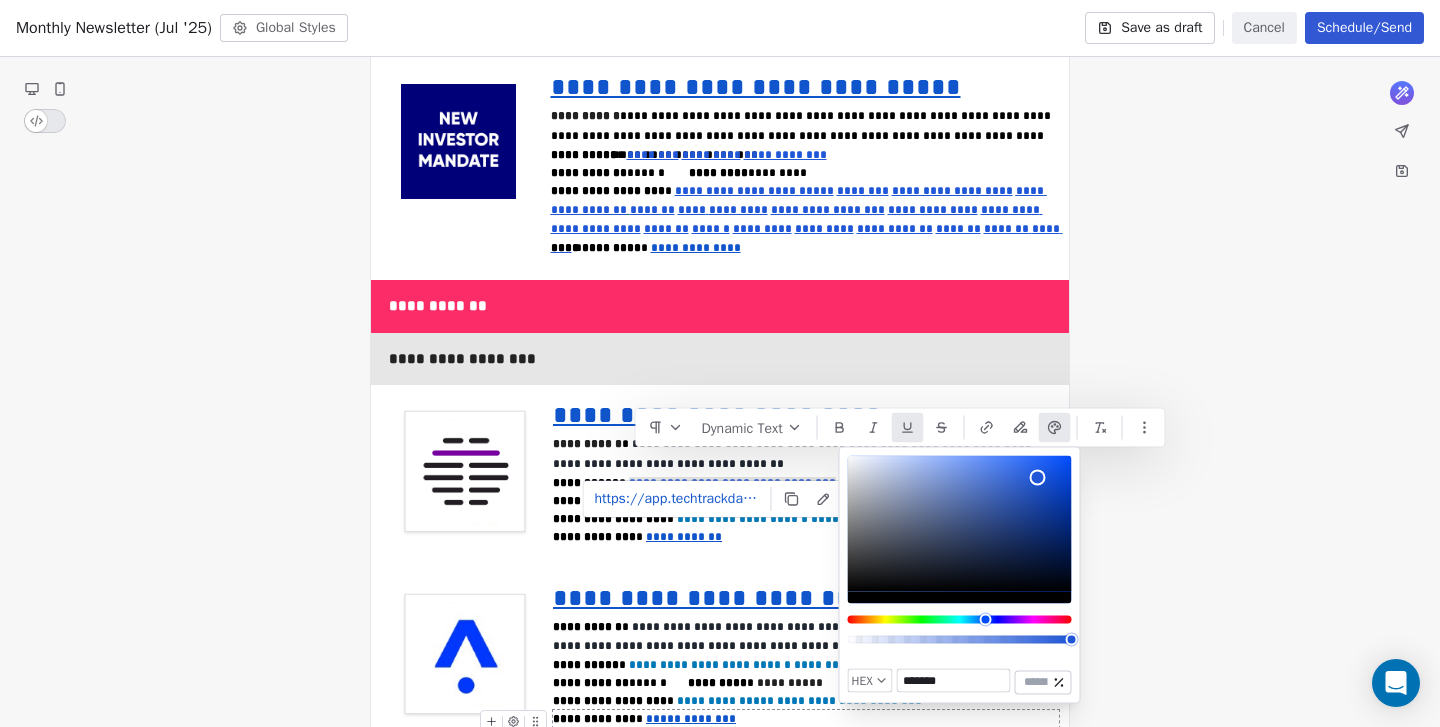click on "**********" at bounding box center (720, 91) 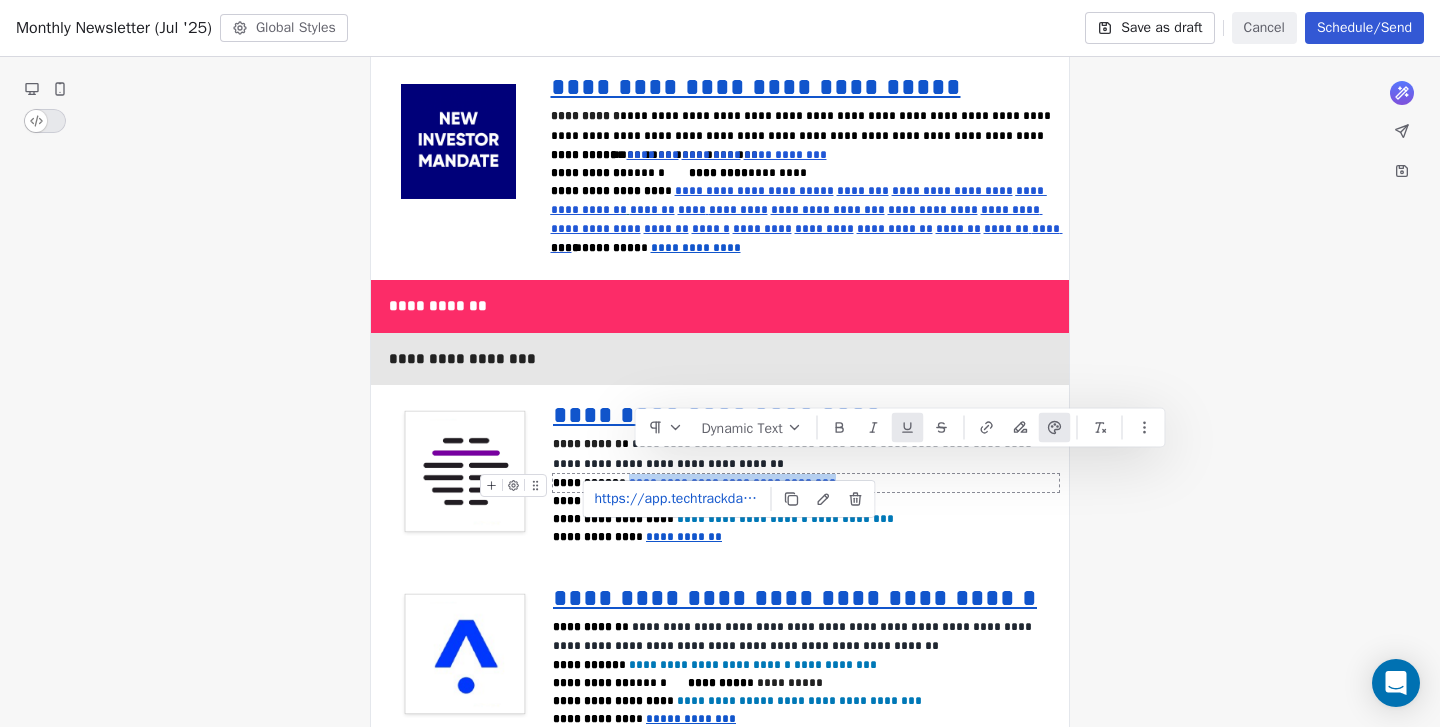 click on "**********" at bounding box center (806, 483) 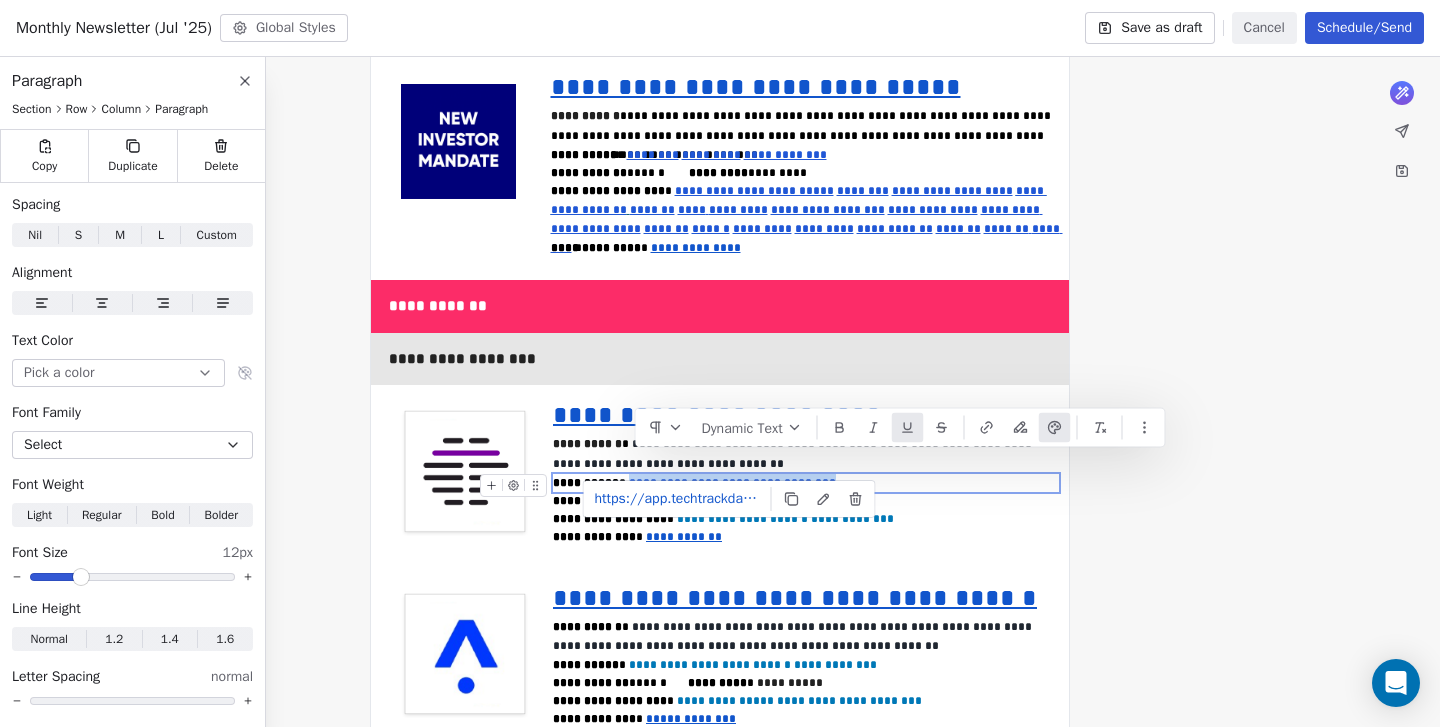 click on "*********" at bounding box center [722, 483] 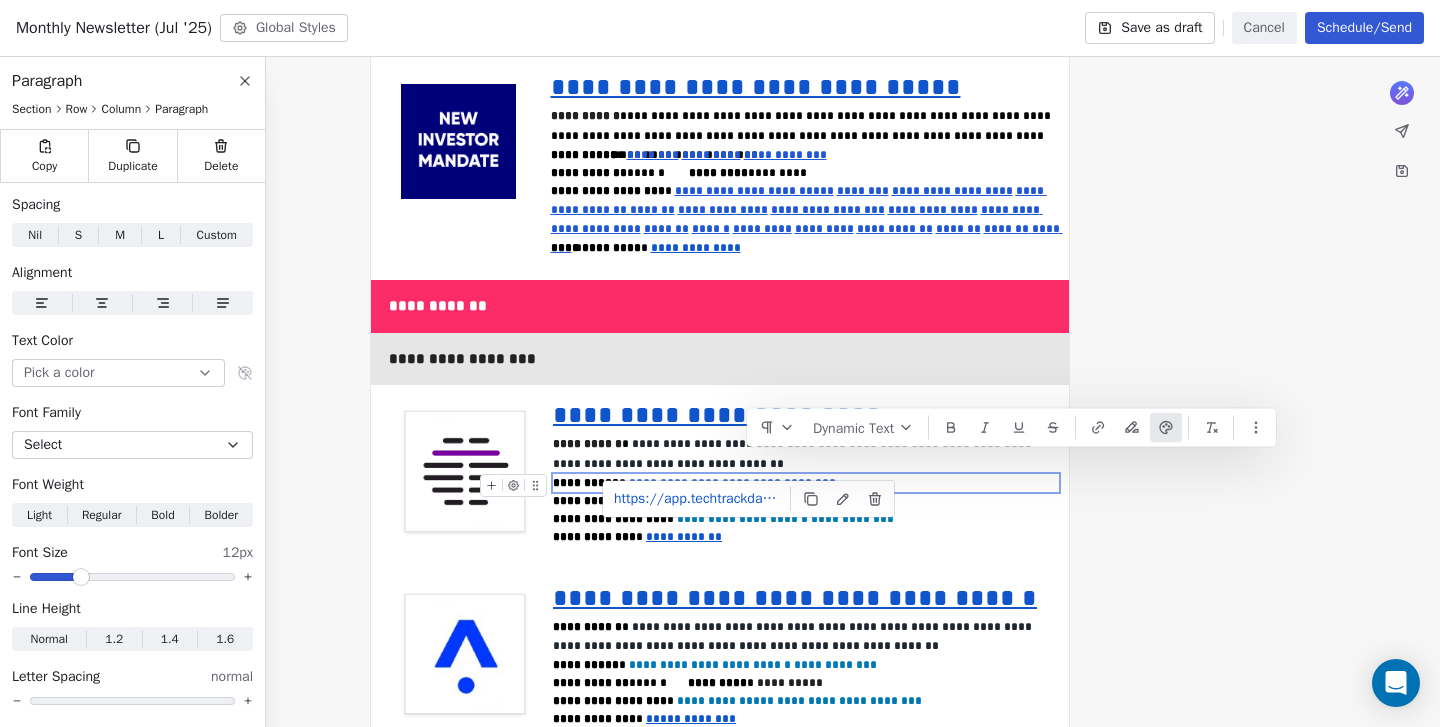 click on "*********" at bounding box center (660, 483) 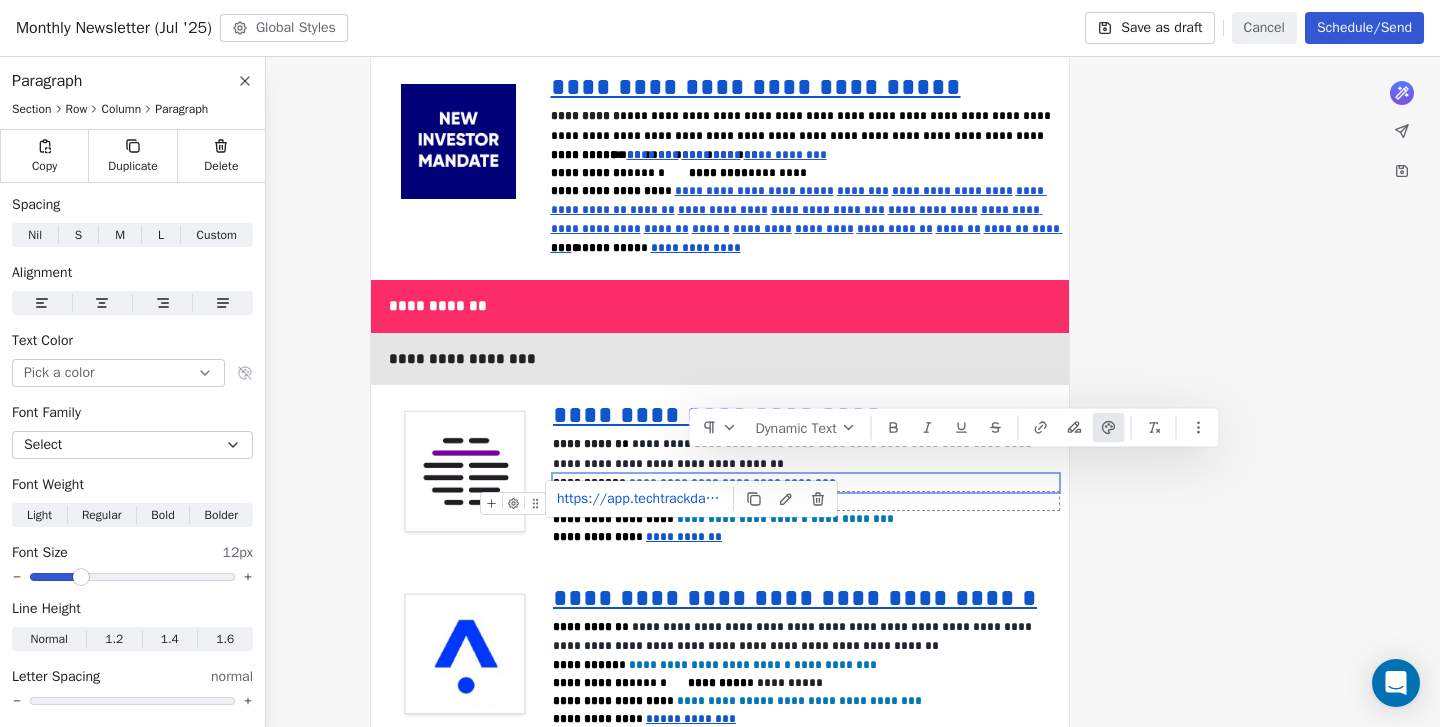 click on "**********" at bounding box center (806, 501) 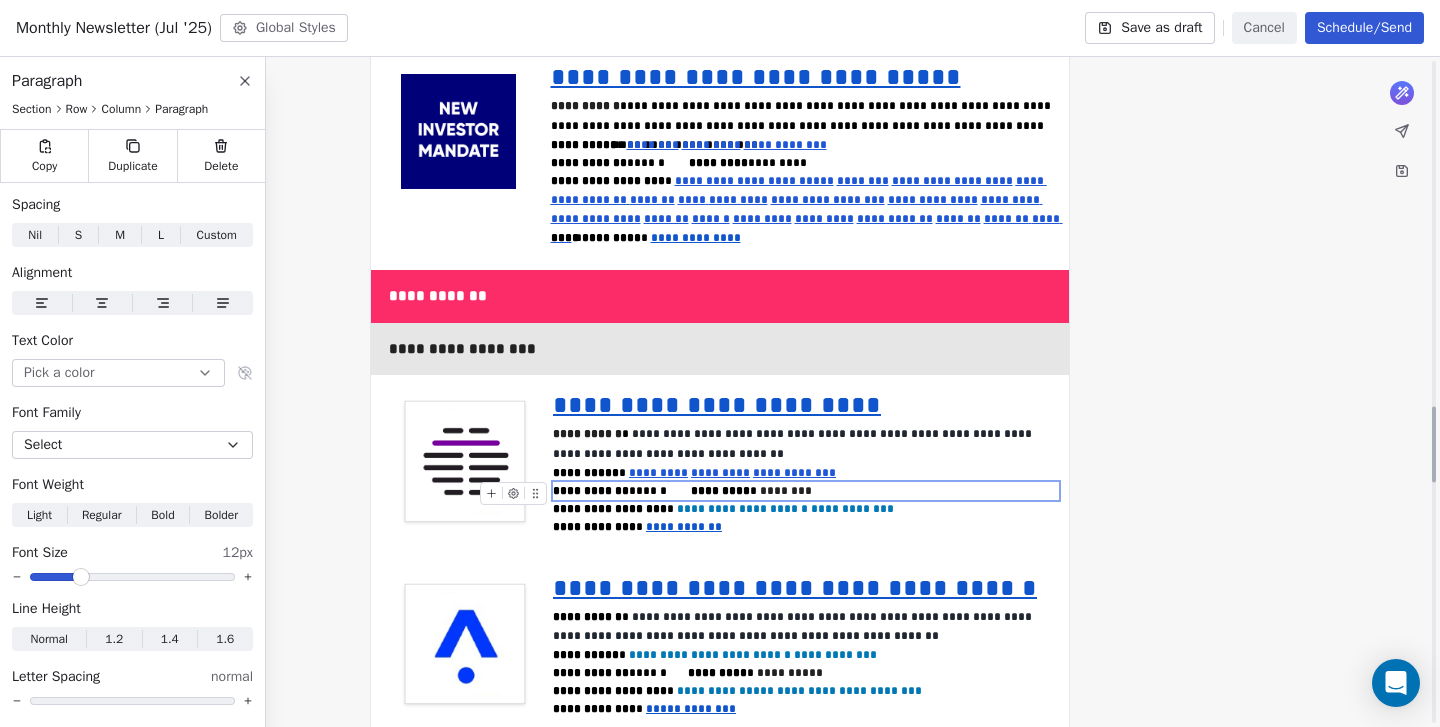 scroll, scrollTop: 3043, scrollLeft: 0, axis: vertical 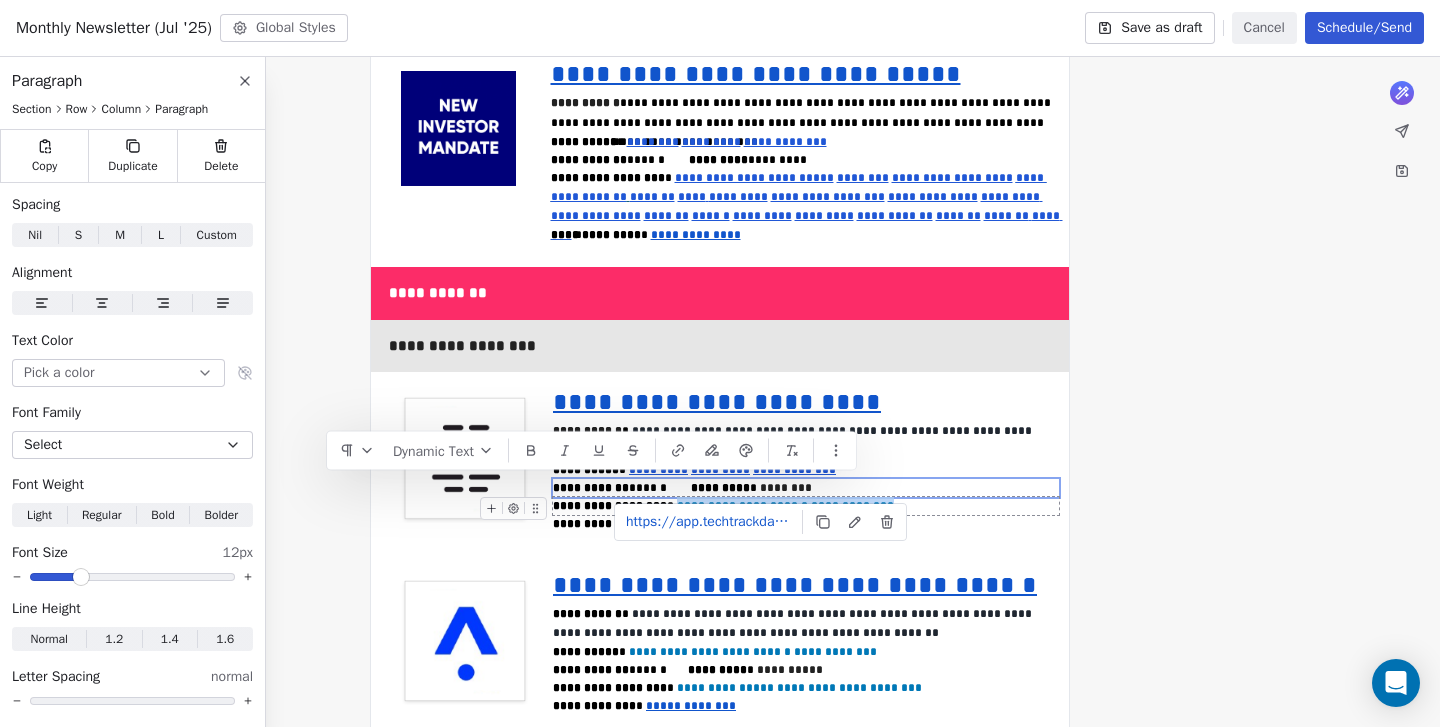 drag, startPoint x: 866, startPoint y: 487, endPoint x: 665, endPoint y: 486, distance: 201.00249 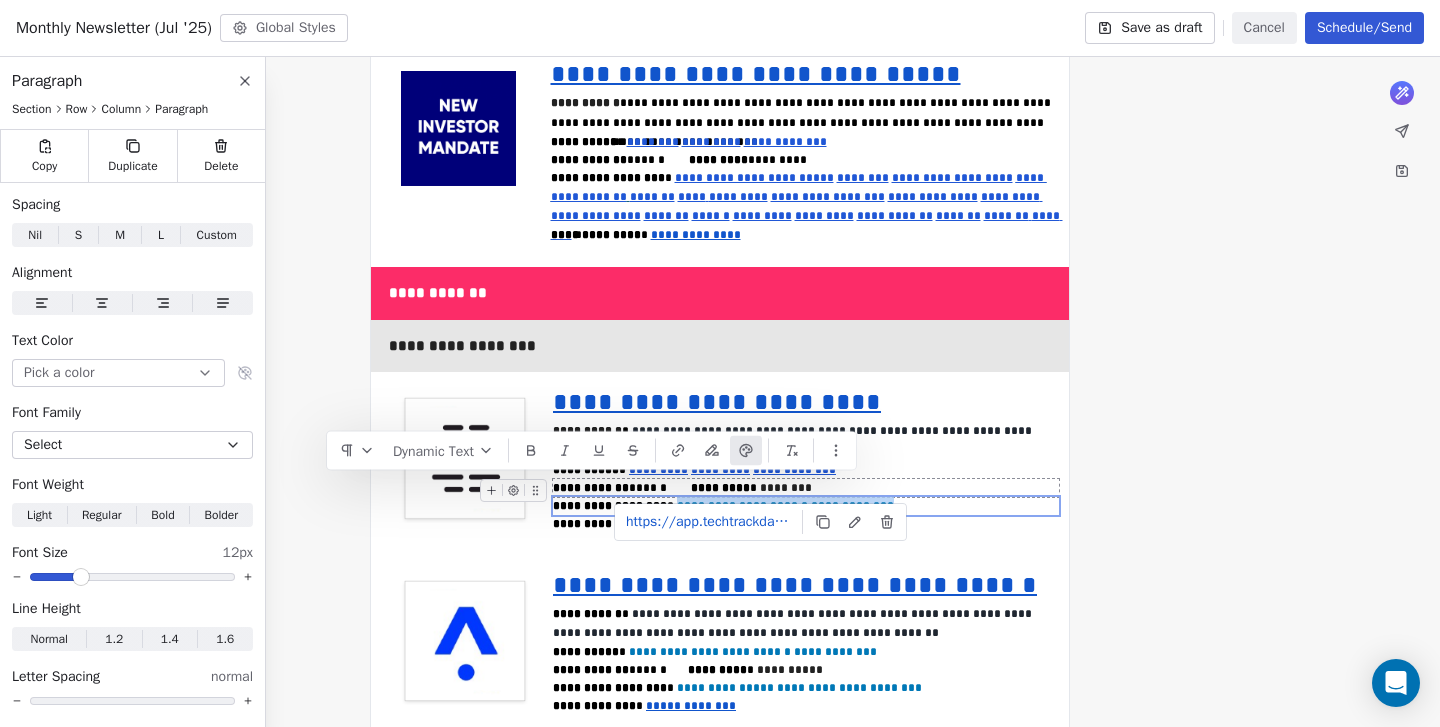 click 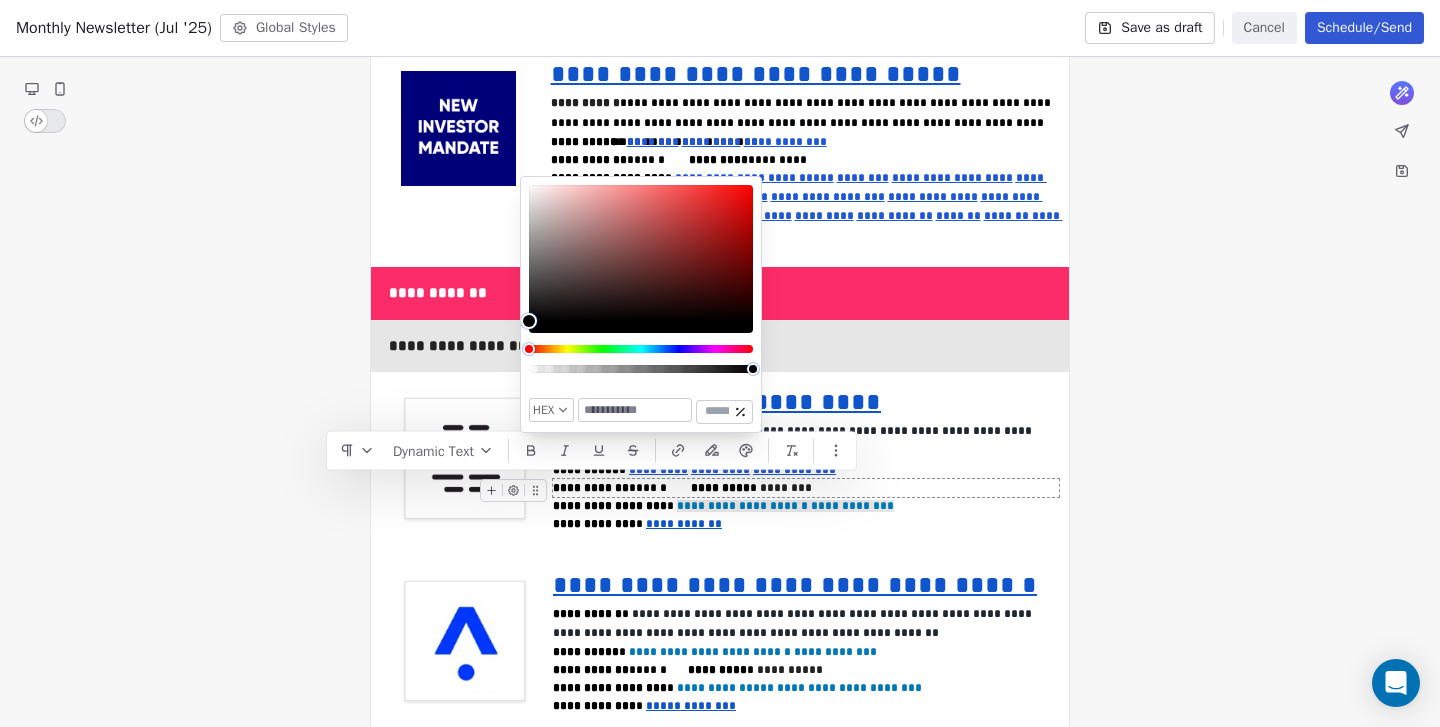 click at bounding box center (635, 410) 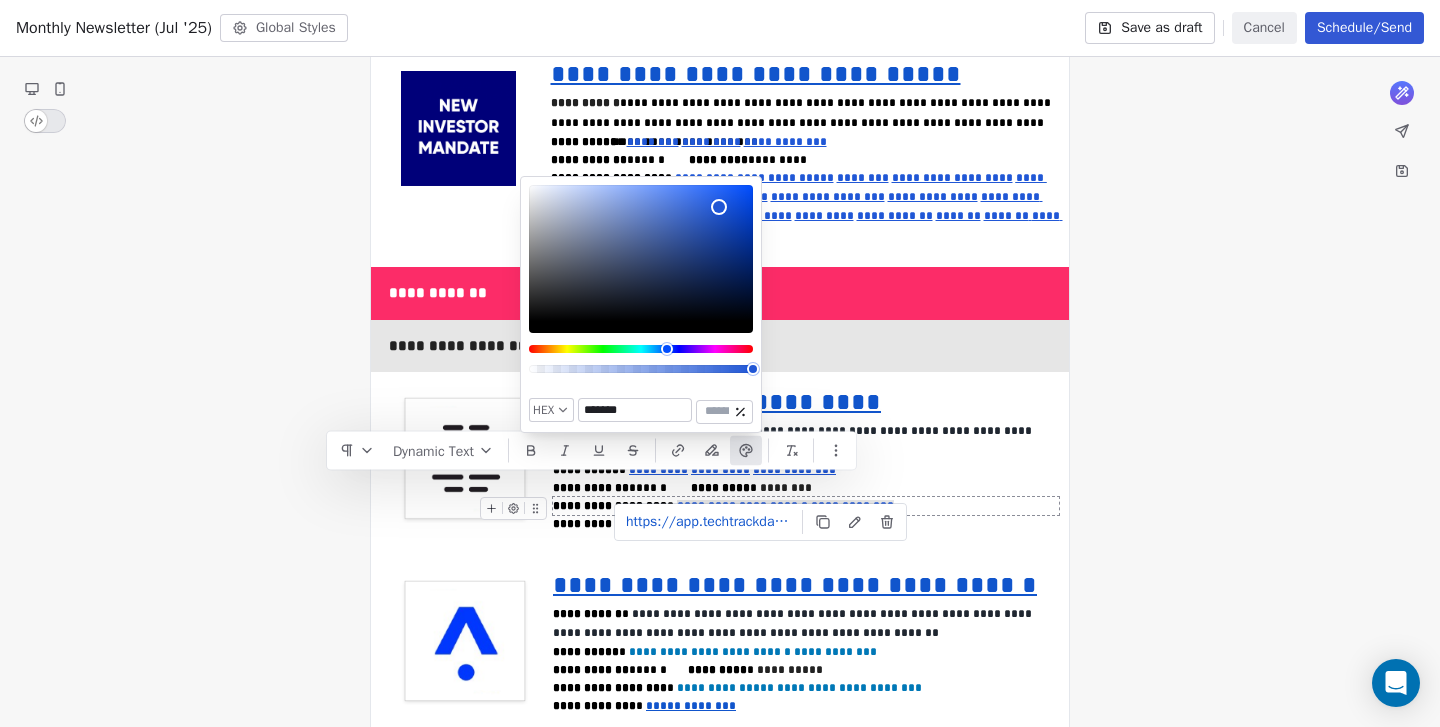 click on "**********" at bounding box center (806, 506) 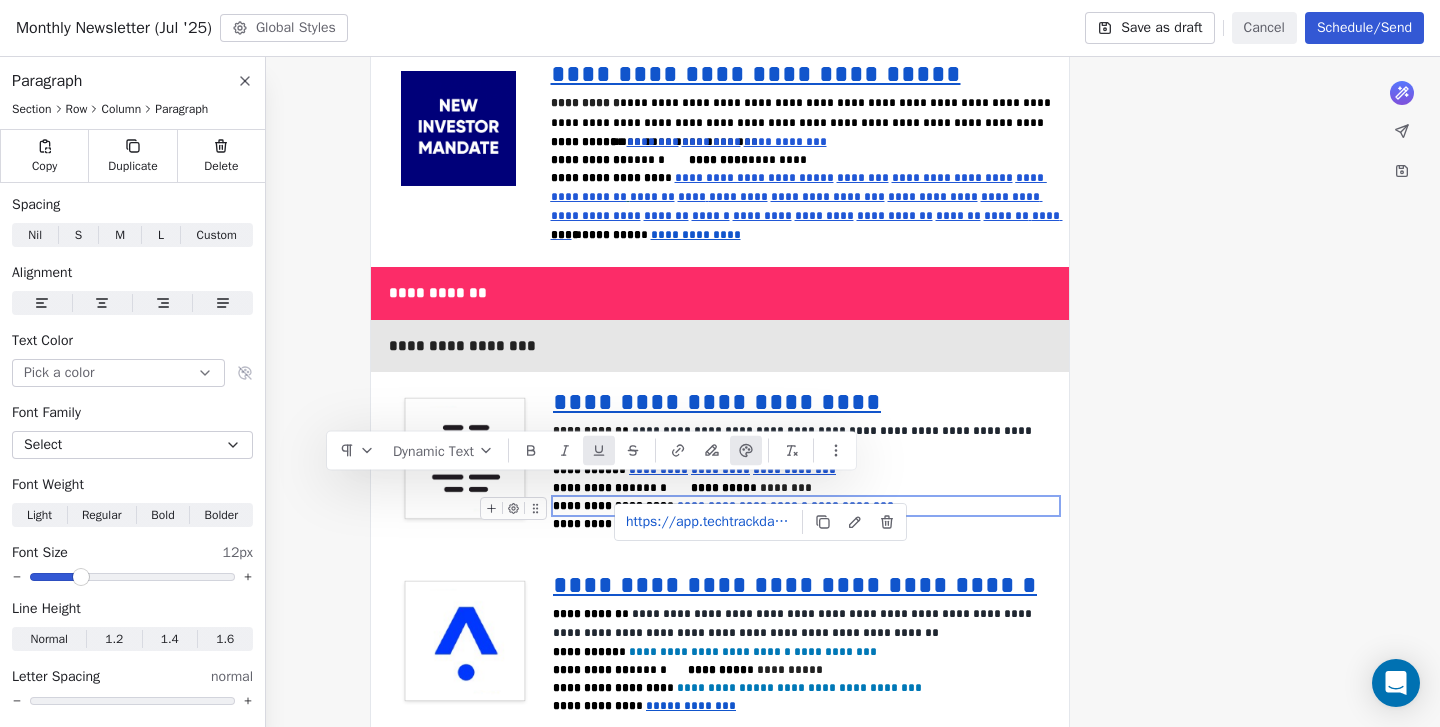 click on "**********" at bounding box center (775, 506) 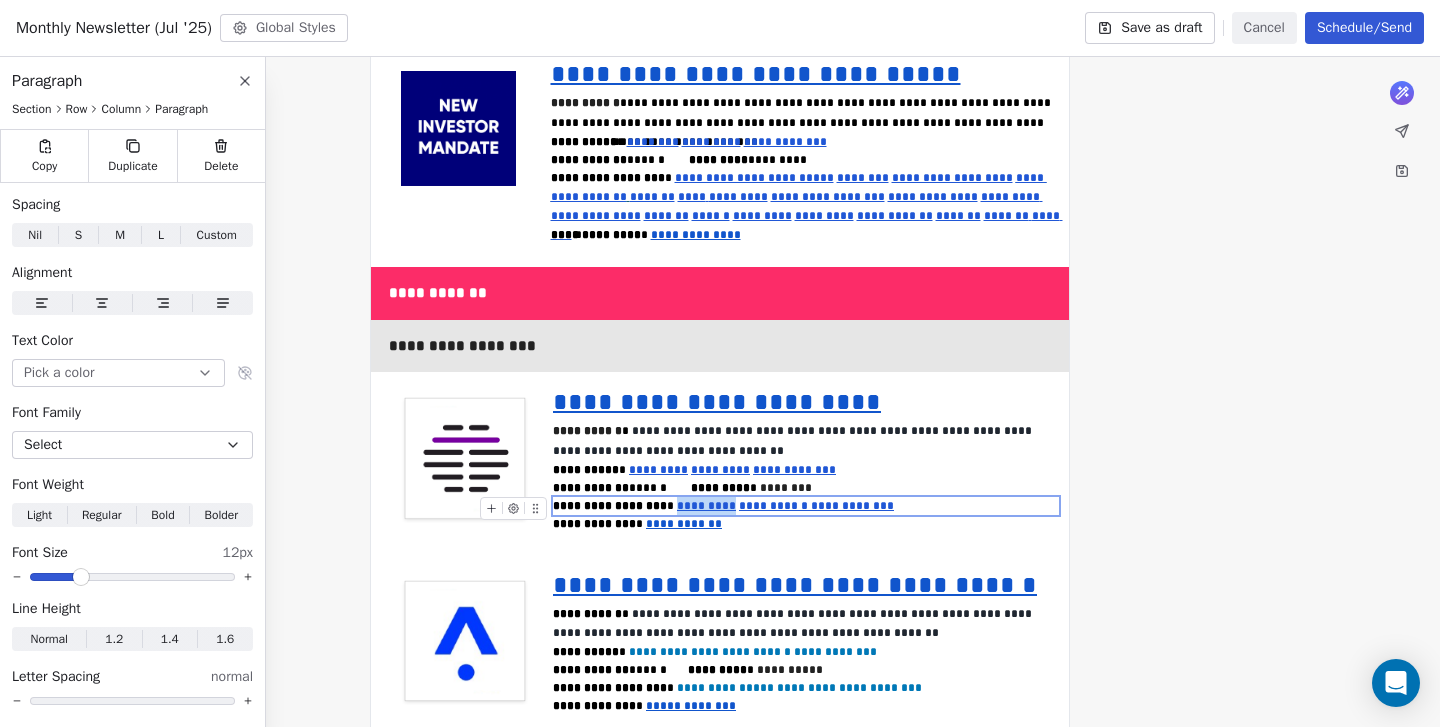 click on "**********" at bounding box center [852, 506] 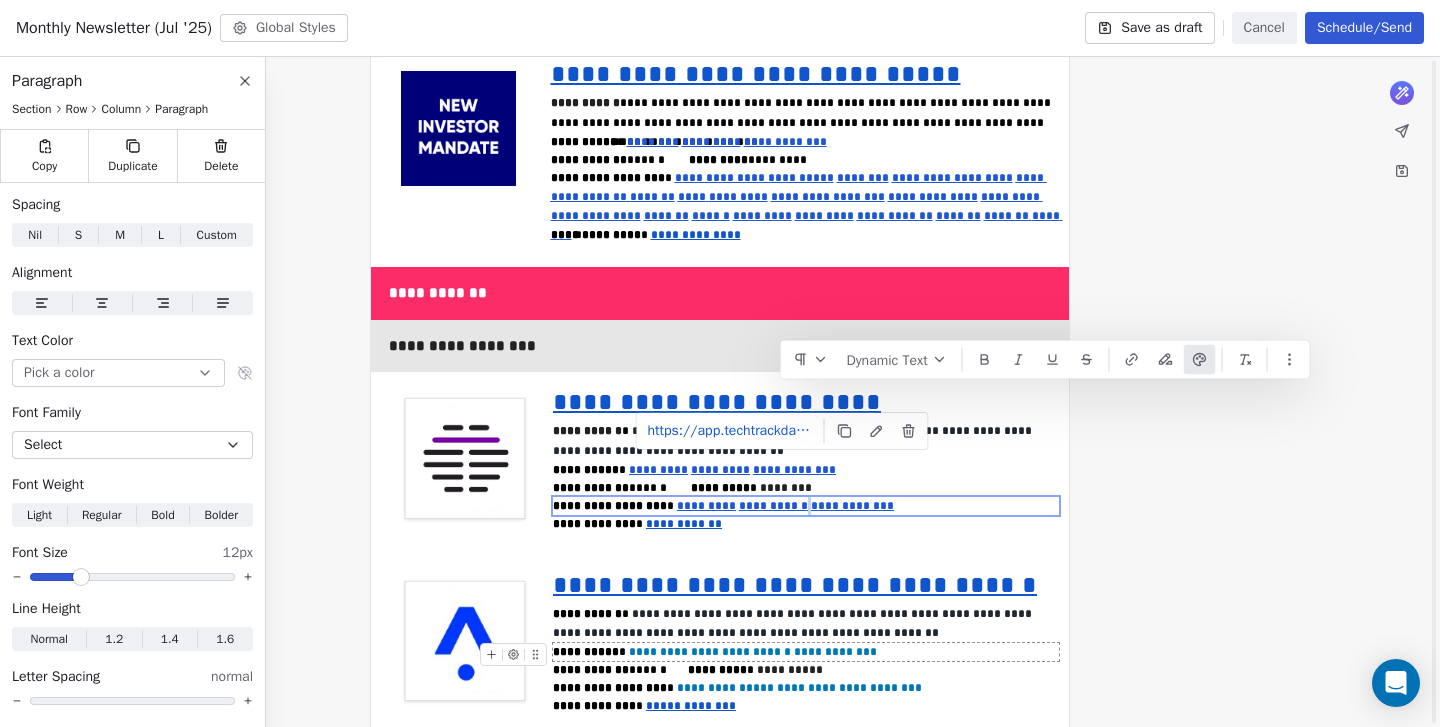 scroll, scrollTop: 3145, scrollLeft: 0, axis: vertical 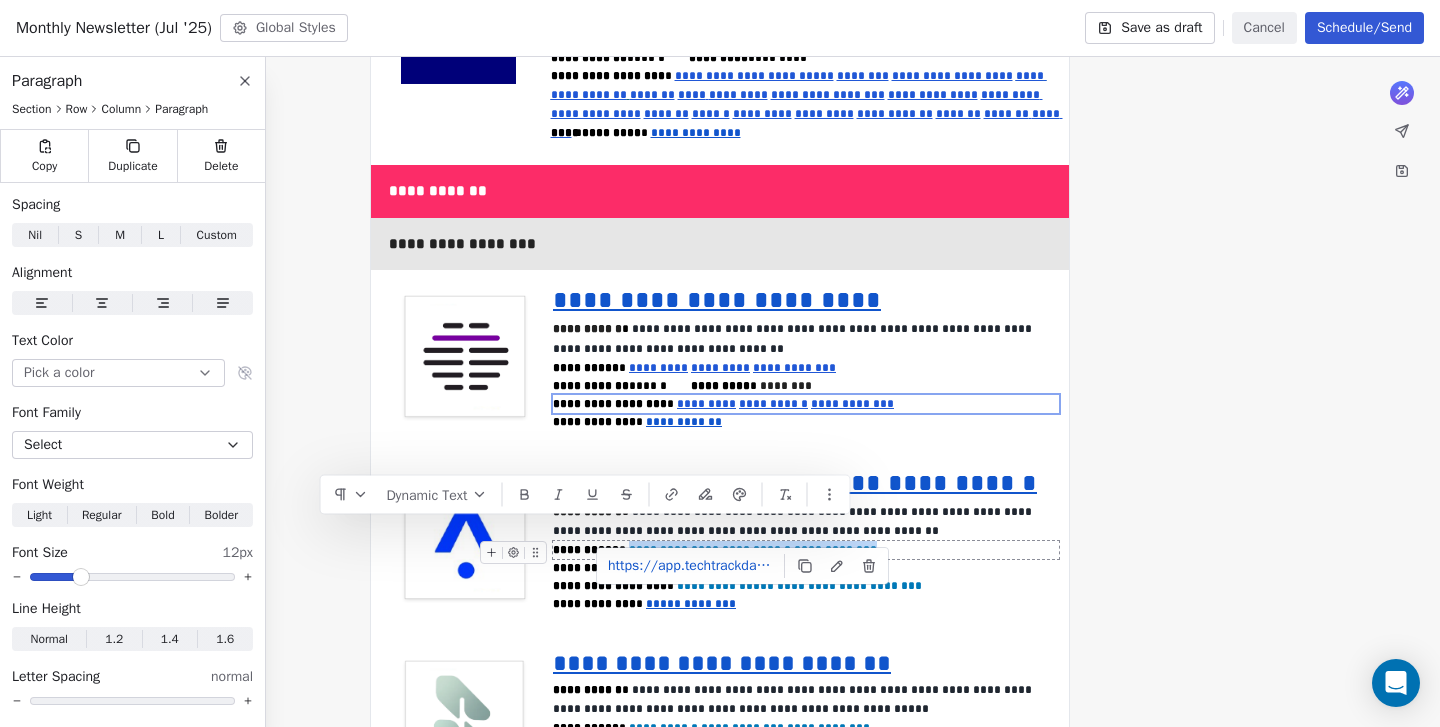 drag, startPoint x: 861, startPoint y: 531, endPoint x: 638, endPoint y: 538, distance: 223.10983 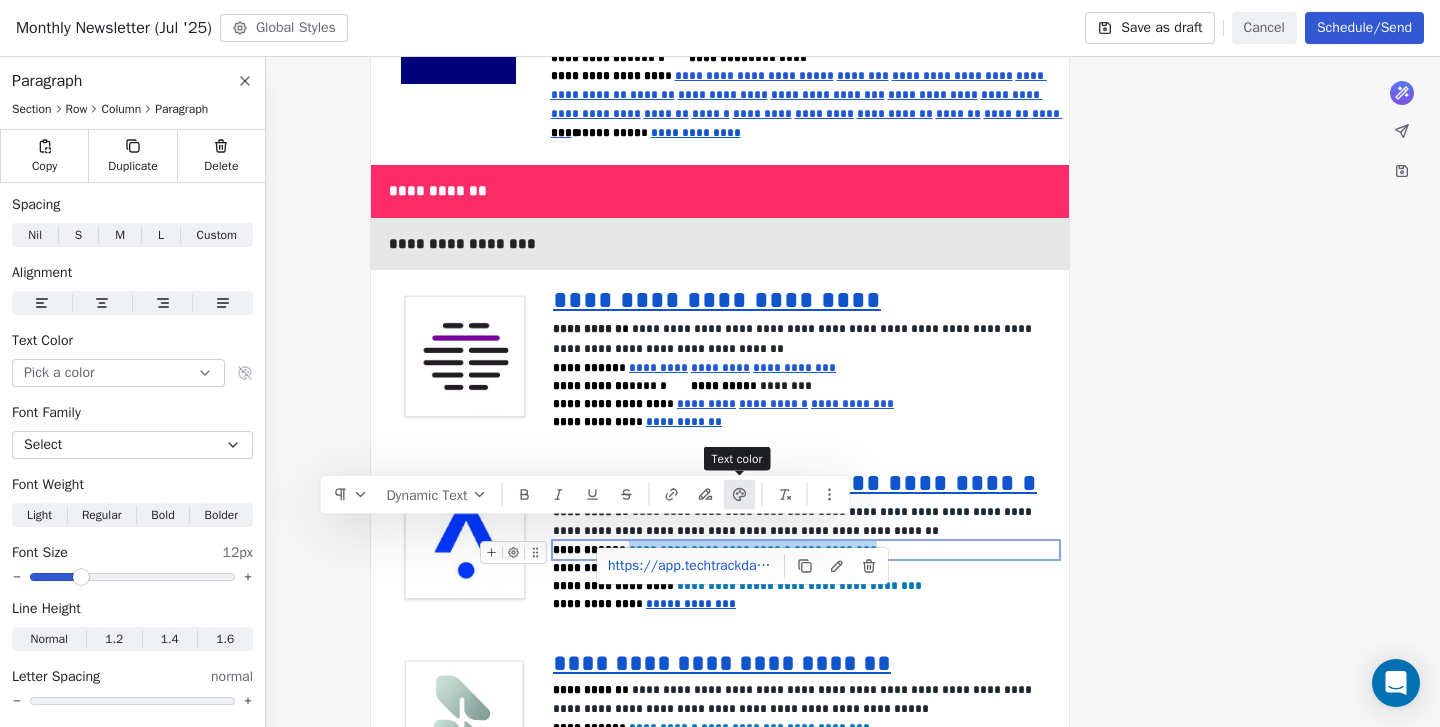 click 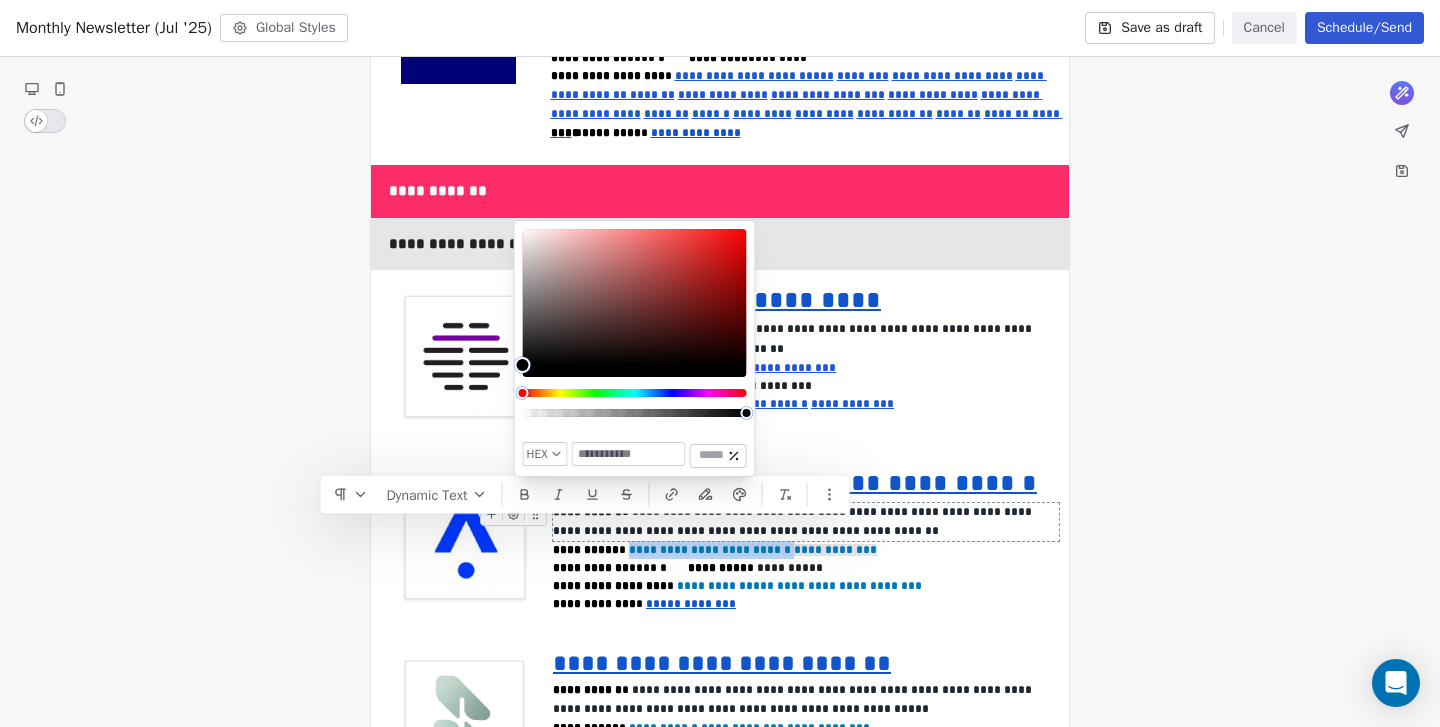 click at bounding box center [629, 454] 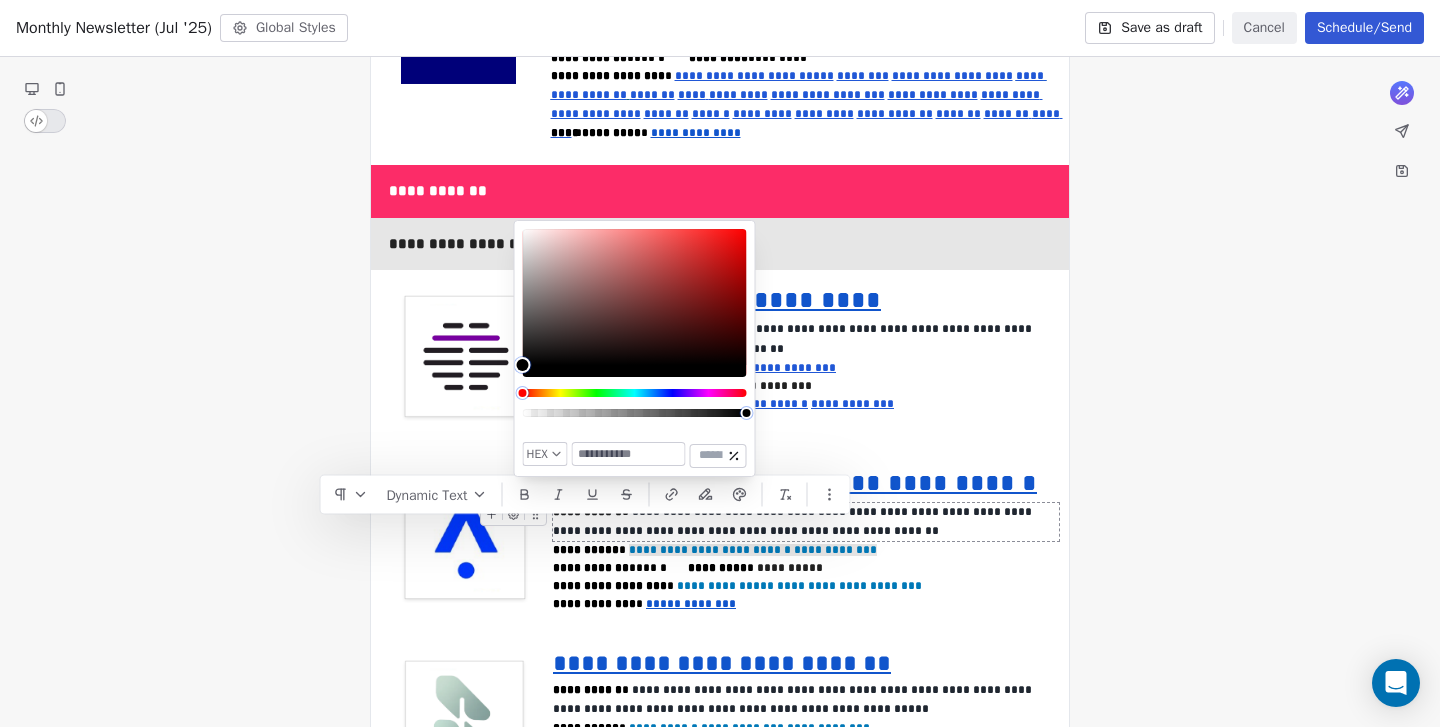 paste on "*******" 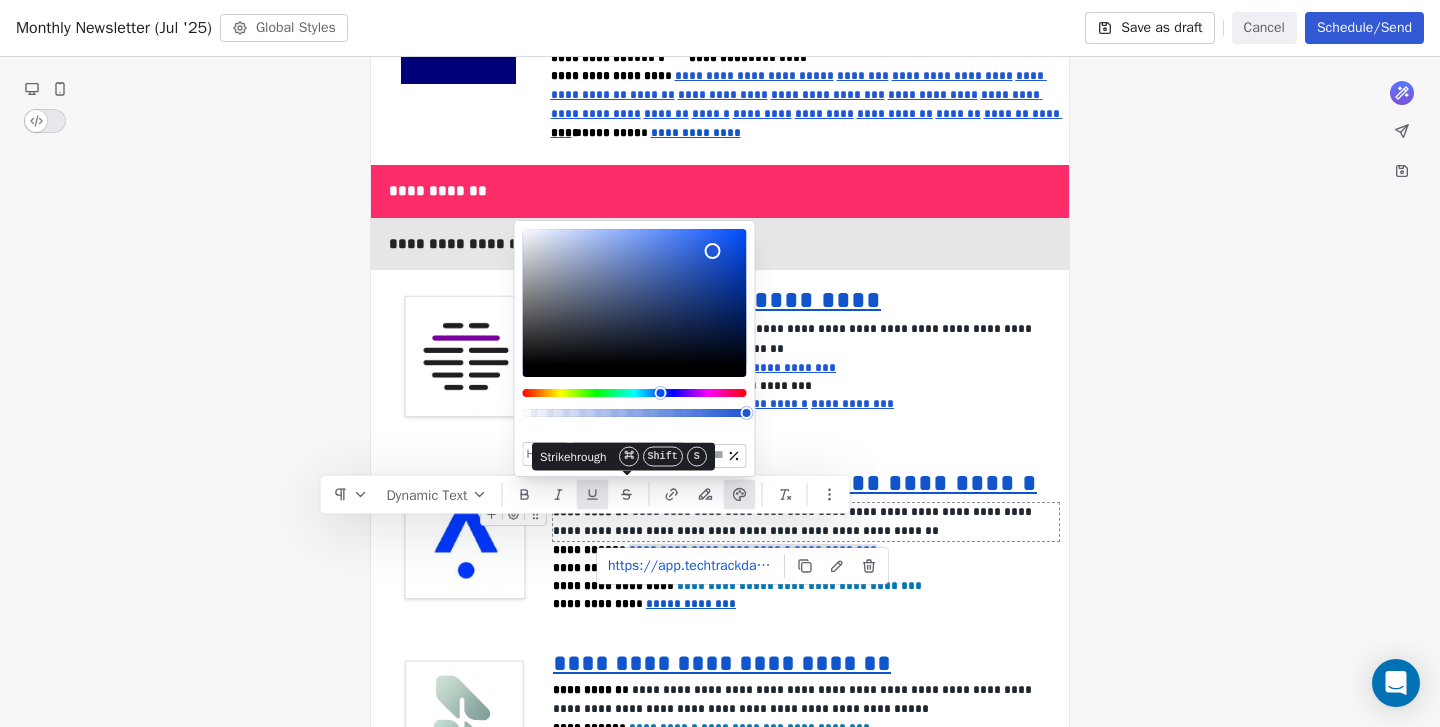 type on "*******" 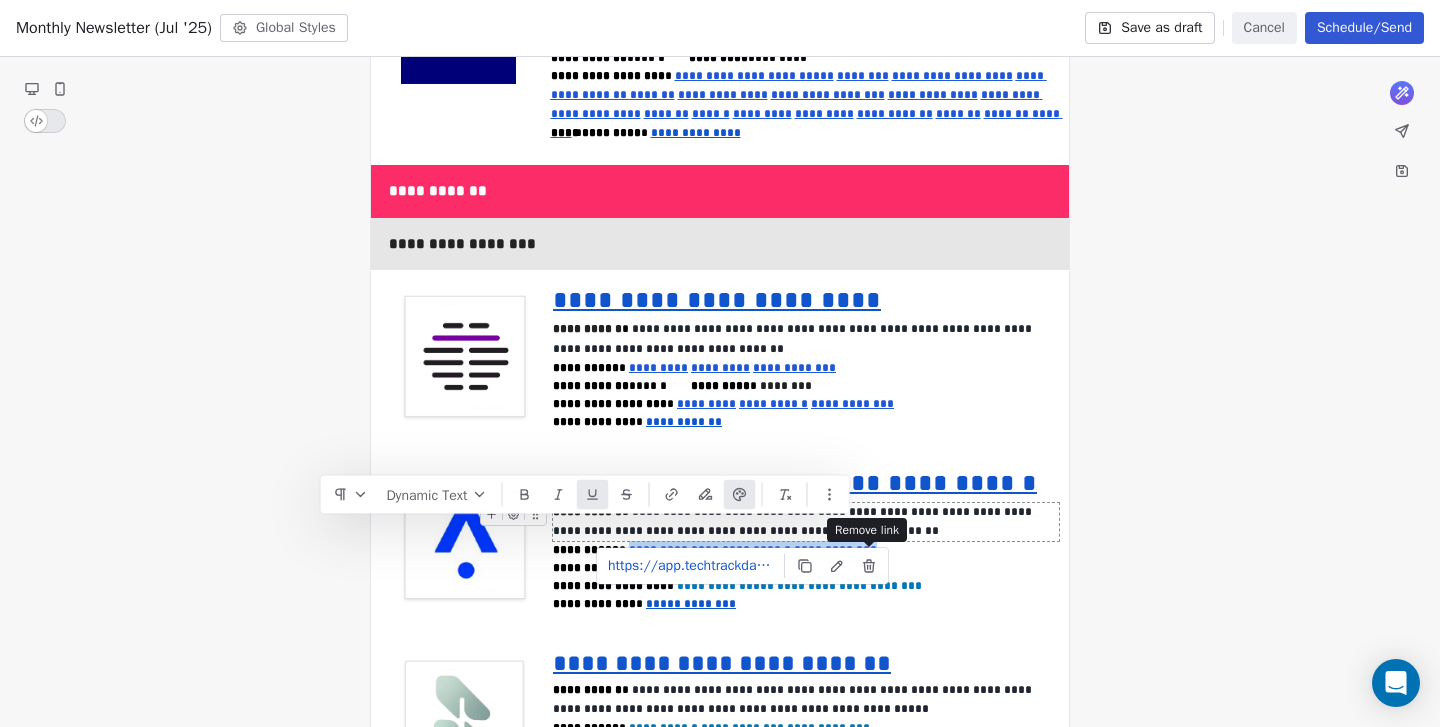 click on "Quantum Growth Advisors Contacts People Marketing Workflows Campaigns Sales Pipelines Sequences Beta Tools Apps AI Agents Help & Support Campaigns  Create new campaign All ( 9 ) All ( 9 ) Drafts ( 5 ) Drafts ( 5 ) In Progress ( 0 ) In Progress ( 0 ) Scheduled ( 0 ) Scheduled ( 0 ) Sent ( 4 ) Sent ( 4 ) Name Status Analytics Actions Monthly Newsletter (Jul '25) Created on Jul 14, 2025, 9:53 AM To: Monthly Newsletter  Draft - Open Rate - Click Rate - Unsubscribe Monthly Newsletter (Jun '25) Sent on Jun 19, 2025, 4:59 PM To: Monthly Newsletter  Sent 4412 / 4412 16.99% (364) Open Rate 2.33% (50) Click Rate - Unsubscribe Monthly Newsletter (May '25) (Unopened) Sent on May 24, 2025, 12:54 AM To: Unopened Contacts (1792) Sent 1792 / 1792 7.43% (131) Open Rate 2.44% (43) Click Rate 0.57% (10) Unsubscribe Monthly Newsletter (May '25) Sent on May 16, 2025, 8:55 PM To: Monthly Newsletter  Sent 4371 / 4371 17.62% (383) Open Rate 12.37% (269) Click Rate 0.05% (1) Unsubscribe Montly Newsletter (Apr '25) Draft - Open Rate" at bounding box center (720, 363) 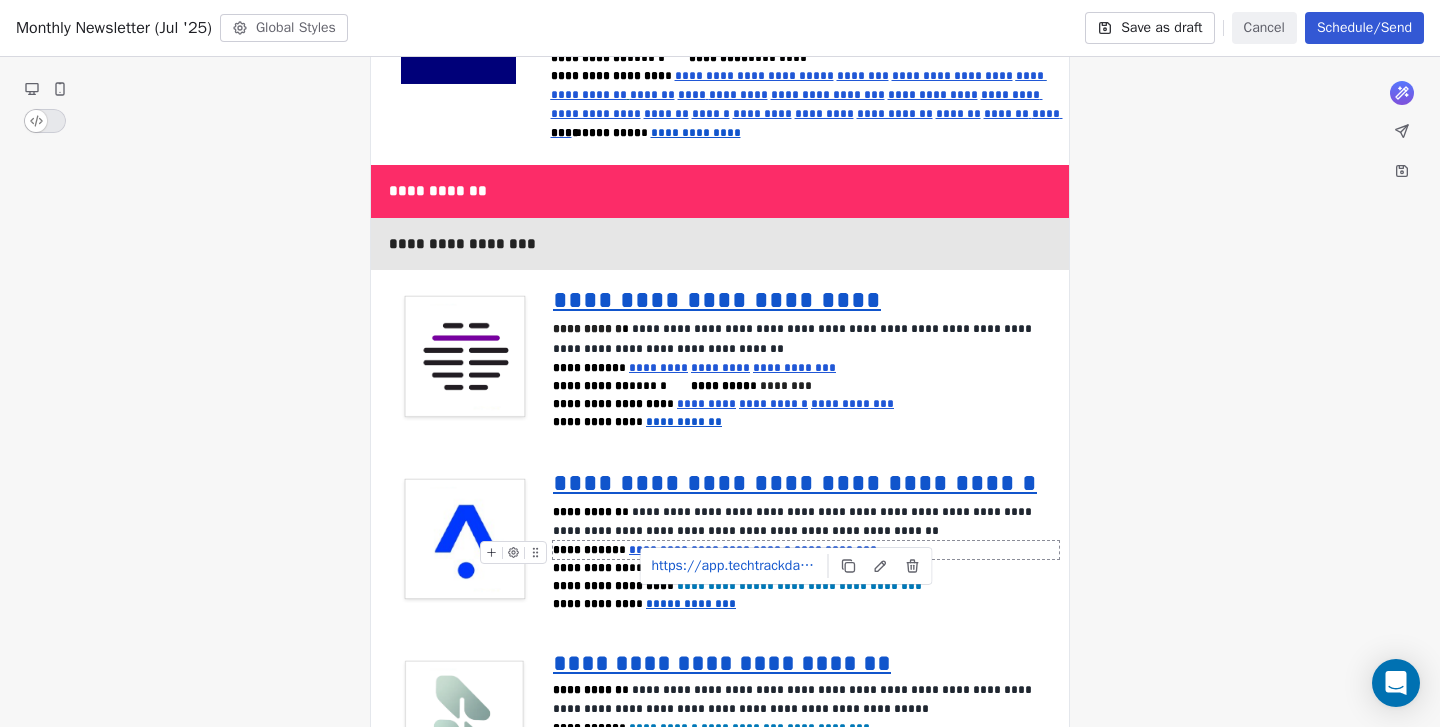 click on "**********" at bounding box center [806, 550] 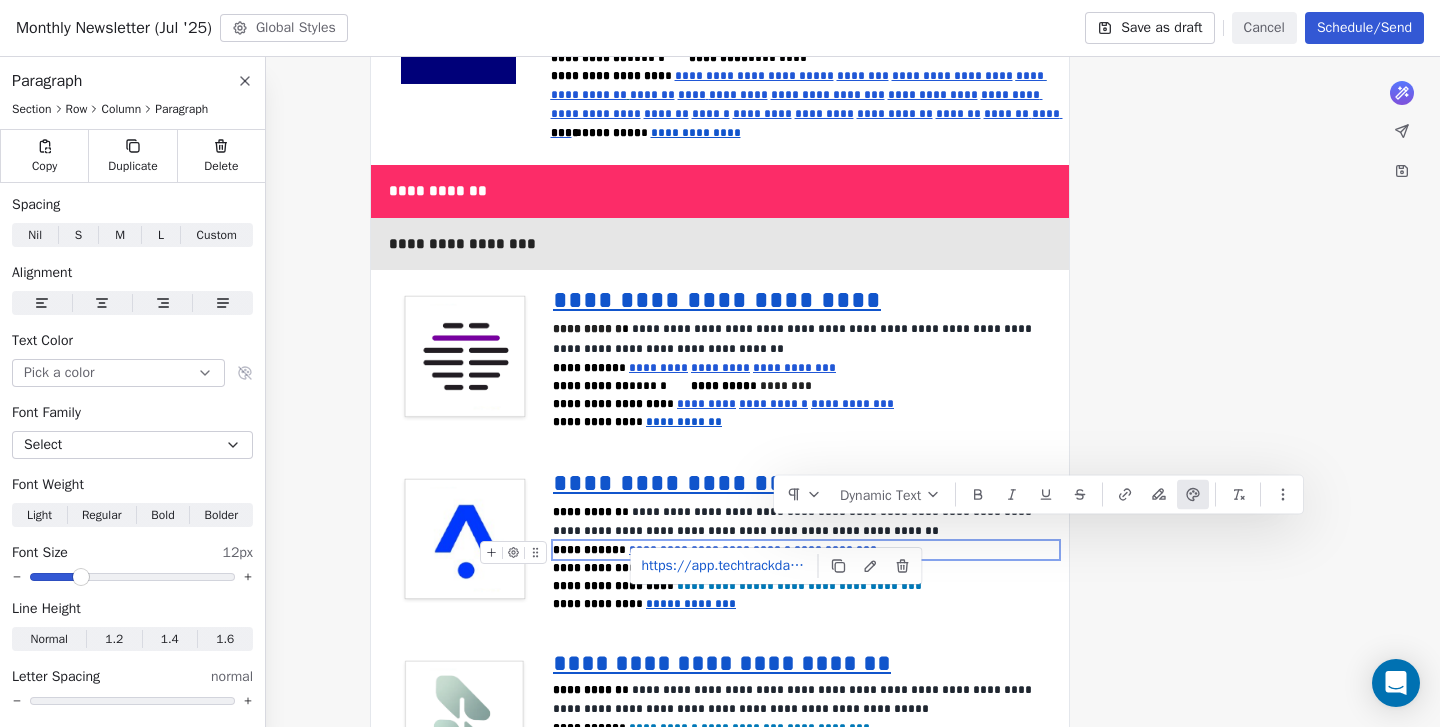 click on "**********" at bounding box center (756, 550) 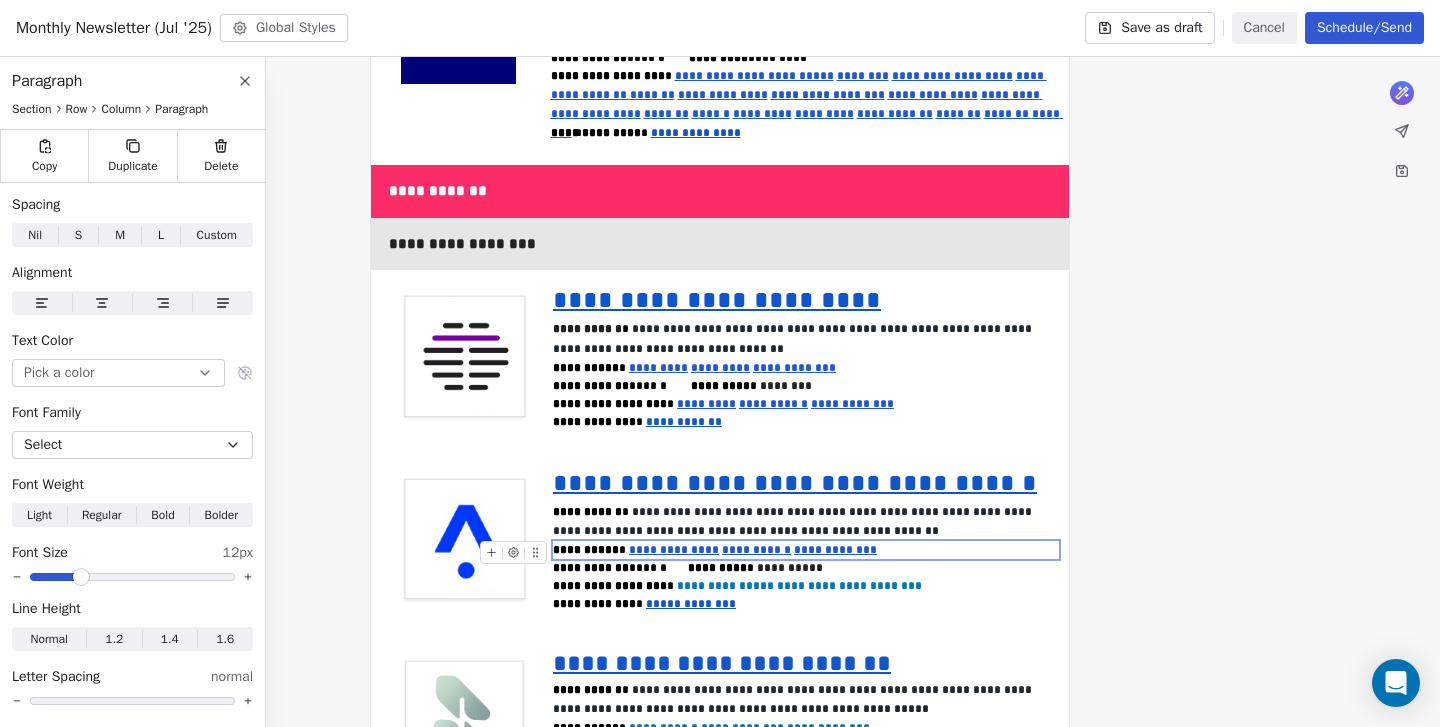 click on "**********" at bounding box center (806, 550) 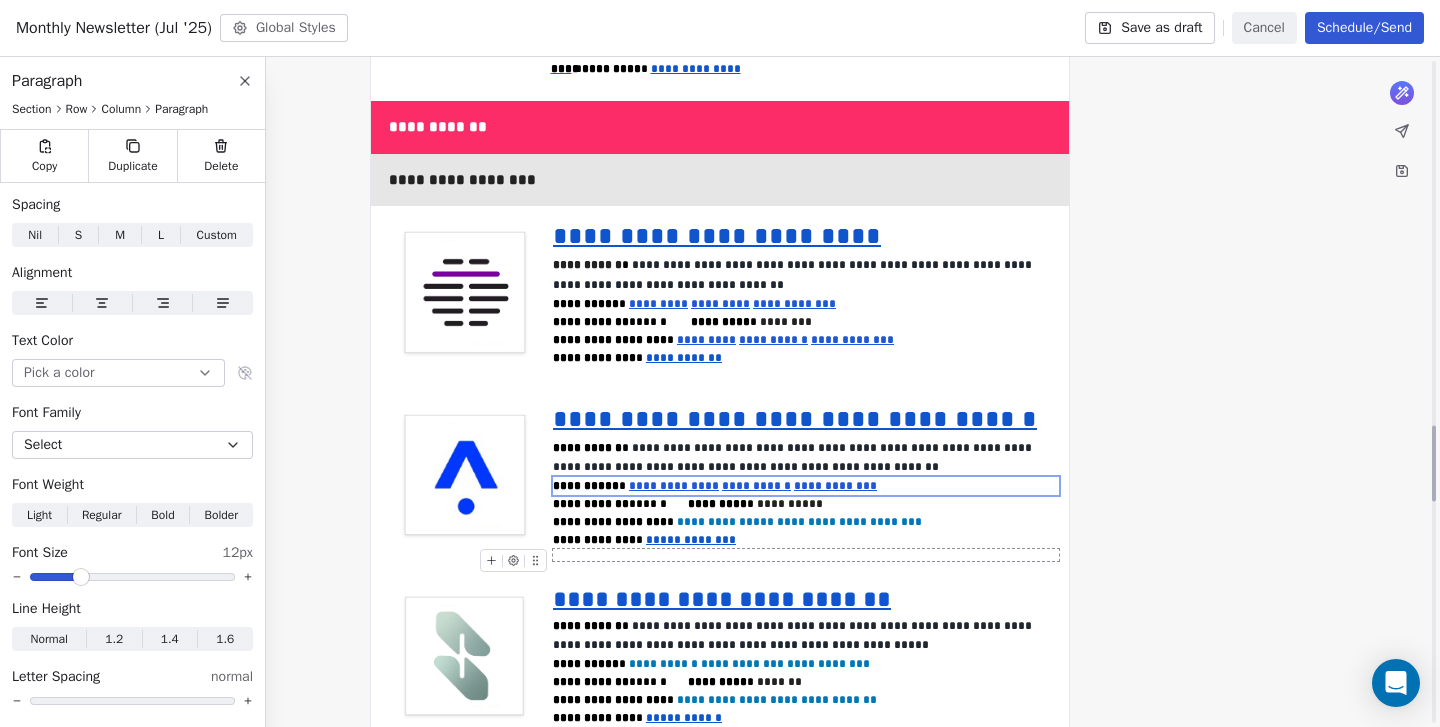 scroll, scrollTop: 3211, scrollLeft: 0, axis: vertical 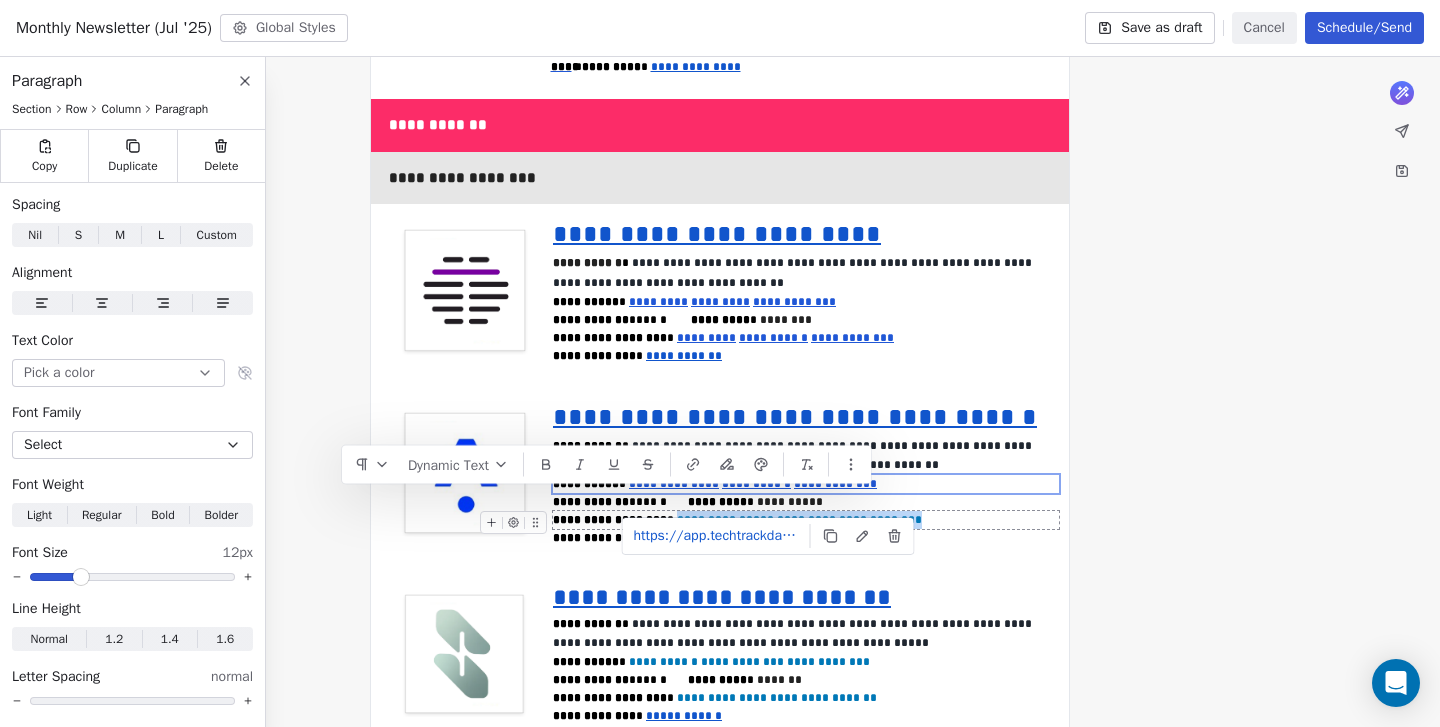 drag, startPoint x: 879, startPoint y: 496, endPoint x: 666, endPoint y: 494, distance: 213.00938 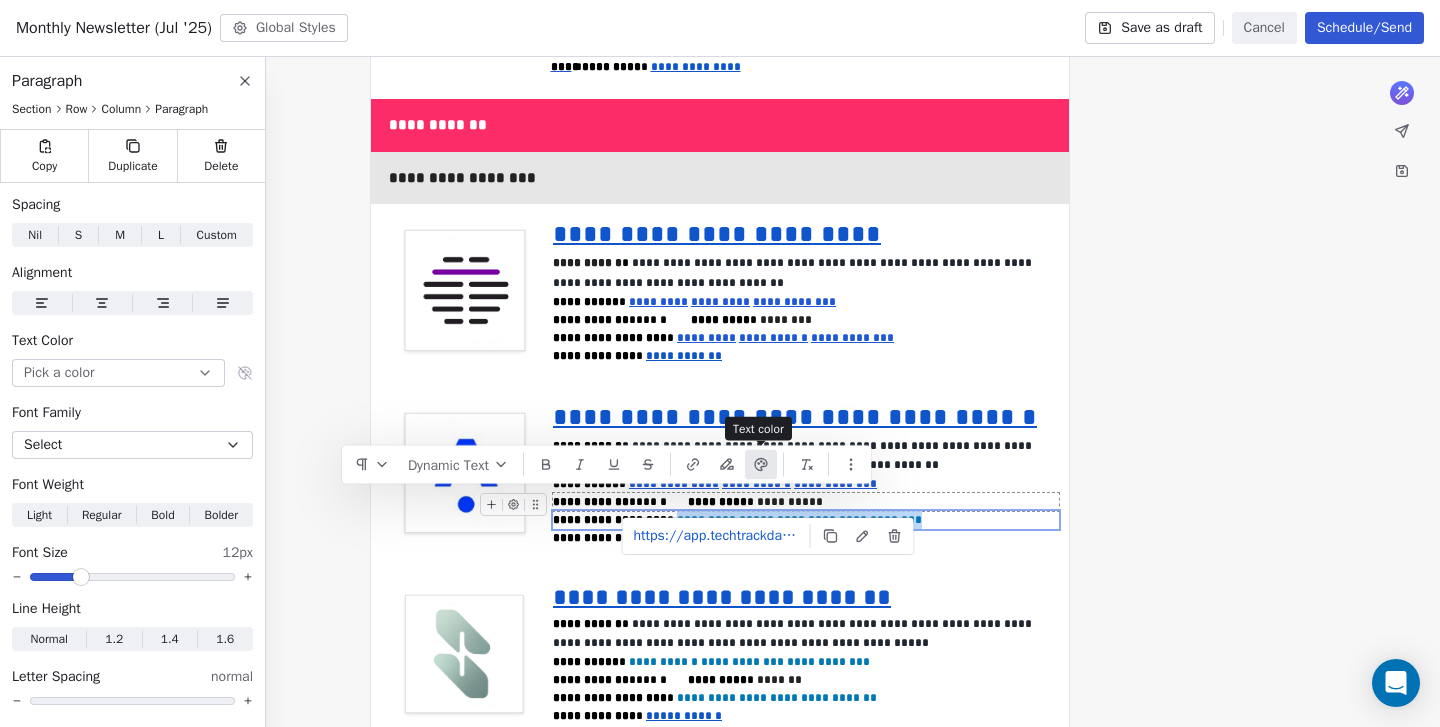 click 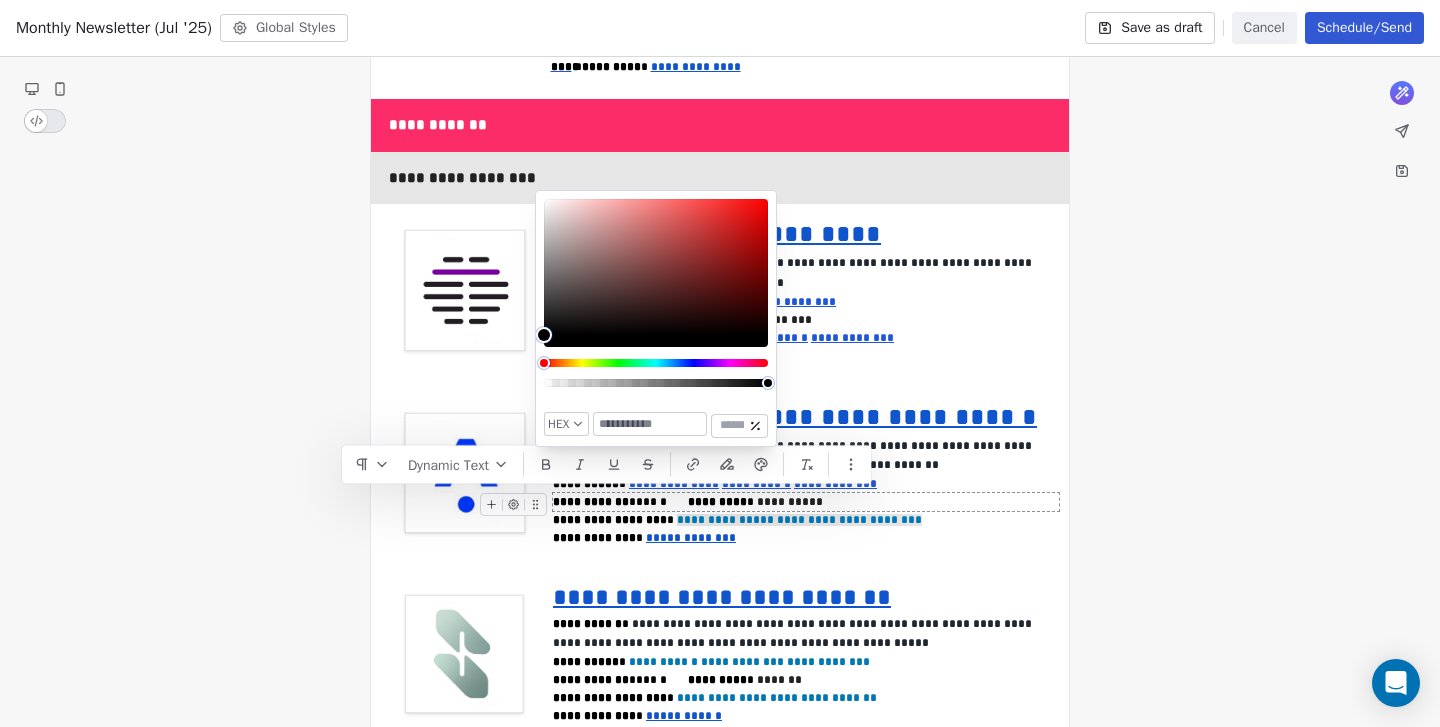 click at bounding box center [650, 424] 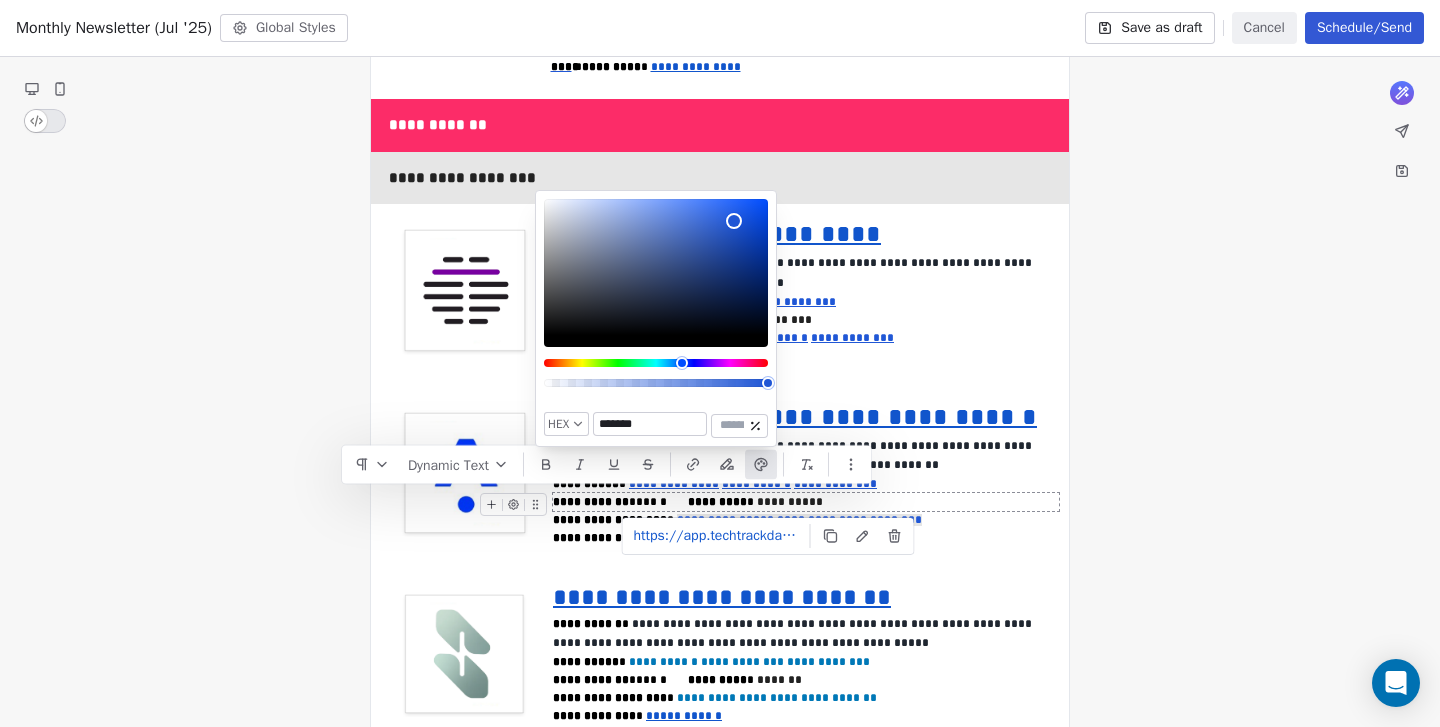 type on "*******" 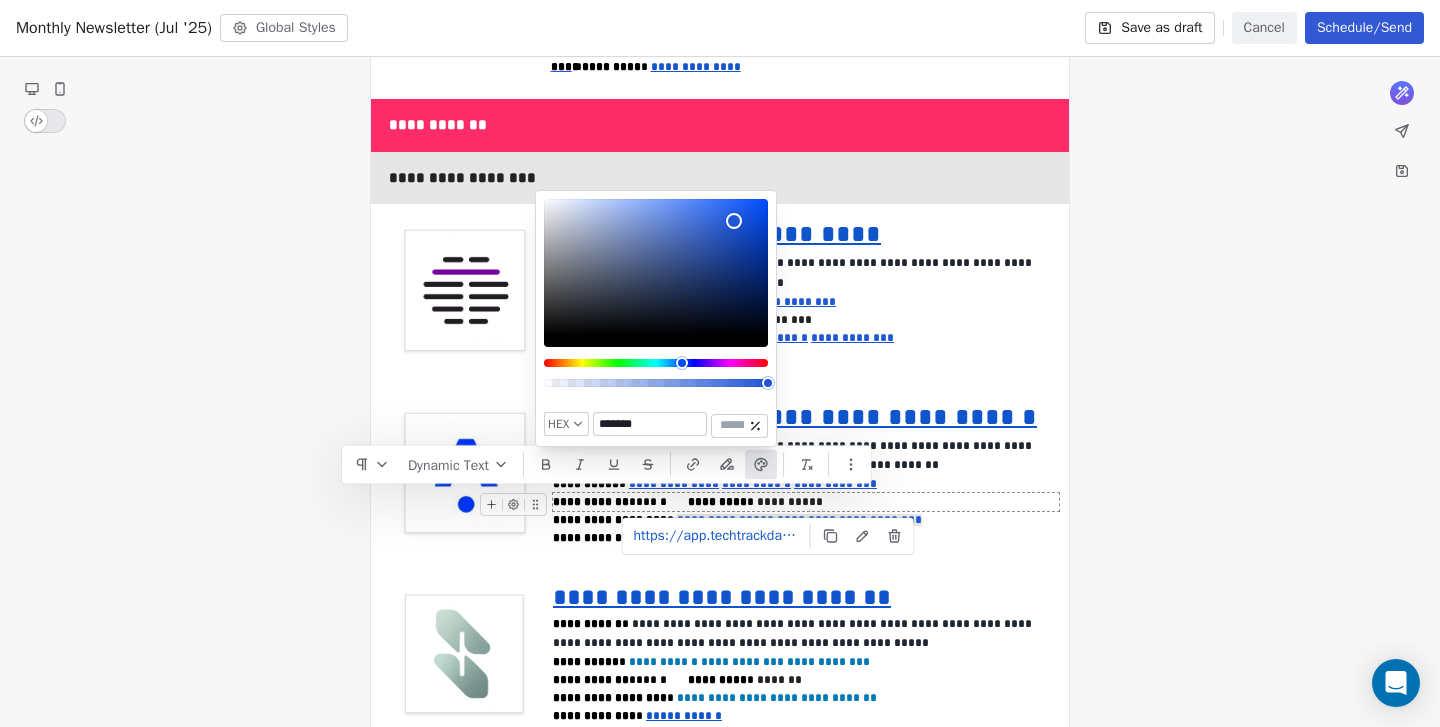 click on "**********" at bounding box center [806, 520] 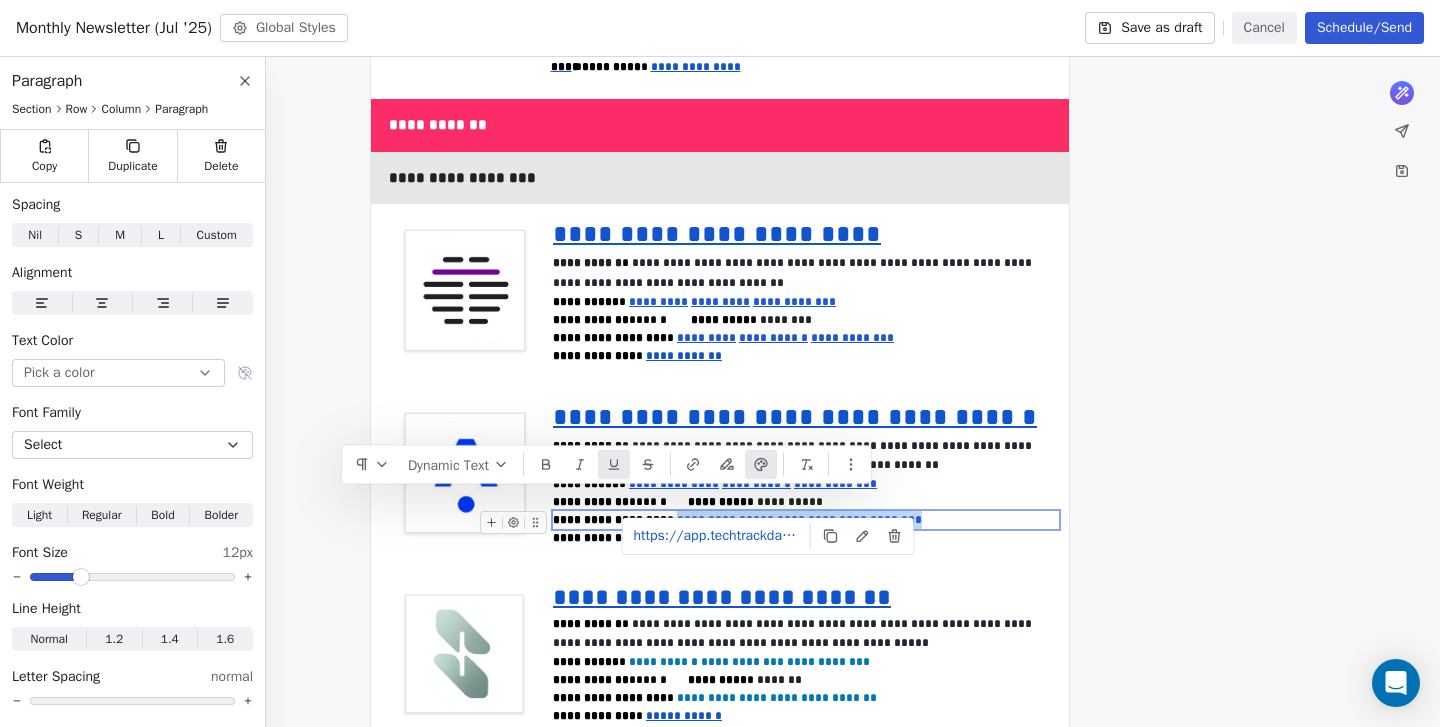 click 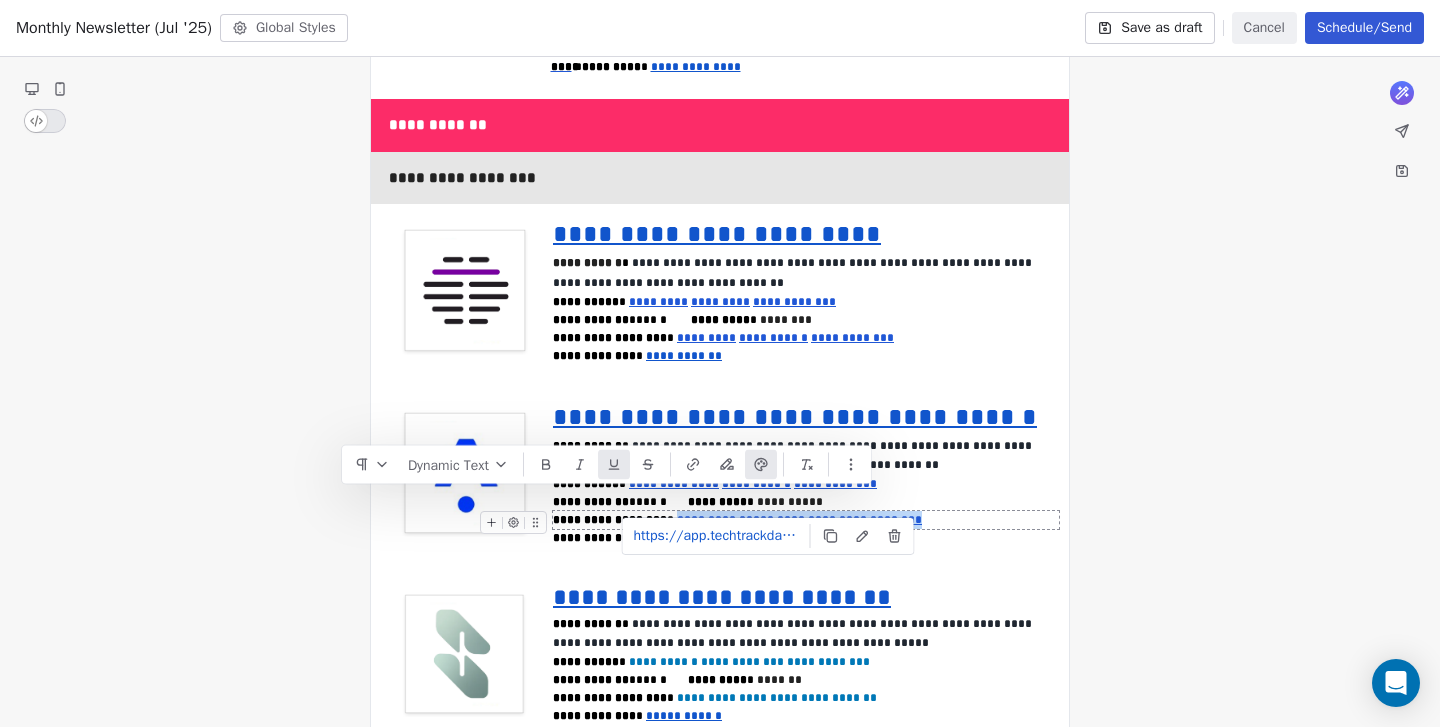 click on "**********" at bounding box center (880, 520) 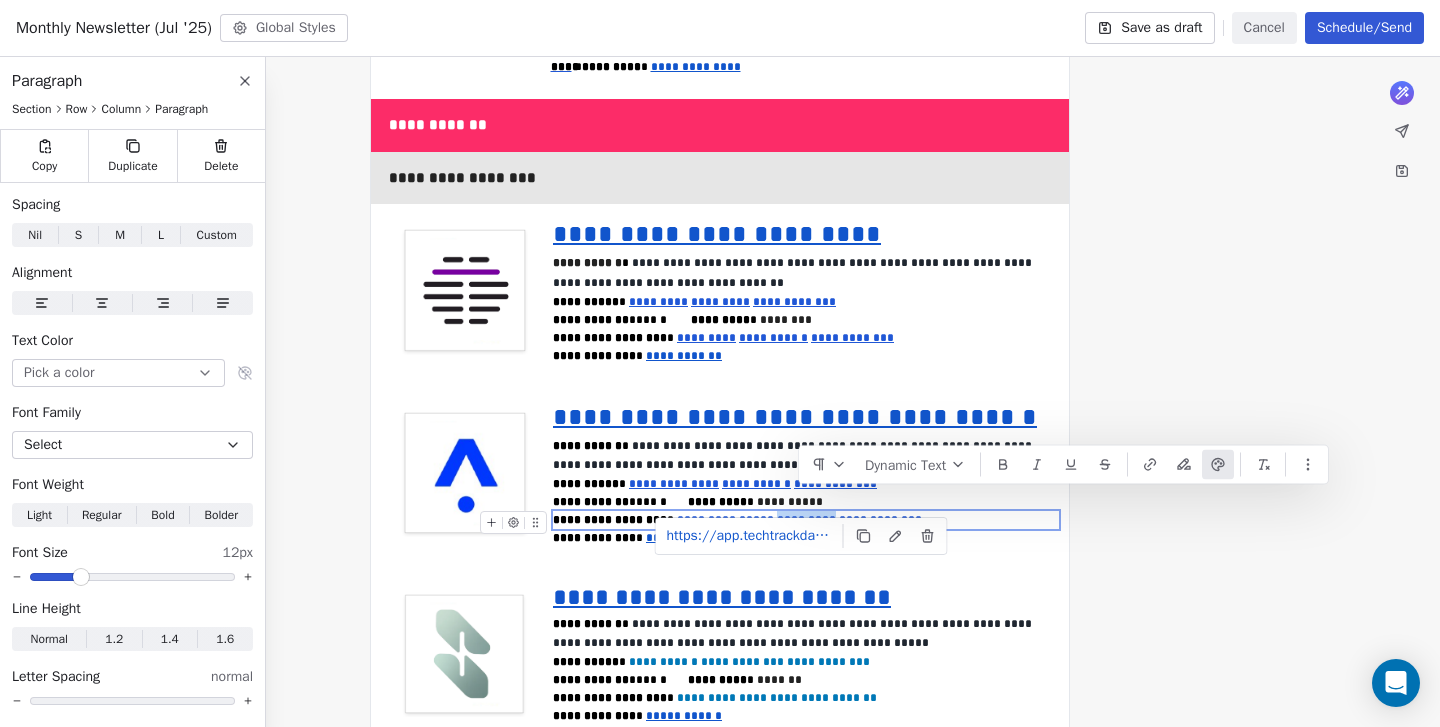 click on "**********" at bounding box center [727, 520] 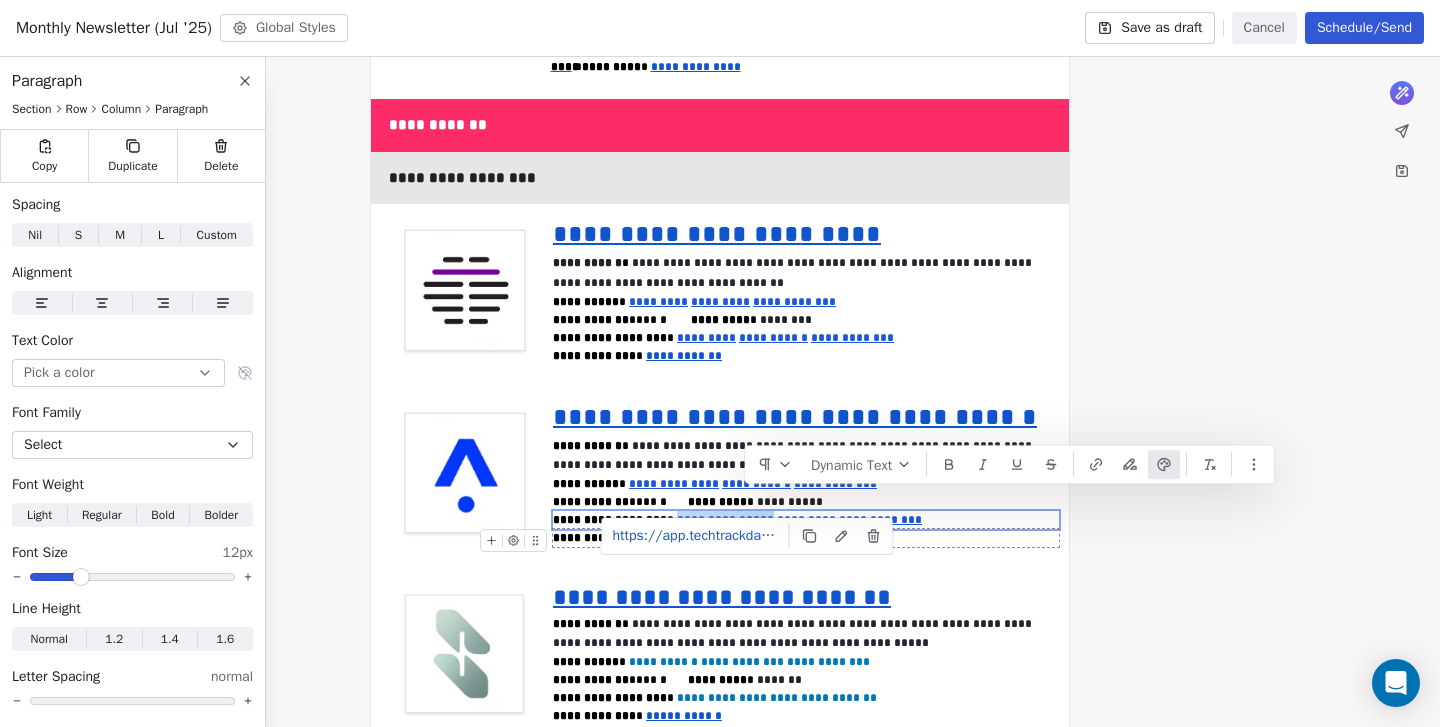click on "**********" at bounding box center [806, 520] 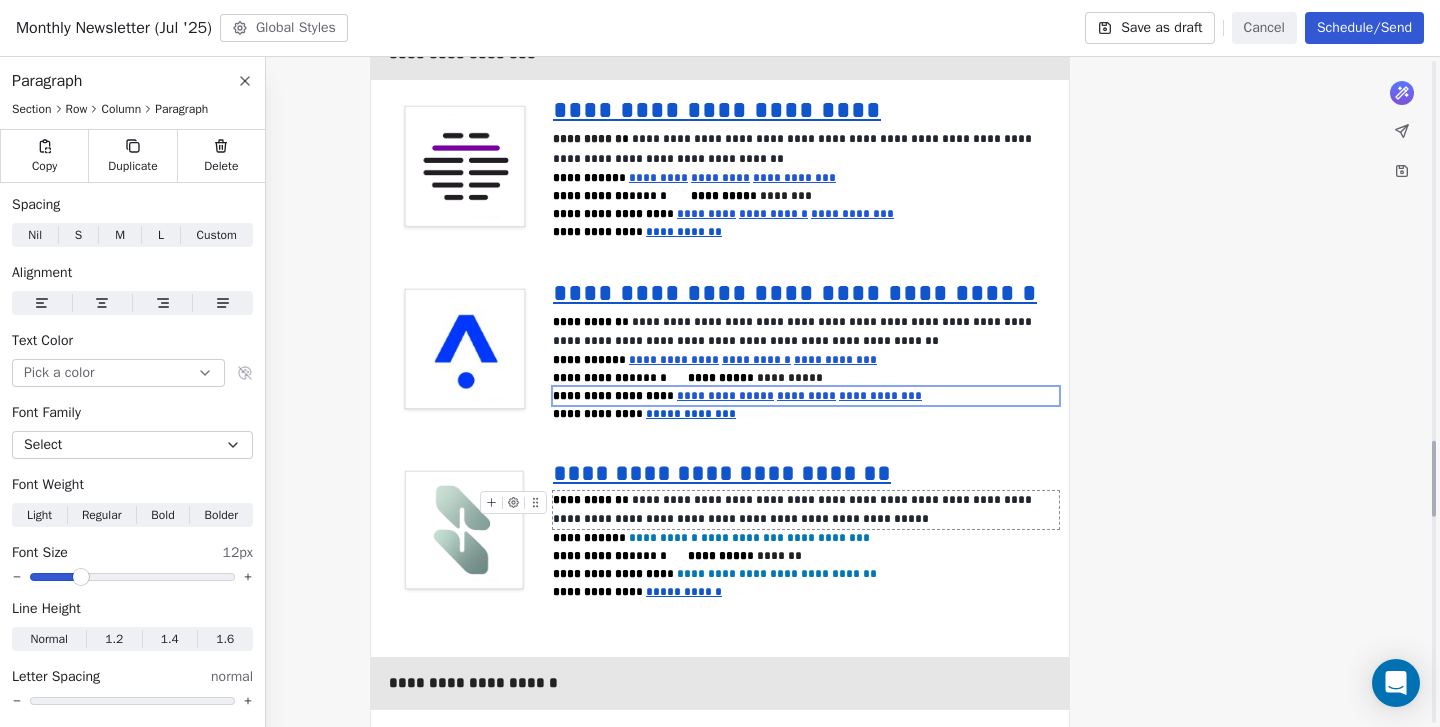 scroll, scrollTop: 3369, scrollLeft: 0, axis: vertical 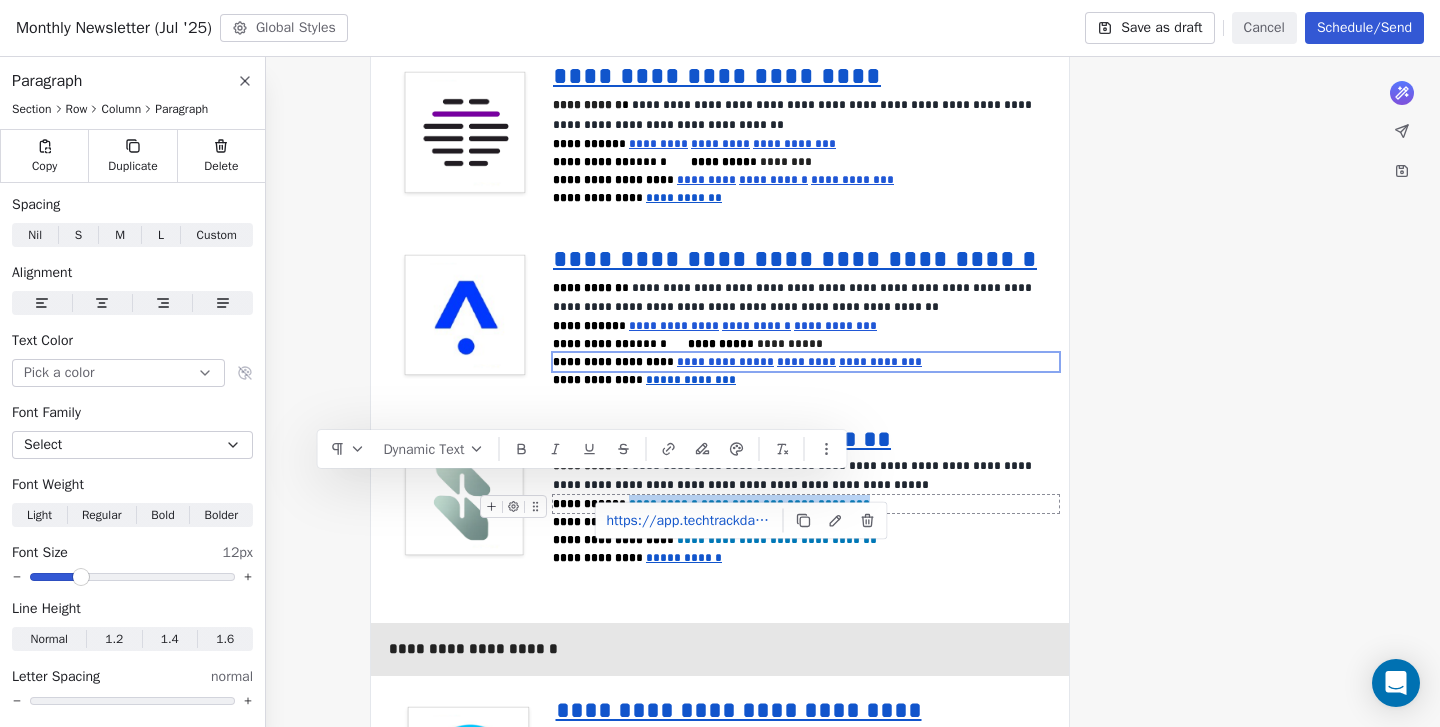 drag, startPoint x: 848, startPoint y: 485, endPoint x: 638, endPoint y: 478, distance: 210.11664 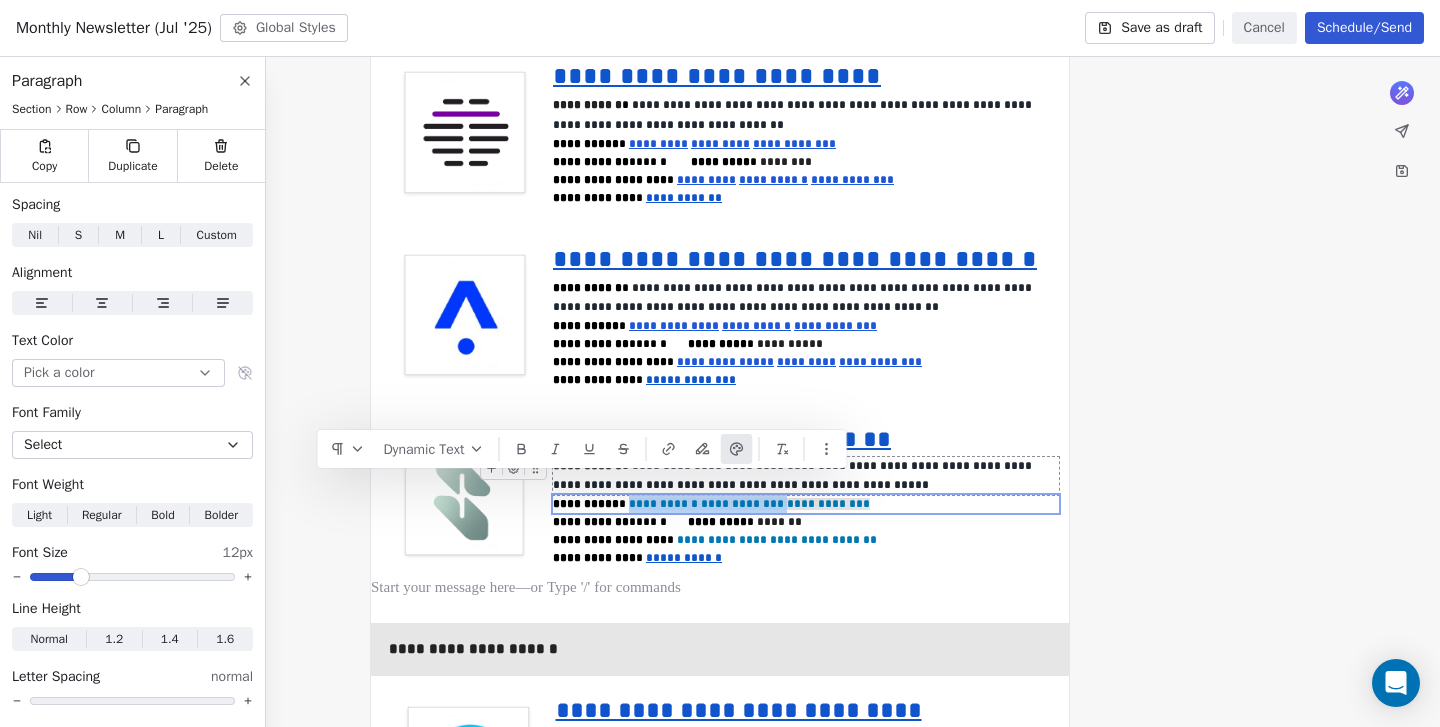 click 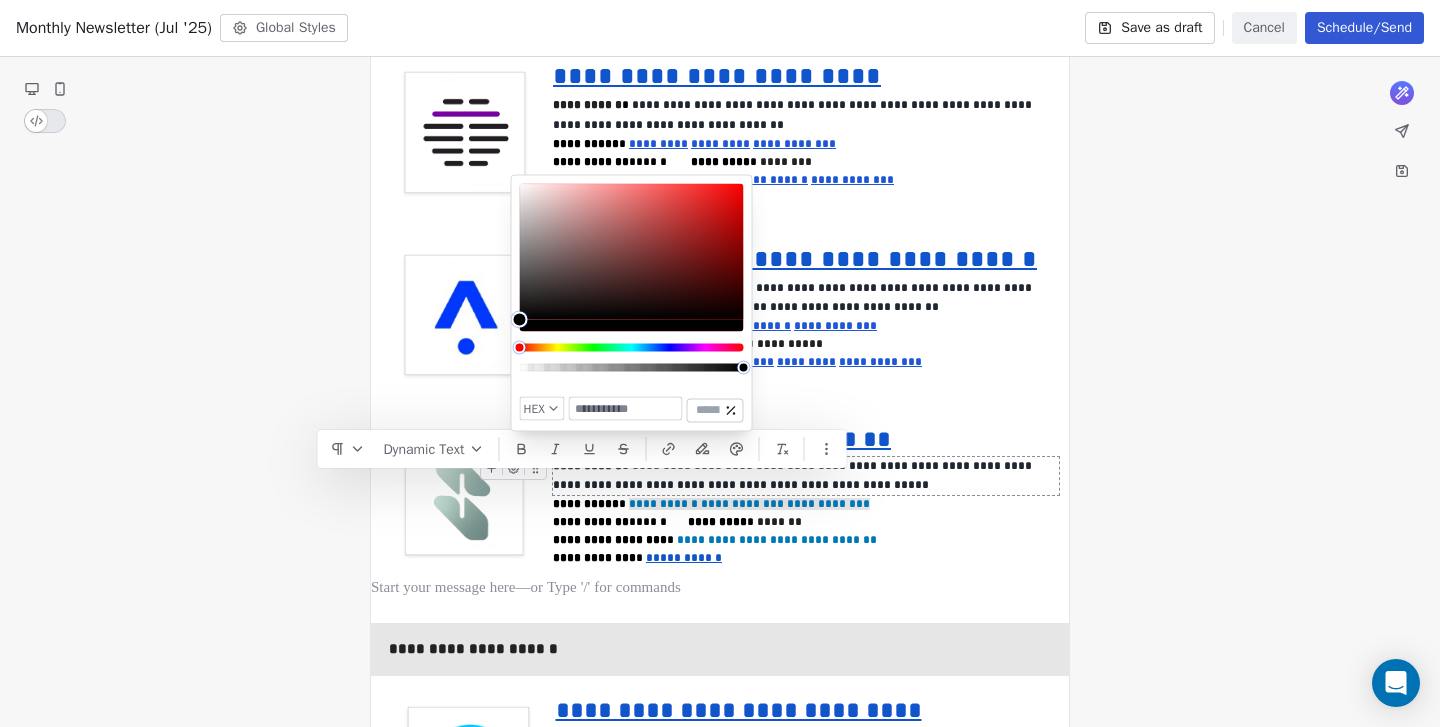click at bounding box center (626, 409) 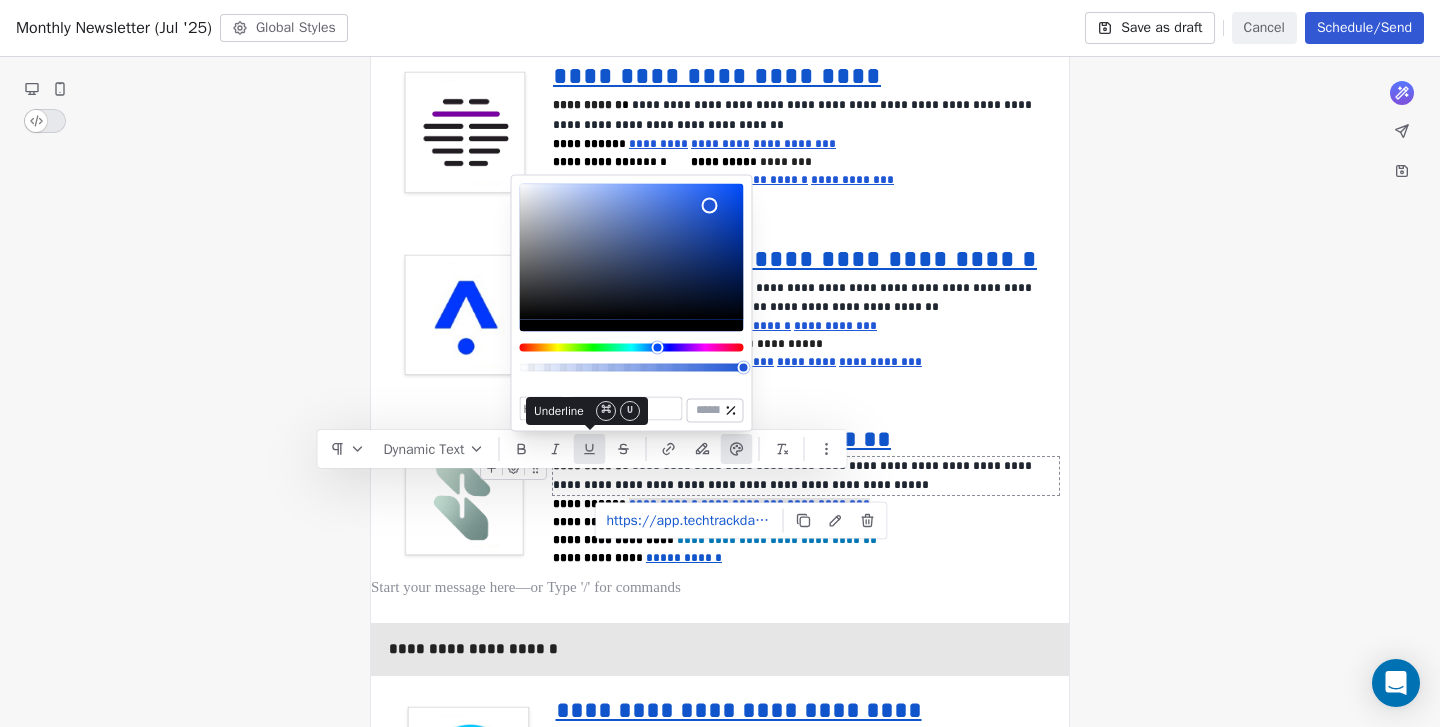 click 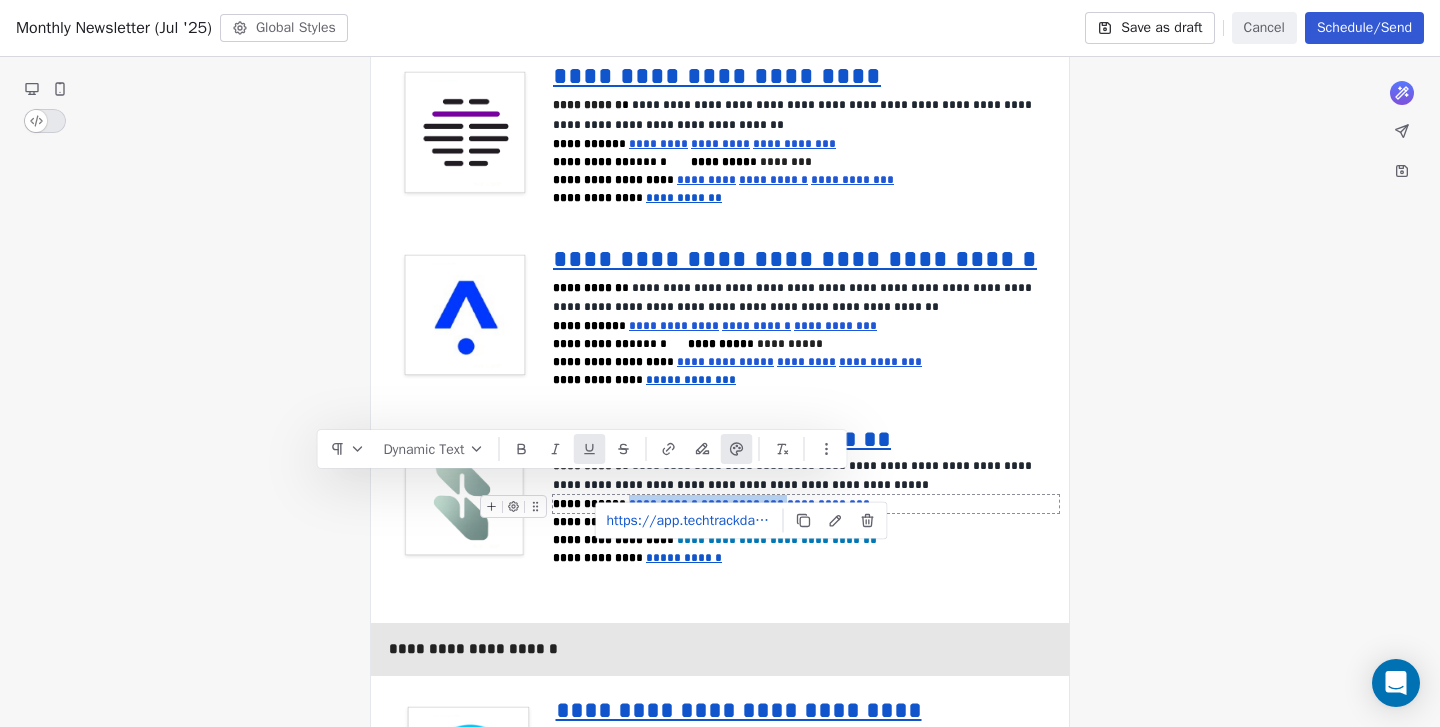 click on "**********" at bounding box center (806, 504) 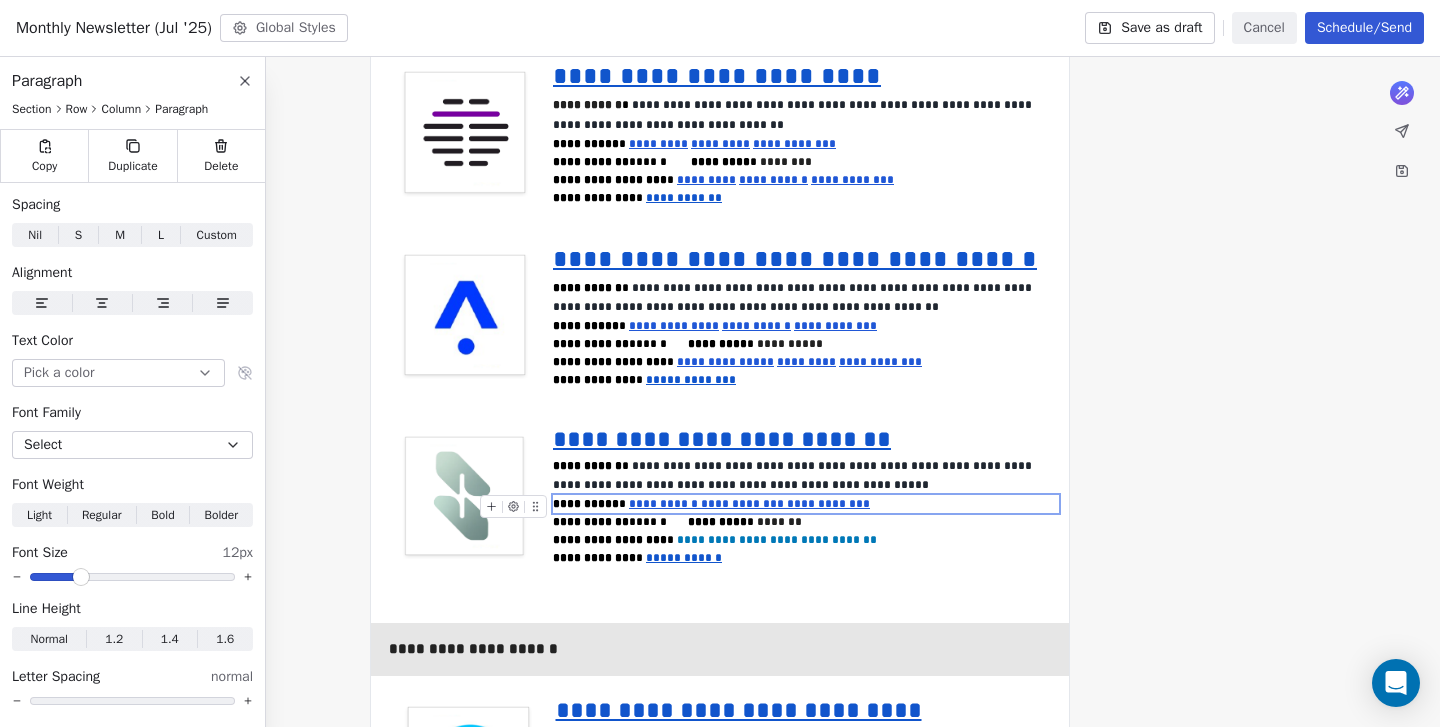 click on "**********" at bounding box center [744, 504] 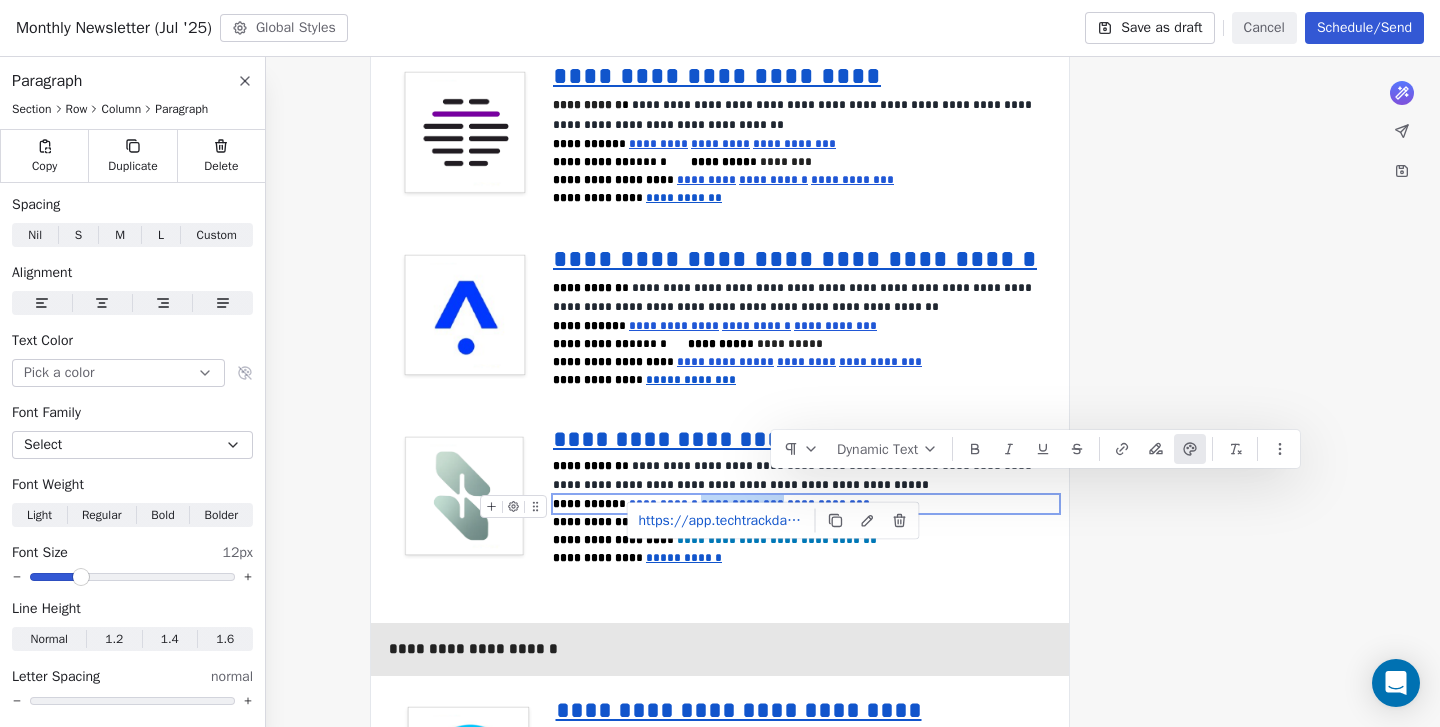 click on "**********" at bounding box center [742, 504] 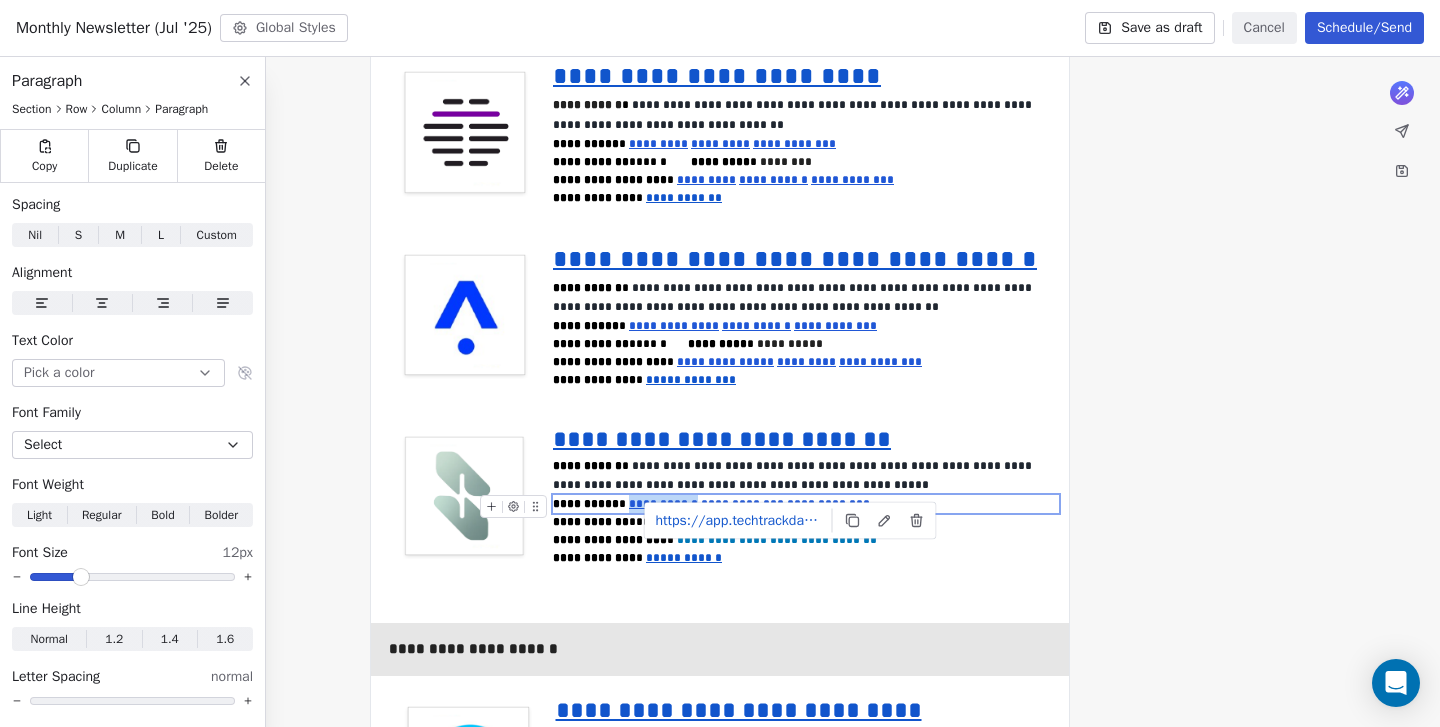click on "**********" at bounding box center (828, 504) 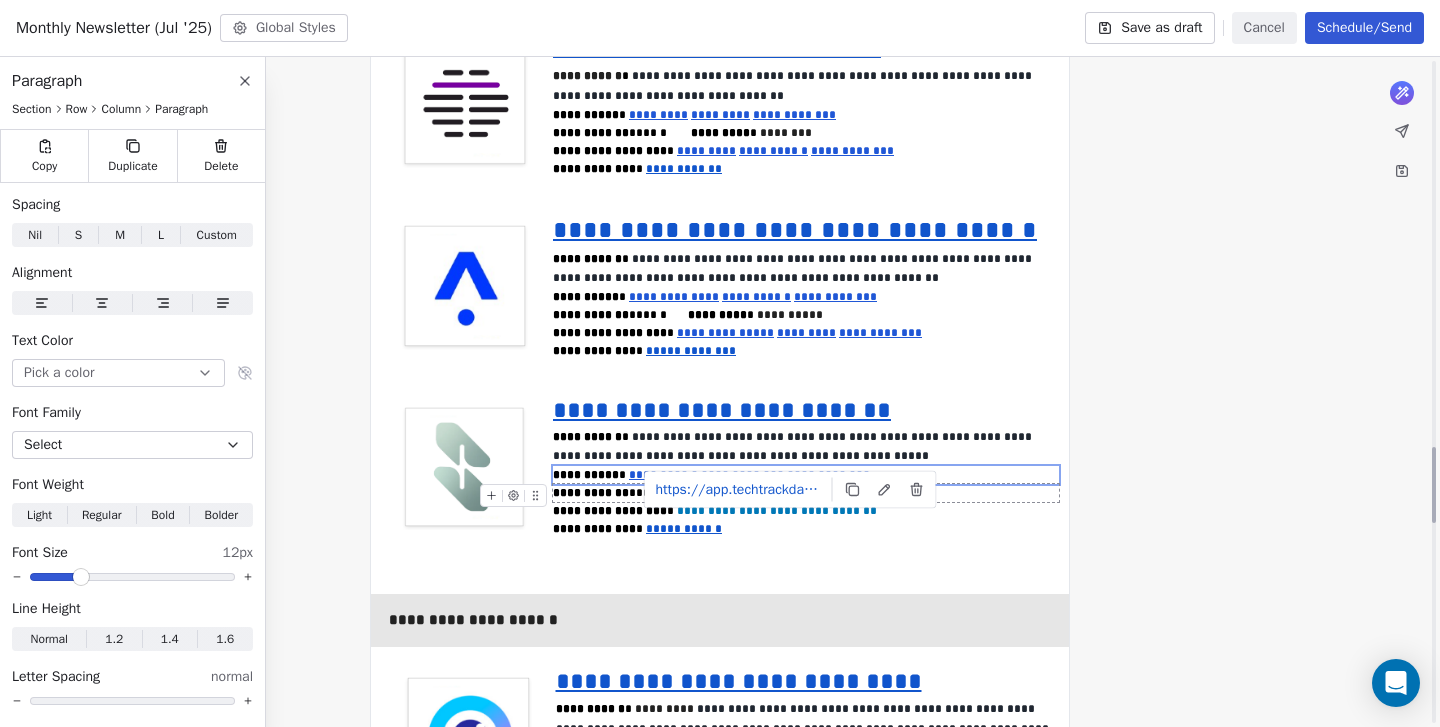 scroll, scrollTop: 3400, scrollLeft: 0, axis: vertical 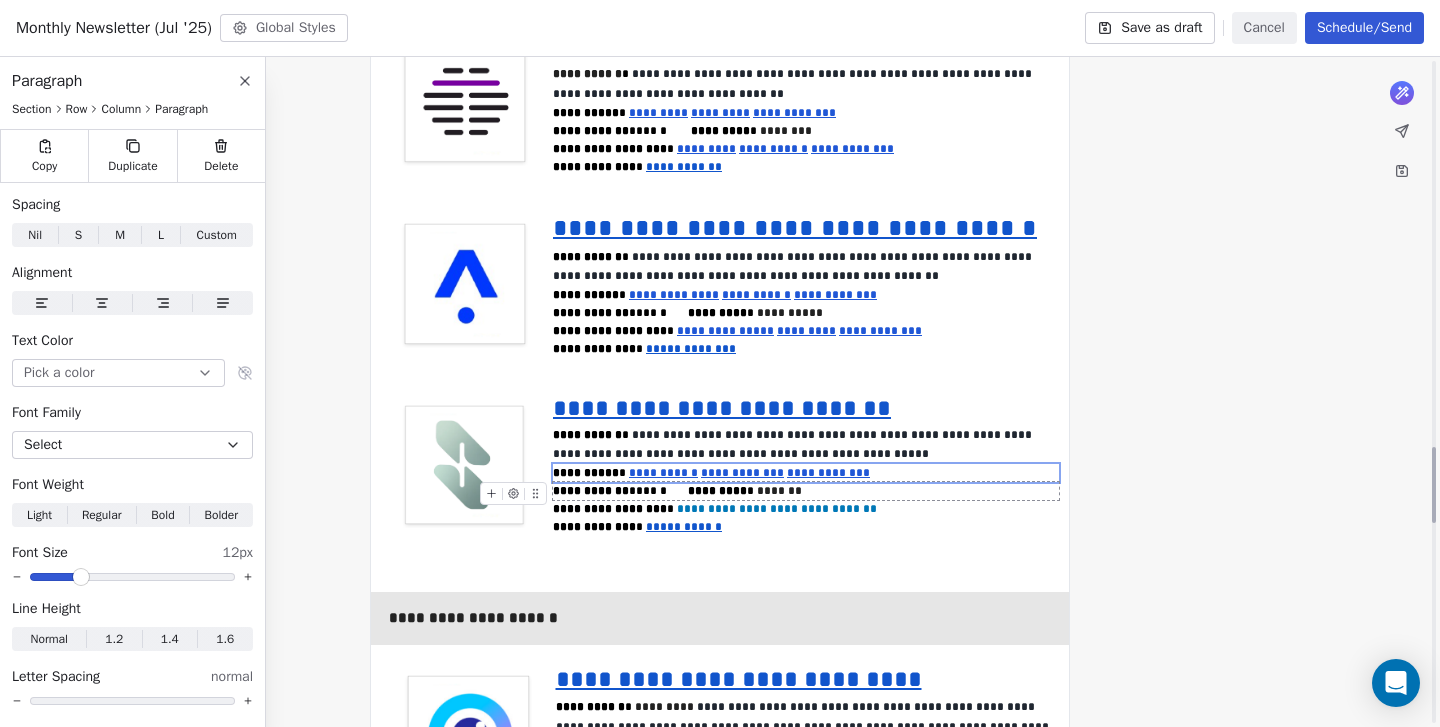 click on "**********" at bounding box center [806, 491] 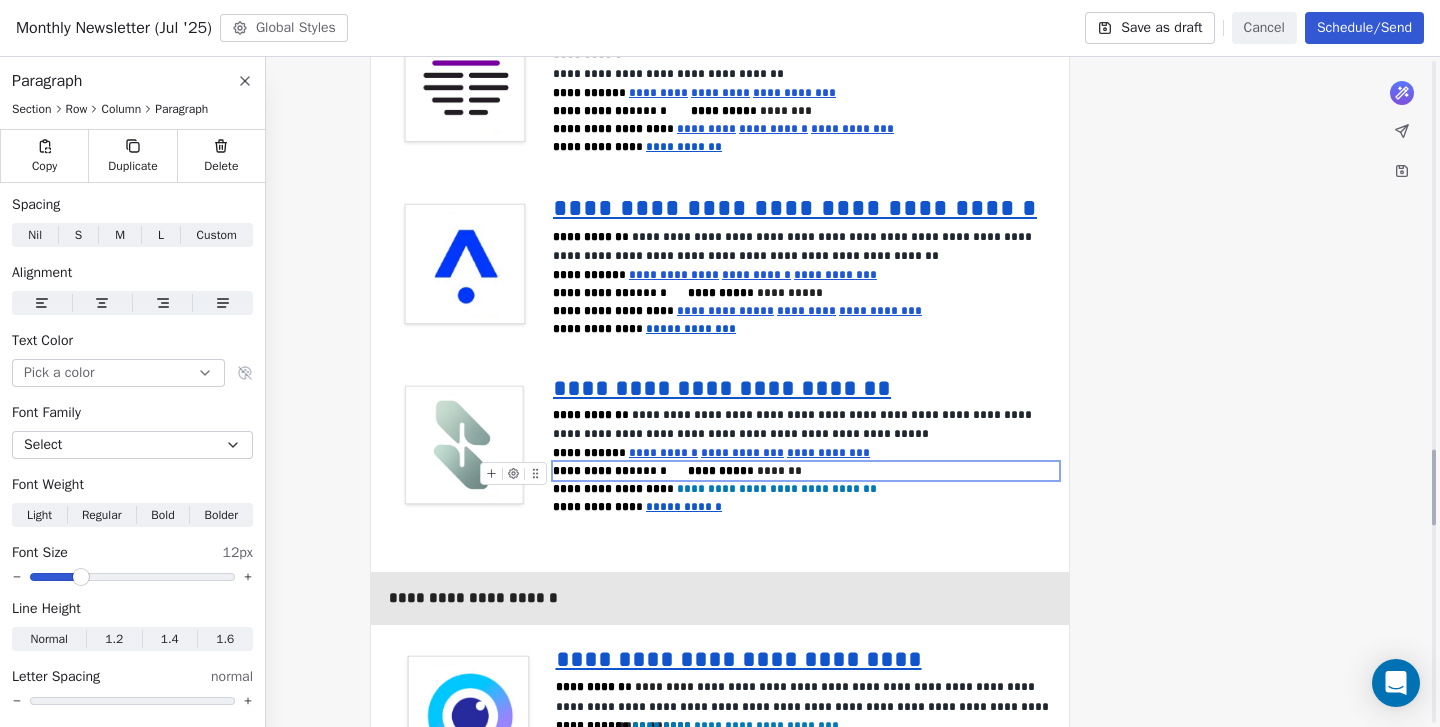 scroll, scrollTop: 3423, scrollLeft: 0, axis: vertical 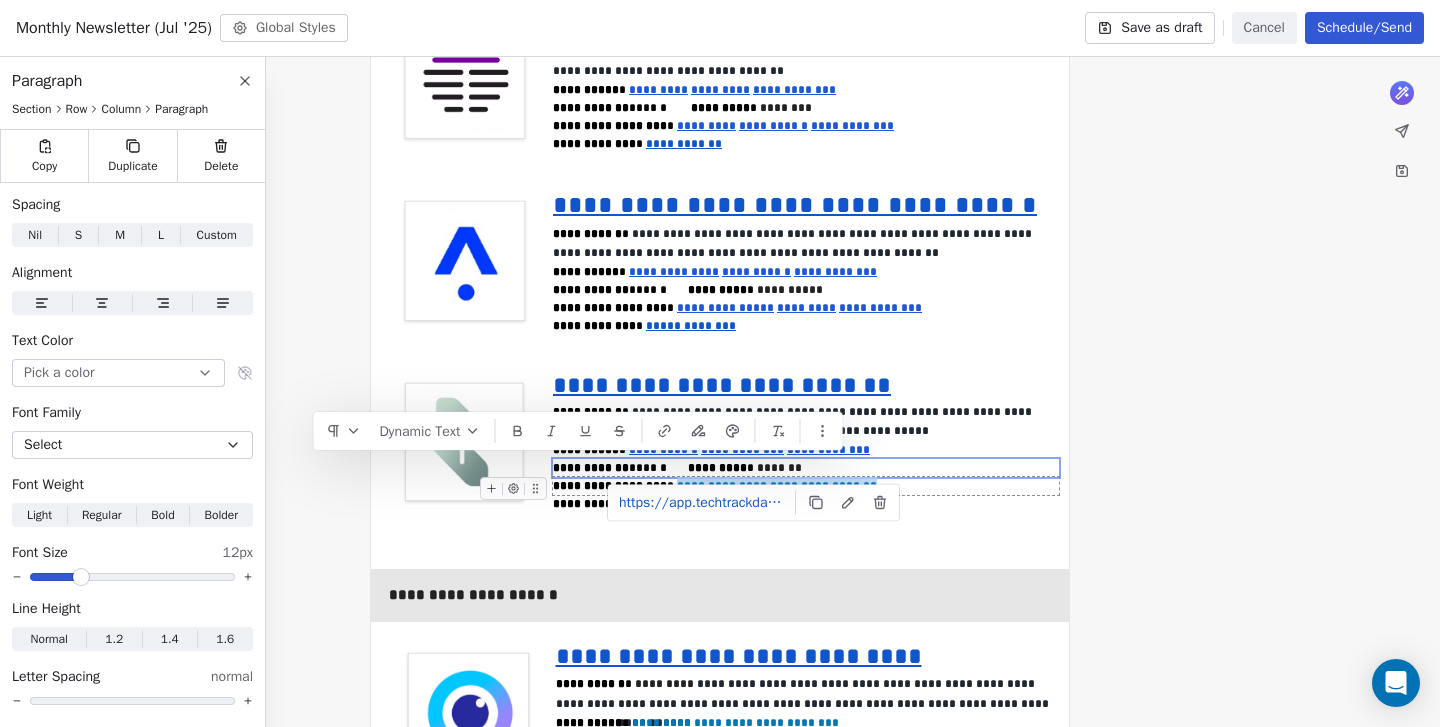 drag, startPoint x: 848, startPoint y: 467, endPoint x: 666, endPoint y: 461, distance: 182.09888 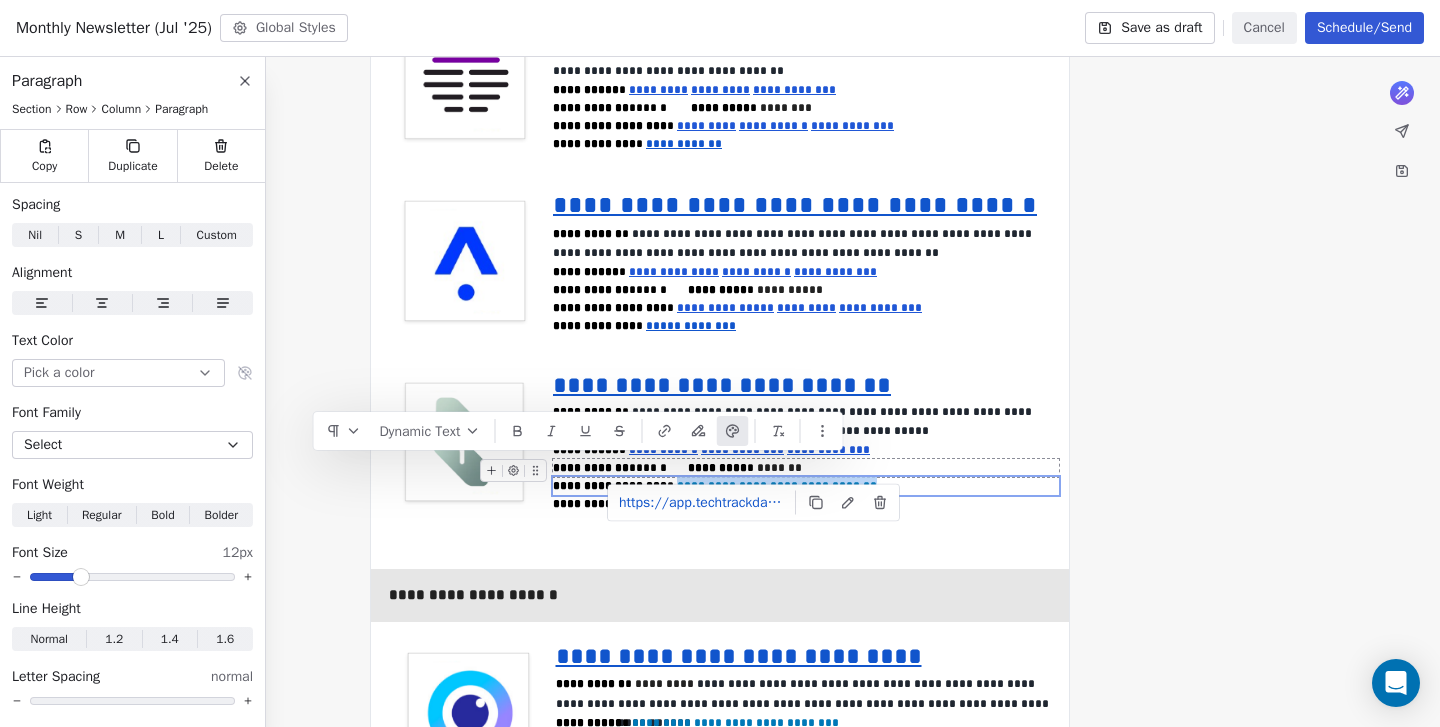 click 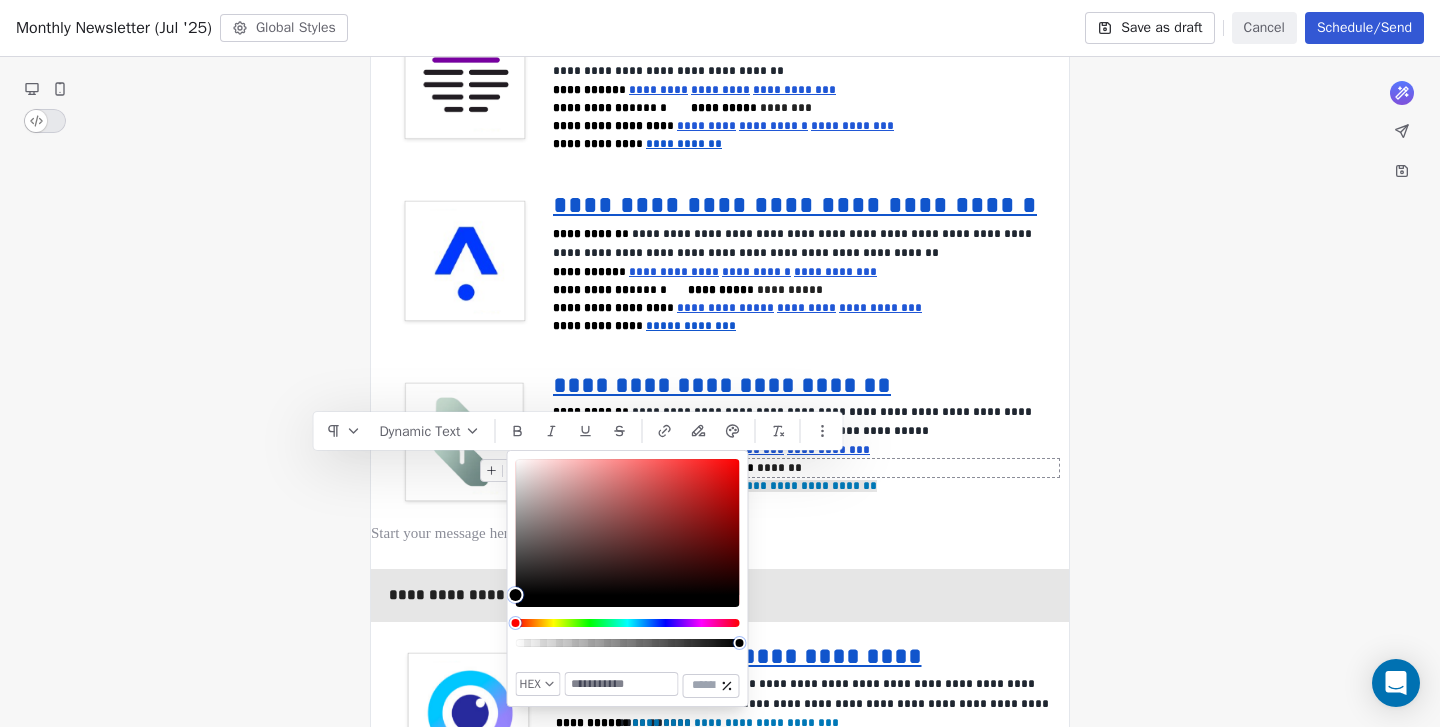 click at bounding box center (622, 684) 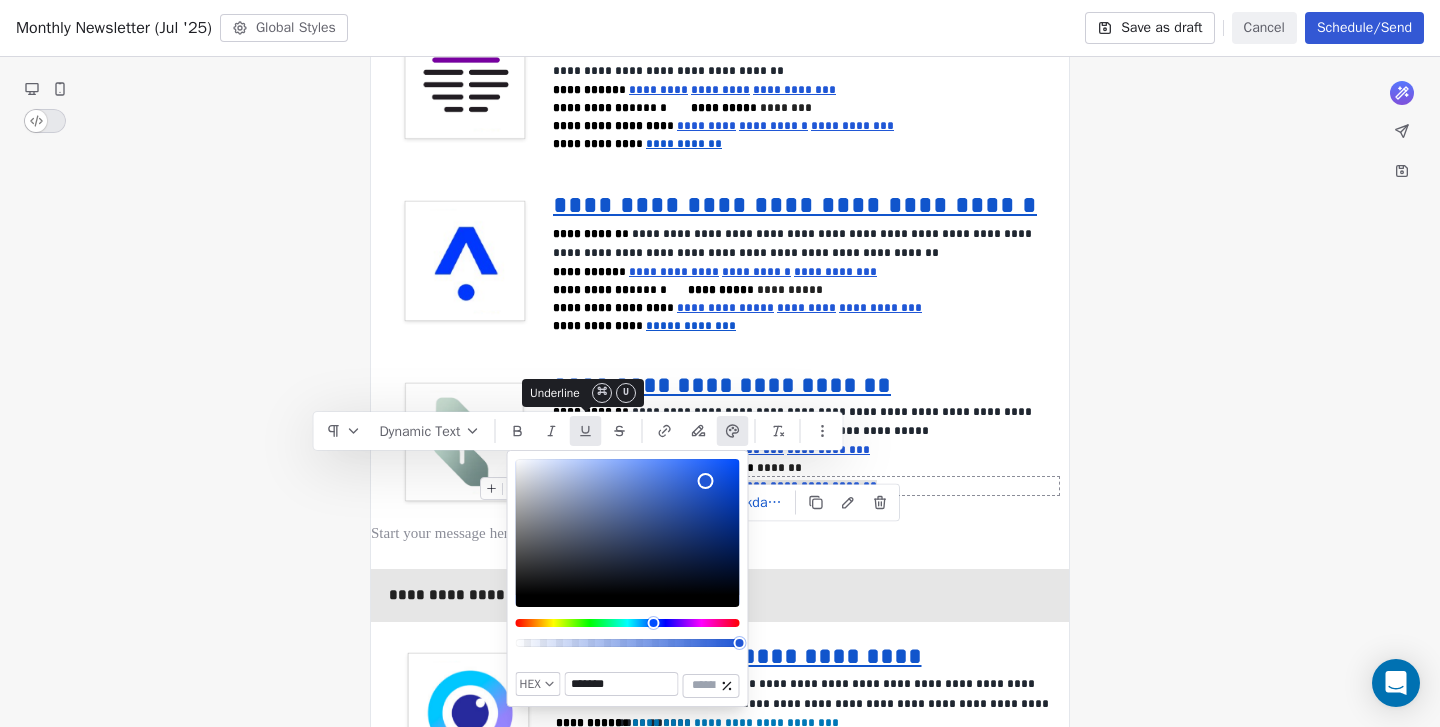 type on "*******" 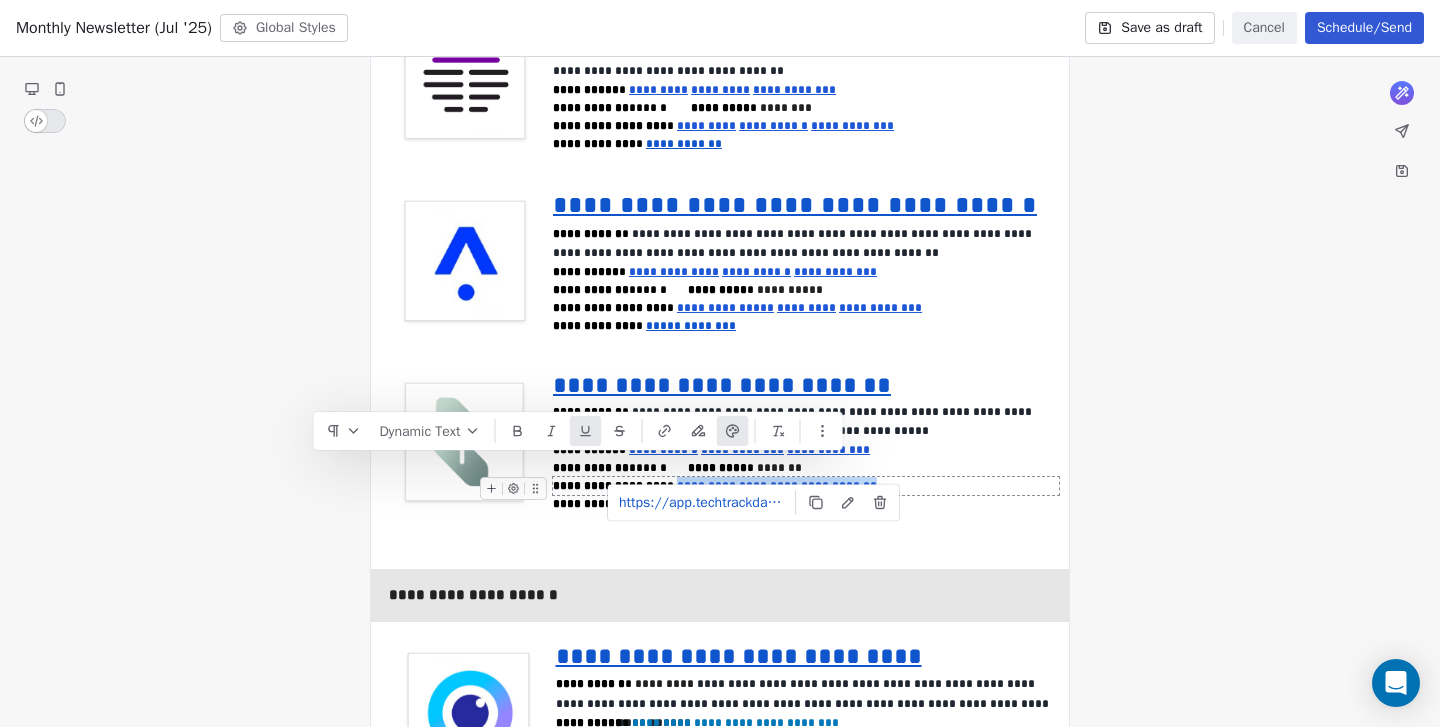 click on "**********" at bounding box center (808, 486) 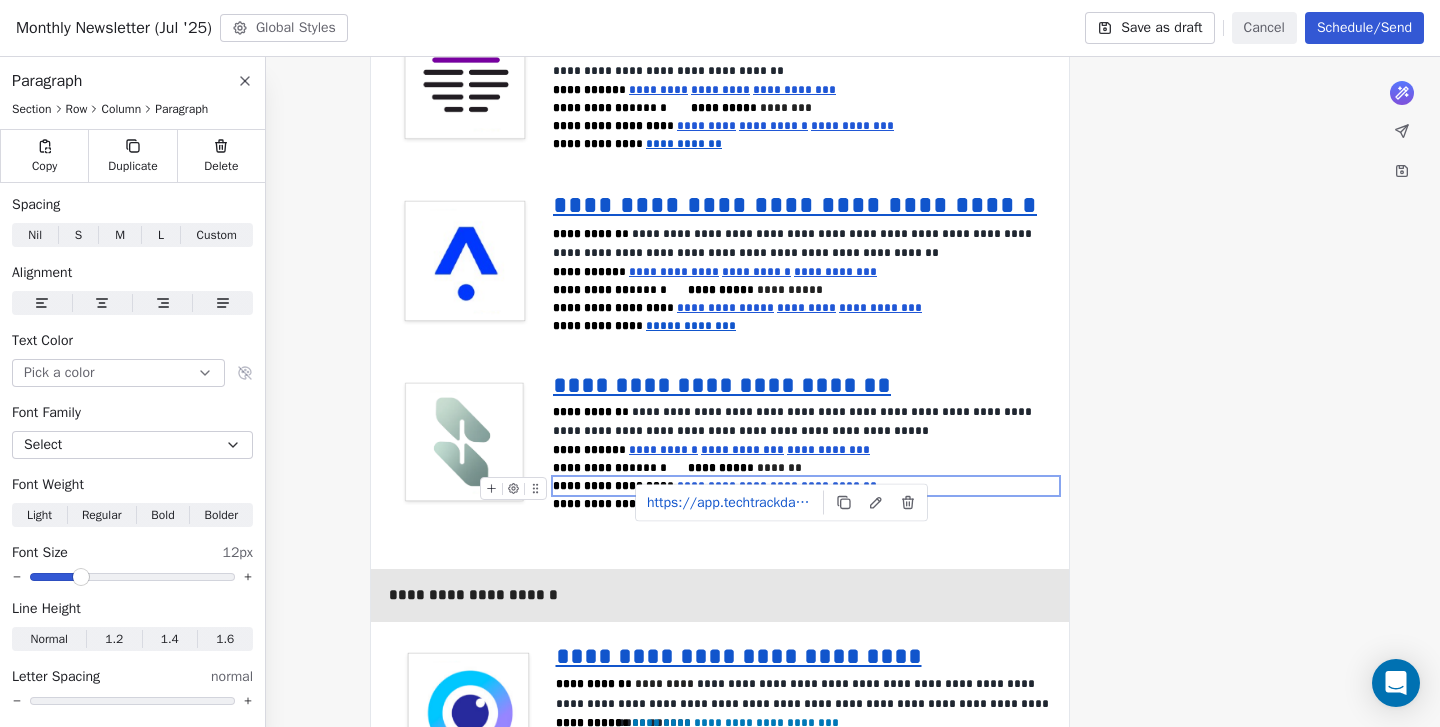 click on "**********" at bounding box center (808, 486) 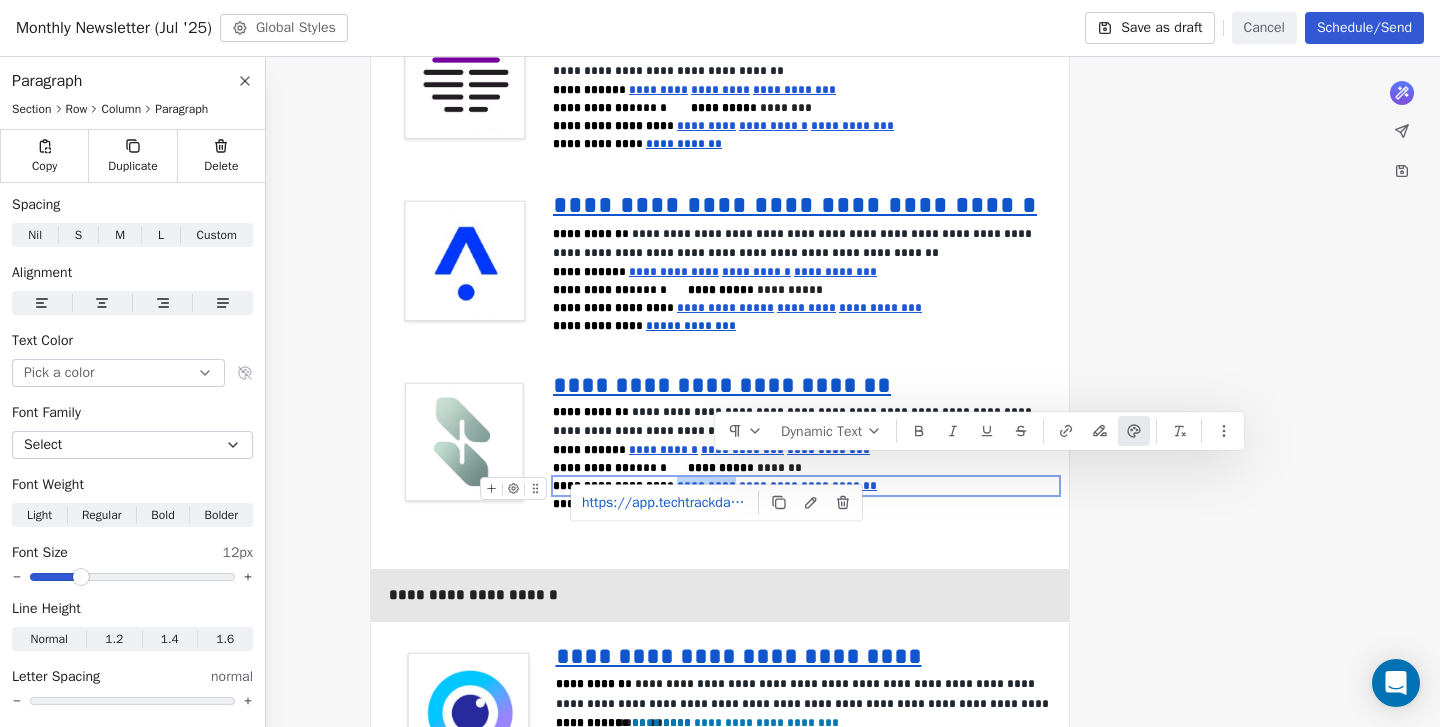 click on "**********" at bounding box center (806, 486) 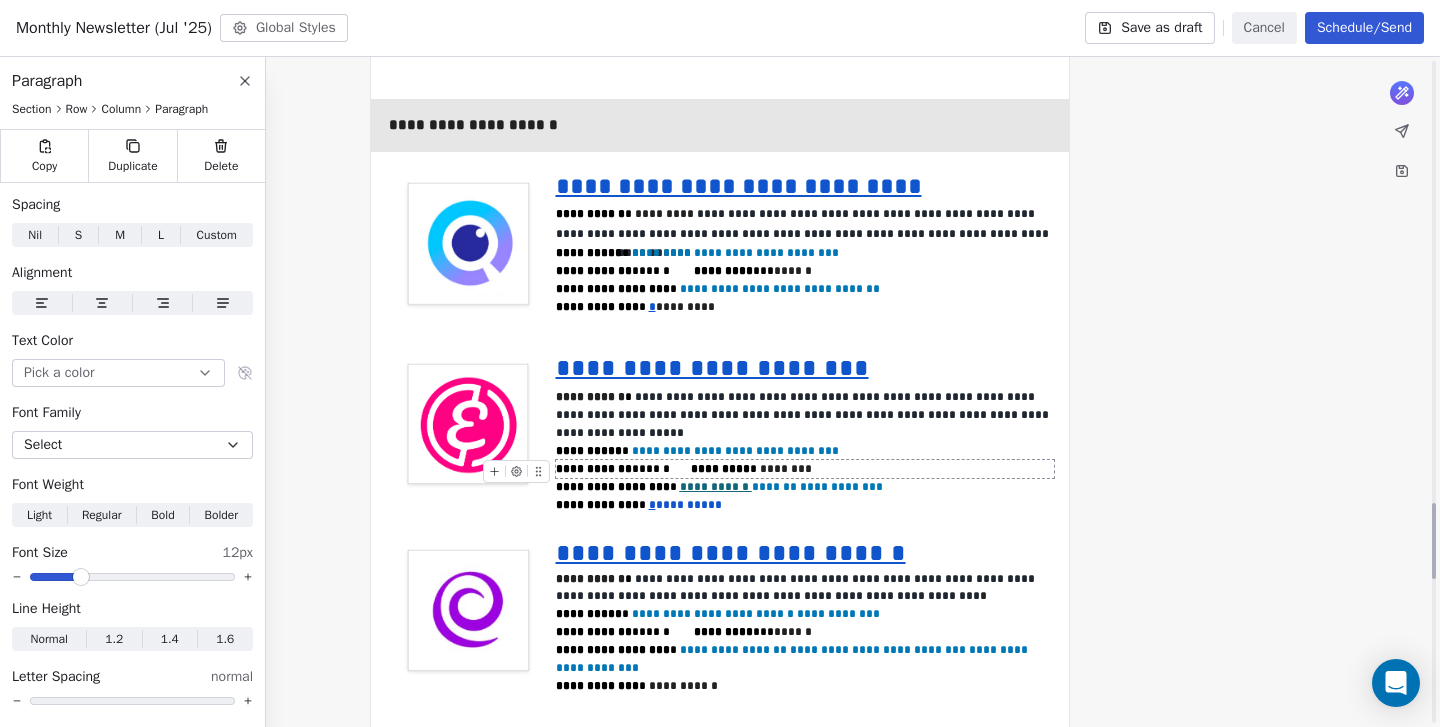scroll, scrollTop: 3894, scrollLeft: 0, axis: vertical 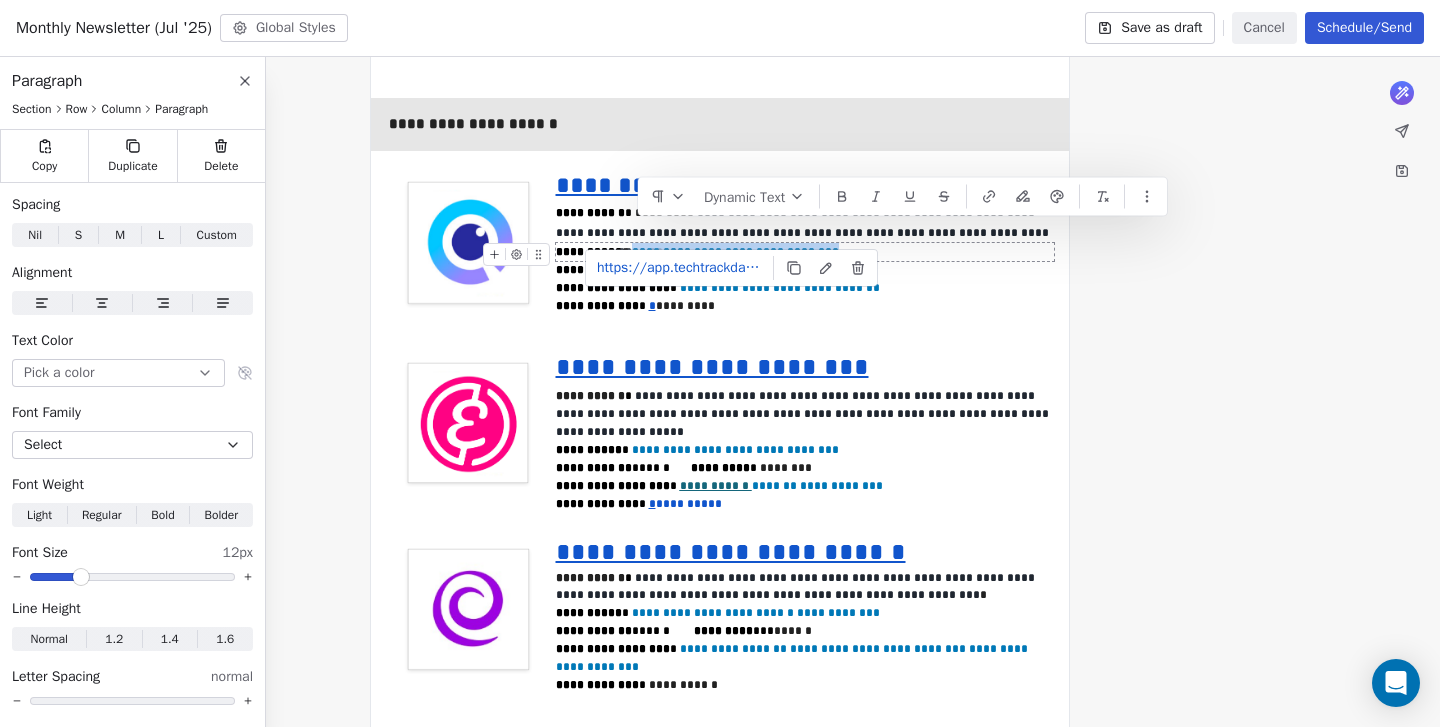 drag, startPoint x: 830, startPoint y: 227, endPoint x: 637, endPoint y: 226, distance: 193.0026 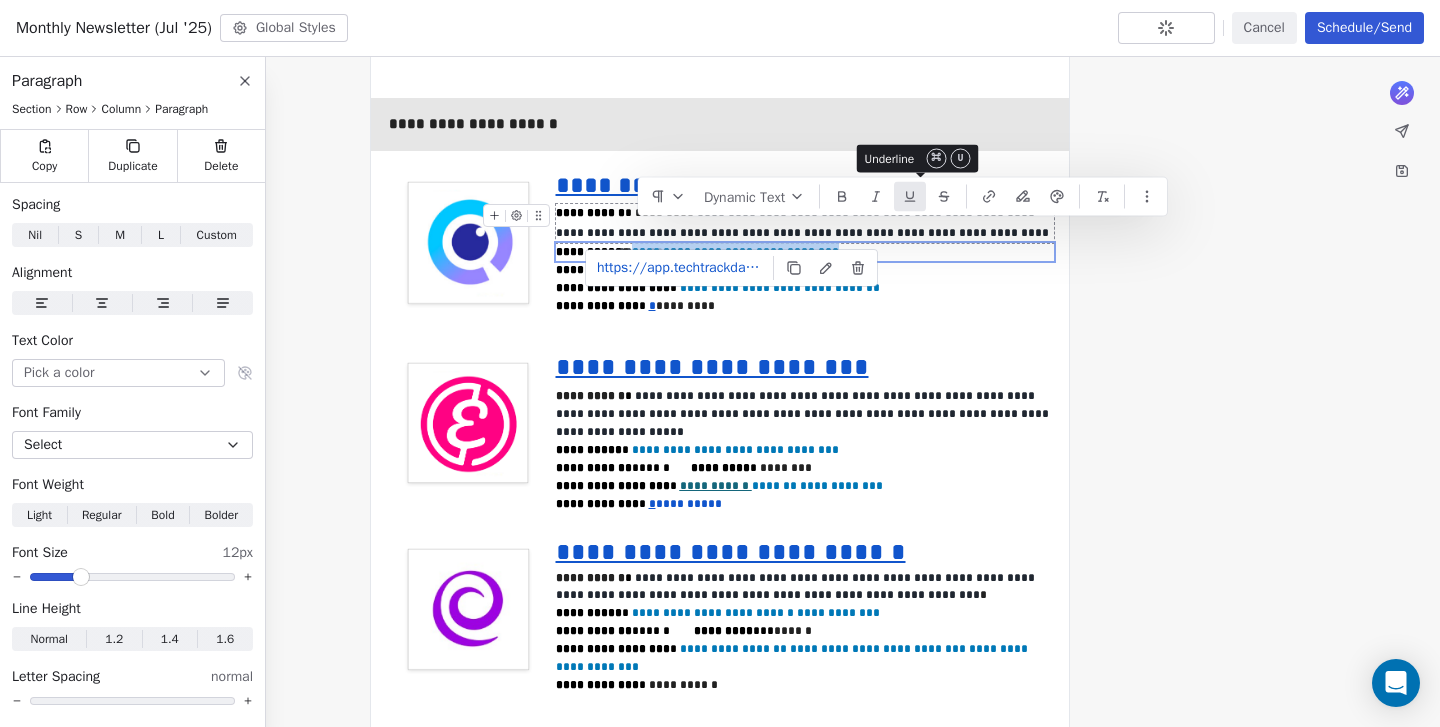 click 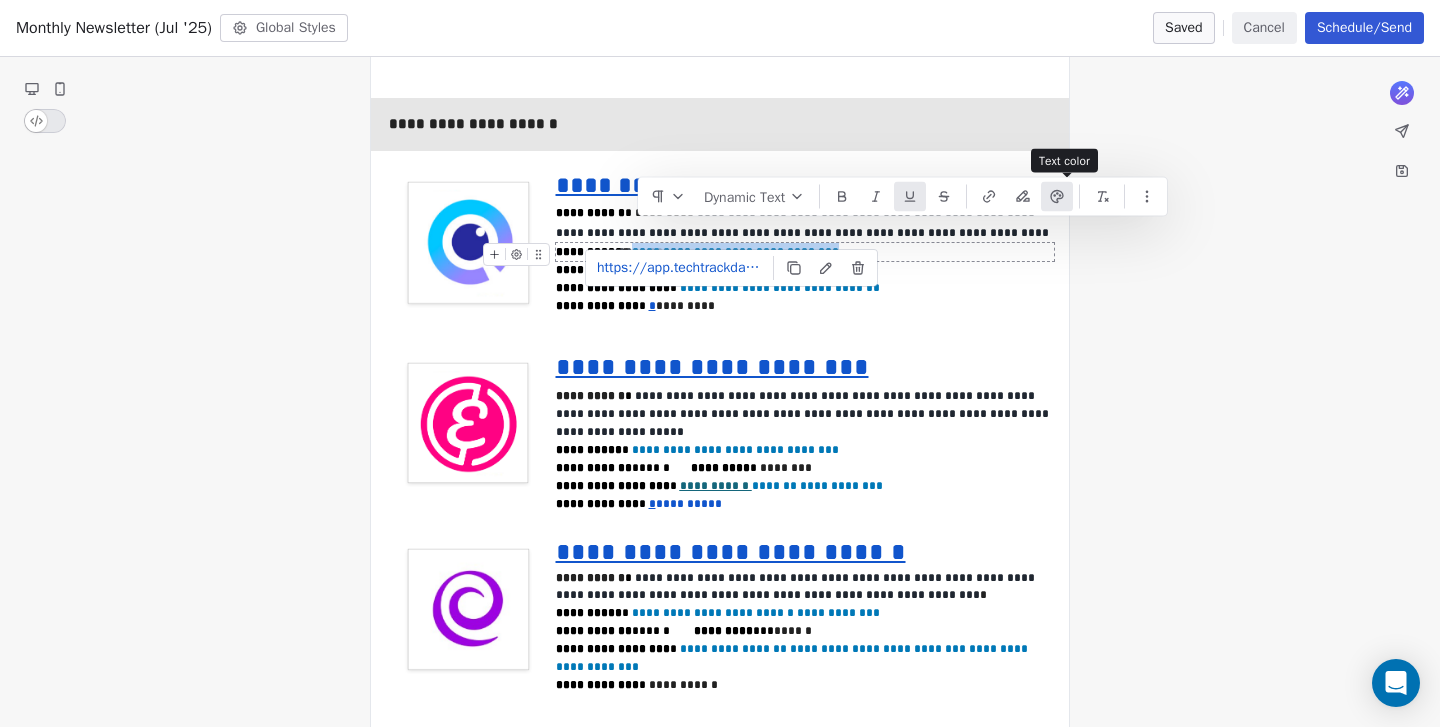 click 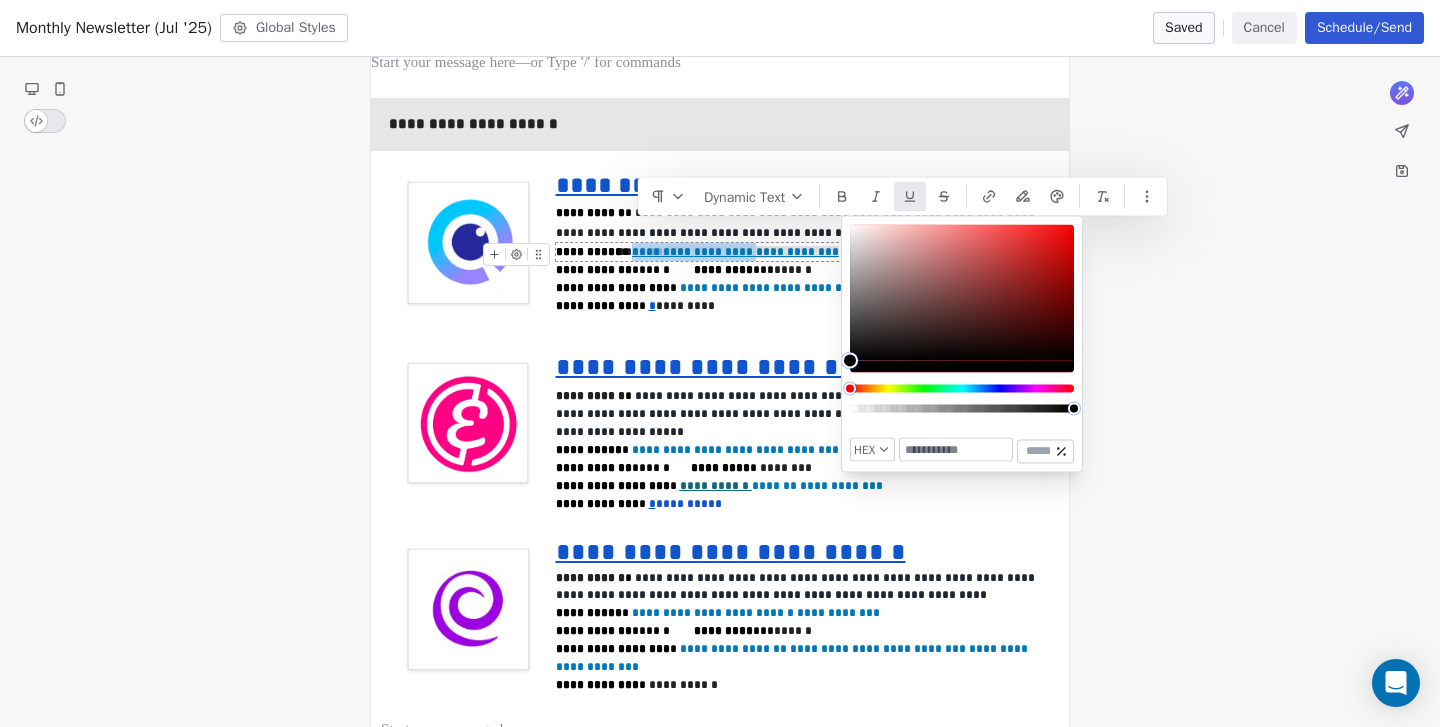 click at bounding box center [956, 450] 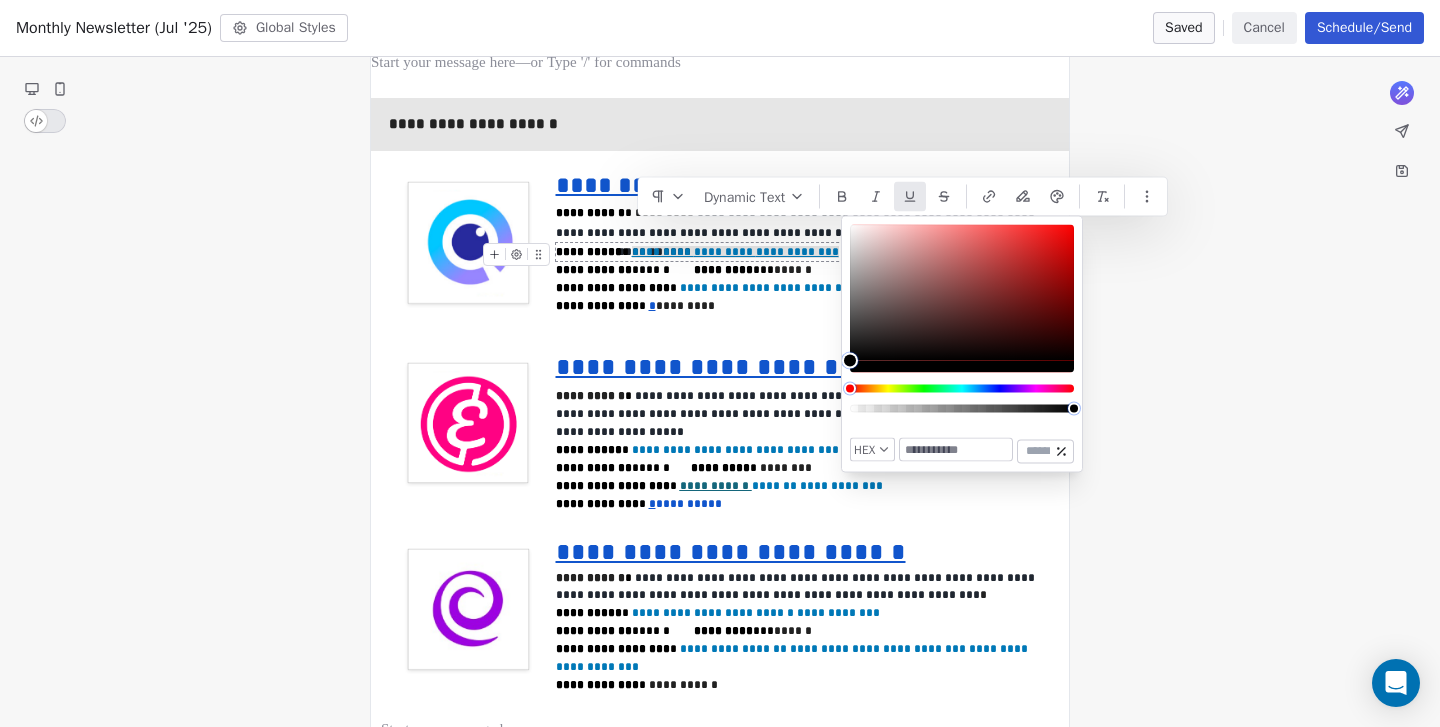 paste on "*******" 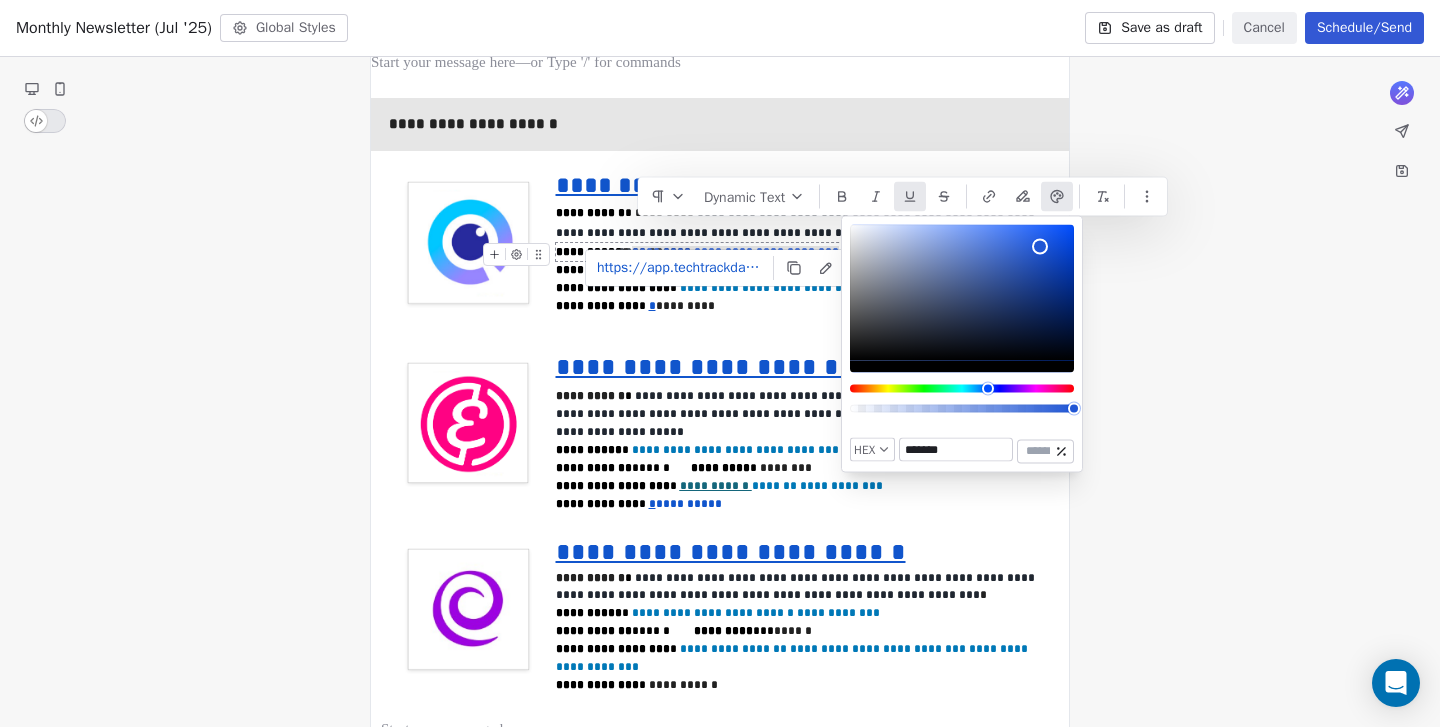 type on "*******" 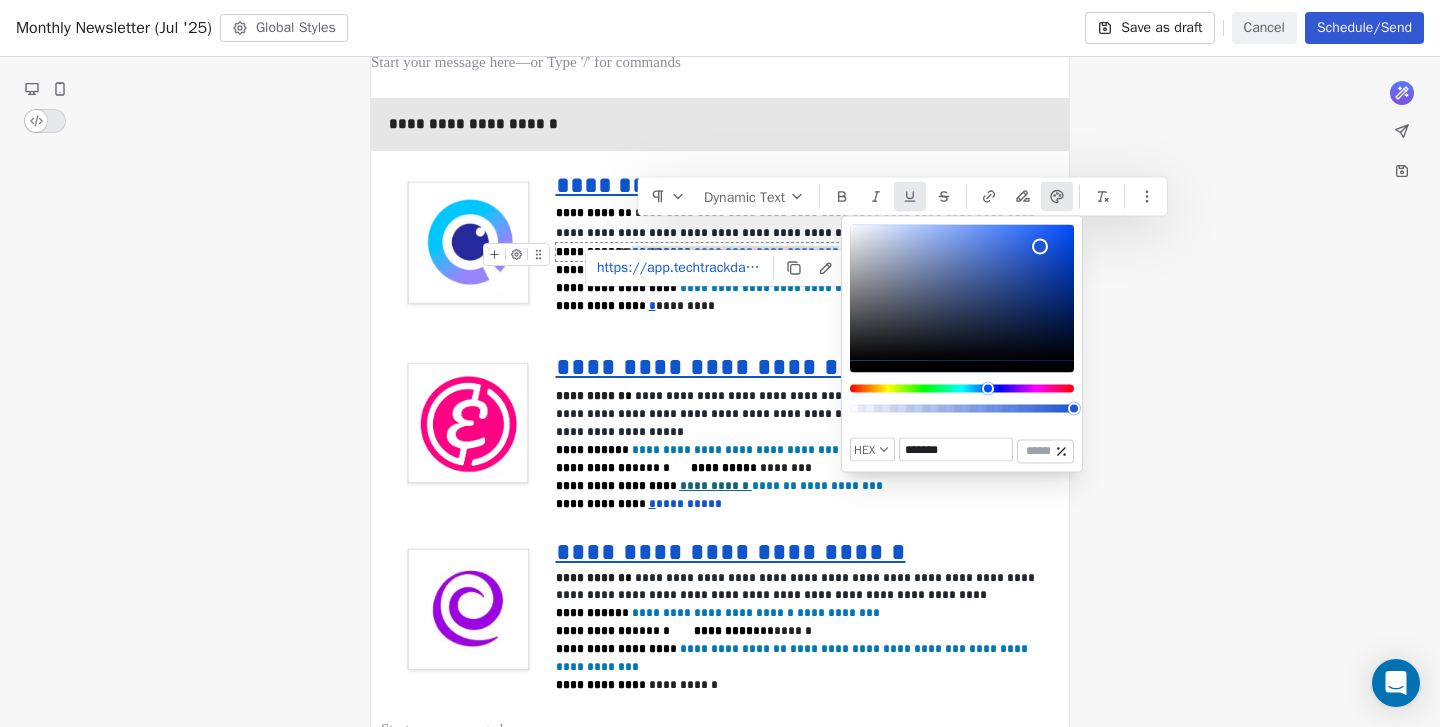 click on "**********" at bounding box center [720, -773] 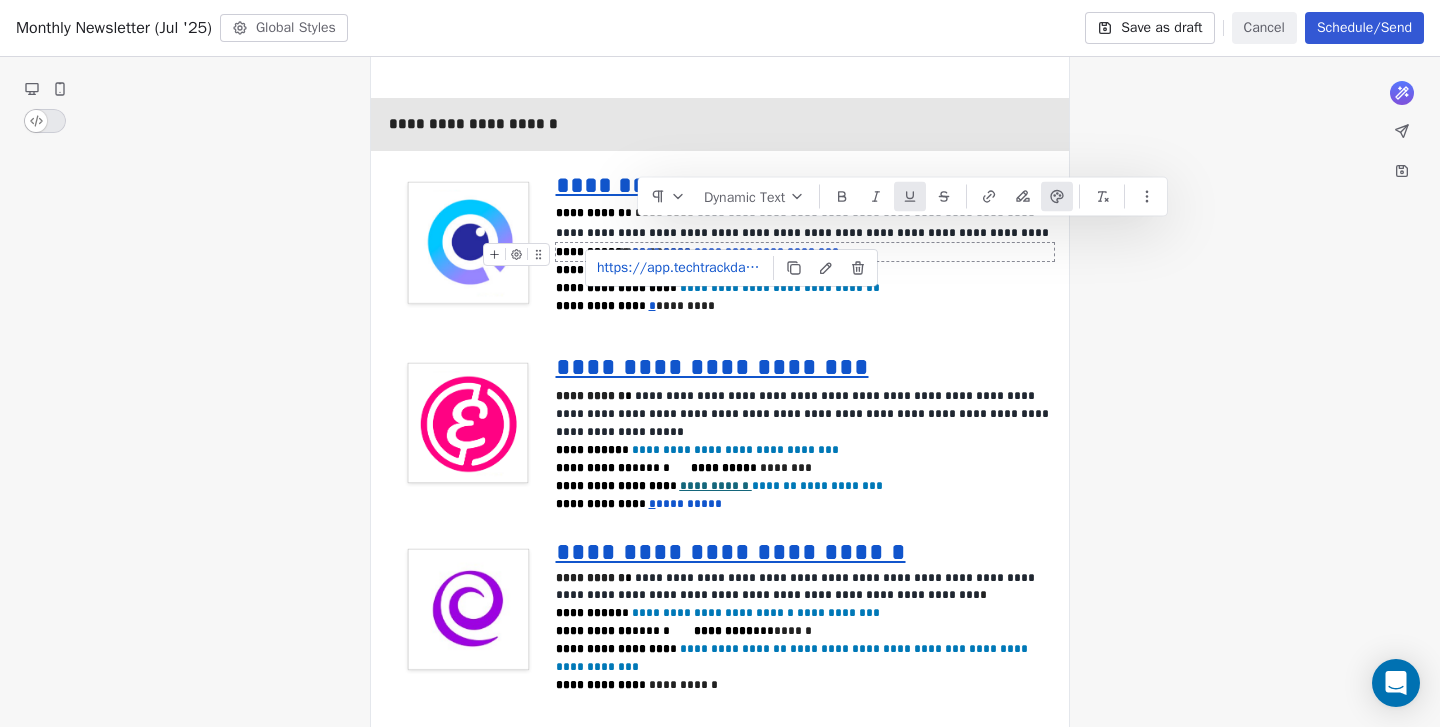 click on "**********" at bounding box center [797, 252] 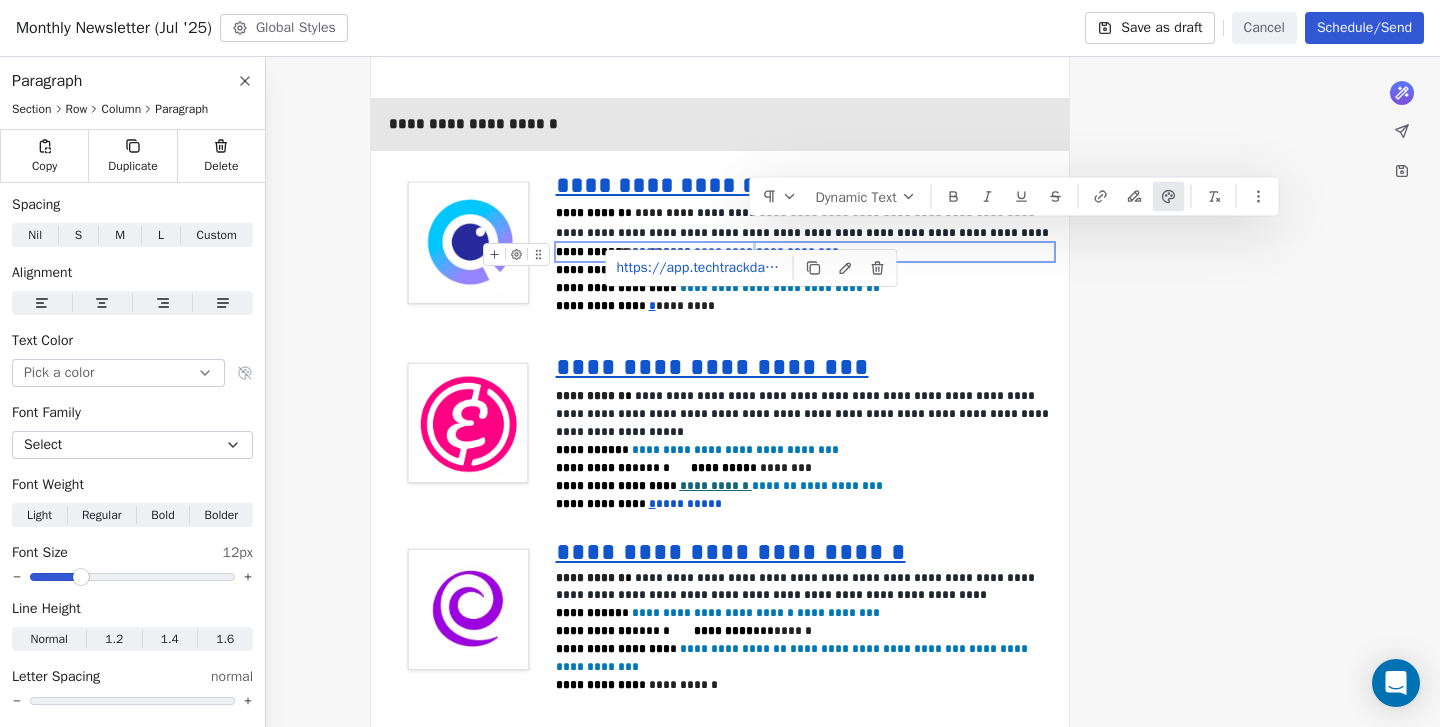 click on "*********" at bounding box center [723, 252] 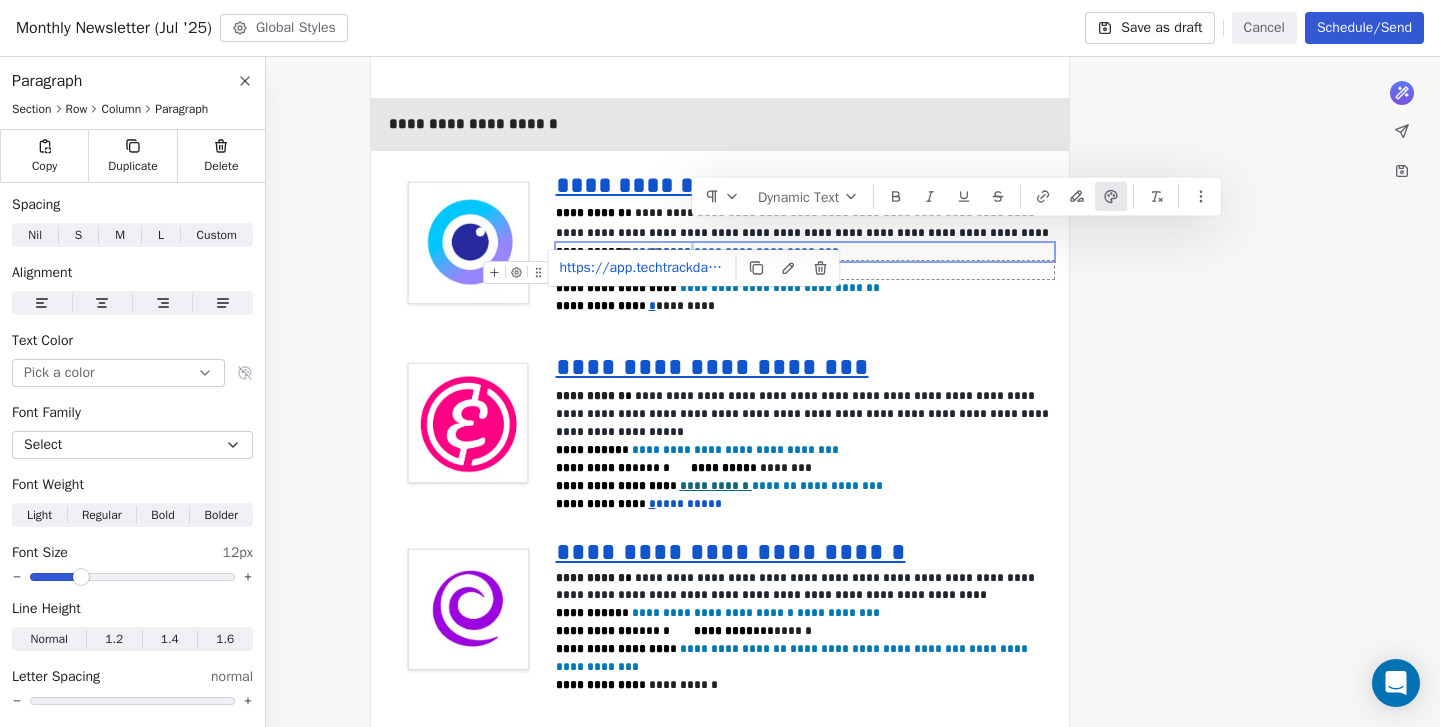 click on "**********" at bounding box center (805, 270) 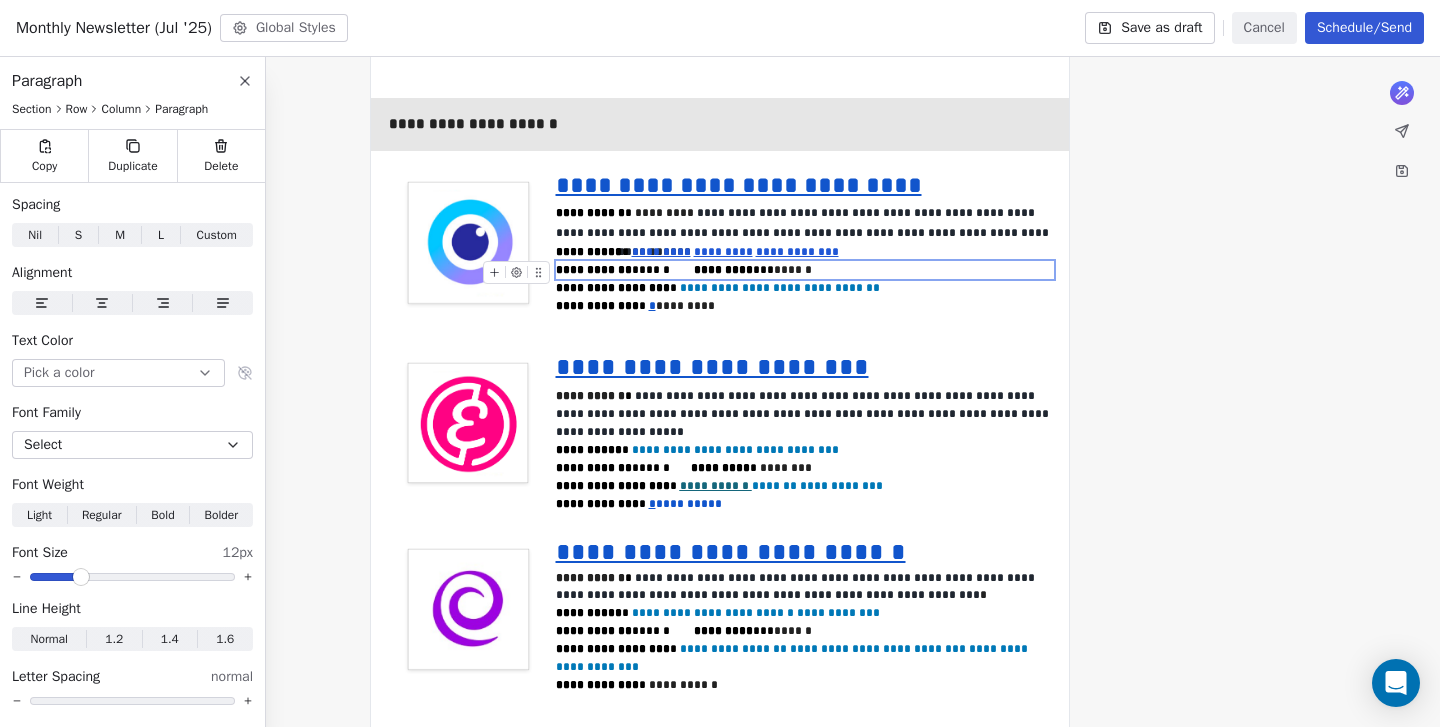 scroll, scrollTop: 3944, scrollLeft: 0, axis: vertical 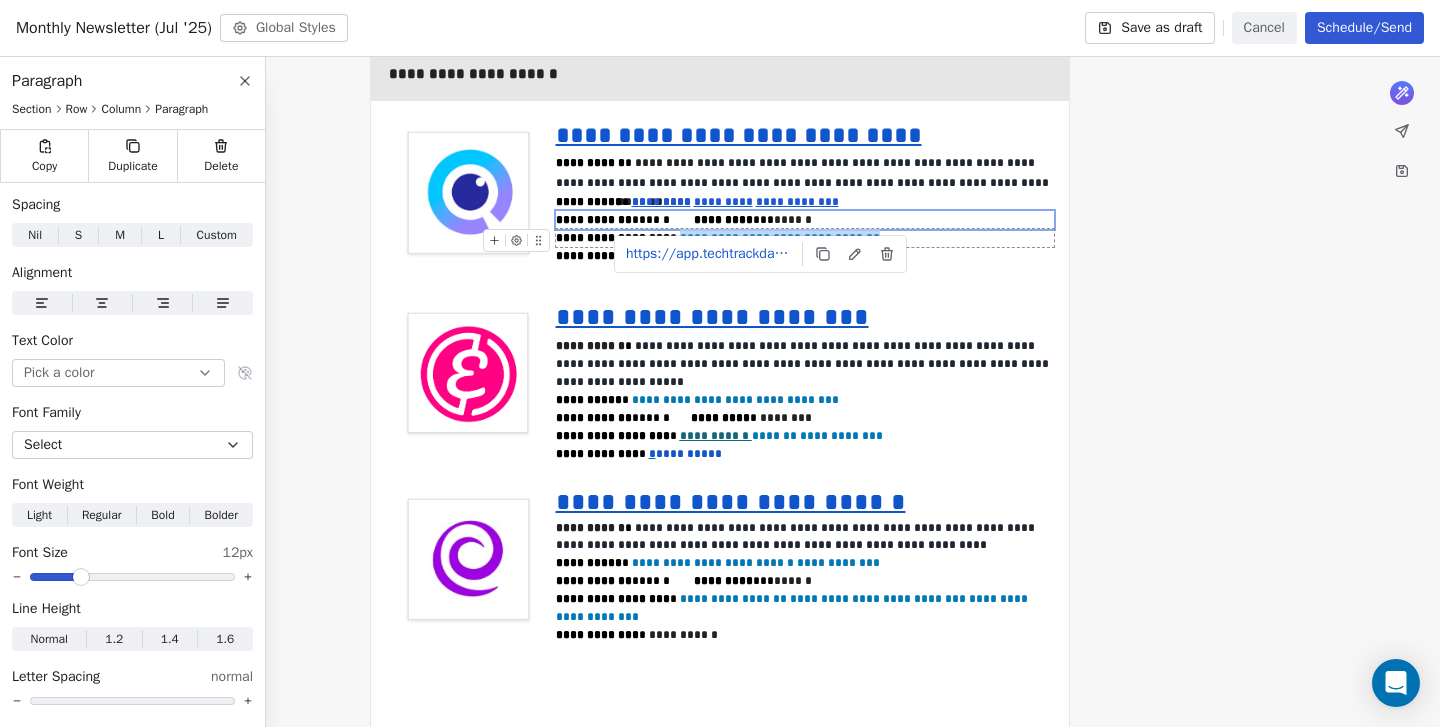 drag, startPoint x: 854, startPoint y: 220, endPoint x: 668, endPoint y: 213, distance: 186.13167 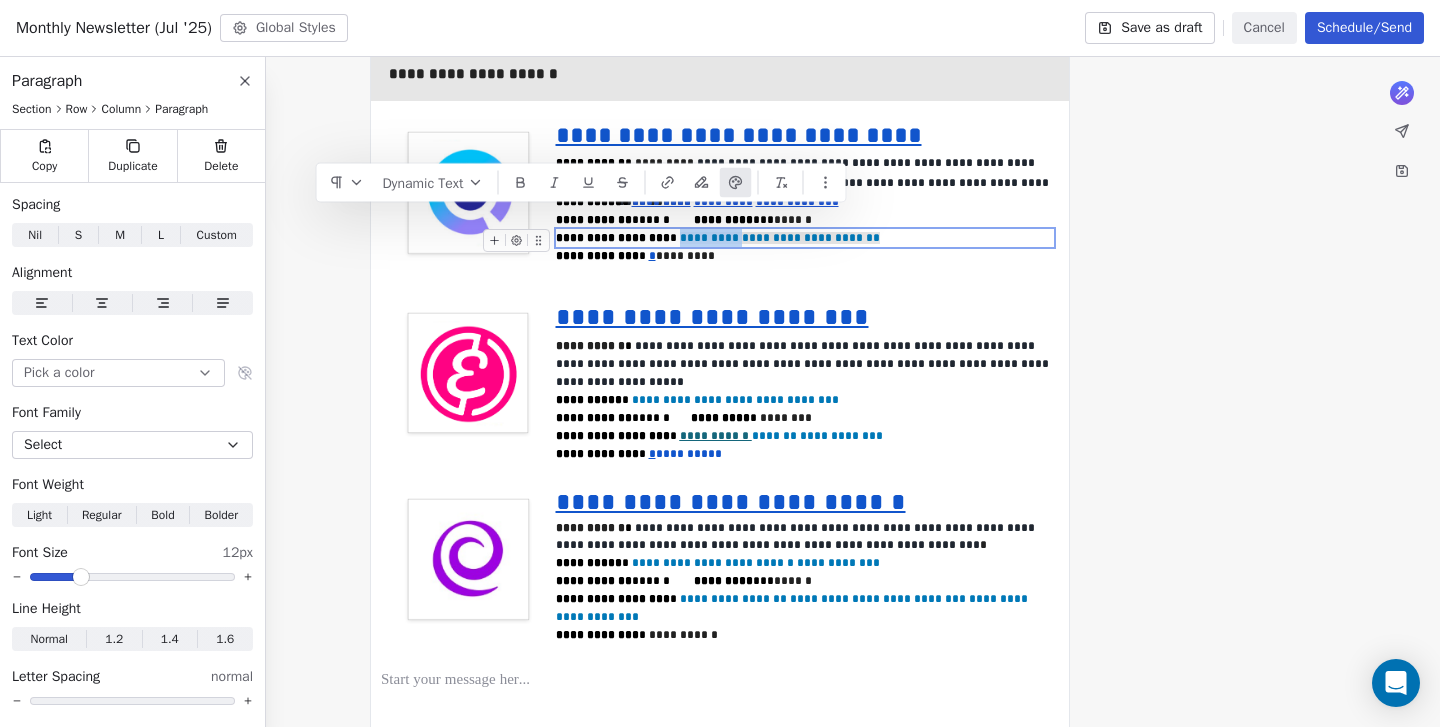 click 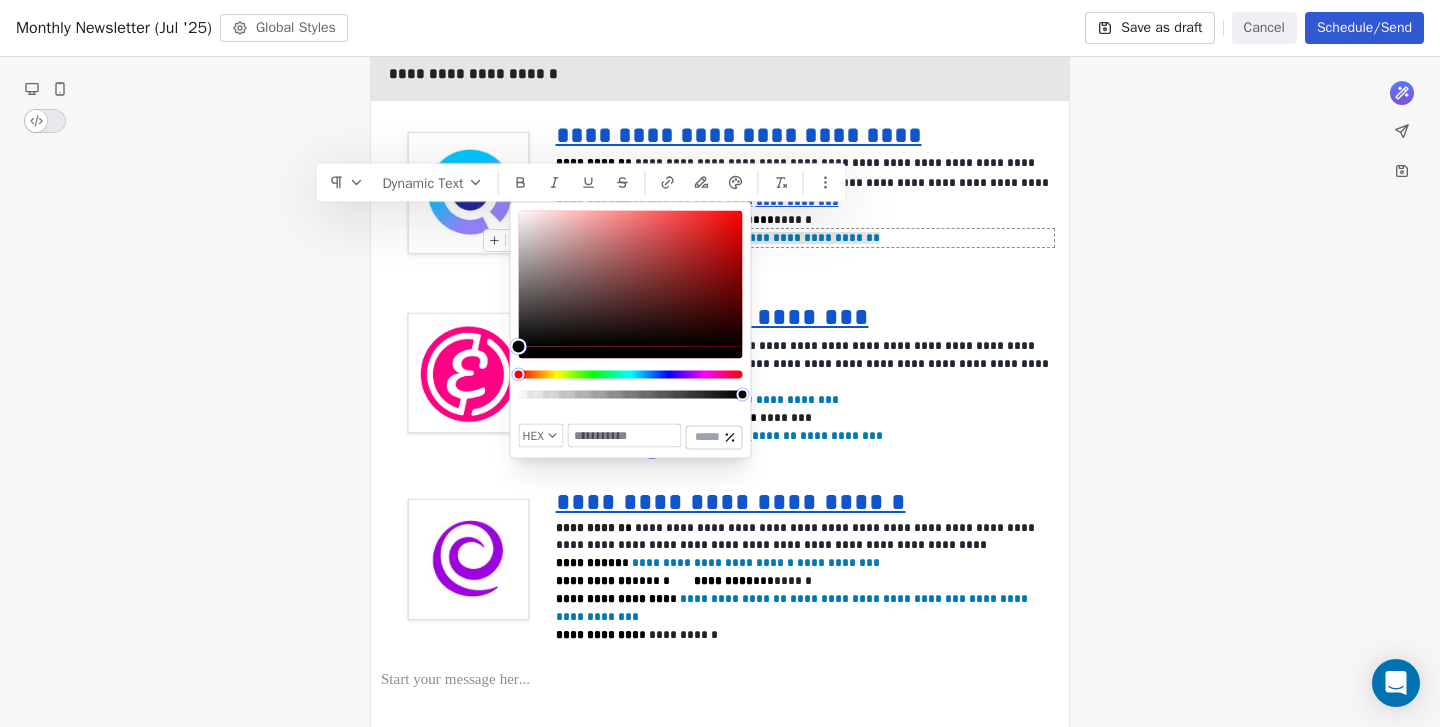 click at bounding box center (625, 436) 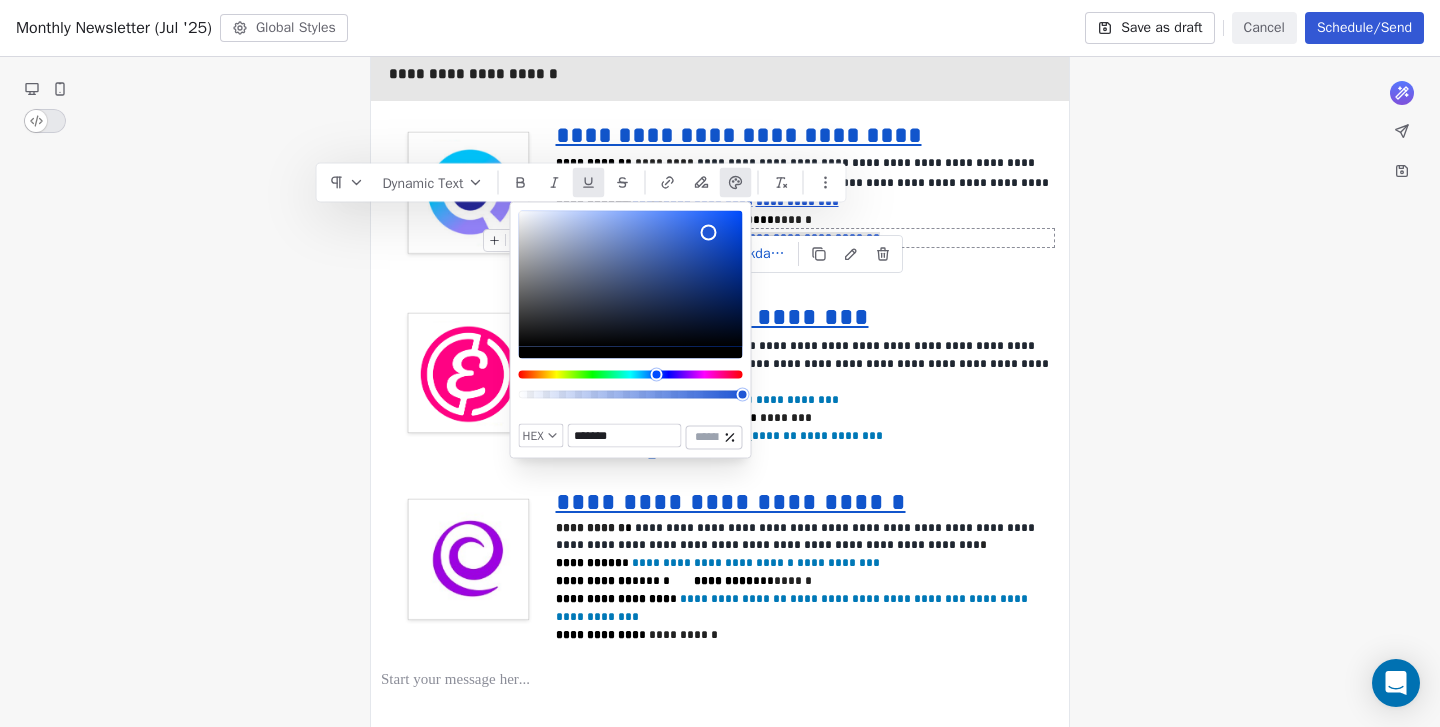type on "*******" 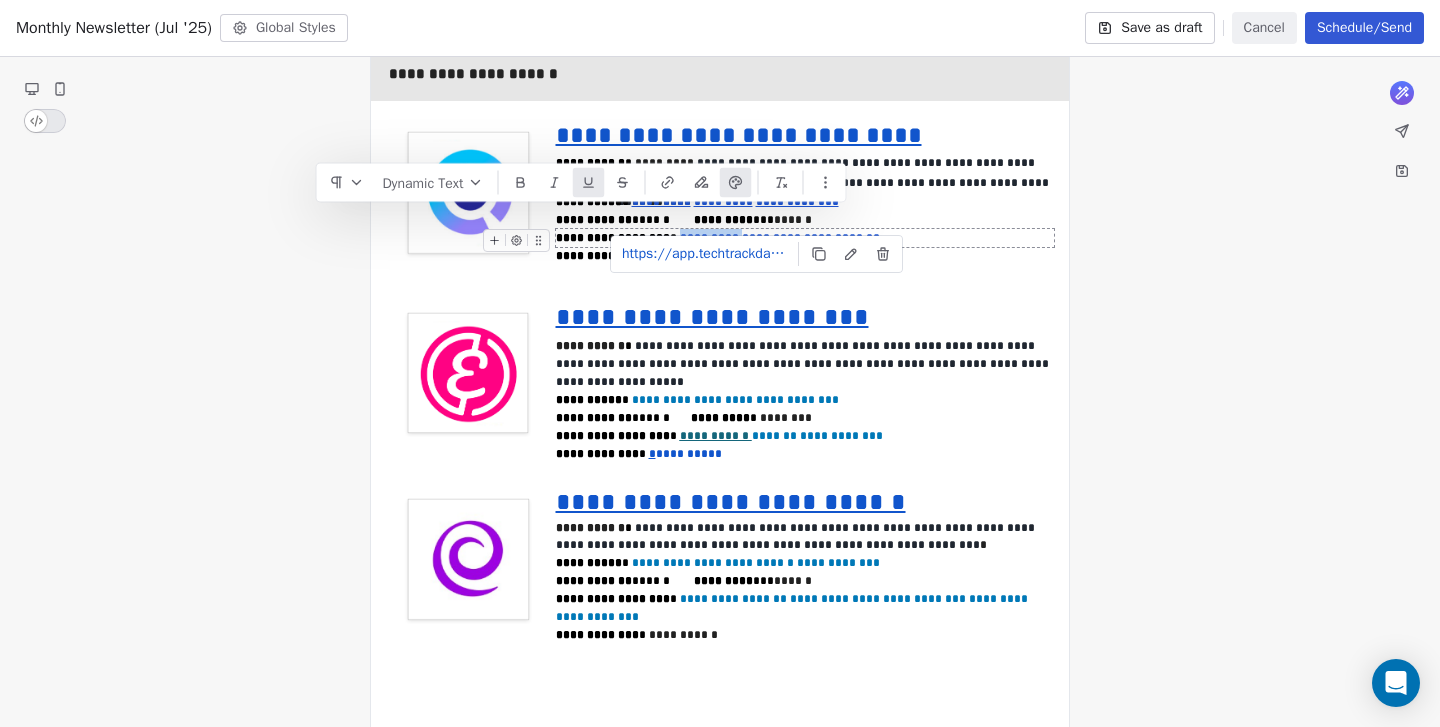 click on "**********" at bounding box center [811, 238] 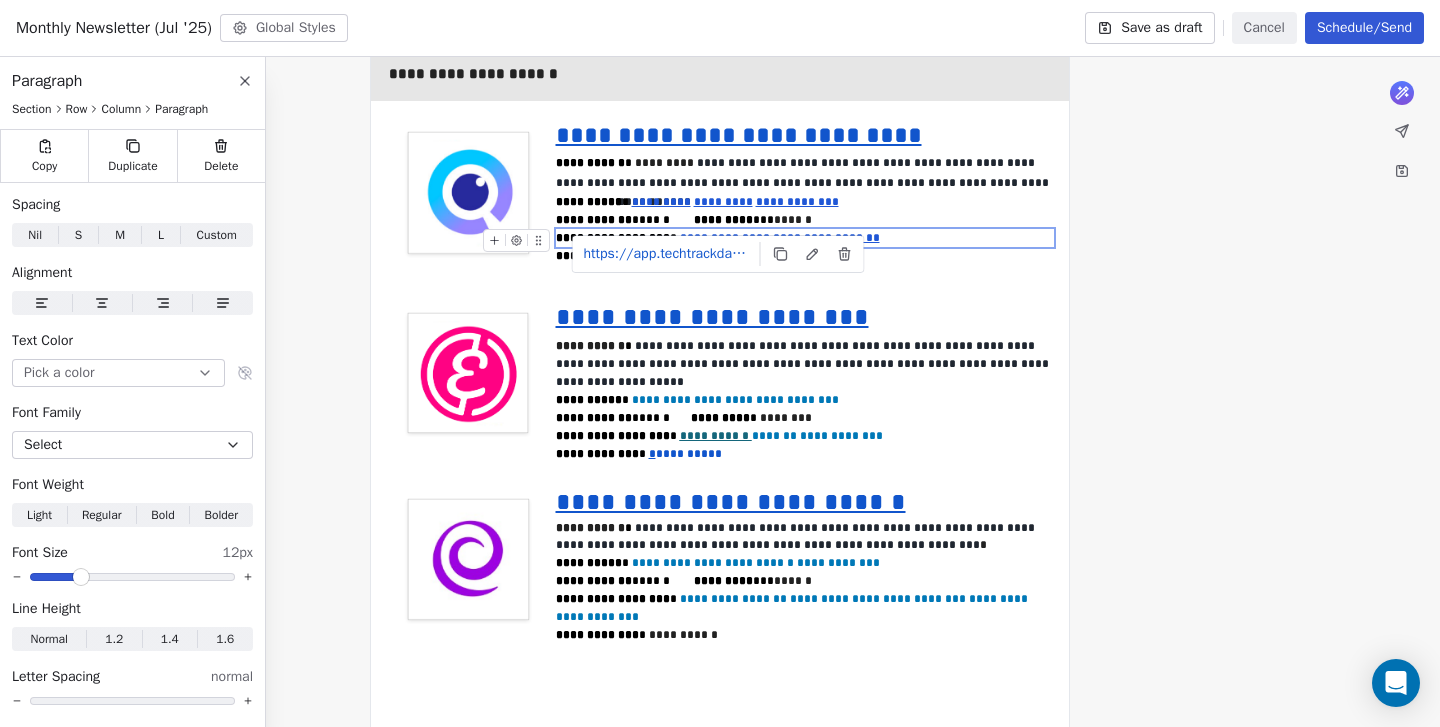 click on "*********" at bounding box center [711, 238] 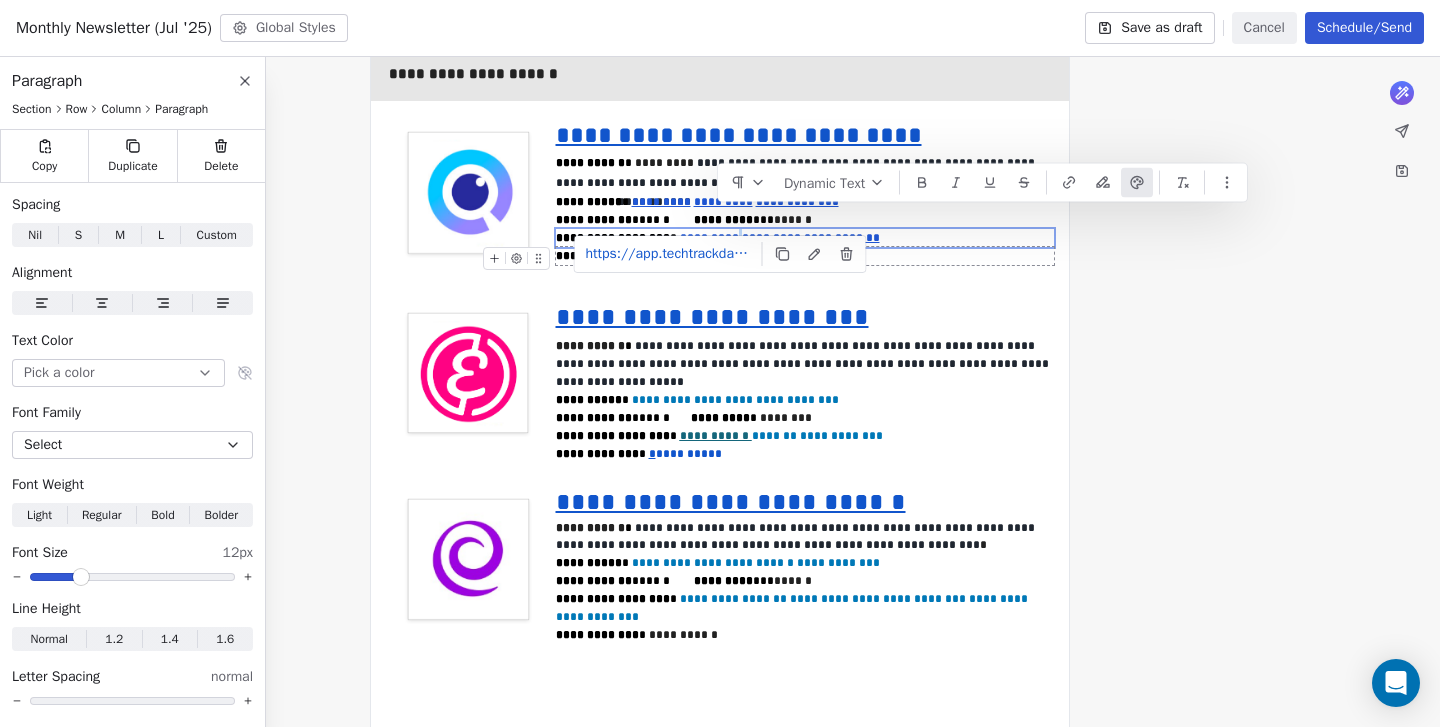 click on "**********" at bounding box center [805, 256] 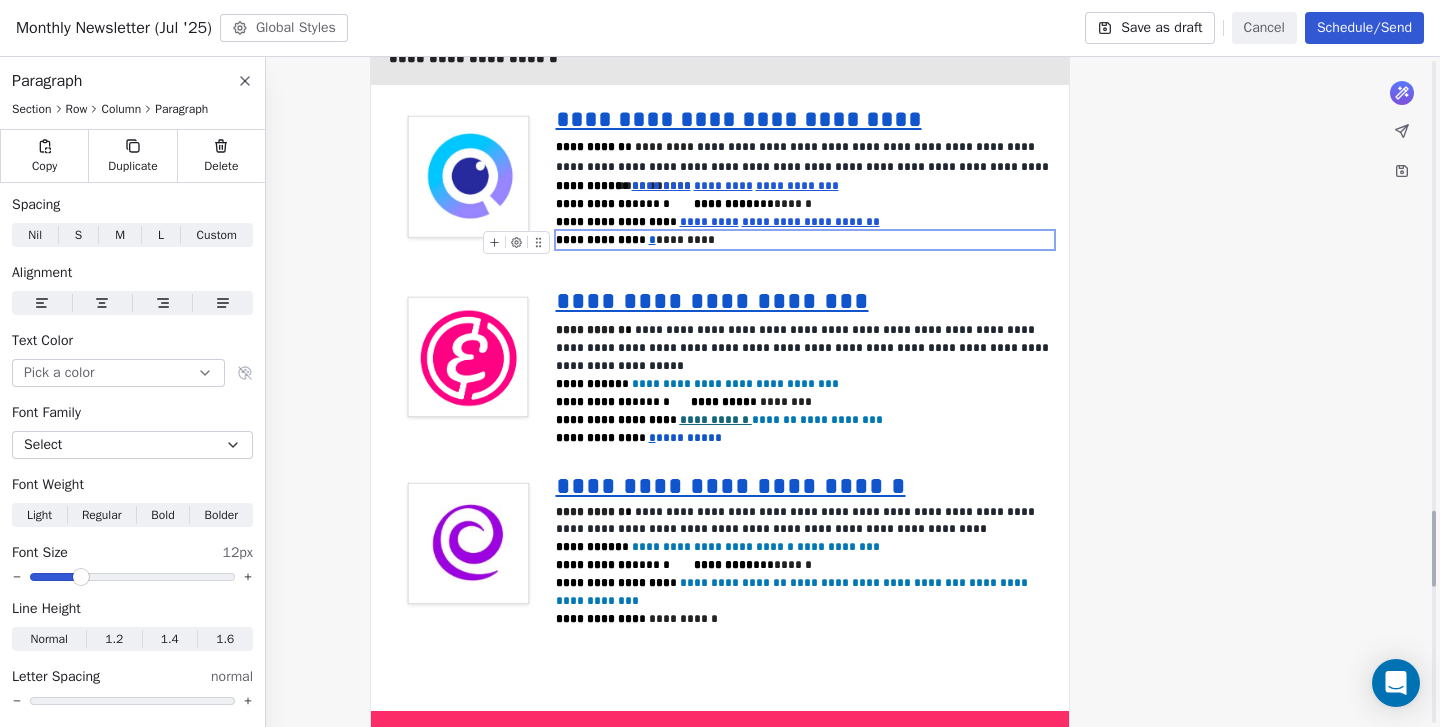 scroll, scrollTop: 3969, scrollLeft: 0, axis: vertical 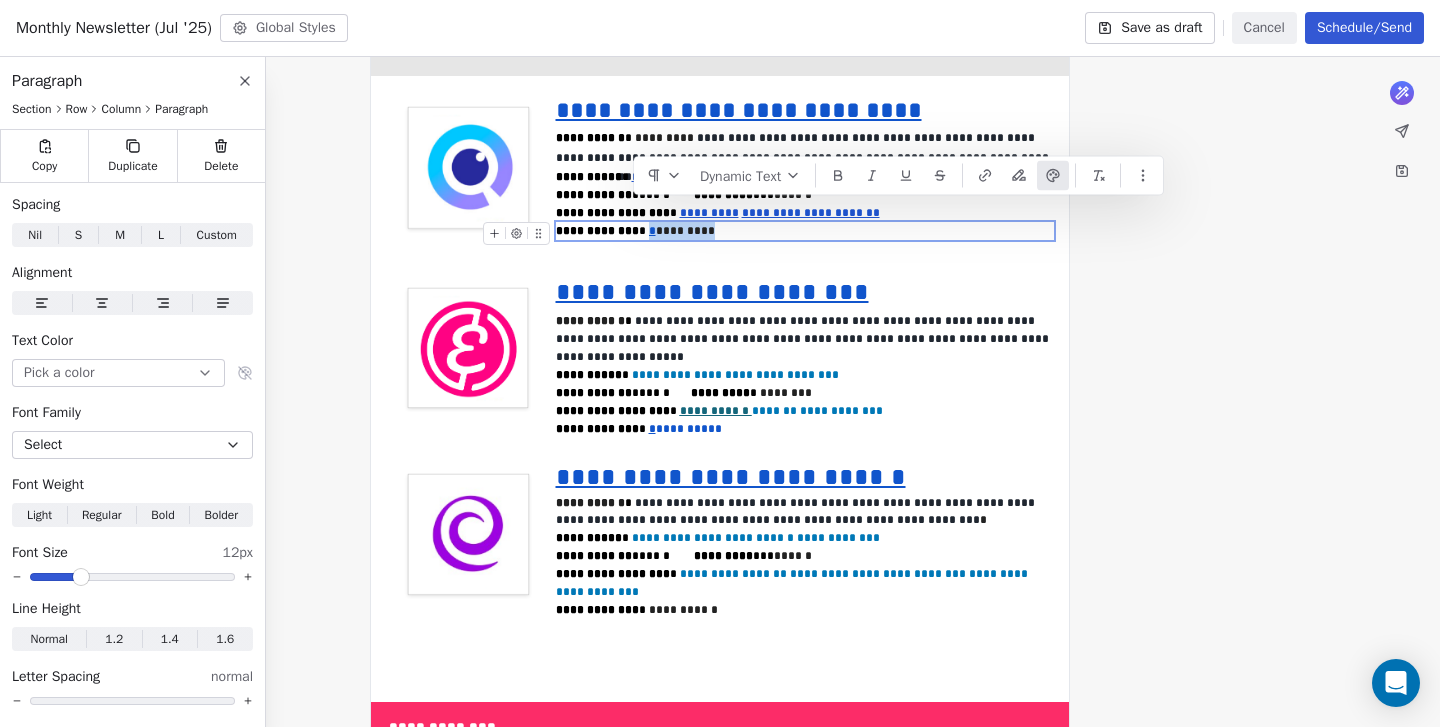 drag, startPoint x: 704, startPoint y: 212, endPoint x: 639, endPoint y: 213, distance: 65.00769 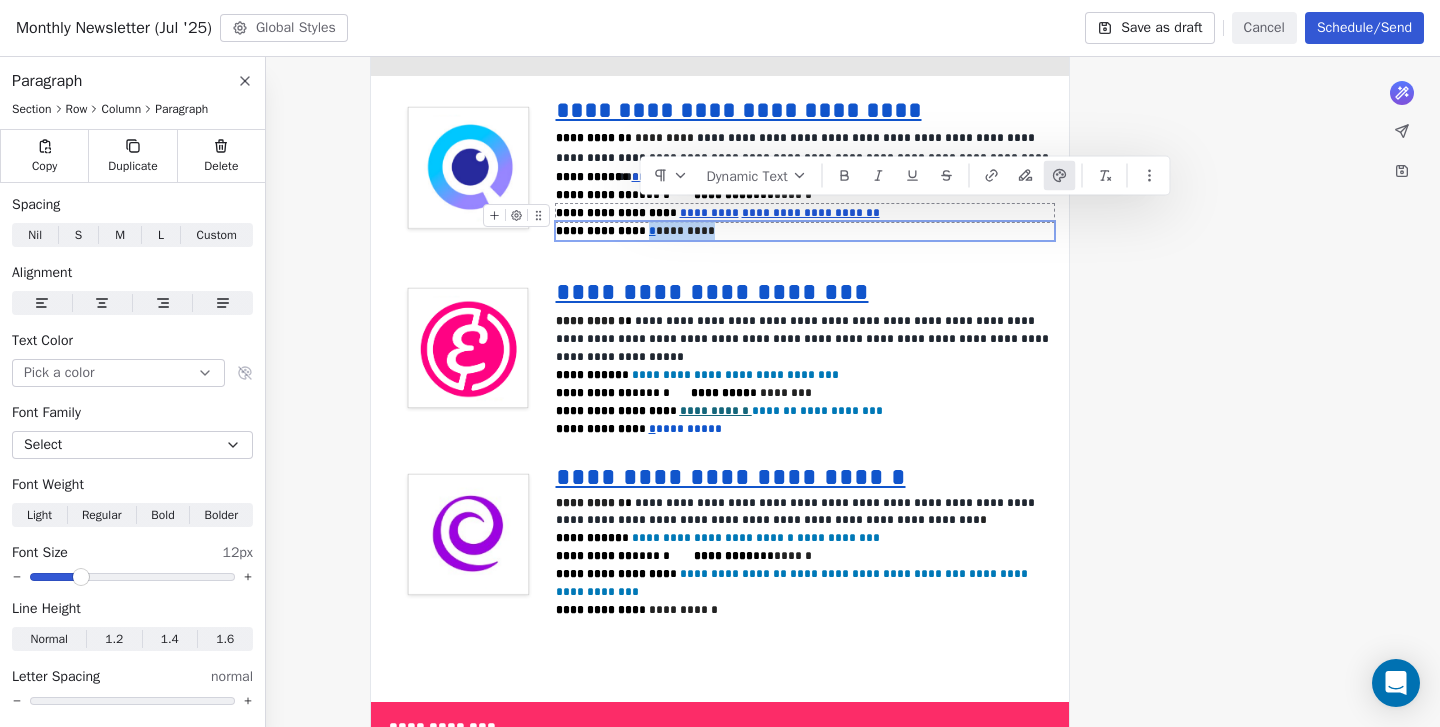 click 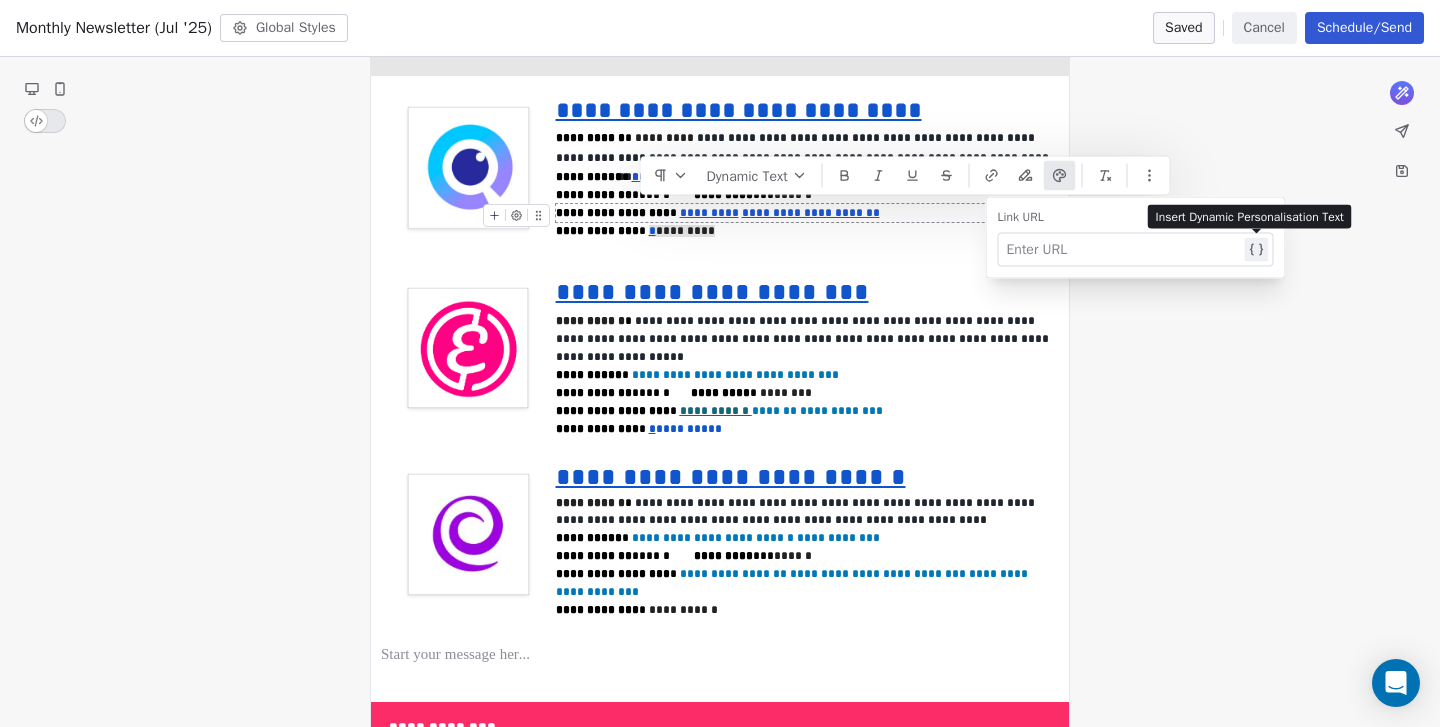 click at bounding box center (1124, 250) 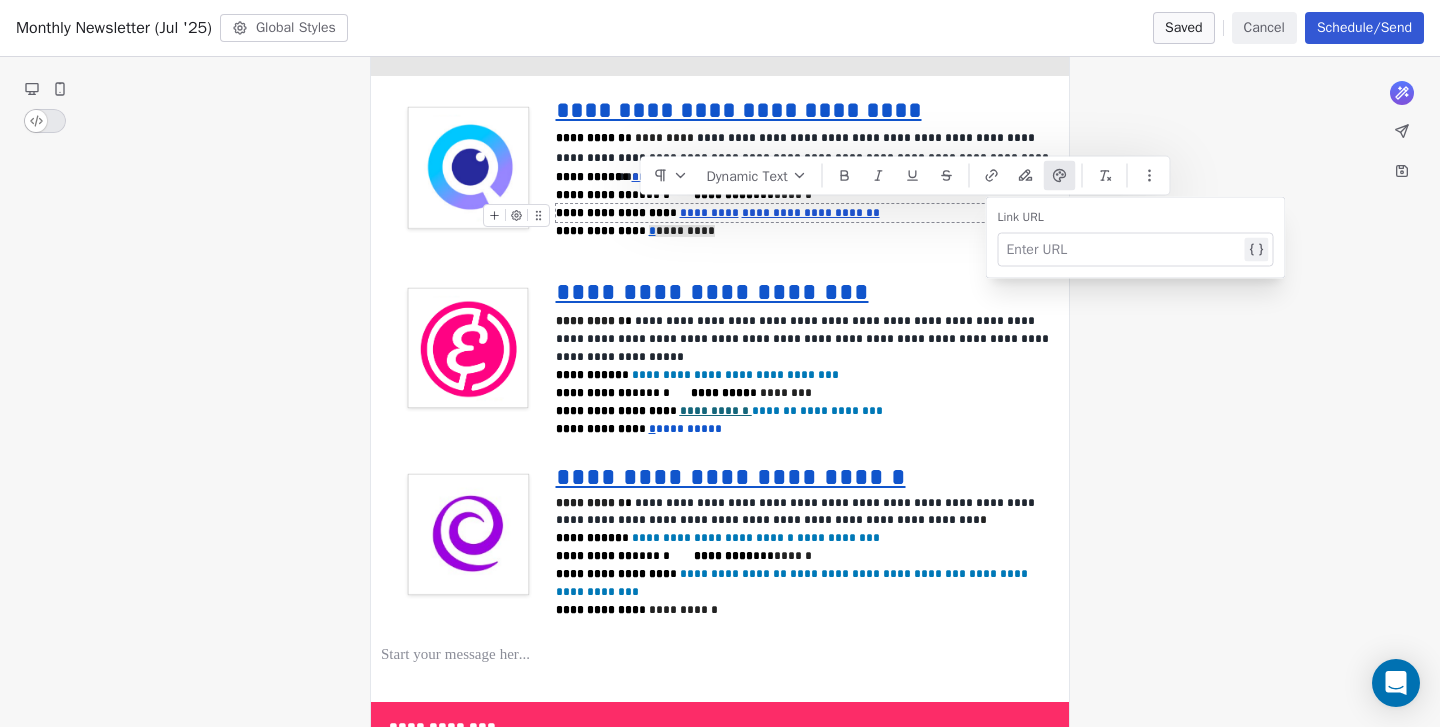 paste 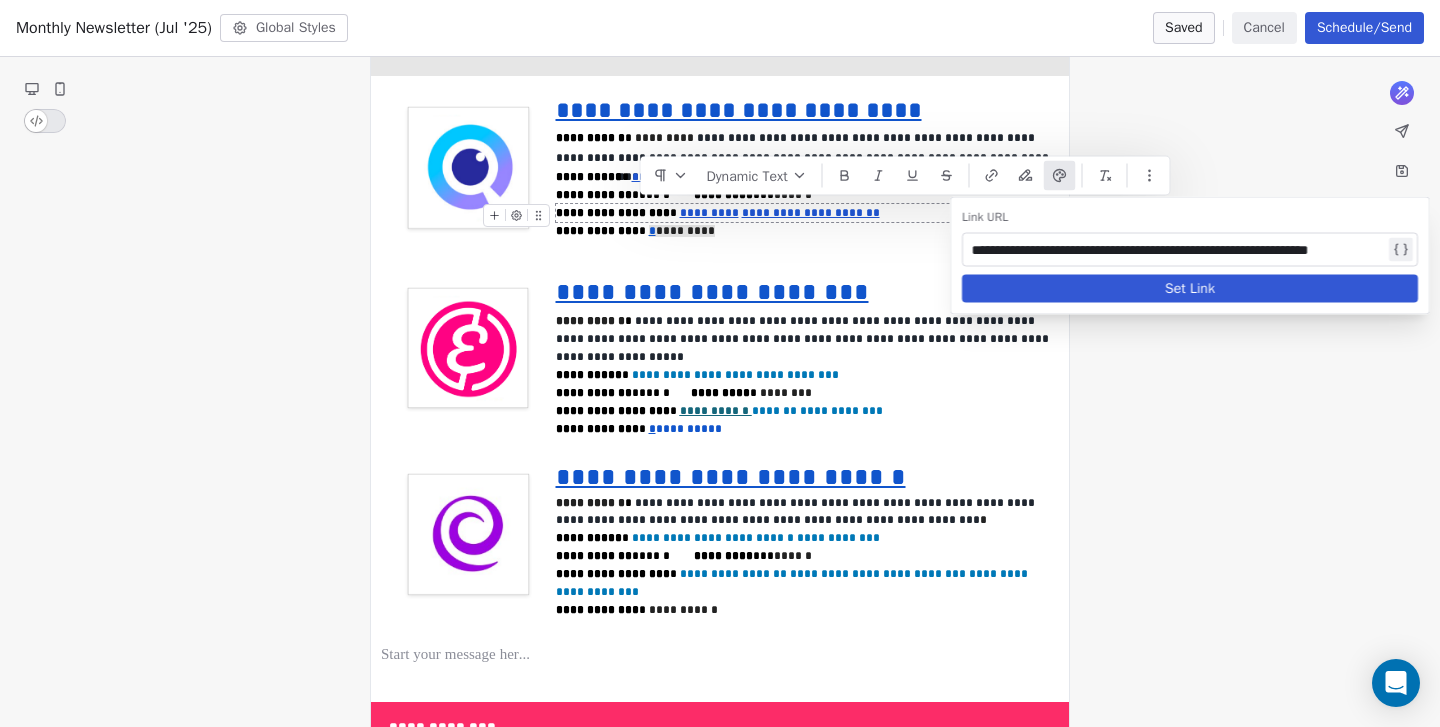 click on "Set Link" at bounding box center (1190, 289) 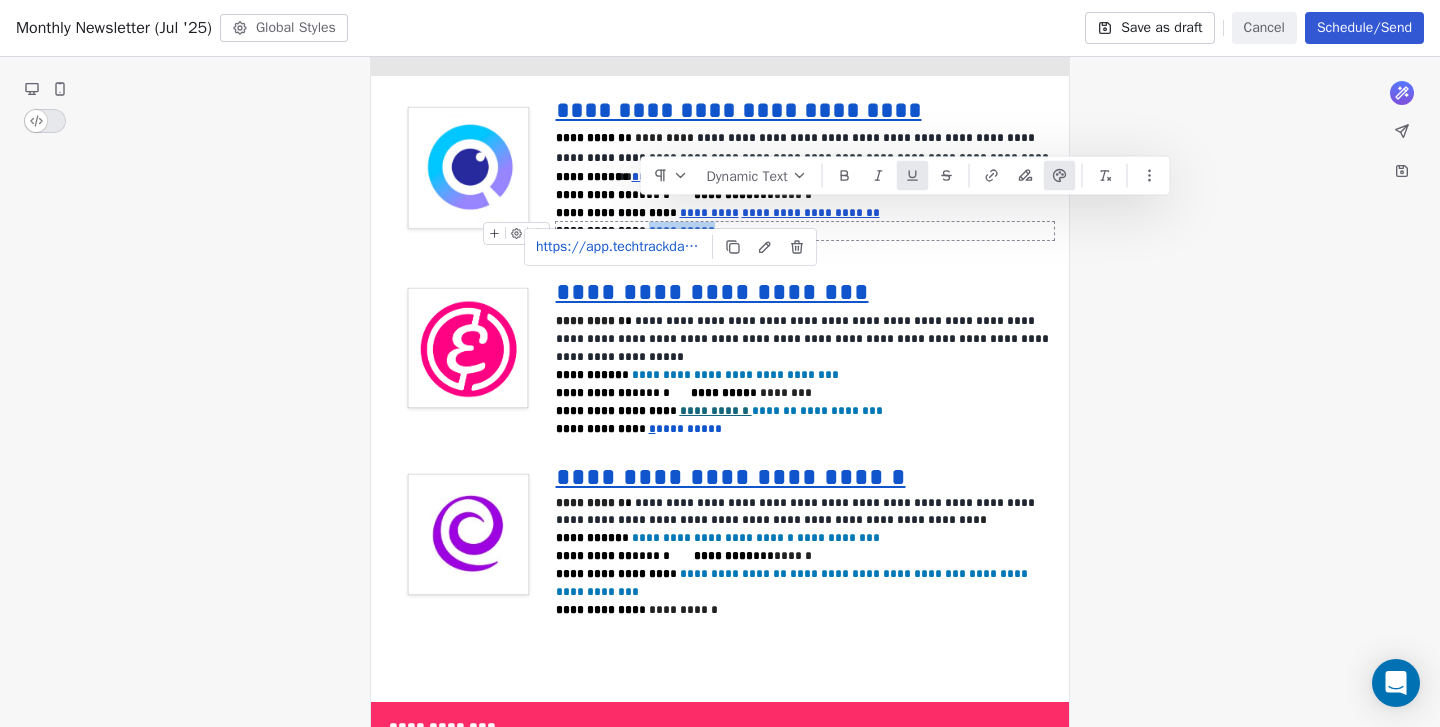 click on "**********" at bounding box center (805, 231) 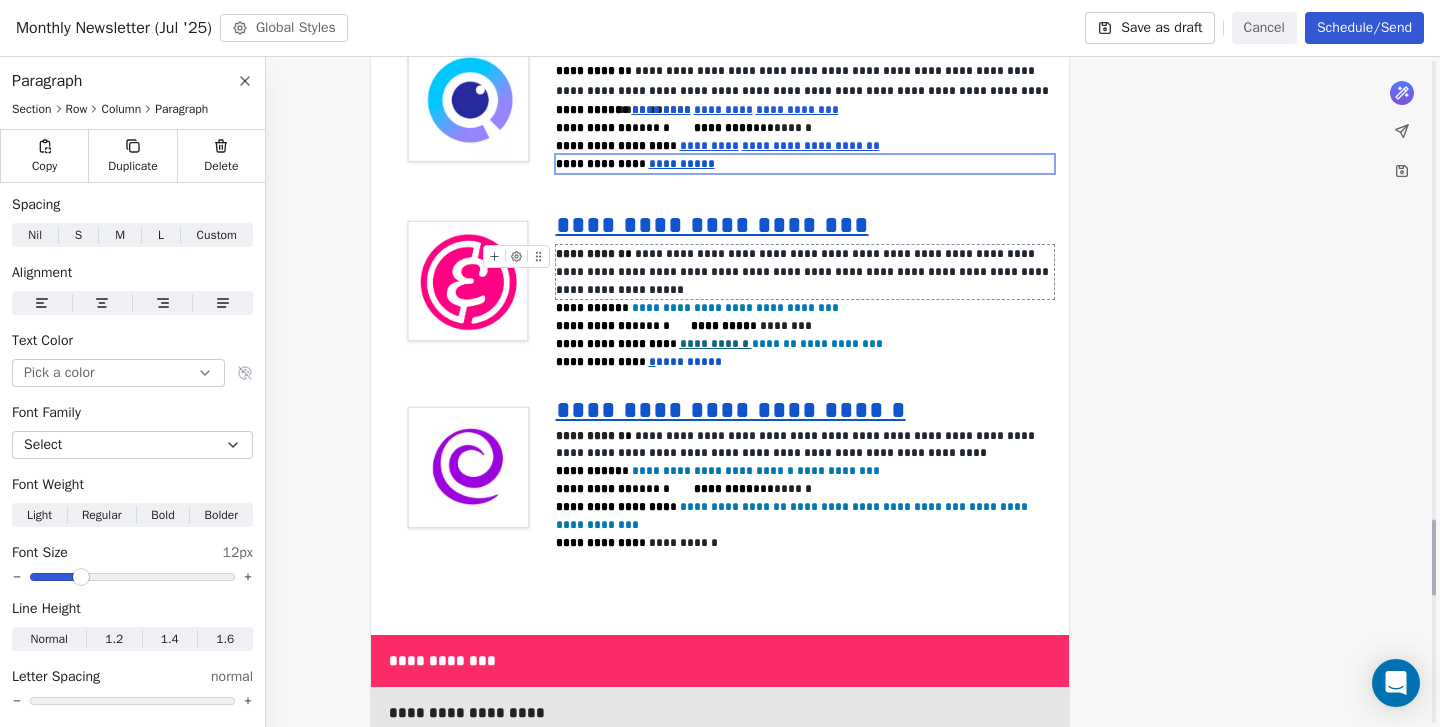 scroll, scrollTop: 4038, scrollLeft: 0, axis: vertical 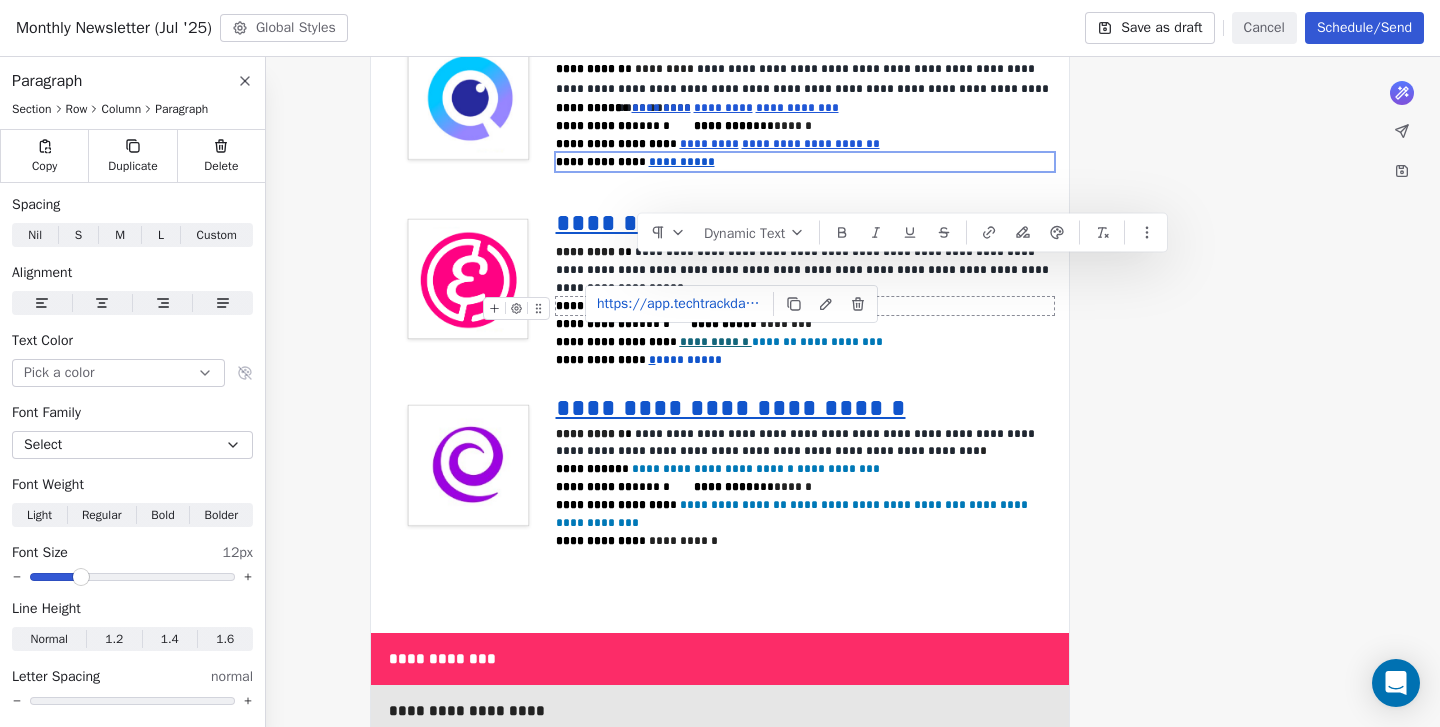 drag, startPoint x: 829, startPoint y: 267, endPoint x: 642, endPoint y: 268, distance: 187.00267 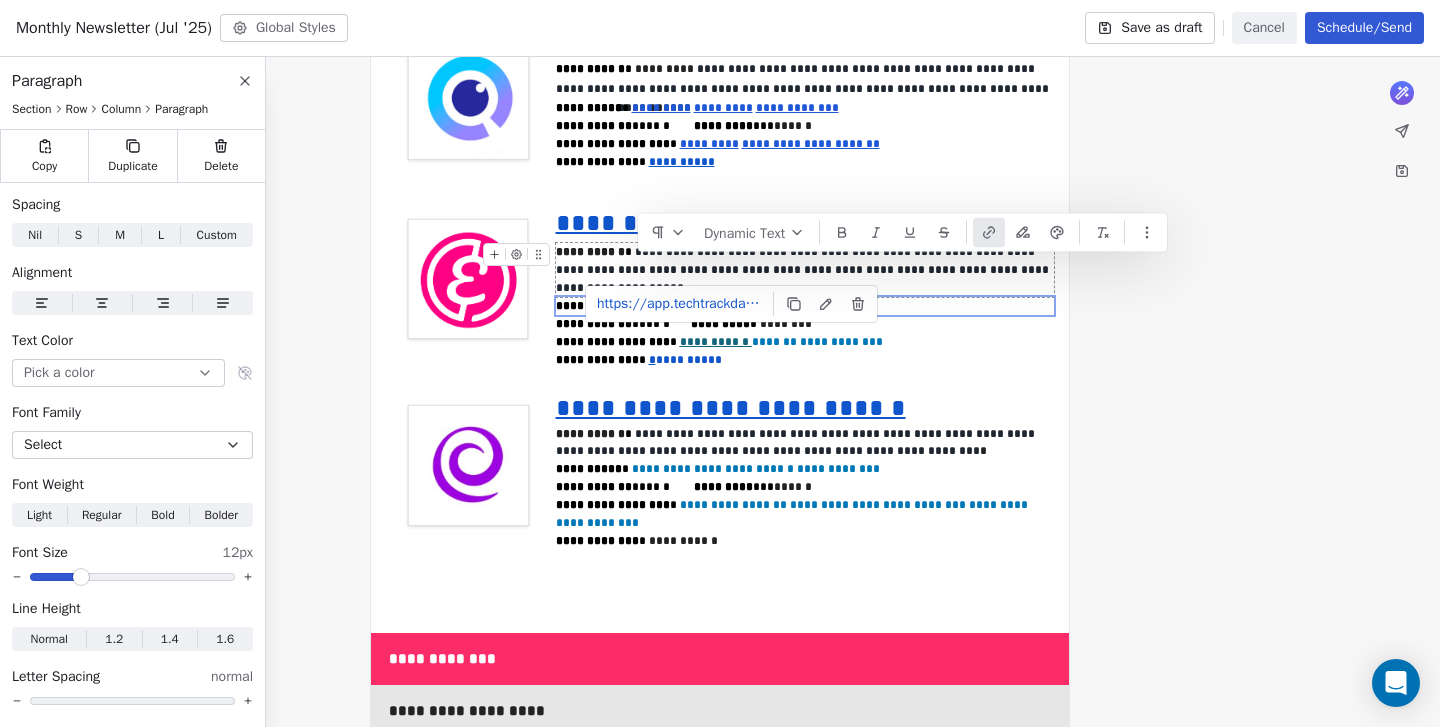 click 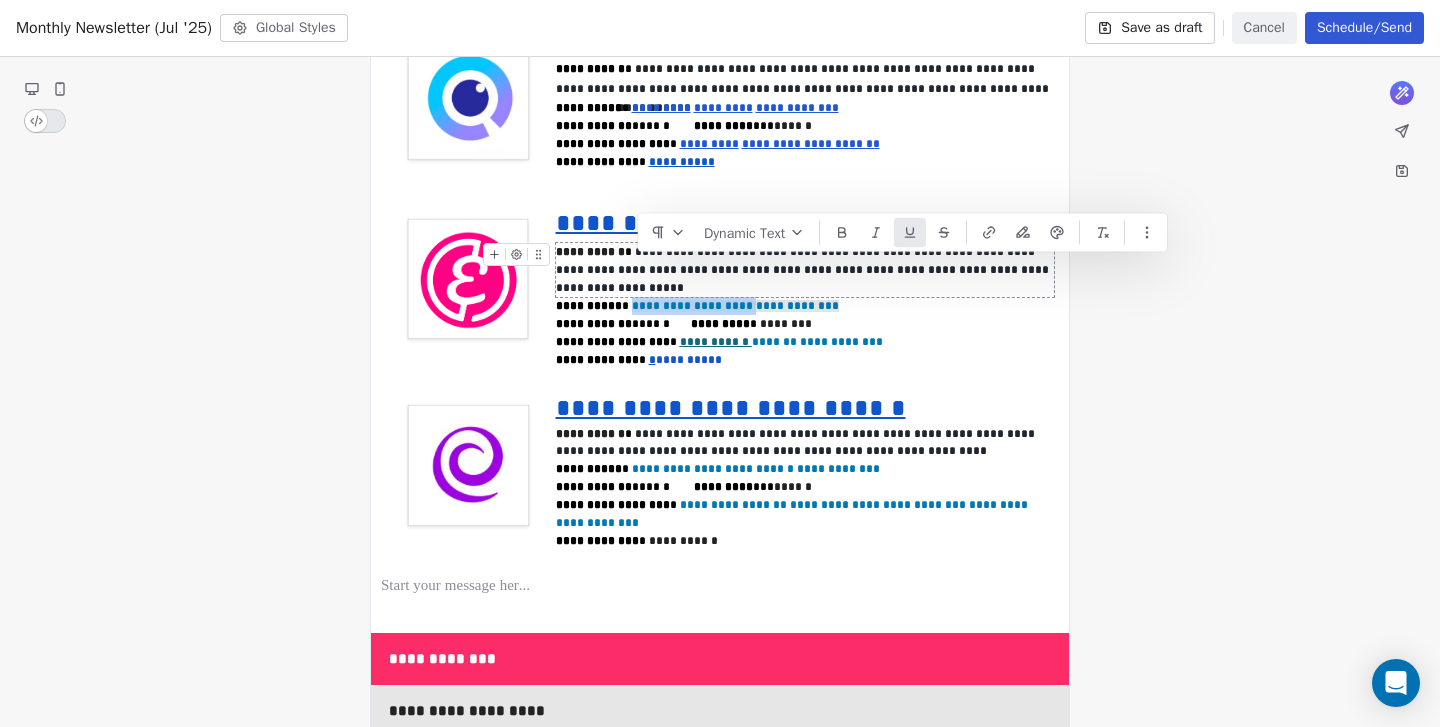 click at bounding box center (910, 233) 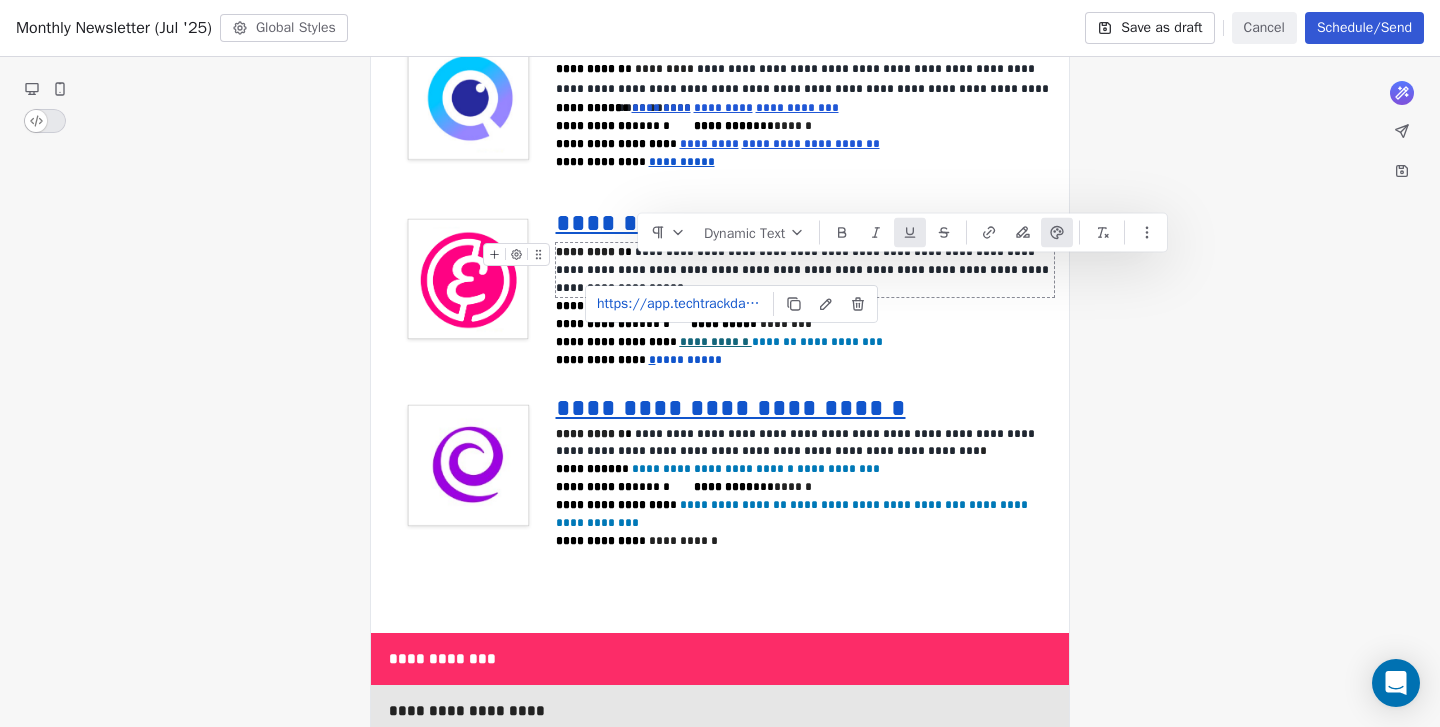 click at bounding box center [1057, 233] 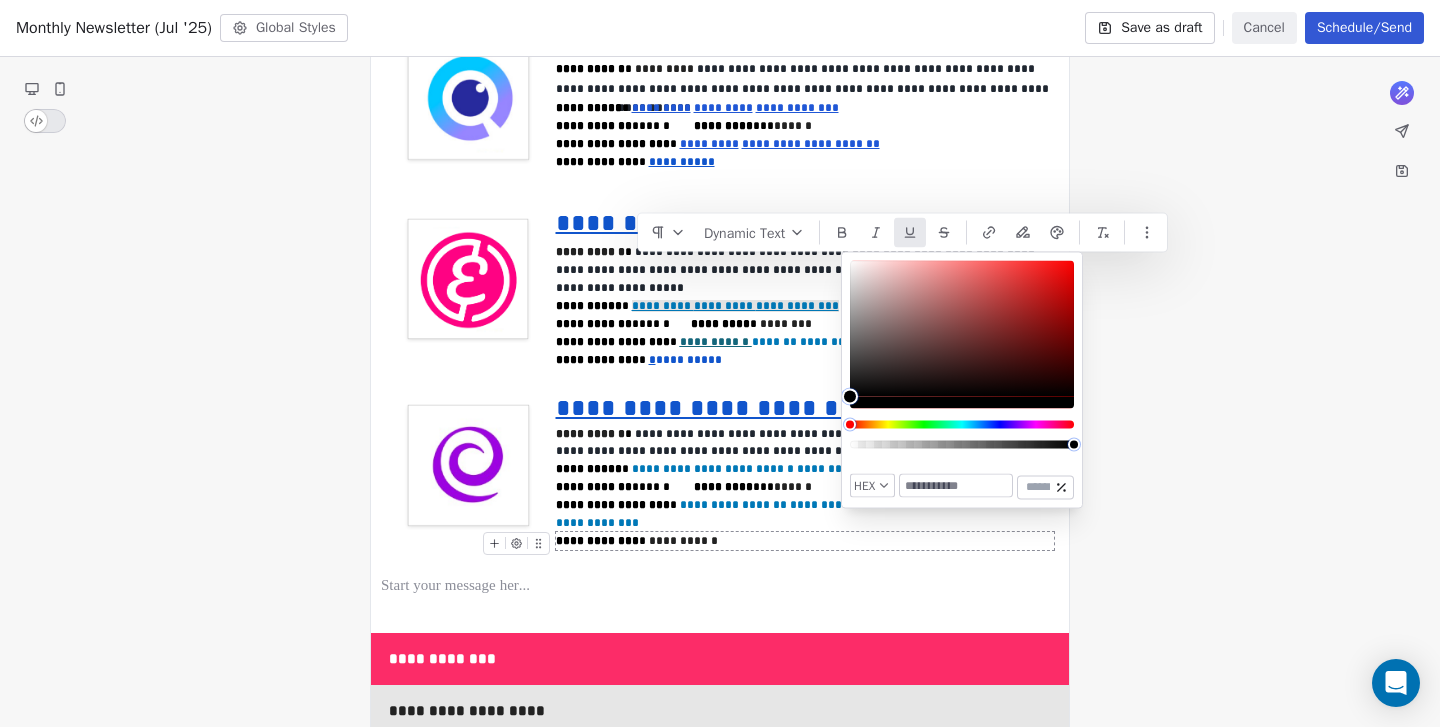 click at bounding box center [956, 486] 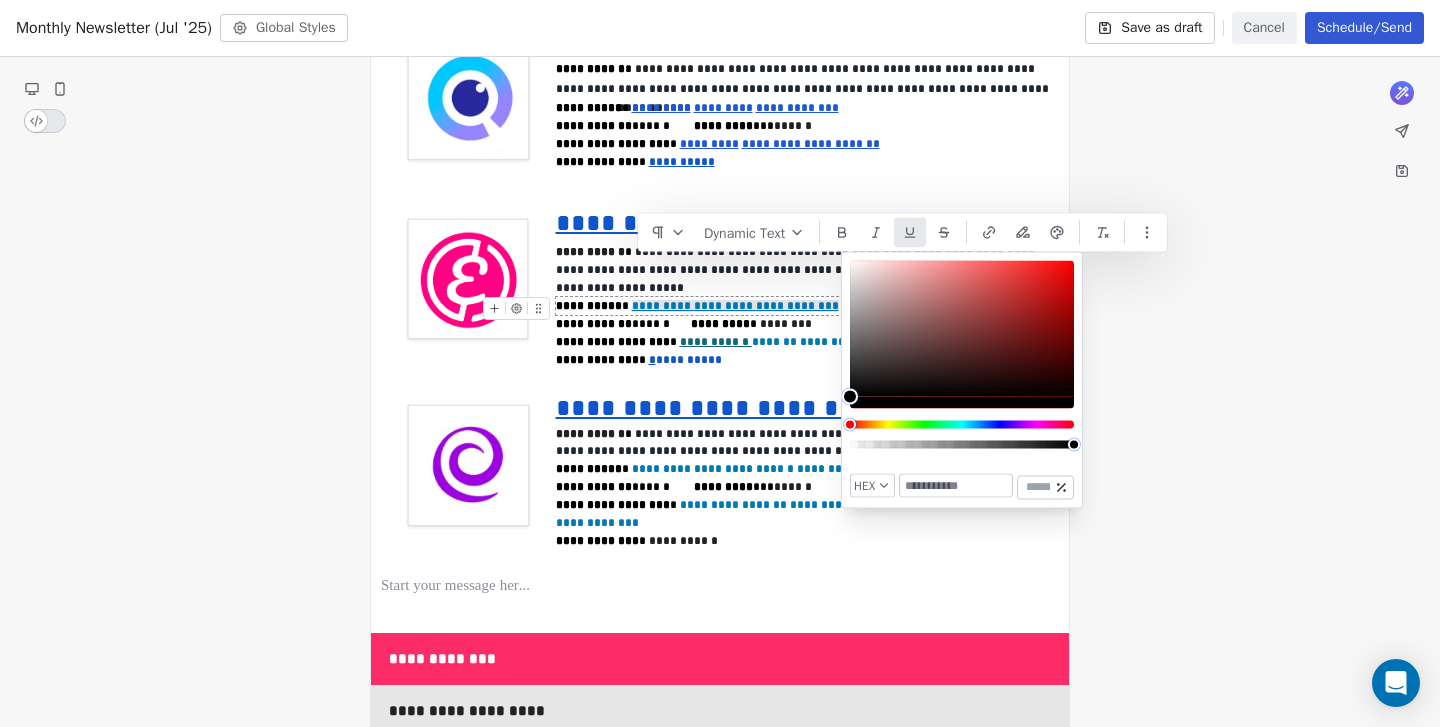 type on "*******" 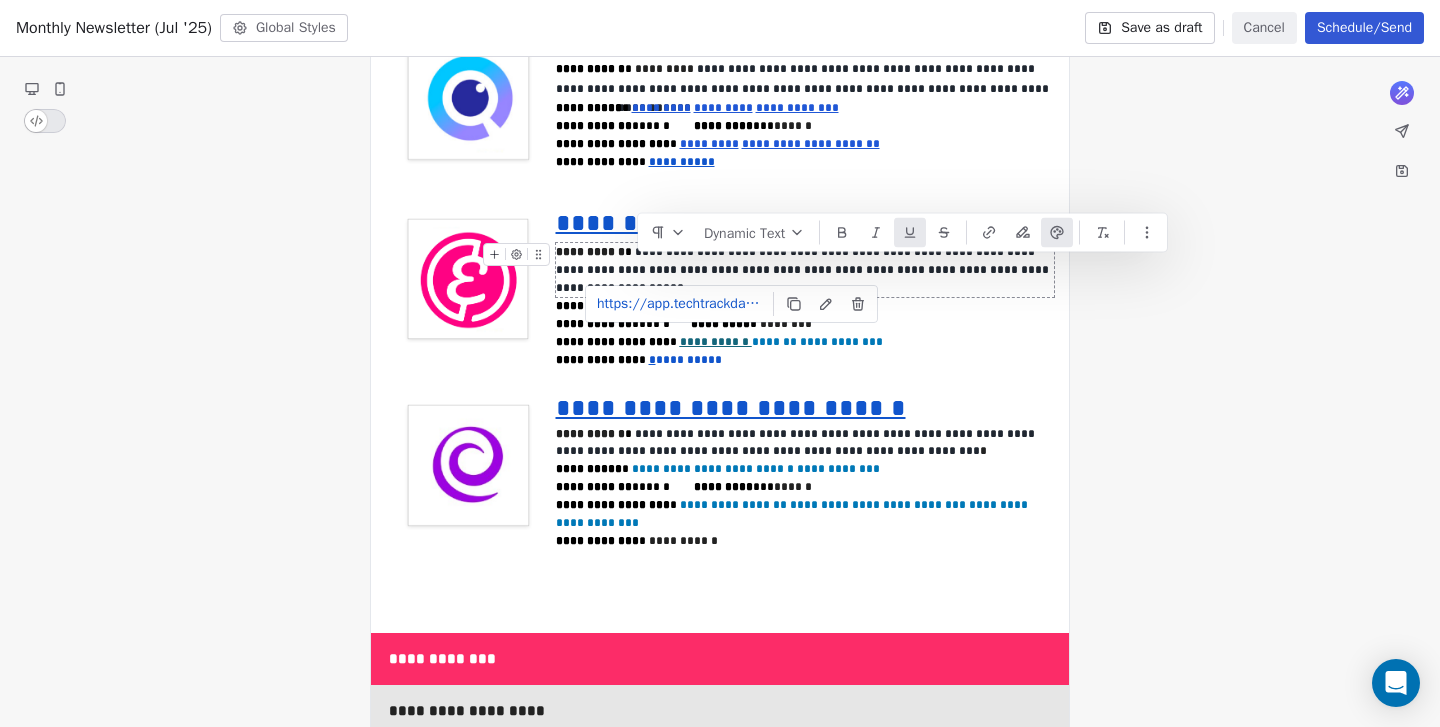 click 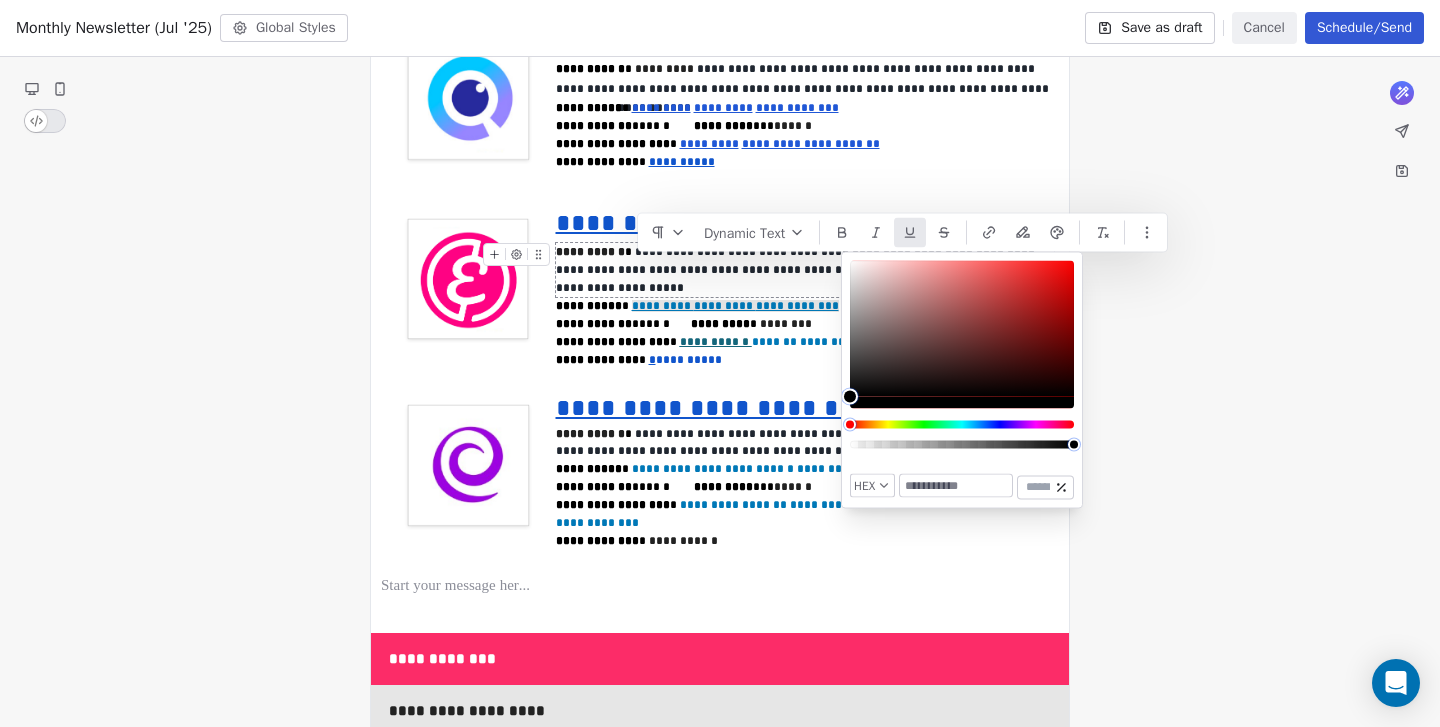 click at bounding box center [956, 486] 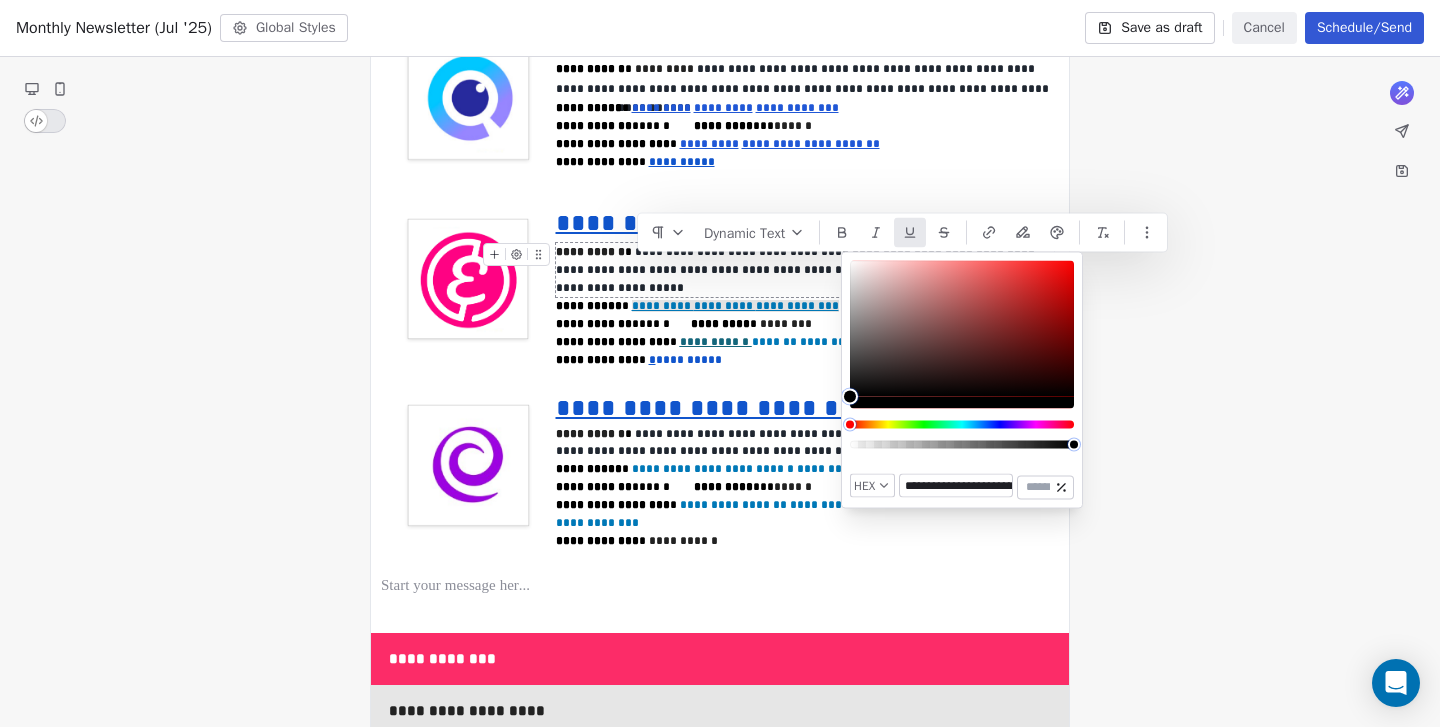 scroll, scrollTop: 0, scrollLeft: 292, axis: horizontal 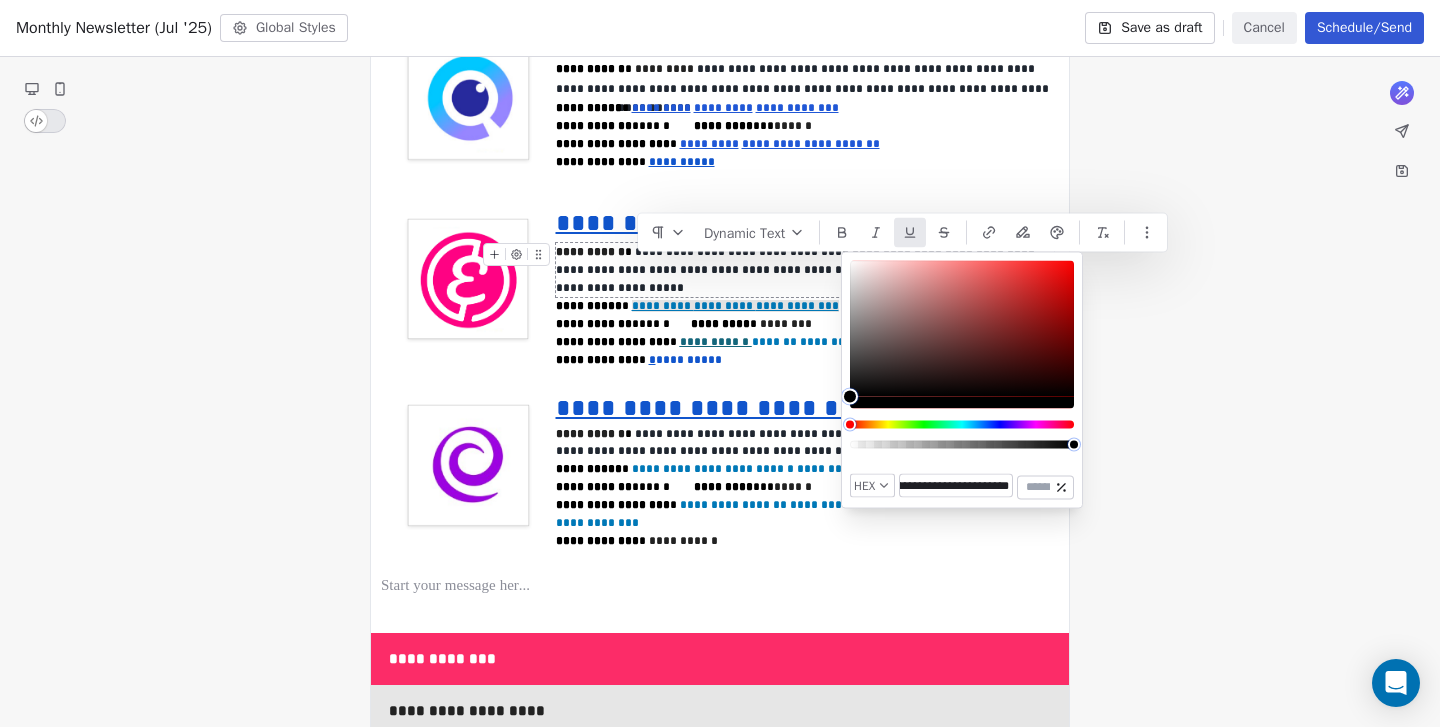 type on "*******" 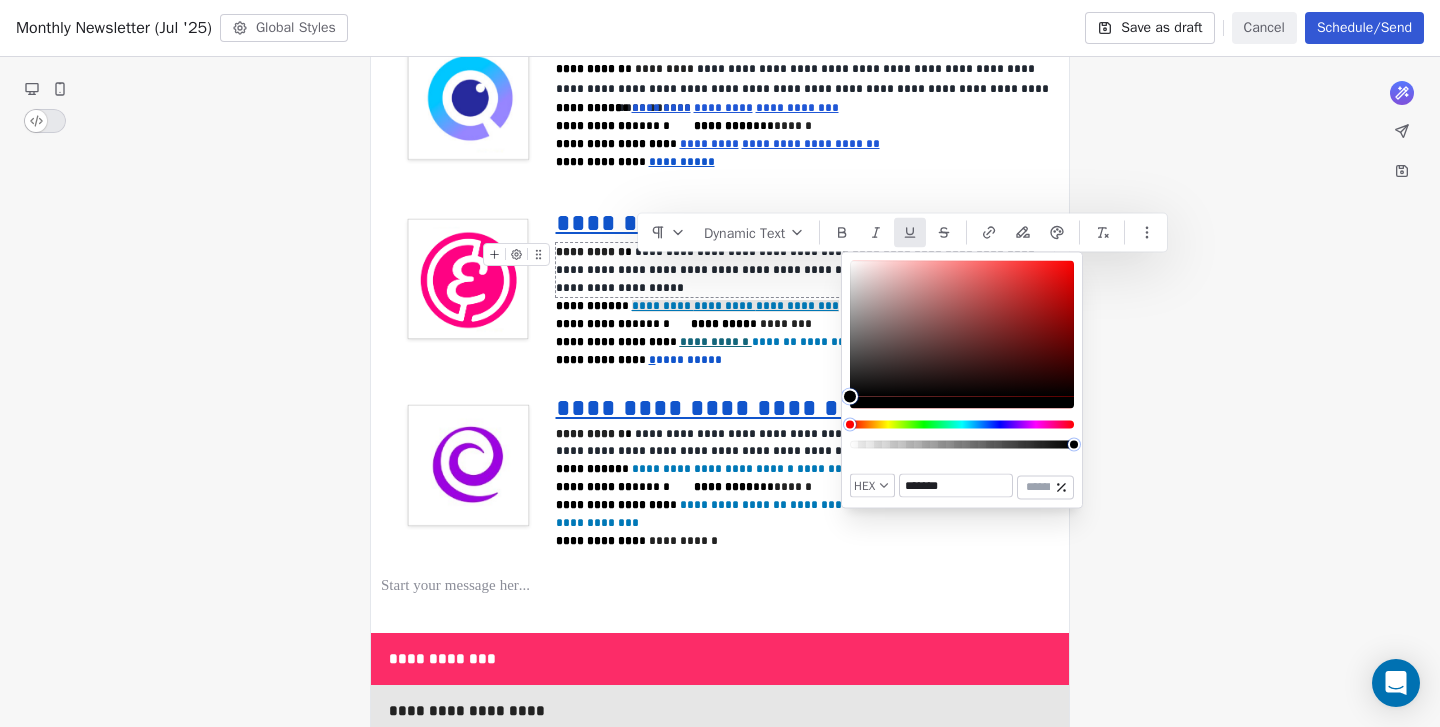 click on "**********" at bounding box center (720, -917) 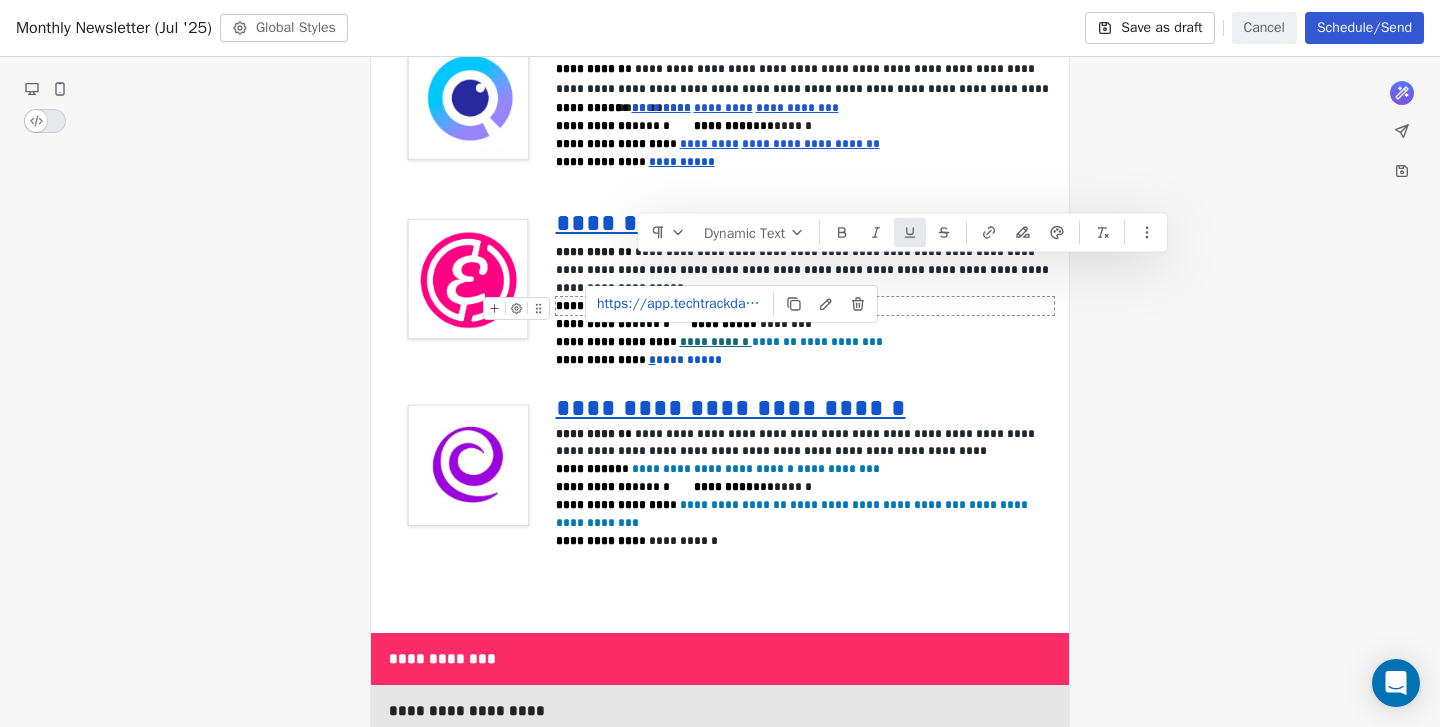 click on "**********" at bounding box center [805, 306] 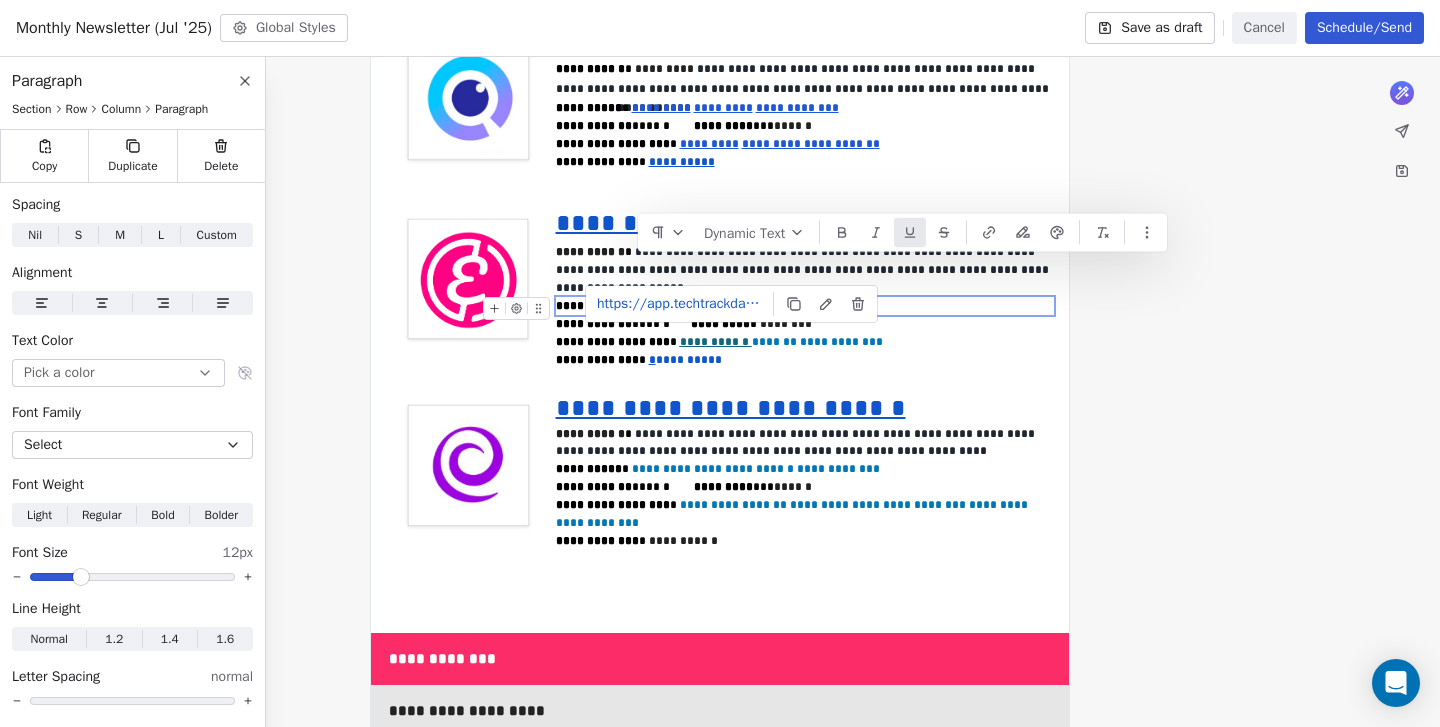 click on "**********" at bounding box center [797, 306] 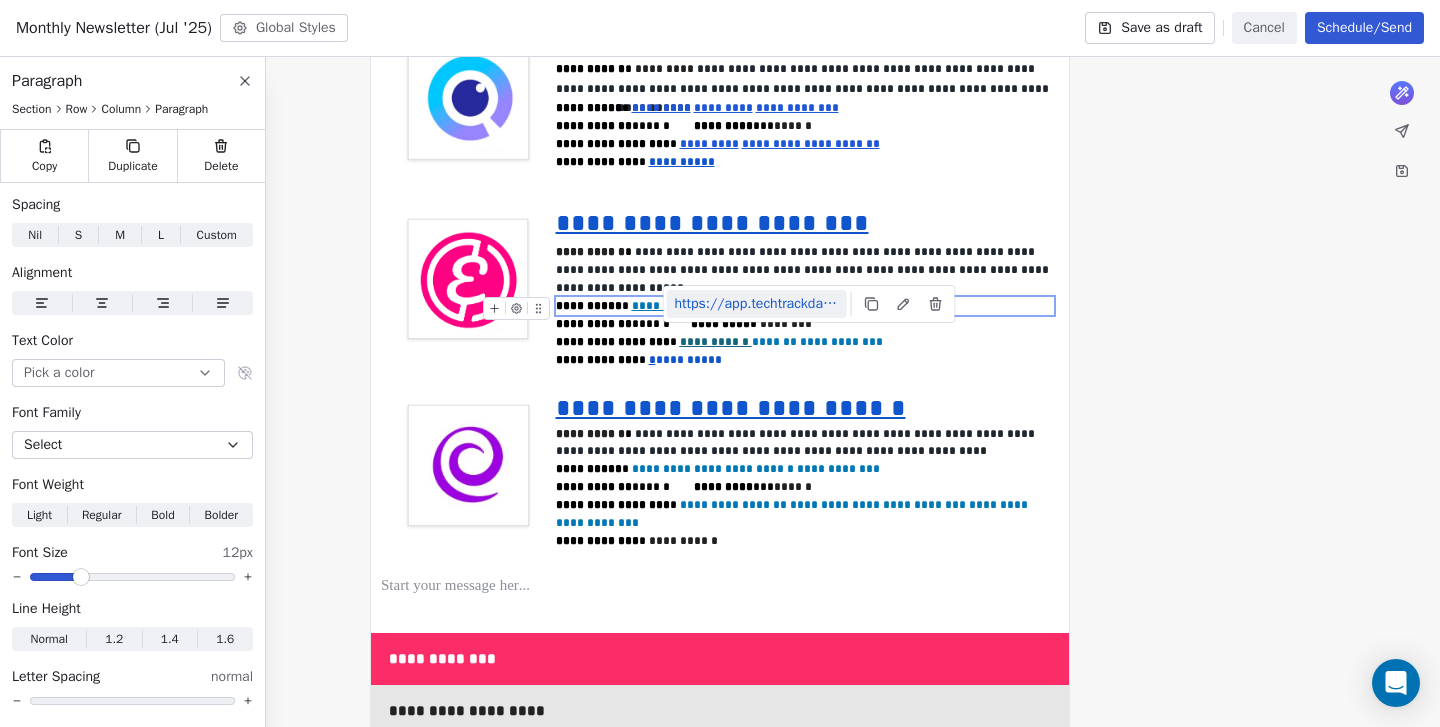 click on "https://app.techtrackdata.com/companies/search-results?country=254" at bounding box center (757, 304) 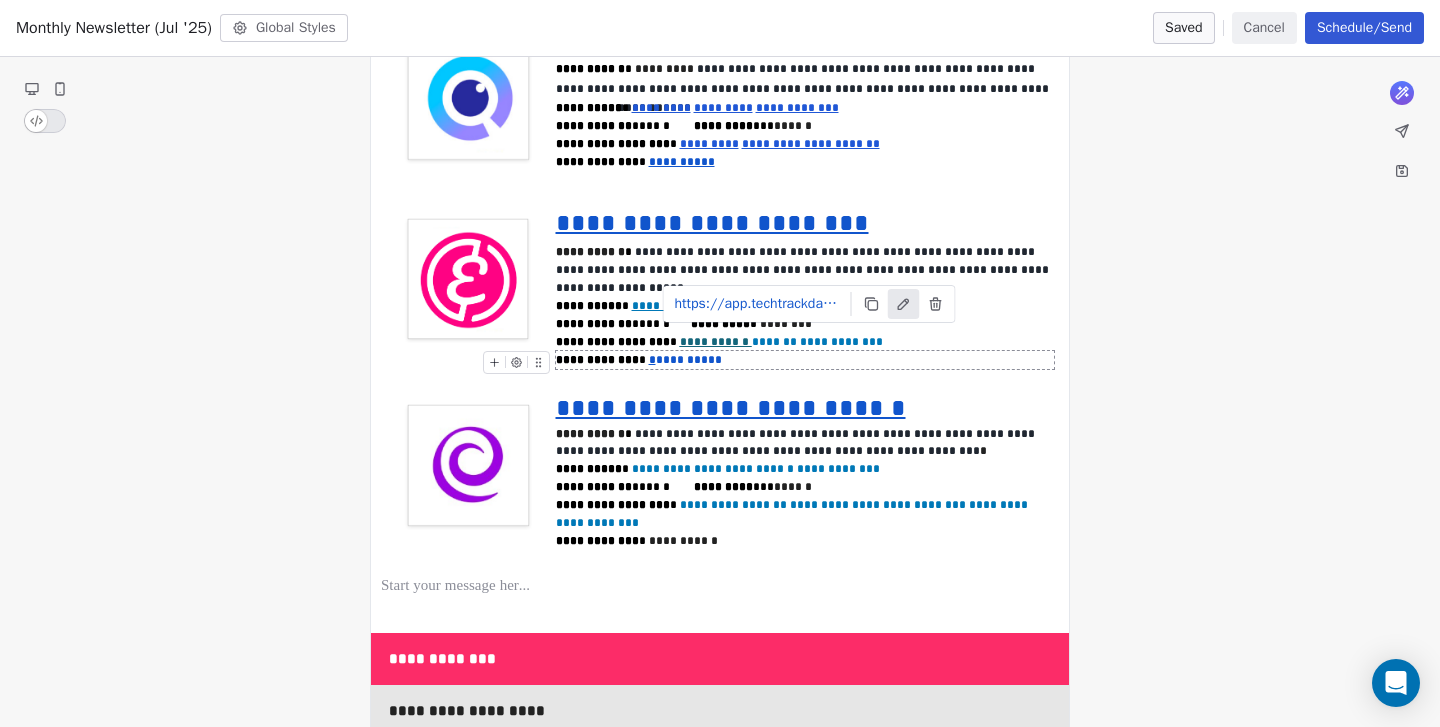 click 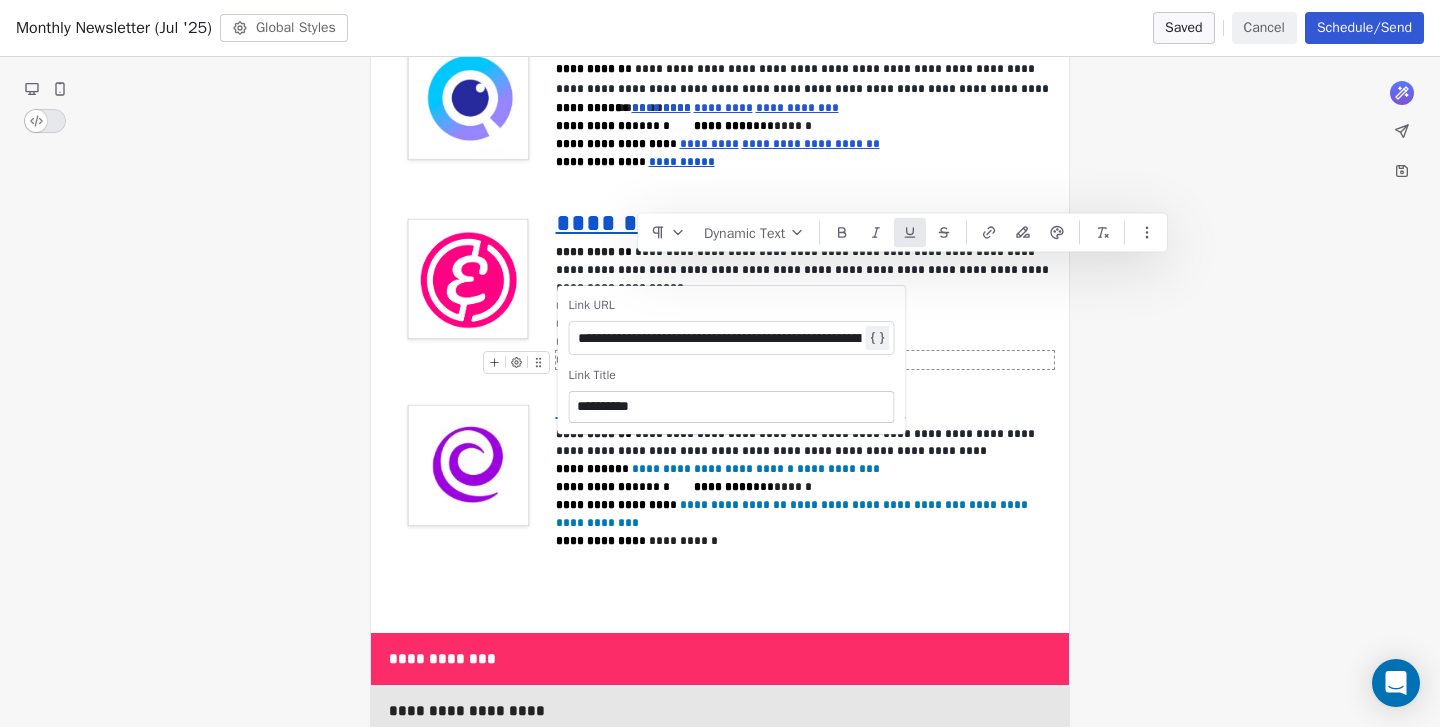 click on "**********" at bounding box center [720, 338] 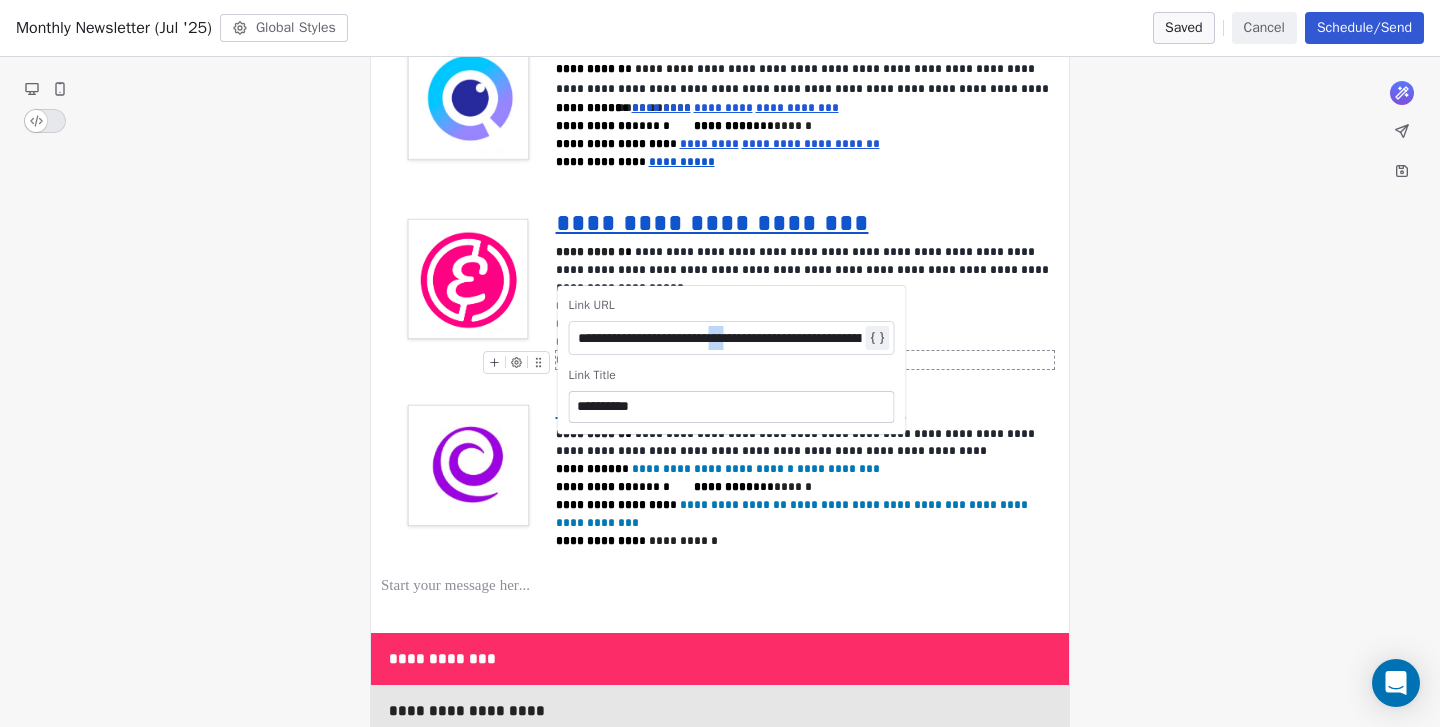 click on "**********" at bounding box center [720, 338] 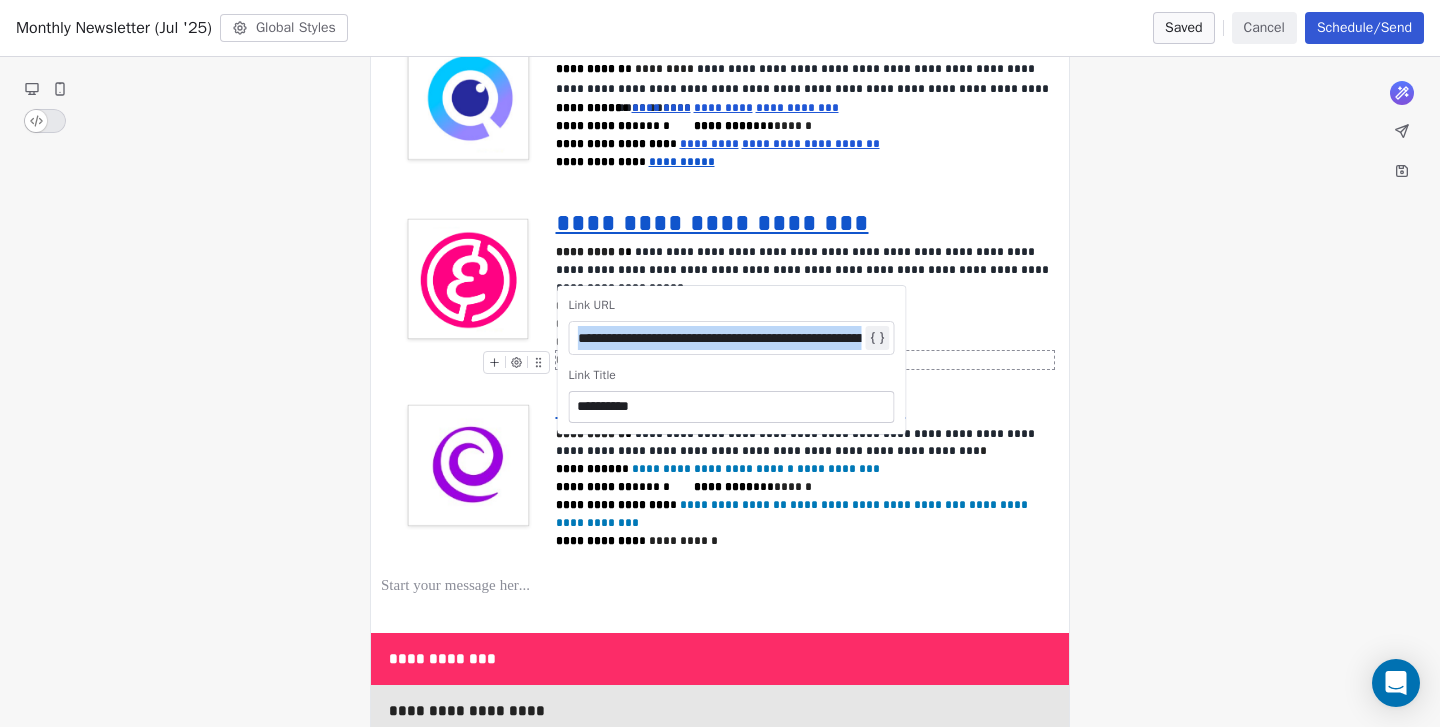 click on "**********" at bounding box center [720, 338] 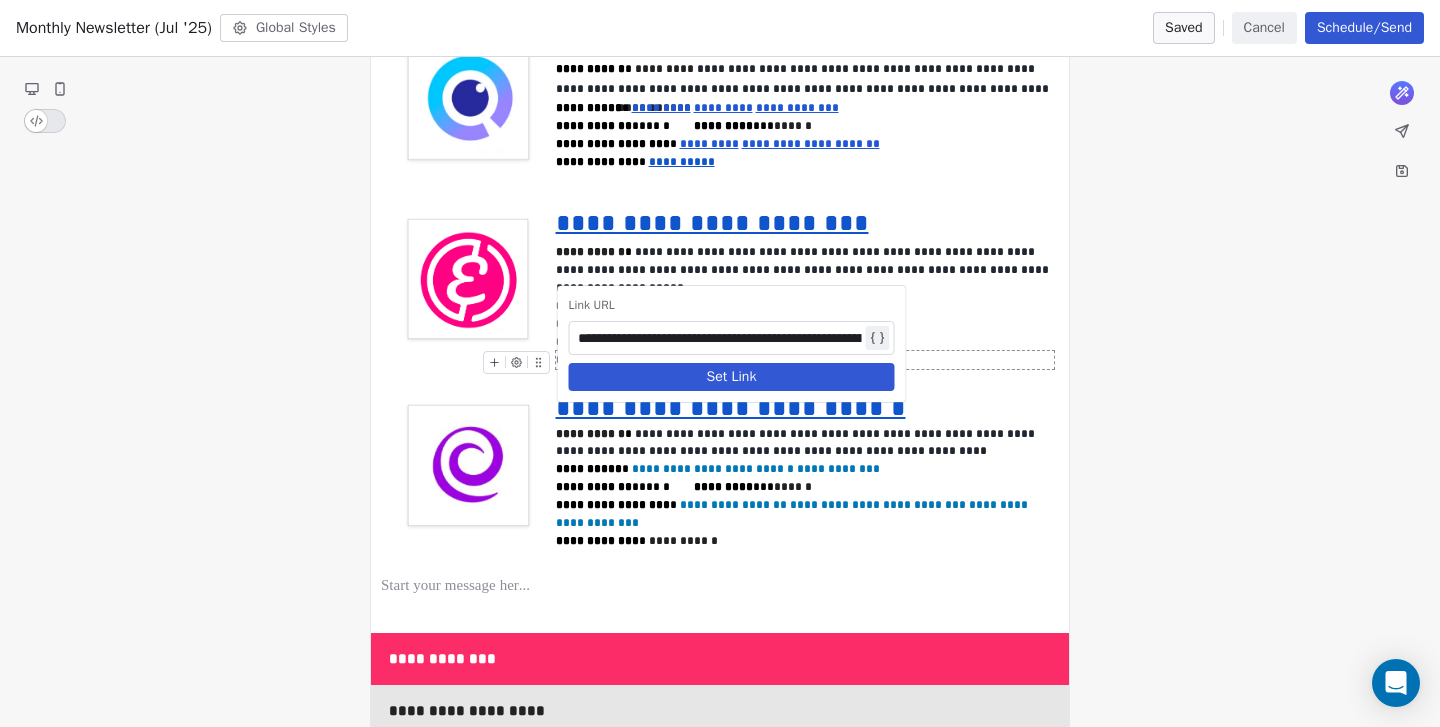 click on "Set Link" at bounding box center (732, 377) 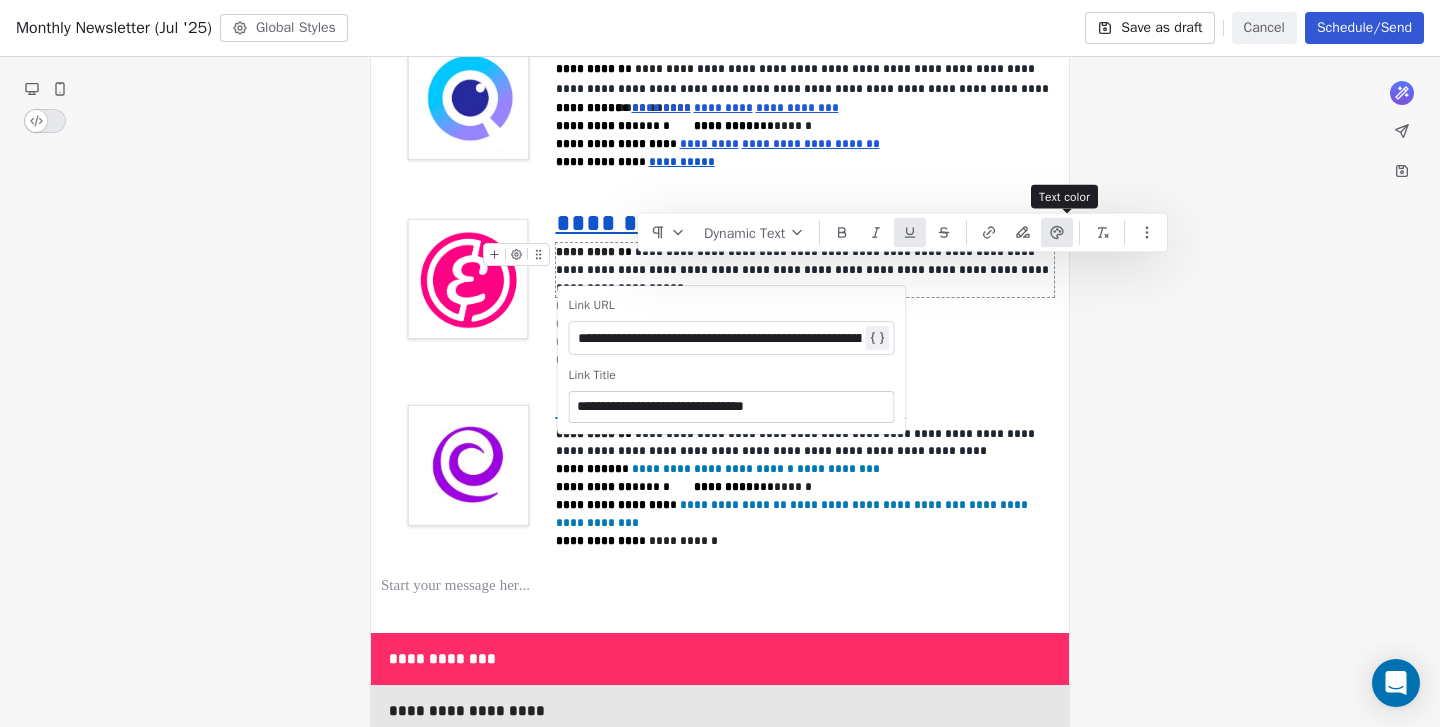 click at bounding box center (1057, 233) 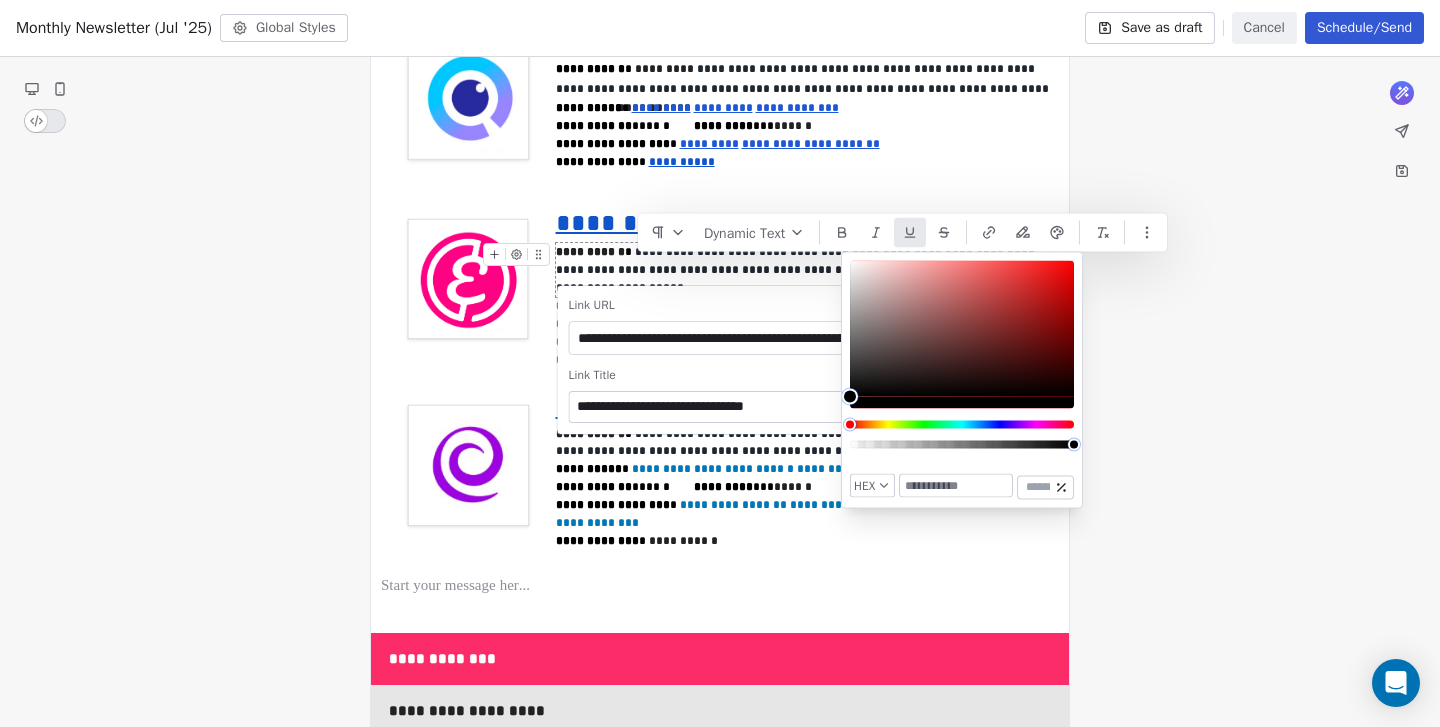 click at bounding box center (956, 486) 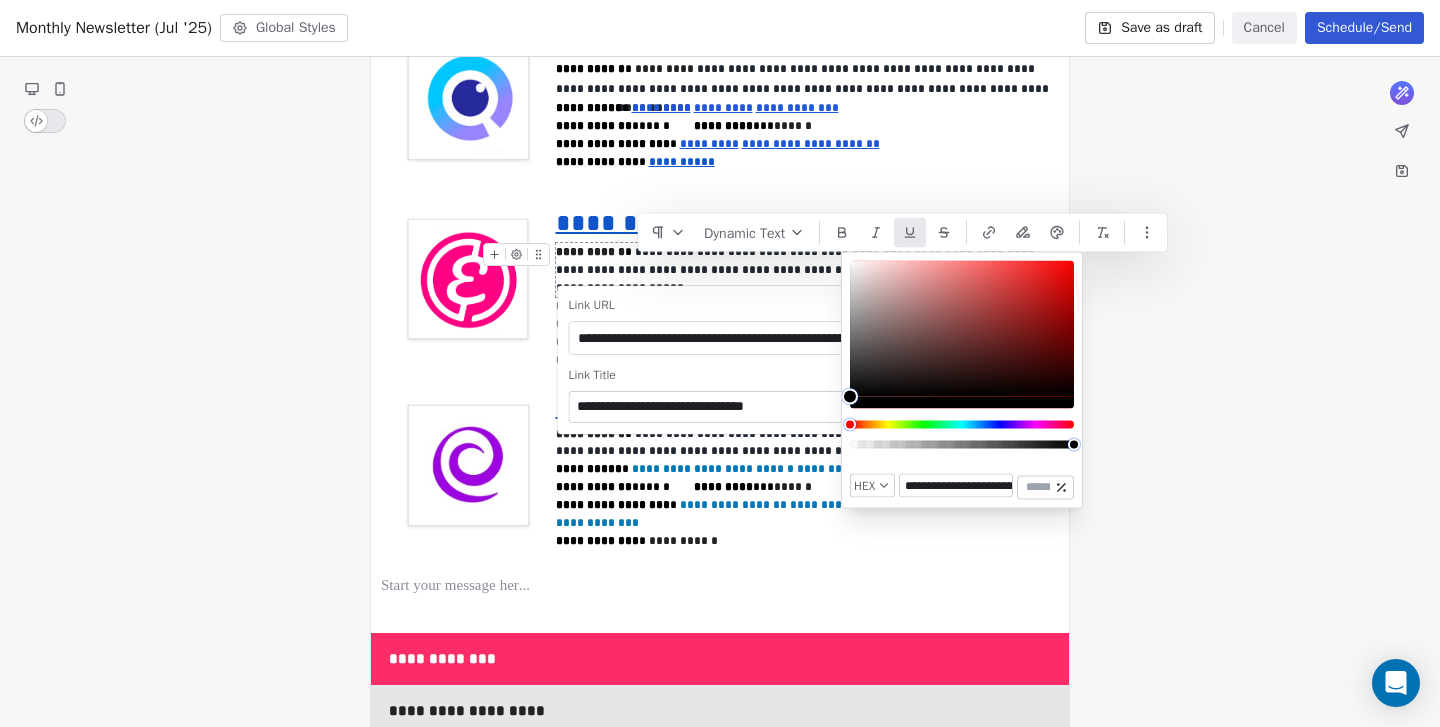 scroll, scrollTop: 0, scrollLeft: 292, axis: horizontal 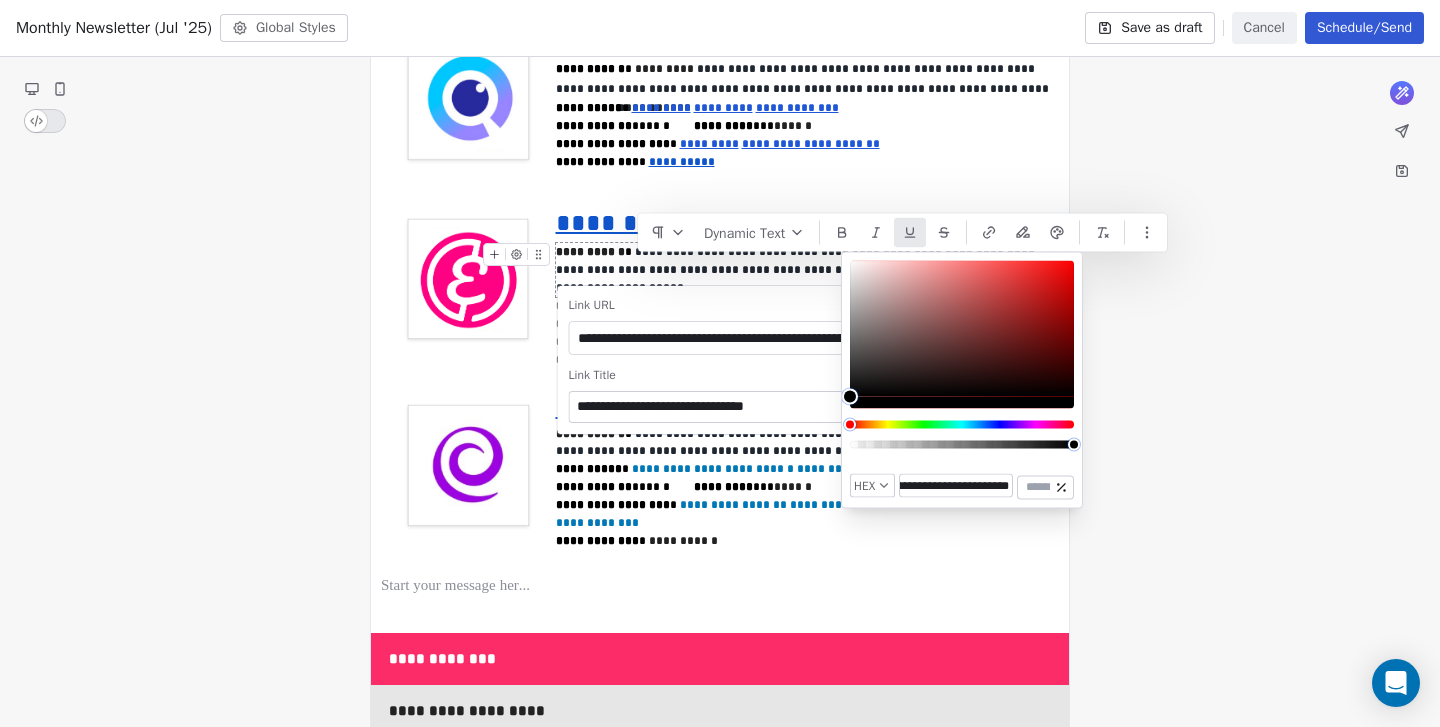 click on "**********" at bounding box center [954, 486] 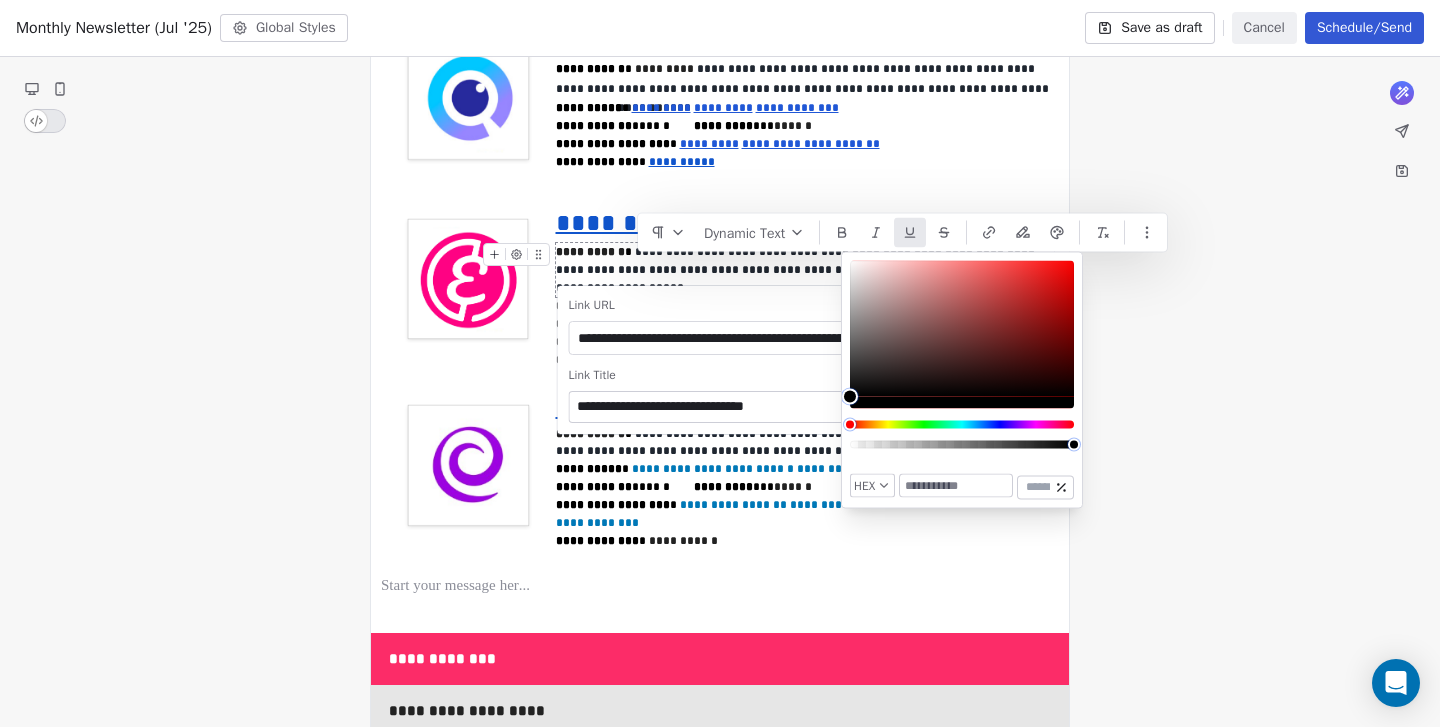 scroll, scrollTop: 0, scrollLeft: 0, axis: both 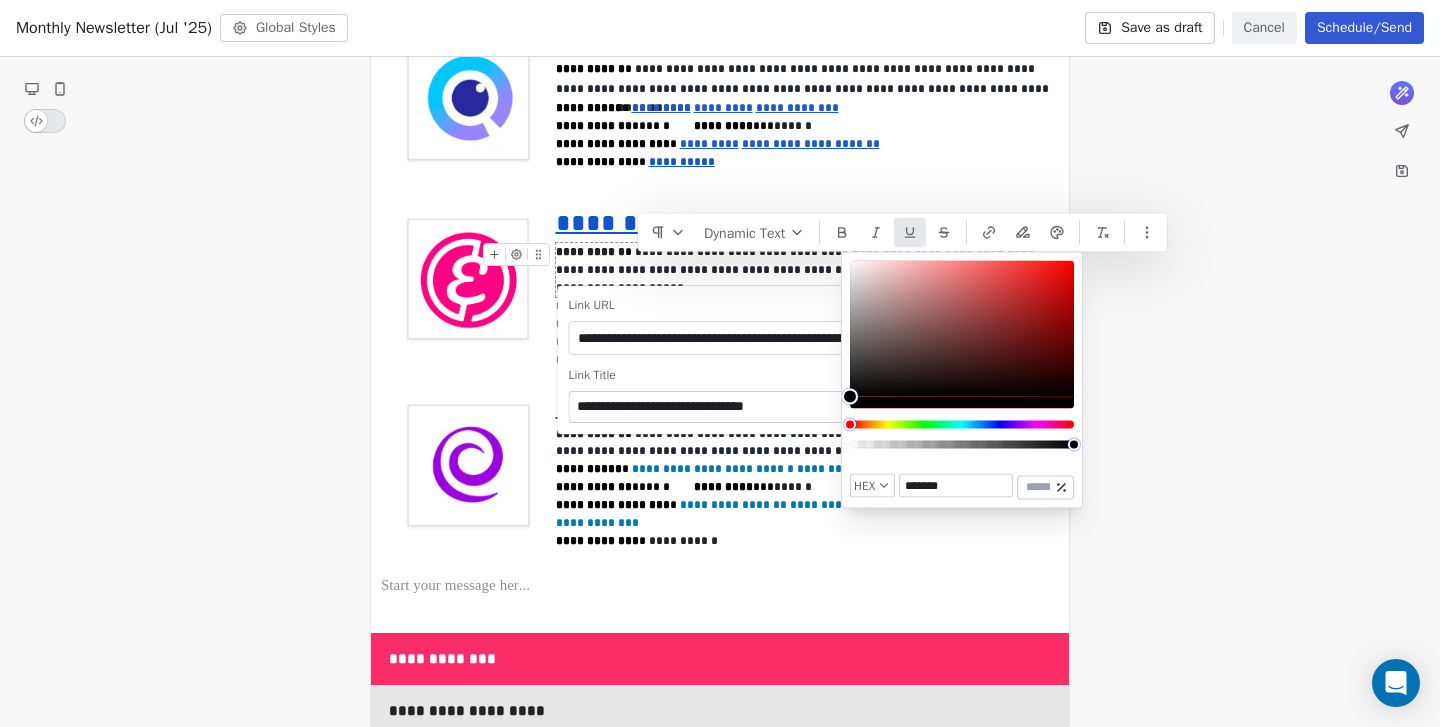 click on "**********" at bounding box center (720, -917) 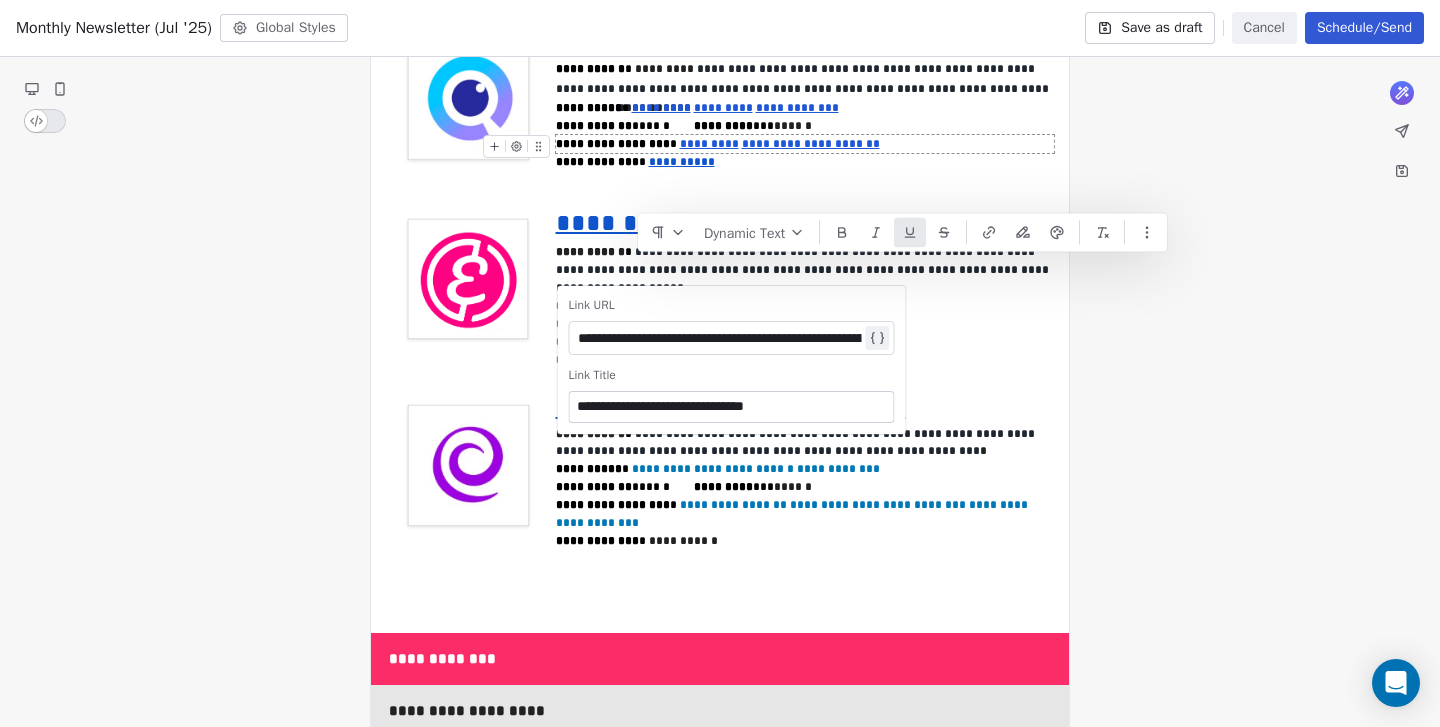 click on "**********" at bounding box center [811, 144] 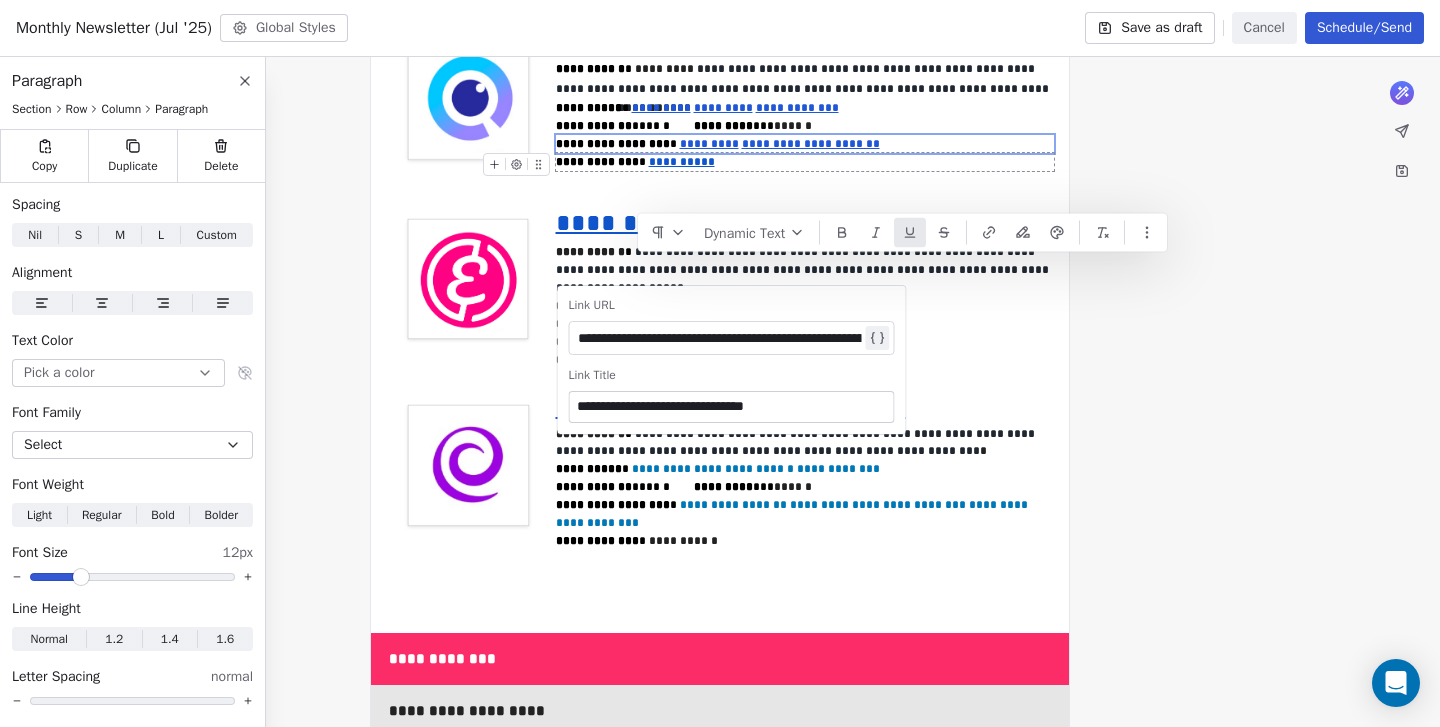 click on "**********" at bounding box center (805, 162) 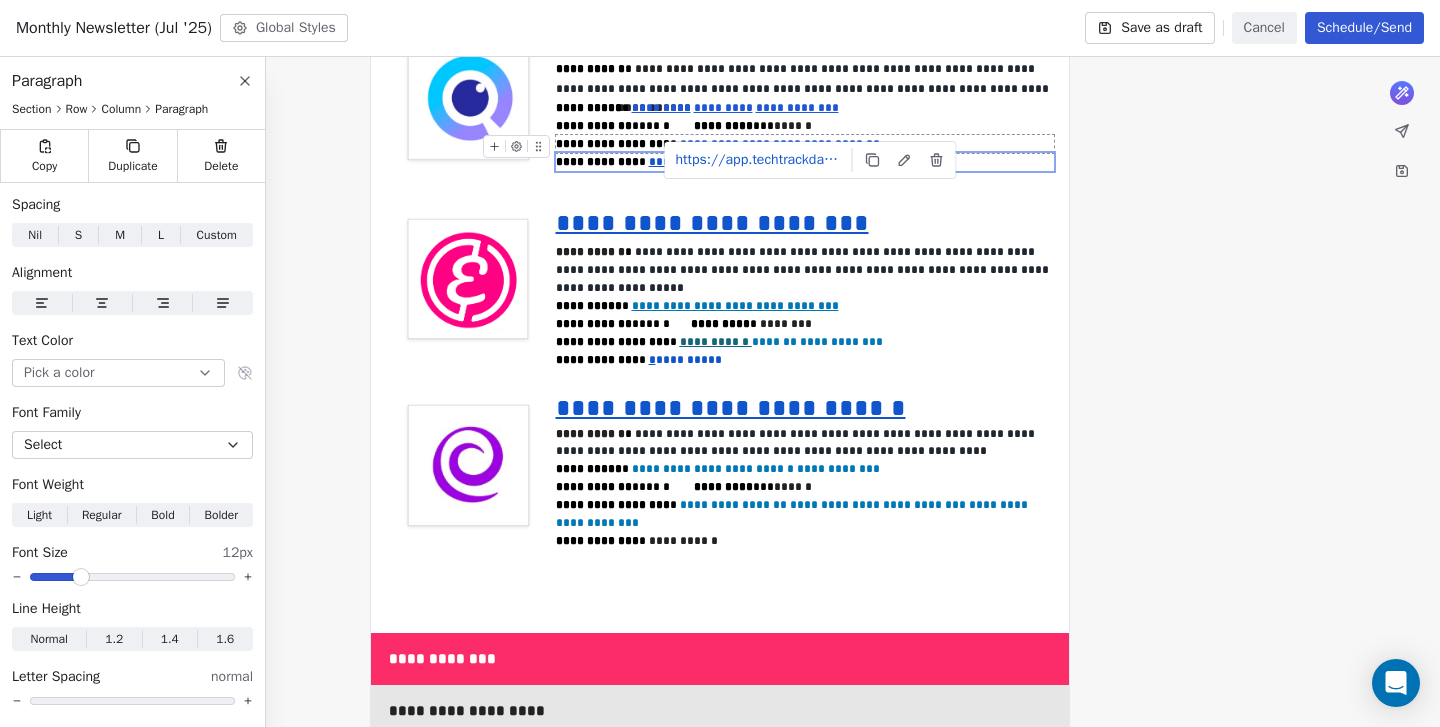 click on "**********" at bounding box center (811, 144) 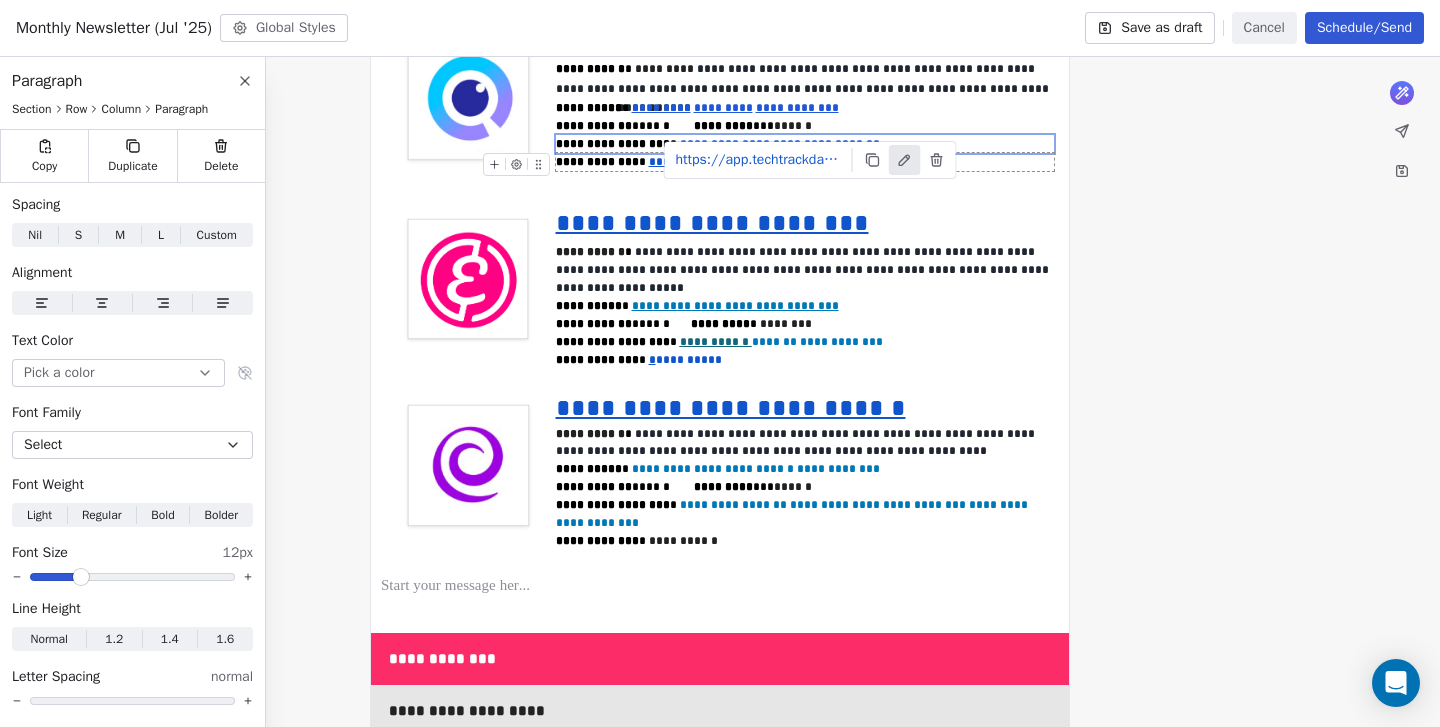 click 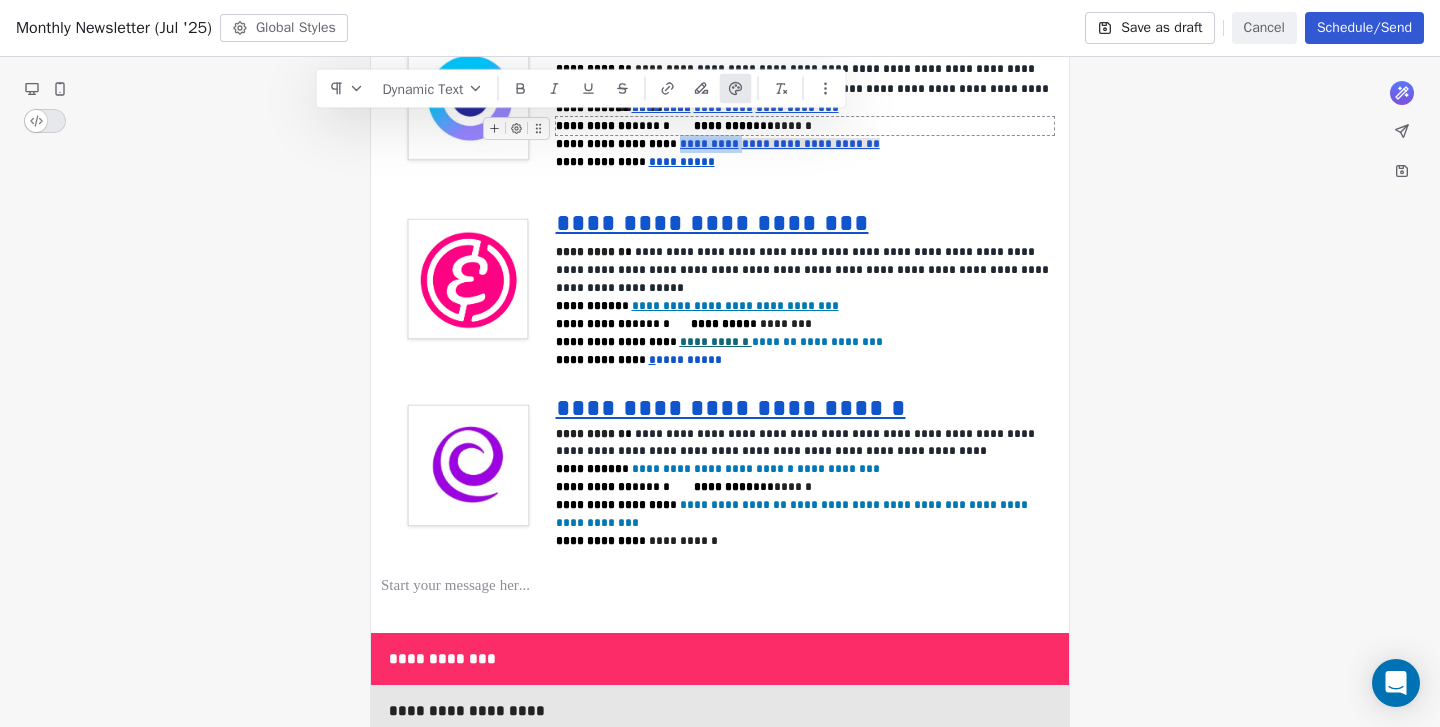 click at bounding box center [736, 89] 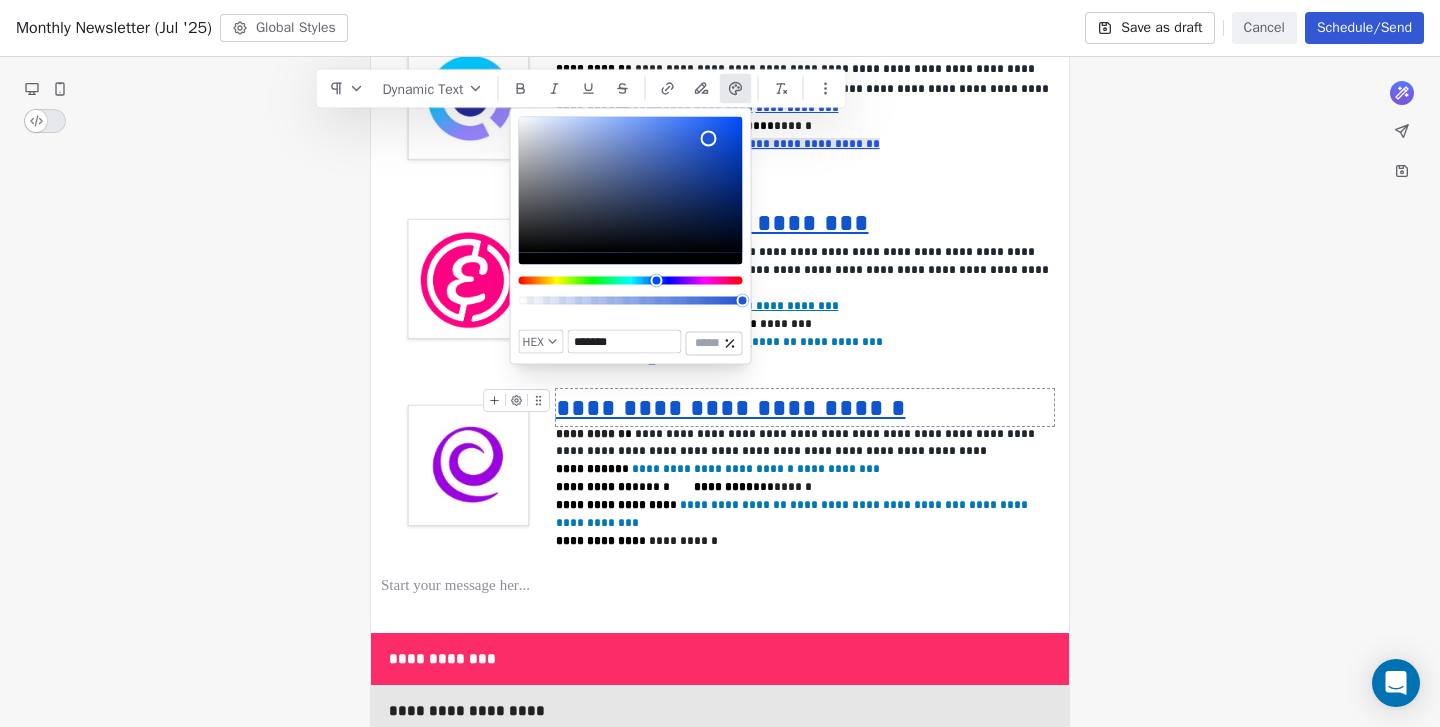 click on "*******" at bounding box center (625, 342) 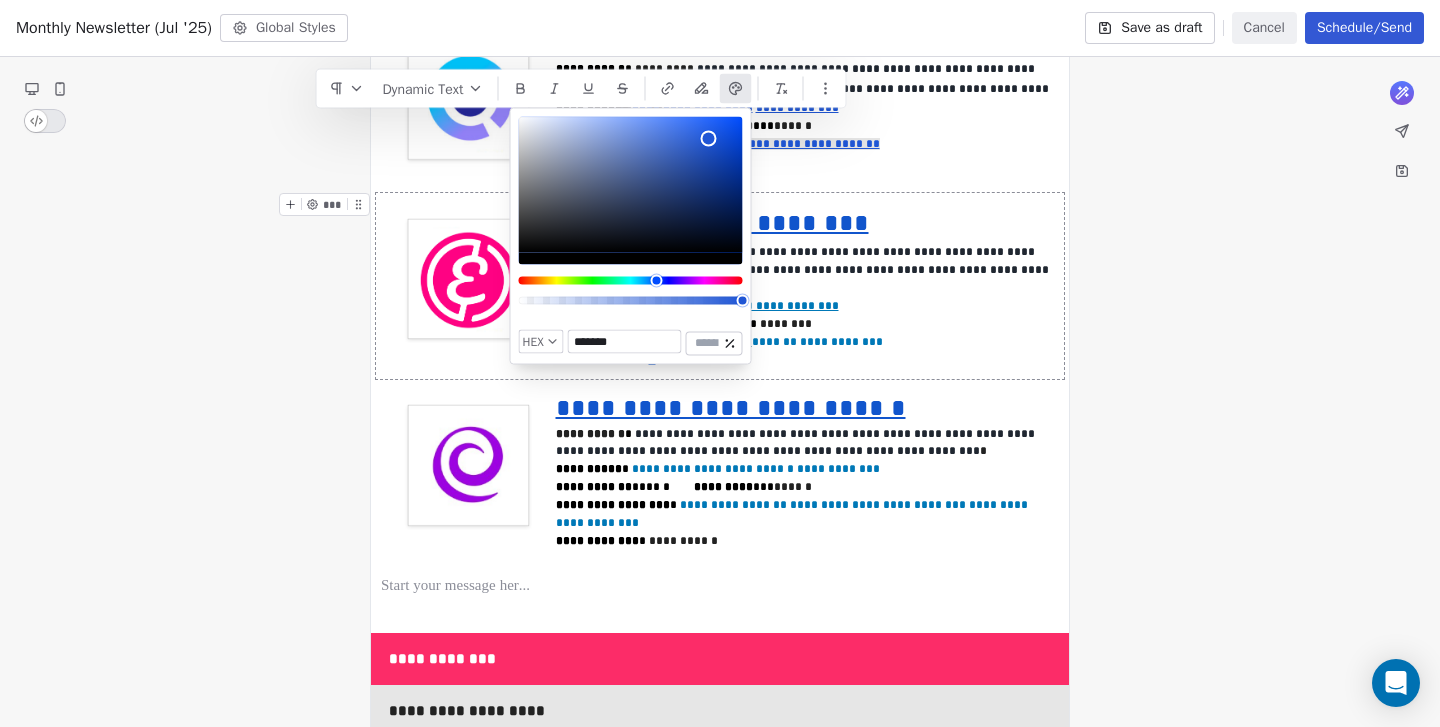 click on "**********" at bounding box center [805, 286] 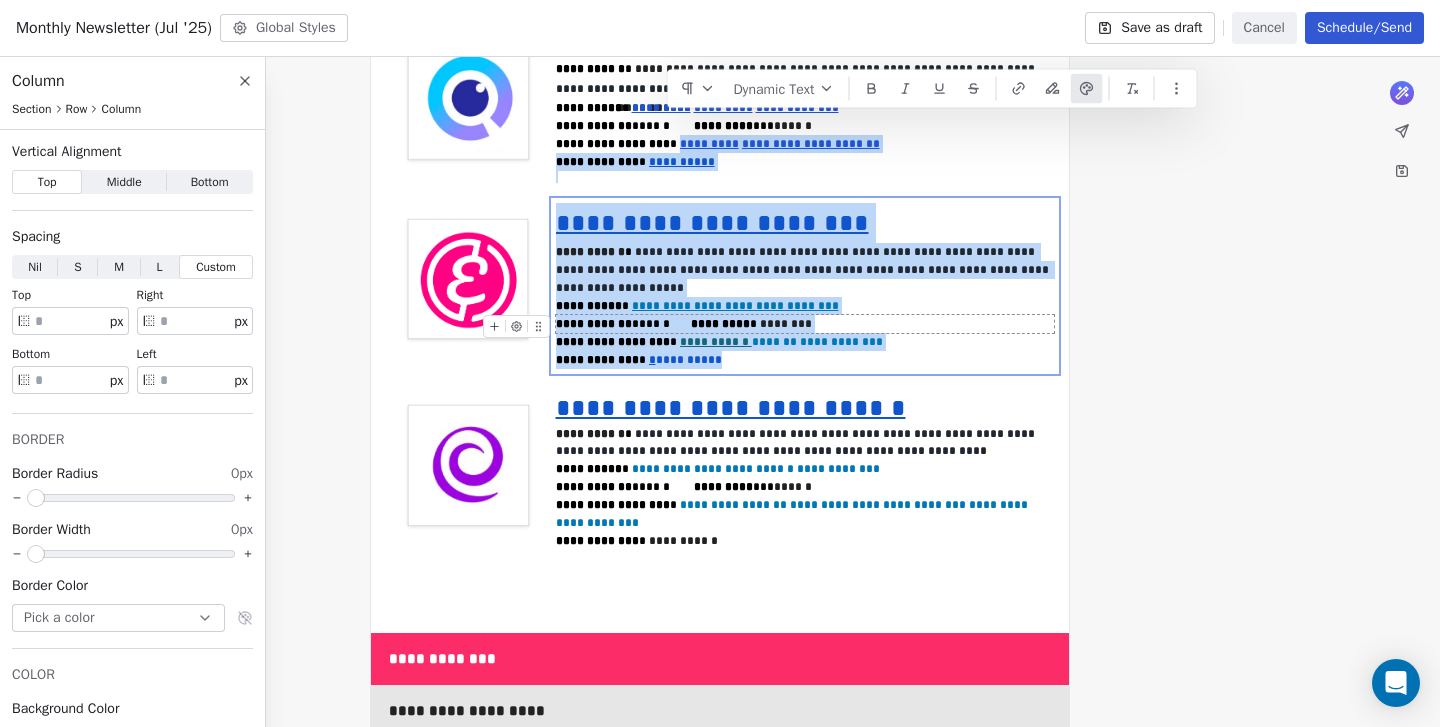 click on "**********" at bounding box center [805, 324] 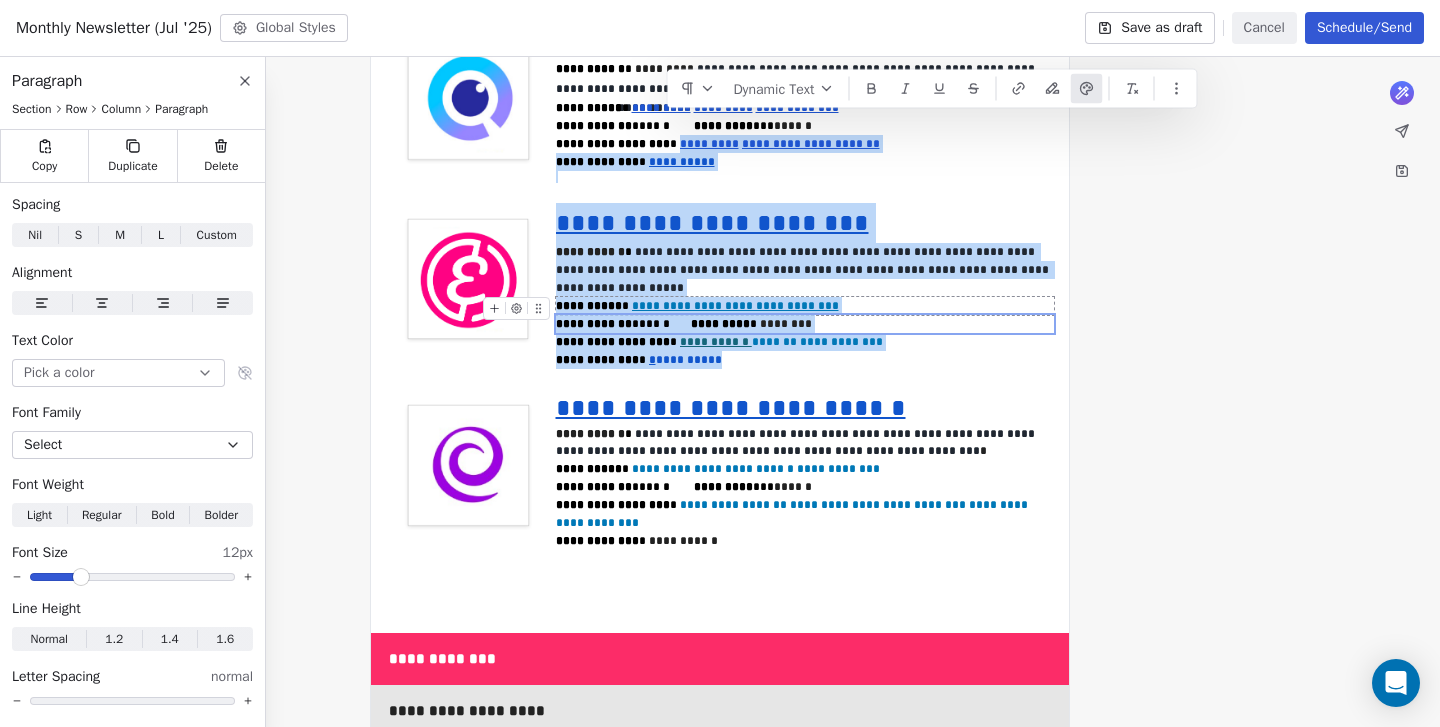 click on "**********" at bounding box center (805, 306) 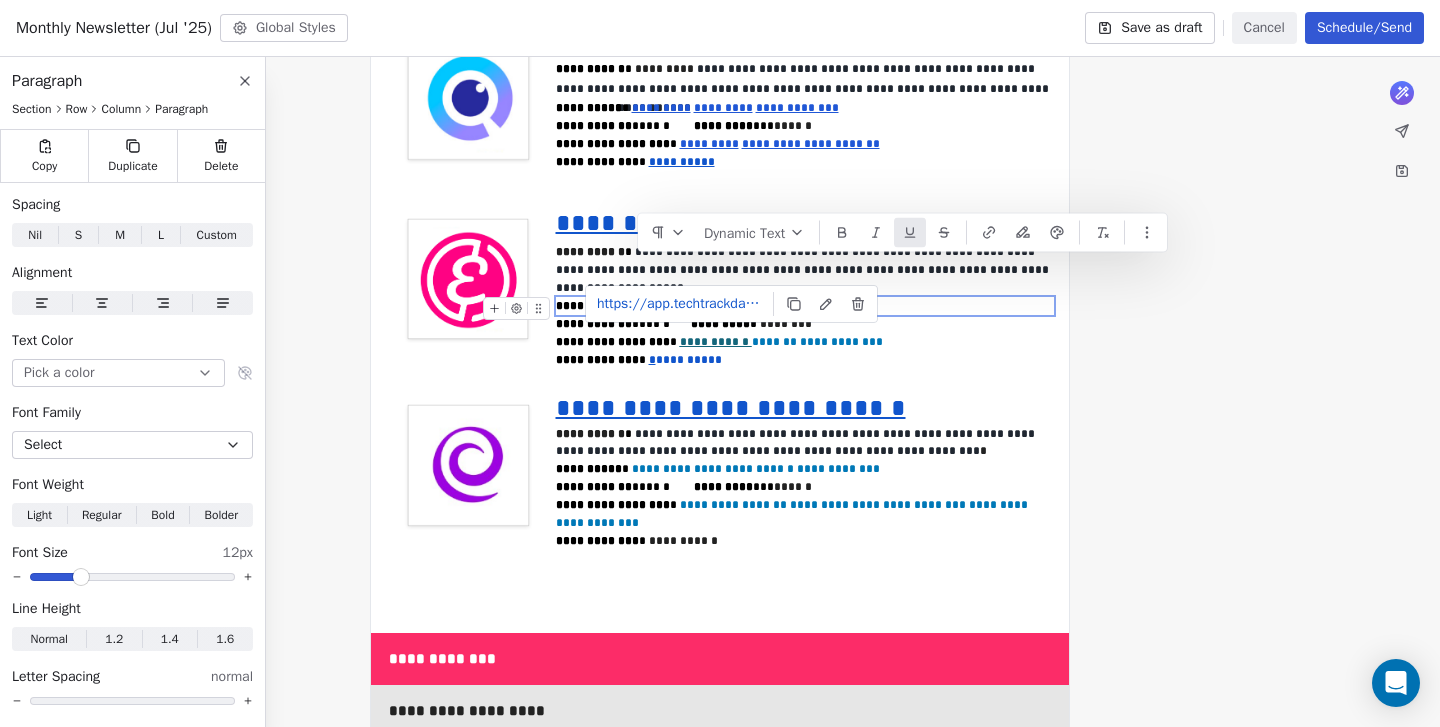 drag, startPoint x: 842, startPoint y: 268, endPoint x: 638, endPoint y: 267, distance: 204.00246 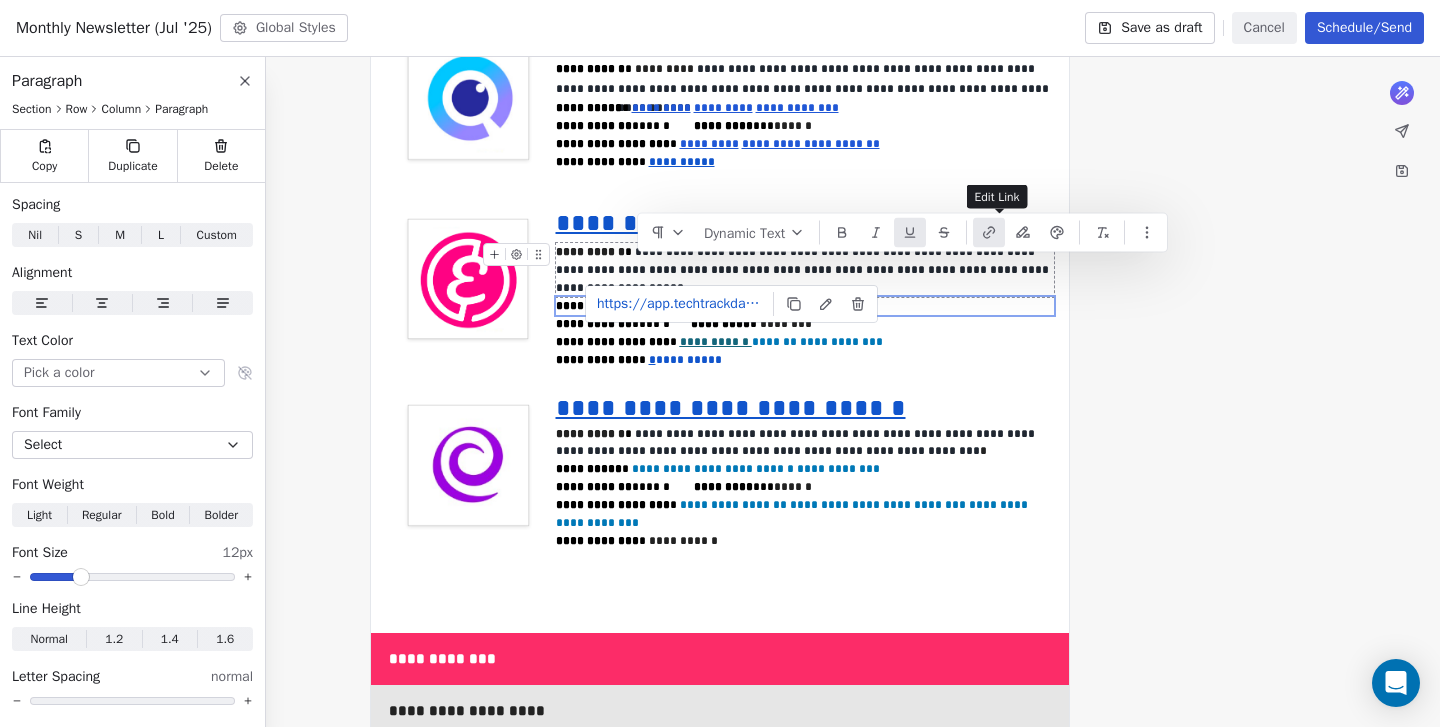 click 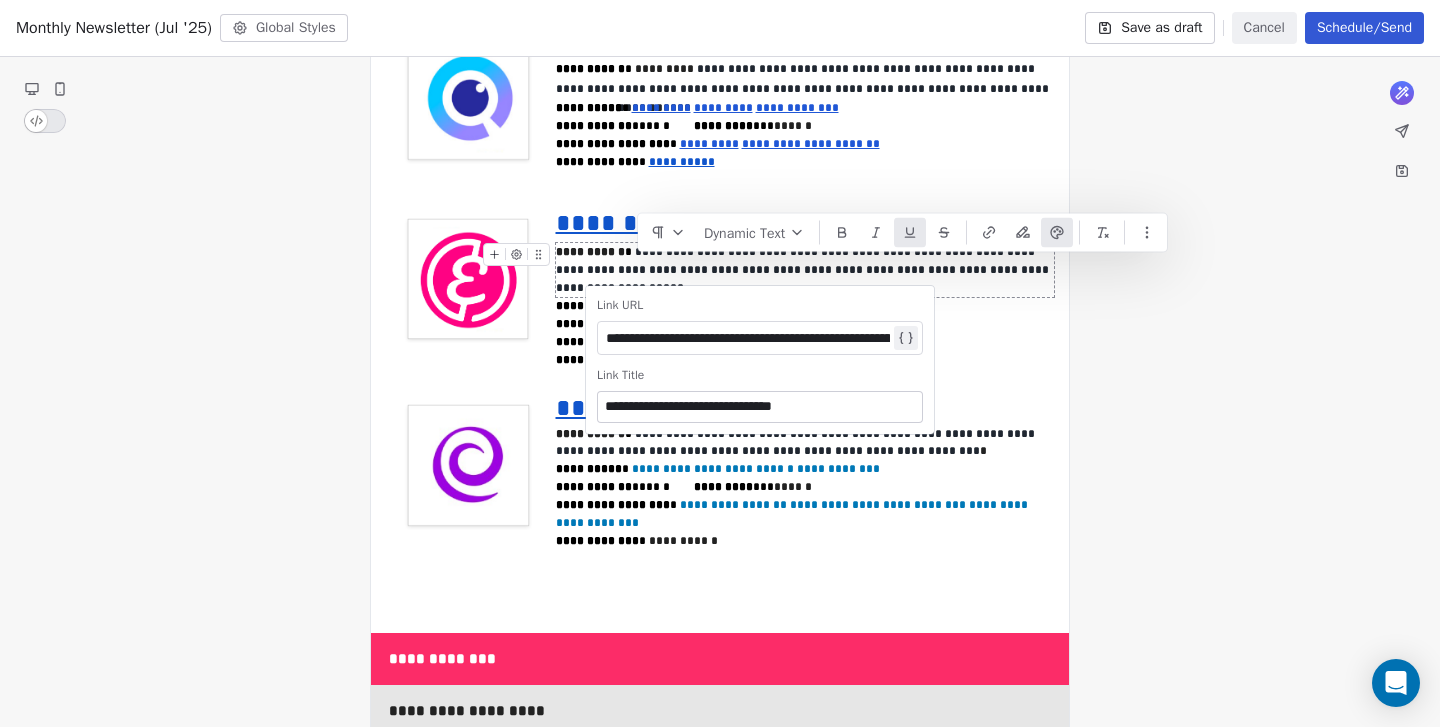 click at bounding box center (1057, 233) 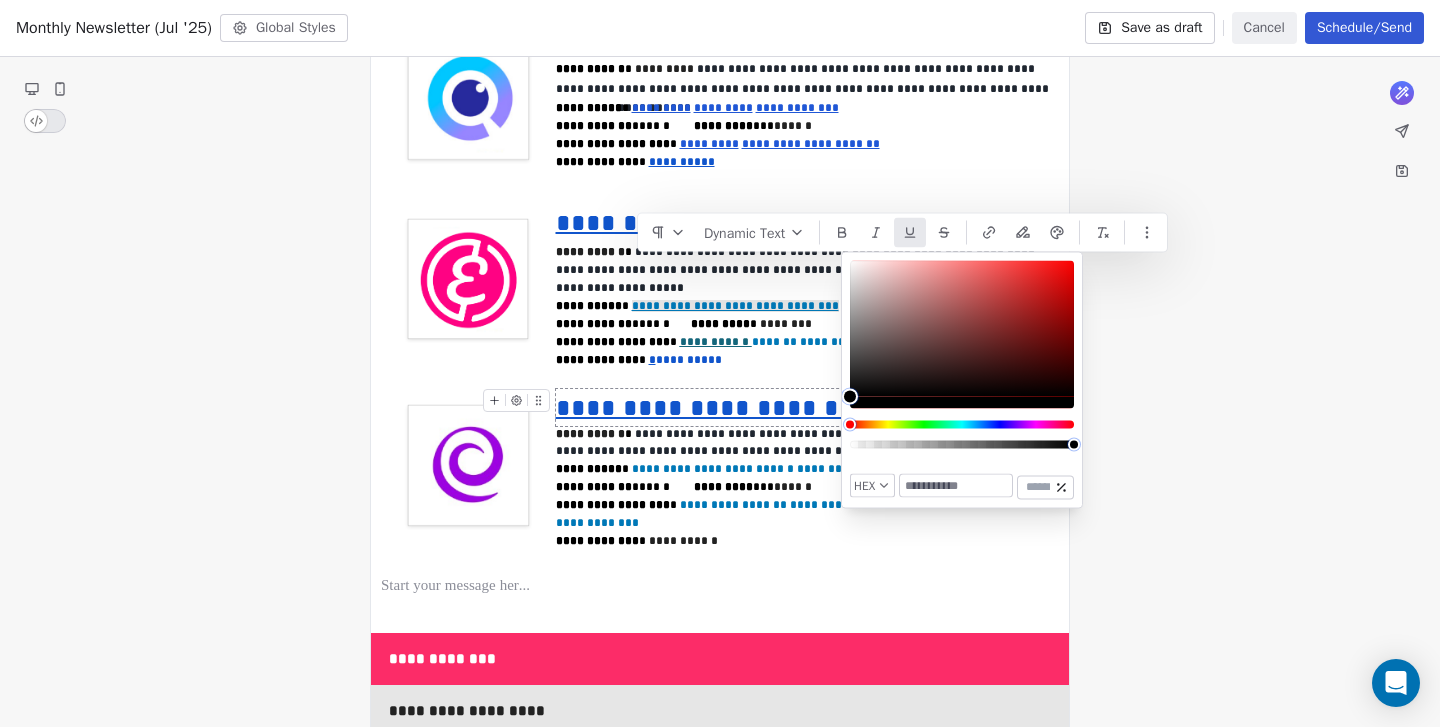 click at bounding box center [956, 486] 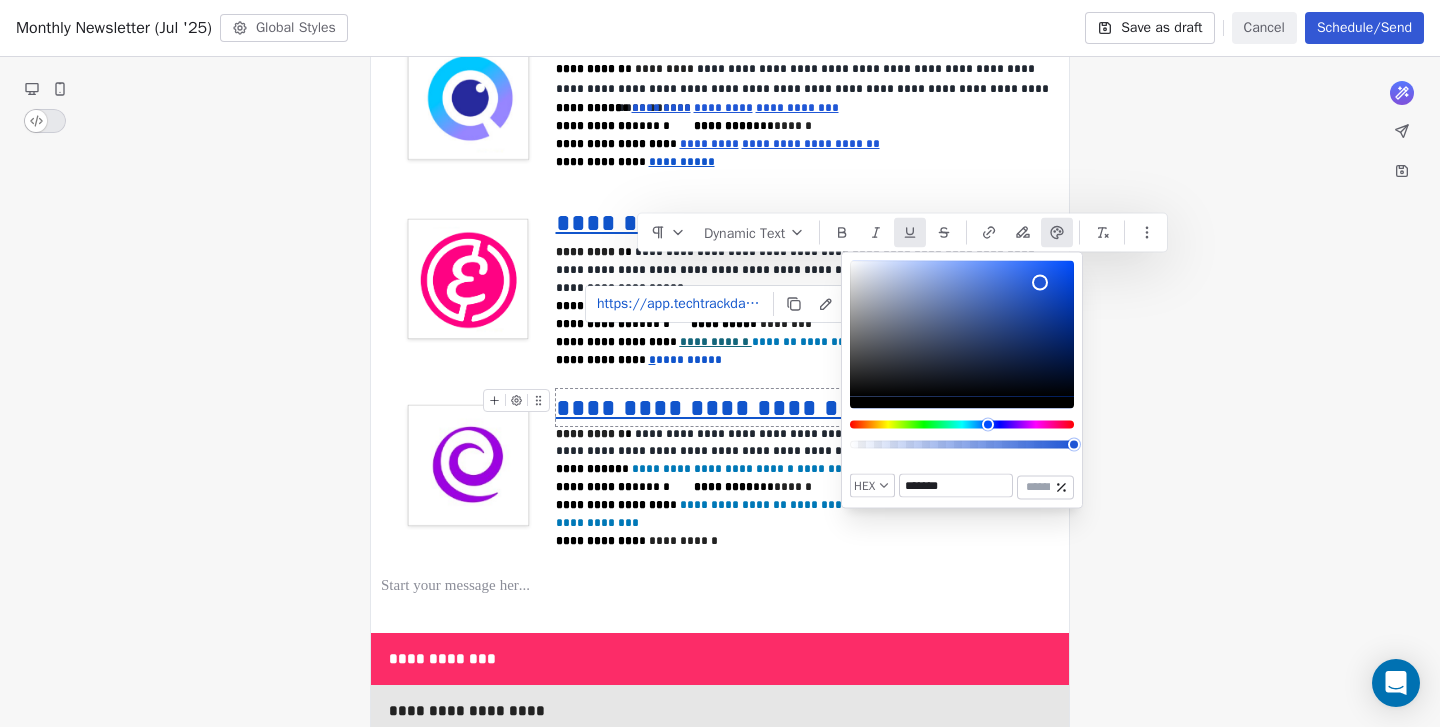 type on "*******" 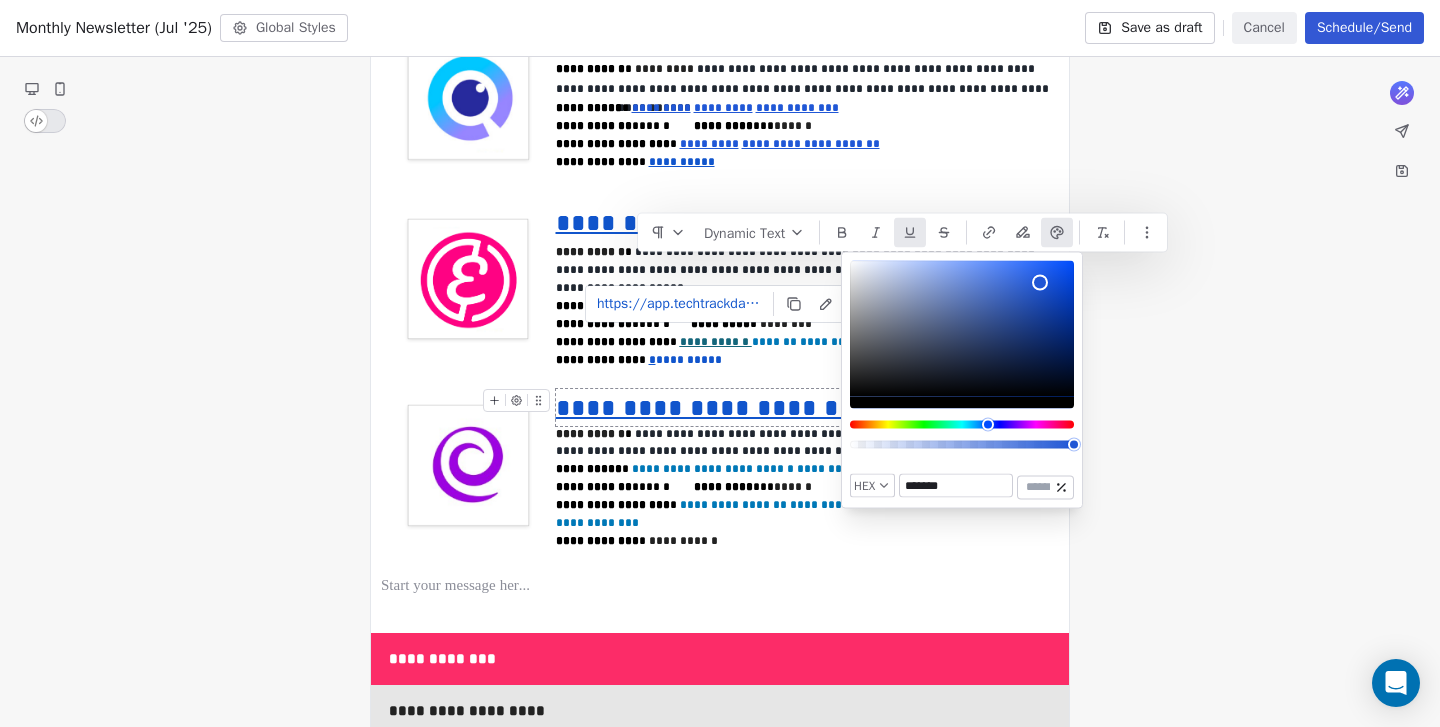 click on "**********" at bounding box center [720, -917] 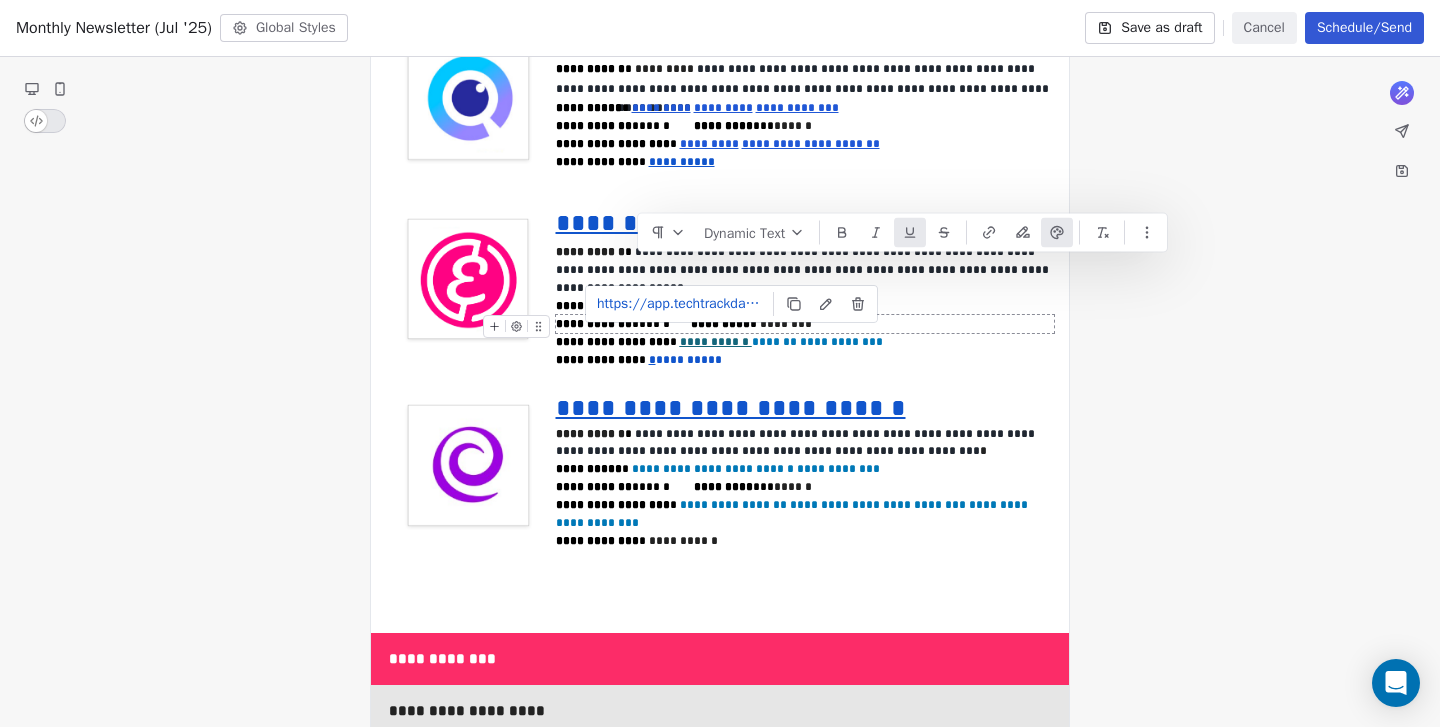 click on "**********" at bounding box center [805, 324] 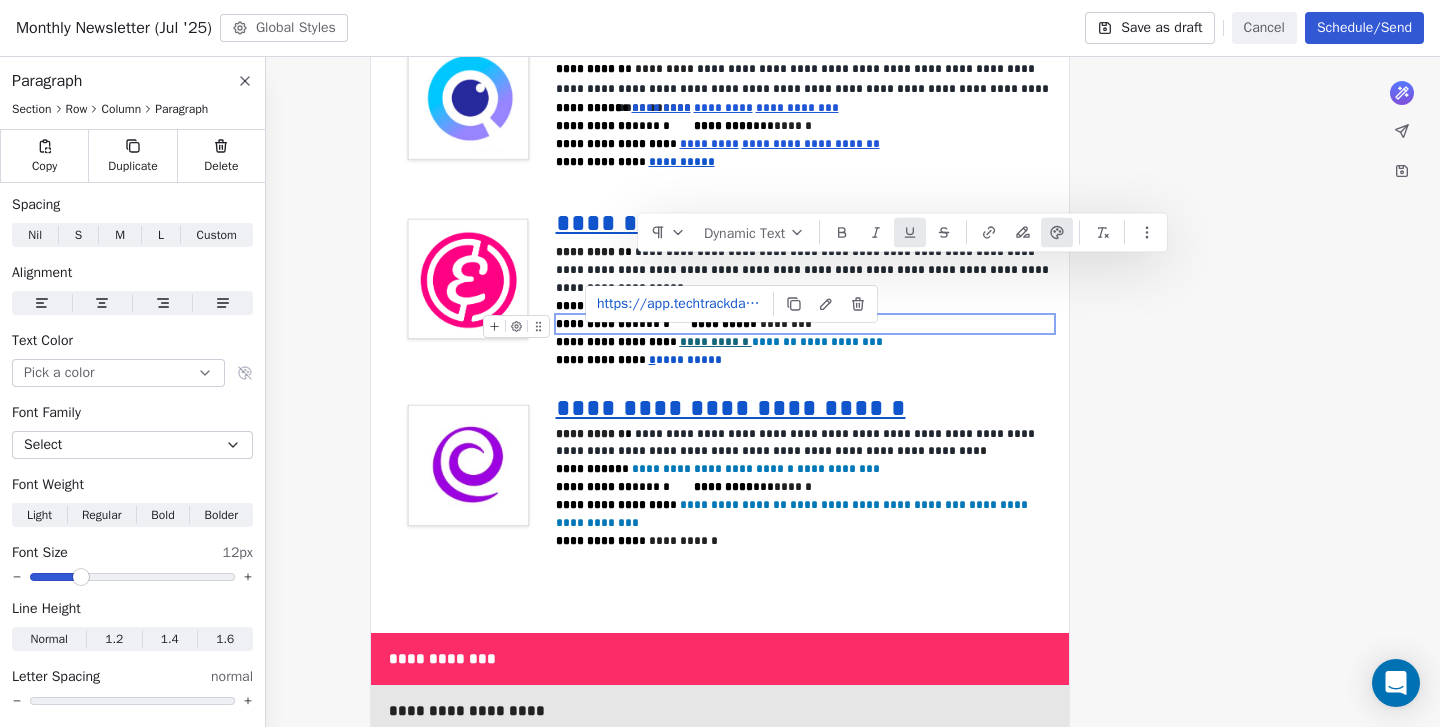 click on "**********" at bounding box center (805, 324) 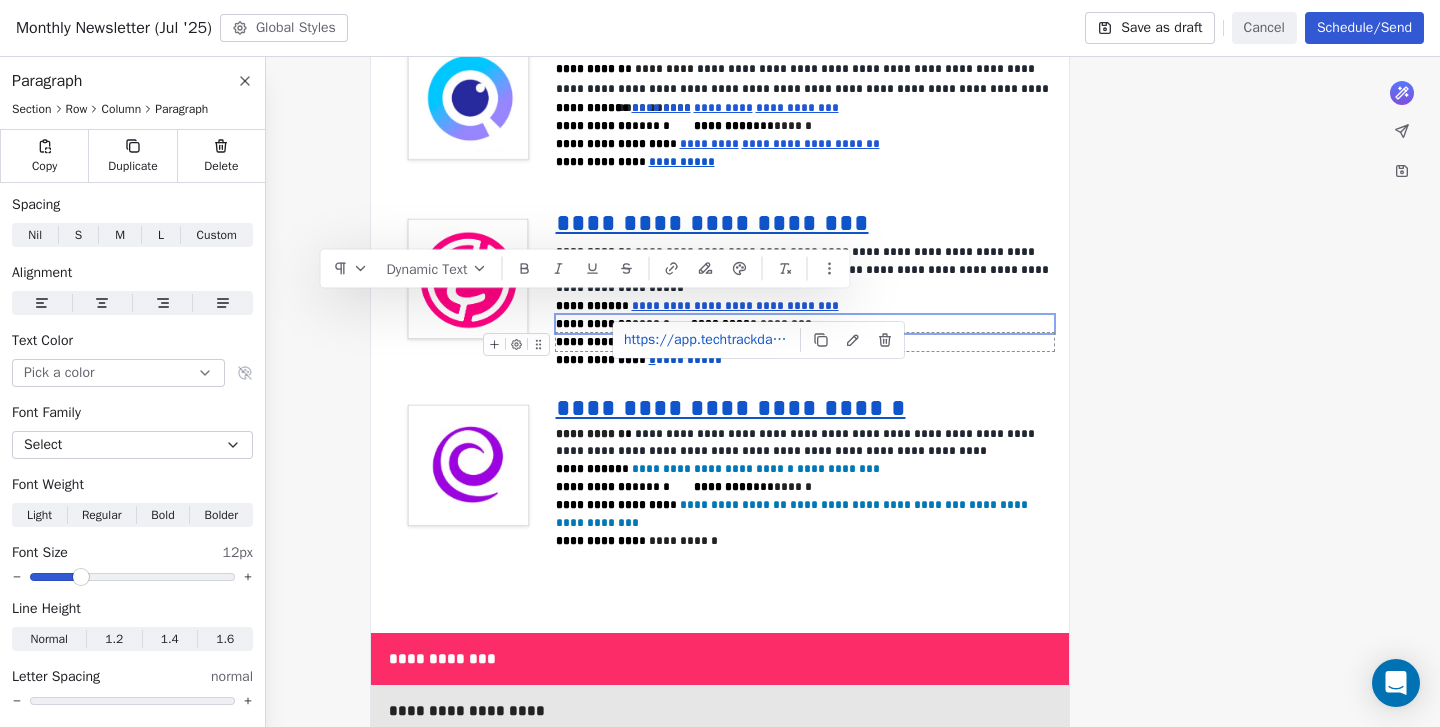 drag, startPoint x: 870, startPoint y: 305, endPoint x: 668, endPoint y: 304, distance: 202.00247 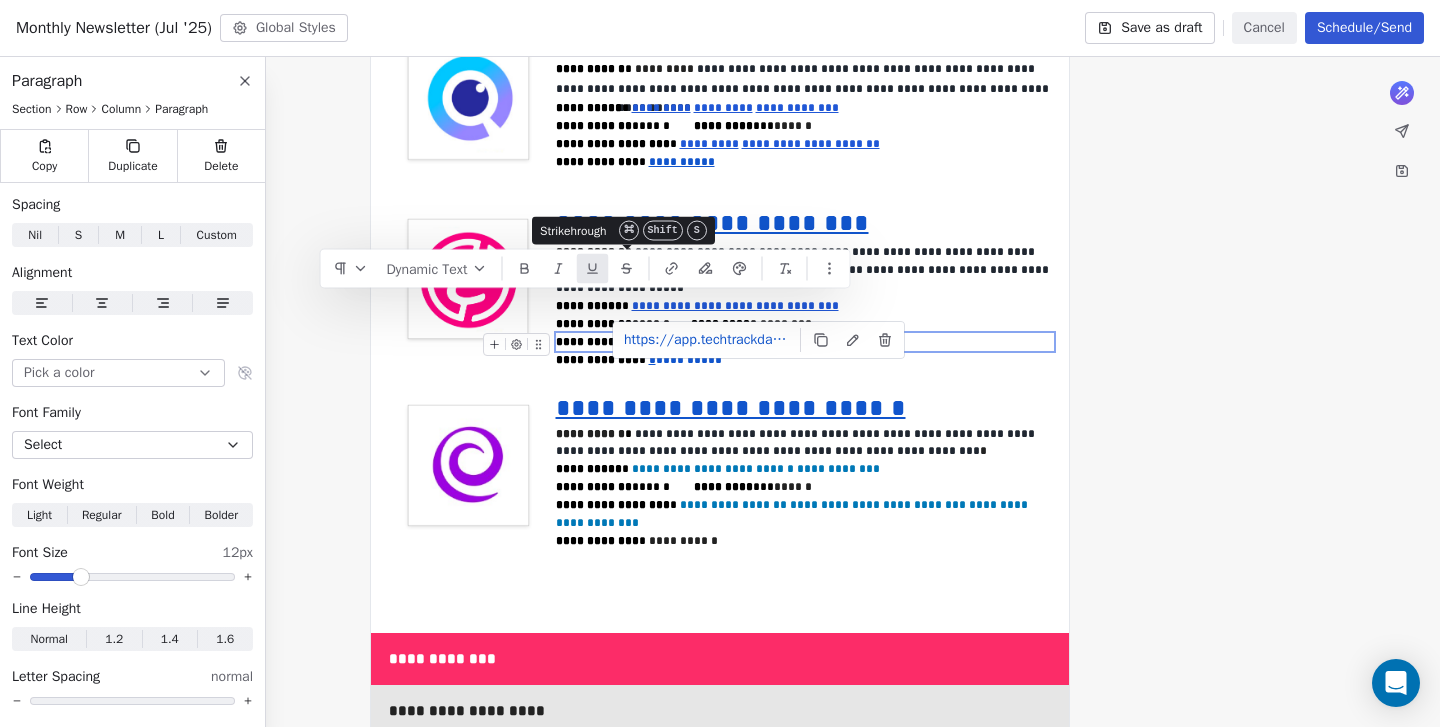 click at bounding box center [593, 269] 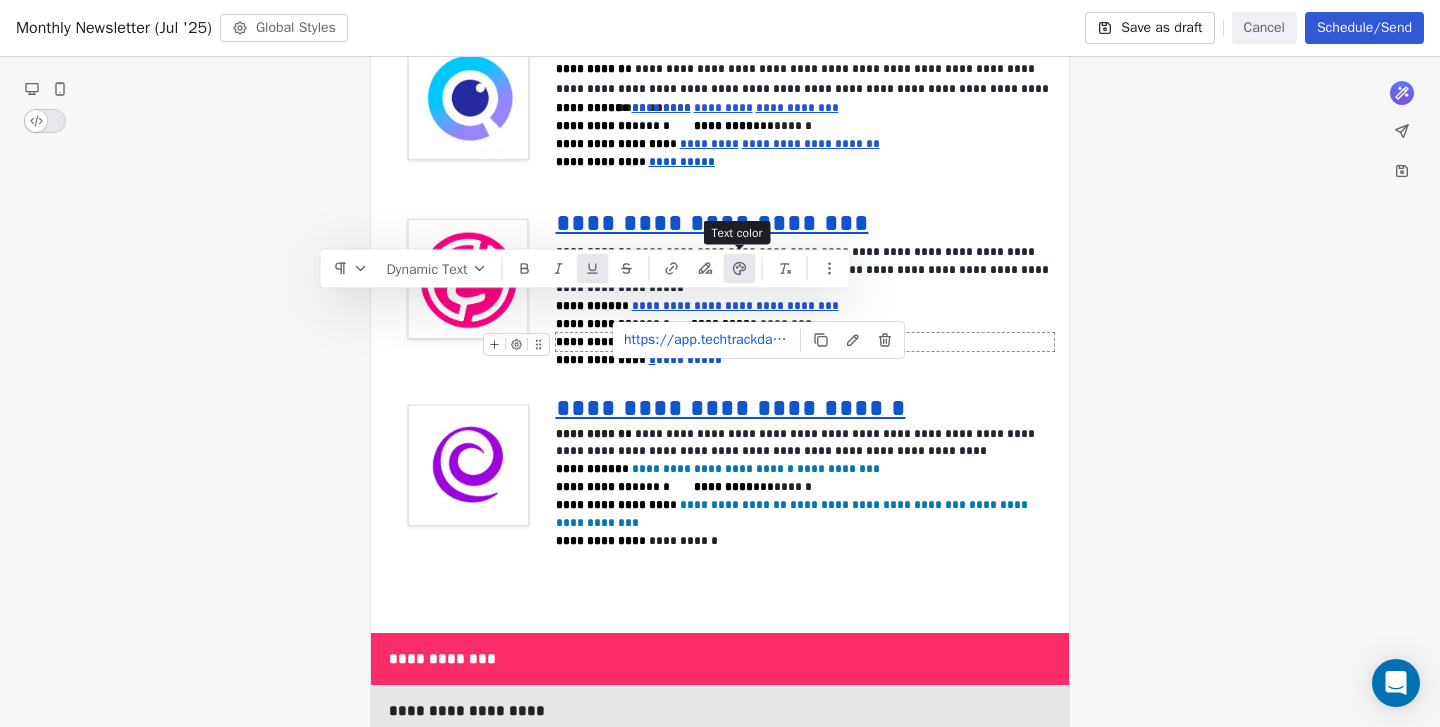 click 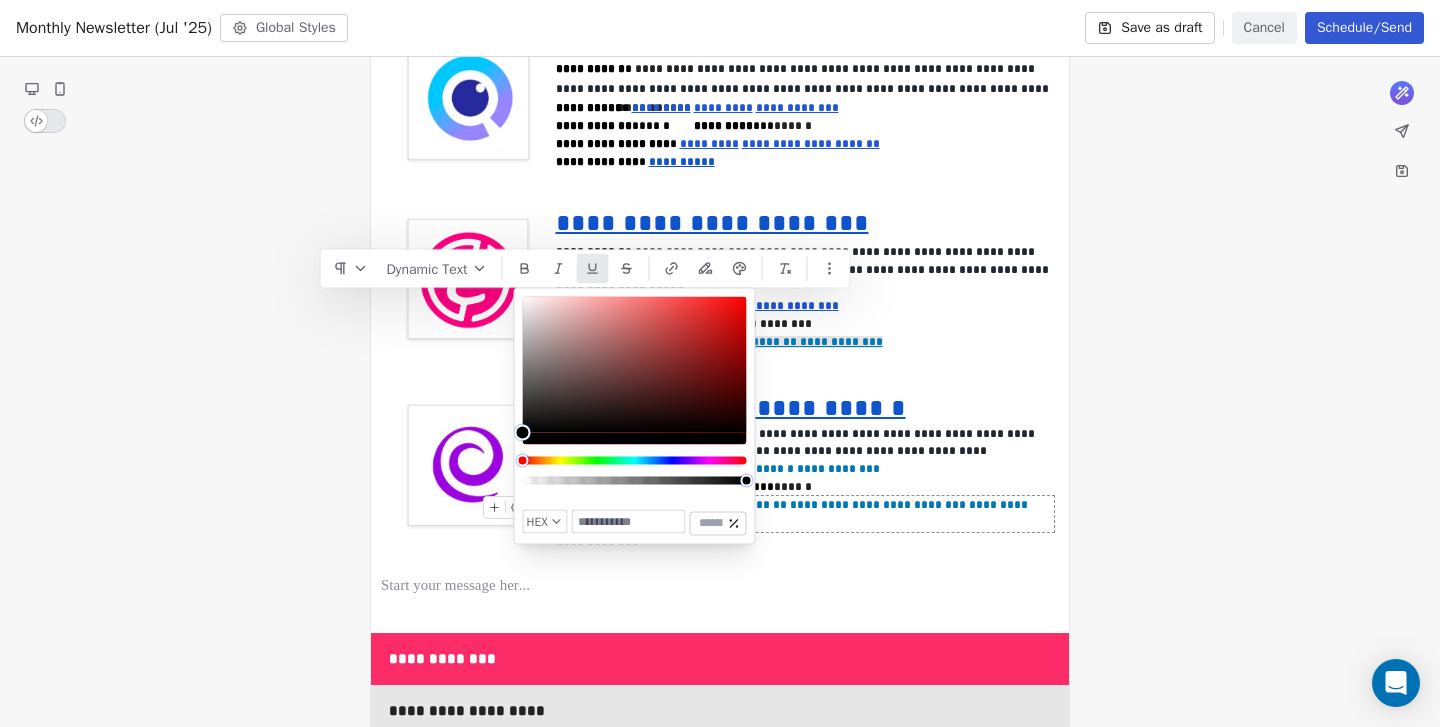 click at bounding box center (629, 522) 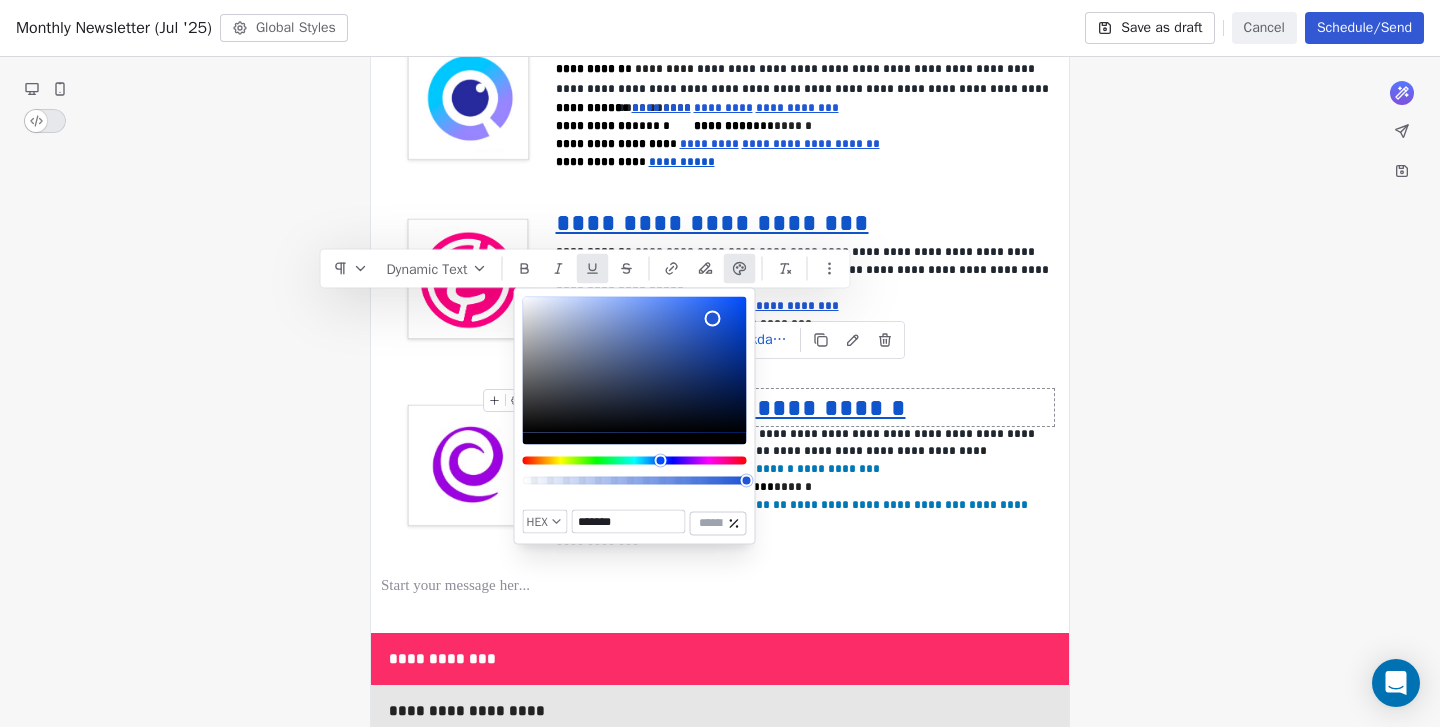type on "*******" 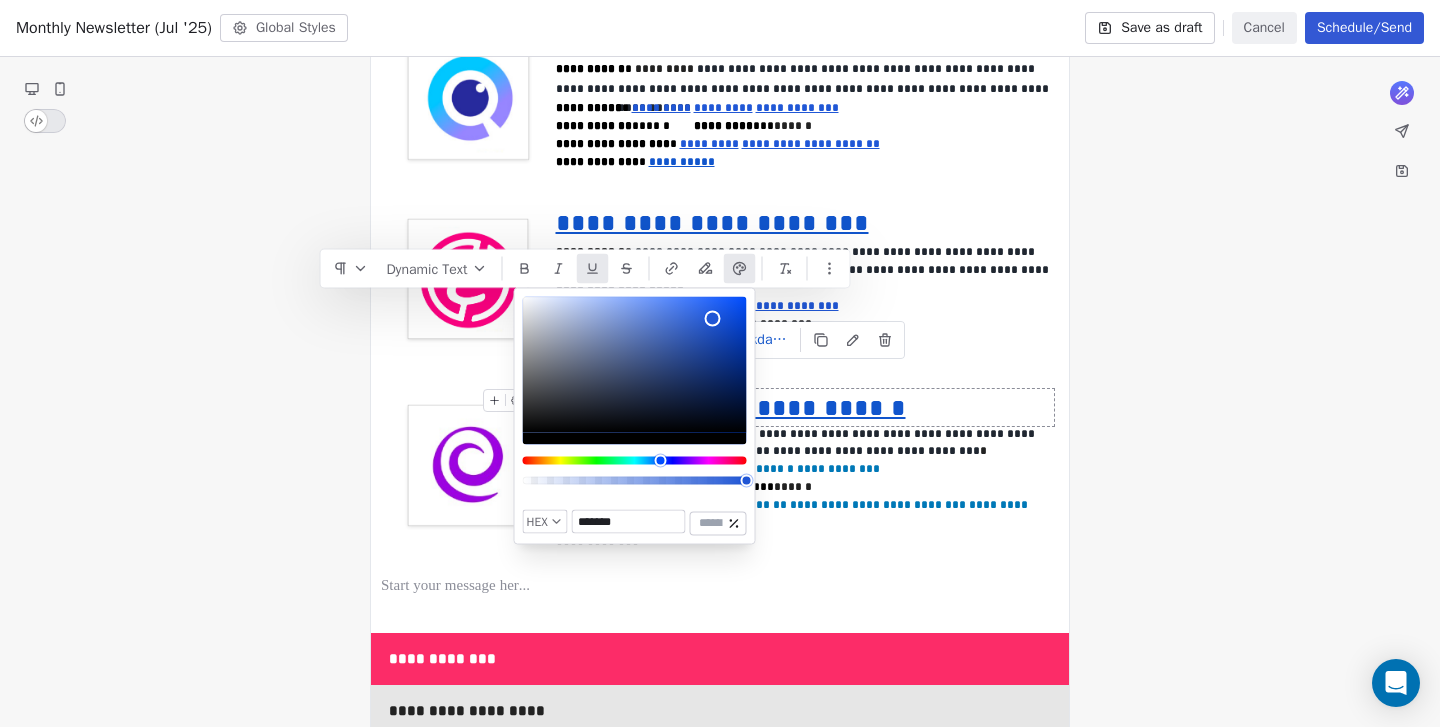 click on "**********" at bounding box center (805, 360) 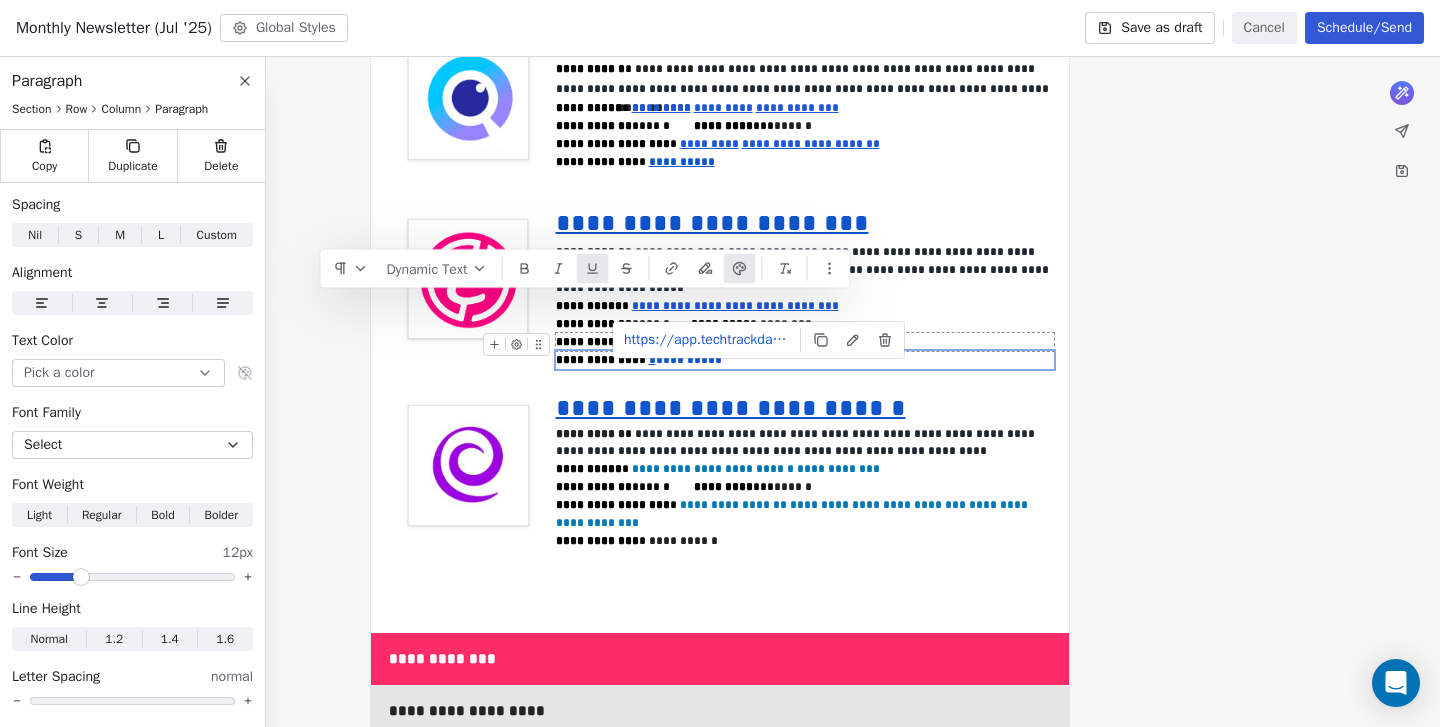 click on "**********" at bounding box center [805, 342] 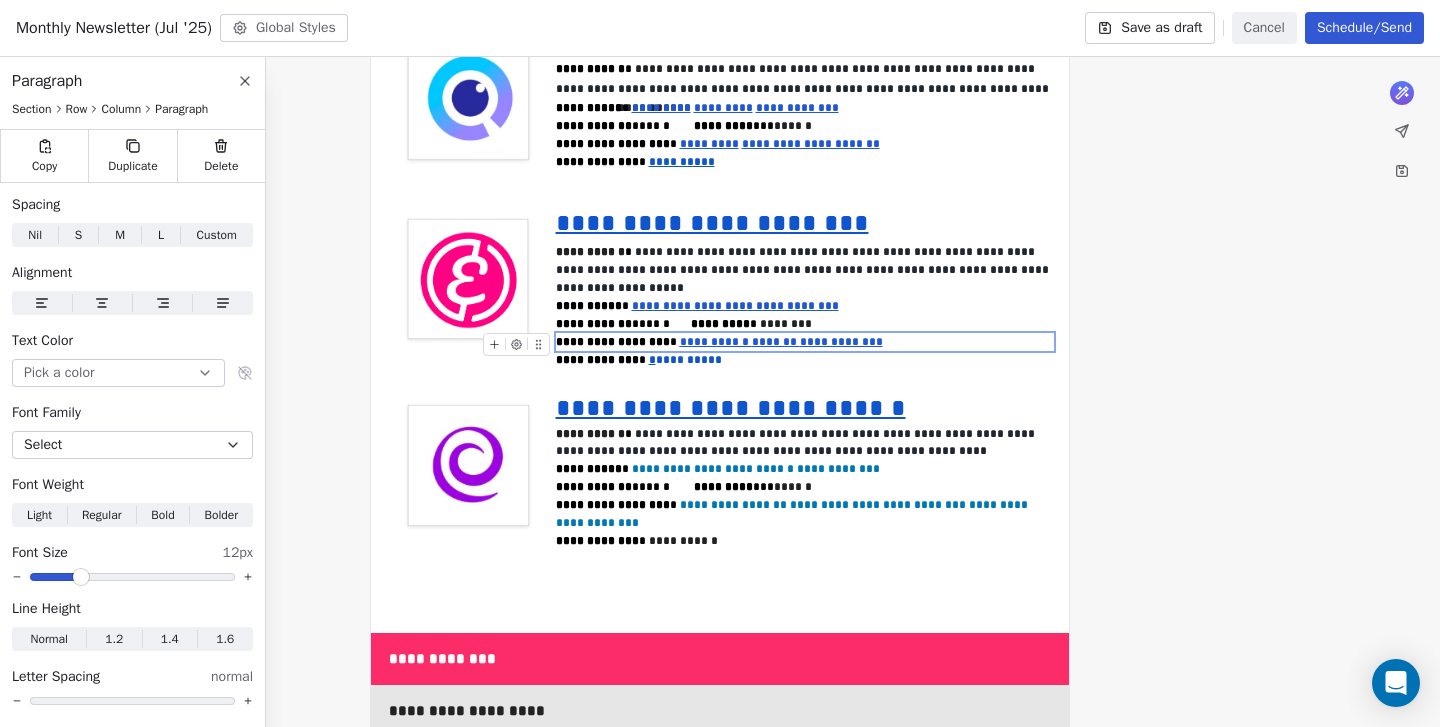 click on "**********" at bounding box center (841, 342) 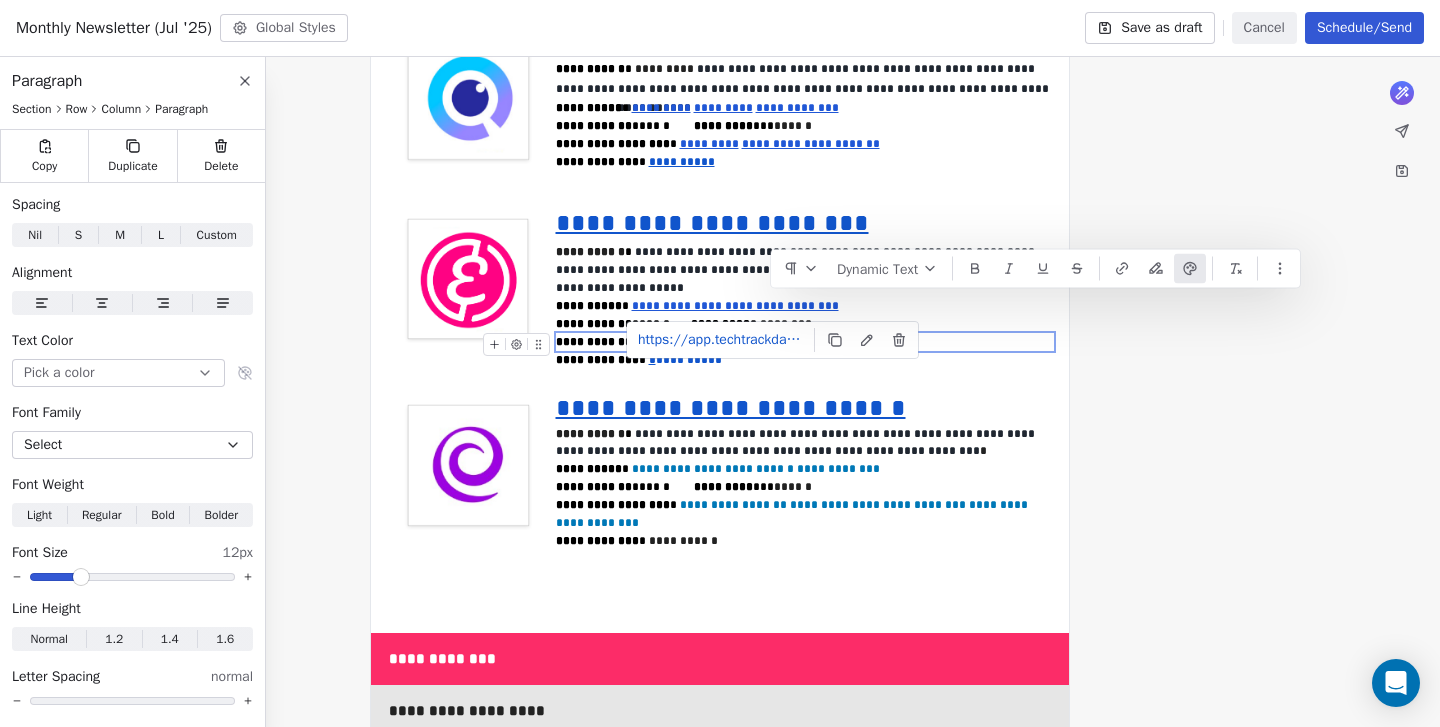 click on "*******" at bounding box center (774, 342) 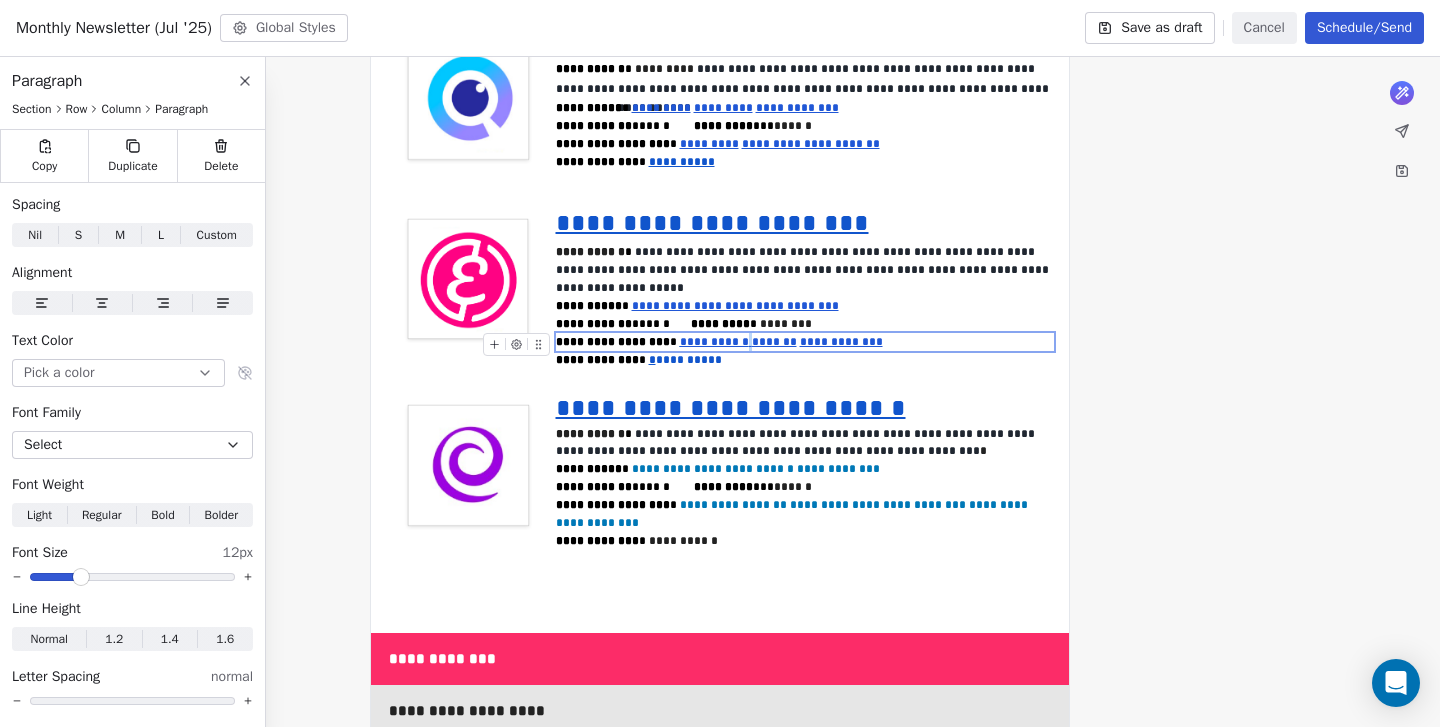 click on "**********" at bounding box center (805, 342) 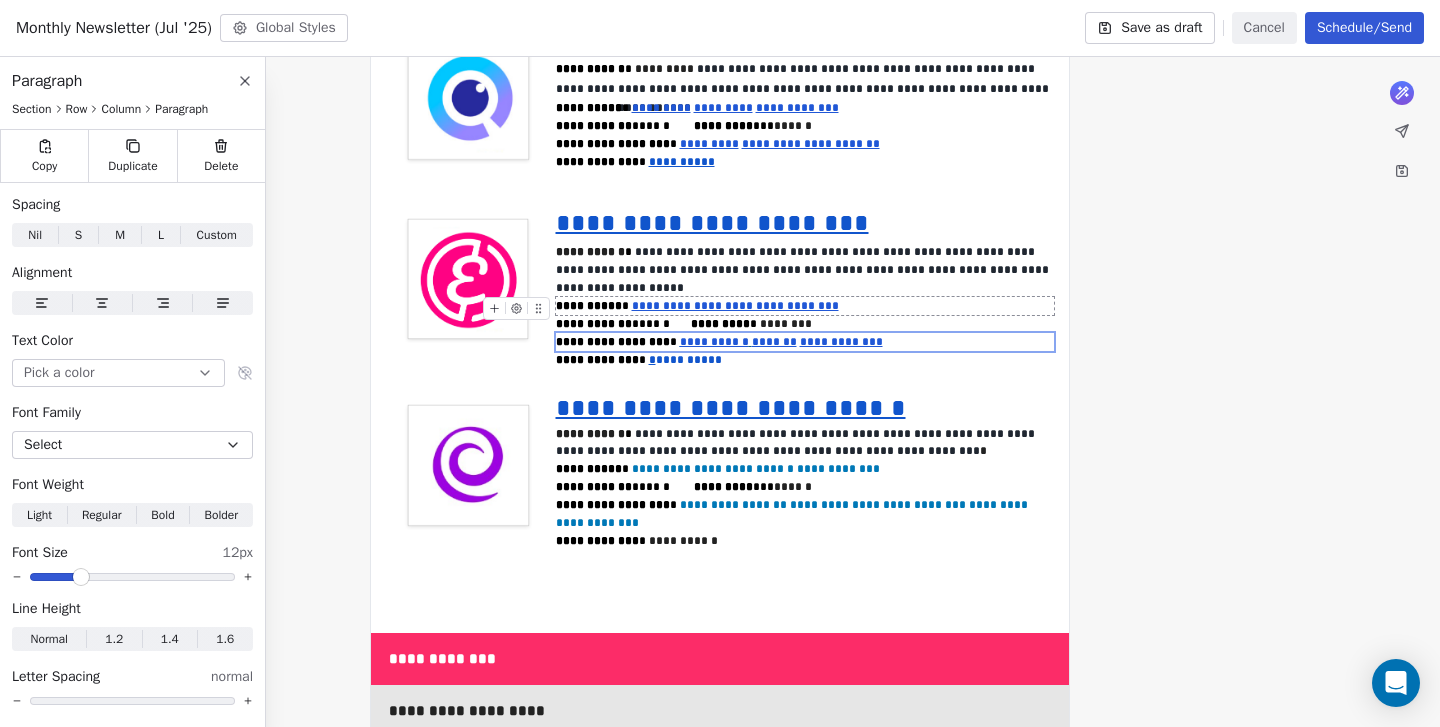 click on "**********" at bounding box center [735, 306] 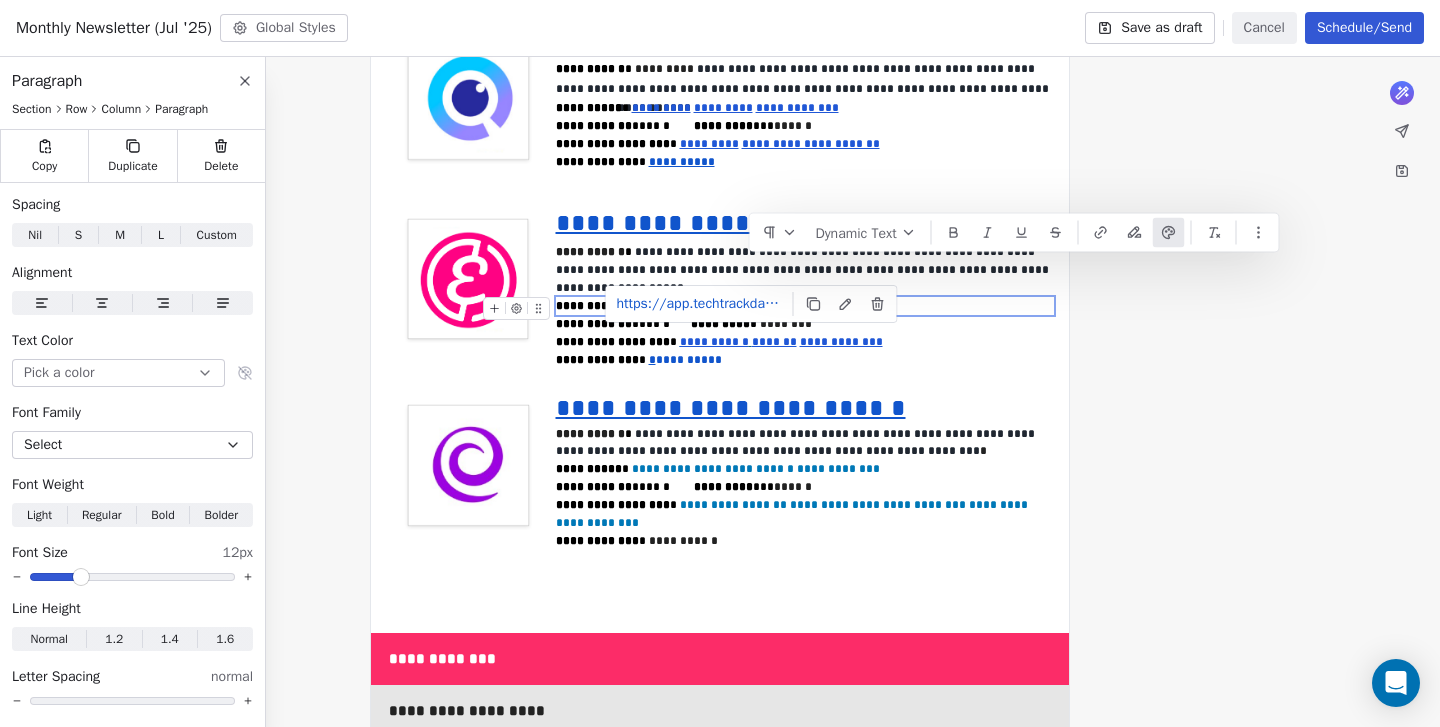 click on "**********" at bounding box center (692, 306) 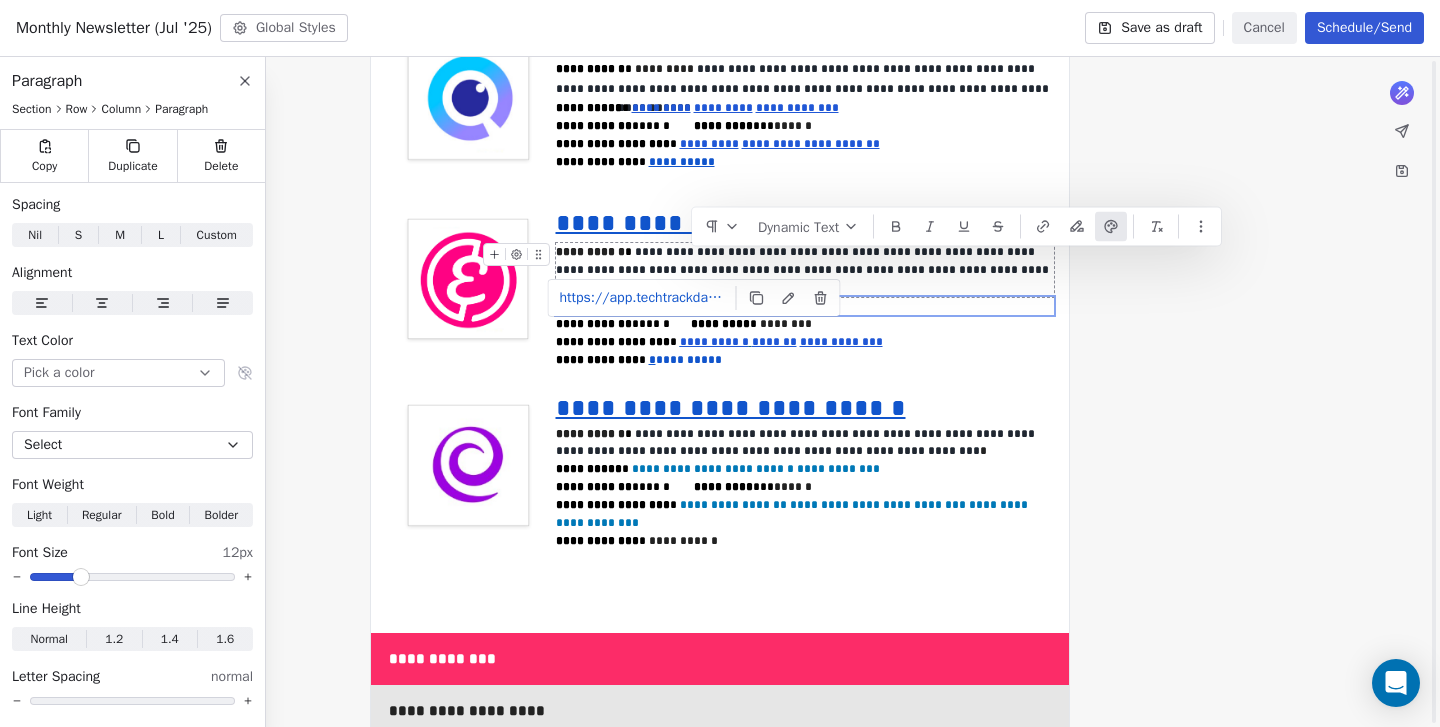 scroll, scrollTop: 4055, scrollLeft: 0, axis: vertical 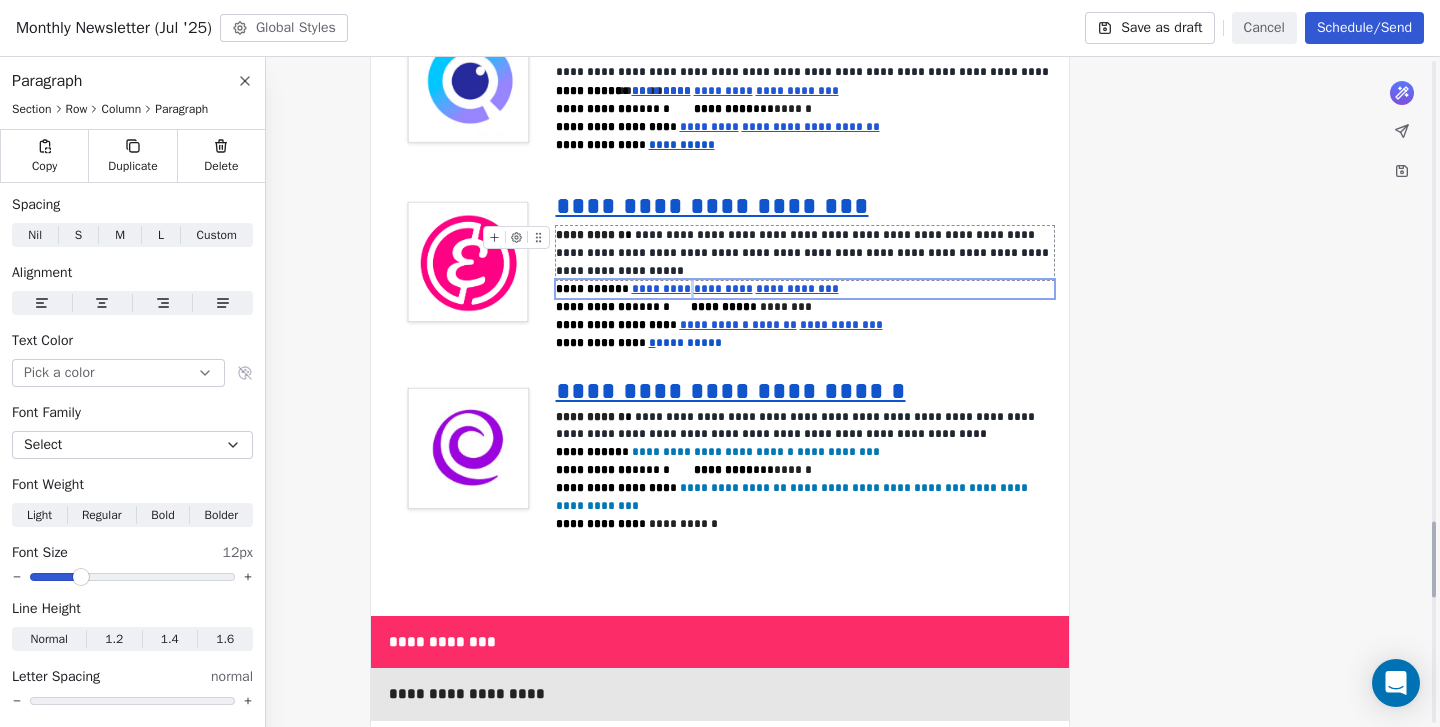click on "**********" at bounding box center [804, 253] 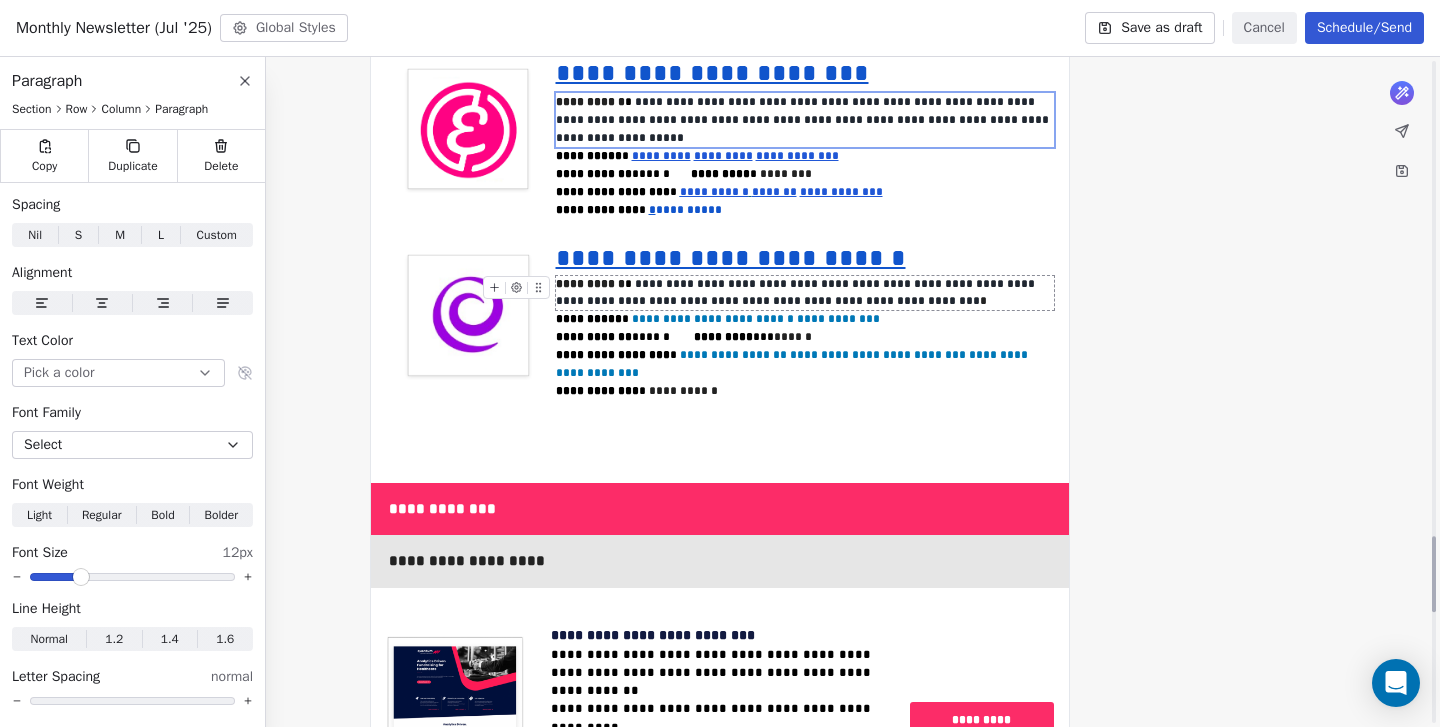 scroll, scrollTop: 4186, scrollLeft: 0, axis: vertical 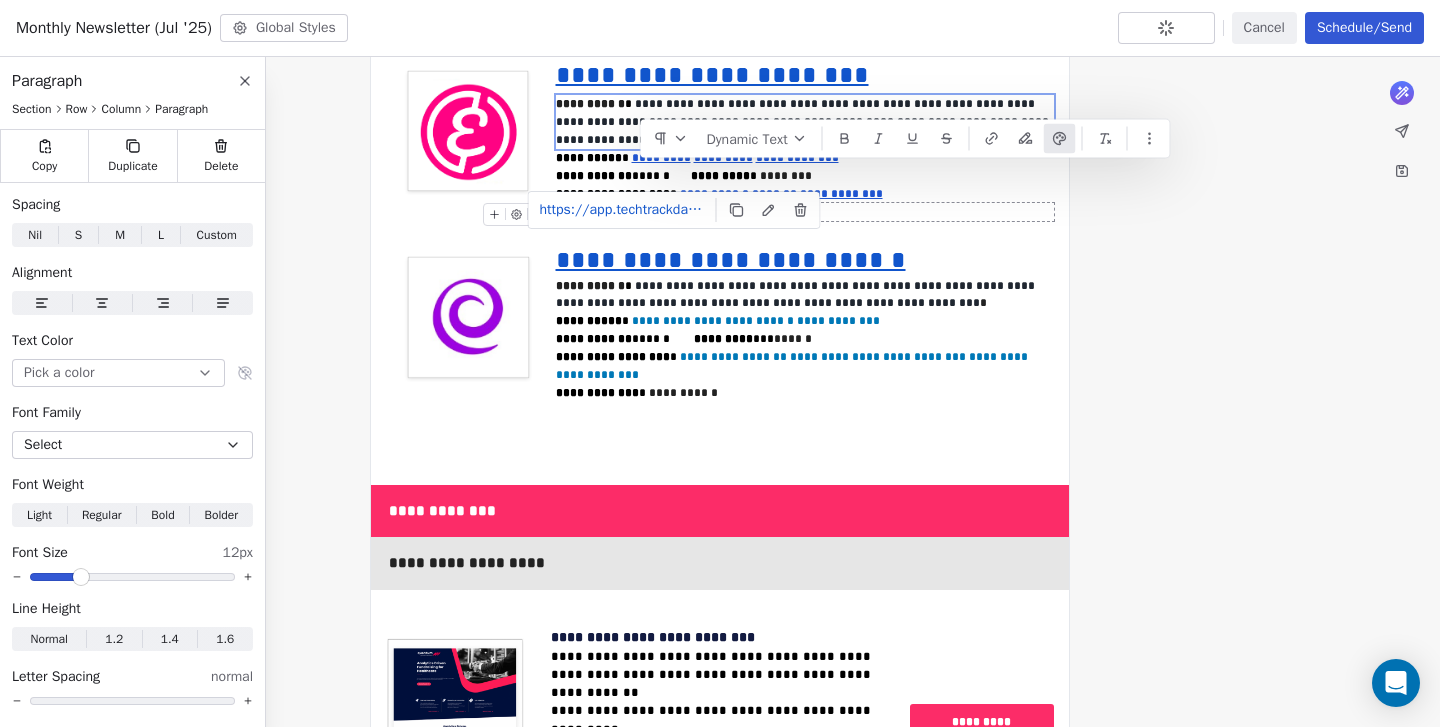 drag, startPoint x: 711, startPoint y: 176, endPoint x: 639, endPoint y: 176, distance: 72 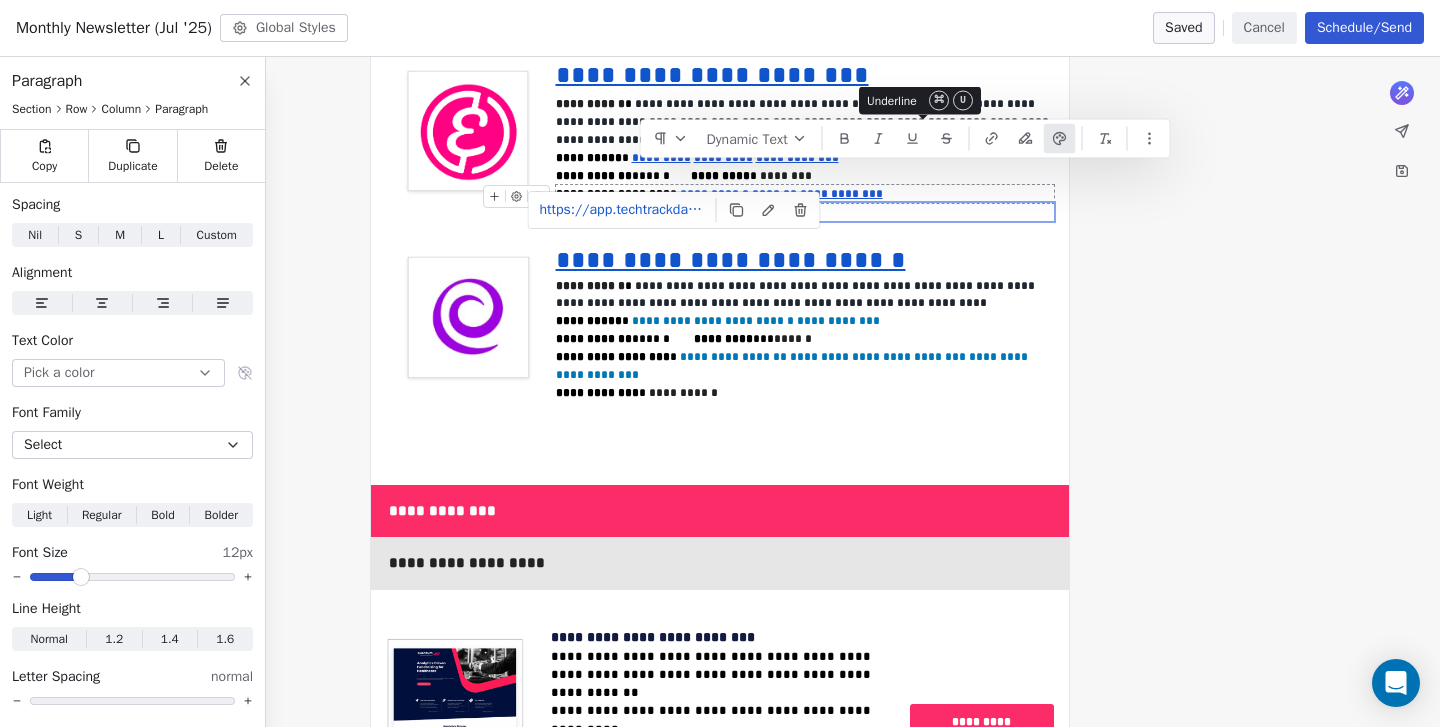 click 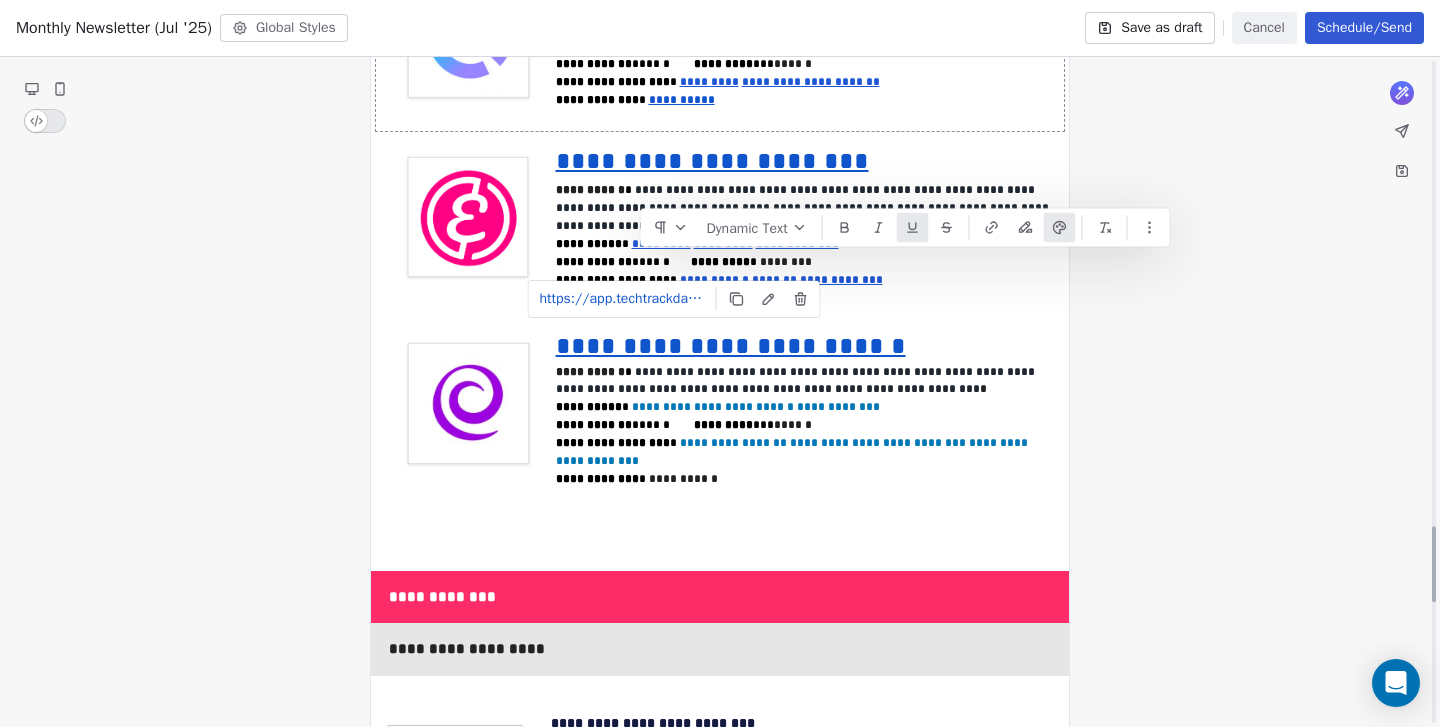 scroll, scrollTop: 4107, scrollLeft: 0, axis: vertical 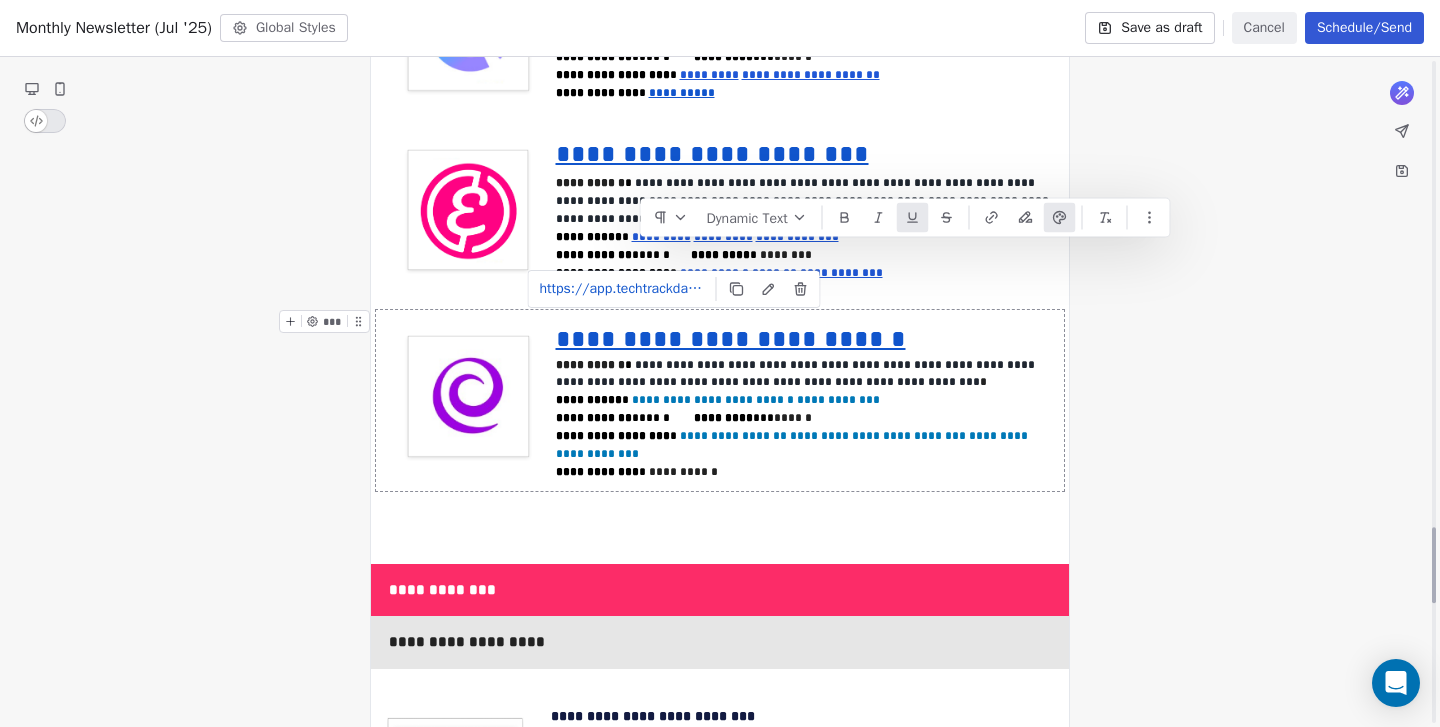 click on "**********" at bounding box center [720, 400] 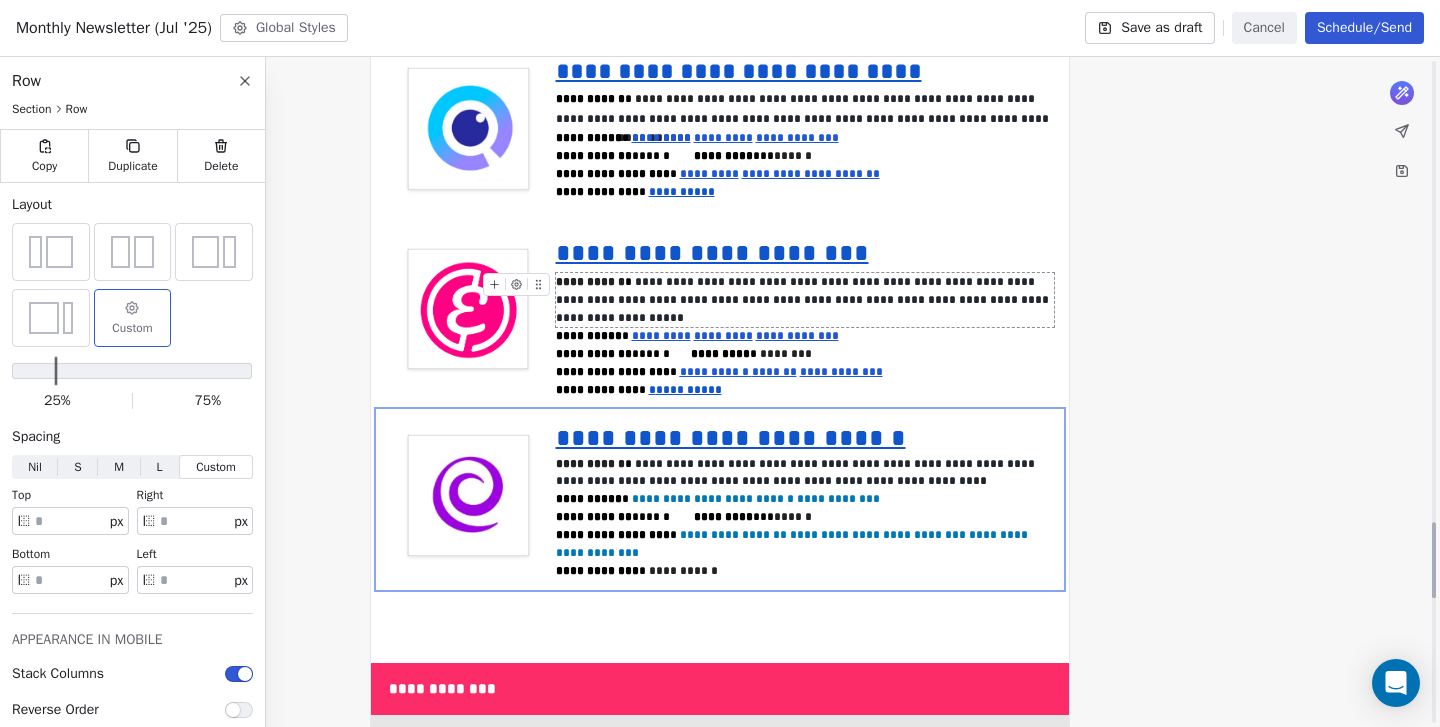 scroll, scrollTop: 4075, scrollLeft: 0, axis: vertical 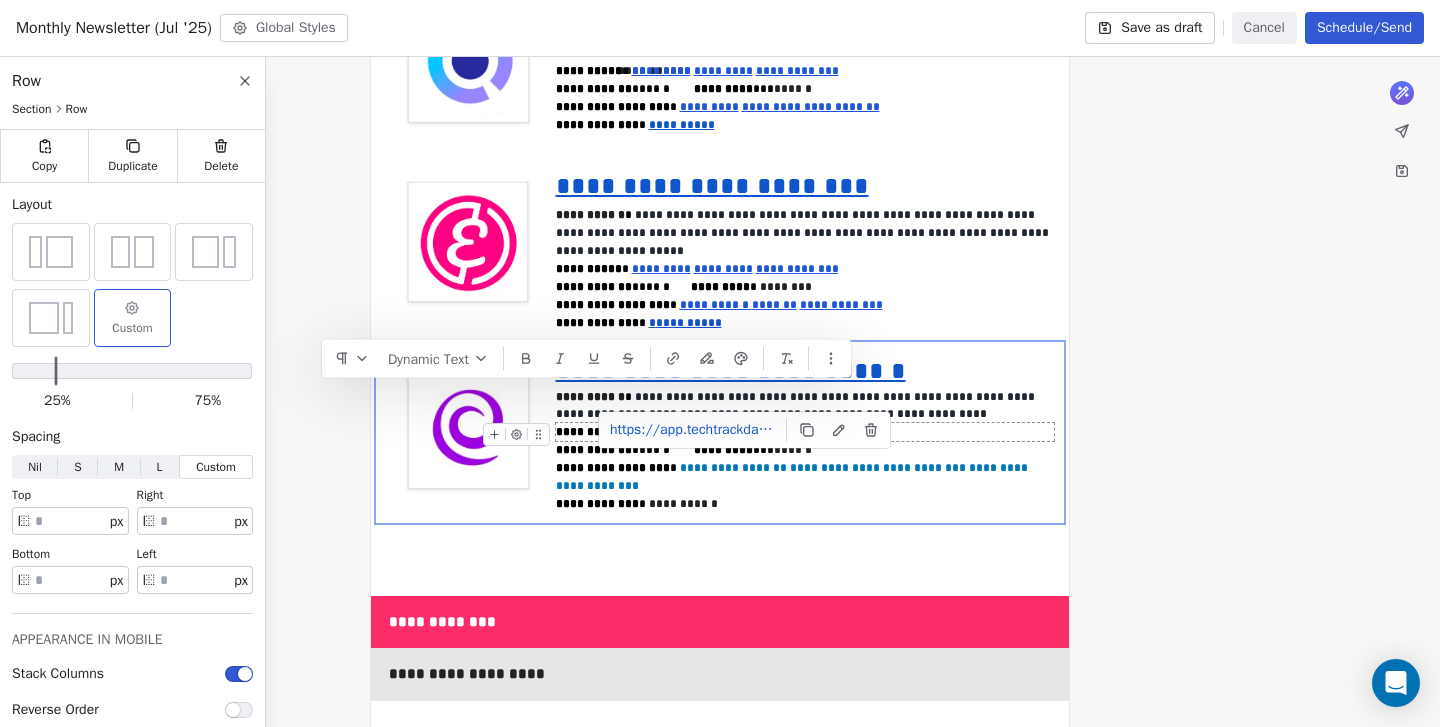 drag, startPoint x: 855, startPoint y: 398, endPoint x: 638, endPoint y: 392, distance: 217.08293 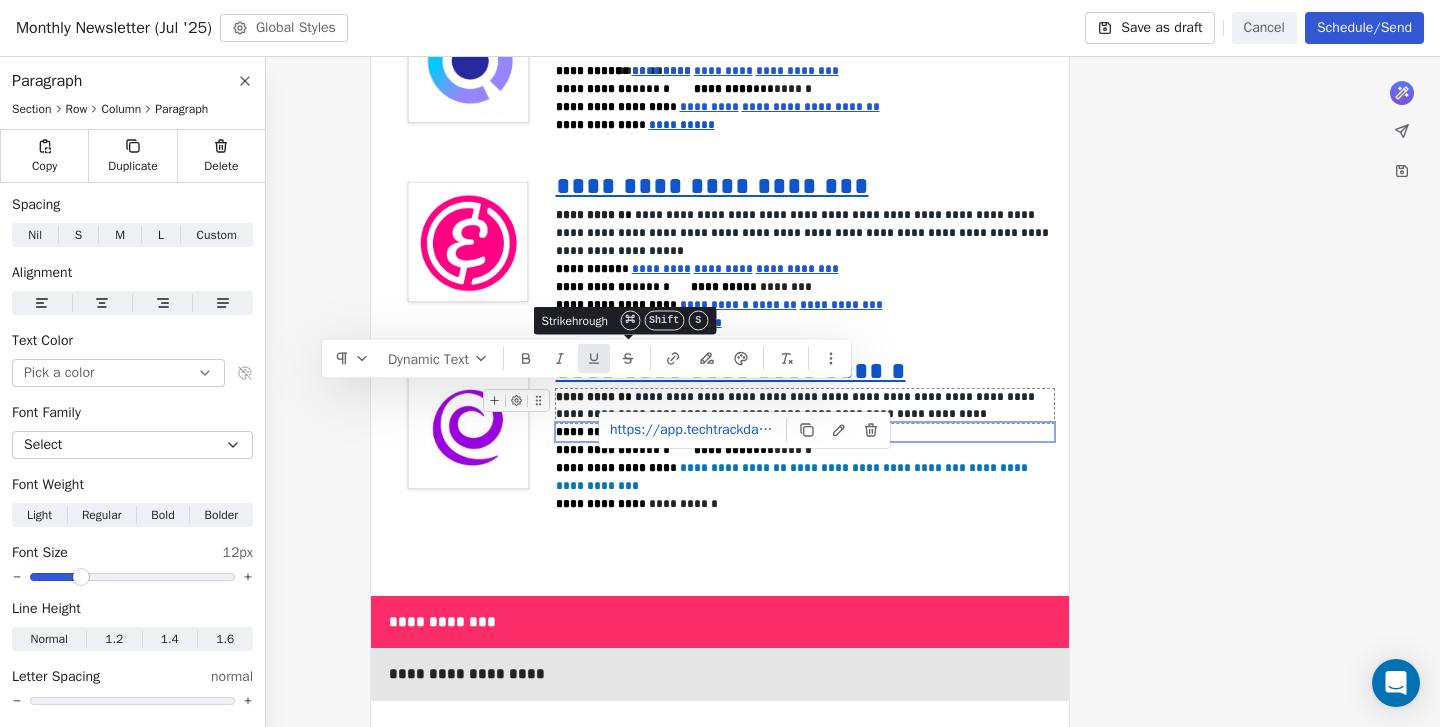 drag, startPoint x: 597, startPoint y: 360, endPoint x: 649, endPoint y: 375, distance: 54.120235 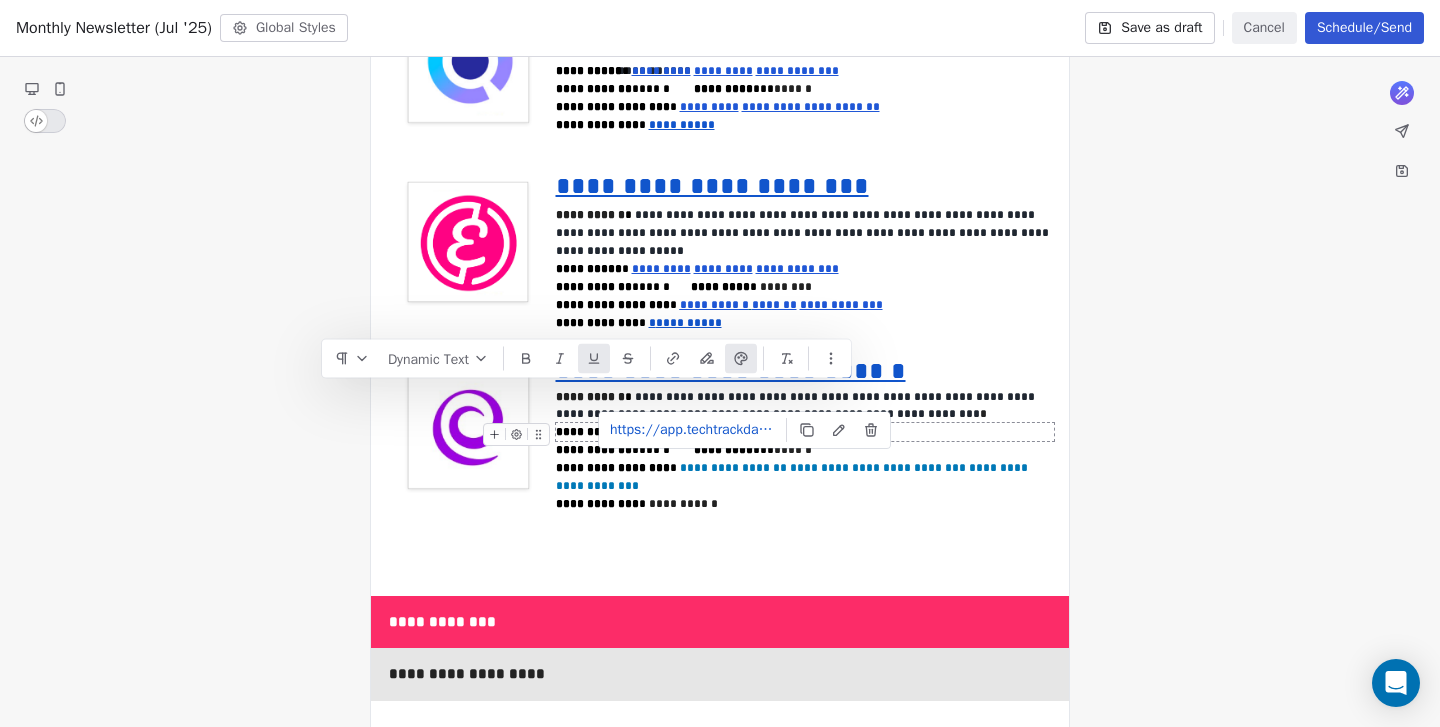 click at bounding box center [741, 359] 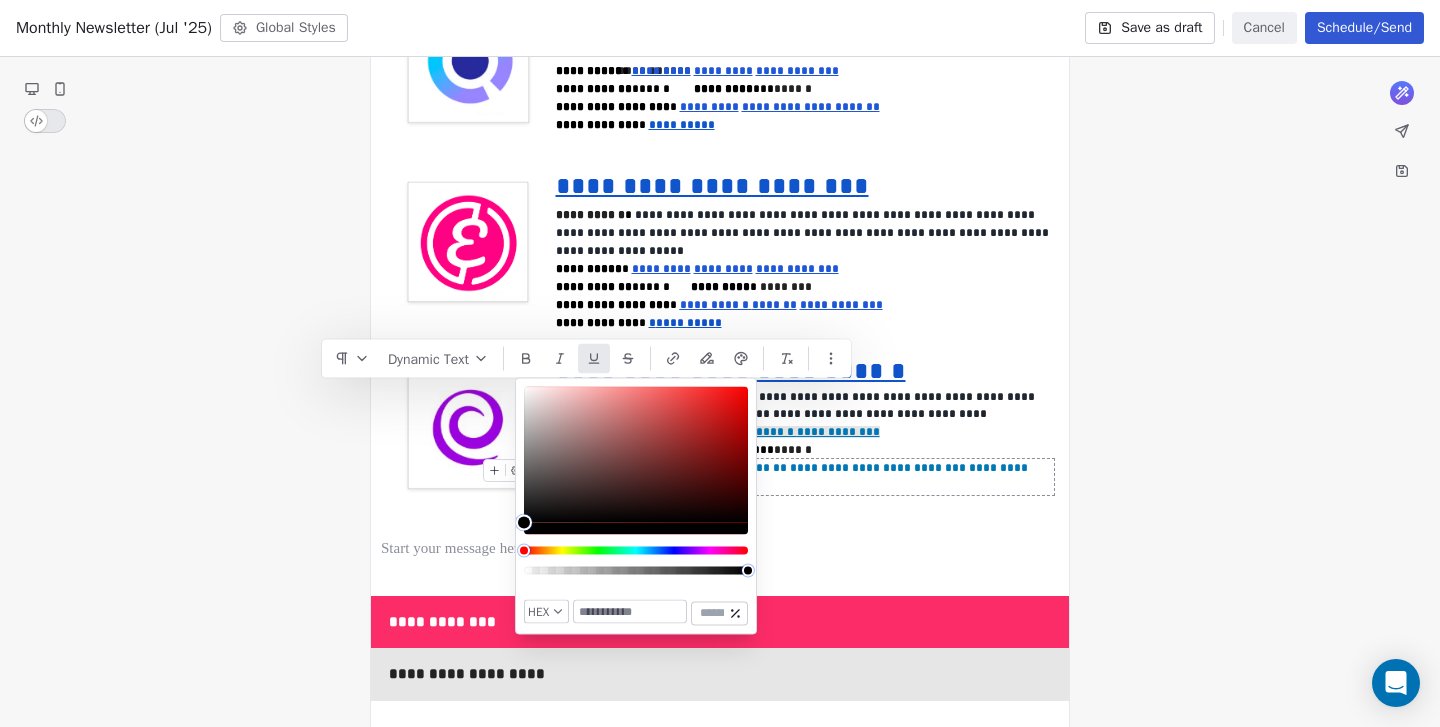 click at bounding box center [630, 612] 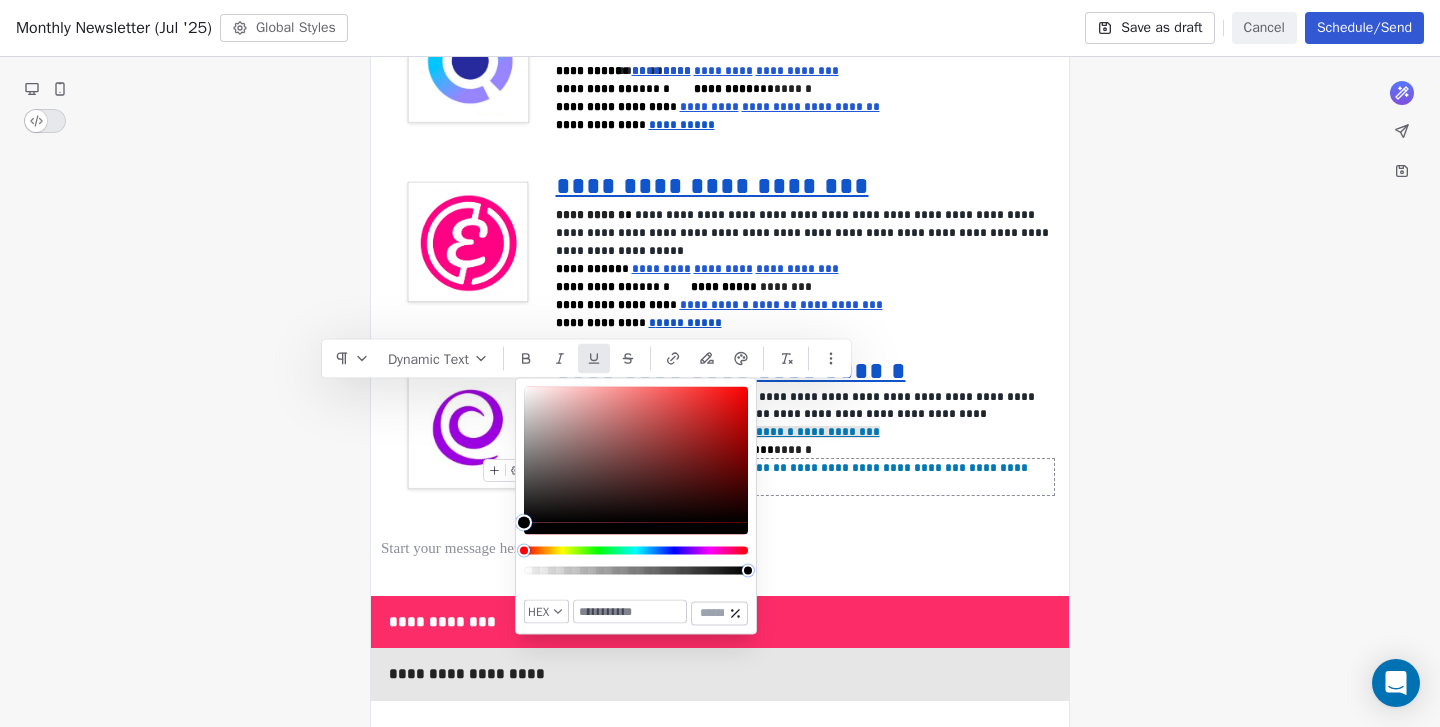 paste on "*******" 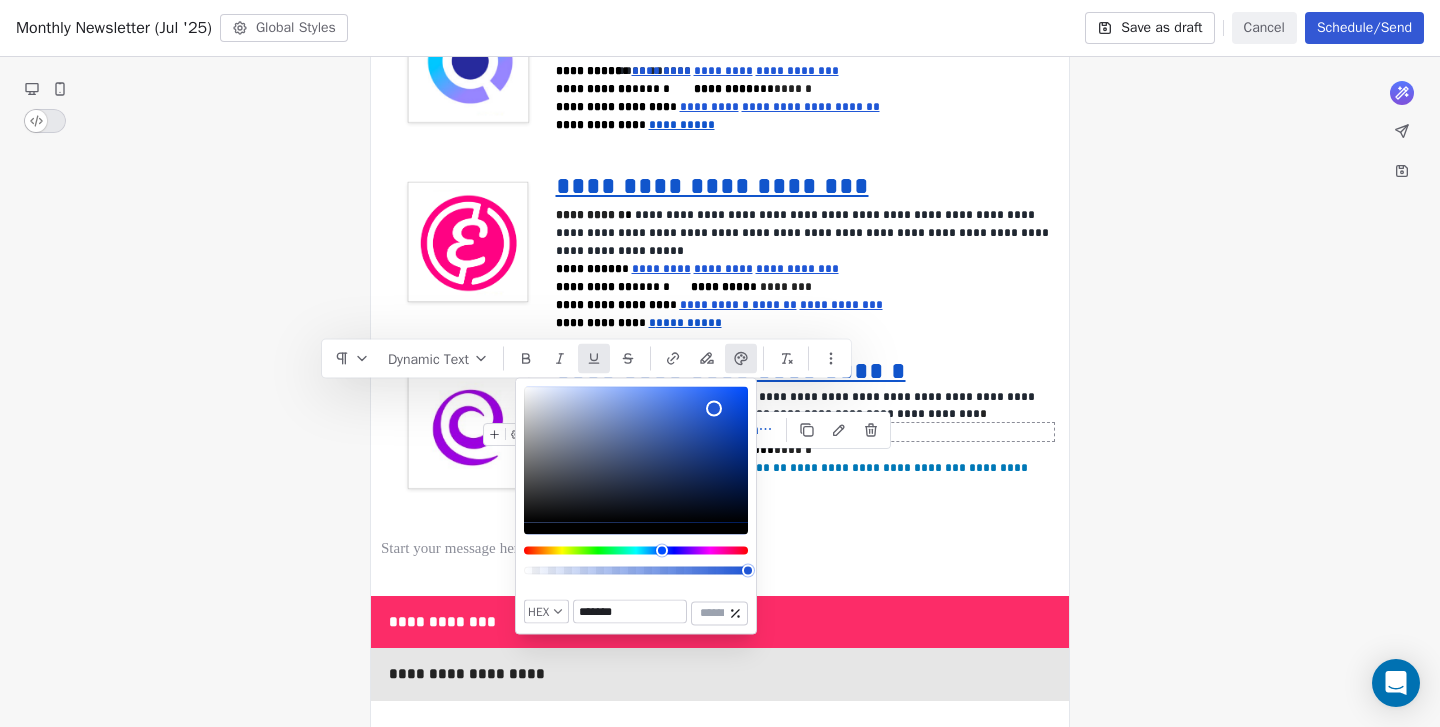 click on "**********" at bounding box center [805, 432] 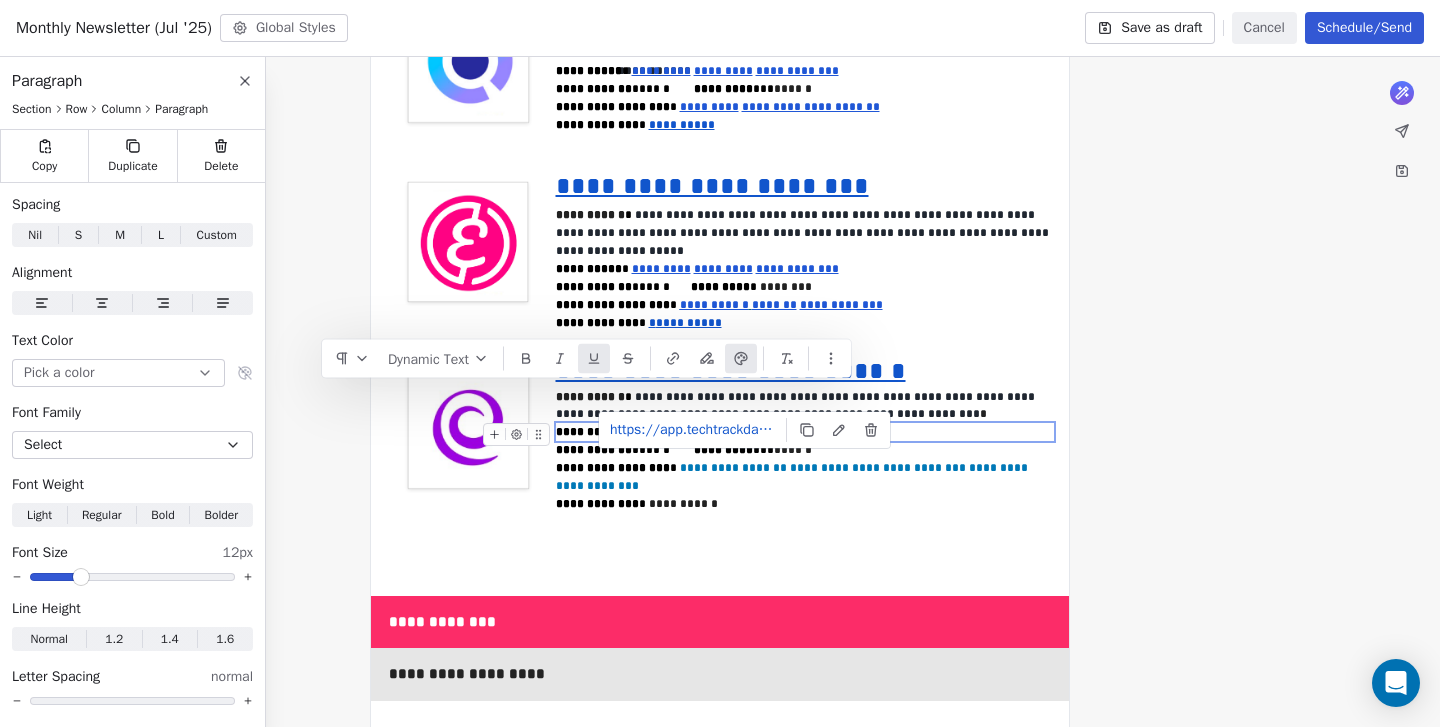 click on "**********" at bounding box center [838, 432] 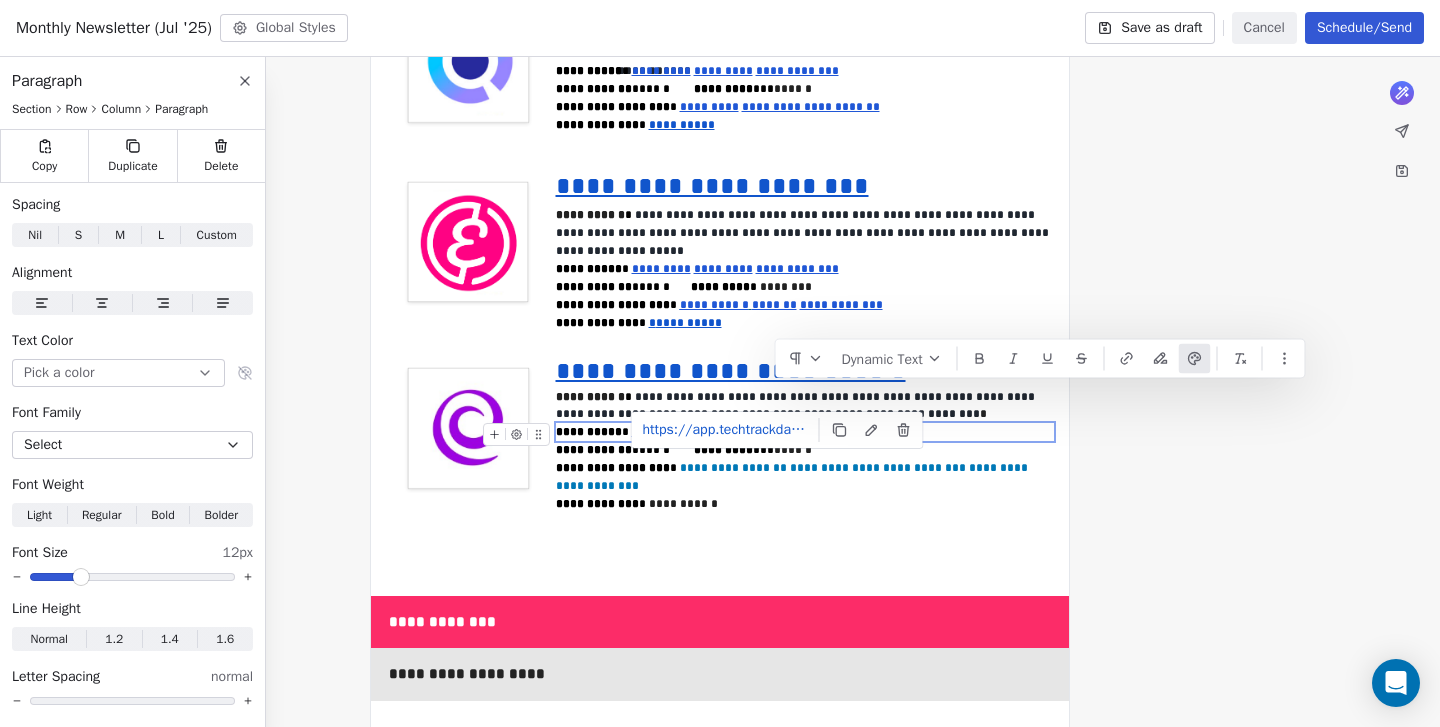 click on "**********" at bounding box center [759, 432] 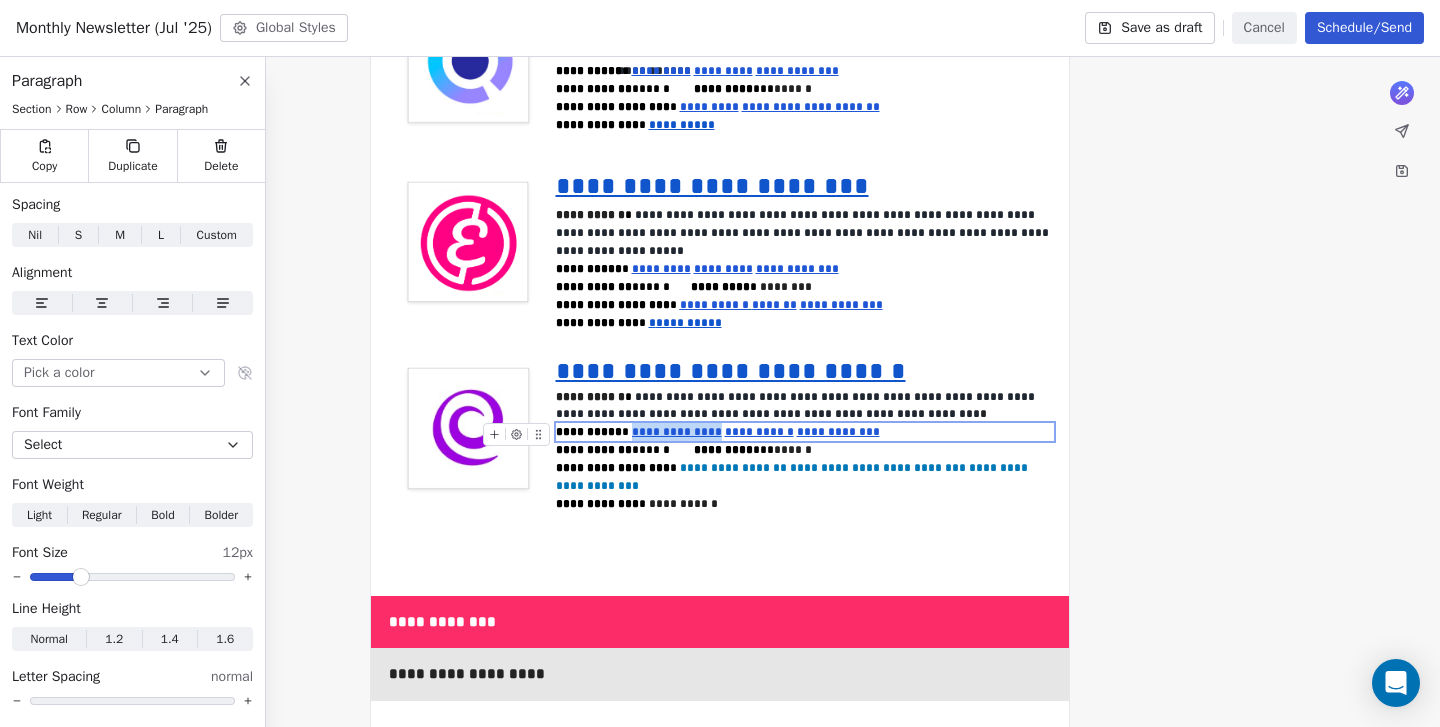 click on "**********" at bounding box center (805, 432) 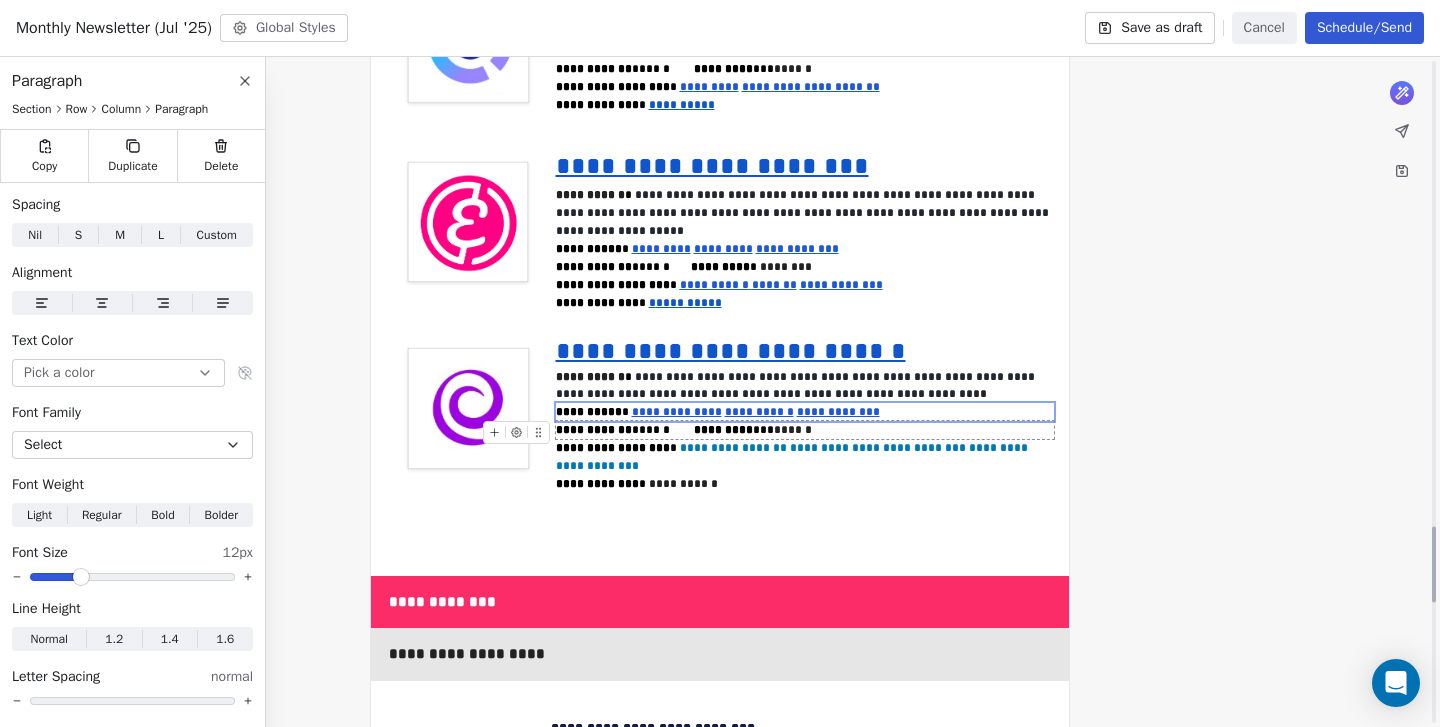 scroll, scrollTop: 4103, scrollLeft: 0, axis: vertical 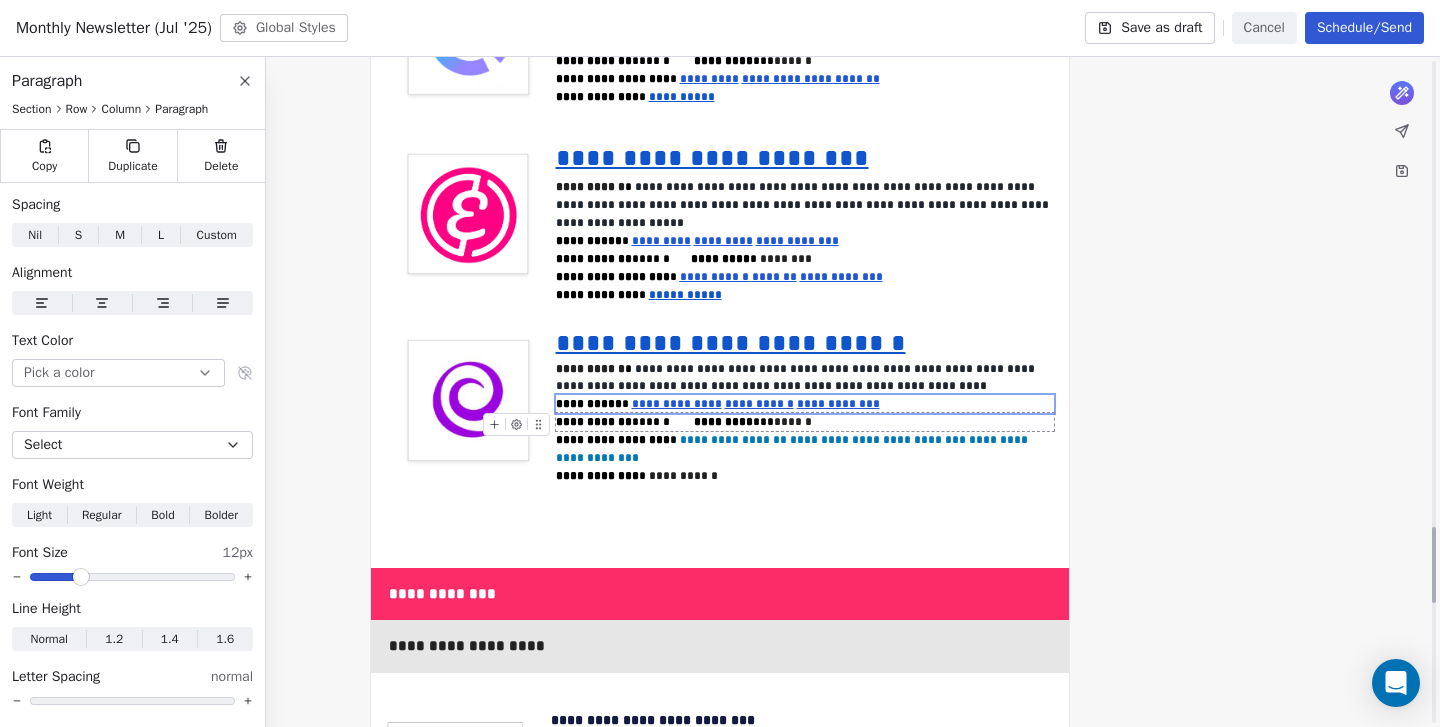 click on "**********" at bounding box center (805, 422) 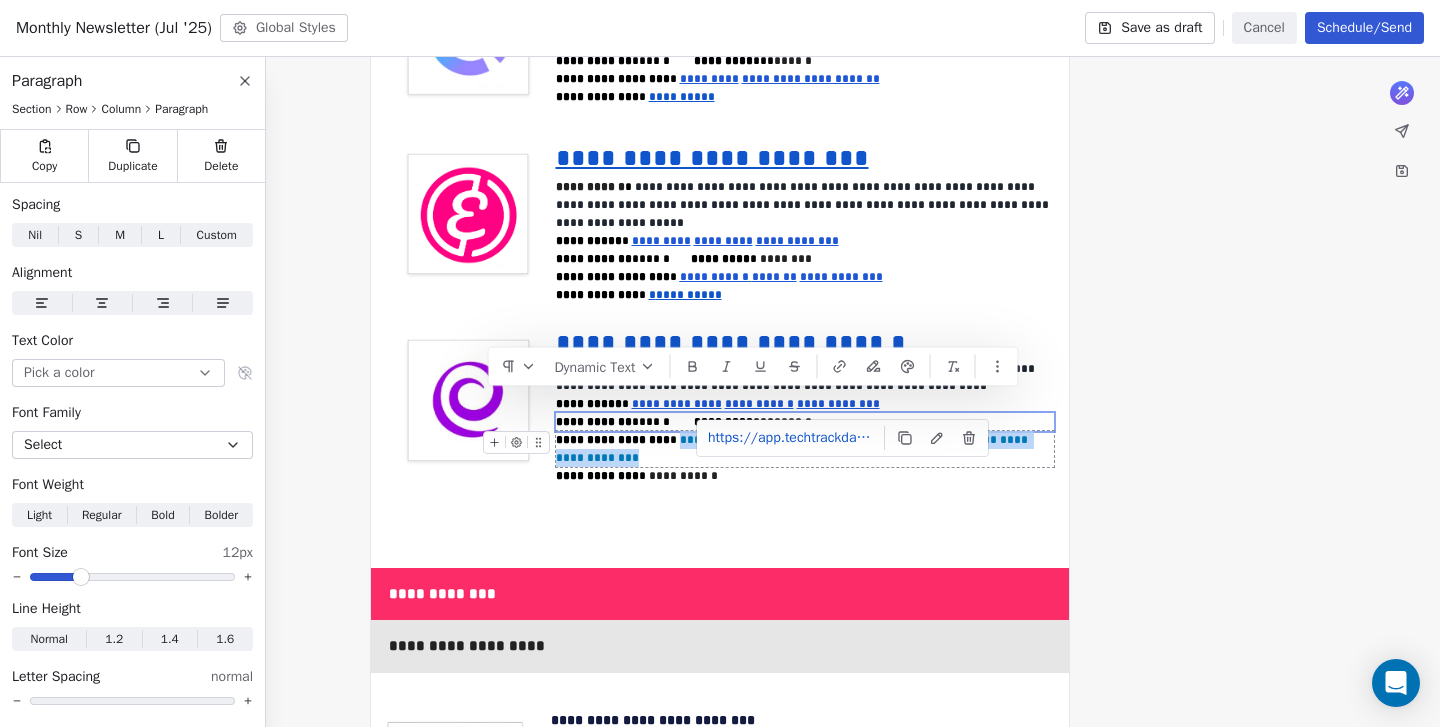 drag, startPoint x: 1031, startPoint y: 404, endPoint x: 669, endPoint y: 405, distance: 362.00137 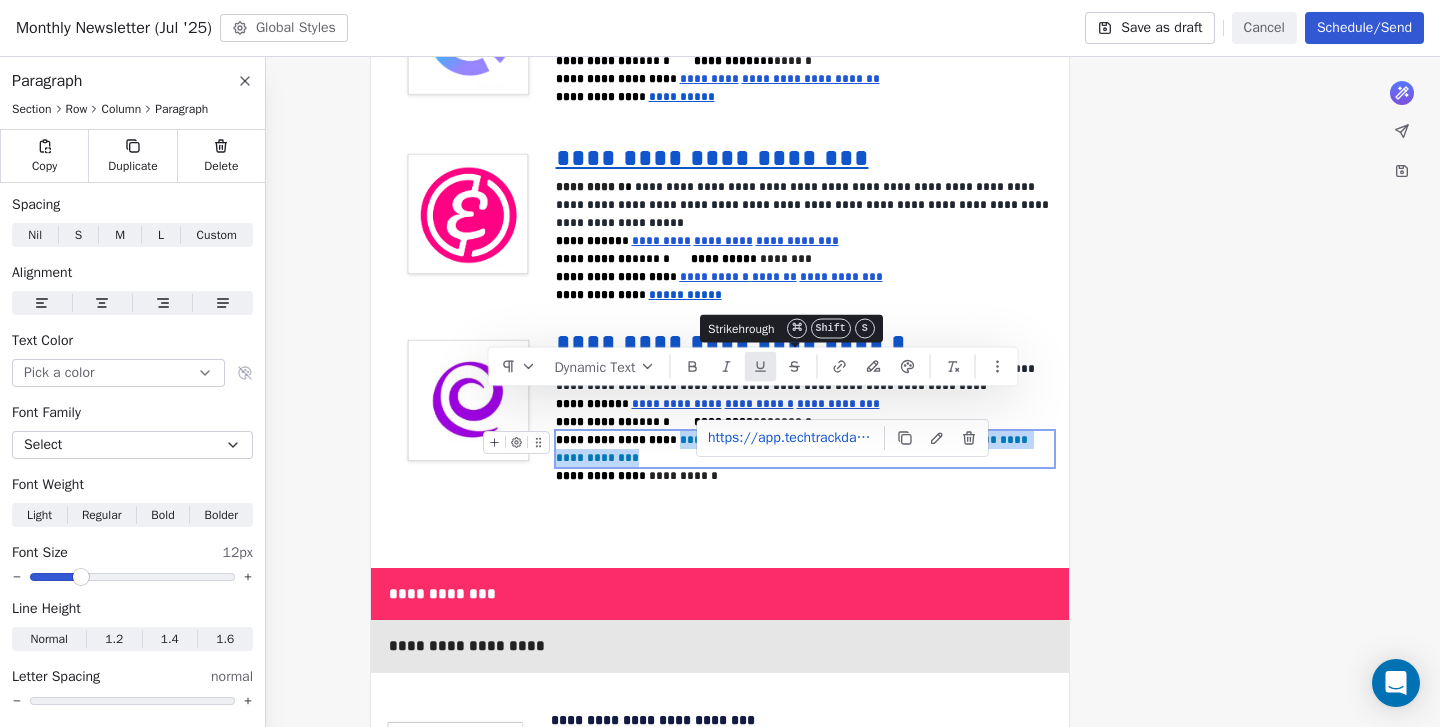 click 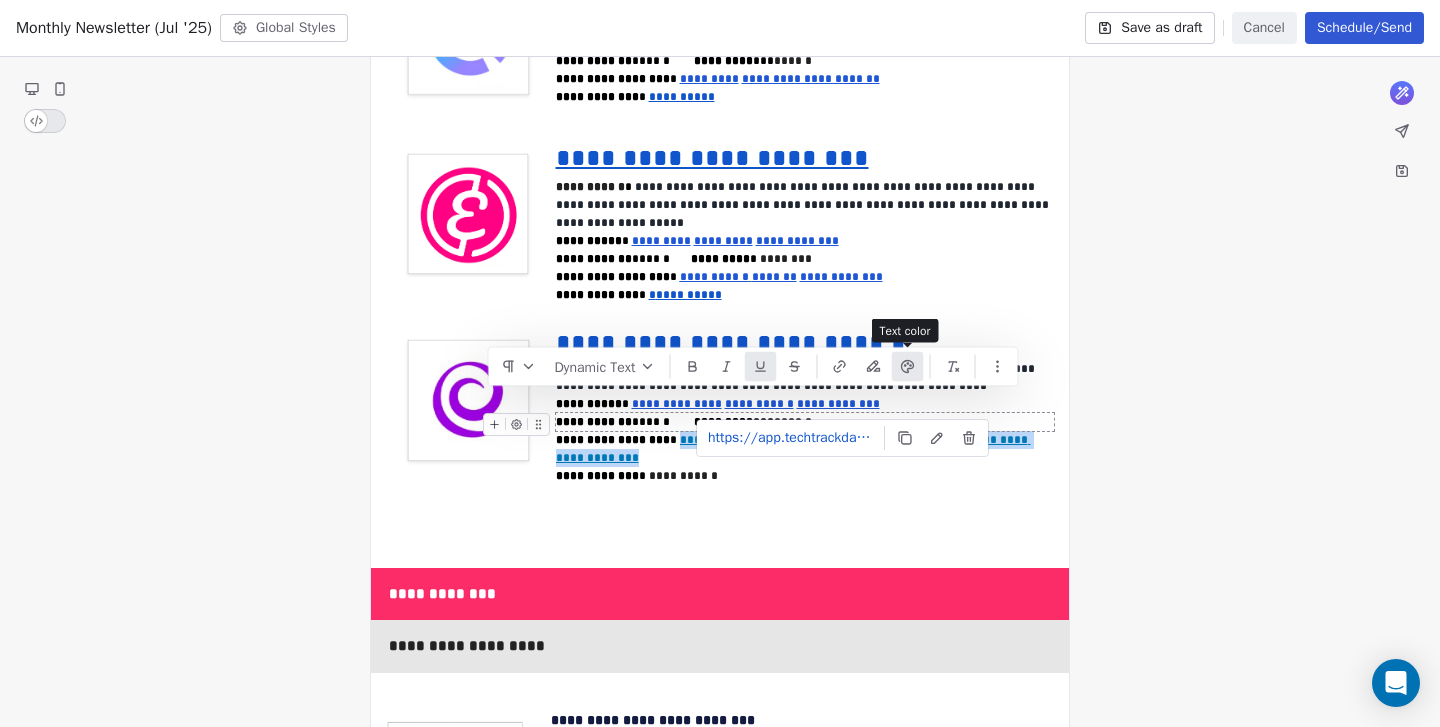 click at bounding box center (908, 367) 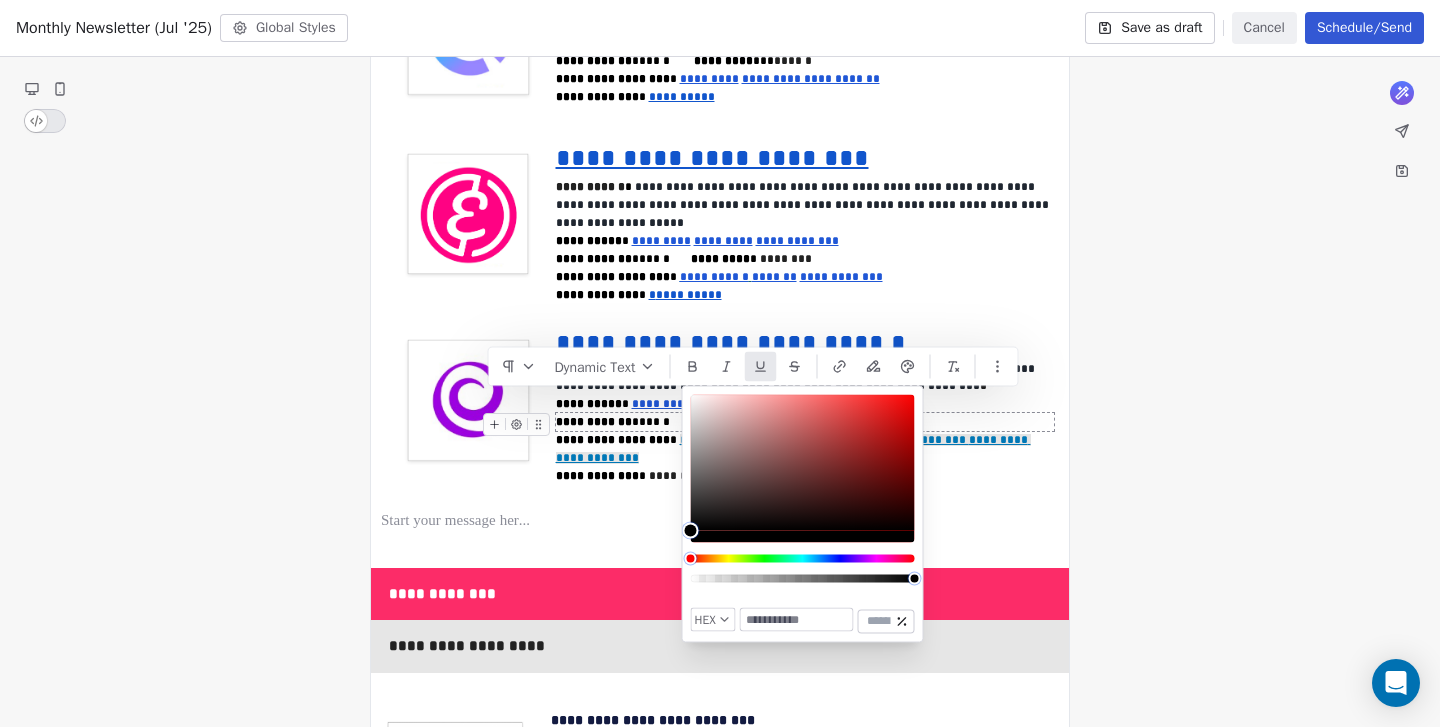 click at bounding box center [797, 620] 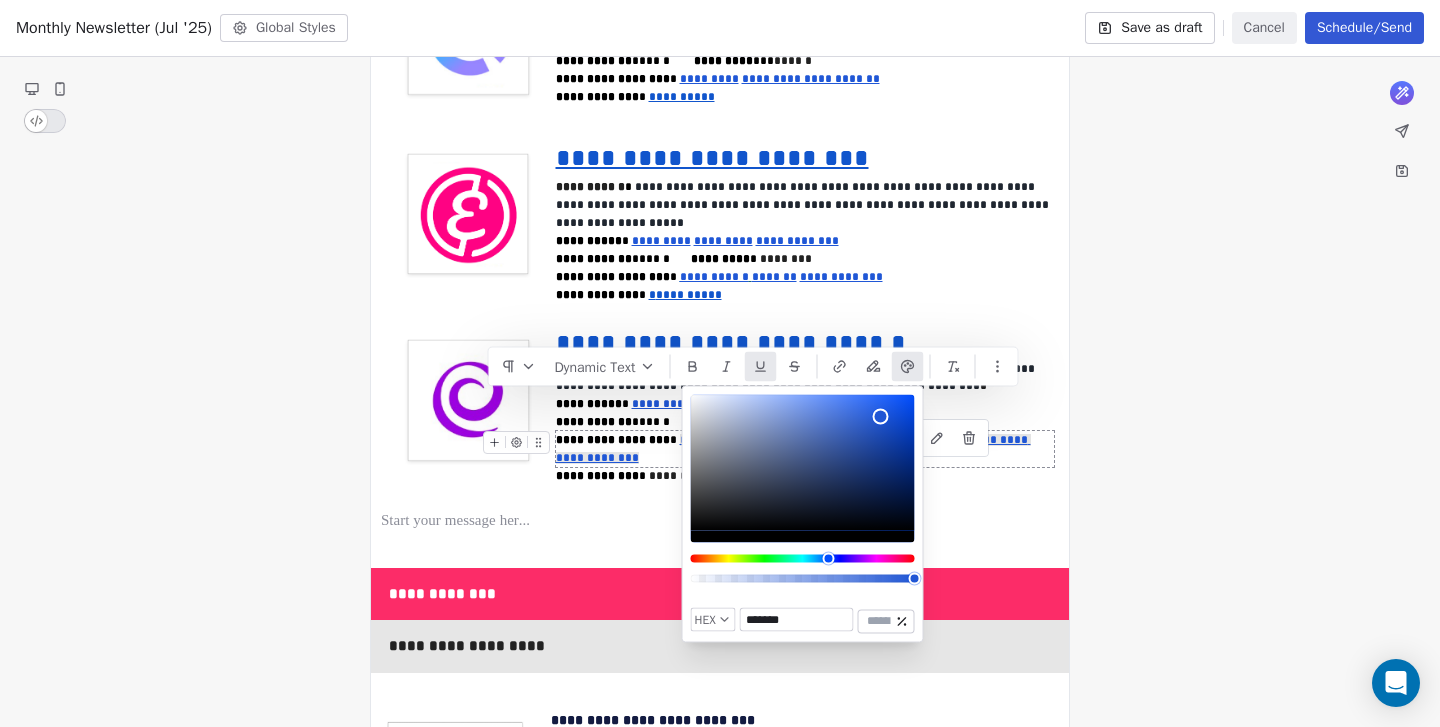 type on "*******" 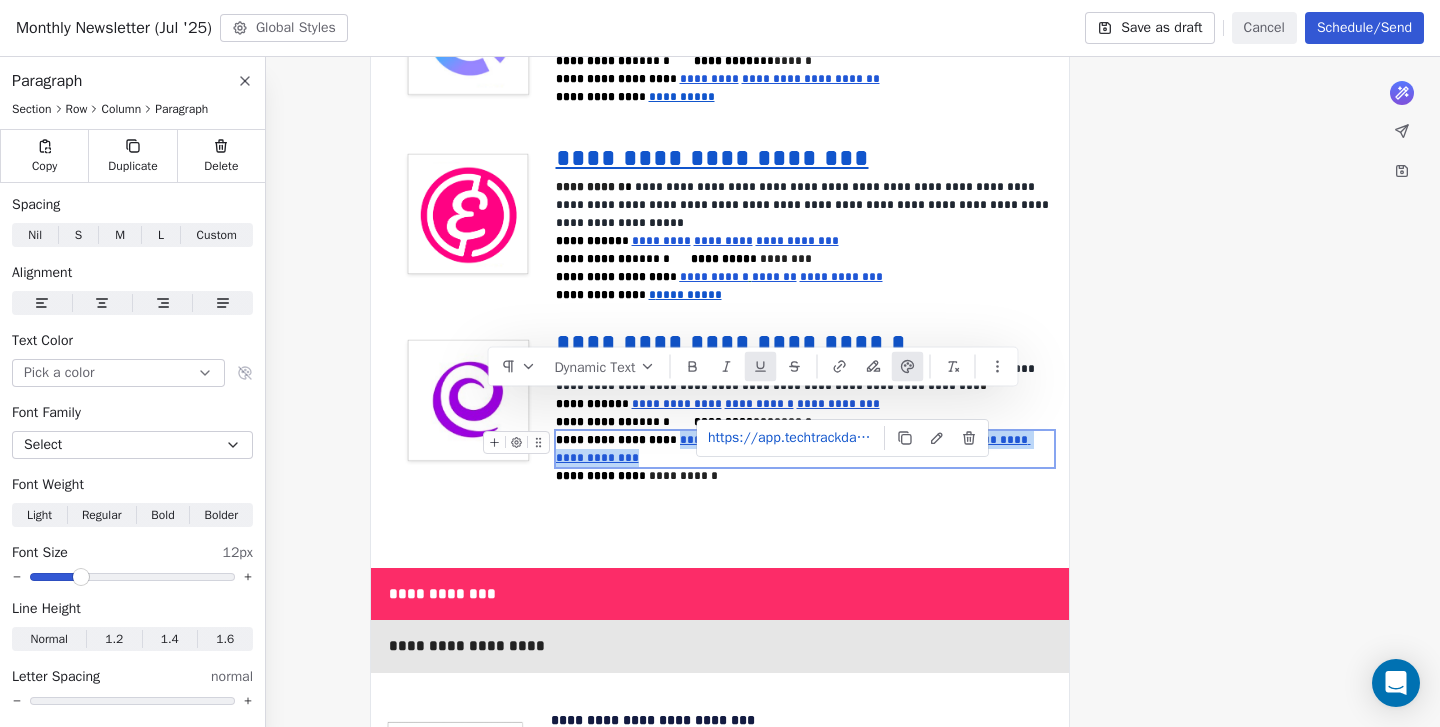 click on "**********" at bounding box center (793, 449) 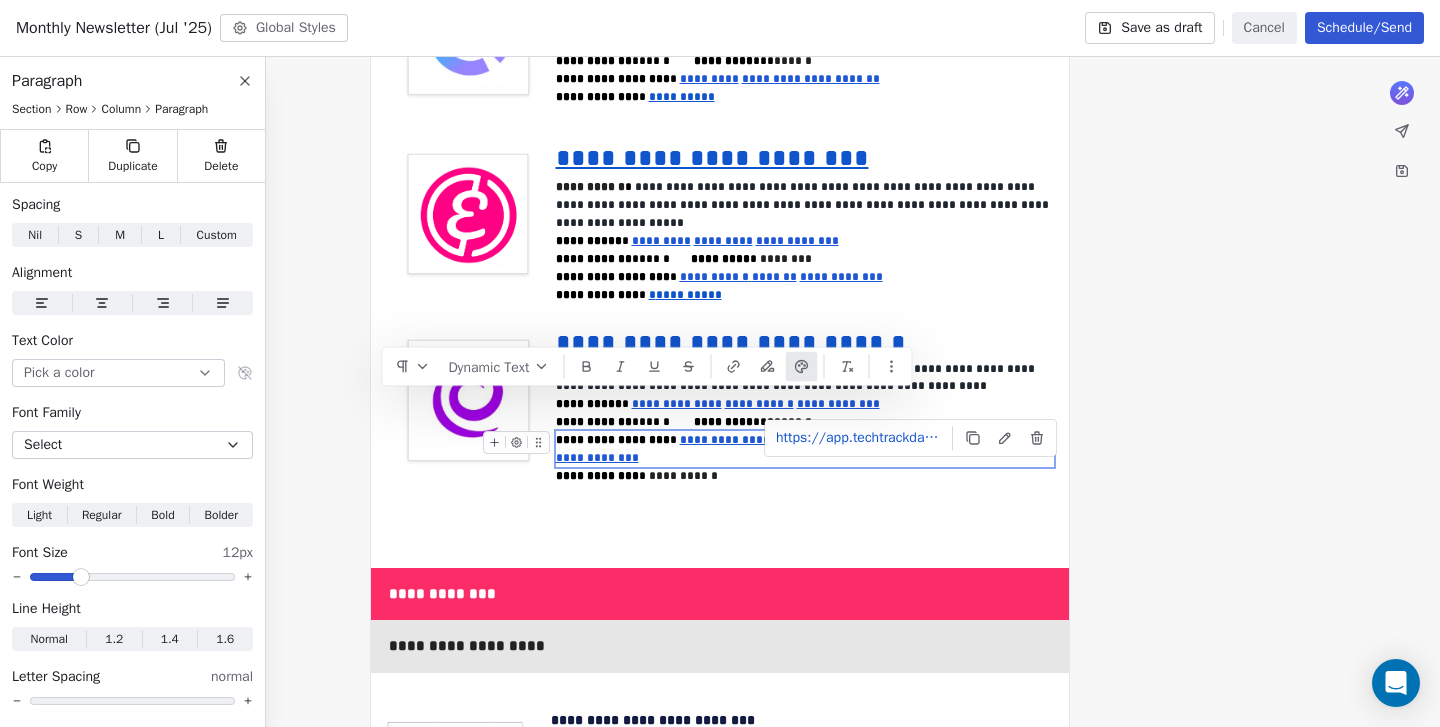 click on "**********" at bounding box center (909, 440) 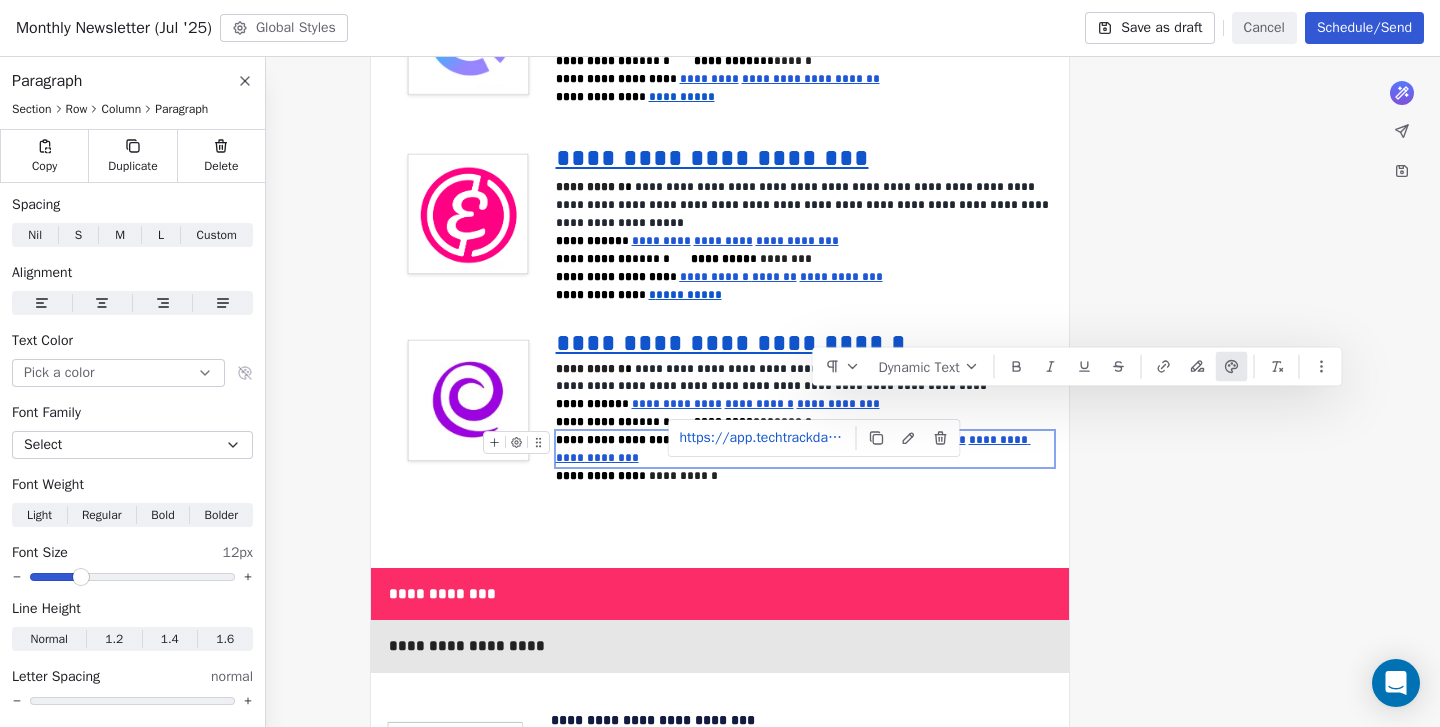 click on "*********" at bounding box center [819, 440] 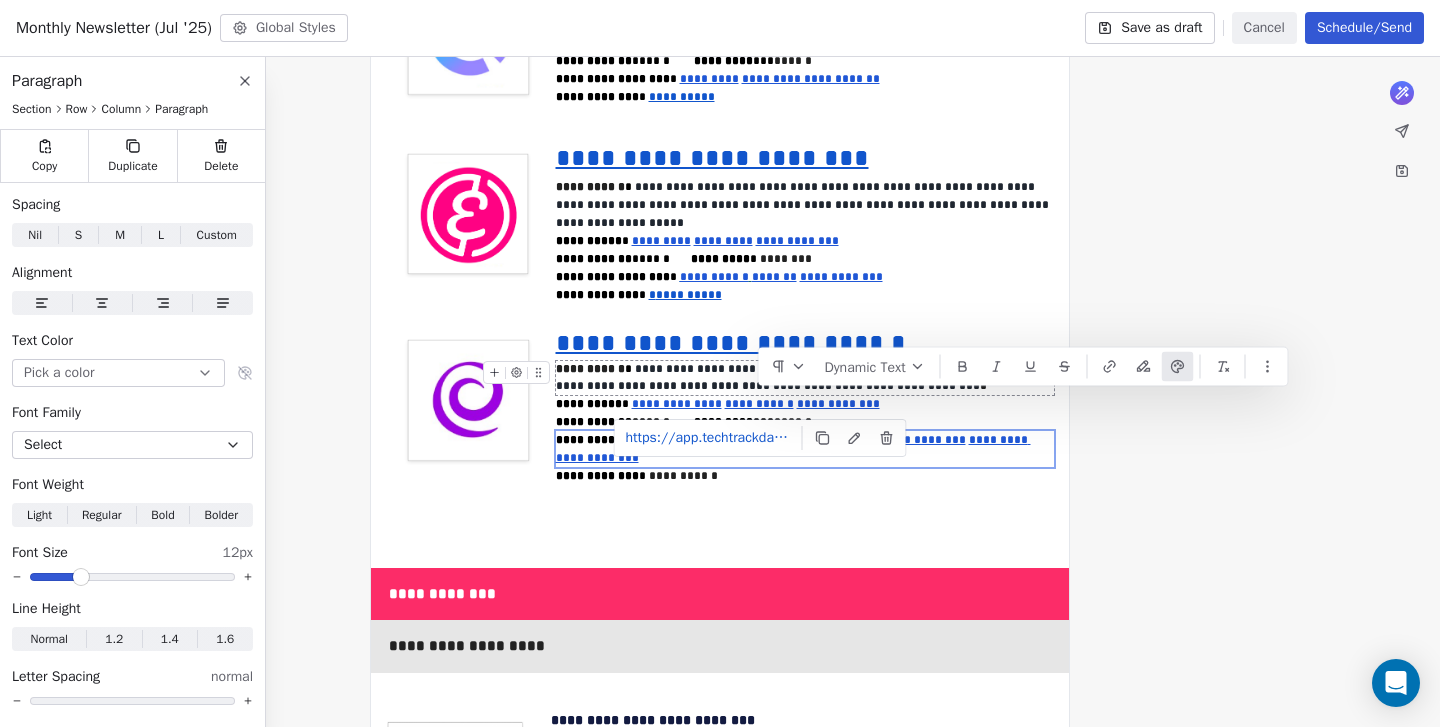 click on "**********" at bounding box center (805, 378) 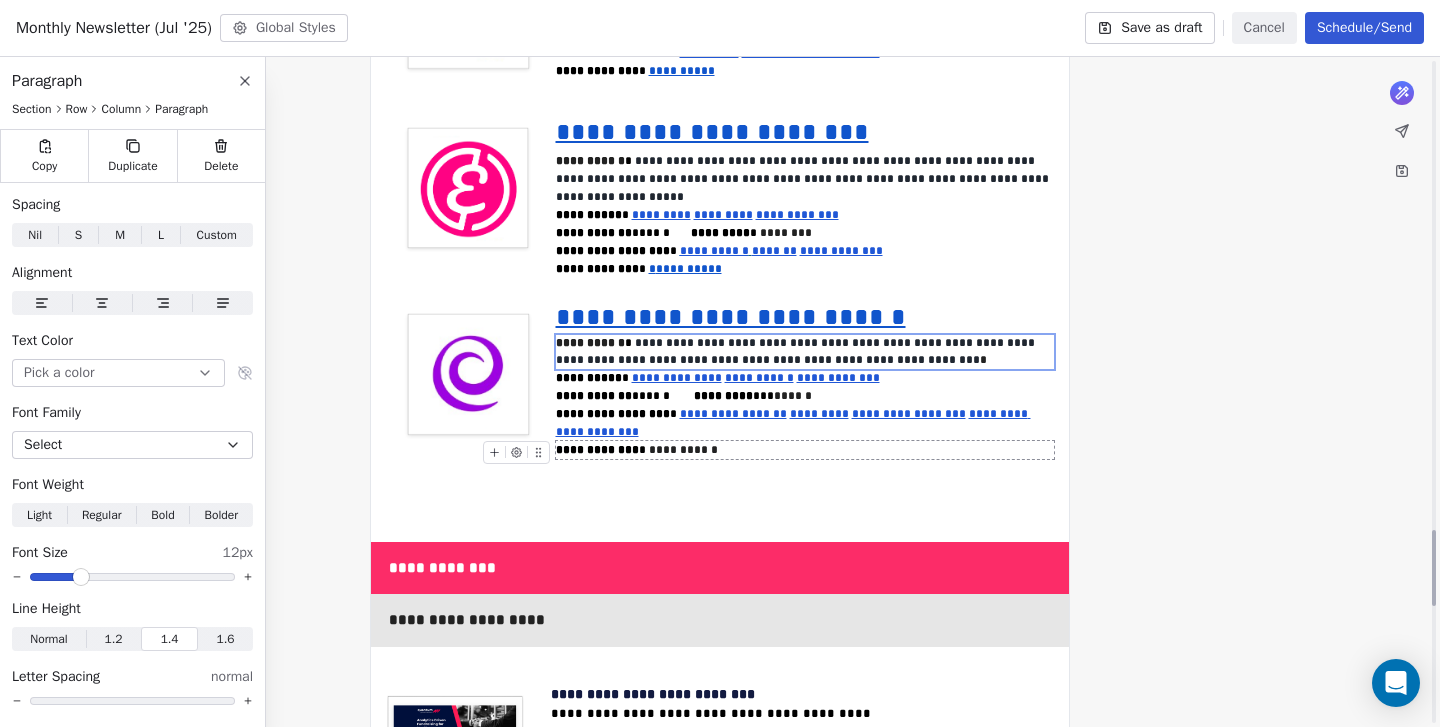 scroll, scrollTop: 4129, scrollLeft: 0, axis: vertical 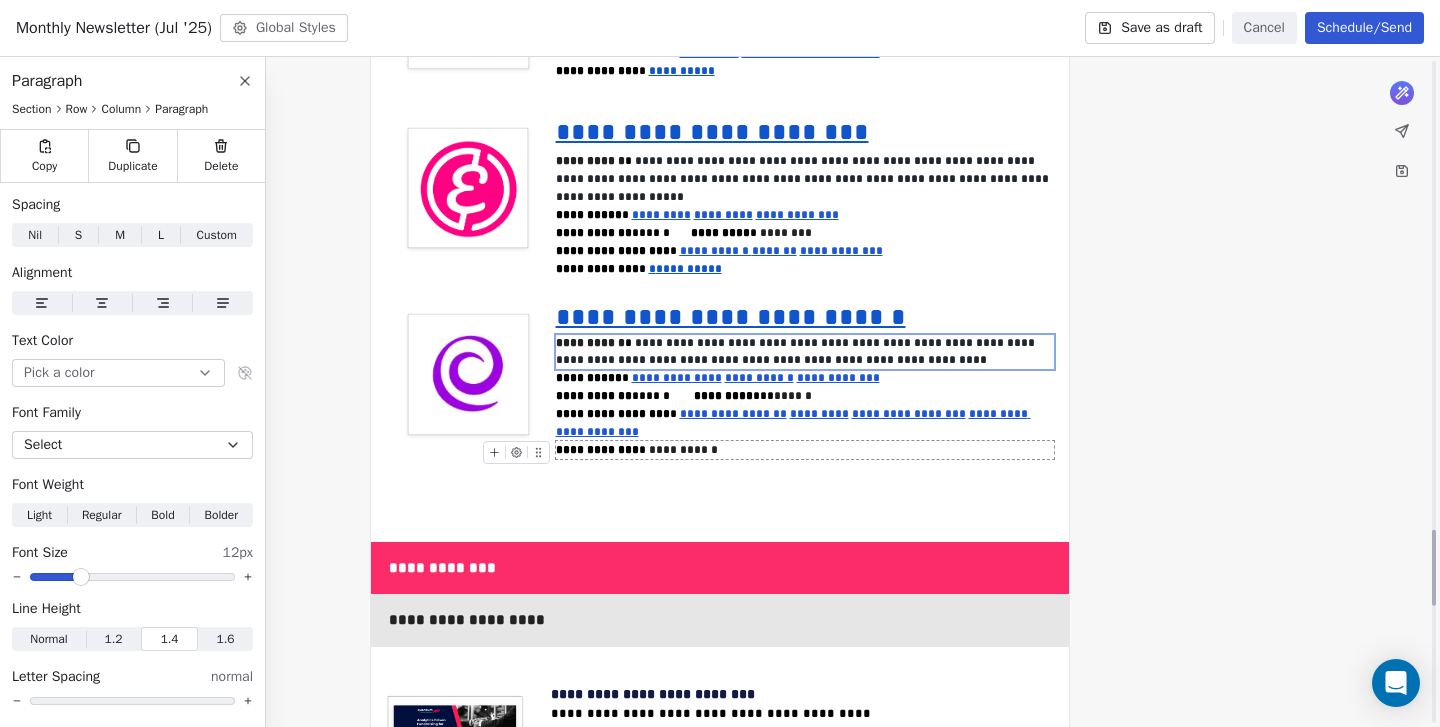 click on "**********" at bounding box center (805, 450) 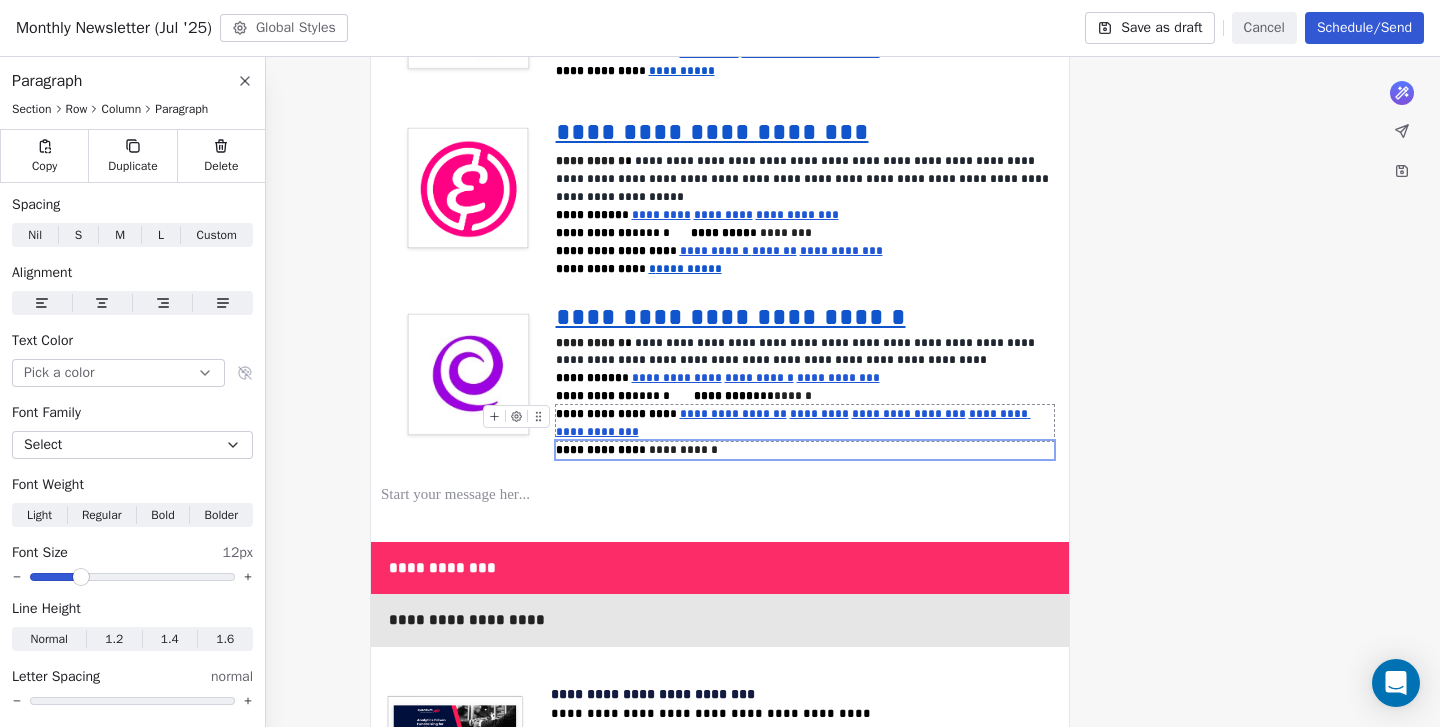 click on "**********" at bounding box center (720, -1008) 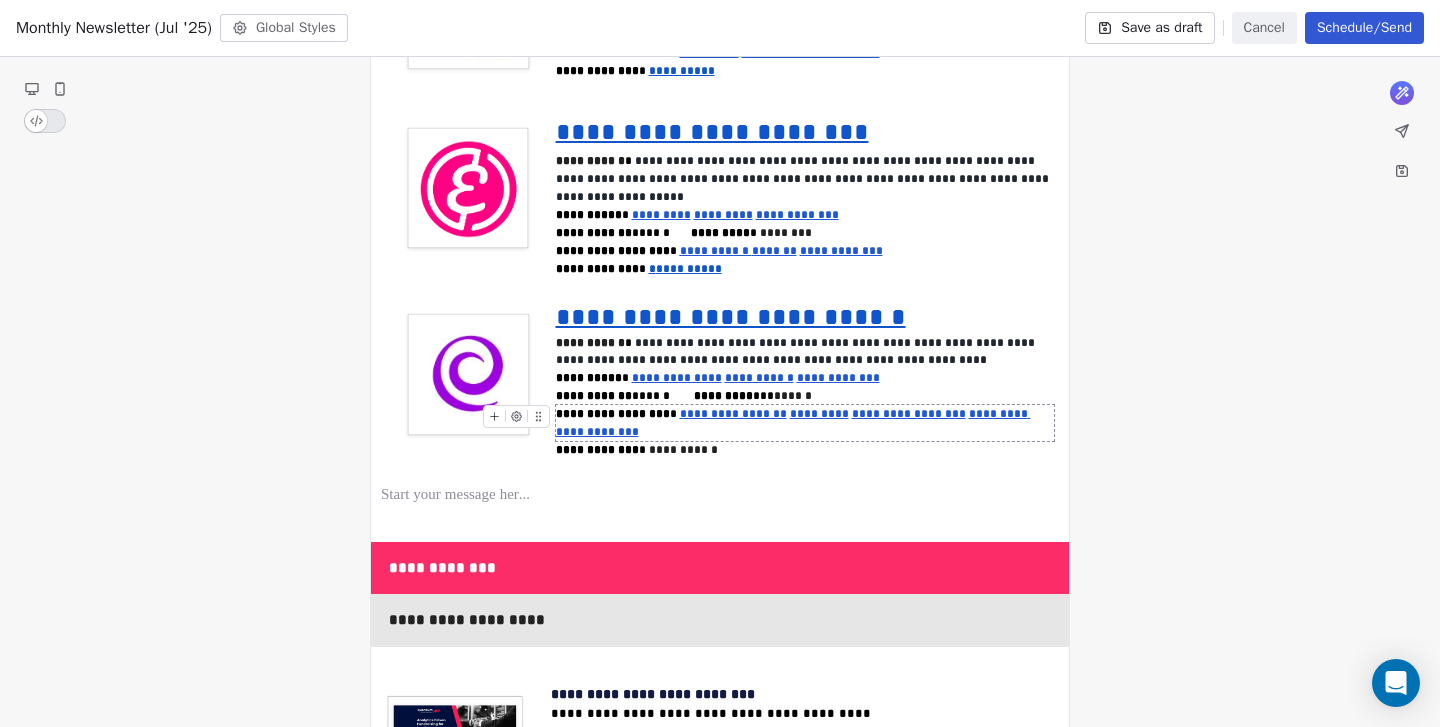 click on "**********" at bounding box center [720, -1008] 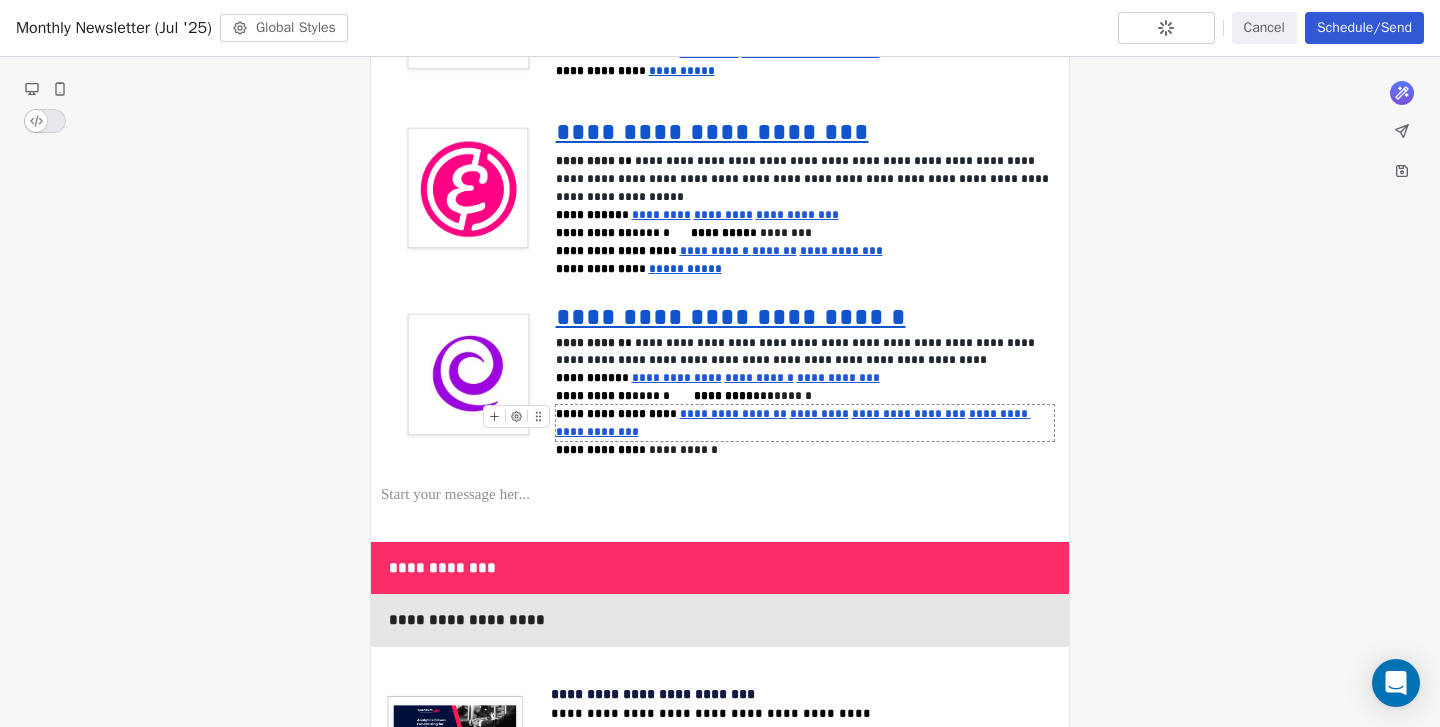 click on "**********" at bounding box center (720, -1008) 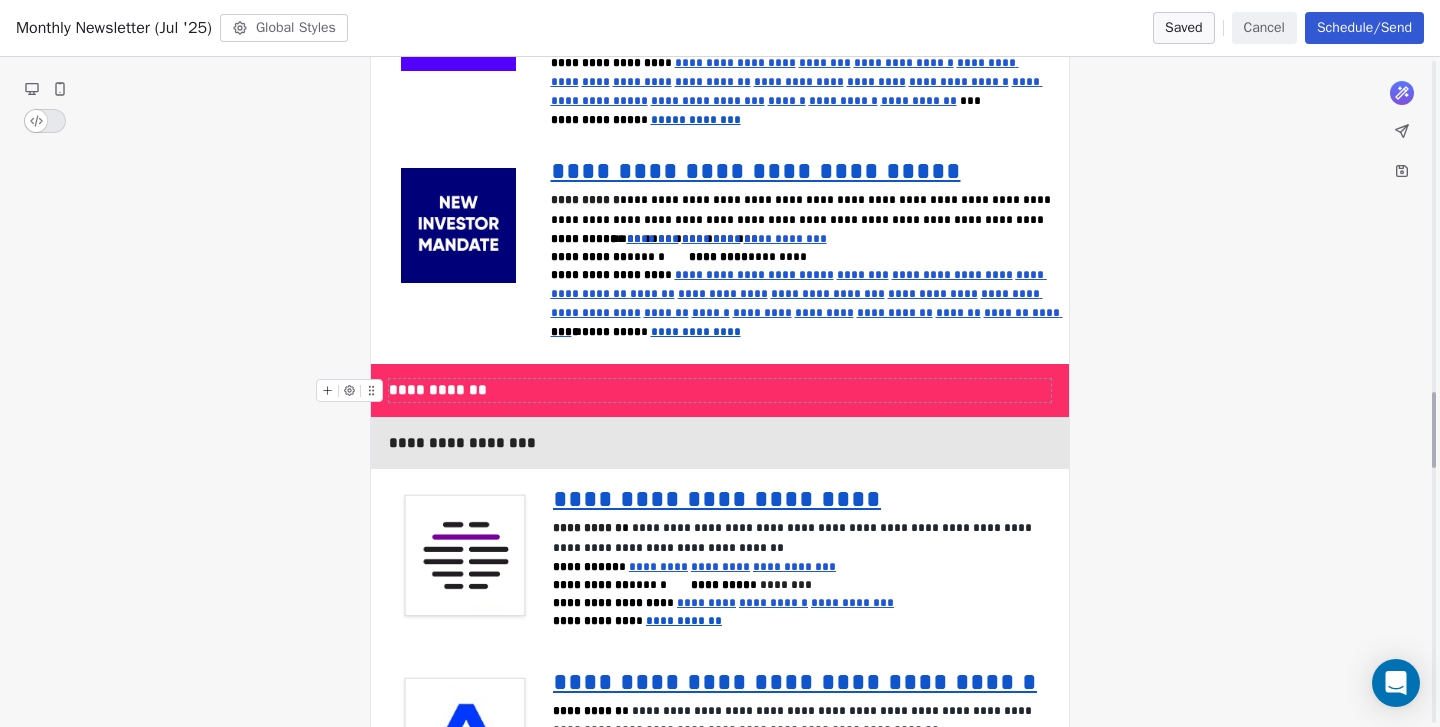 scroll, scrollTop: 2949, scrollLeft: 0, axis: vertical 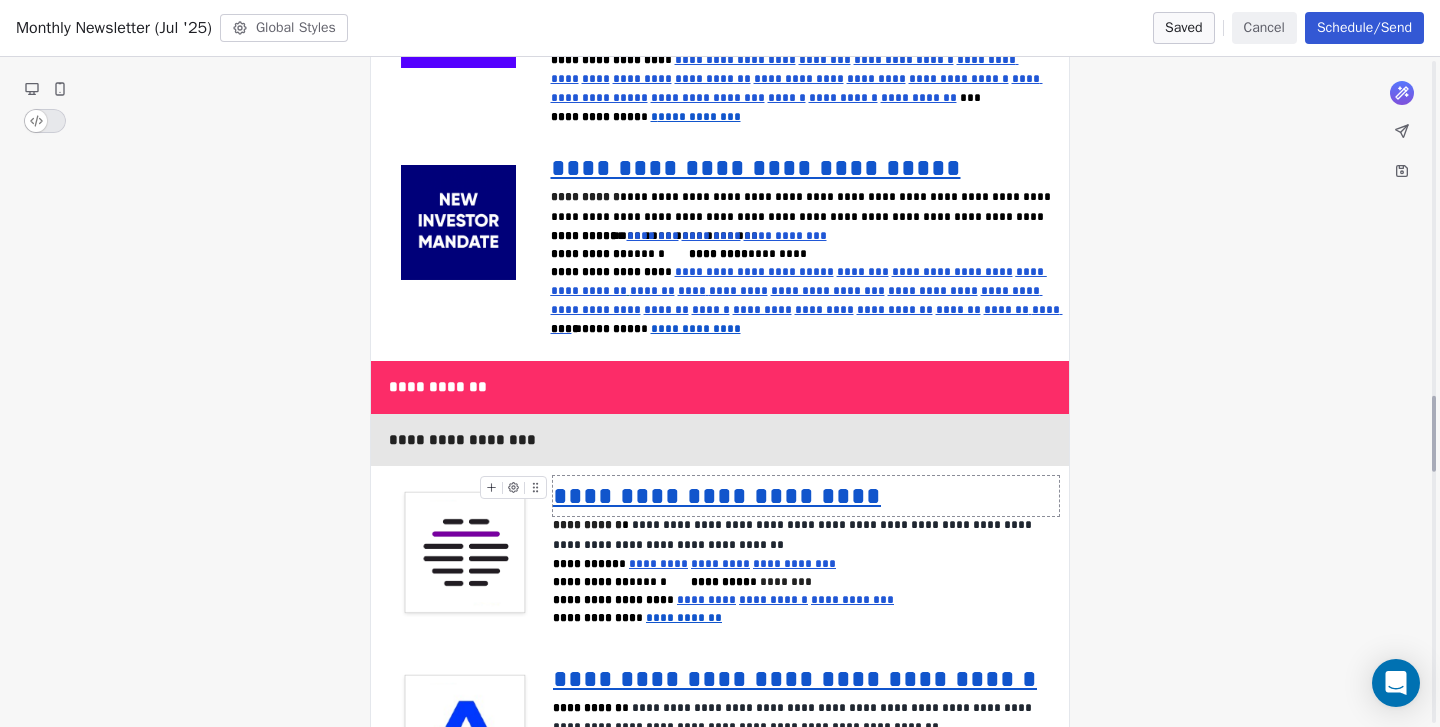 click on "**********" at bounding box center (717, 495) 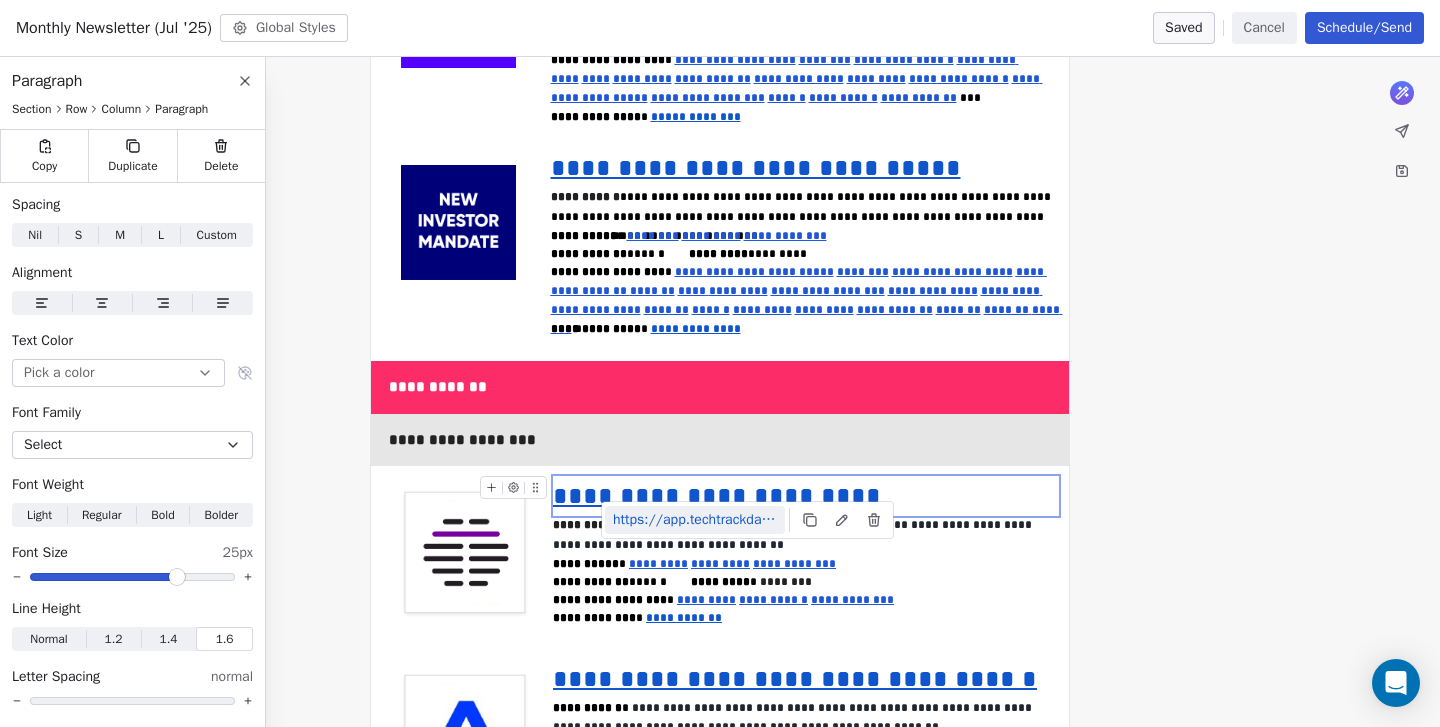 click on "https://app.techtrackdata.com/transactions/details/754238#/overview" at bounding box center (695, 520) 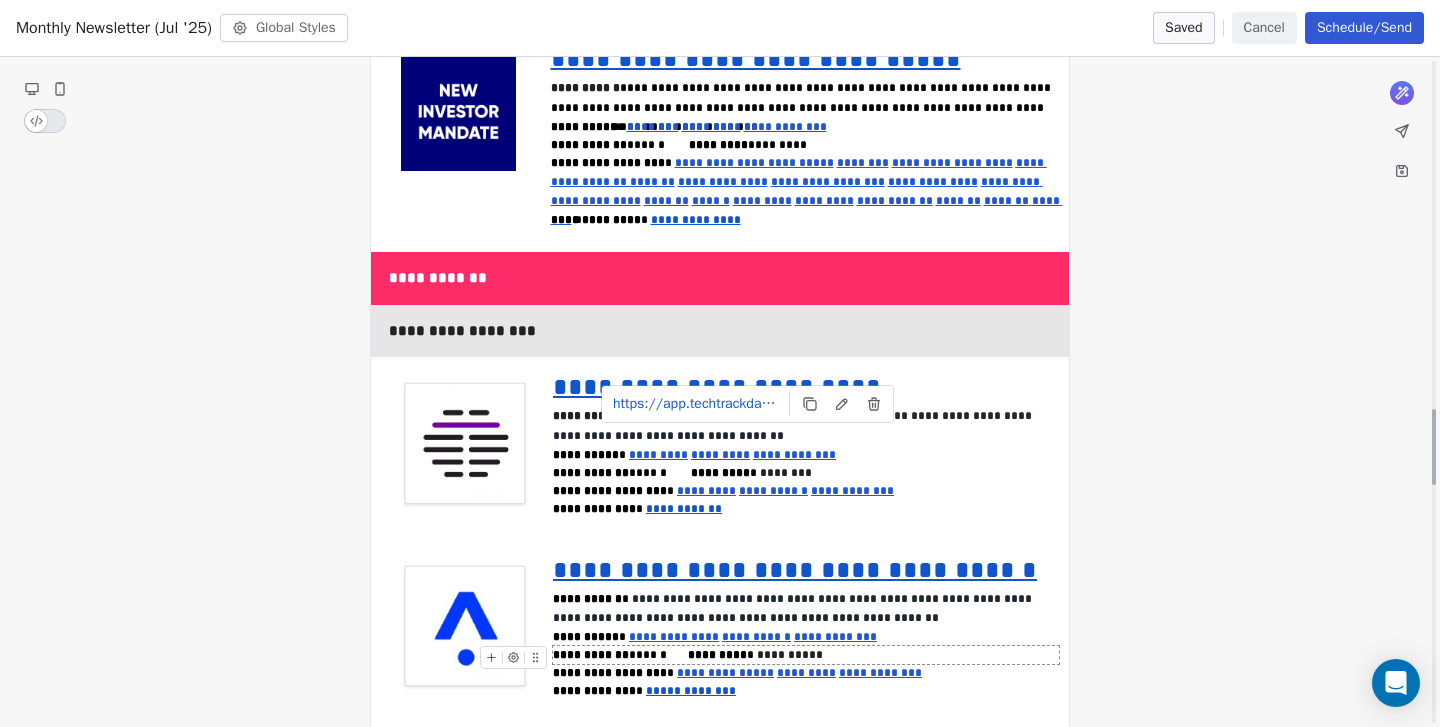 scroll, scrollTop: 3065, scrollLeft: 0, axis: vertical 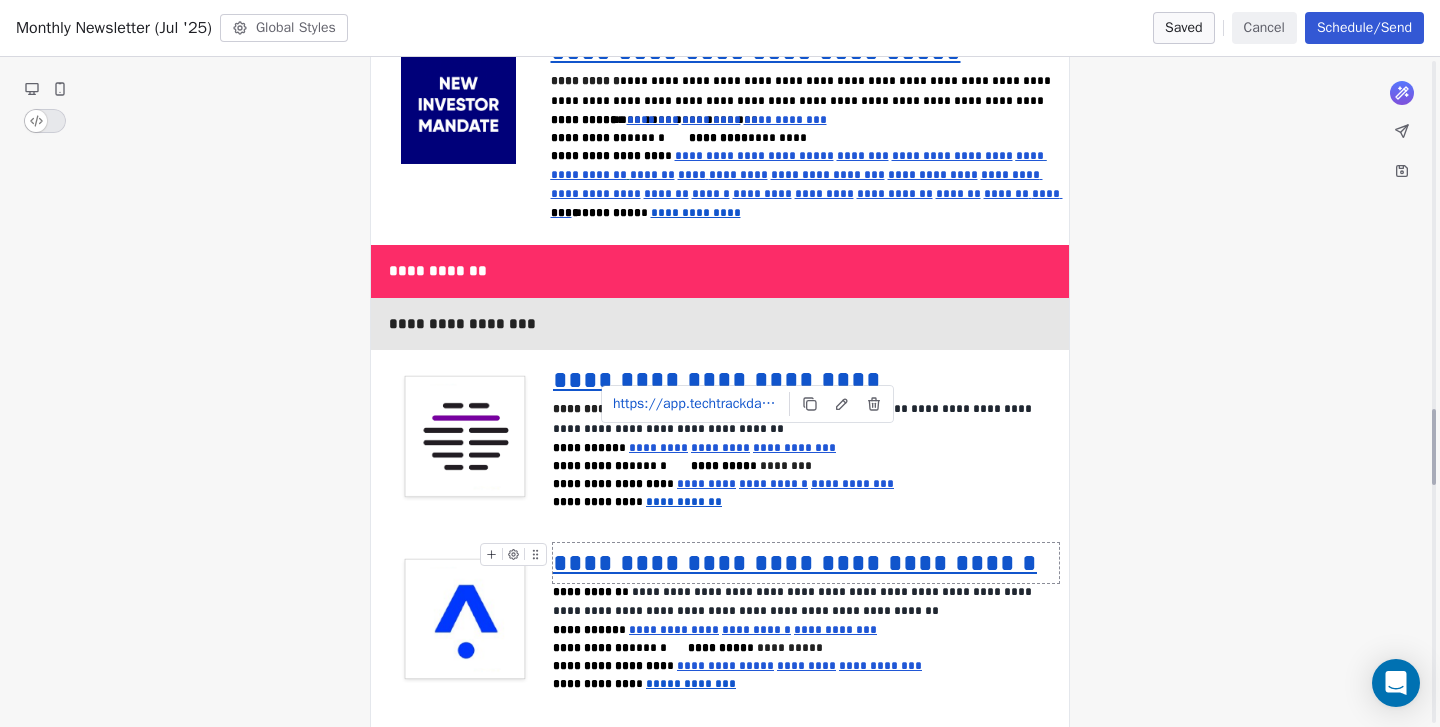 click on "**********" at bounding box center [795, 562] 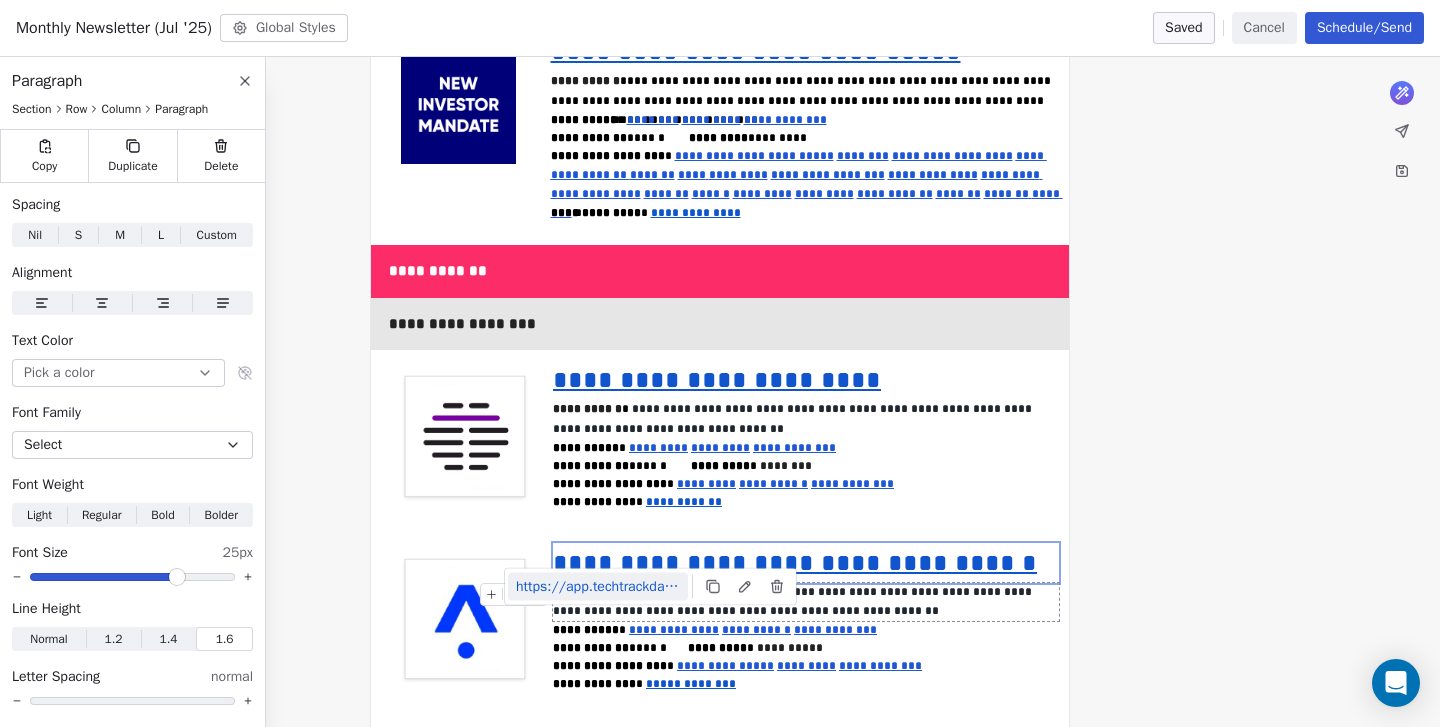 click on "https://app.techtrackdata.com/transactions/details/754139#/overview" at bounding box center [598, 587] 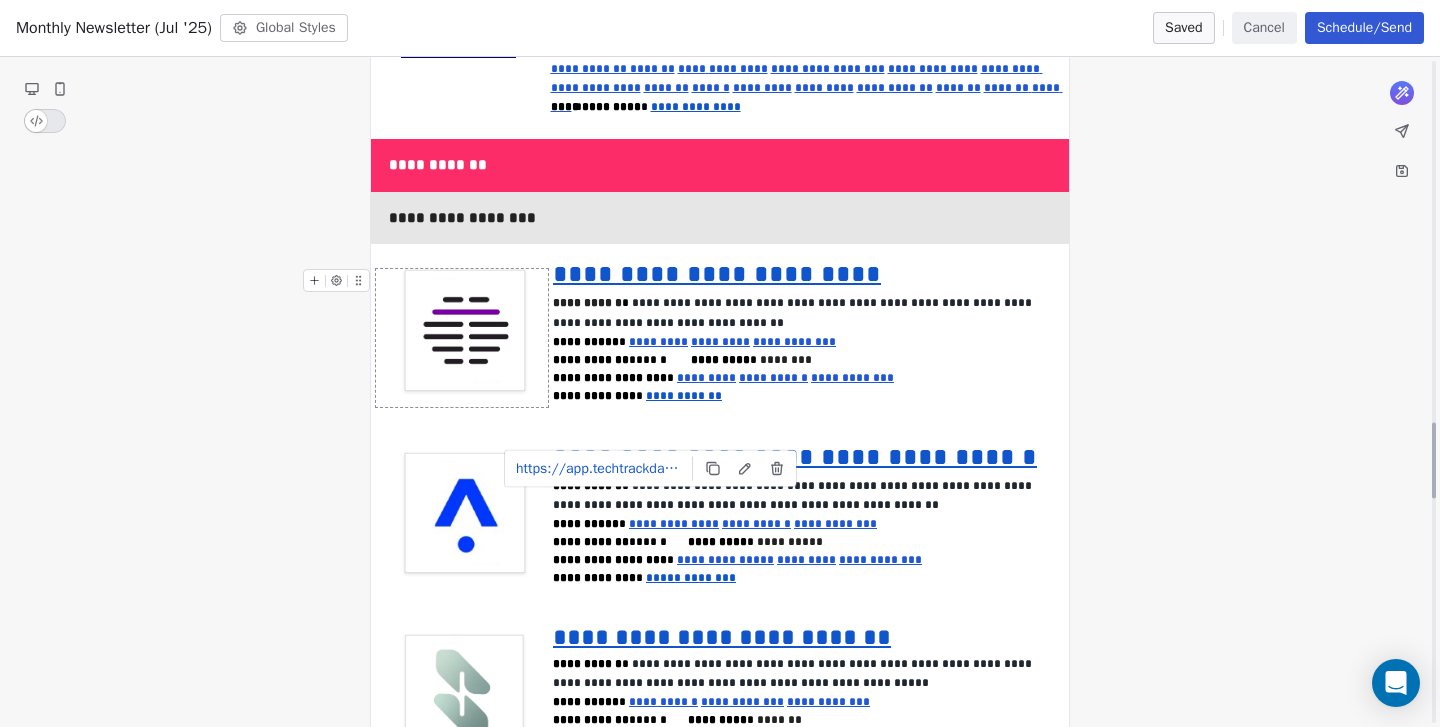 scroll, scrollTop: 3296, scrollLeft: 0, axis: vertical 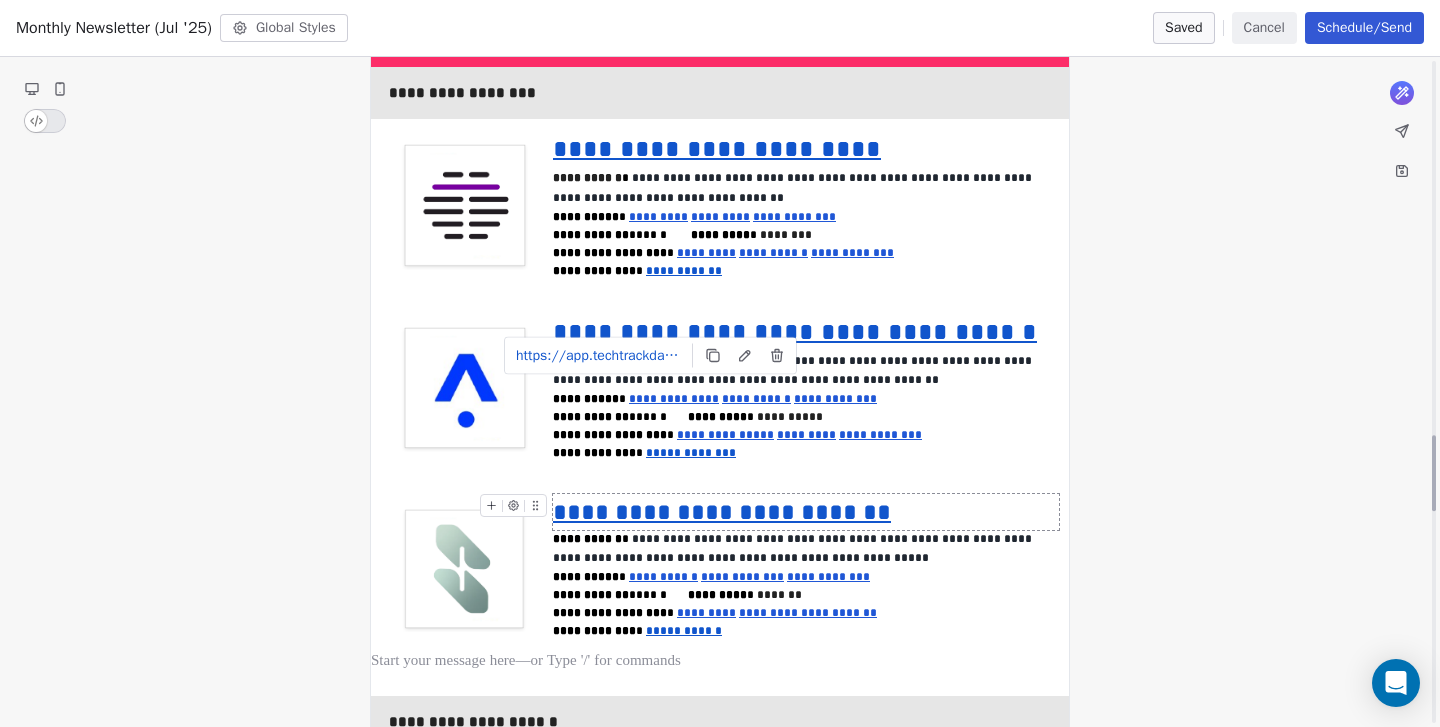click on "**********" at bounding box center [722, 512] 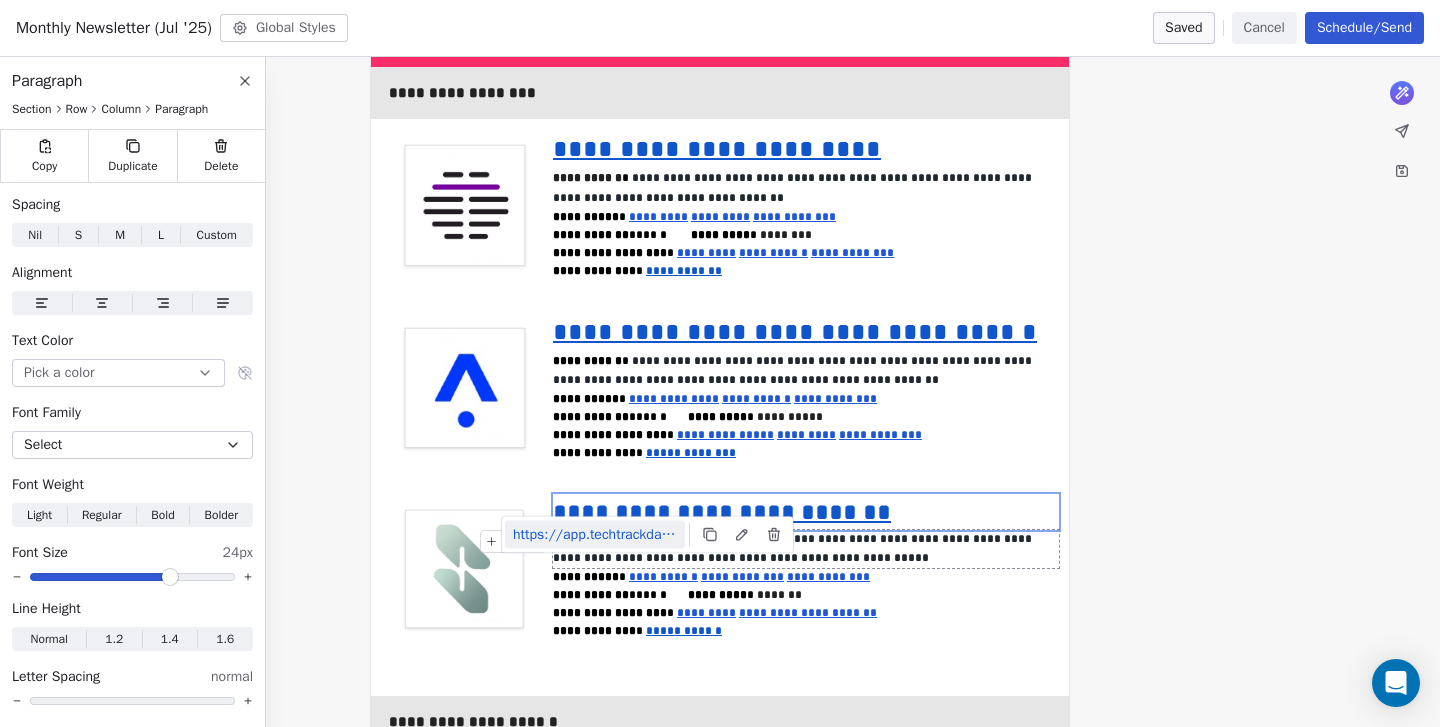click on "https://app.techtrackdata.com/transactions/details/753783#/overview" at bounding box center [595, 535] 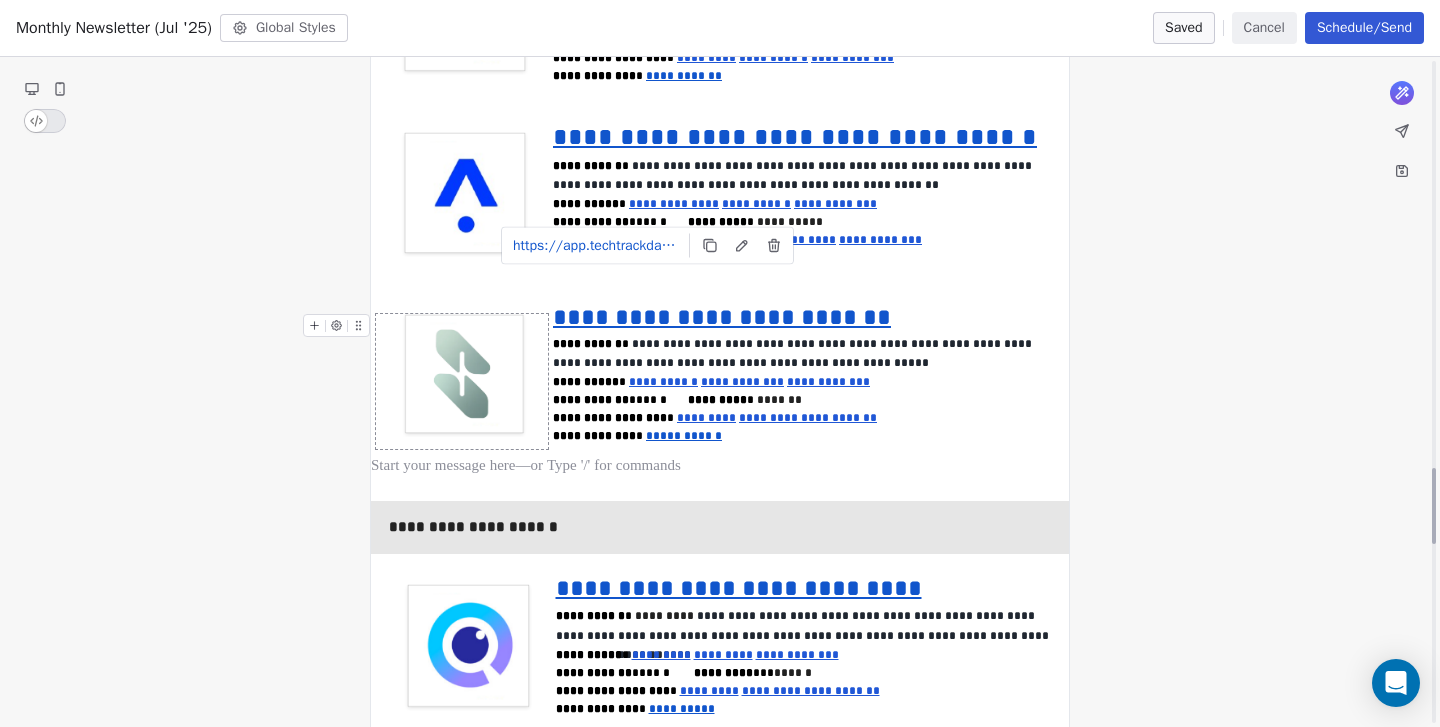scroll, scrollTop: 3585, scrollLeft: 0, axis: vertical 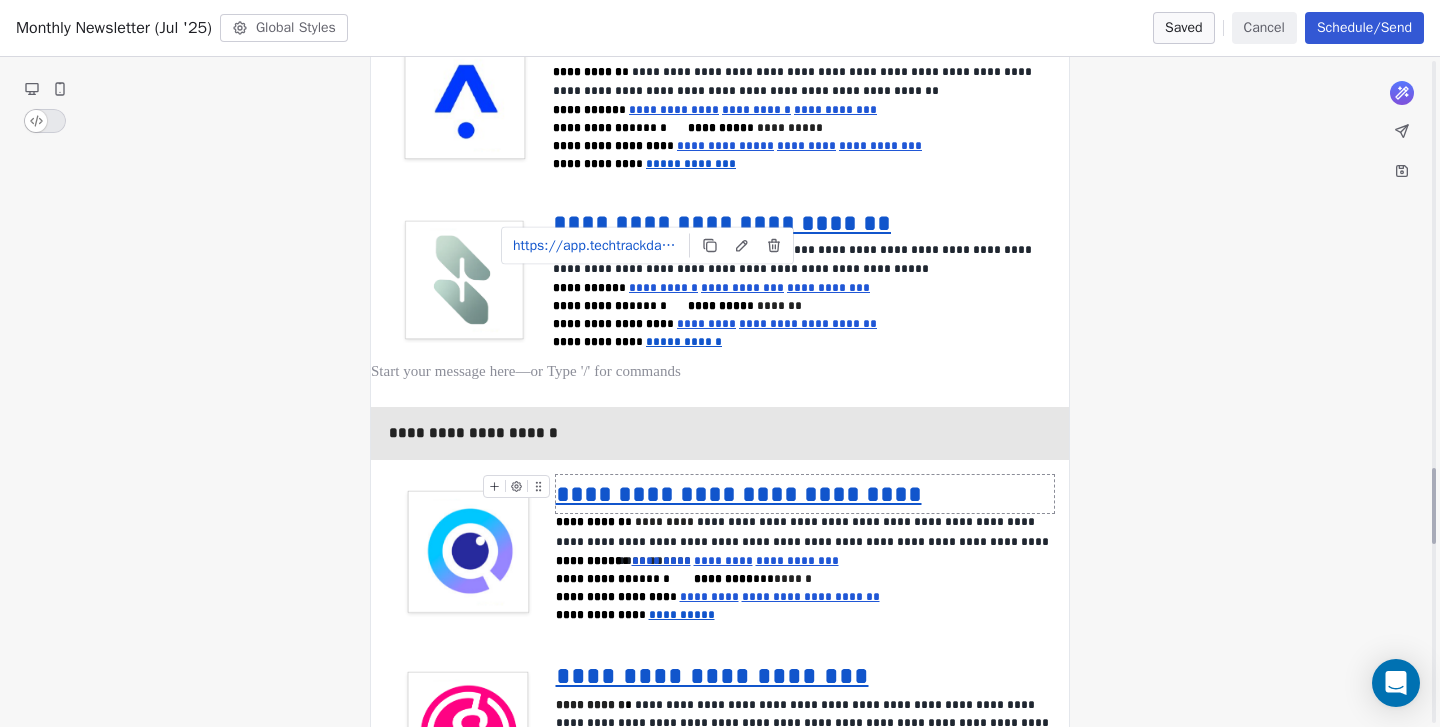 click on "**********" at bounding box center (805, 494) 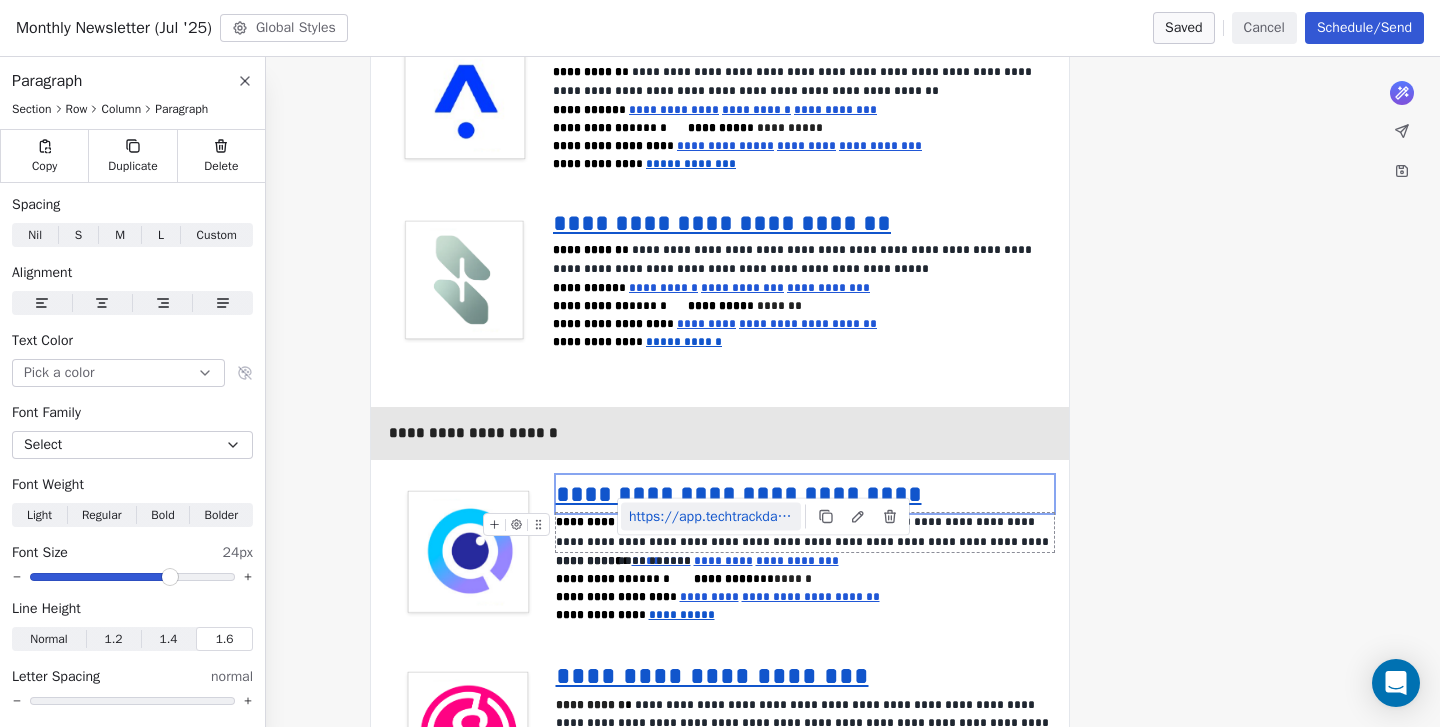 click on "https://app.techtrackdata.com/transactions/details/750681#/overview" at bounding box center (711, 517) 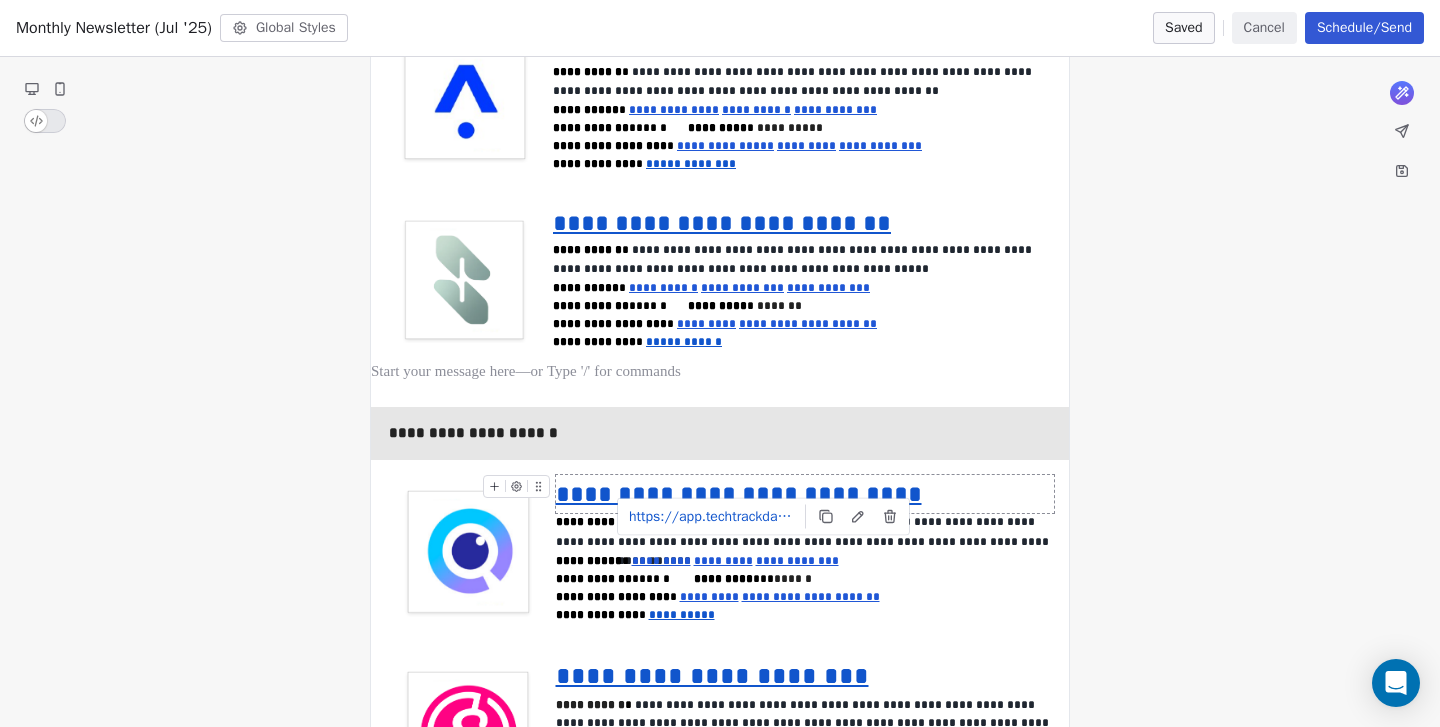 click on "**********" at bounding box center (739, 494) 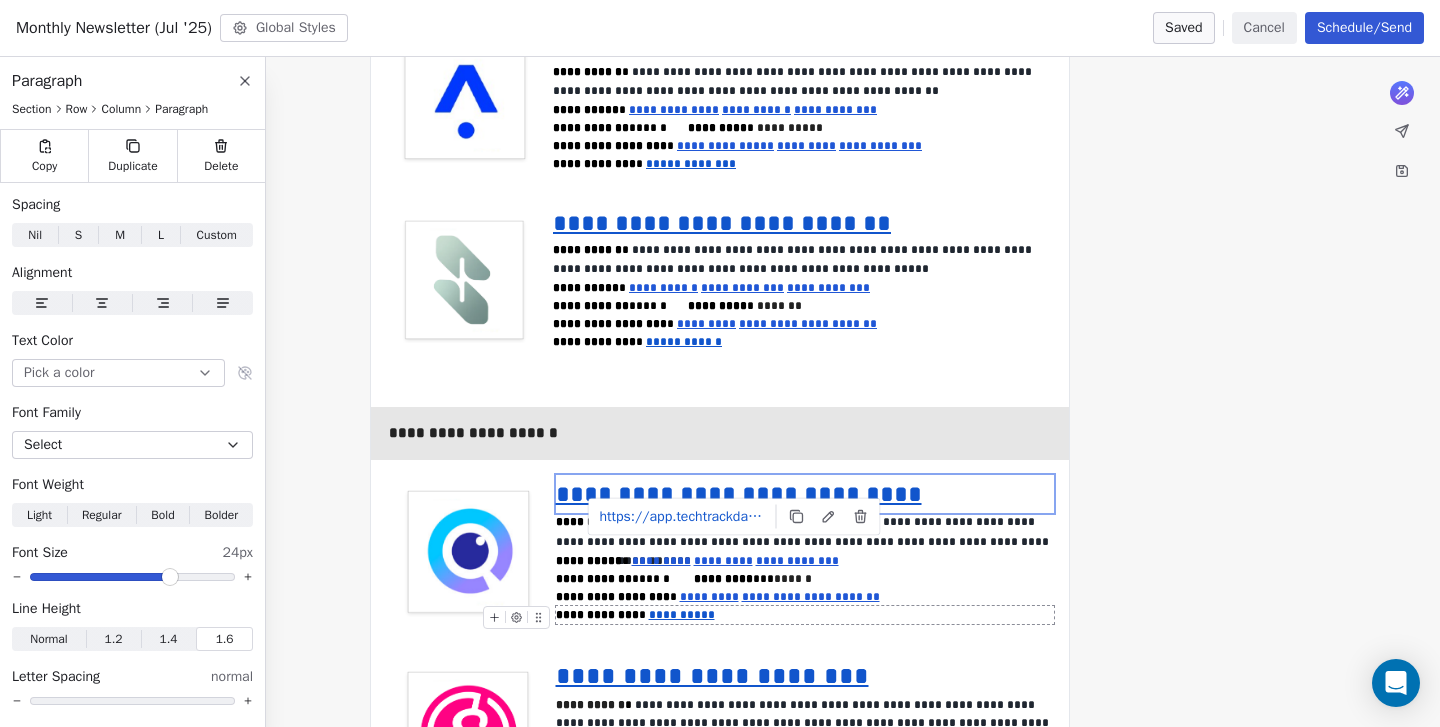 click on "**********" at bounding box center [682, 615] 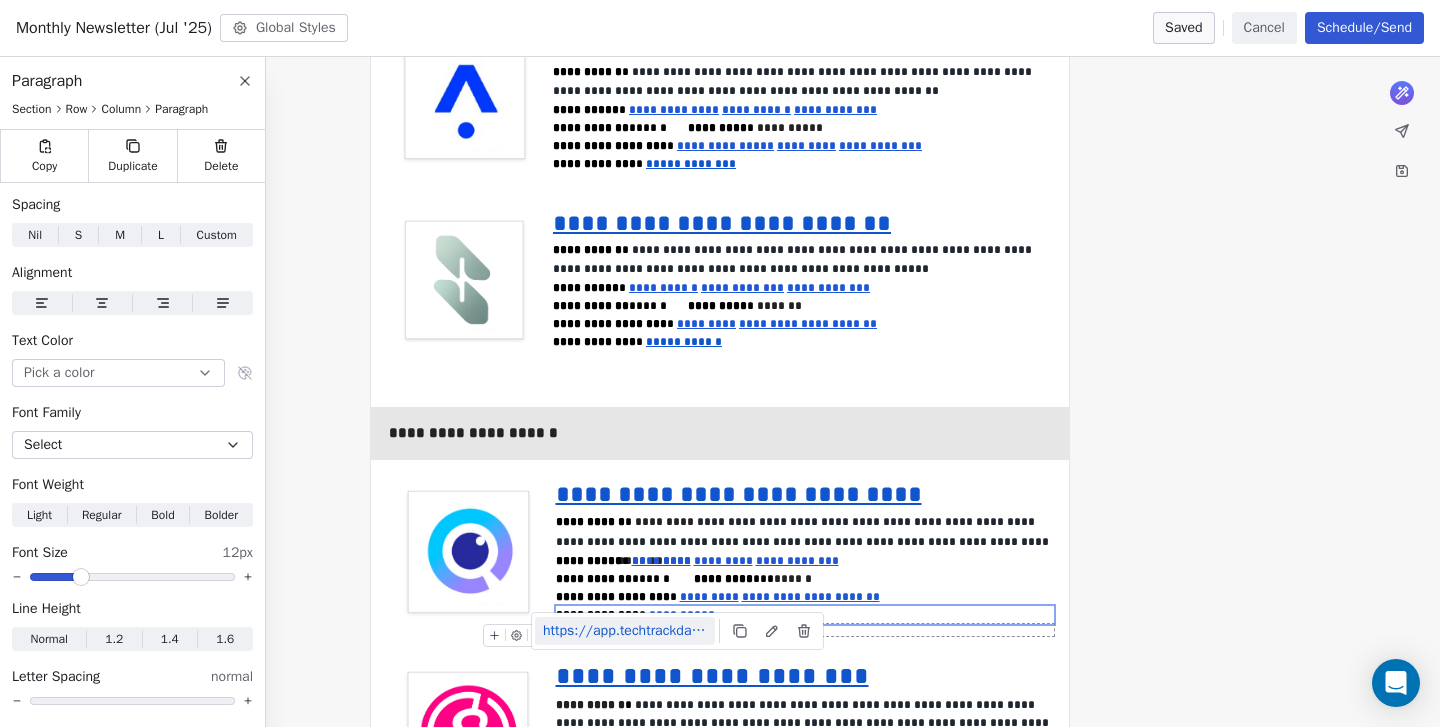 click on "https://app.techtrackdata.com/transactions/details/754943#/overview" at bounding box center (625, 631) 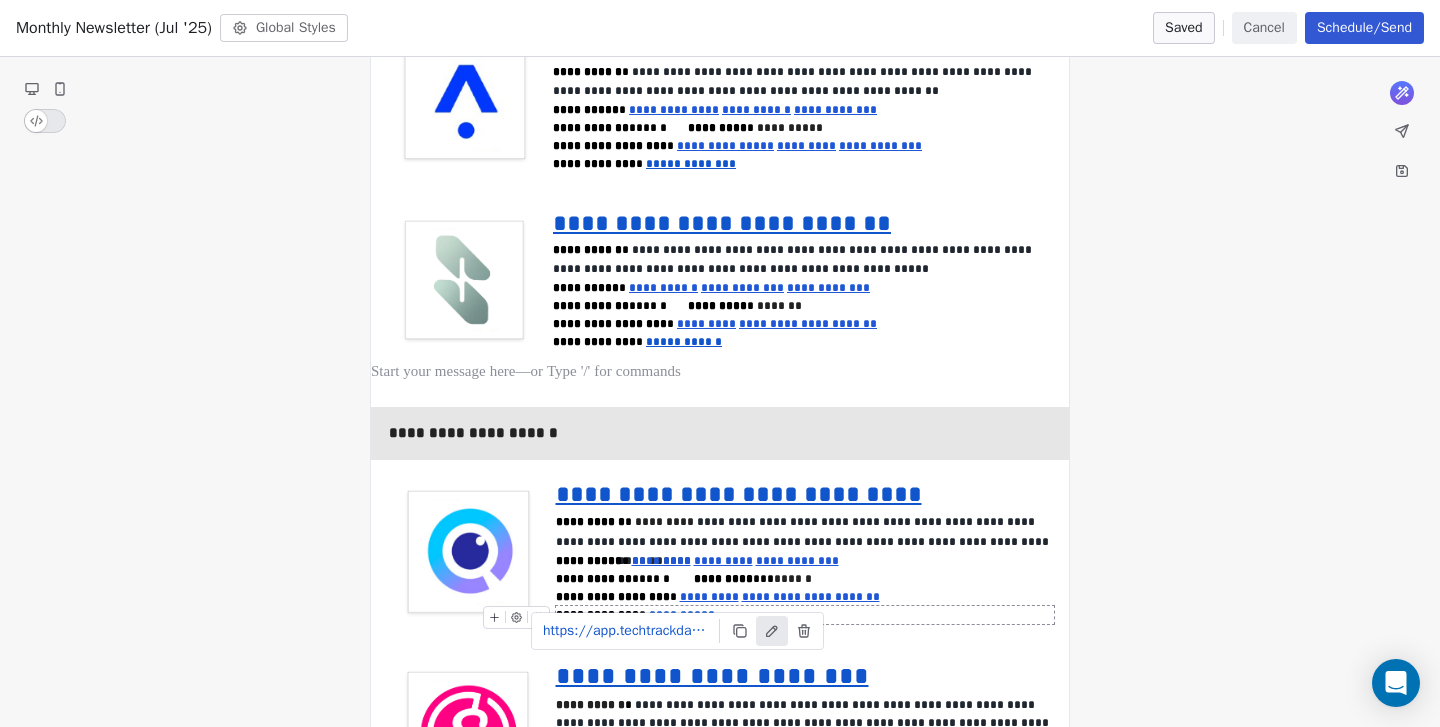 click 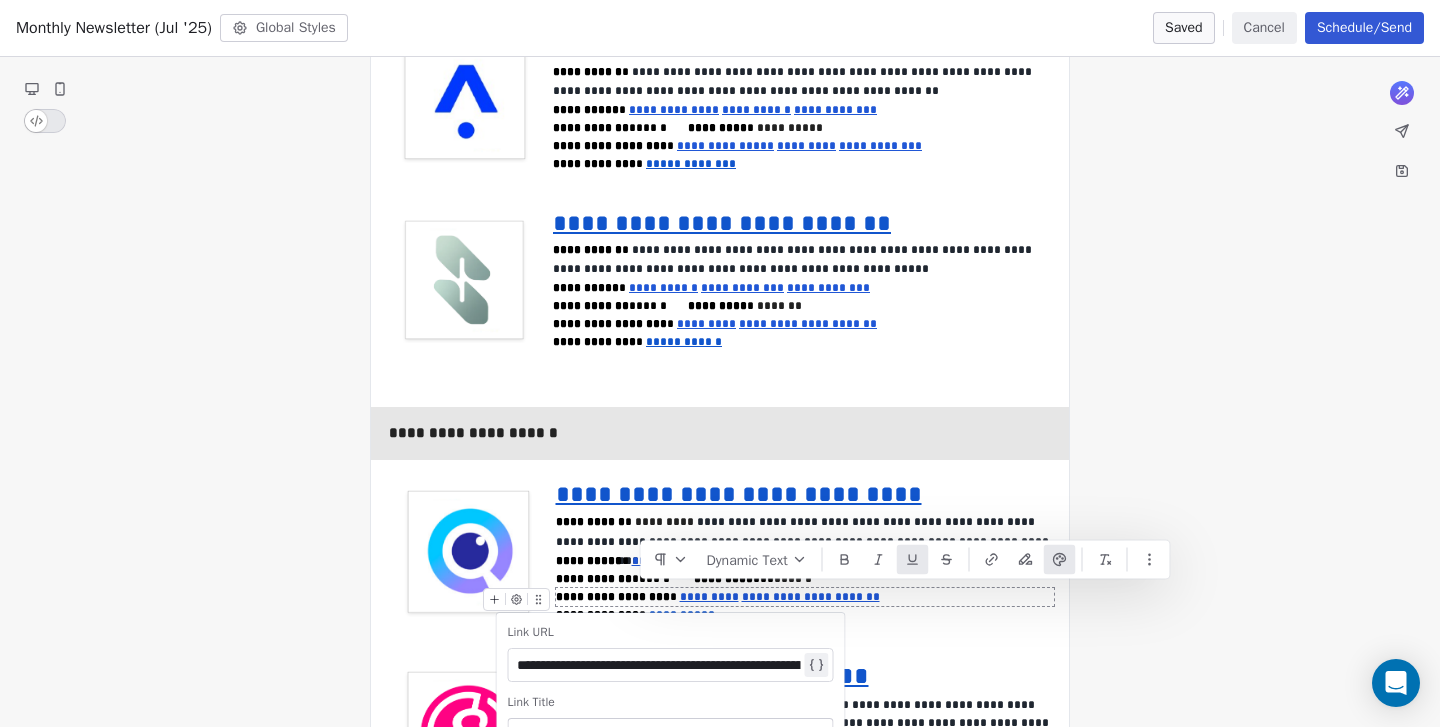 click on "**********" at bounding box center [659, 665] 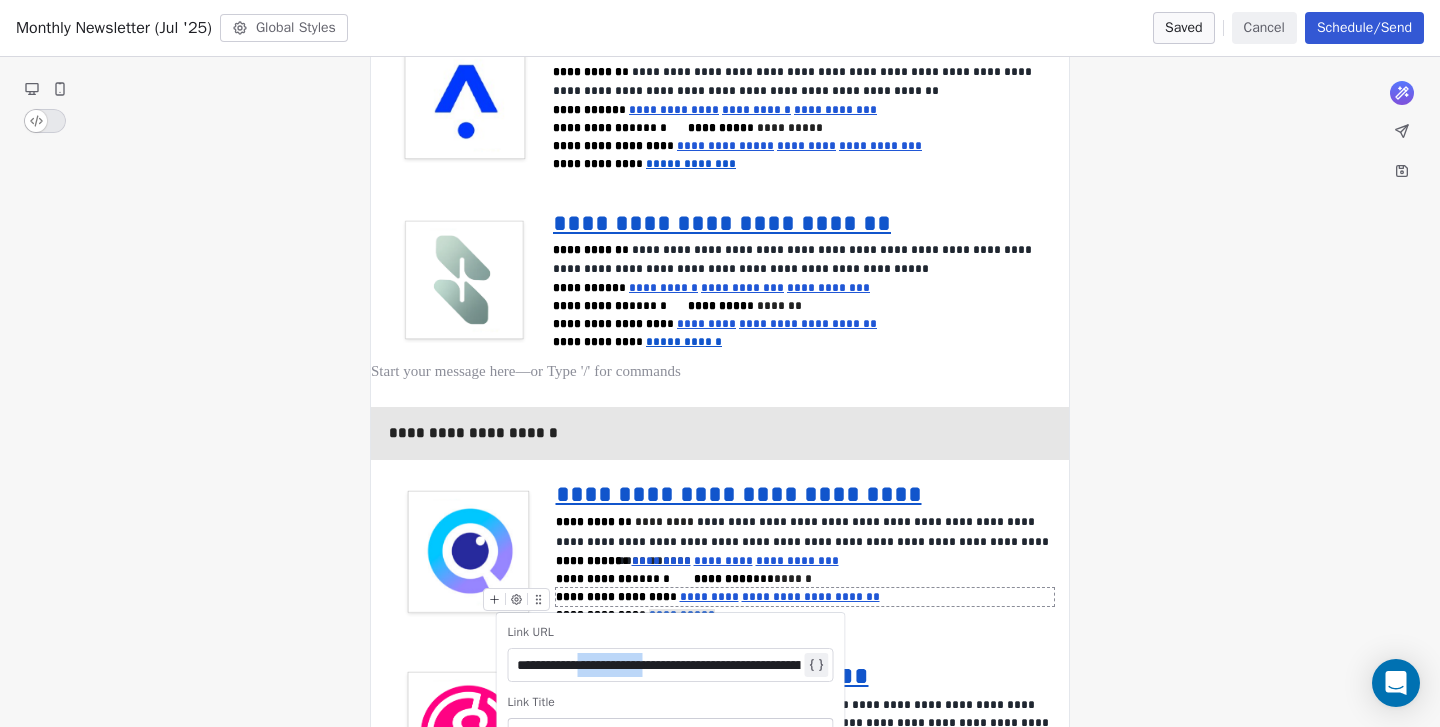 click on "**********" at bounding box center (659, 665) 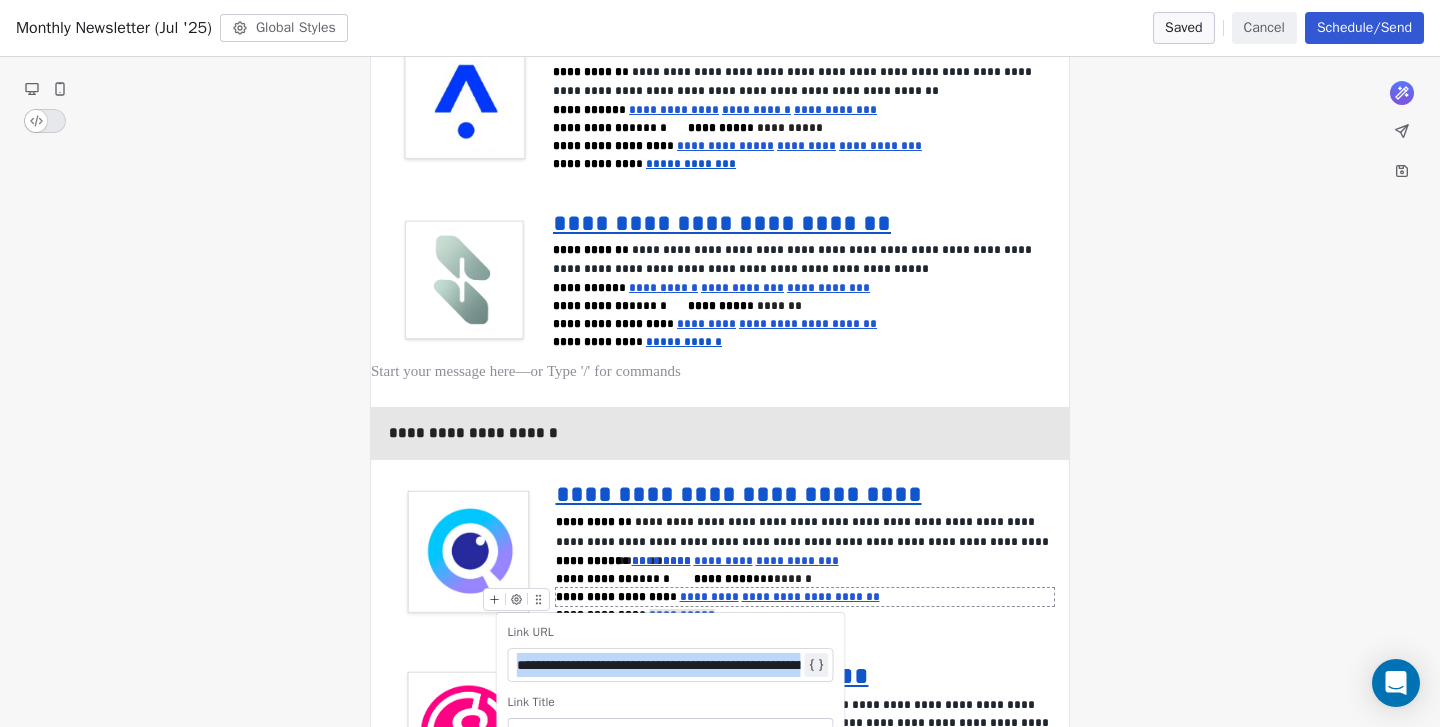 click on "**********" at bounding box center (659, 665) 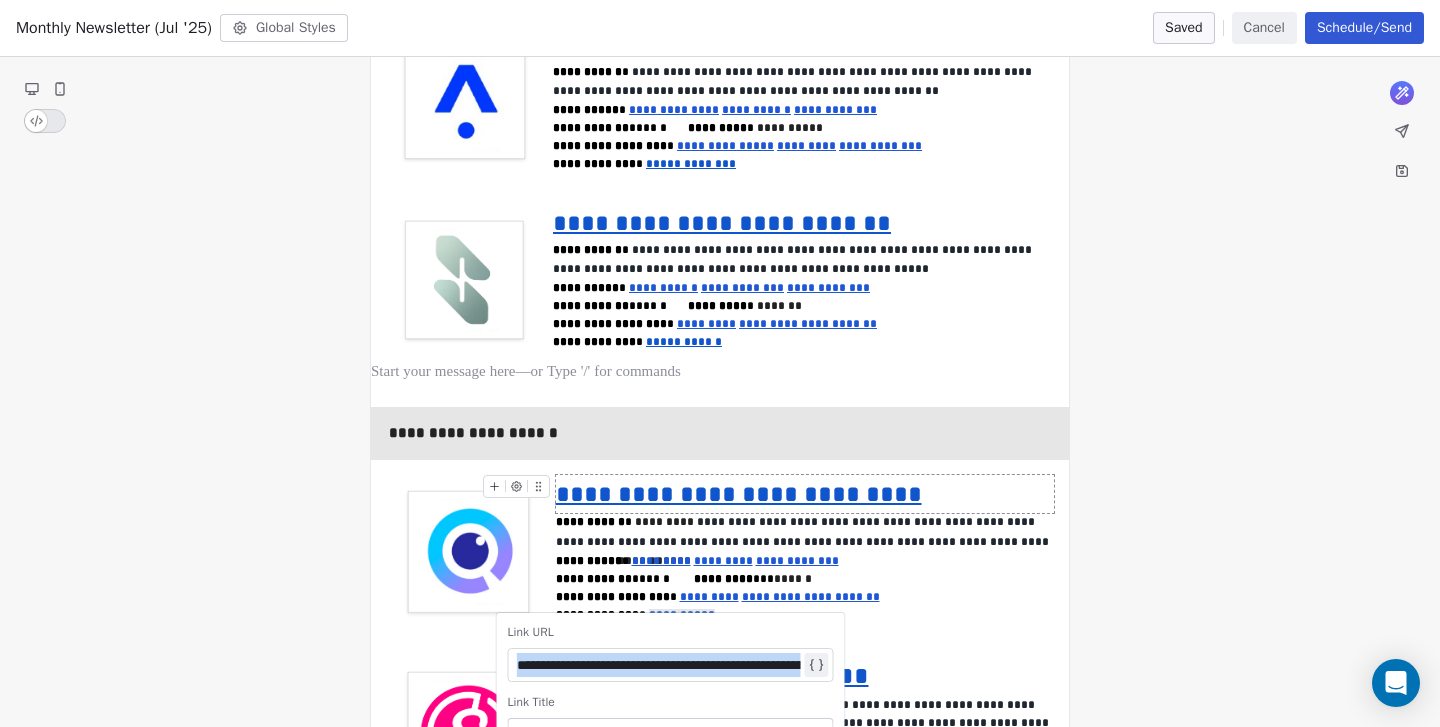 click on "**********" at bounding box center [739, 494] 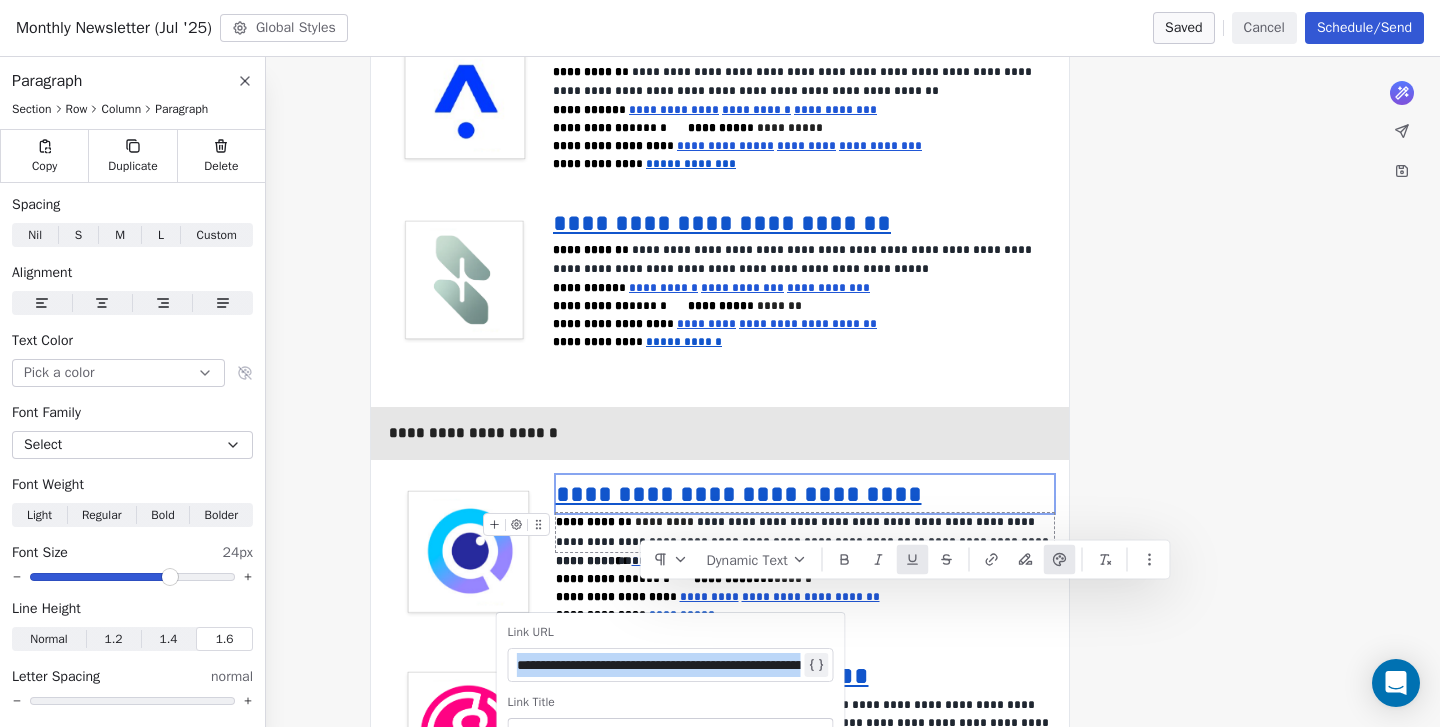 click 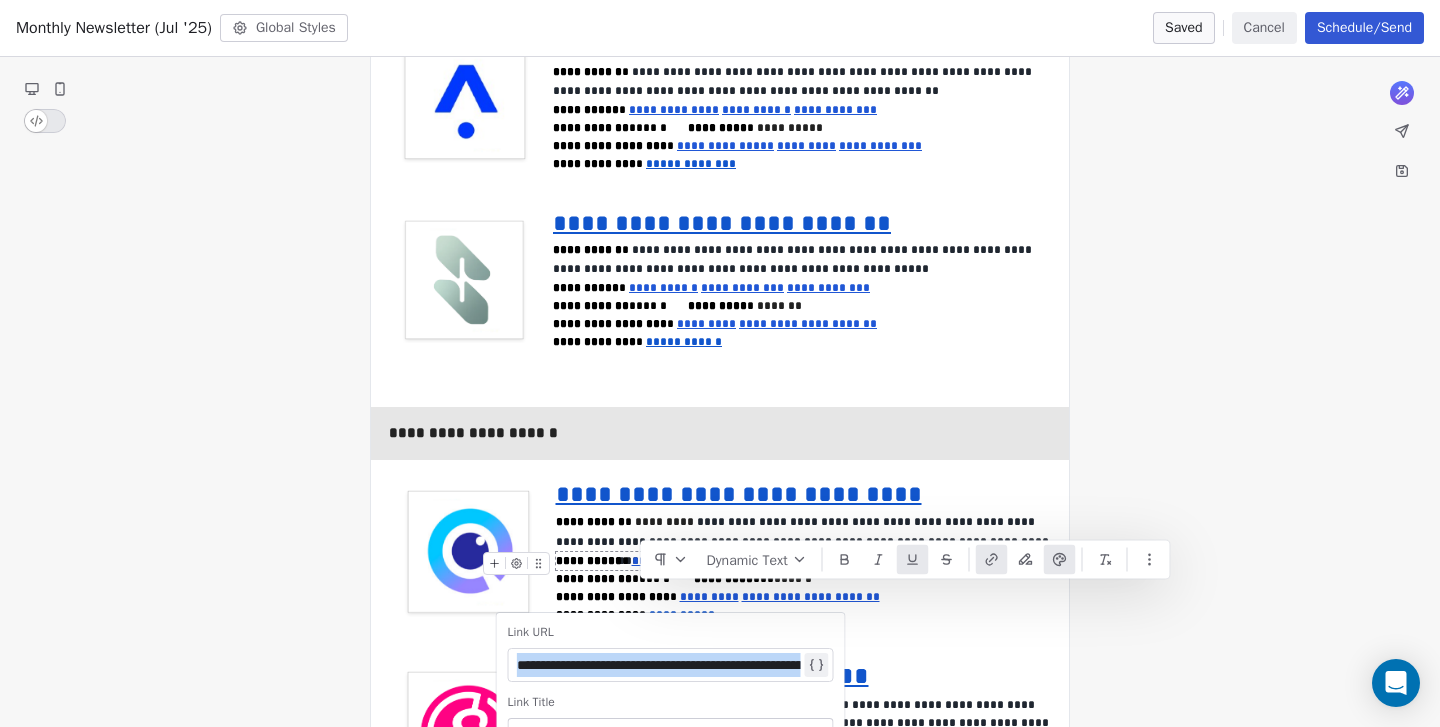 click 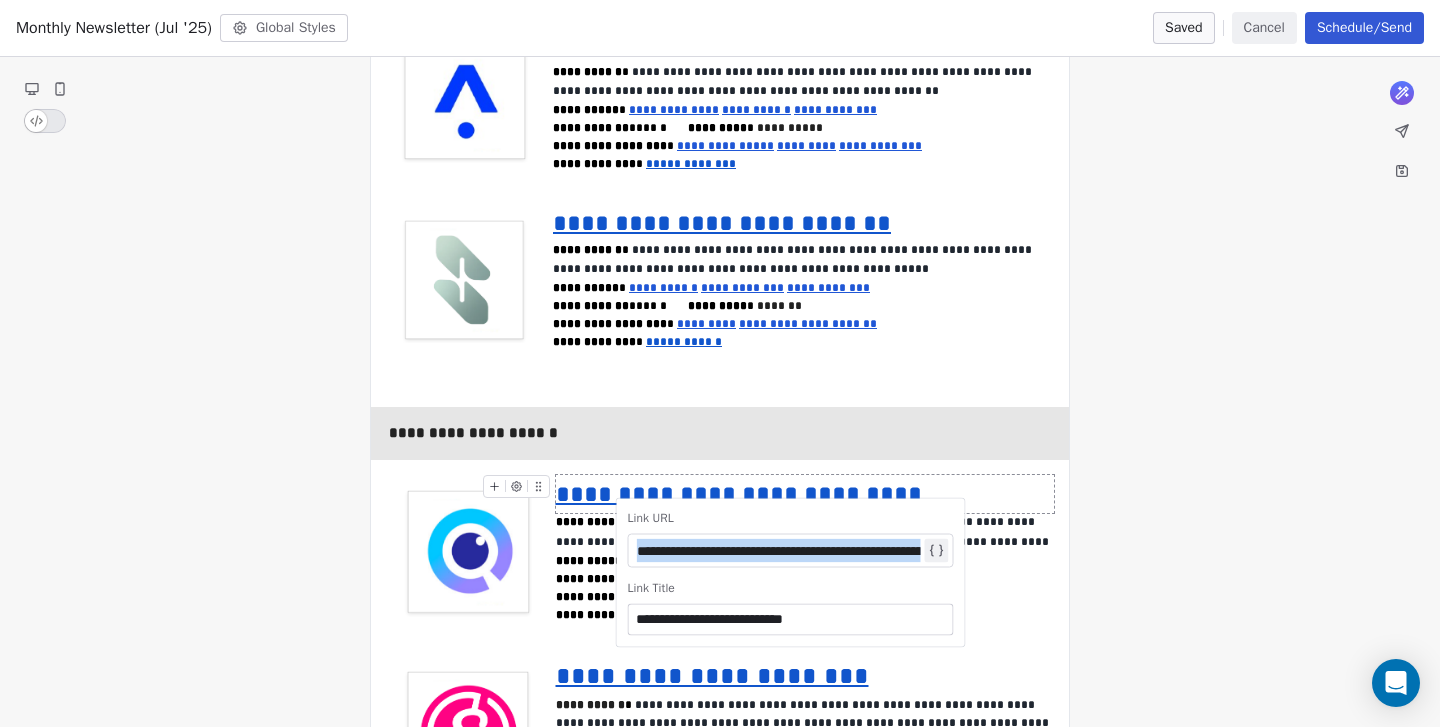 click on "**********" at bounding box center (739, 494) 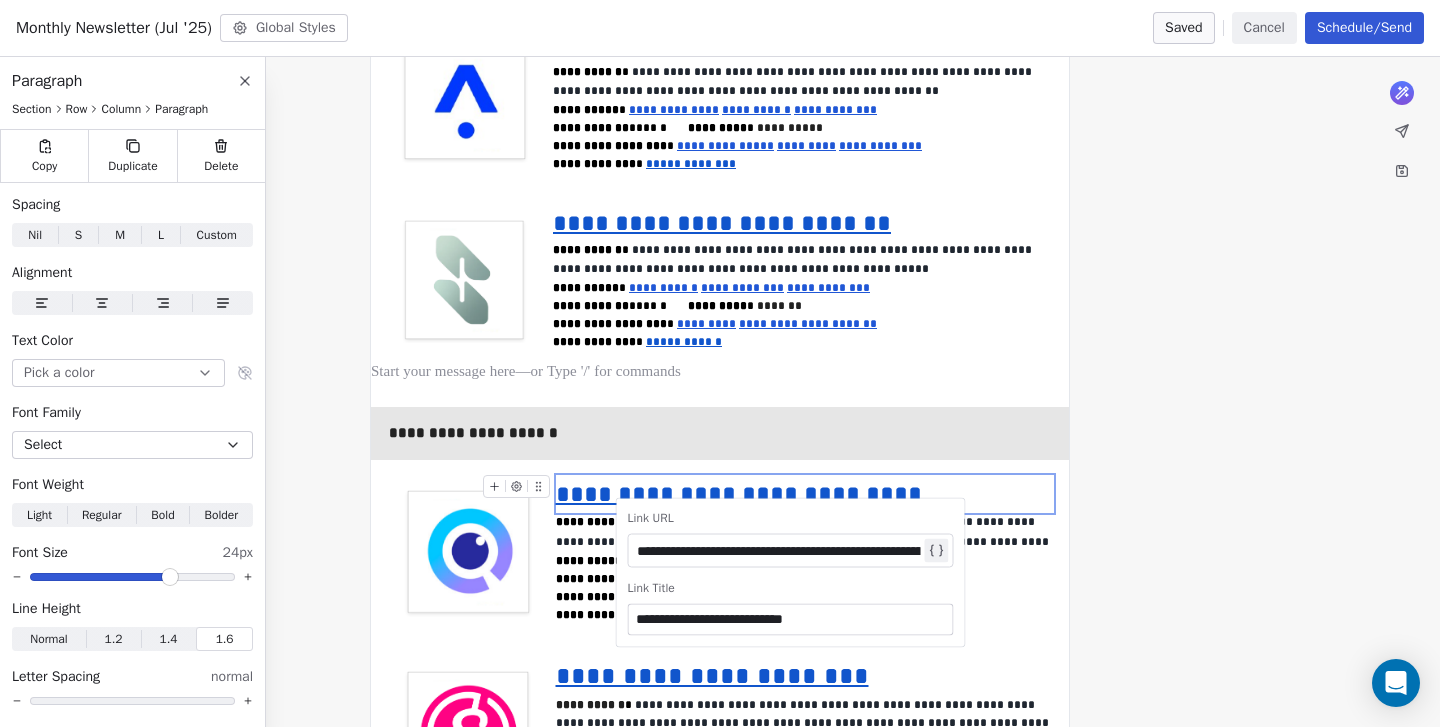 click on "**********" at bounding box center (779, 551) 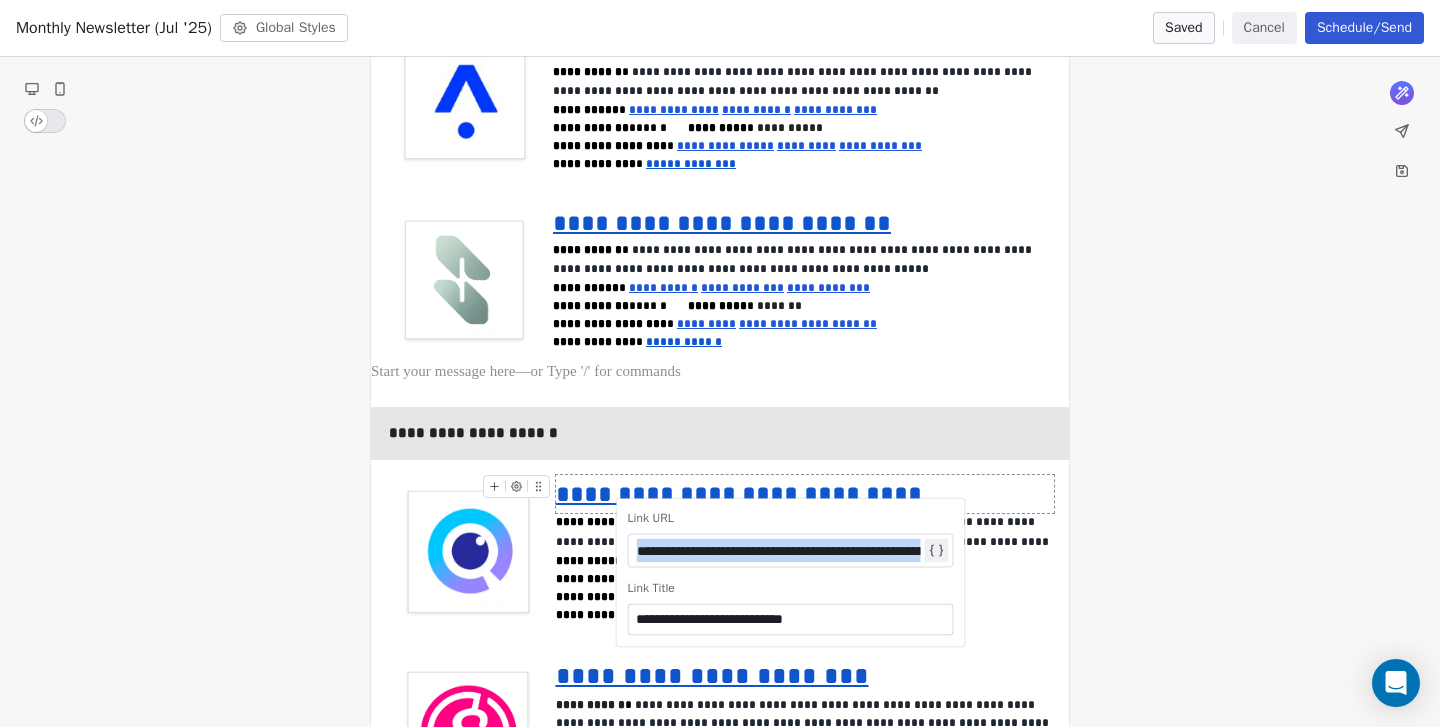 click on "**********" at bounding box center (779, 551) 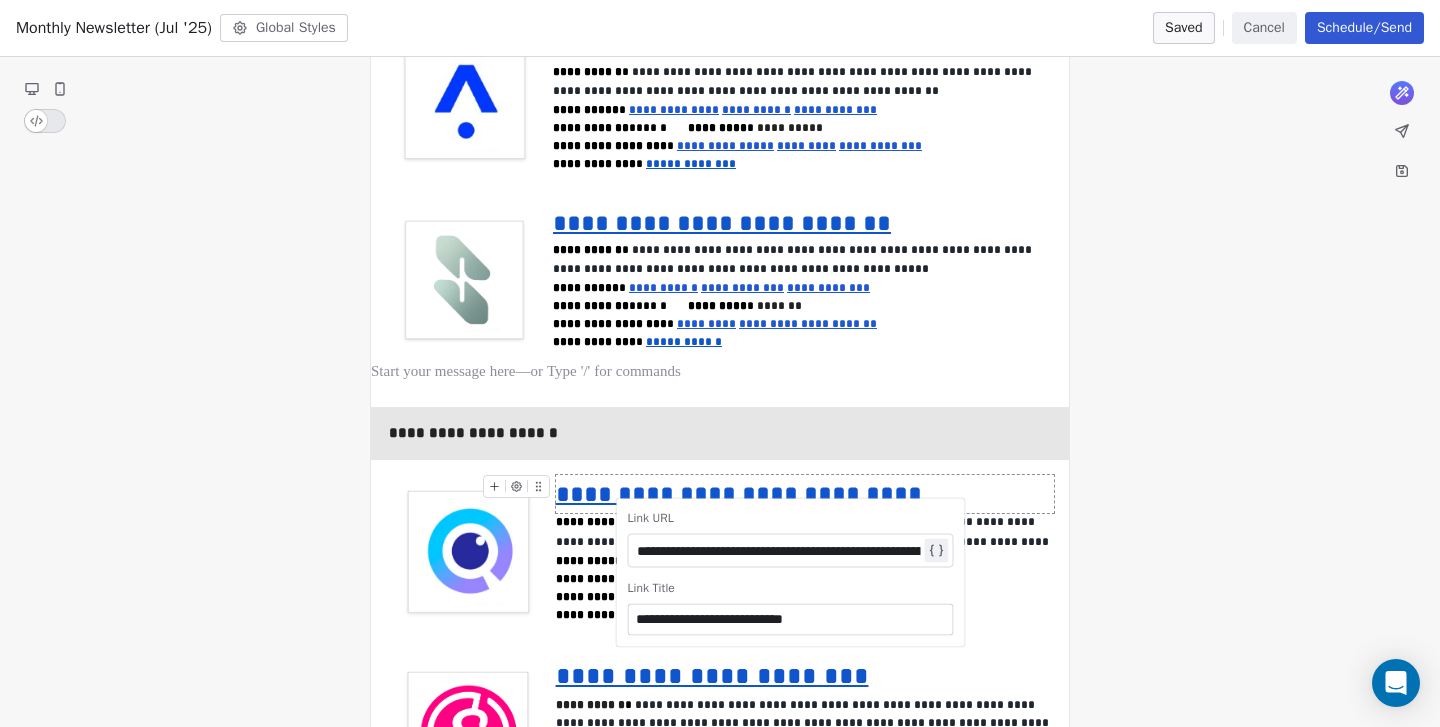 click on "**********" at bounding box center (779, 551) 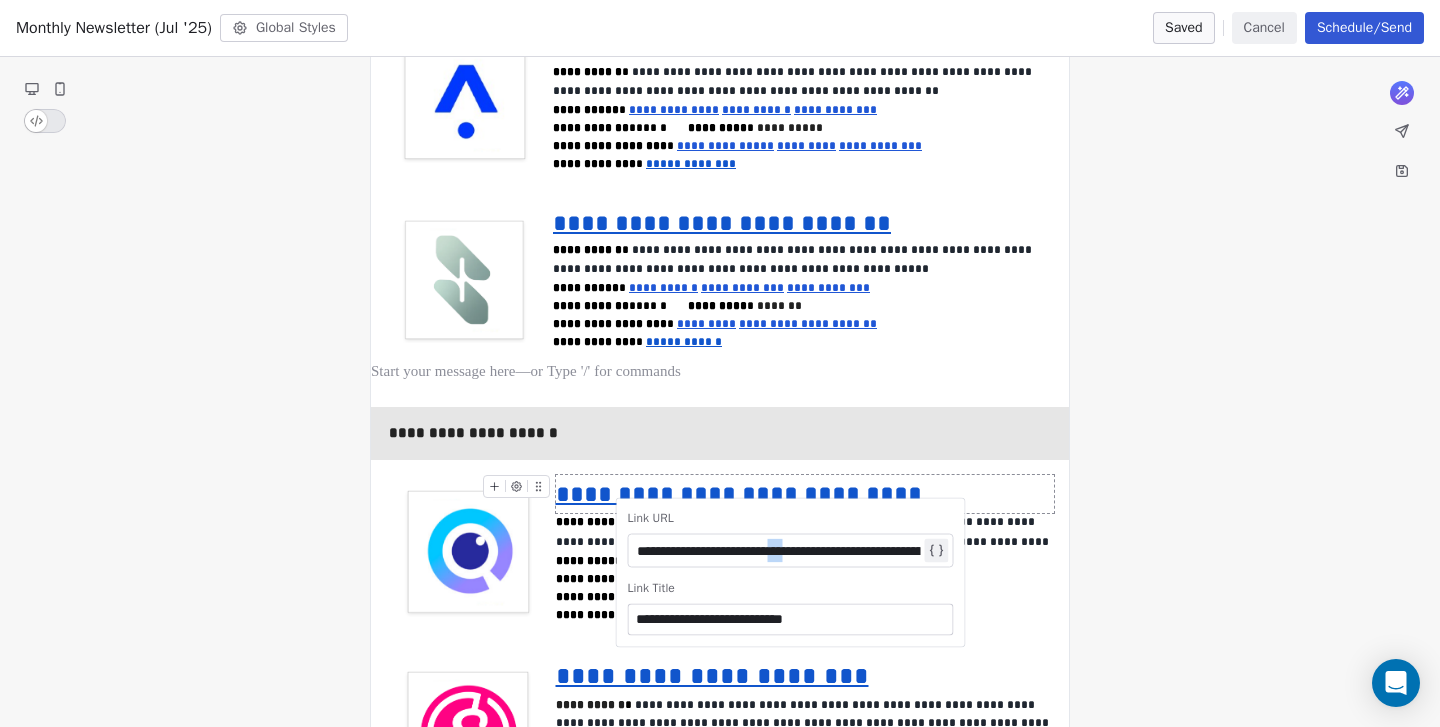 click on "**********" at bounding box center [779, 551] 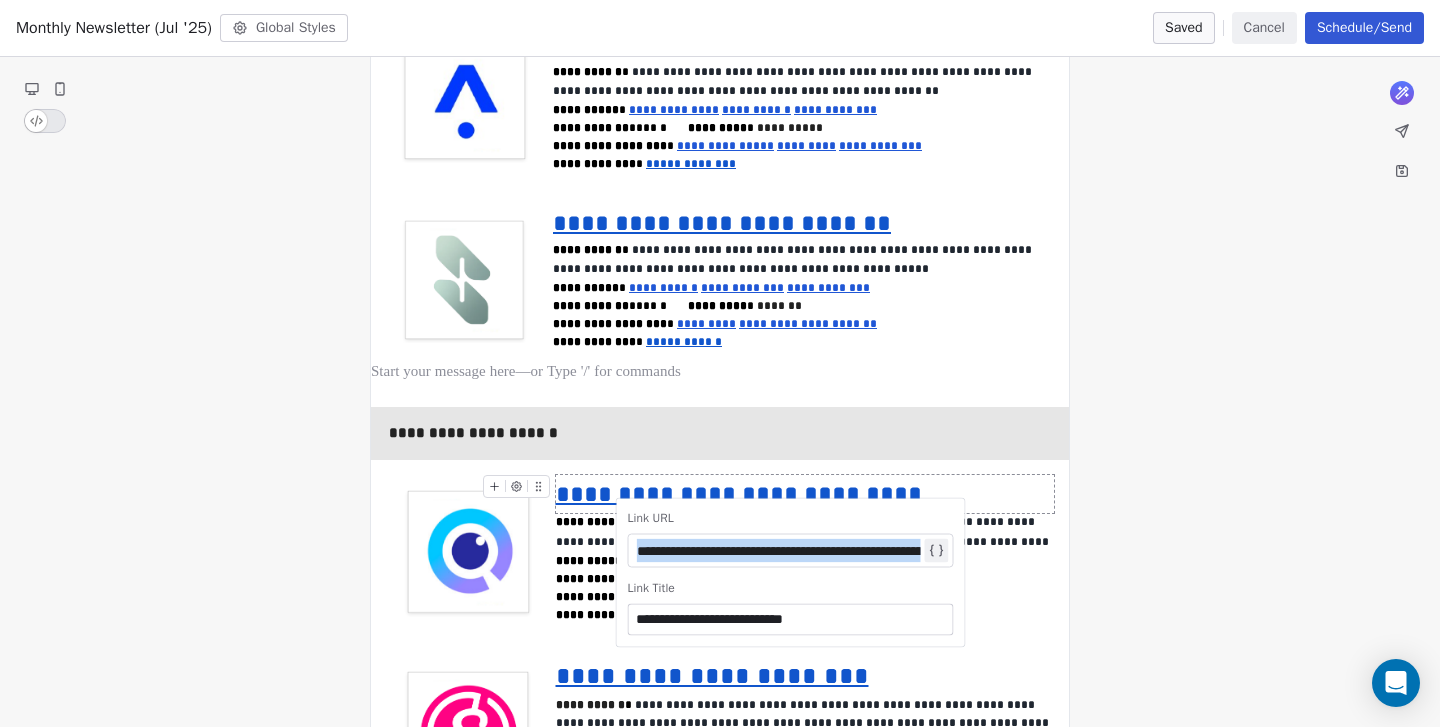 click on "**********" at bounding box center [779, 551] 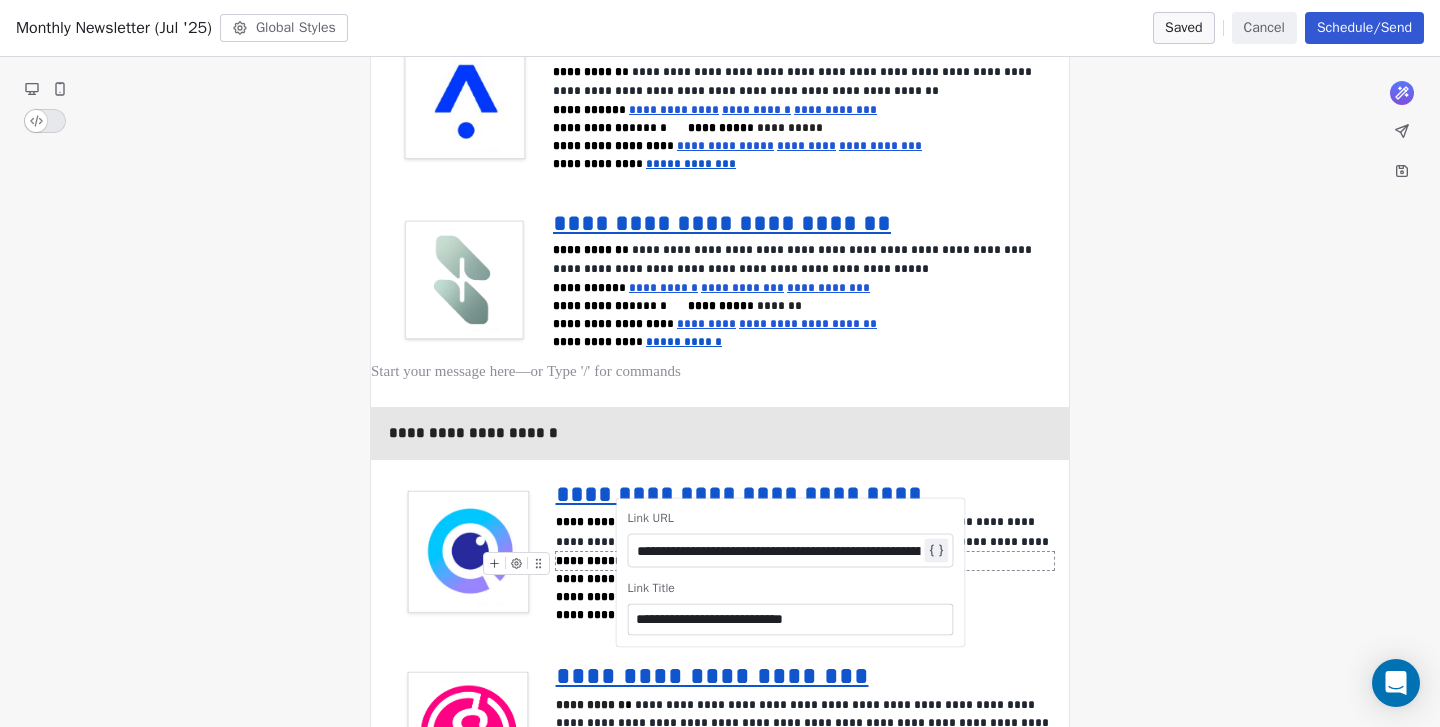 click on "**********" at bounding box center [805, 561] 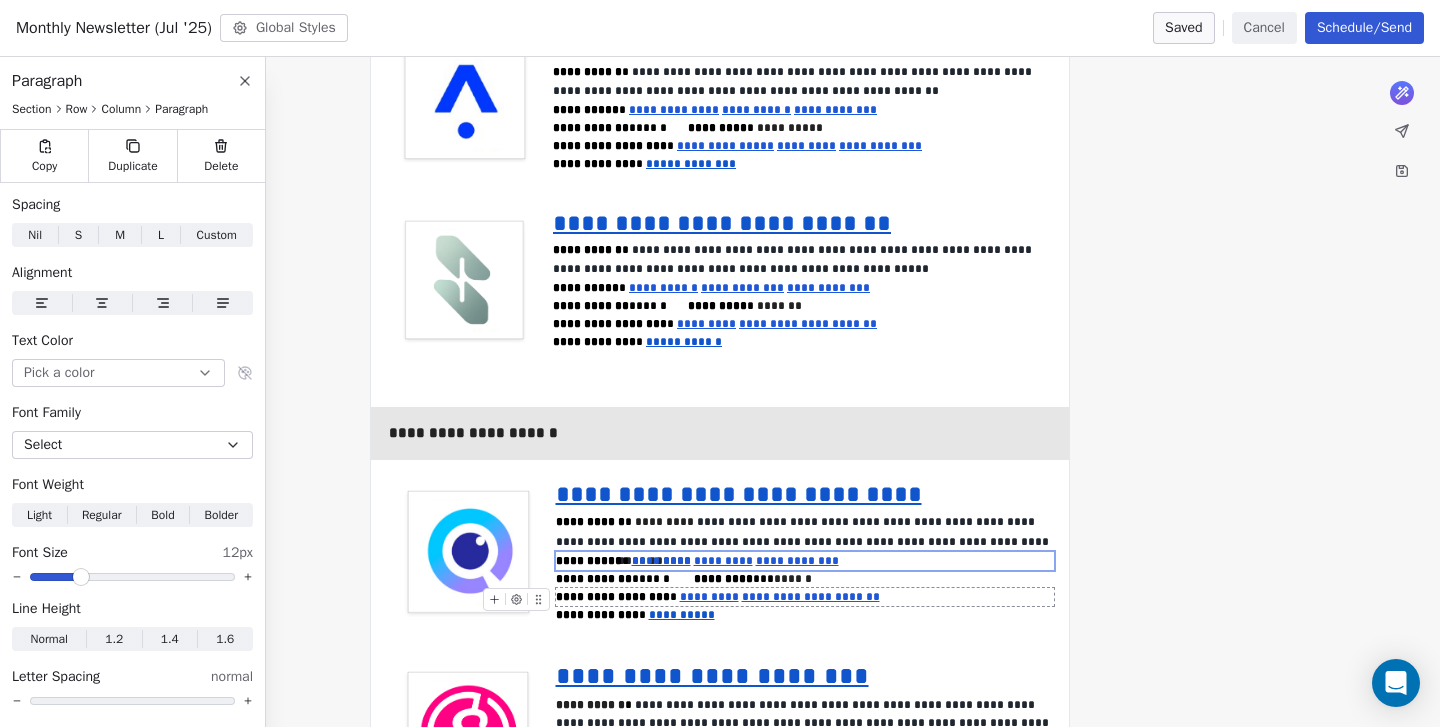 click on "**********" at bounding box center [805, 615] 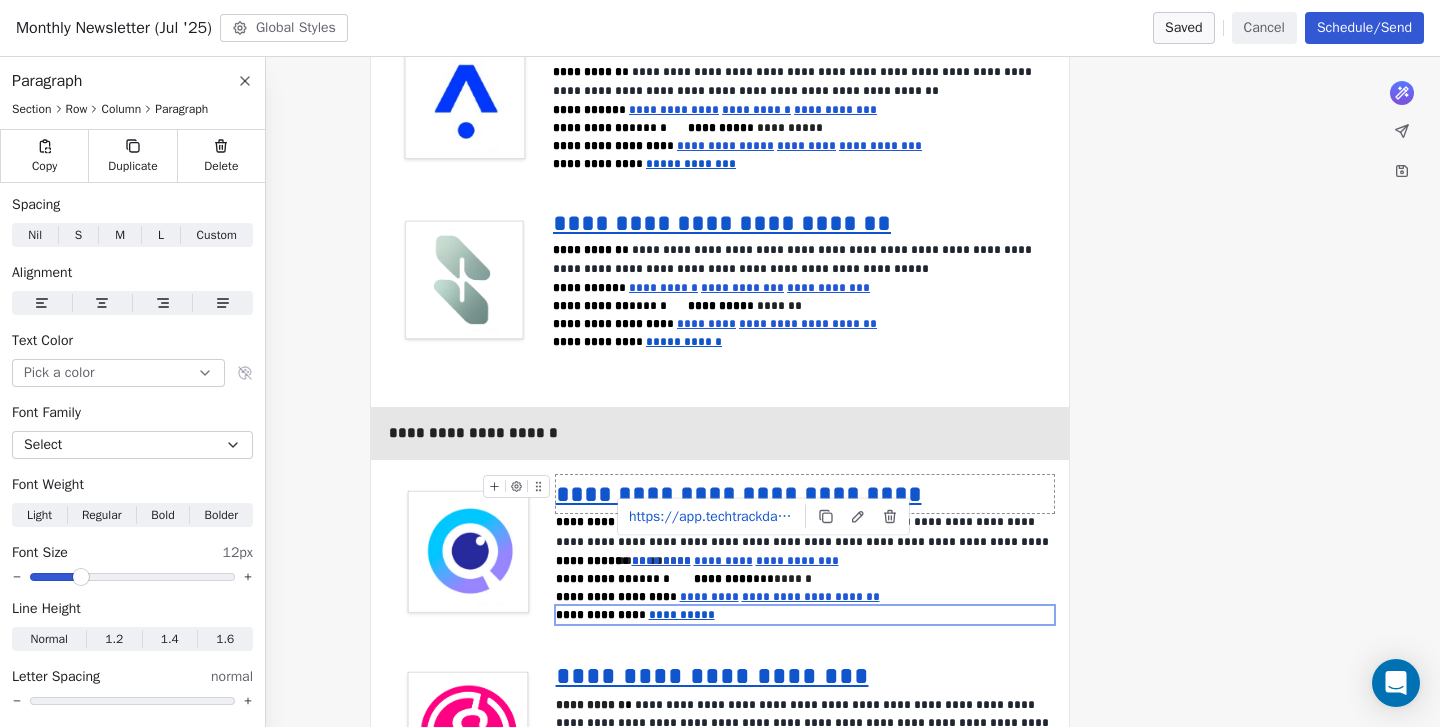 click on "**********" at bounding box center (739, 494) 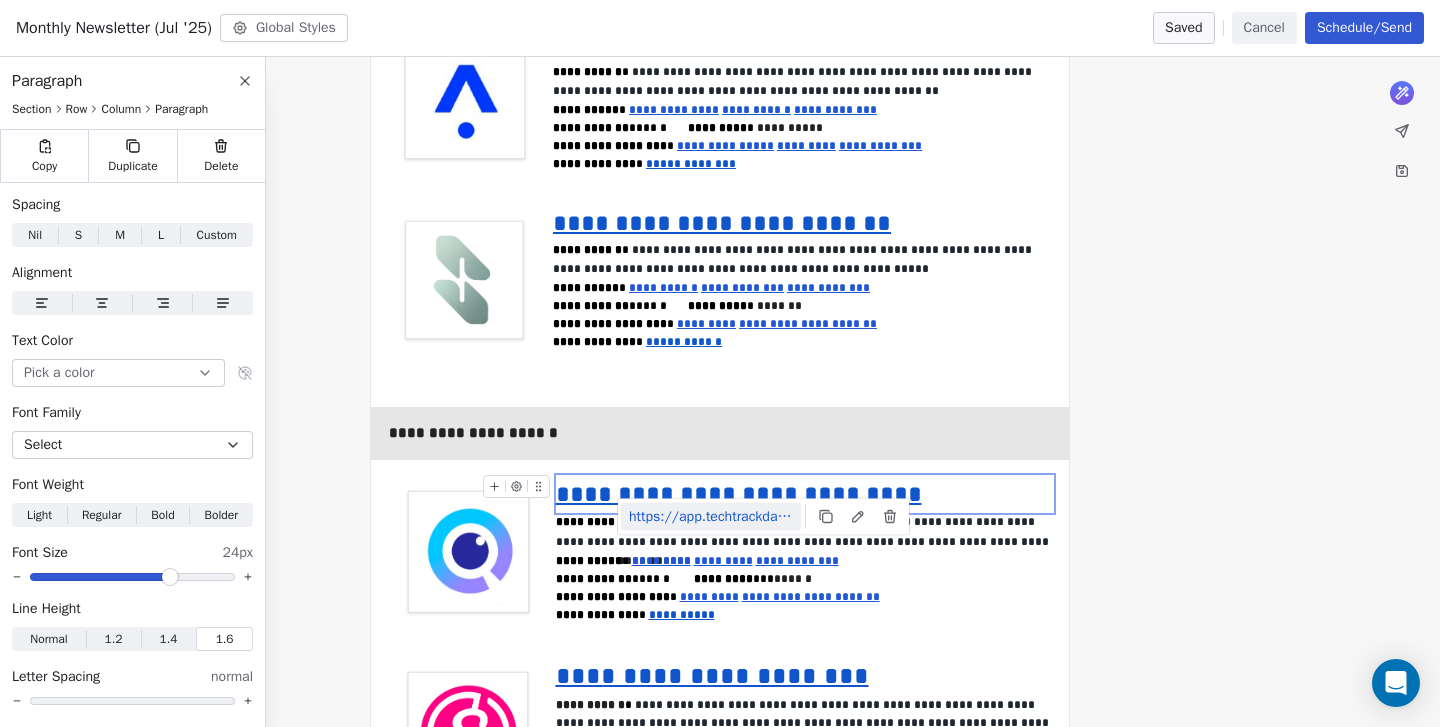 click on "https://app.techtrackdata.com/transactions/details/750681#/overview" at bounding box center [711, 517] 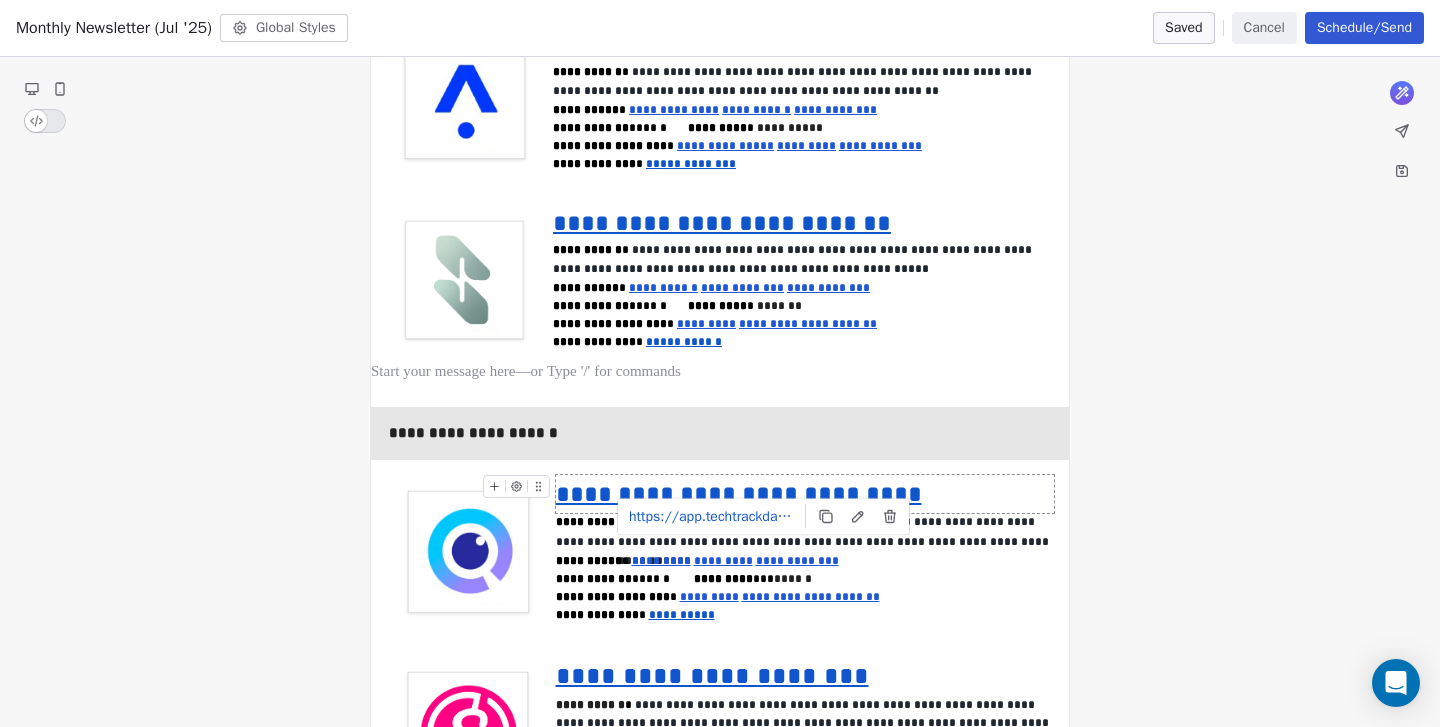 click on "**********" at bounding box center [739, 494] 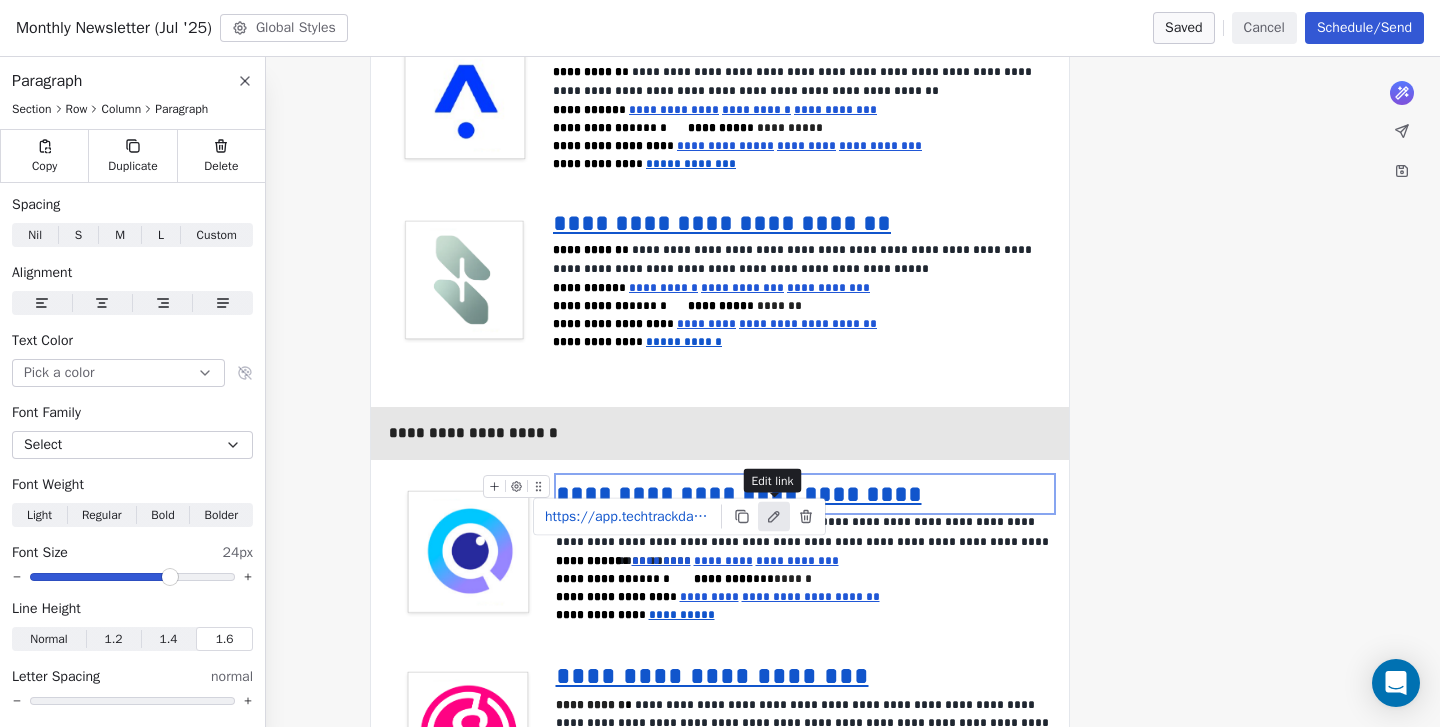 click 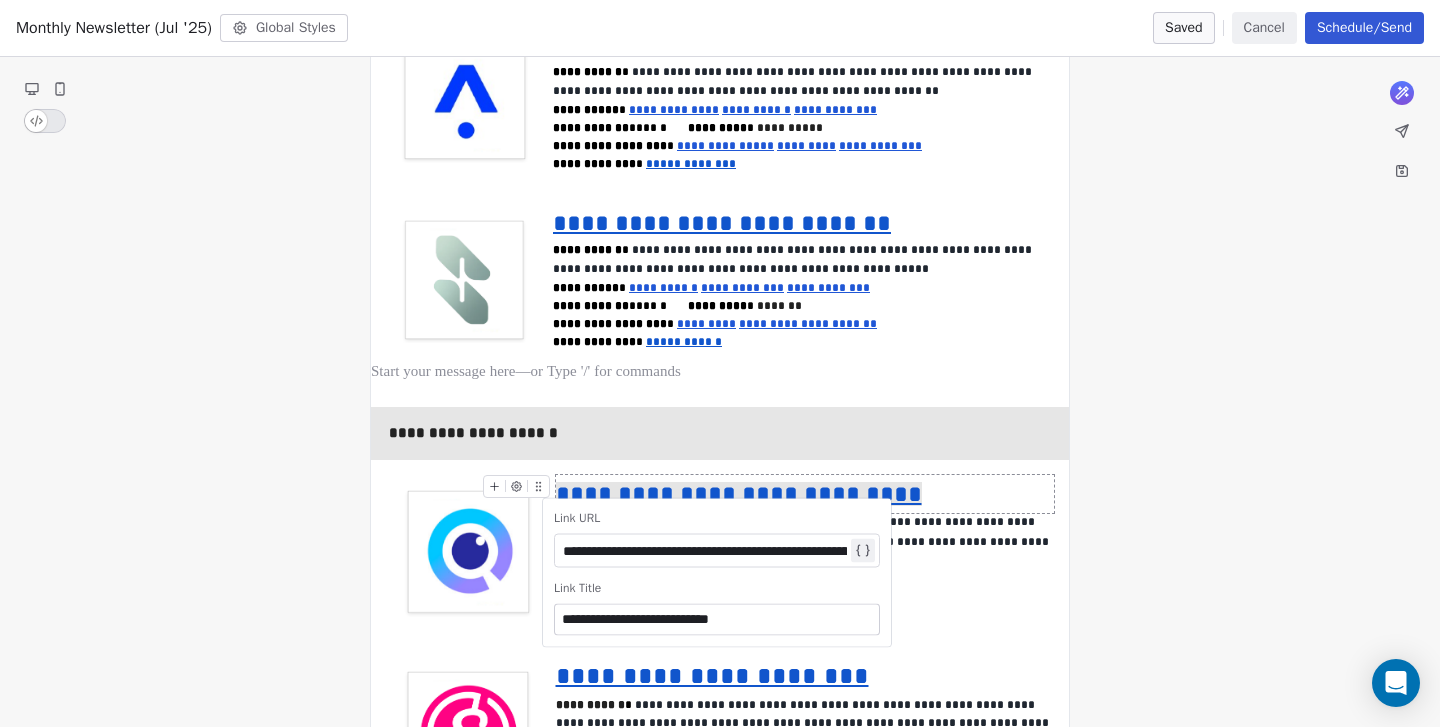 click on "**********" at bounding box center [705, 551] 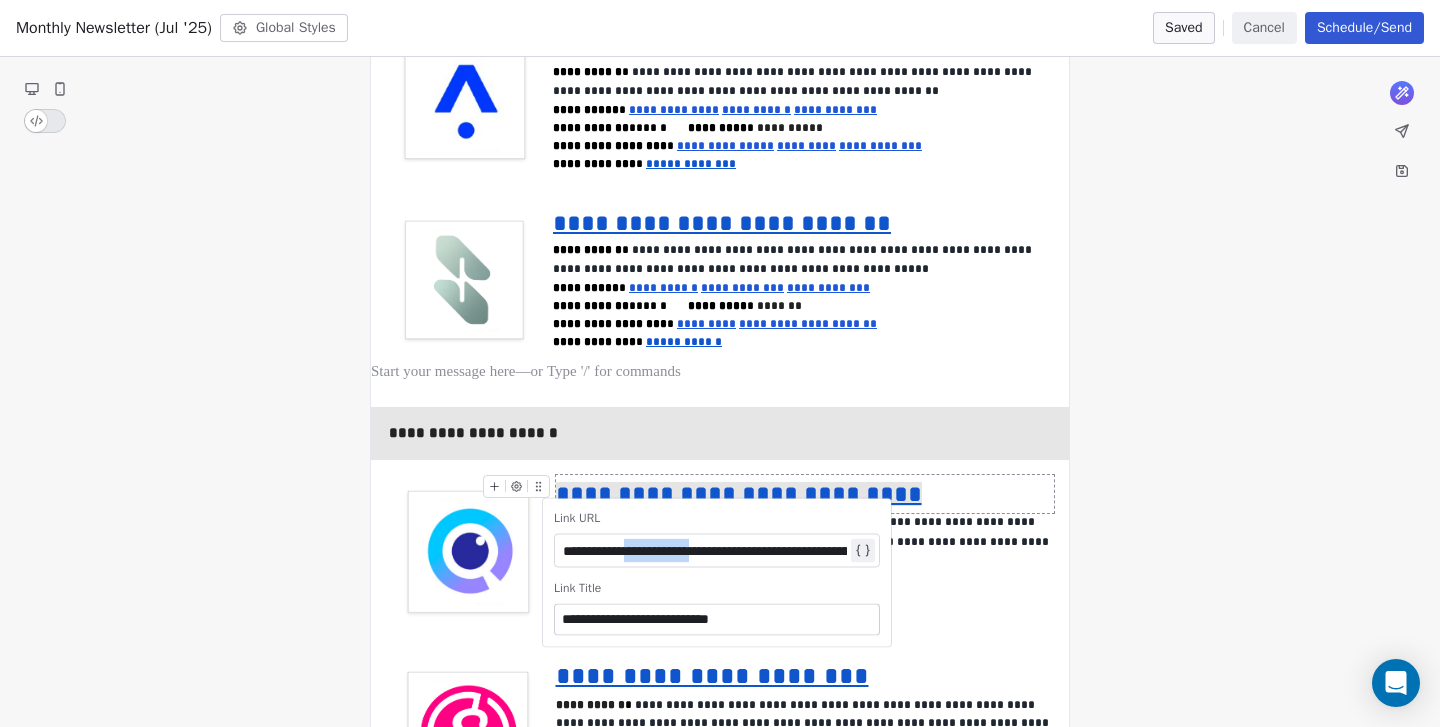 click on "**********" at bounding box center [705, 551] 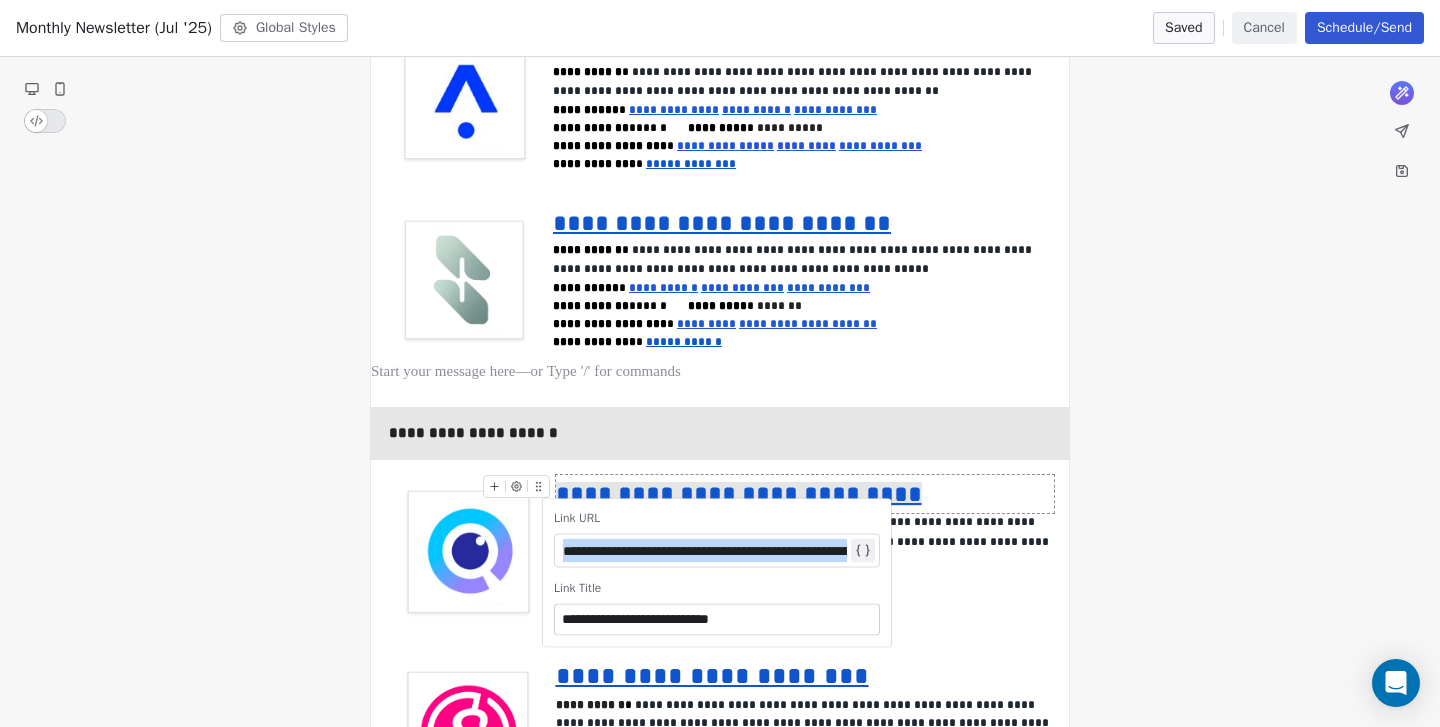 click on "**********" at bounding box center [705, 551] 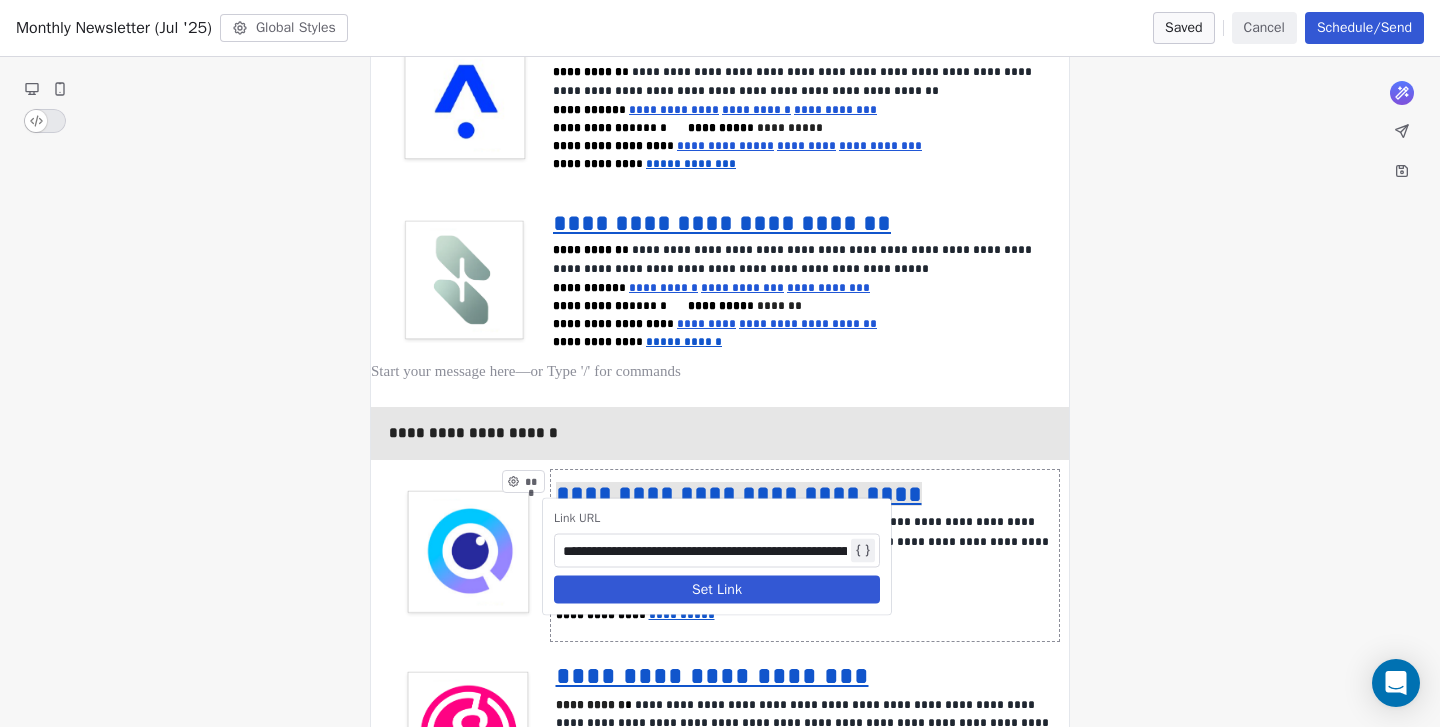 click on "Set Link" at bounding box center (717, 590) 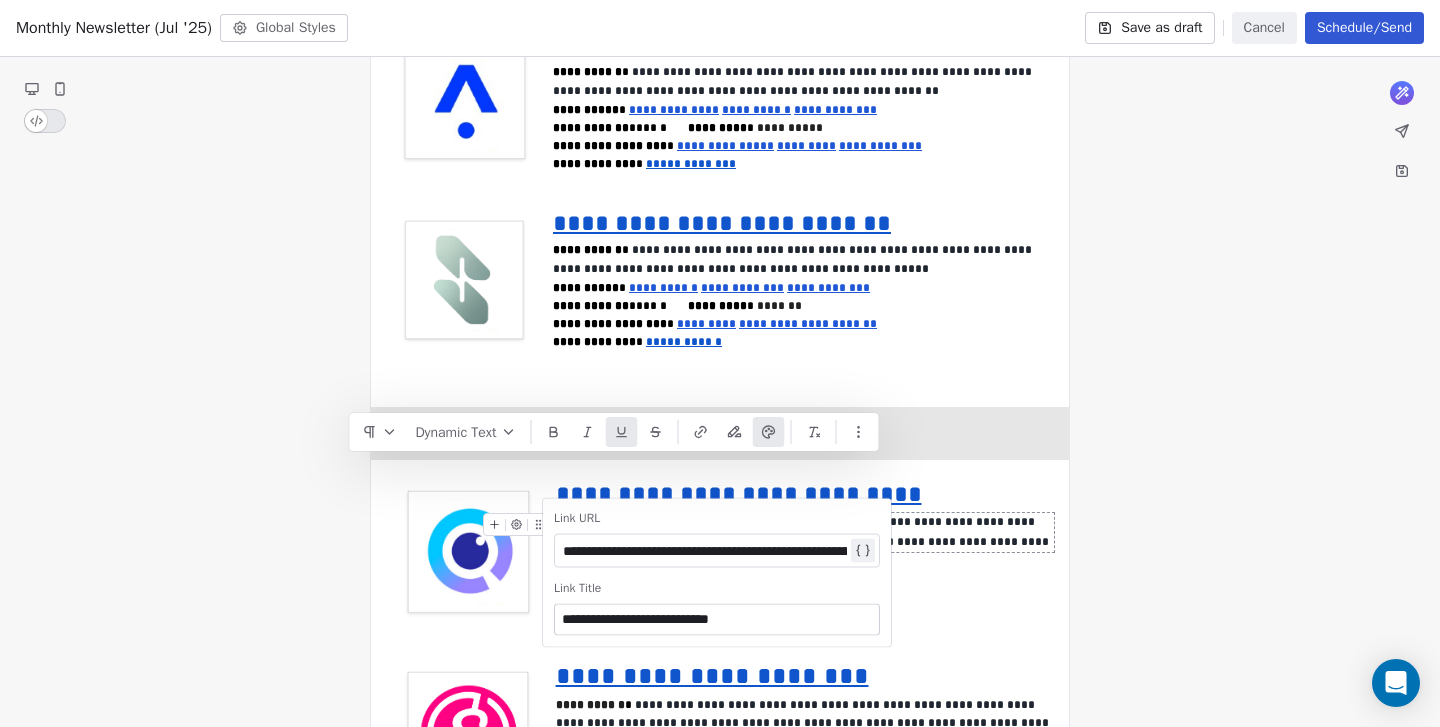 click on "**********" at bounding box center (805, 532) 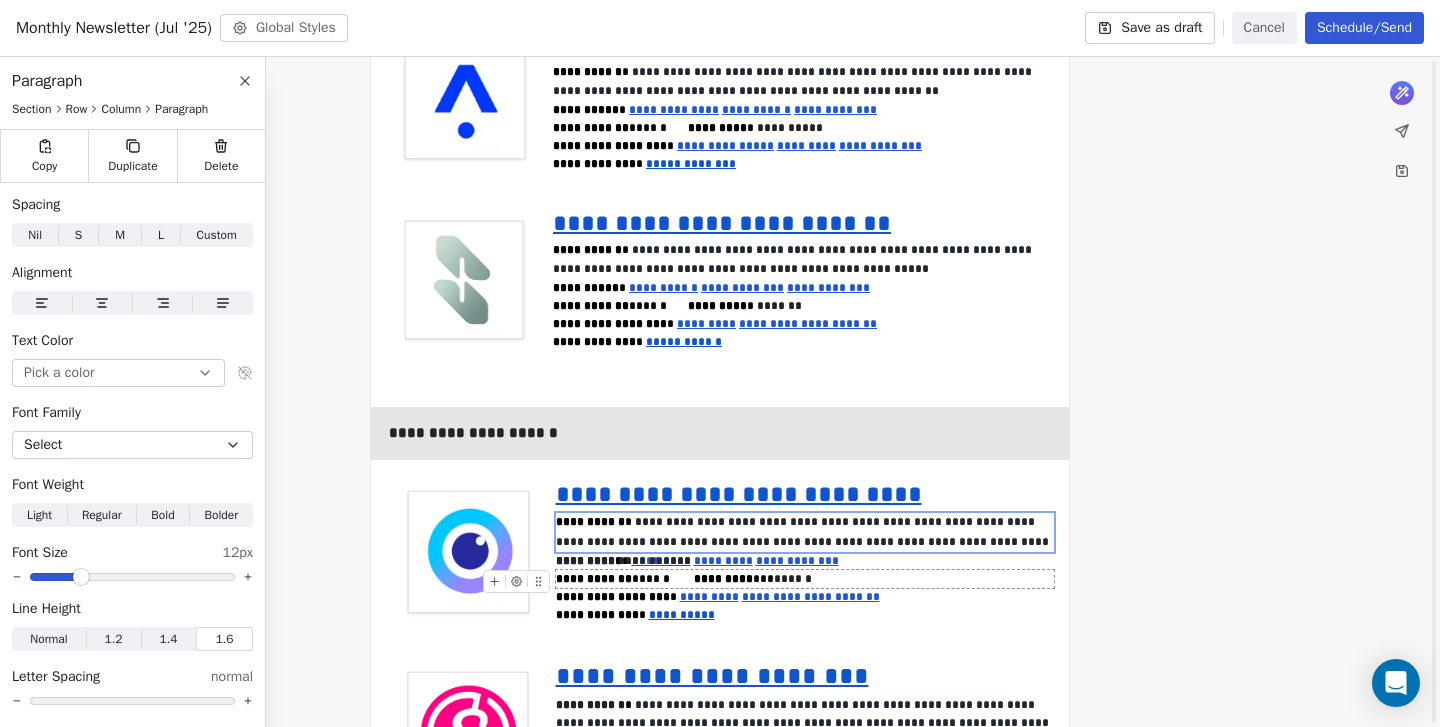 scroll, scrollTop: 3638, scrollLeft: 0, axis: vertical 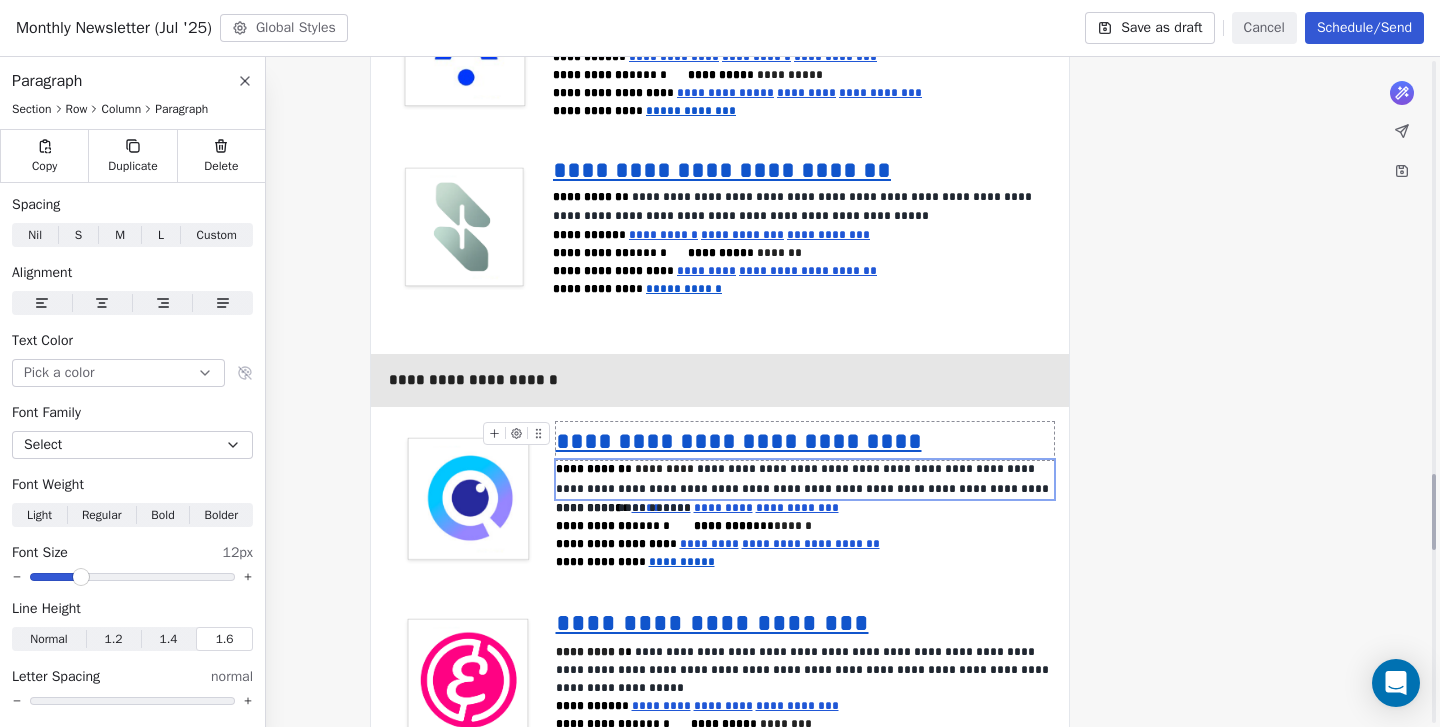 click on "**********" at bounding box center (805, 441) 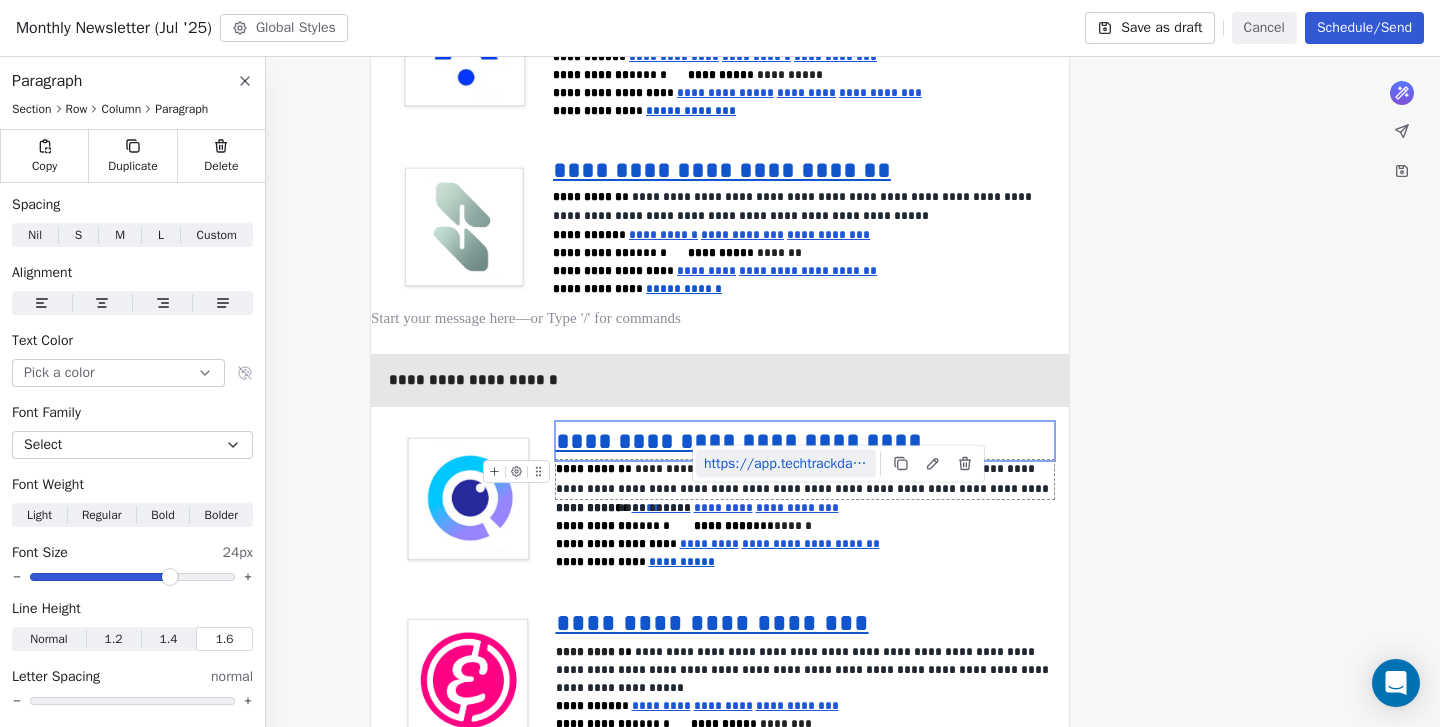 click on "https://app.techtrackdata.com/transactions/details/754943#/overview" at bounding box center (786, 464) 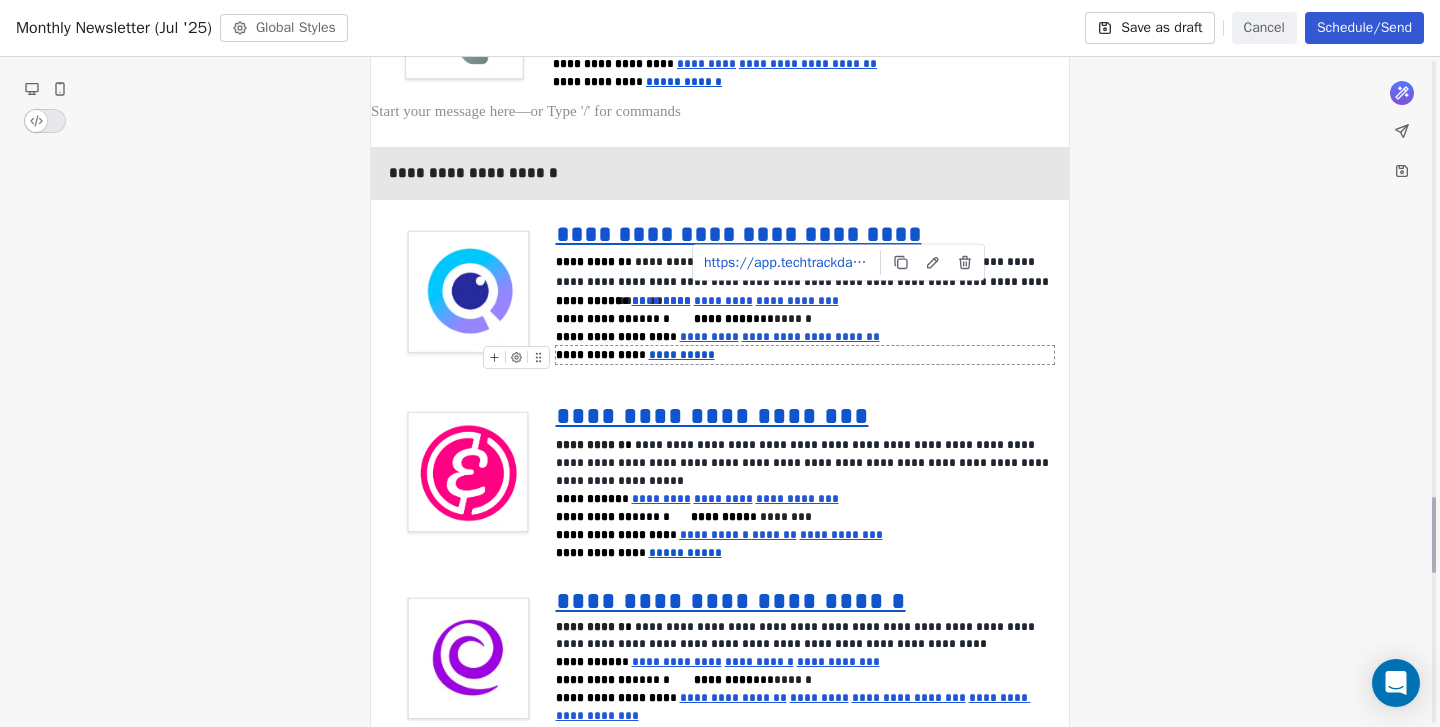 scroll, scrollTop: 3846, scrollLeft: 0, axis: vertical 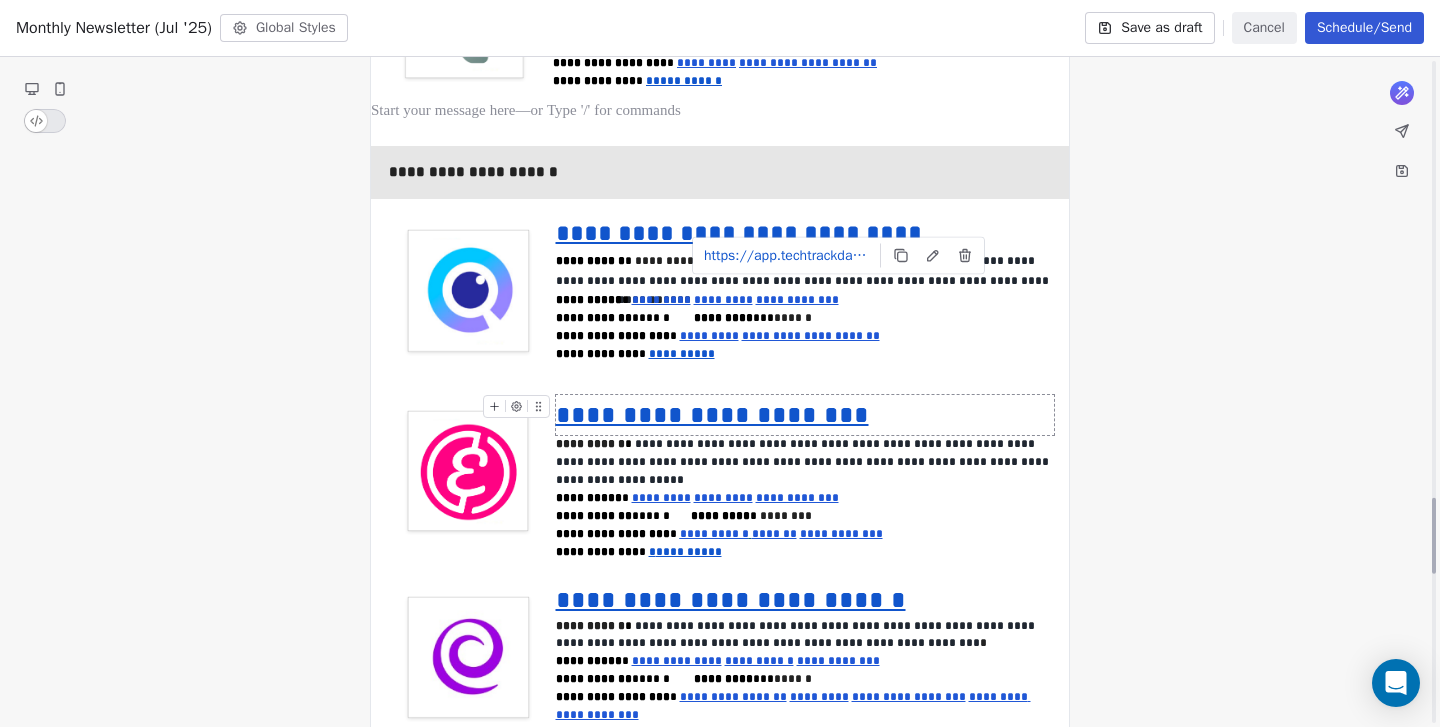 click on "**********" at bounding box center (712, 414) 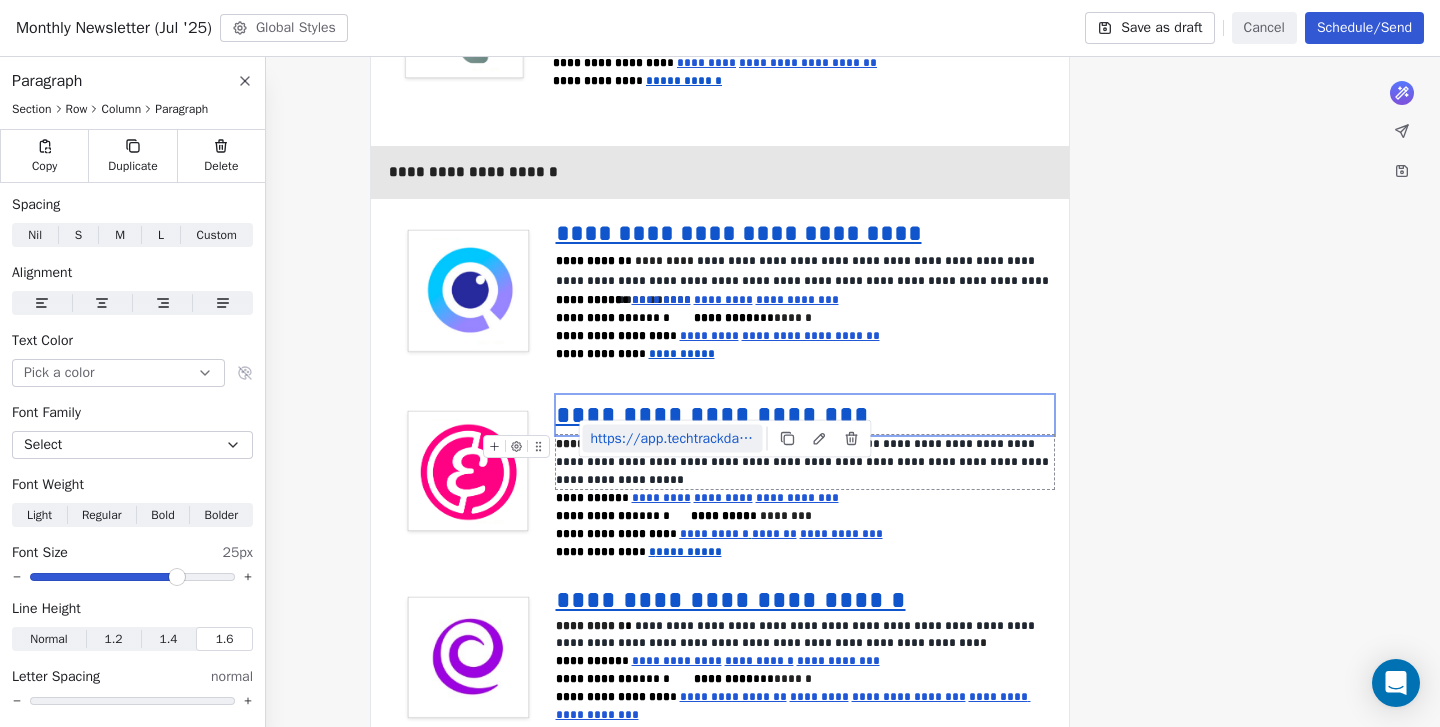 click on "https://app.techtrackdata.com/transactions/details/754800#/overview" at bounding box center (673, 439) 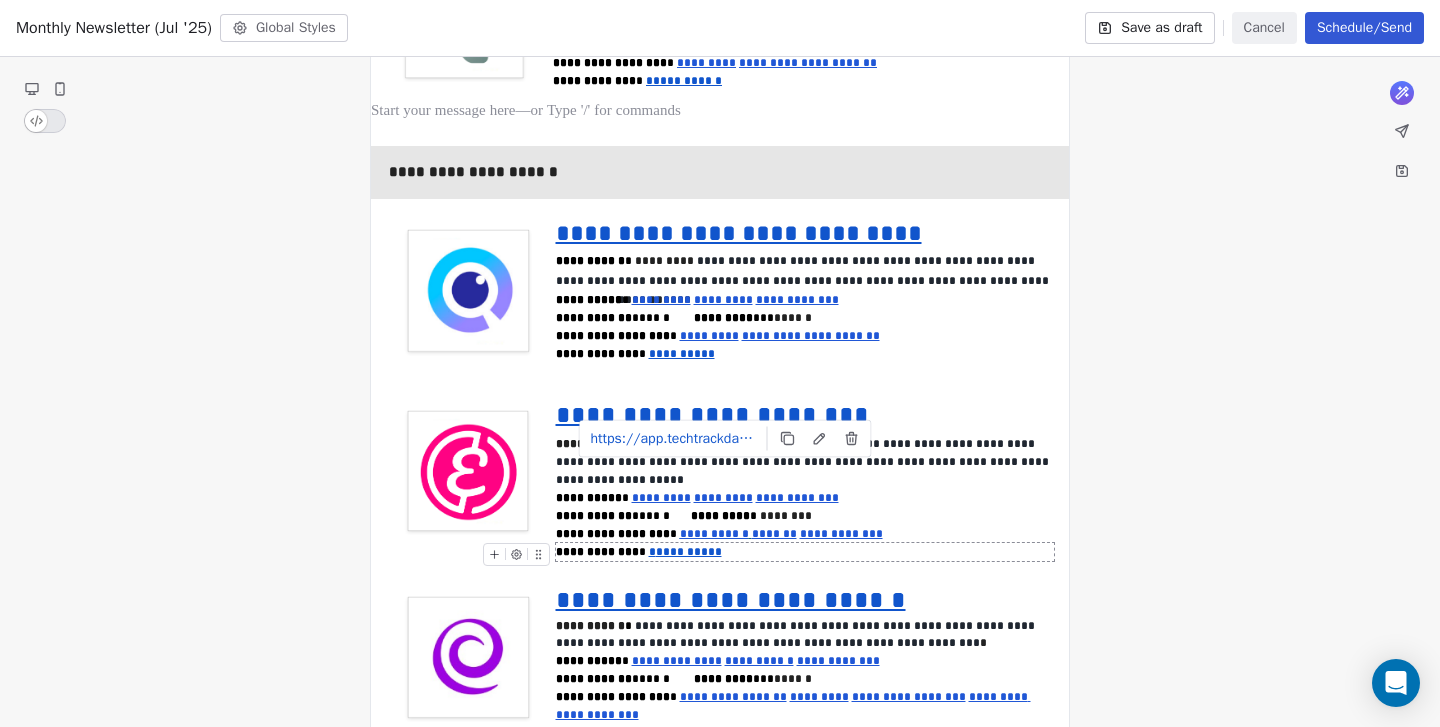 click on "**********" at bounding box center (689, 552) 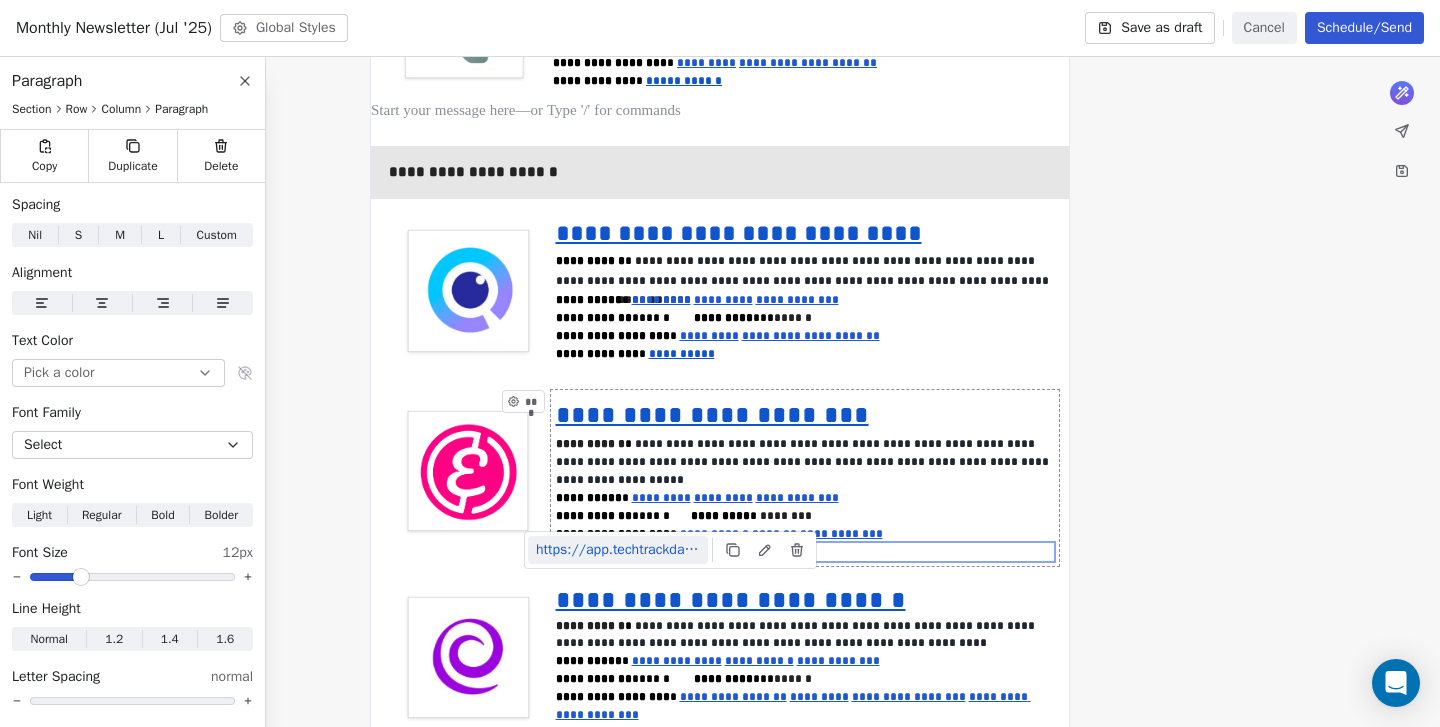 click on "https://app.techtrackdata.com/transactions/details/754800#/overview" at bounding box center (618, 550) 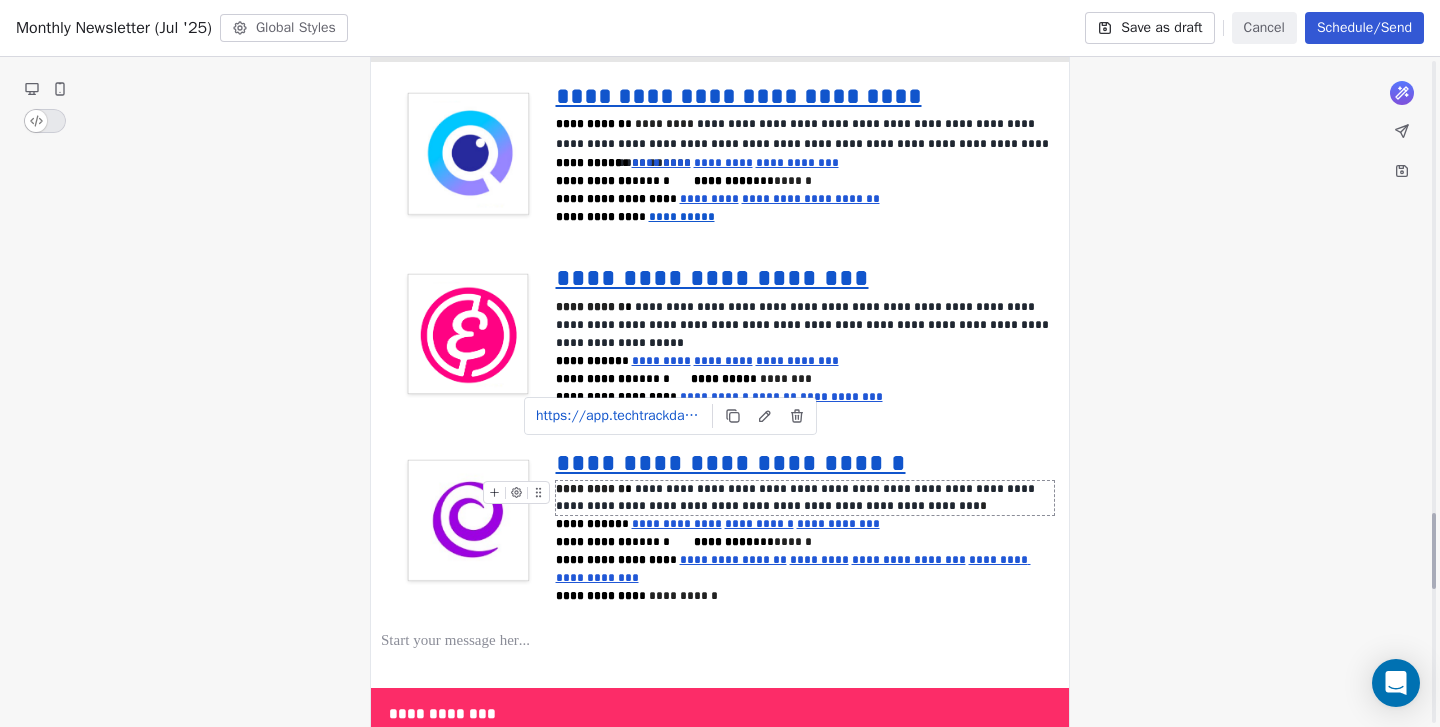 scroll, scrollTop: 3977, scrollLeft: 0, axis: vertical 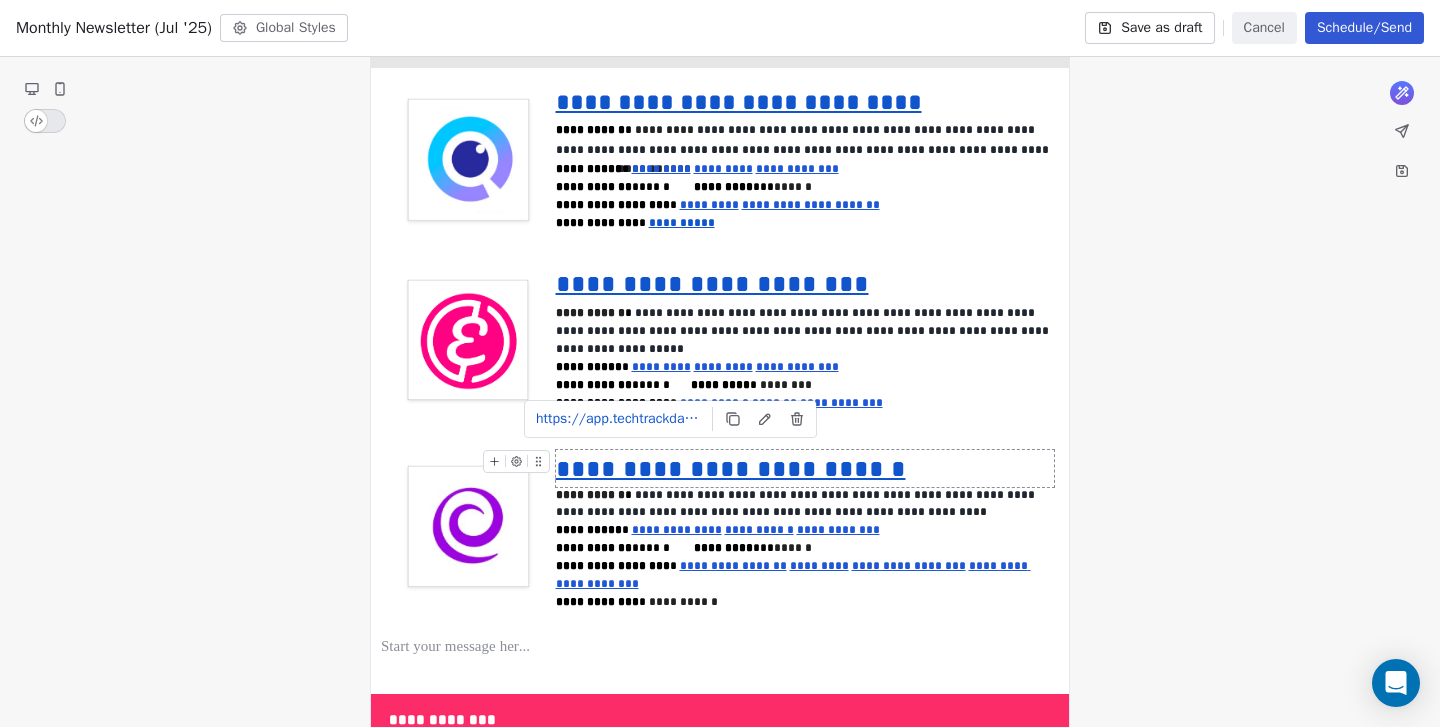 click on "**********" at bounding box center (731, 468) 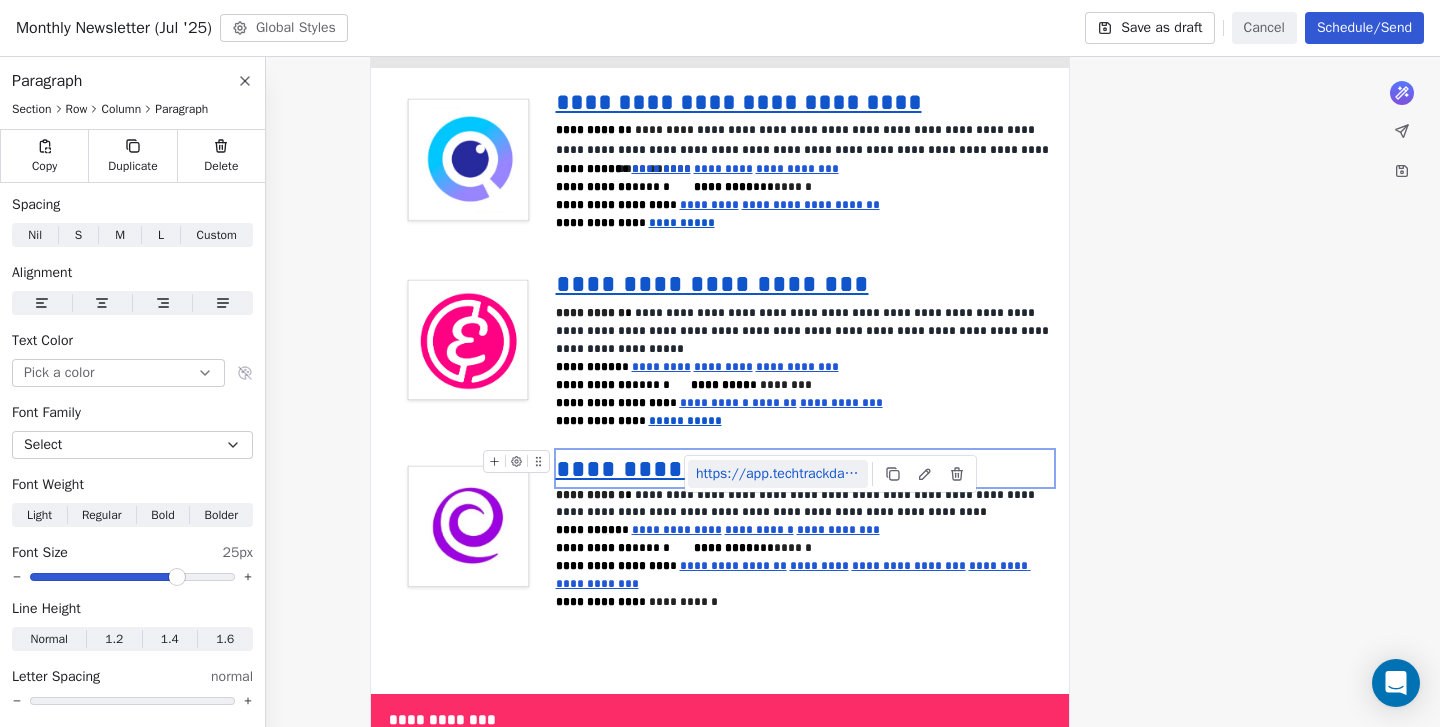 click on "https://app.techtrackdata.com/transactions/details/748735#/overview" at bounding box center (778, 474) 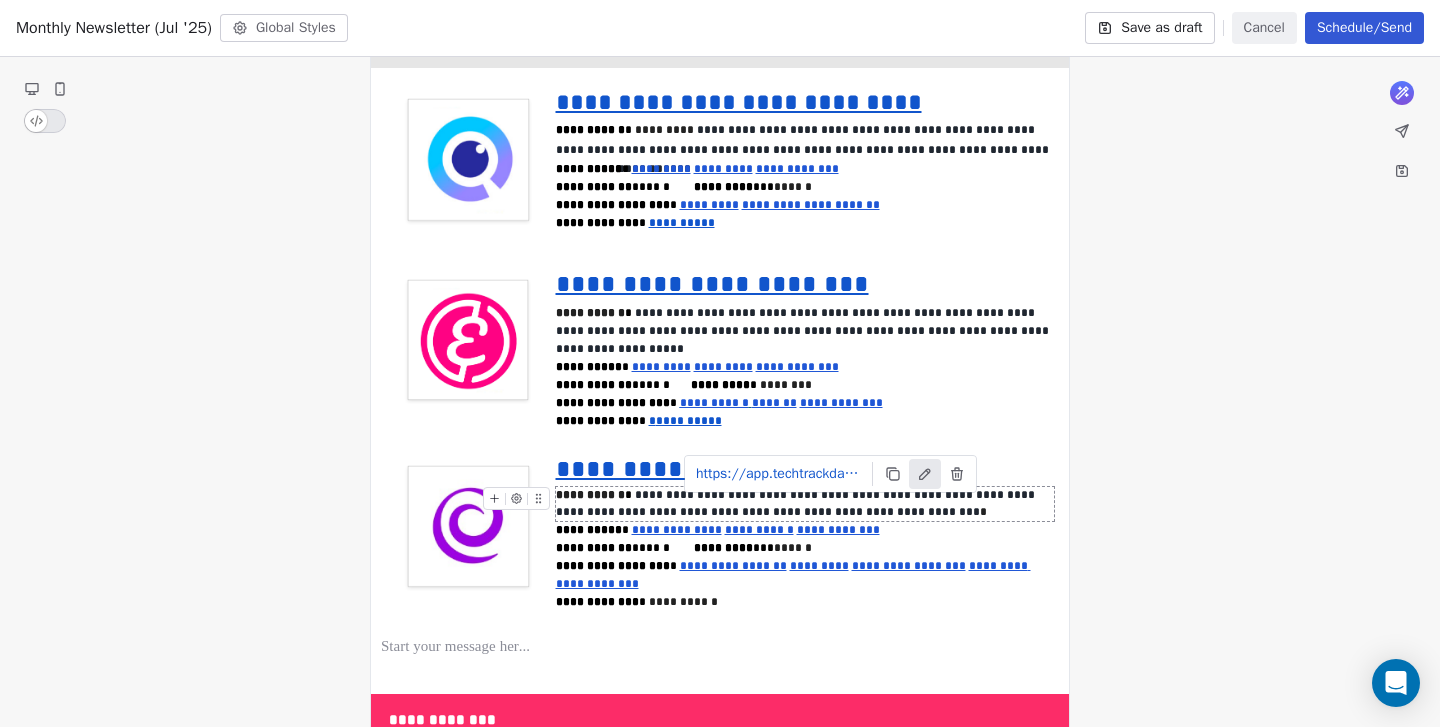 click 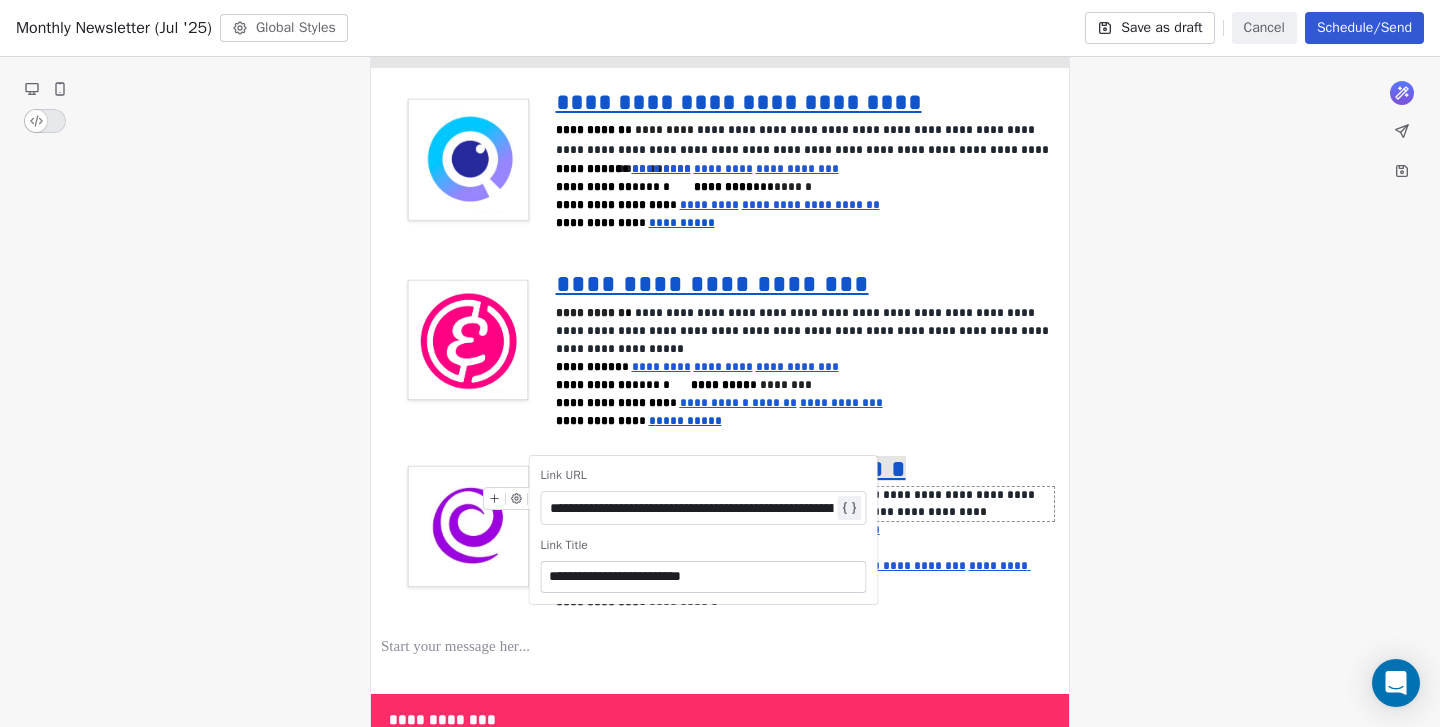 click on "**********" at bounding box center [692, 508] 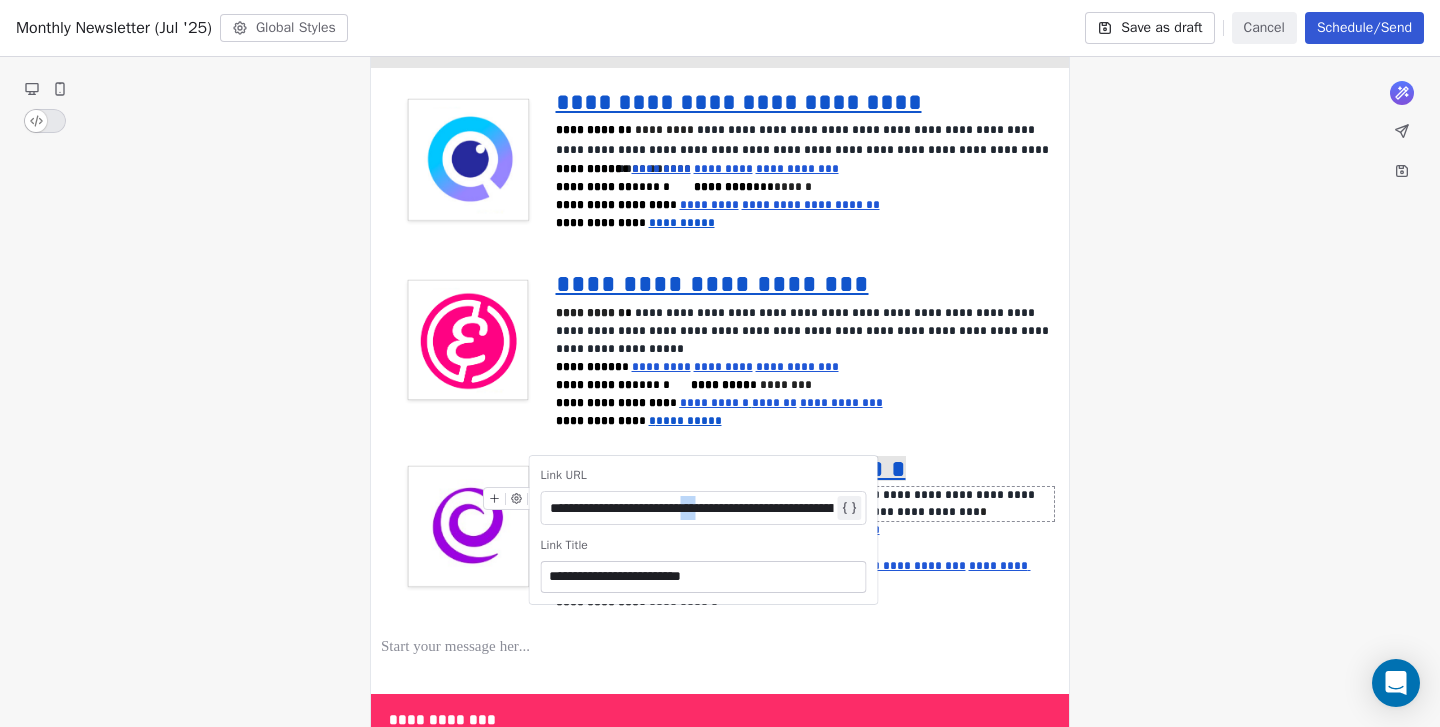 click on "**********" at bounding box center (692, 508) 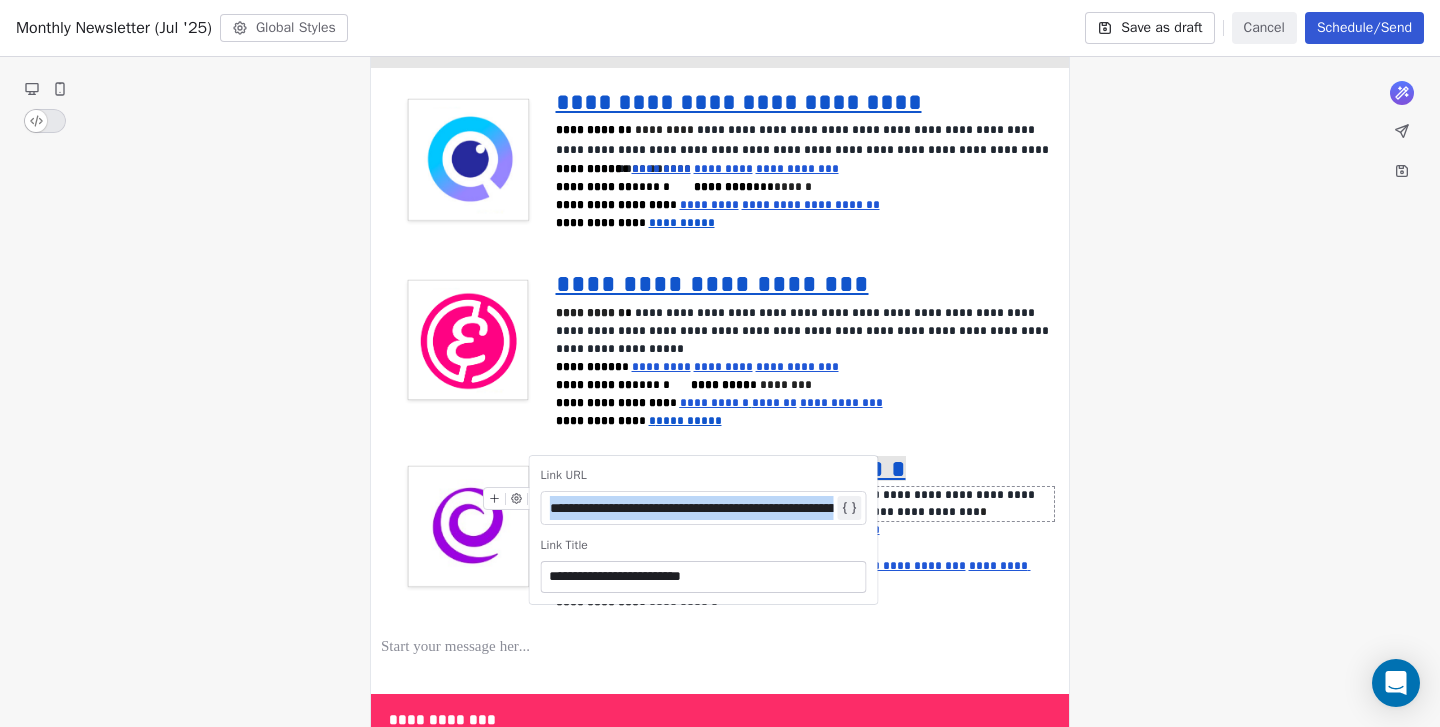 click on "**********" at bounding box center [692, 508] 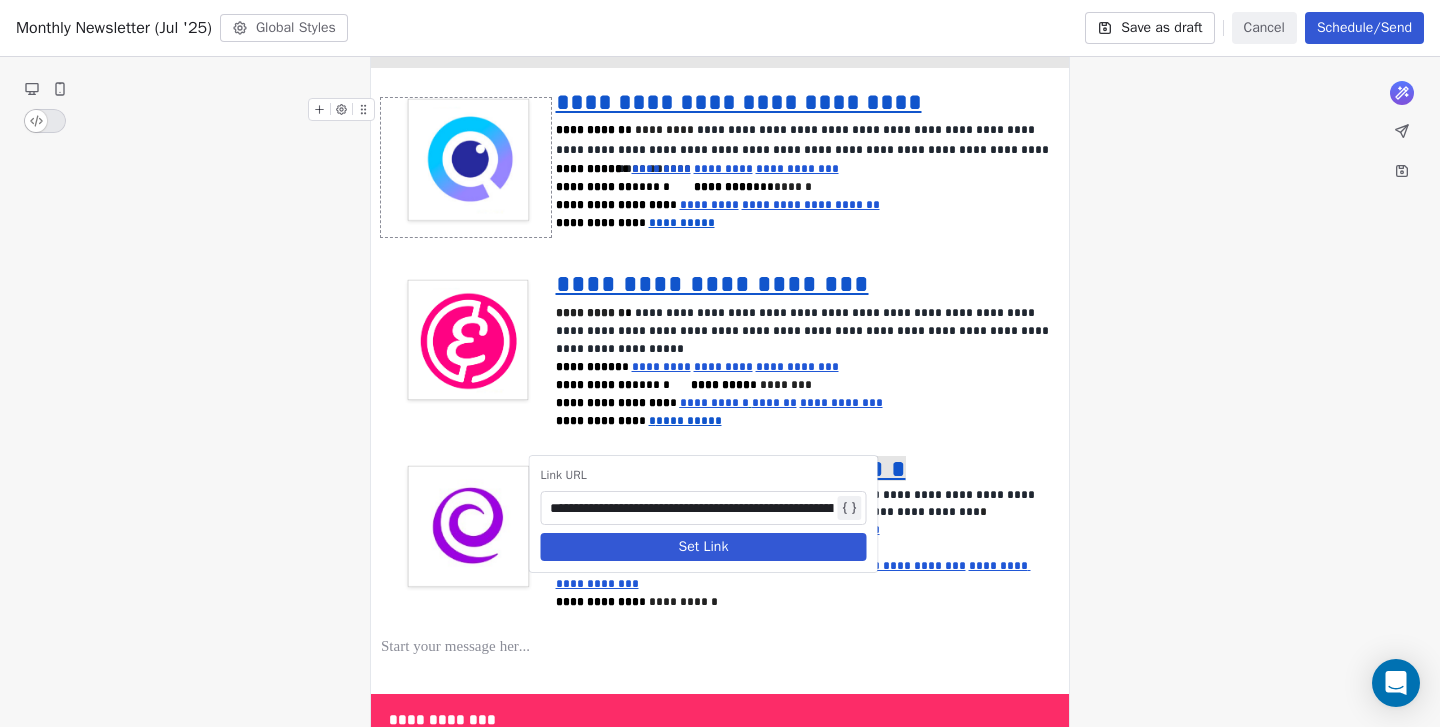 click on "Set Link" at bounding box center (704, 547) 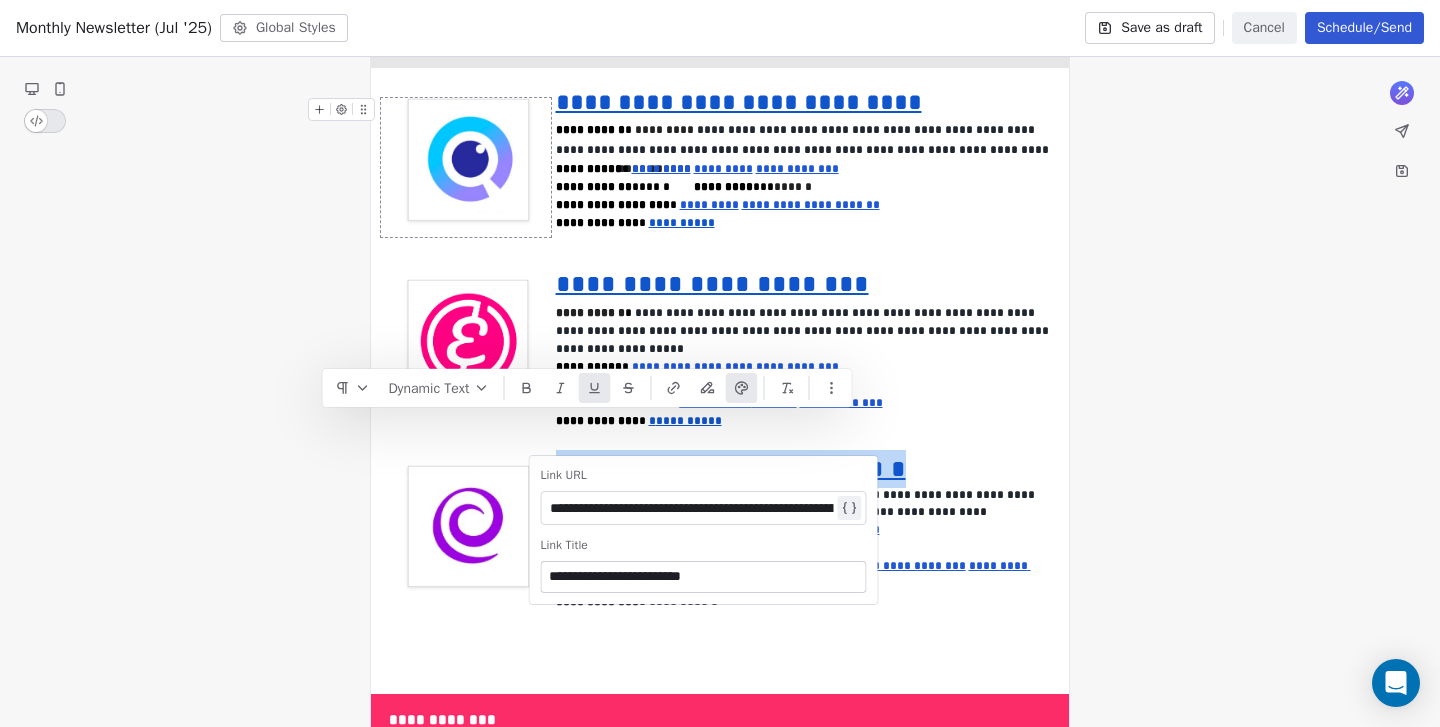 click on "**********" at bounding box center (909, 566) 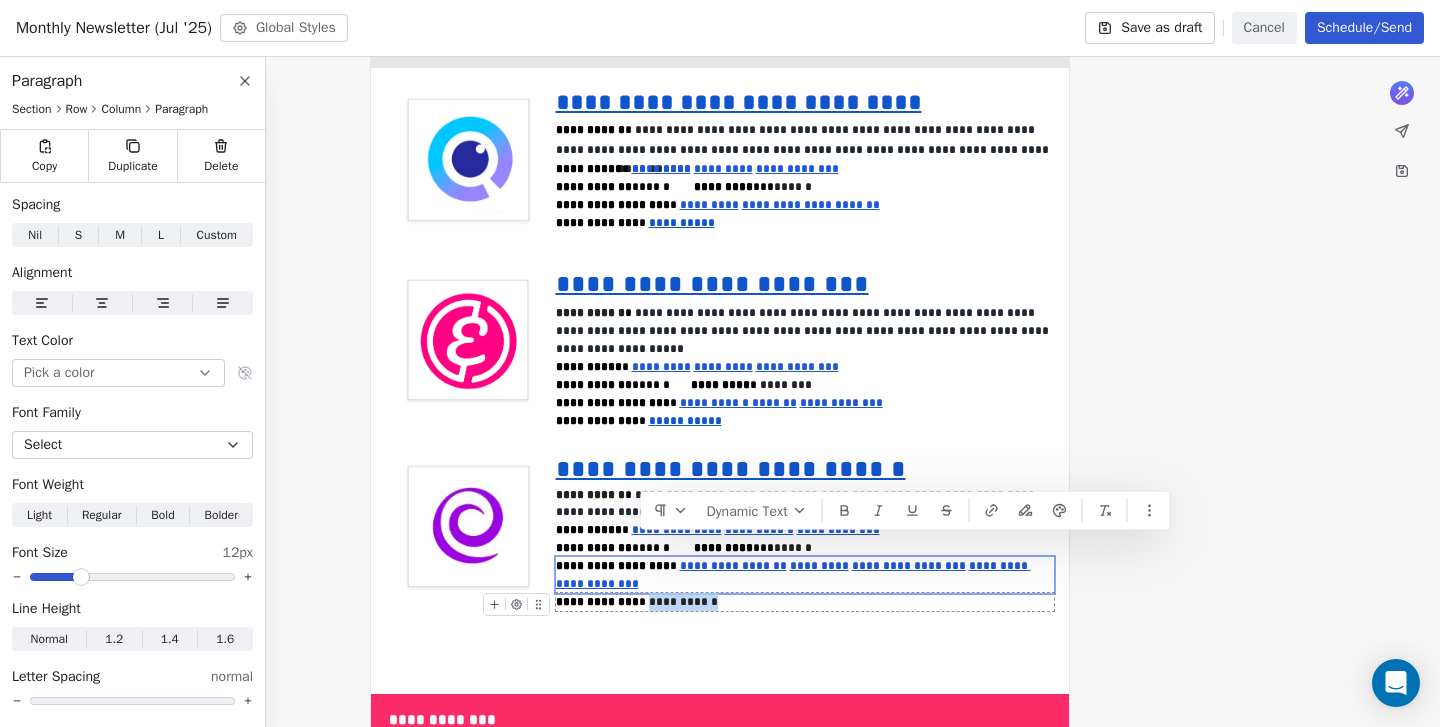 drag, startPoint x: 709, startPoint y: 542, endPoint x: 641, endPoint y: 542, distance: 68 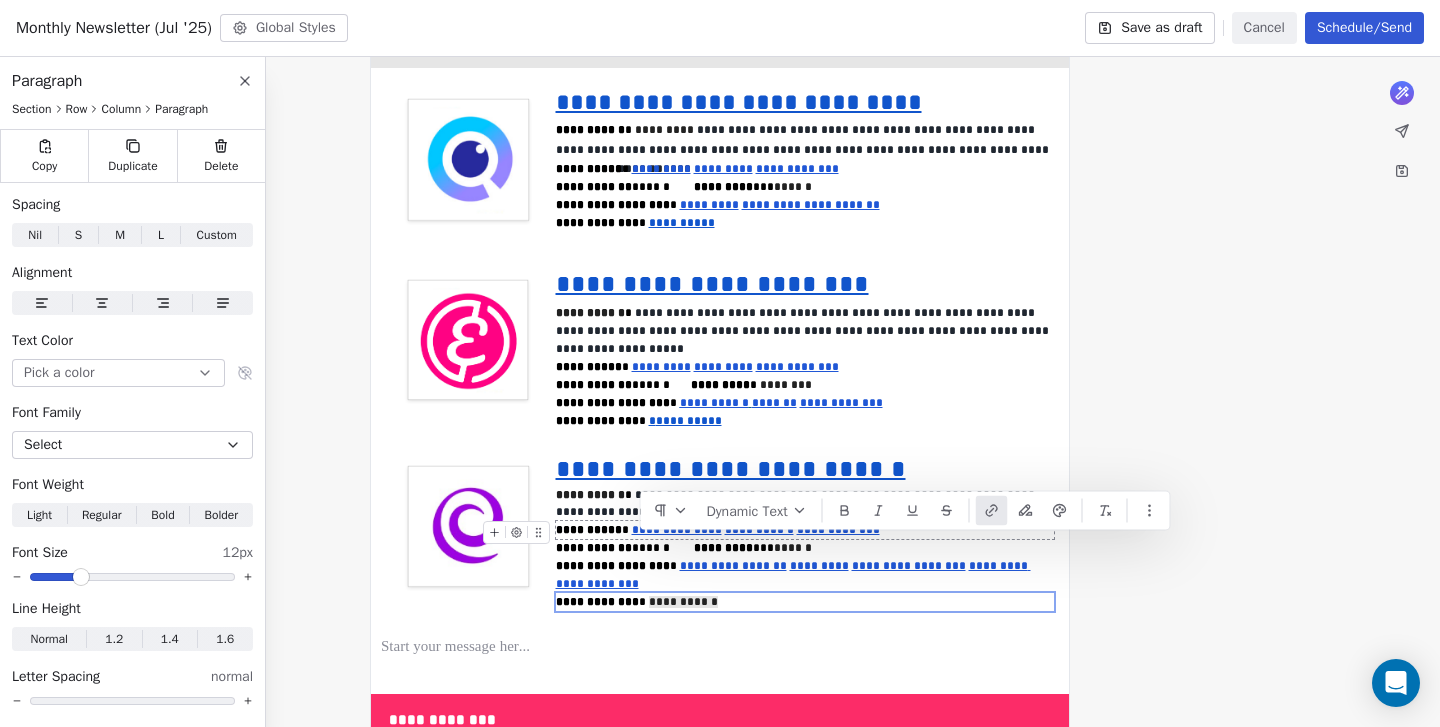 click 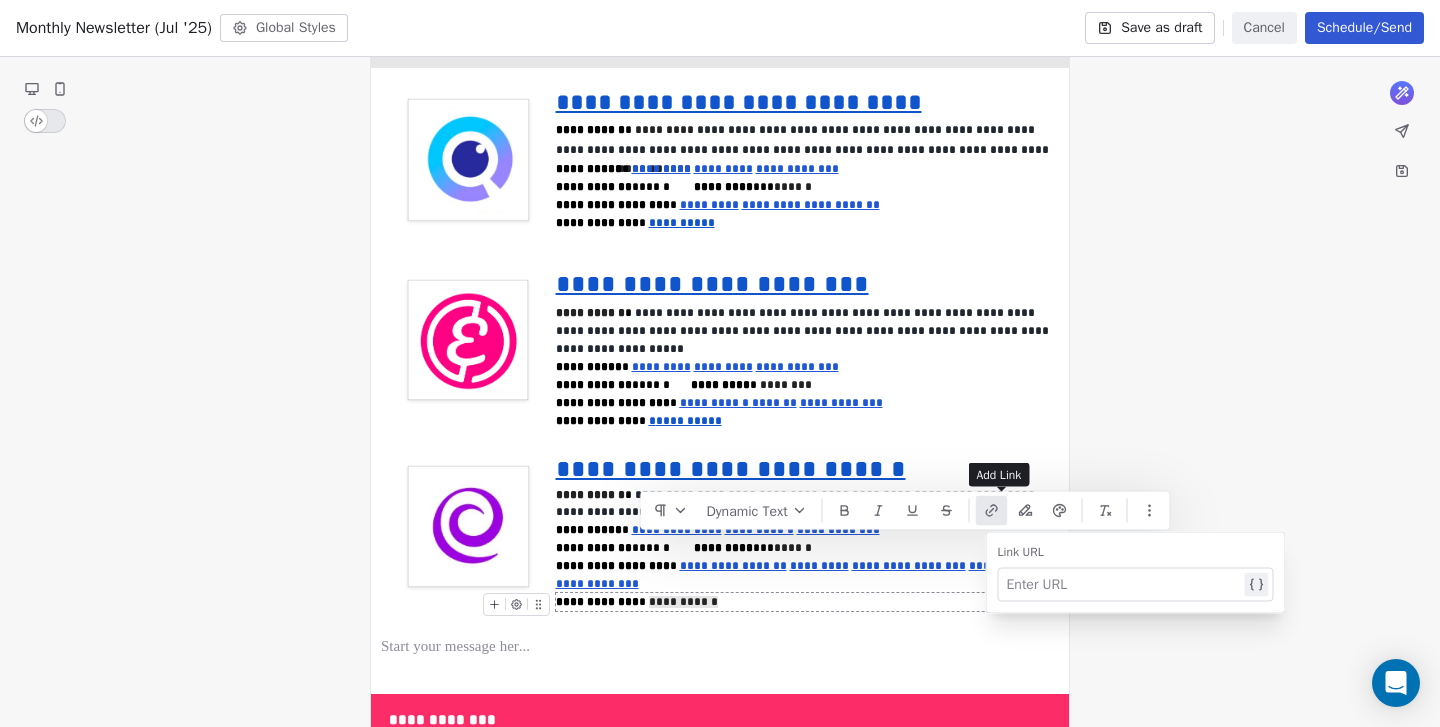 click at bounding box center (992, 511) 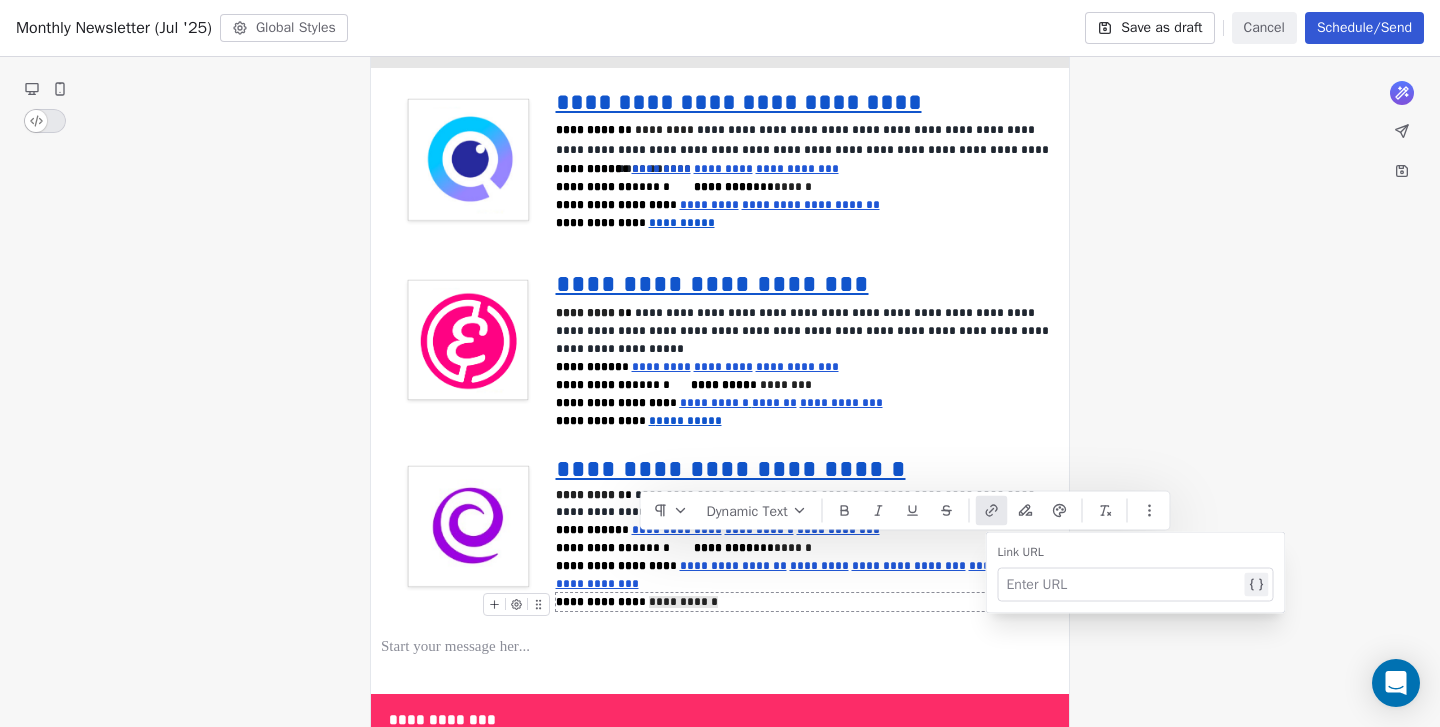 click at bounding box center [992, 511] 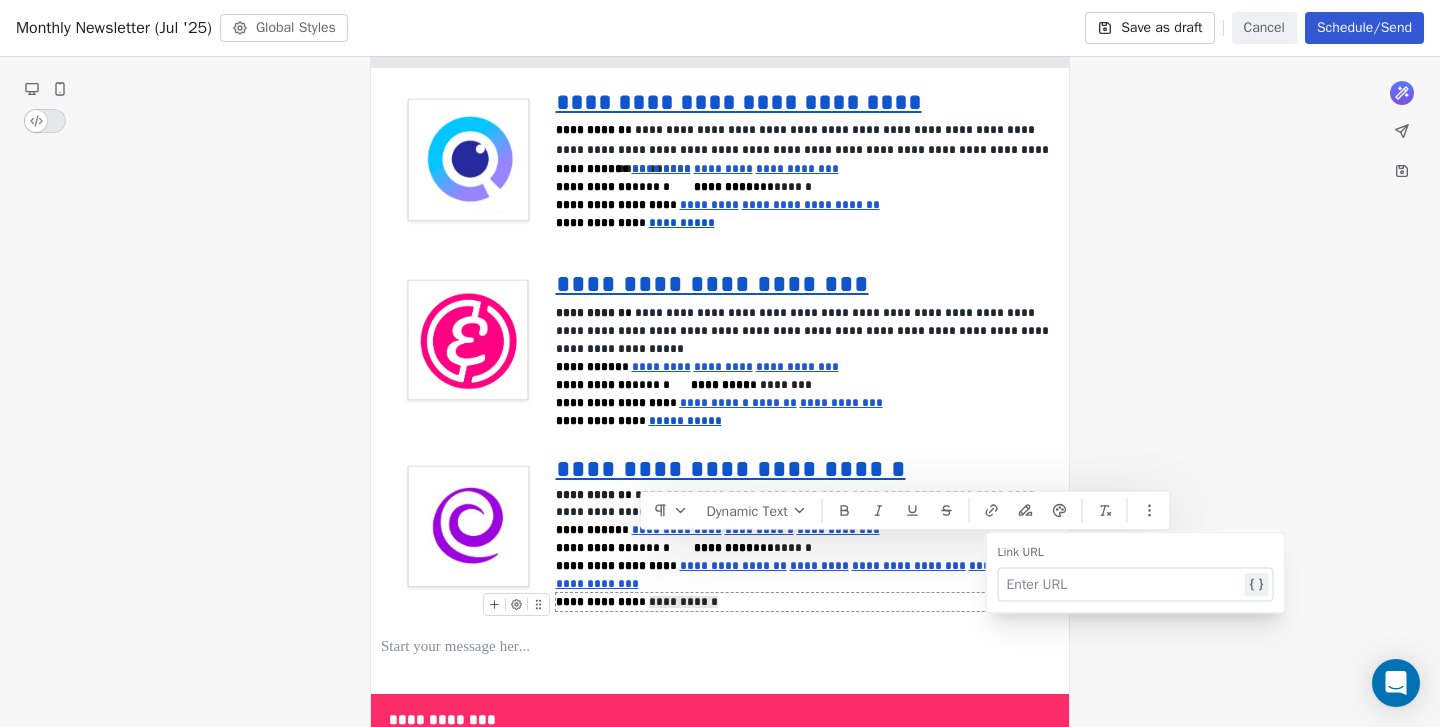click at bounding box center [1124, 585] 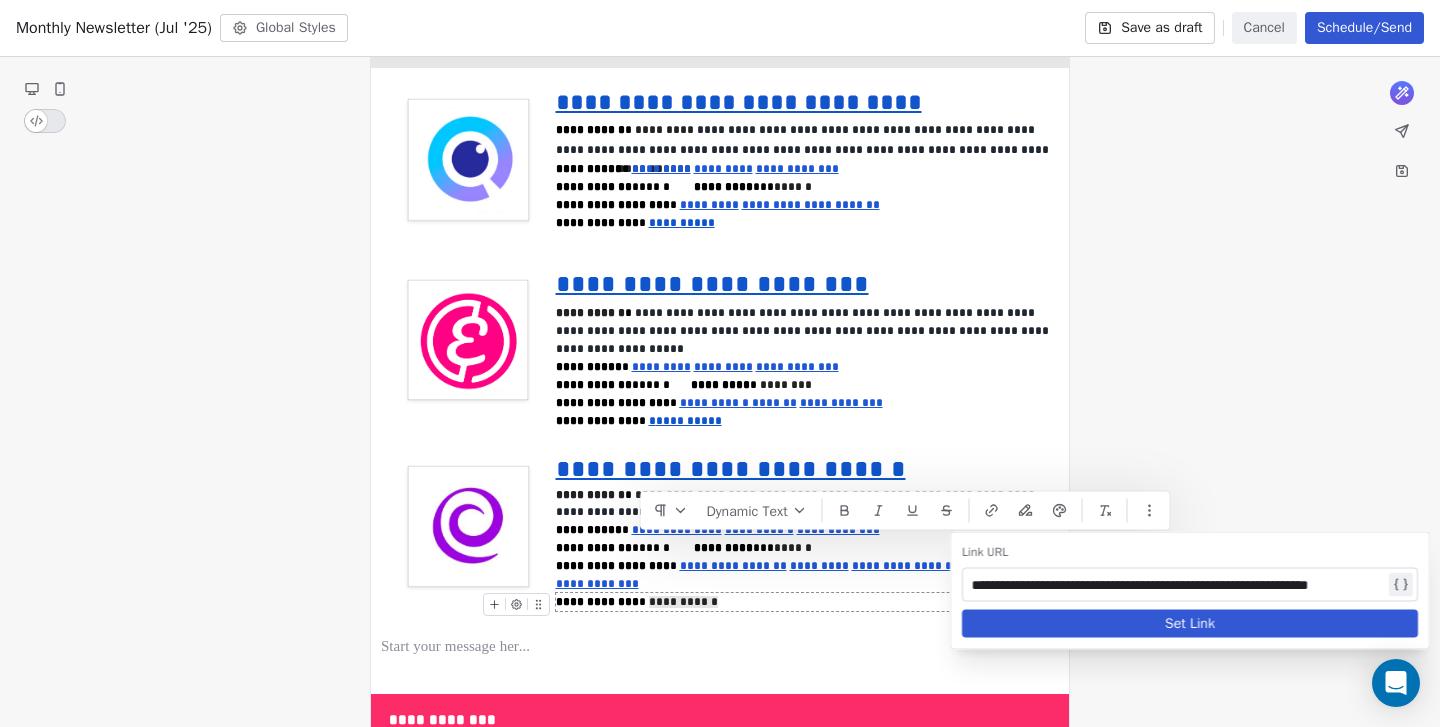 click on "Set Link" at bounding box center (1190, 624) 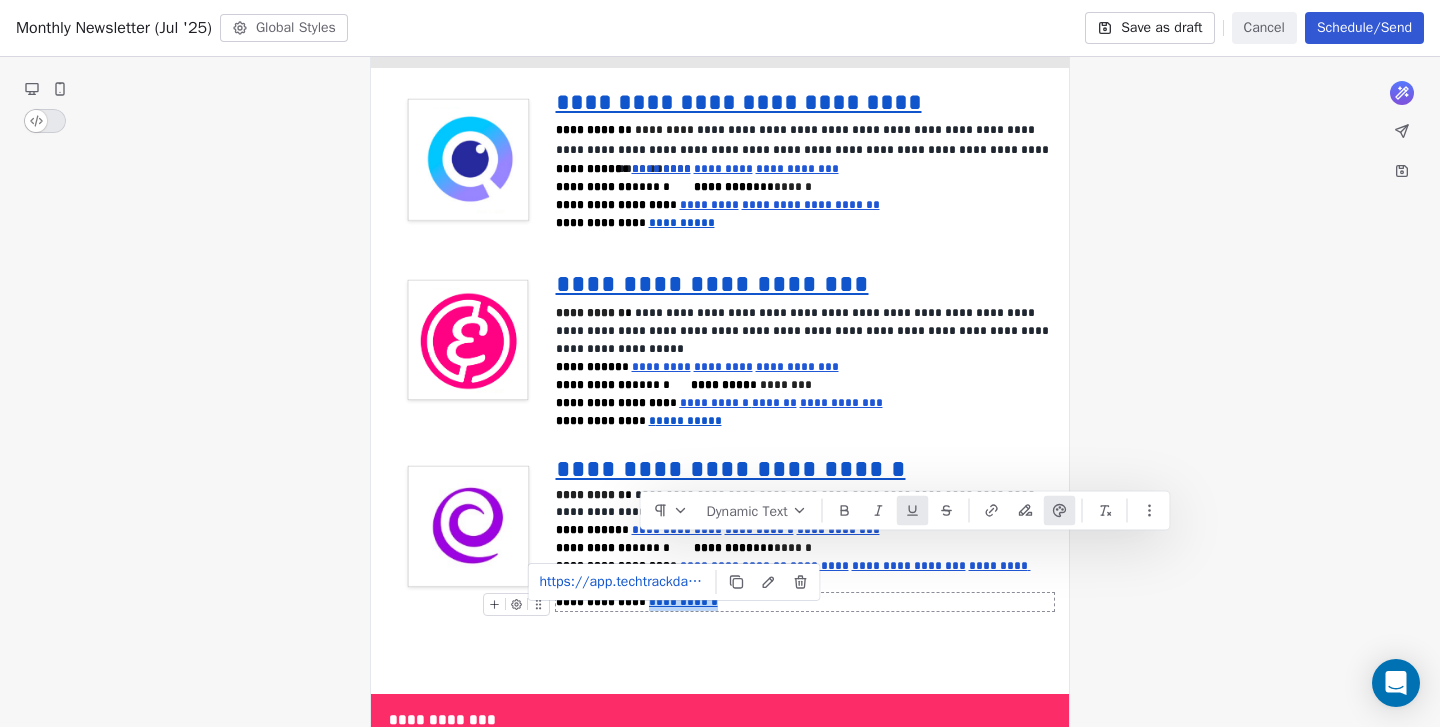 click on "**********" at bounding box center [805, 602] 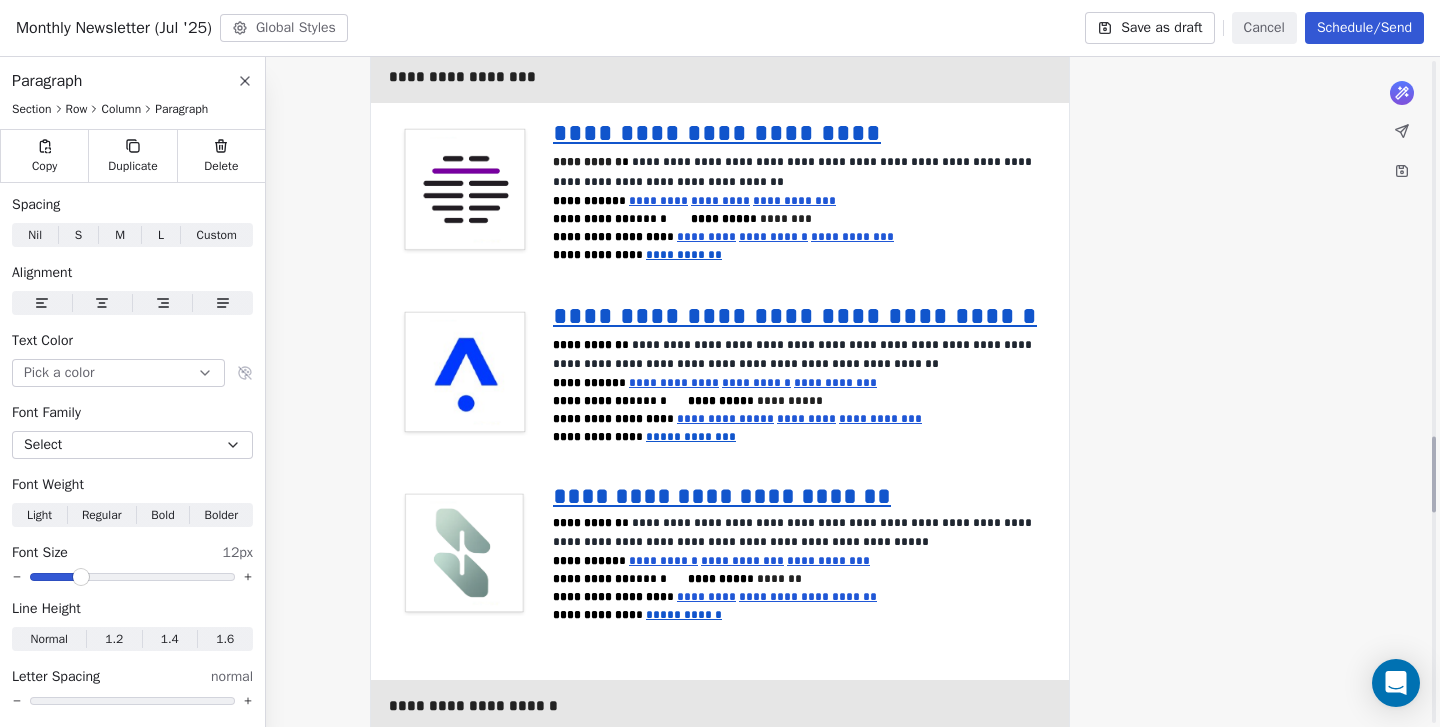 scroll, scrollTop: 3306, scrollLeft: 0, axis: vertical 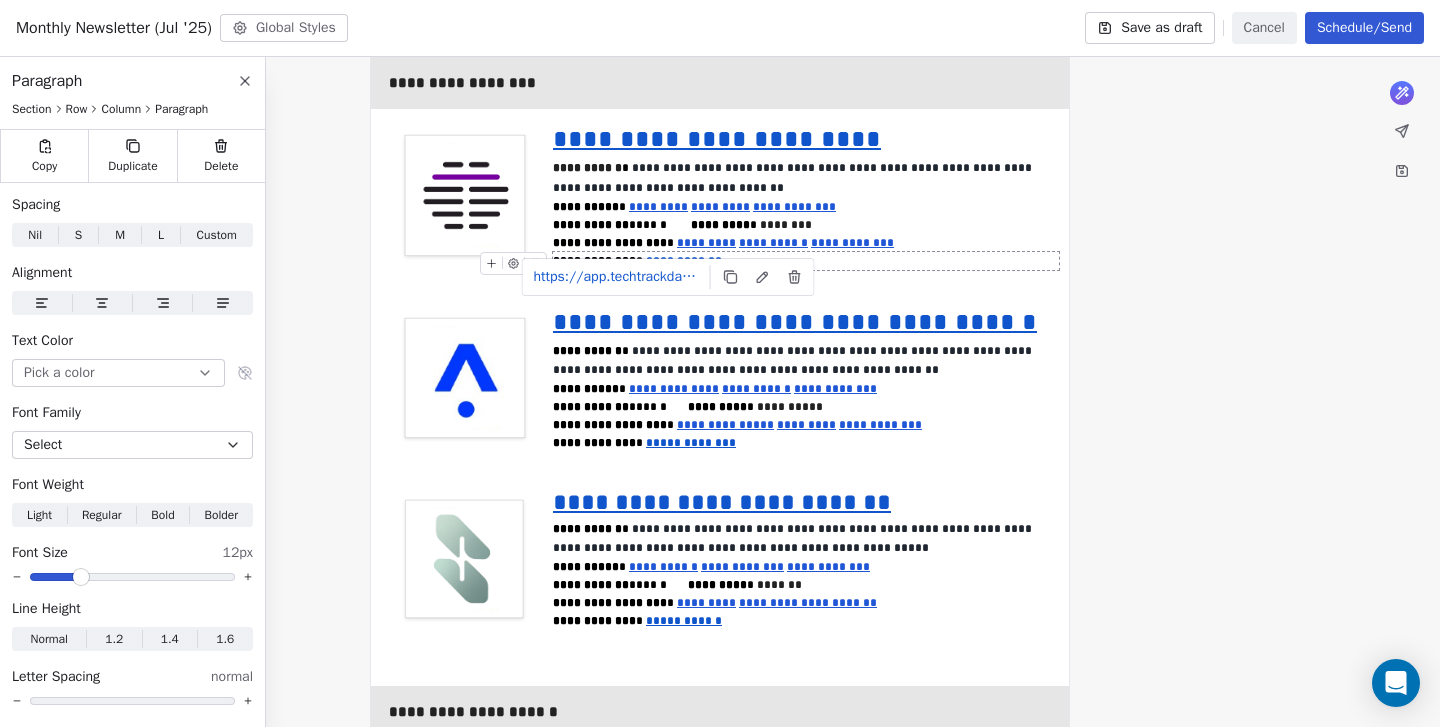 click on "**********" at bounding box center [684, 261] 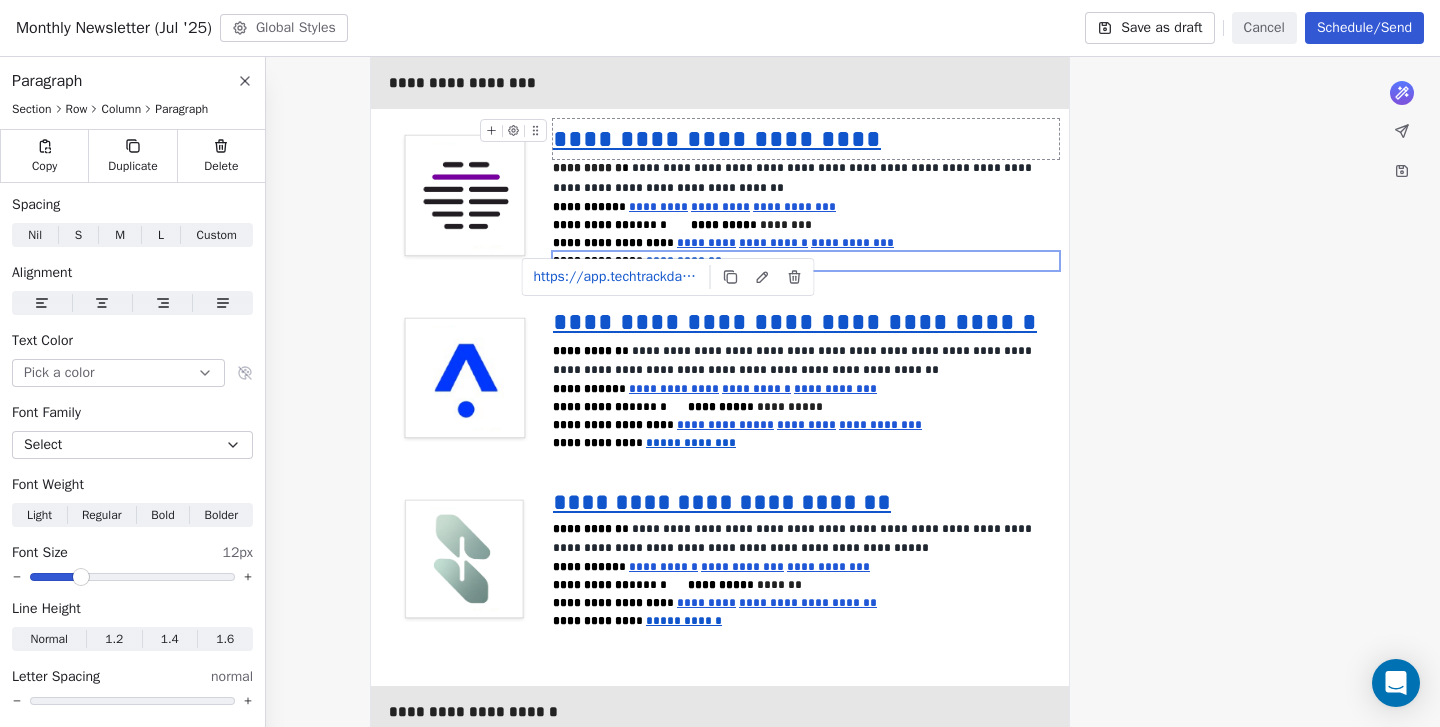 click on "**********" at bounding box center (717, 138) 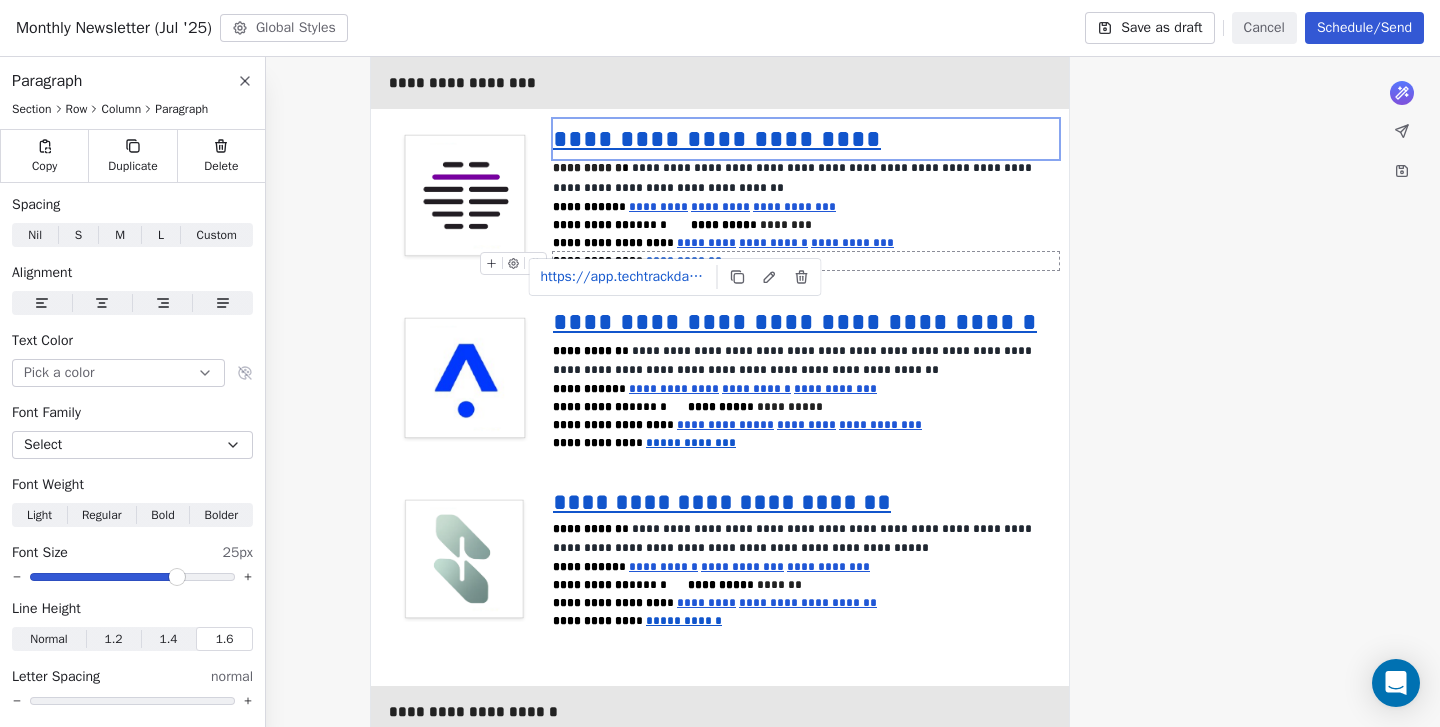 click on "**********" at bounding box center (684, 261) 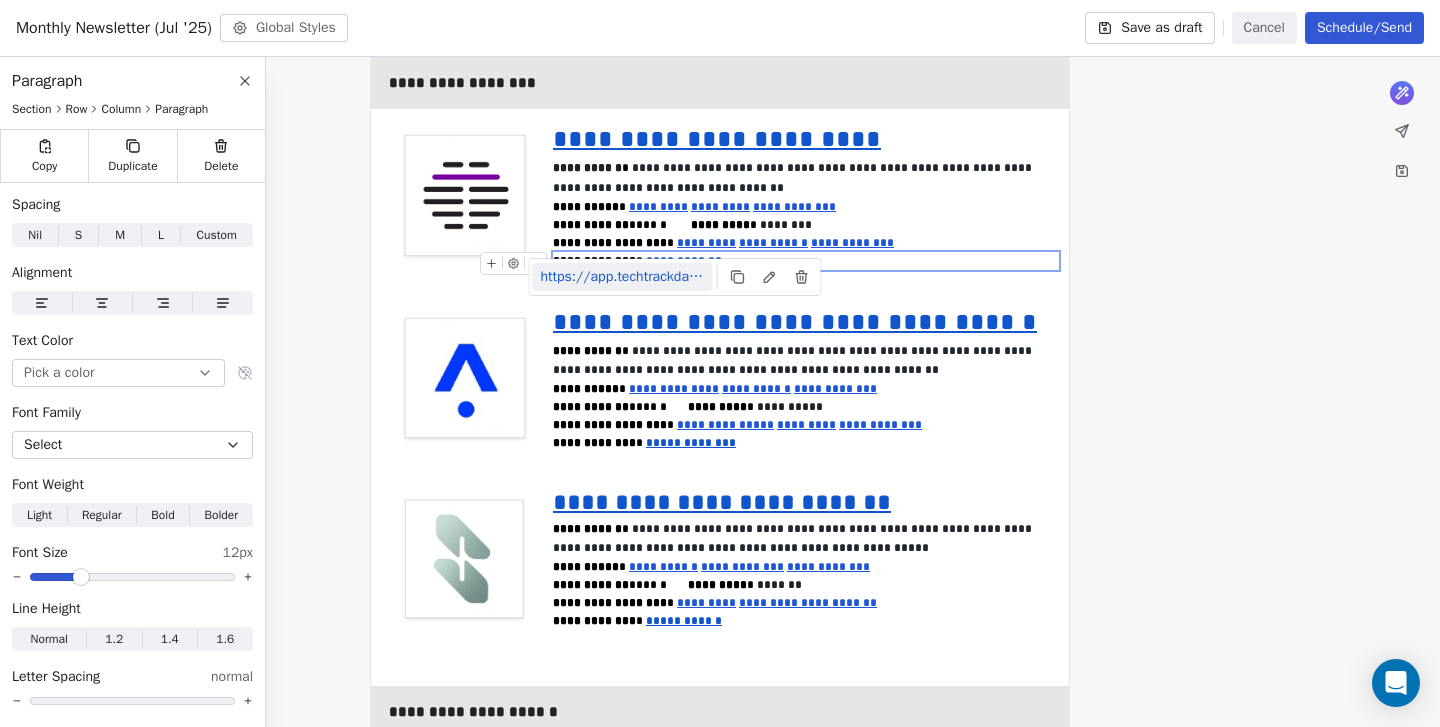 click on "https://app.techtrackdata.com/transactions/details/754238#/overview" at bounding box center [623, 277] 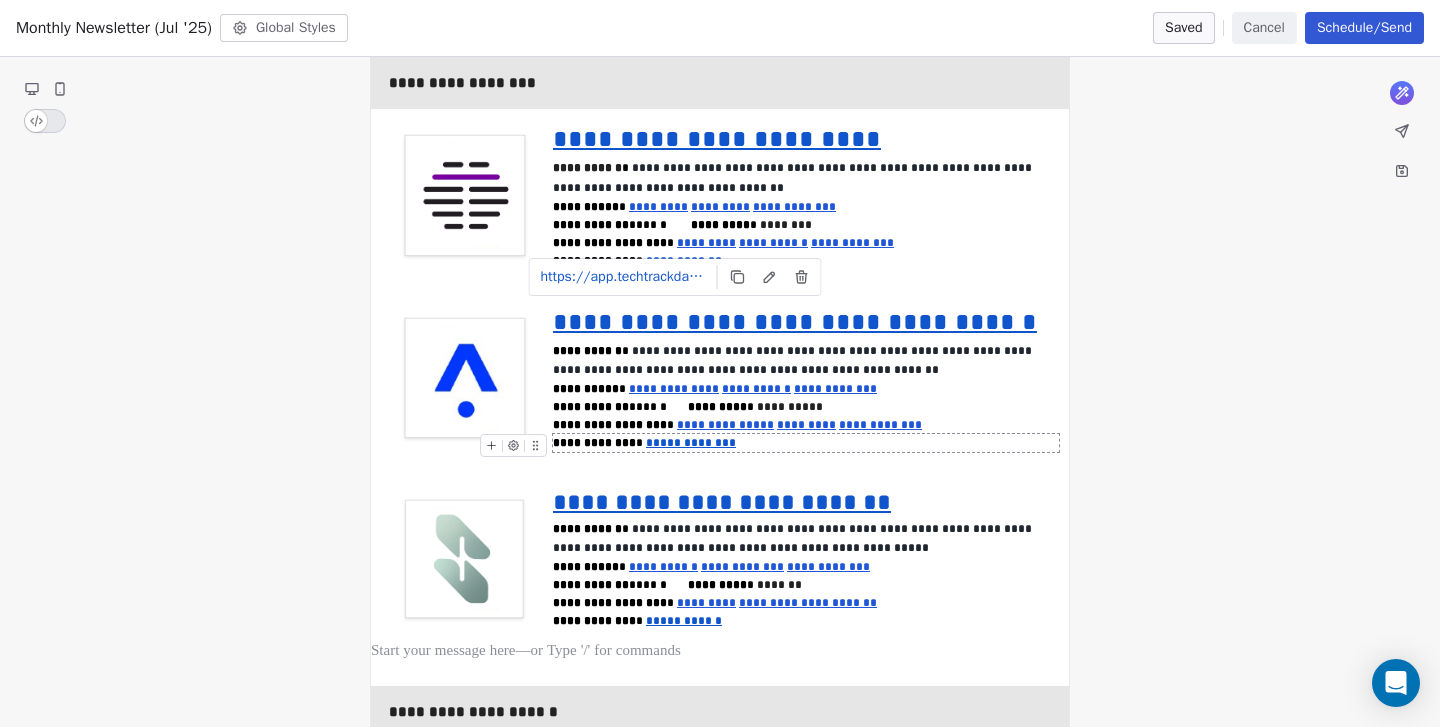 click on "**********" at bounding box center (694, 443) 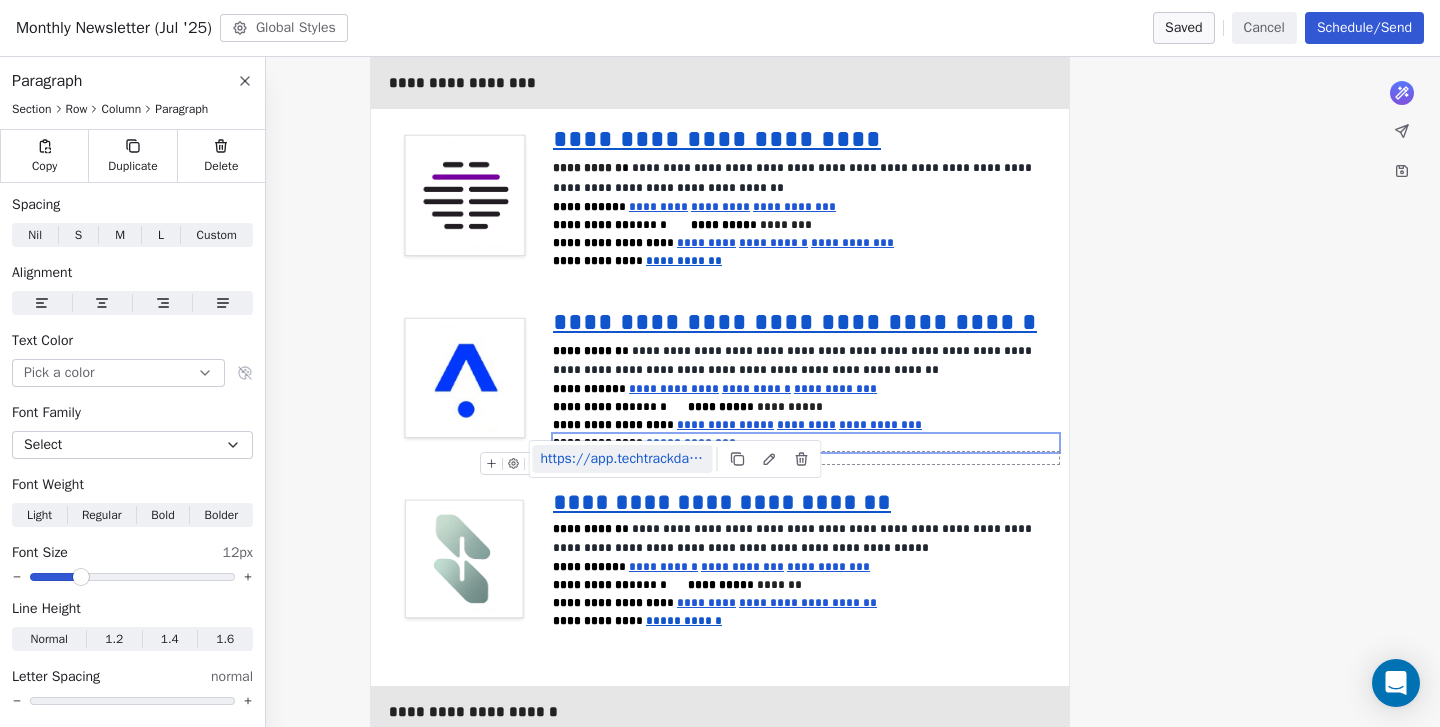 click on "https://app.techtrackdata.com/transactions/details/754139#/overview" at bounding box center [623, 459] 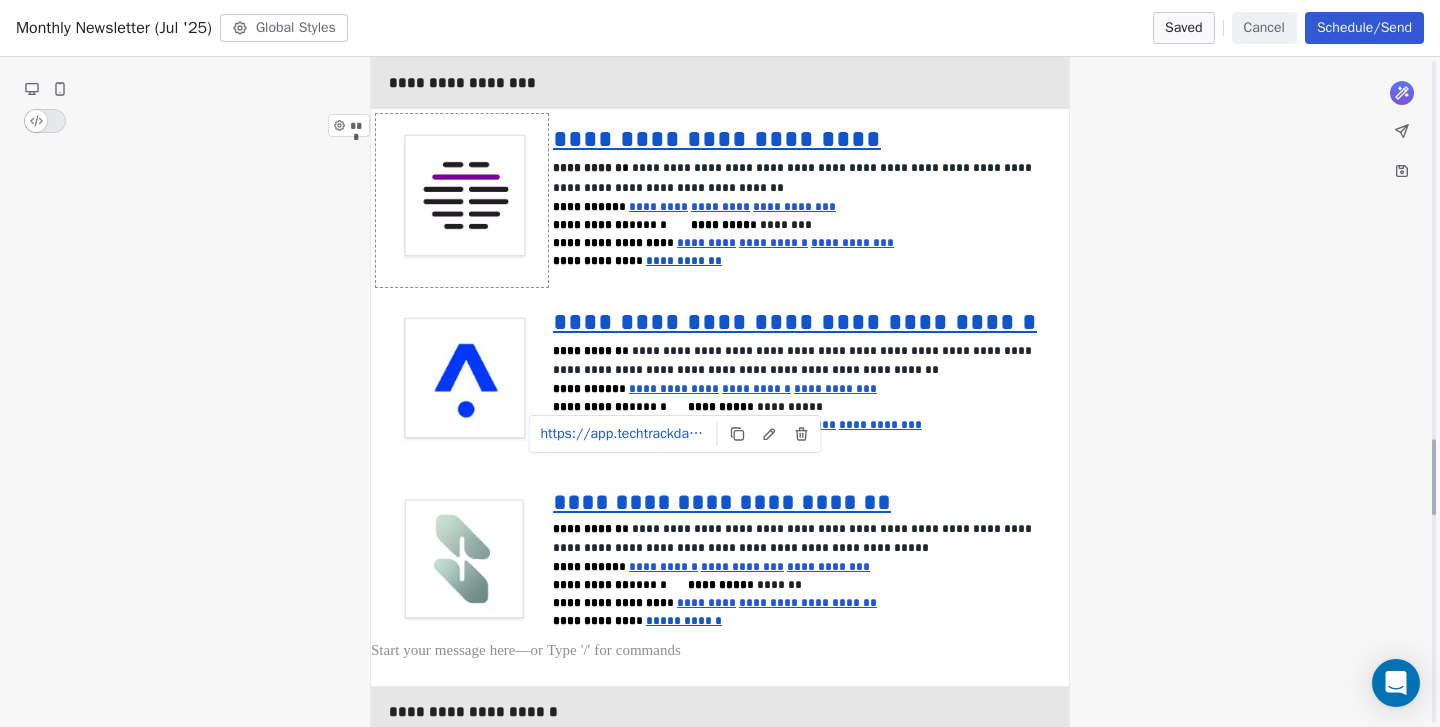 scroll, scrollTop: 3379, scrollLeft: 0, axis: vertical 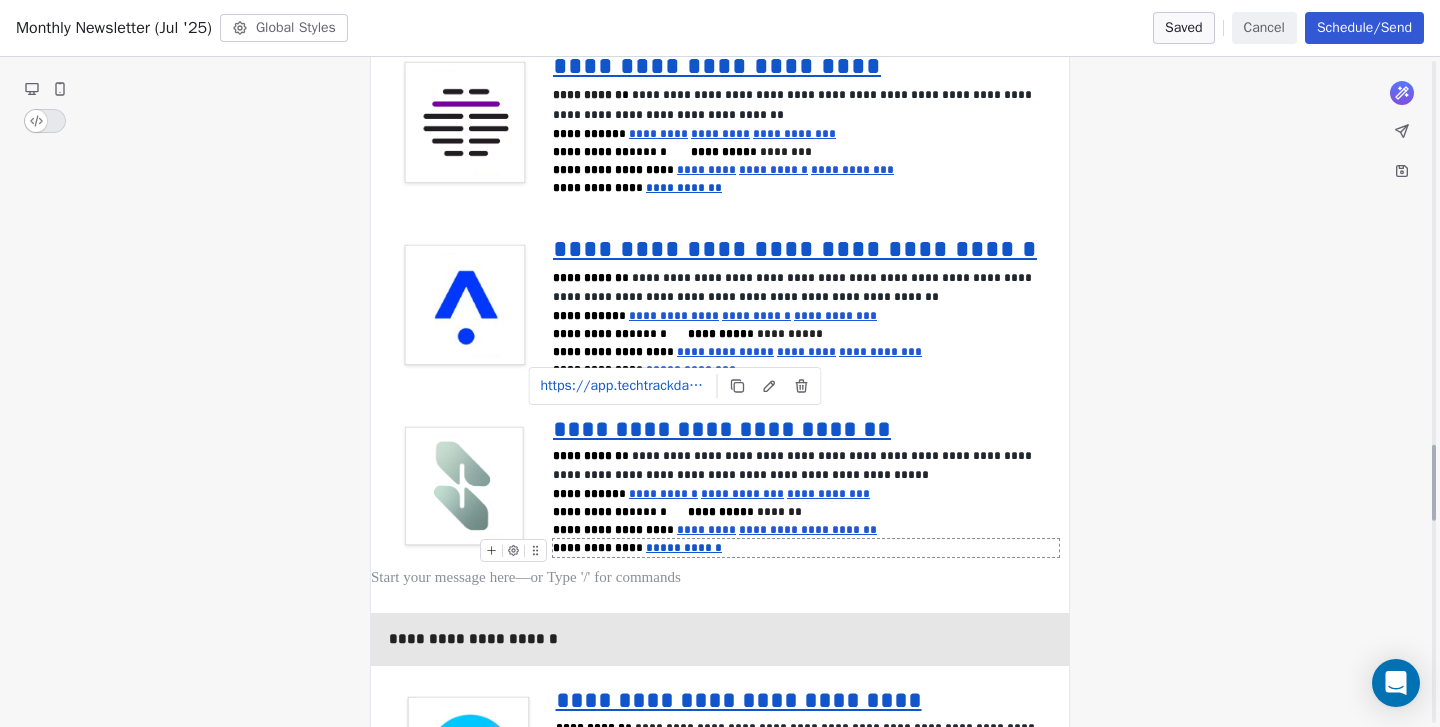 click on "**********" at bounding box center (687, 548) 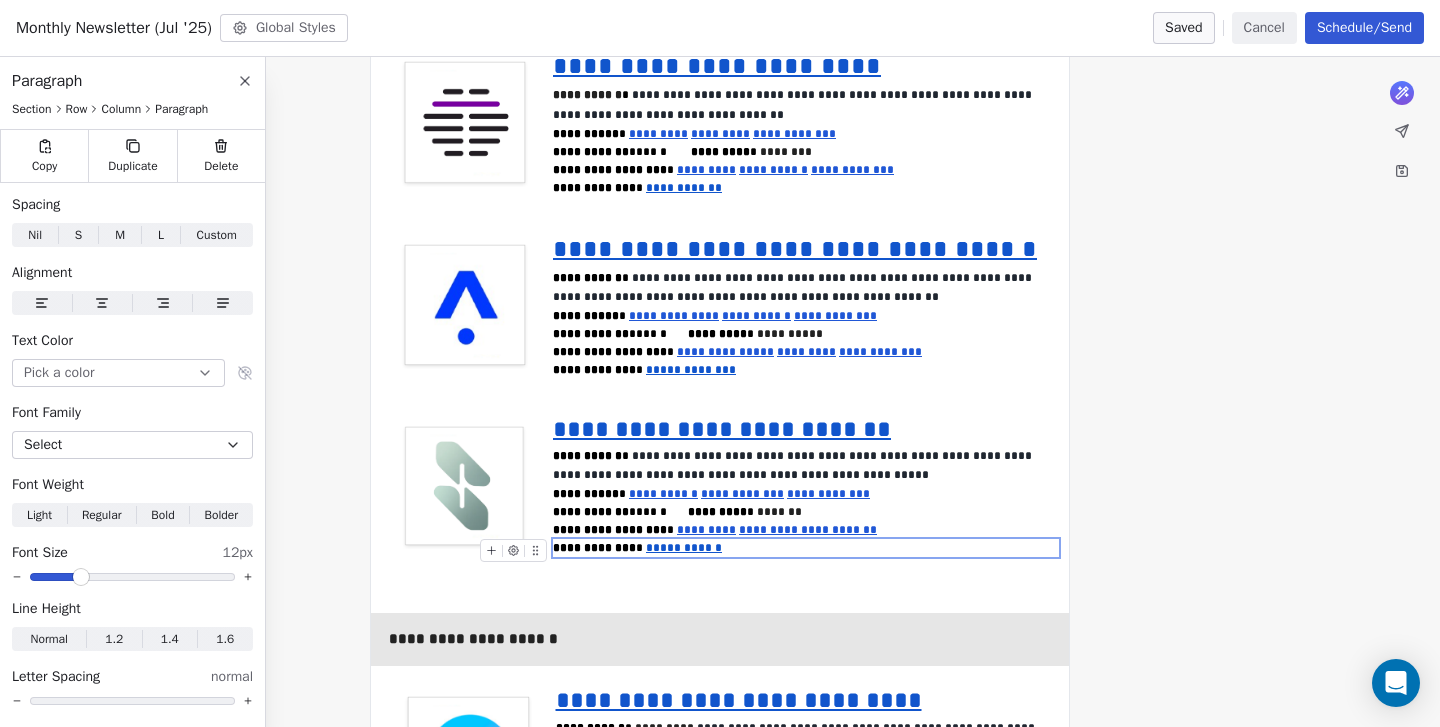 click on "**********" at bounding box center [687, 548] 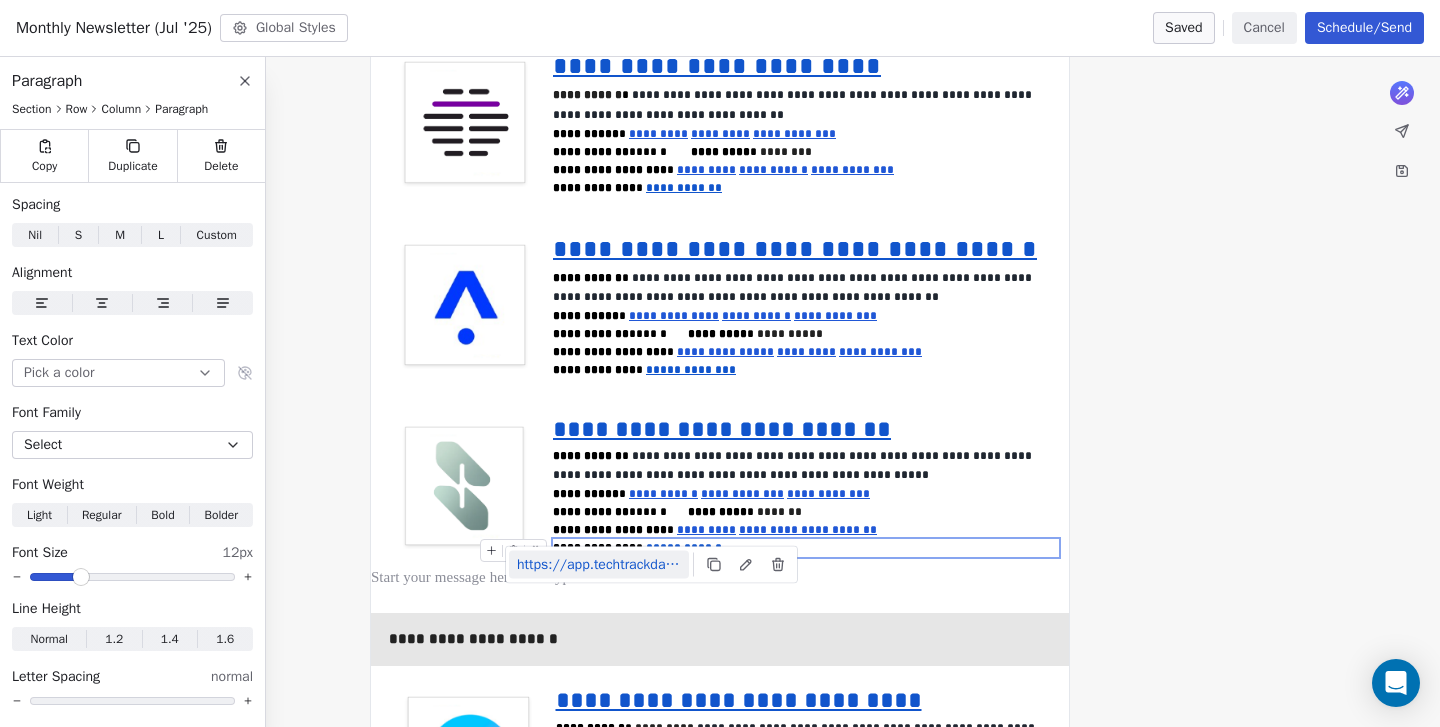 click on "https://app.techtrackdata.com/transactions/details/753783#/overview" at bounding box center (599, 565) 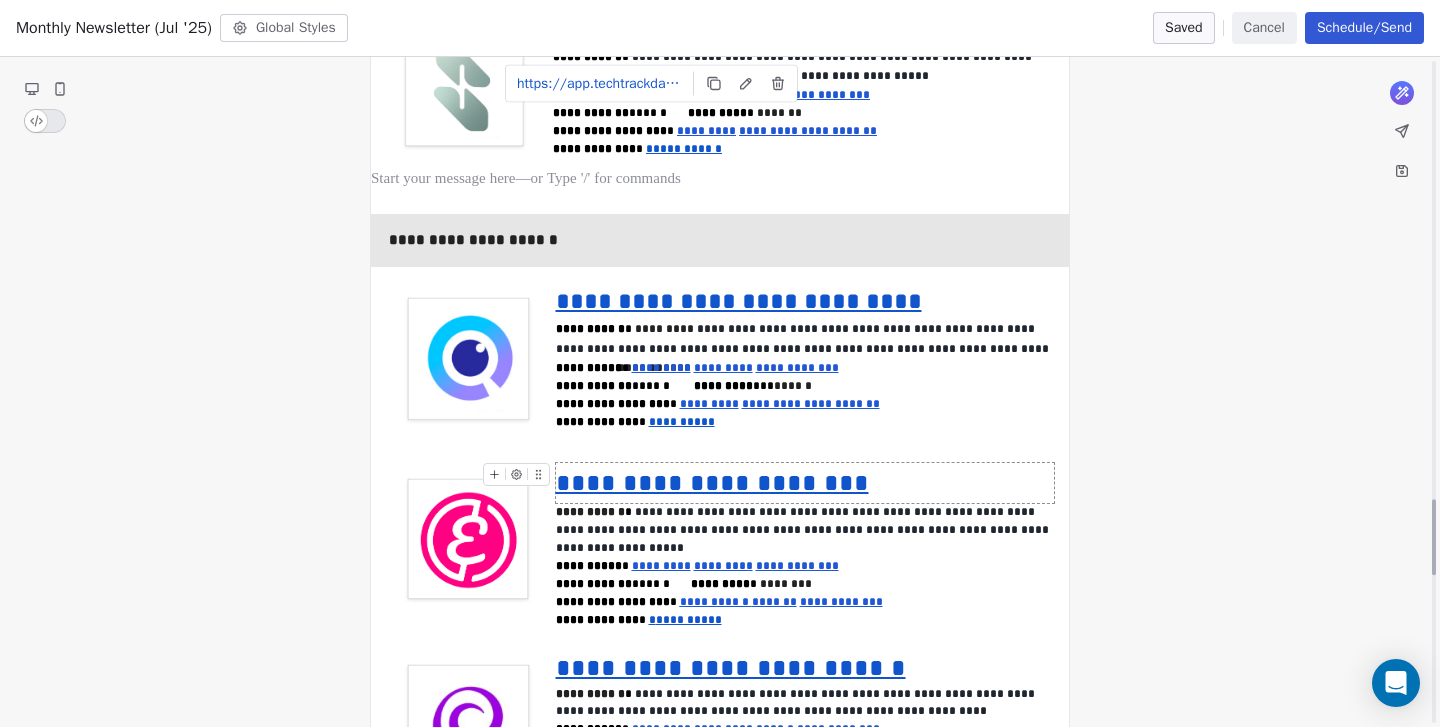 scroll, scrollTop: 3944, scrollLeft: 0, axis: vertical 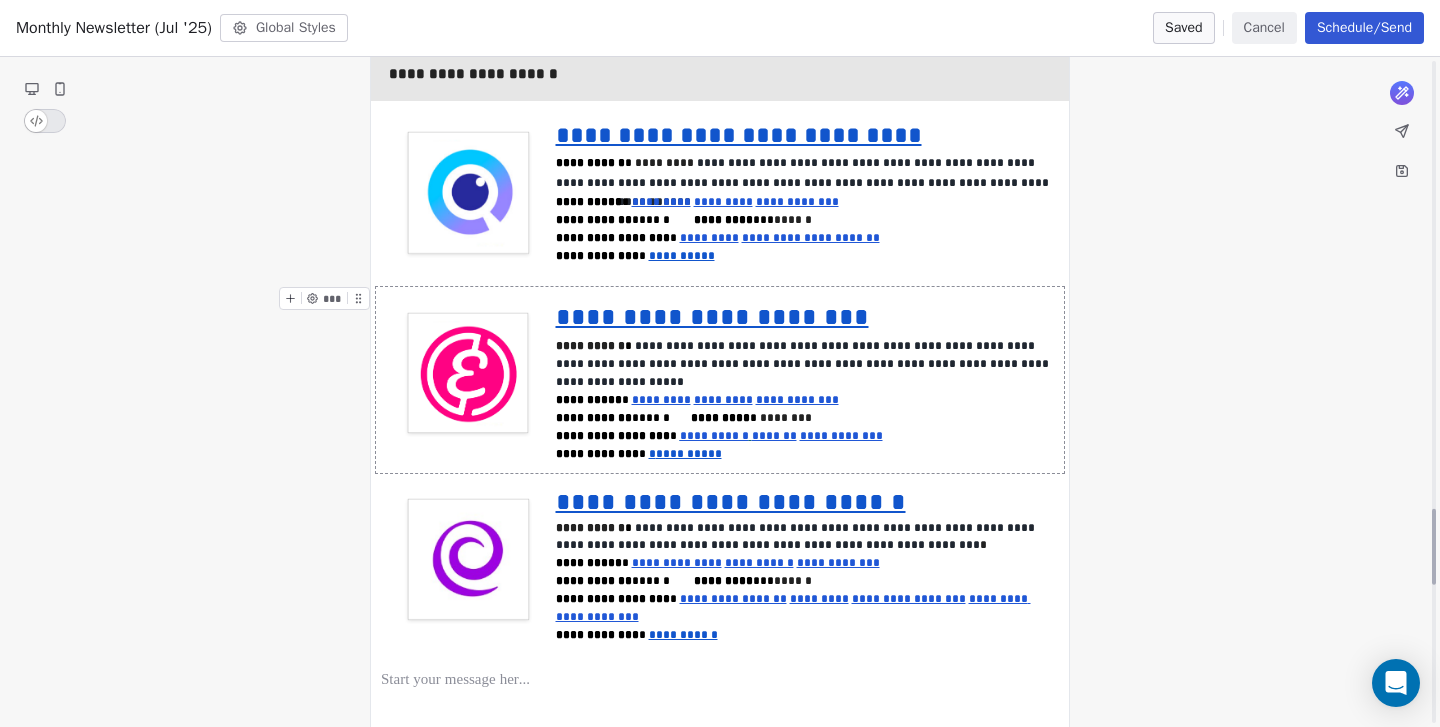 click on "**********" at bounding box center (720, -823) 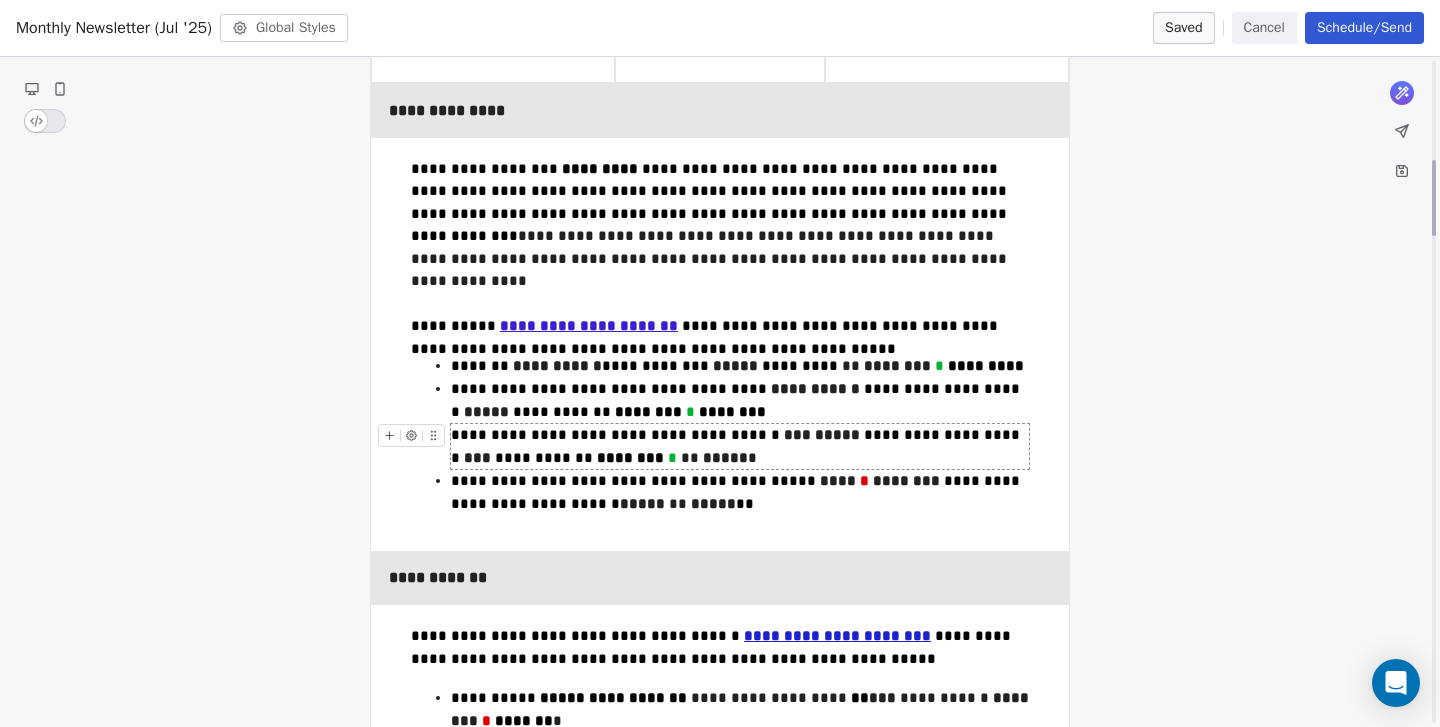 scroll, scrollTop: 870, scrollLeft: 0, axis: vertical 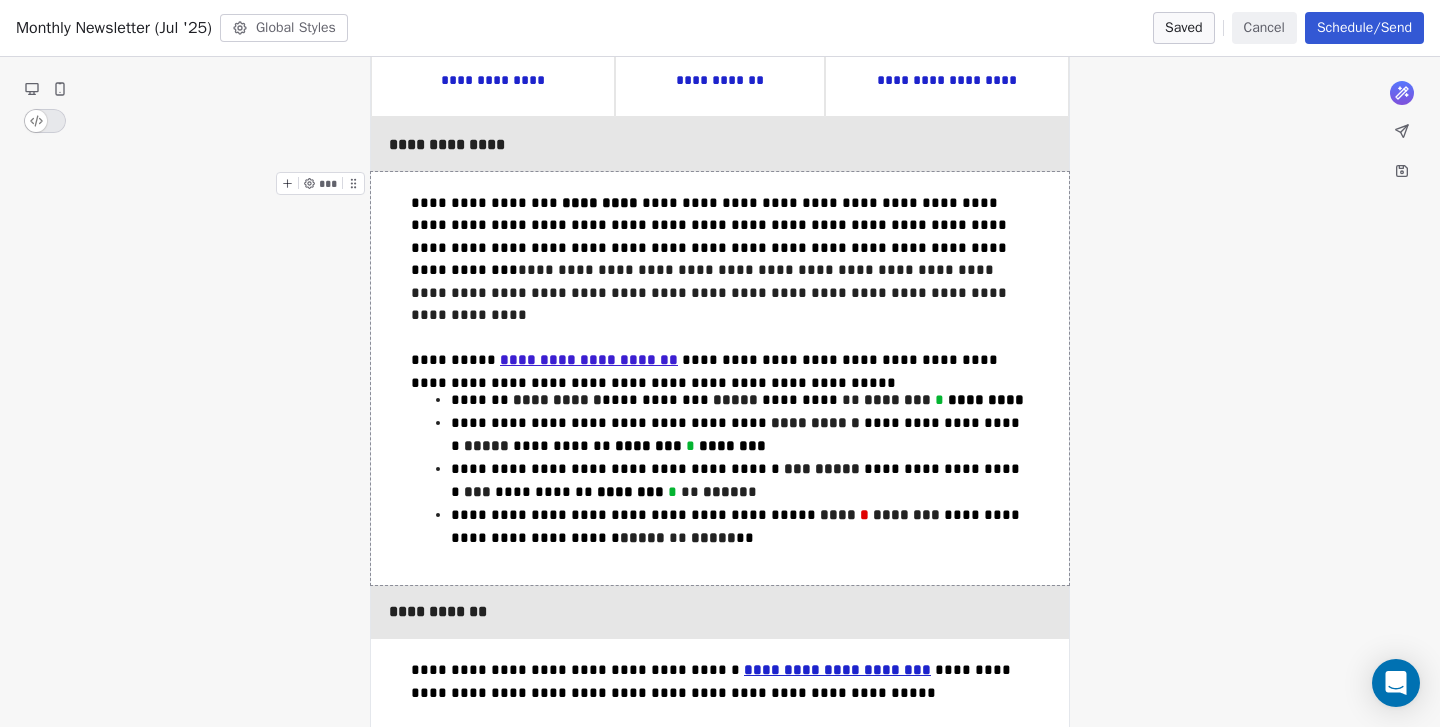 click on "**********" at bounding box center [720, 2251] 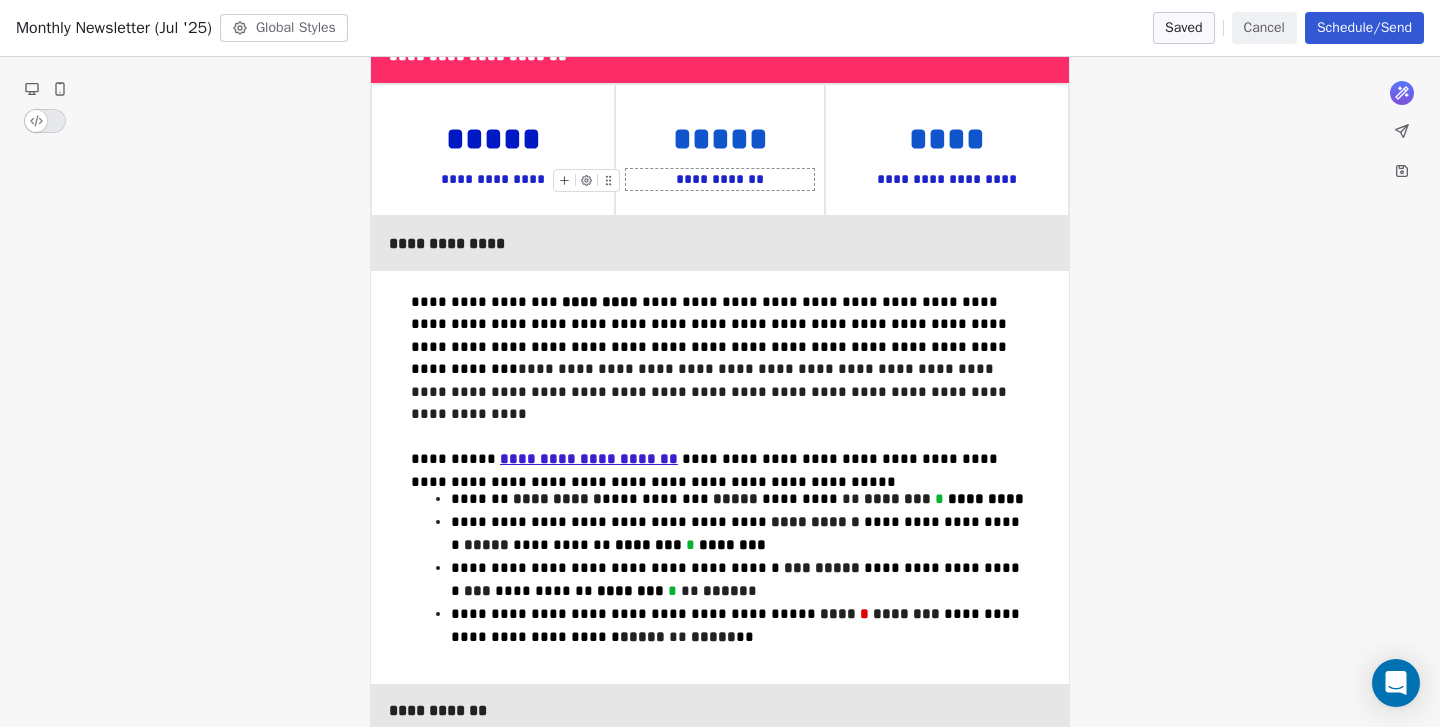 scroll, scrollTop: 777, scrollLeft: 0, axis: vertical 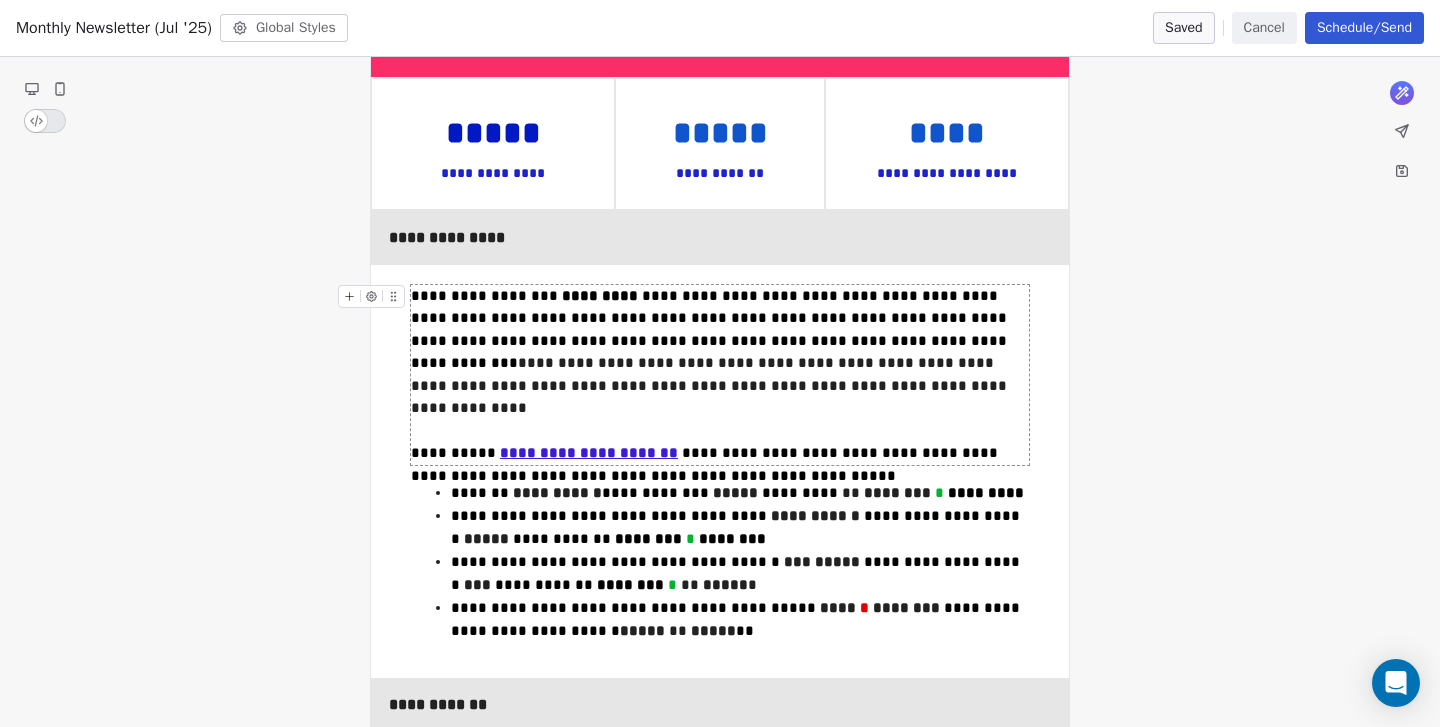 click on "**********" at bounding box center [711, 329] 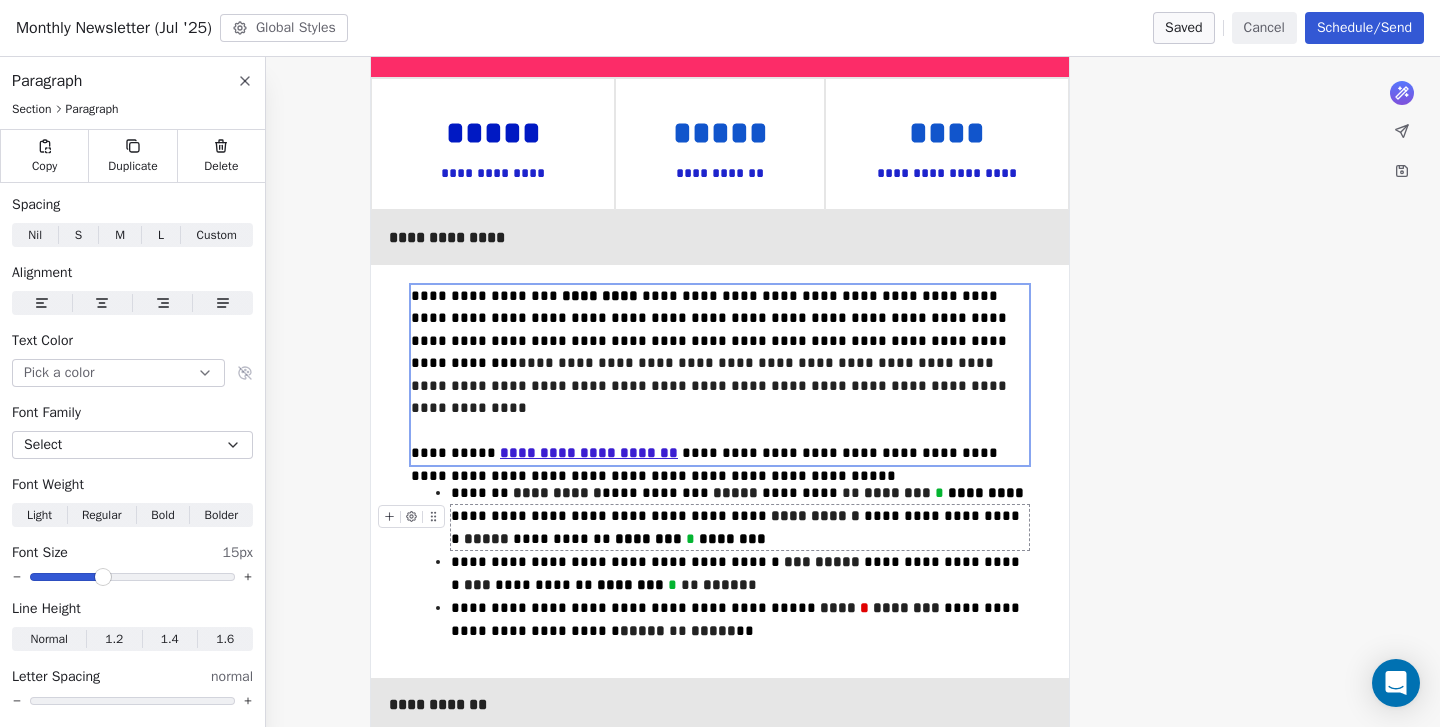 click on "********" at bounding box center [650, 538] 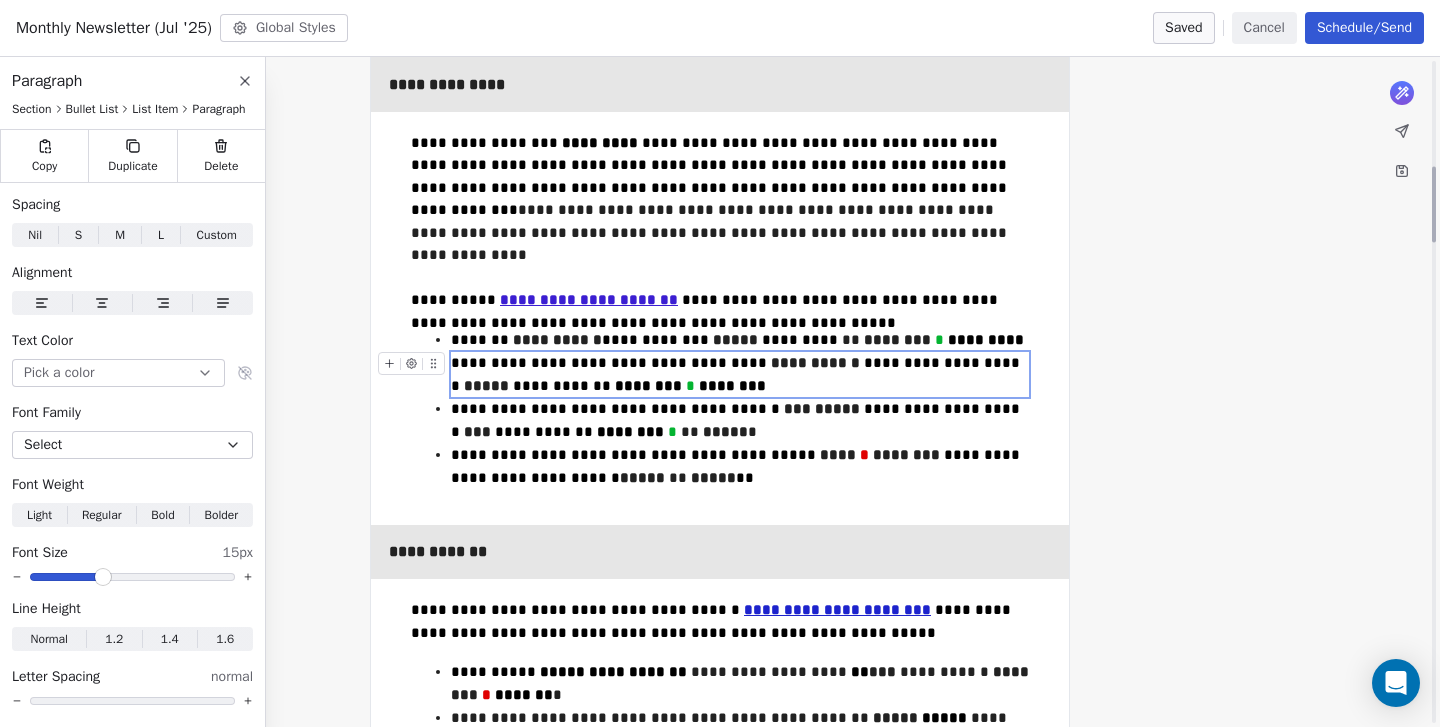 scroll, scrollTop: 935, scrollLeft: 0, axis: vertical 